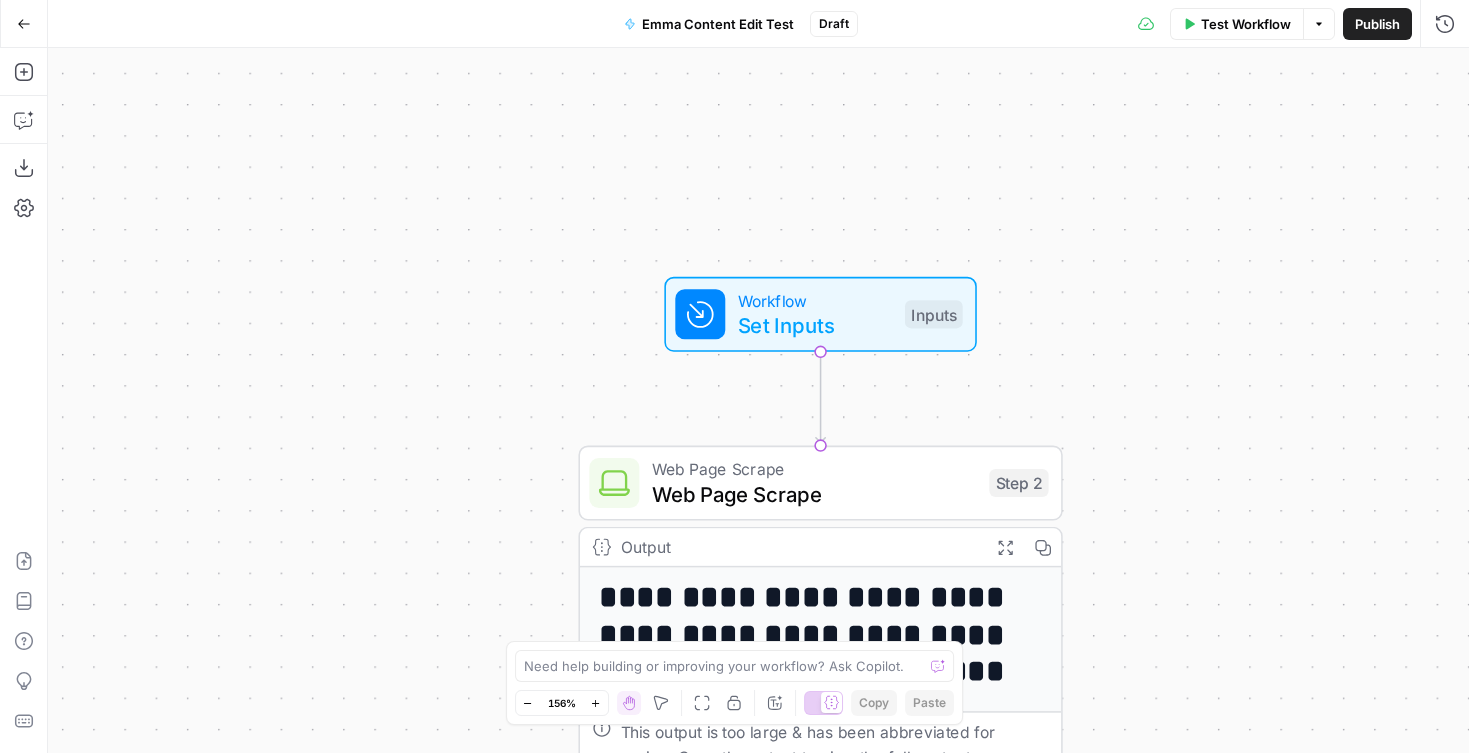 scroll, scrollTop: 0, scrollLeft: 0, axis: both 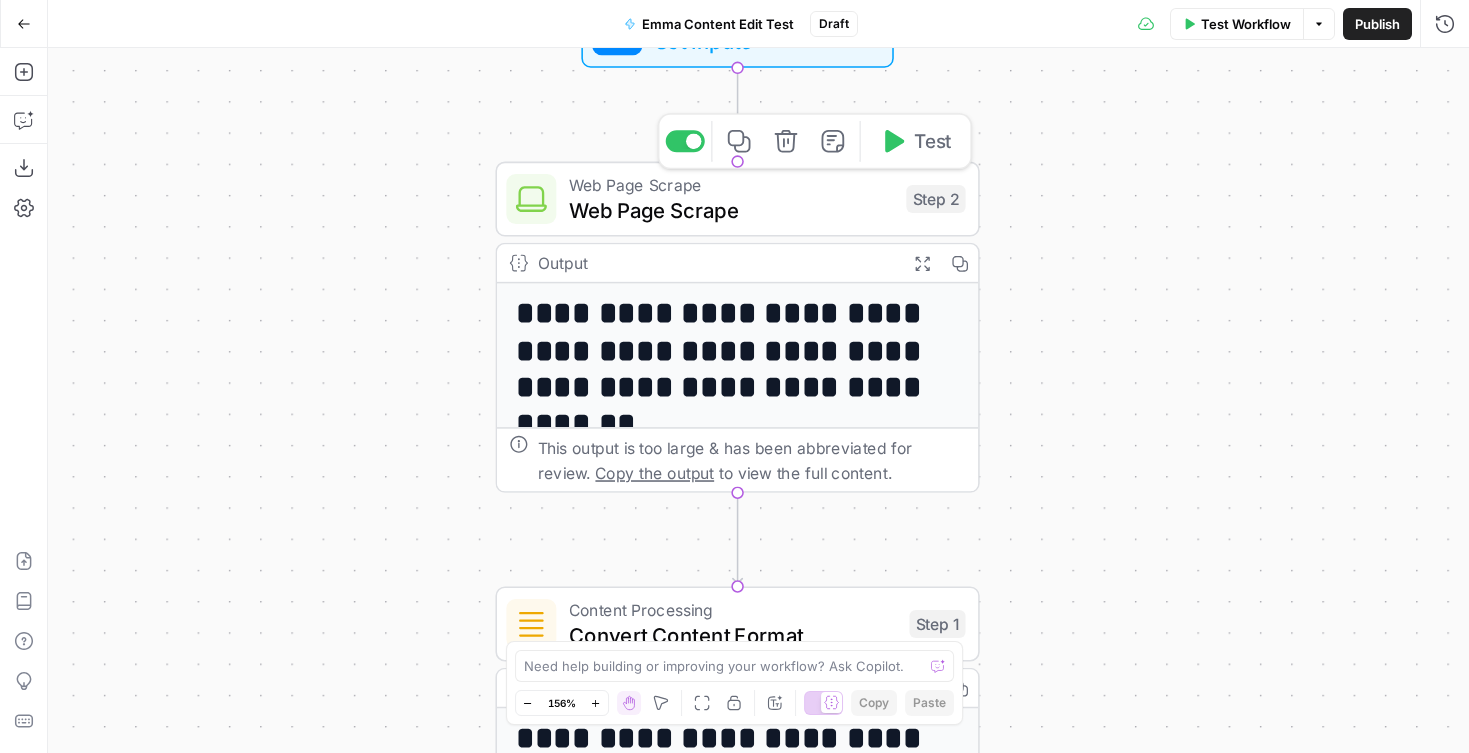 click on "Web Page Scrape" at bounding box center (731, 209) 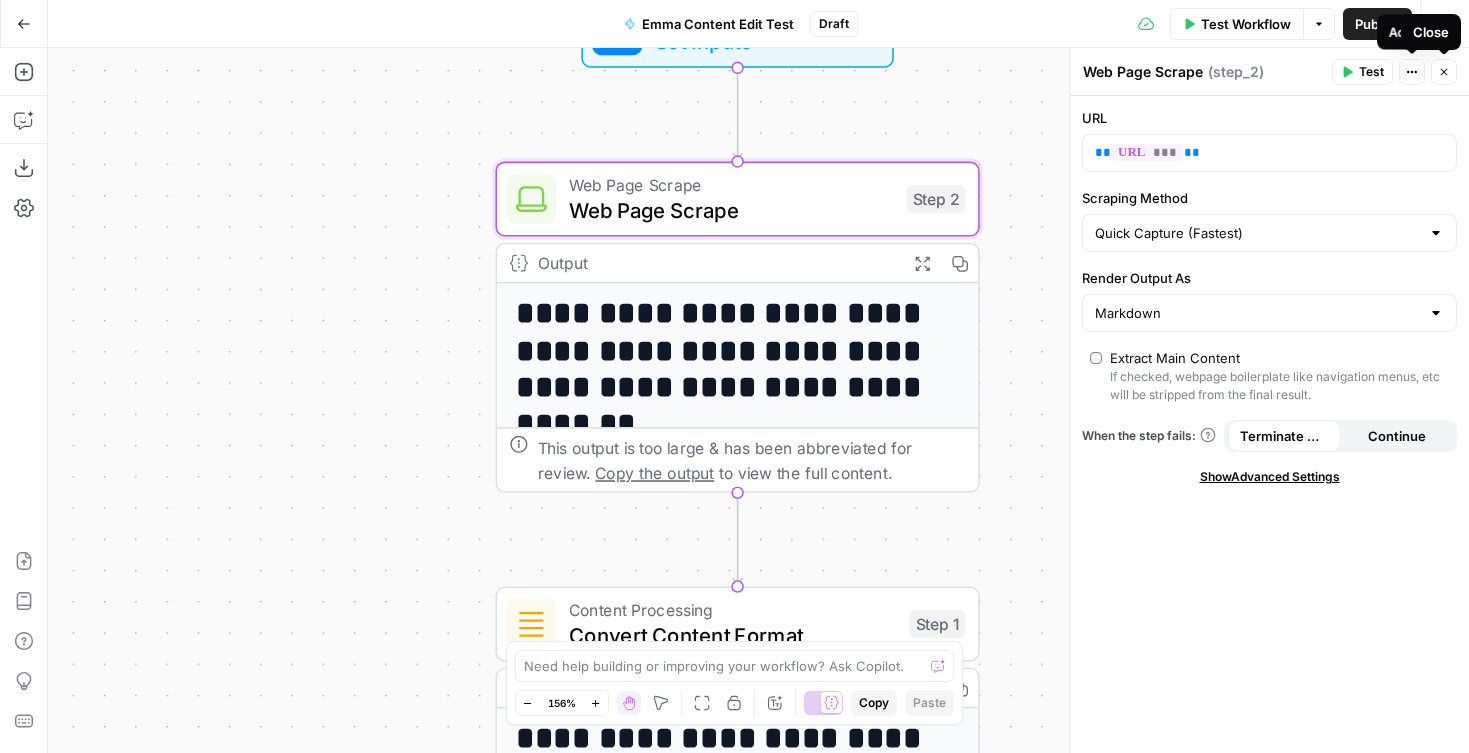 click 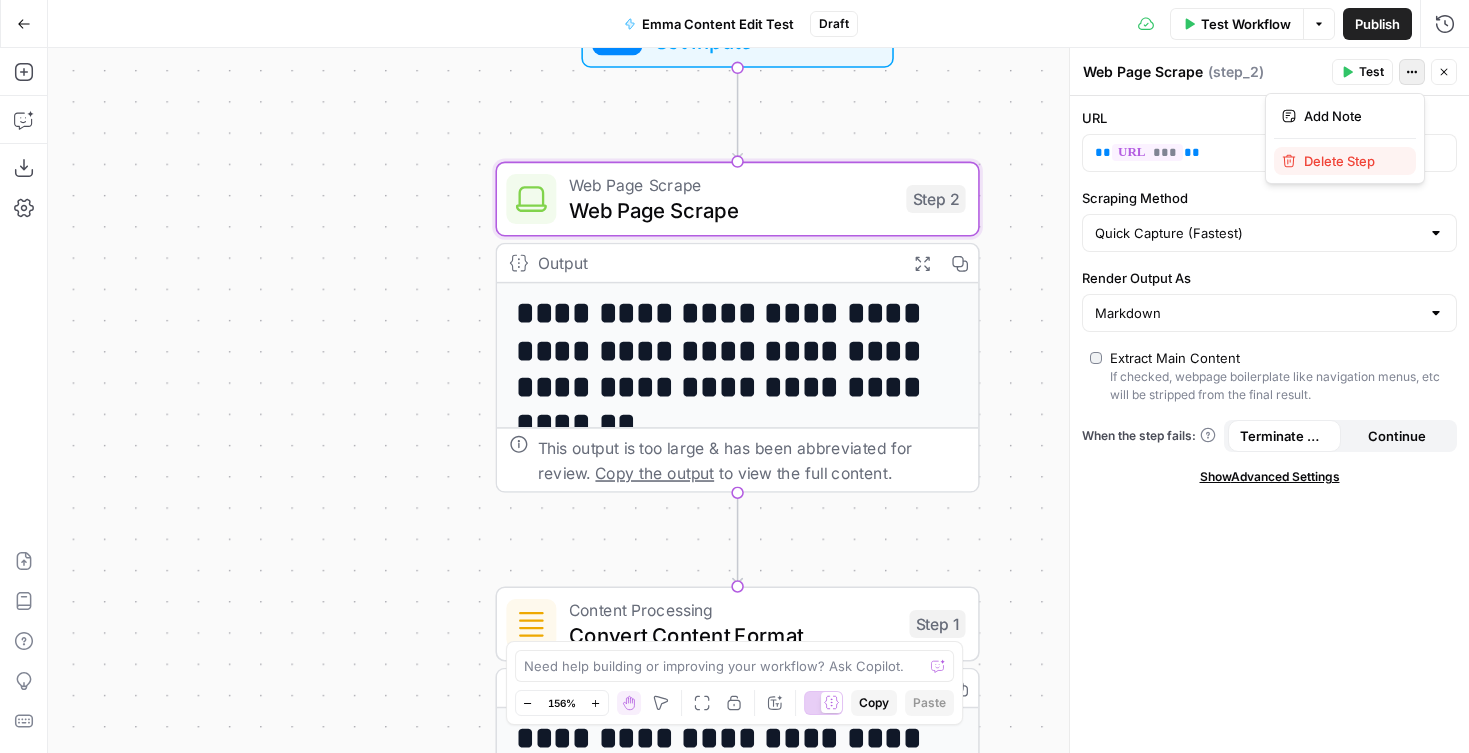 click on "Delete Step" at bounding box center [1352, 161] 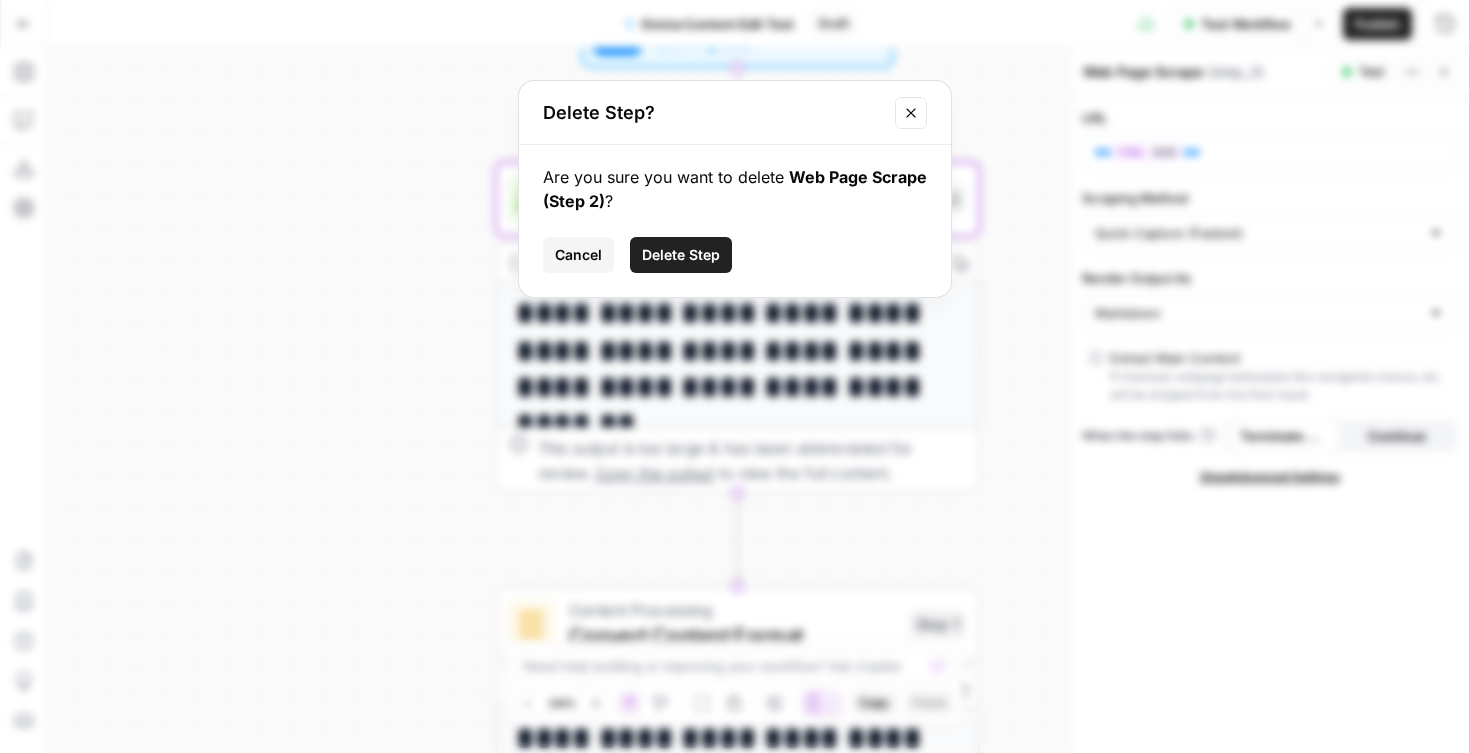 click on "Delete Step" at bounding box center [681, 255] 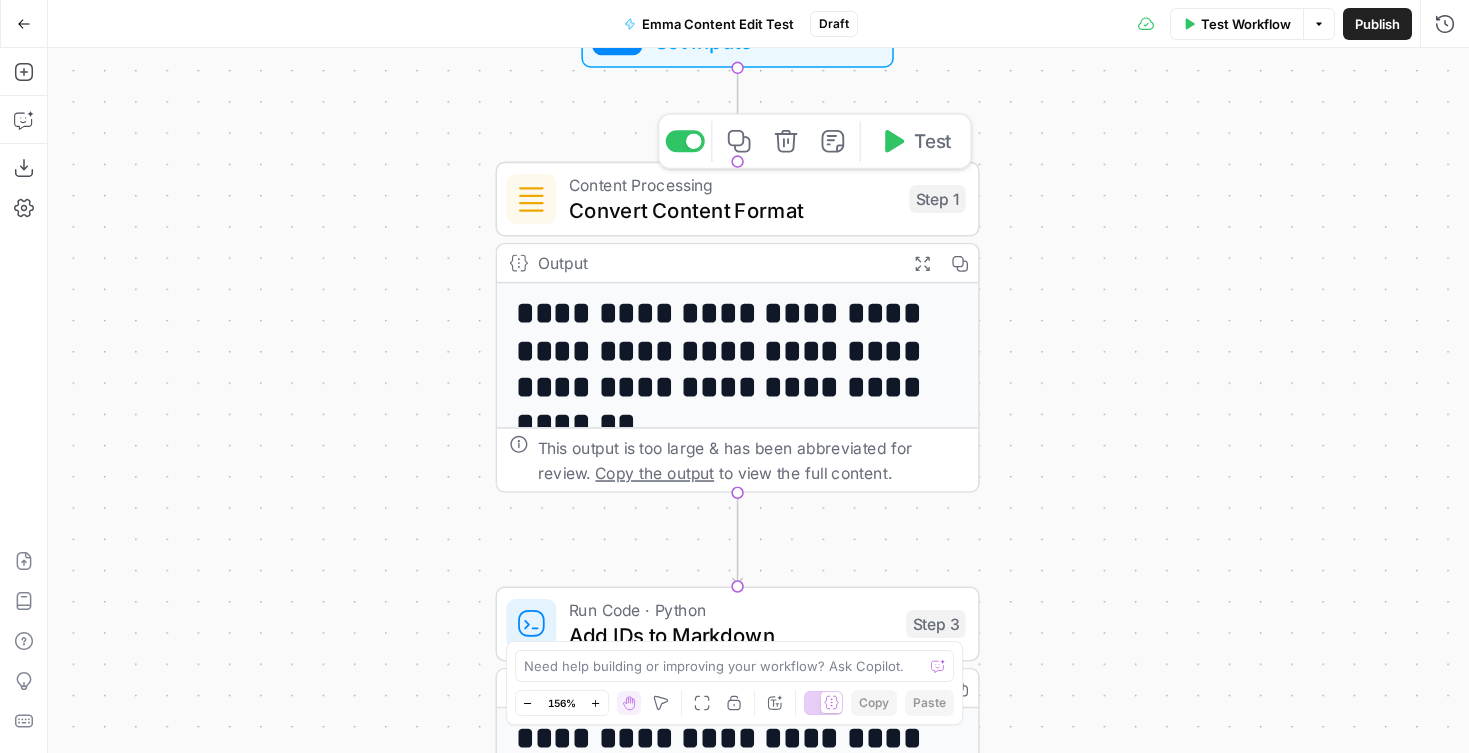 click on "Convert Content Format" at bounding box center (733, 209) 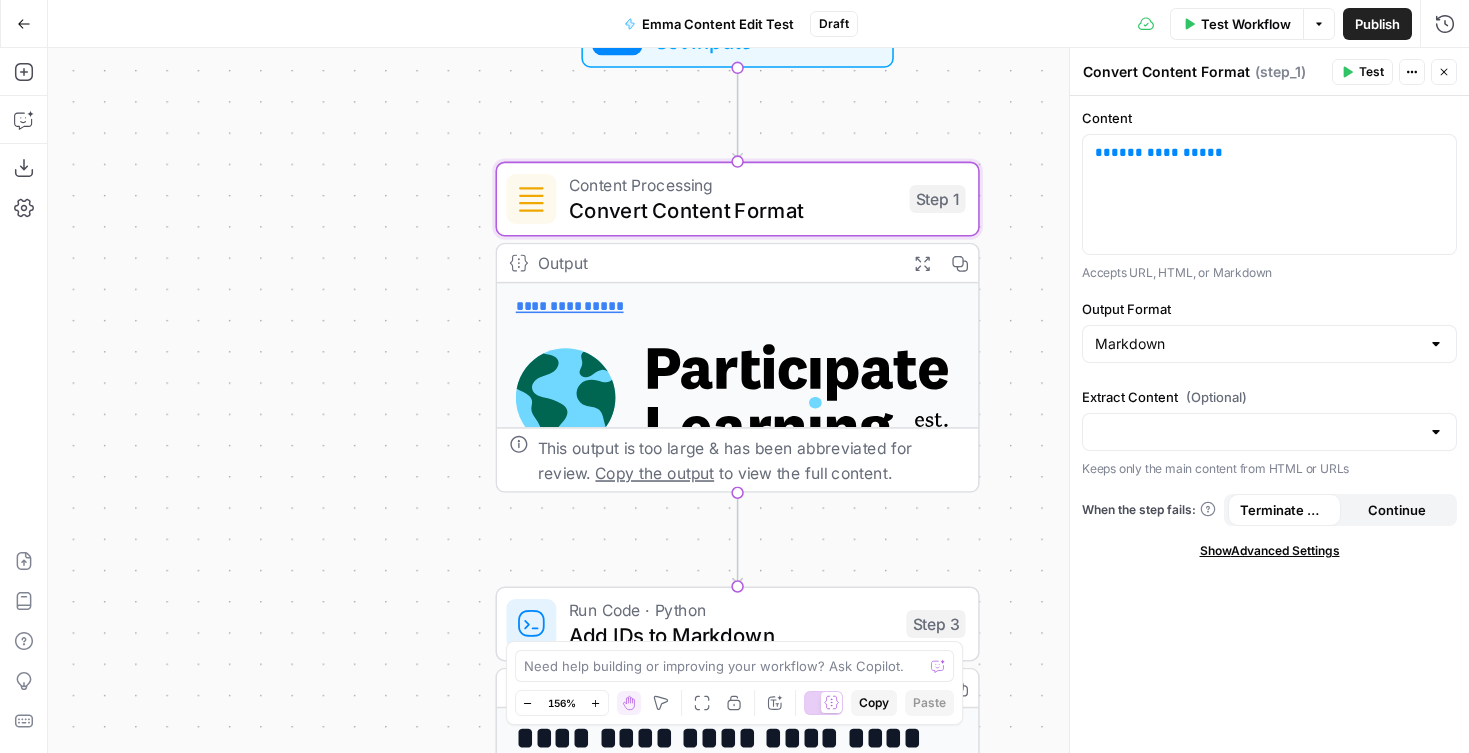 scroll, scrollTop: 0, scrollLeft: 0, axis: both 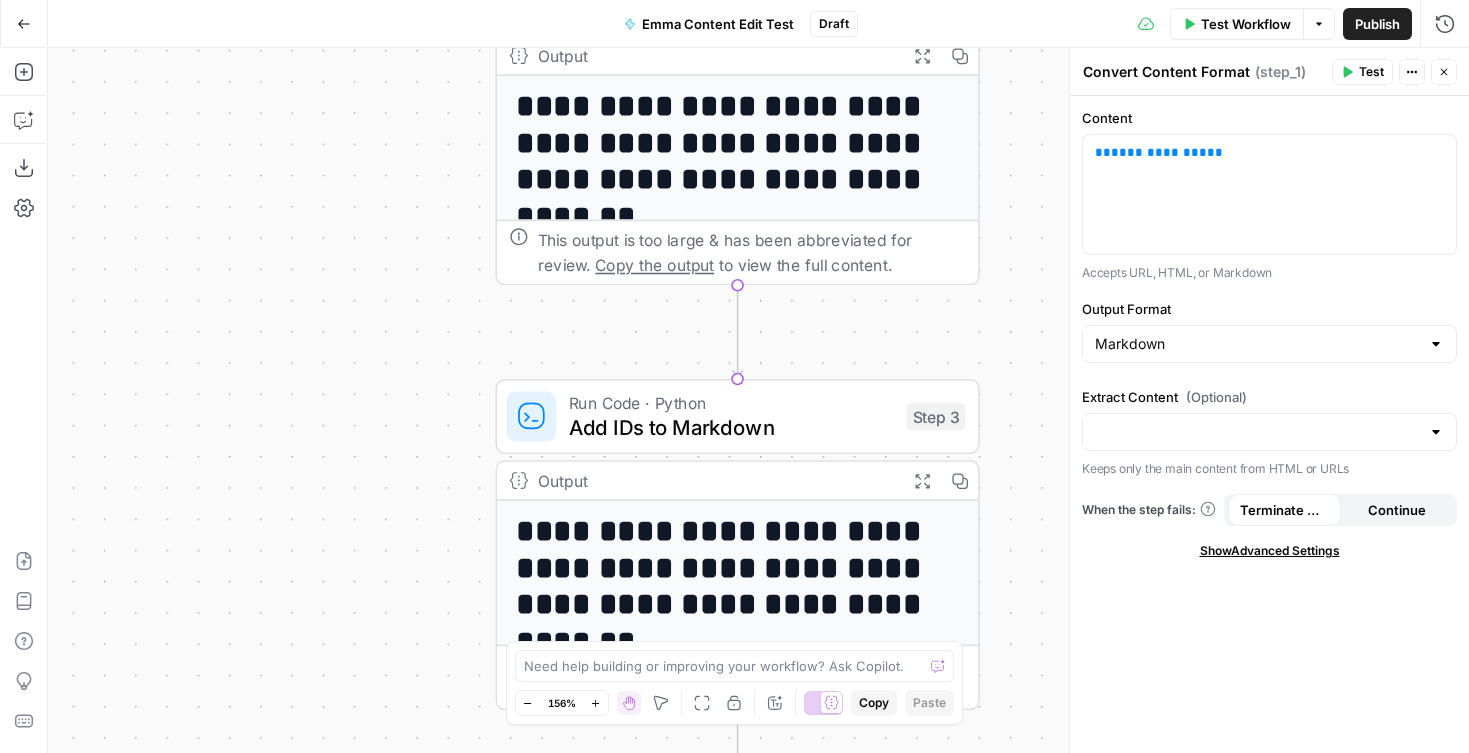 click on "Extract Content   (Optional)" at bounding box center [1269, 397] 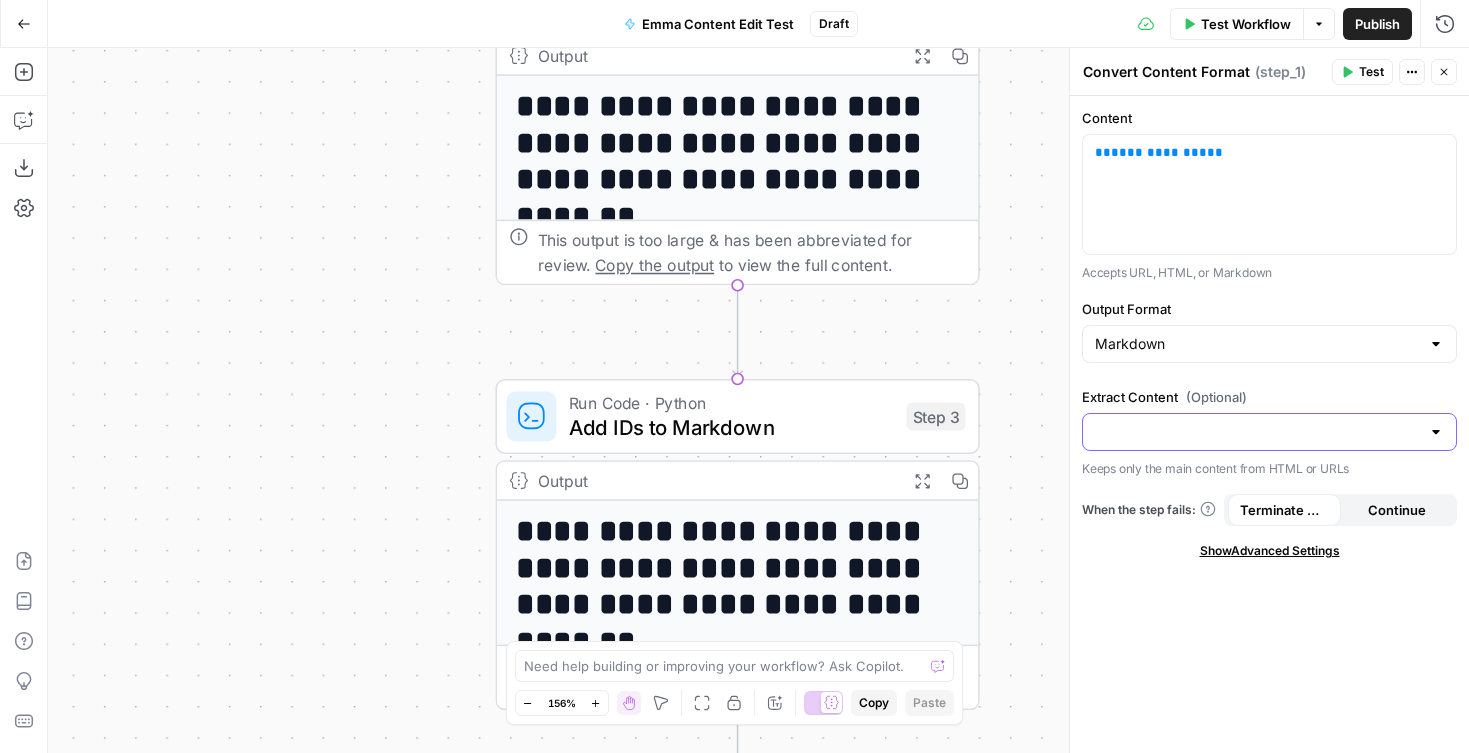 click on "Extract Content   (Optional)" at bounding box center (1257, 432) 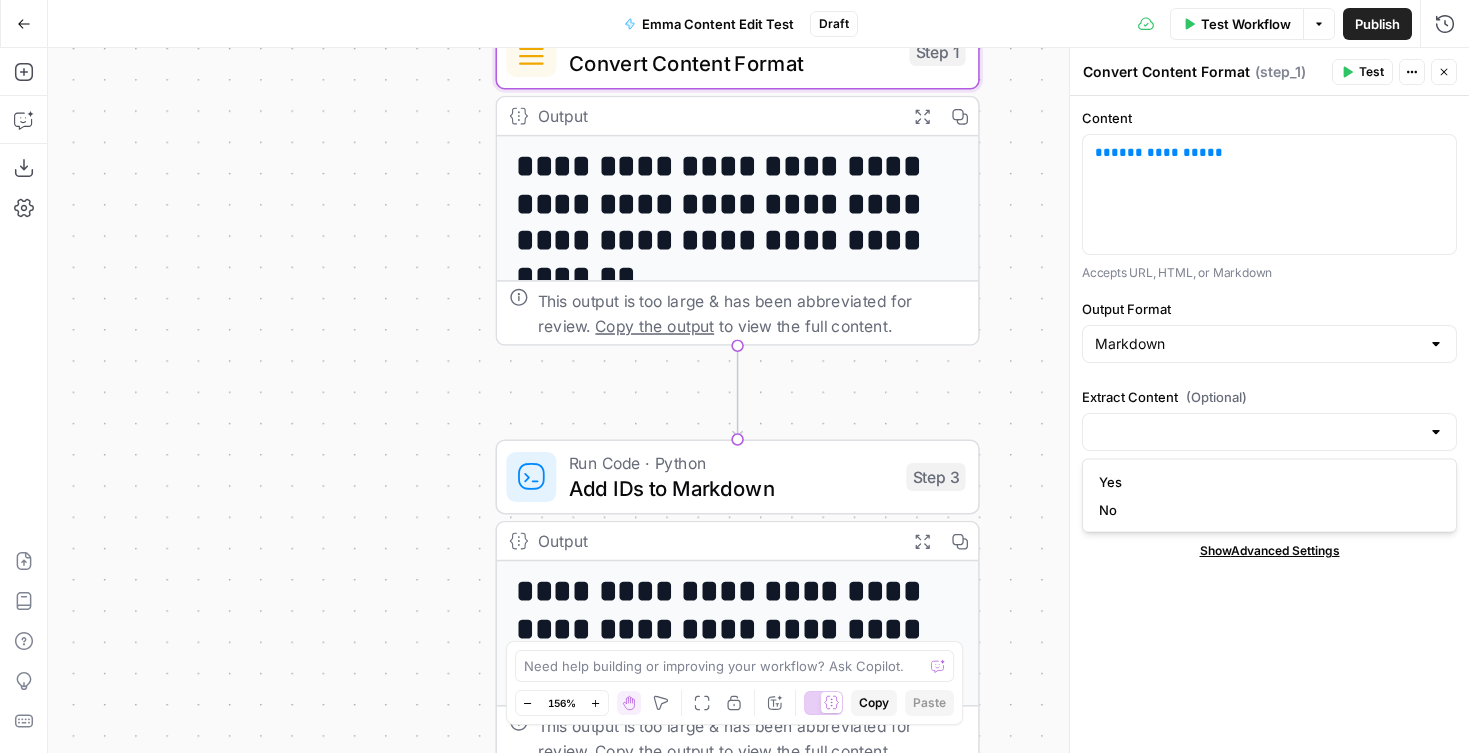 click 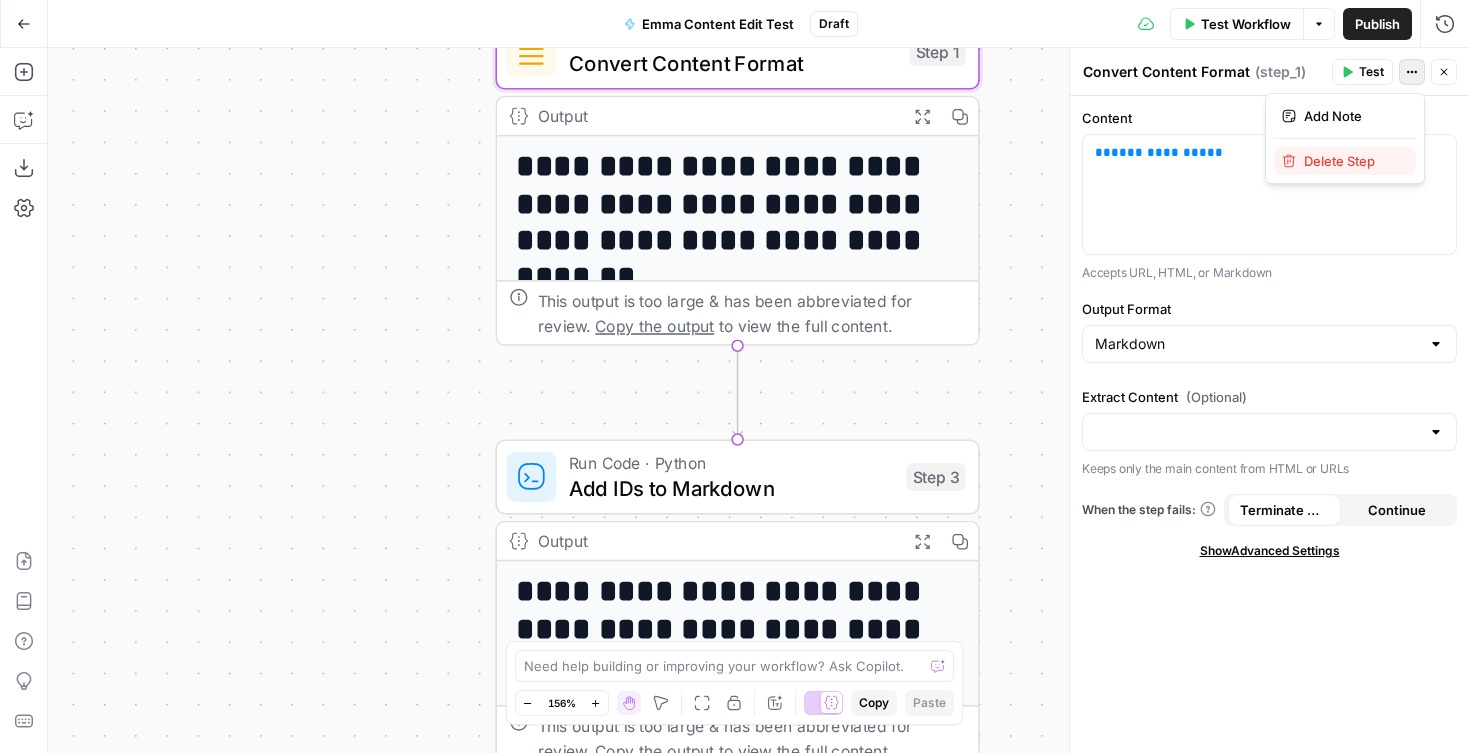 click on "Delete Step" at bounding box center (1352, 161) 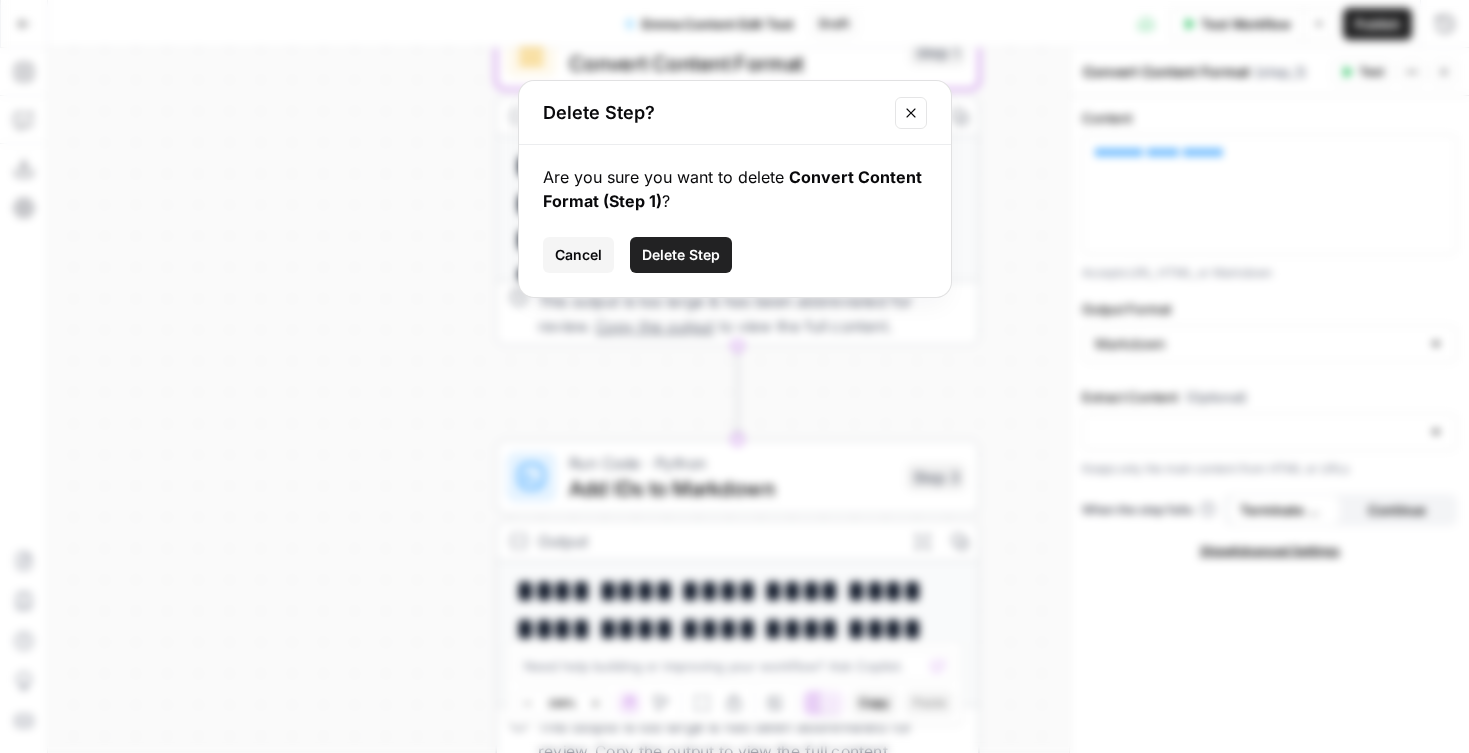 click on "Delete Step" at bounding box center (681, 255) 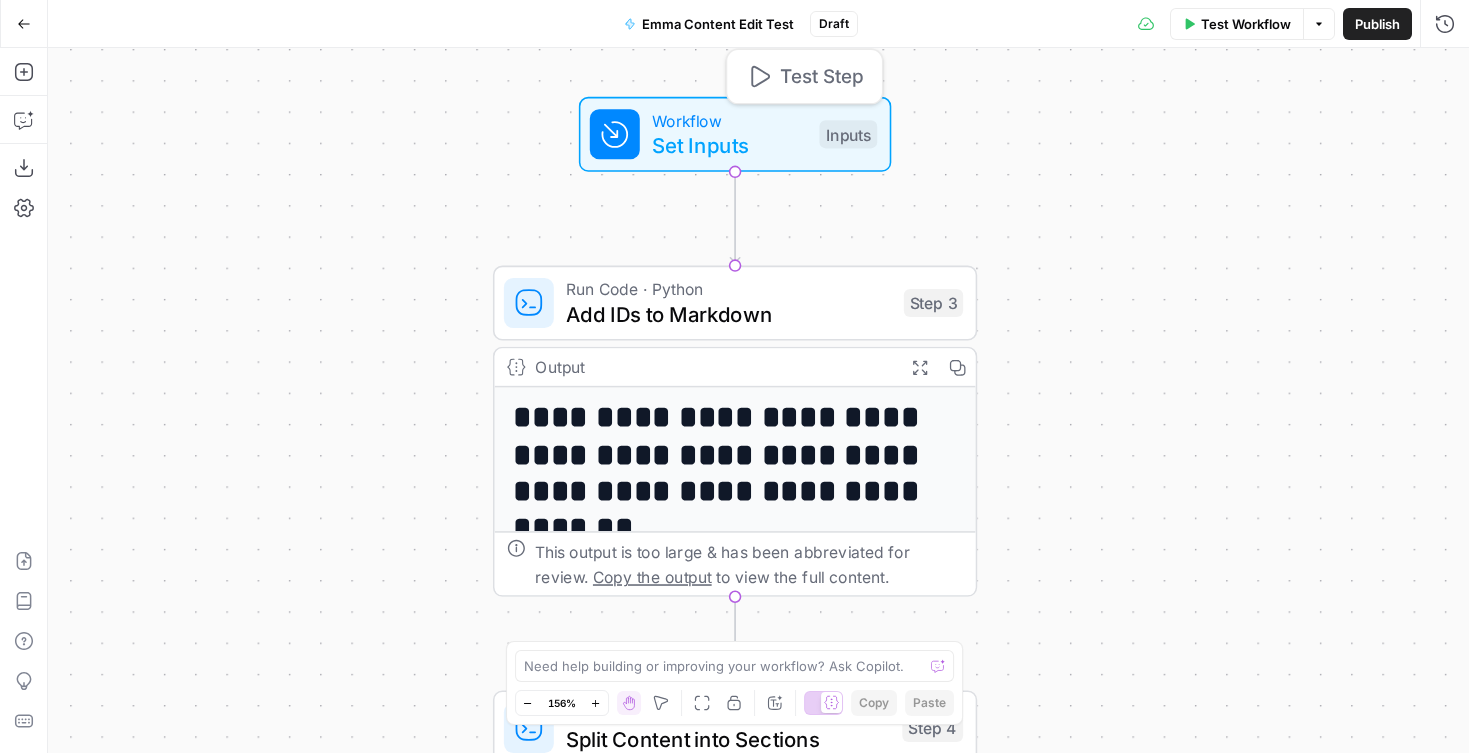 click on "Set Inputs" at bounding box center (729, 145) 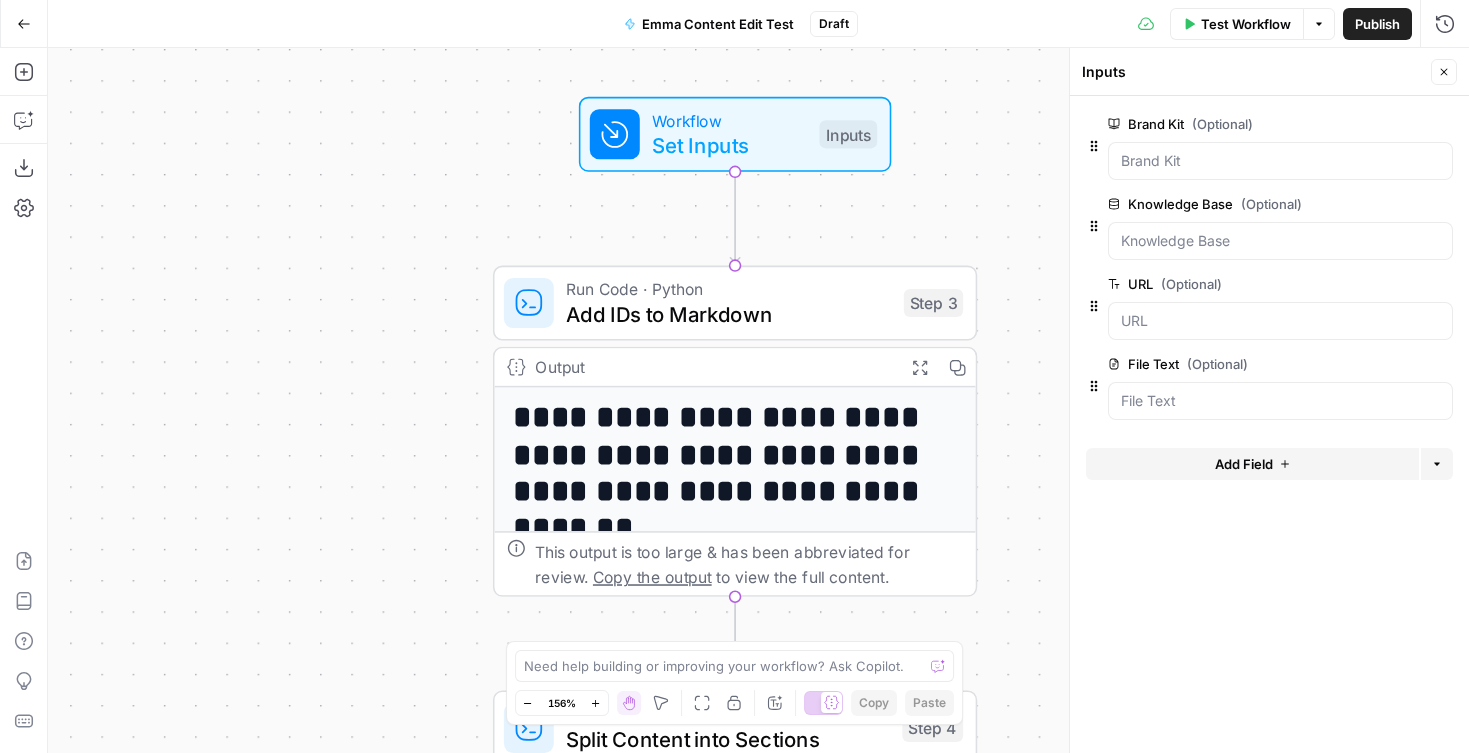 click 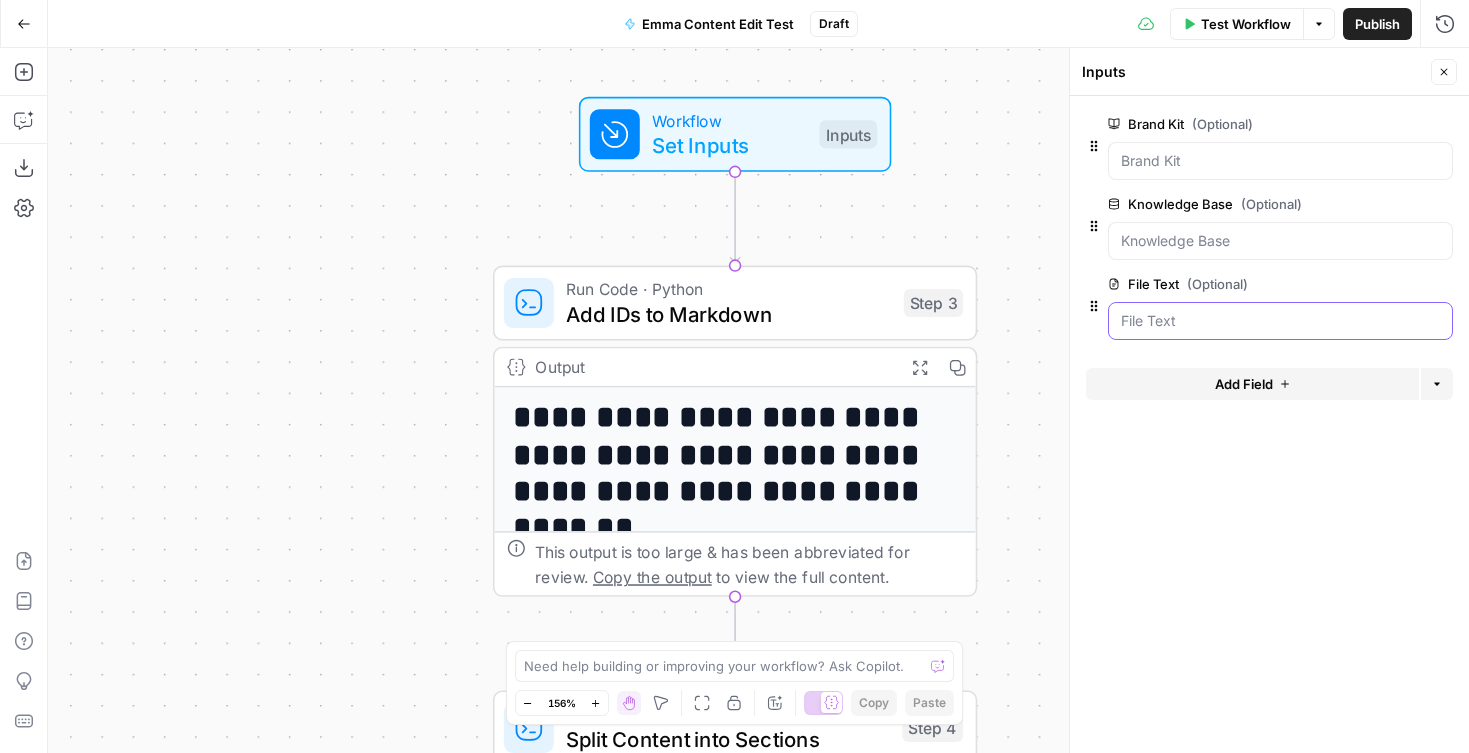 click on "File Text   (Optional)" at bounding box center (1280, 321) 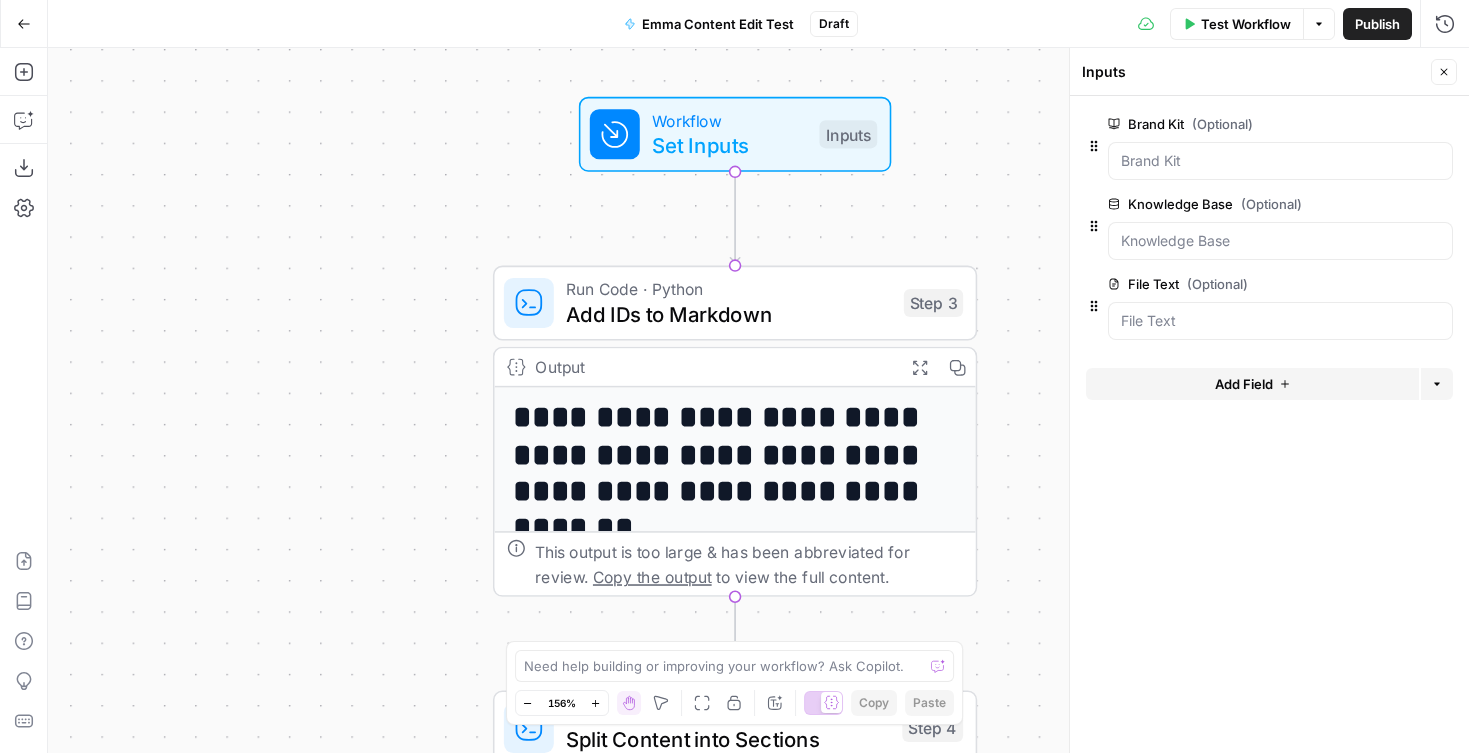 click on "(Optional)" at bounding box center [1217, 284] 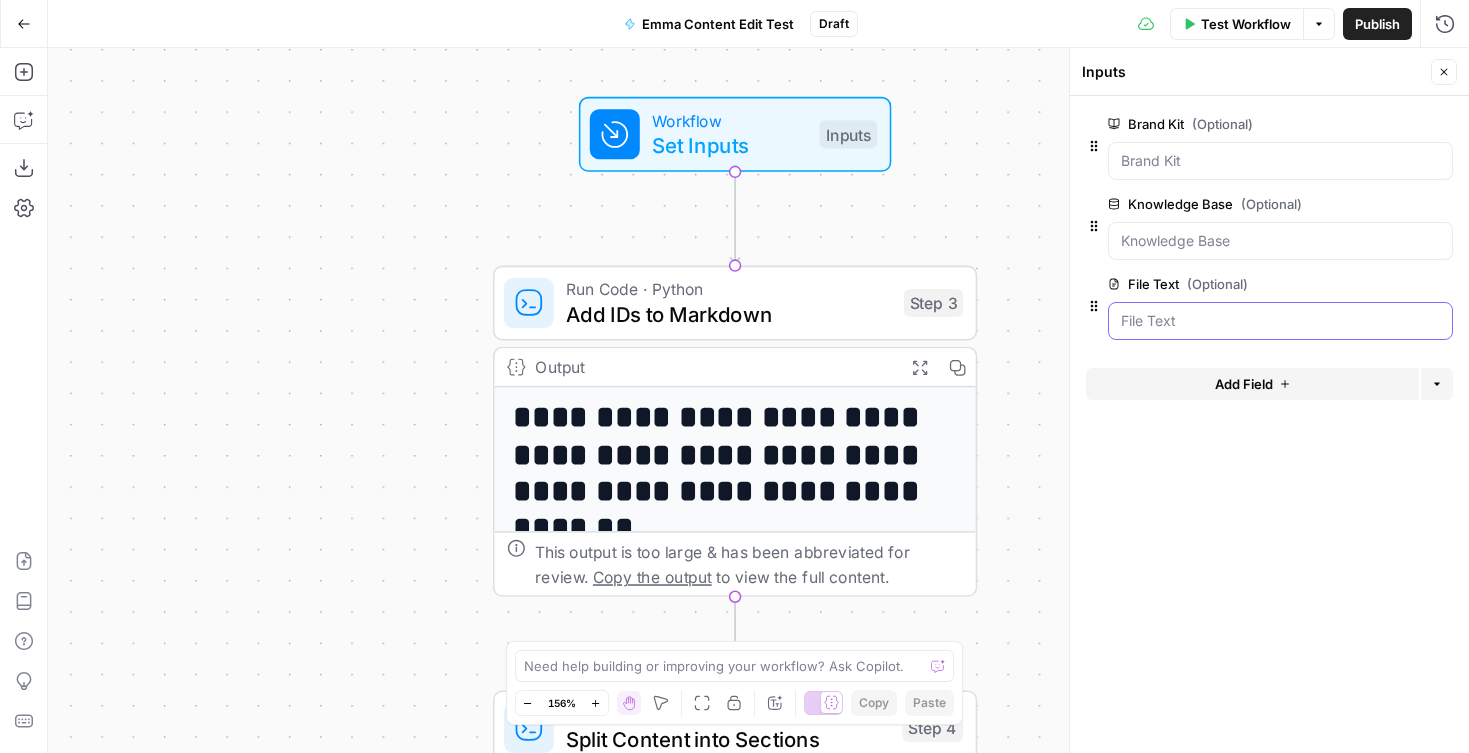 click on "File Text   (Optional)" at bounding box center (1280, 321) 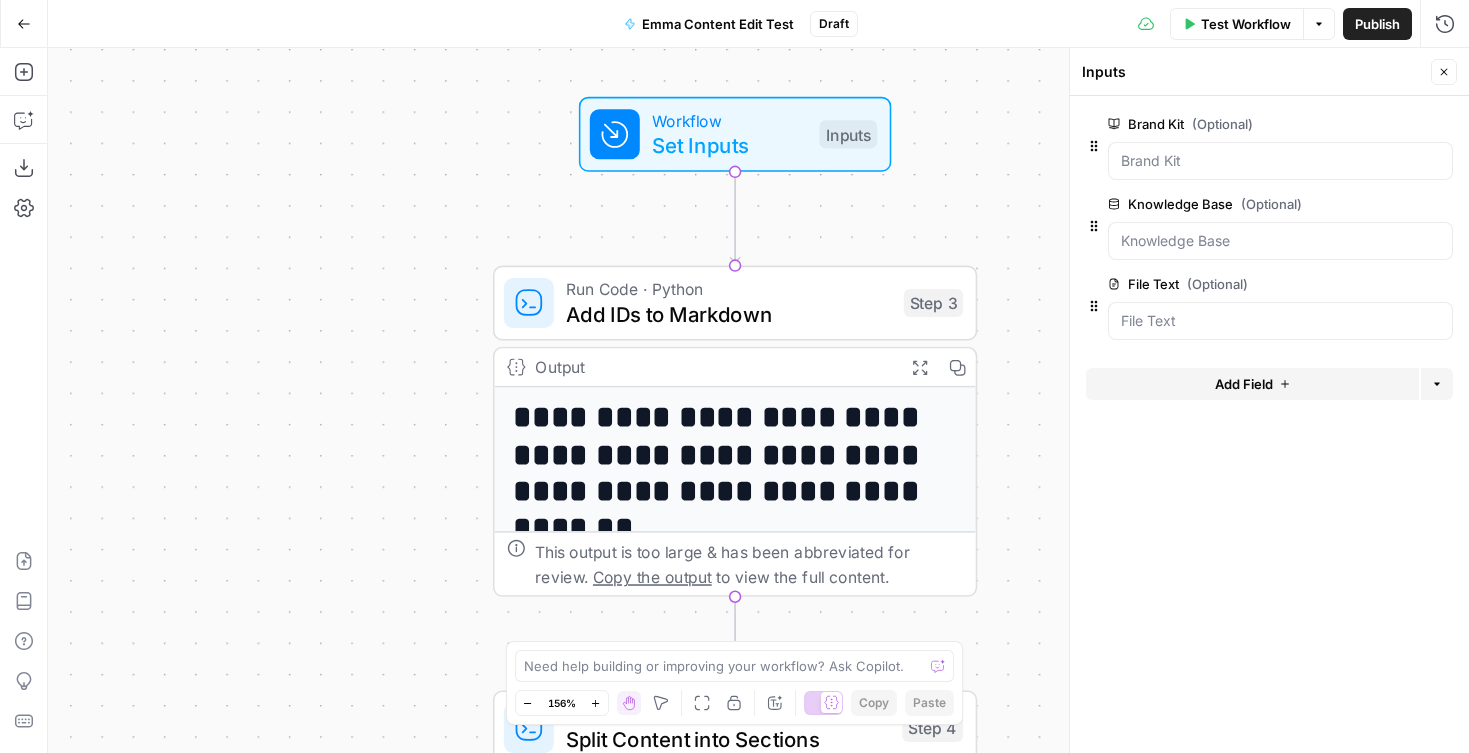 click on "edit field" at bounding box center (1378, 284) 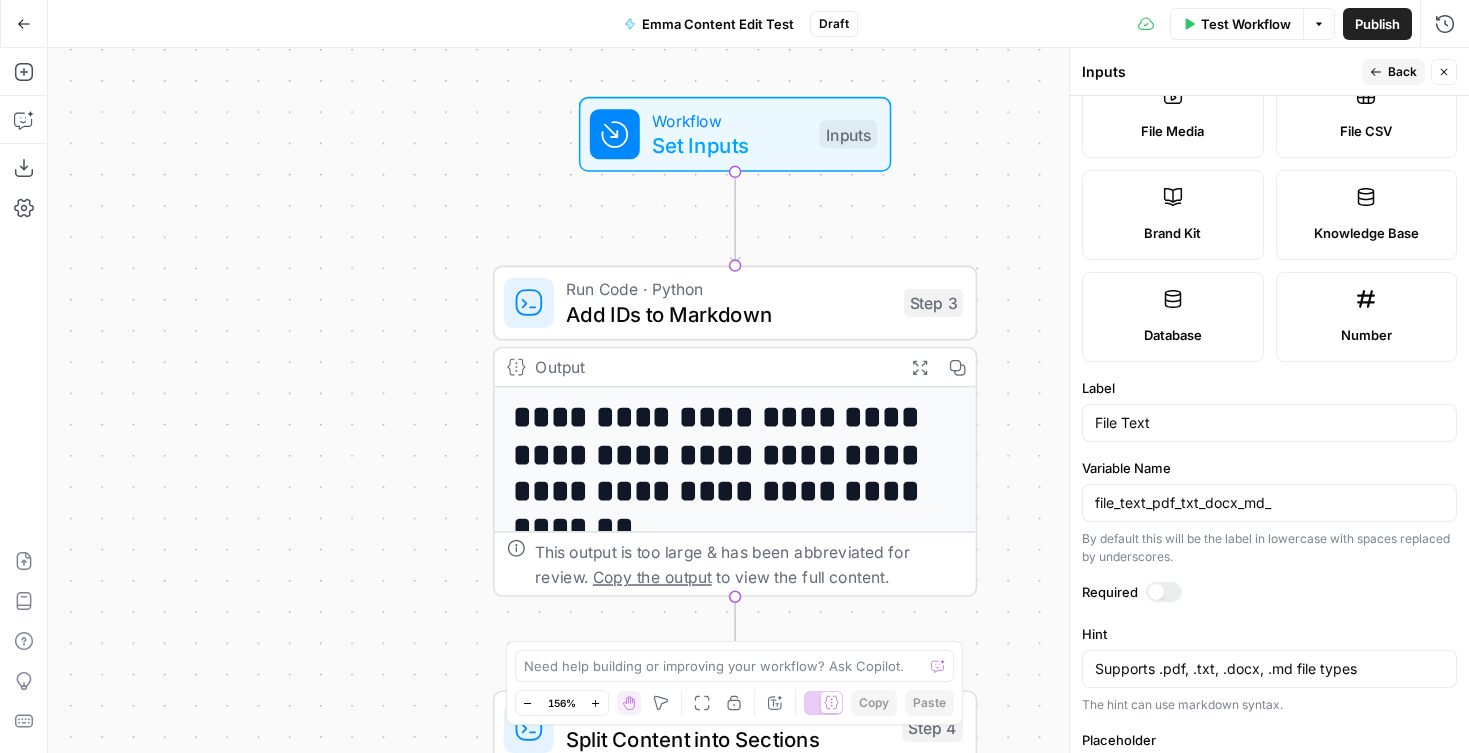 scroll, scrollTop: 451, scrollLeft: 0, axis: vertical 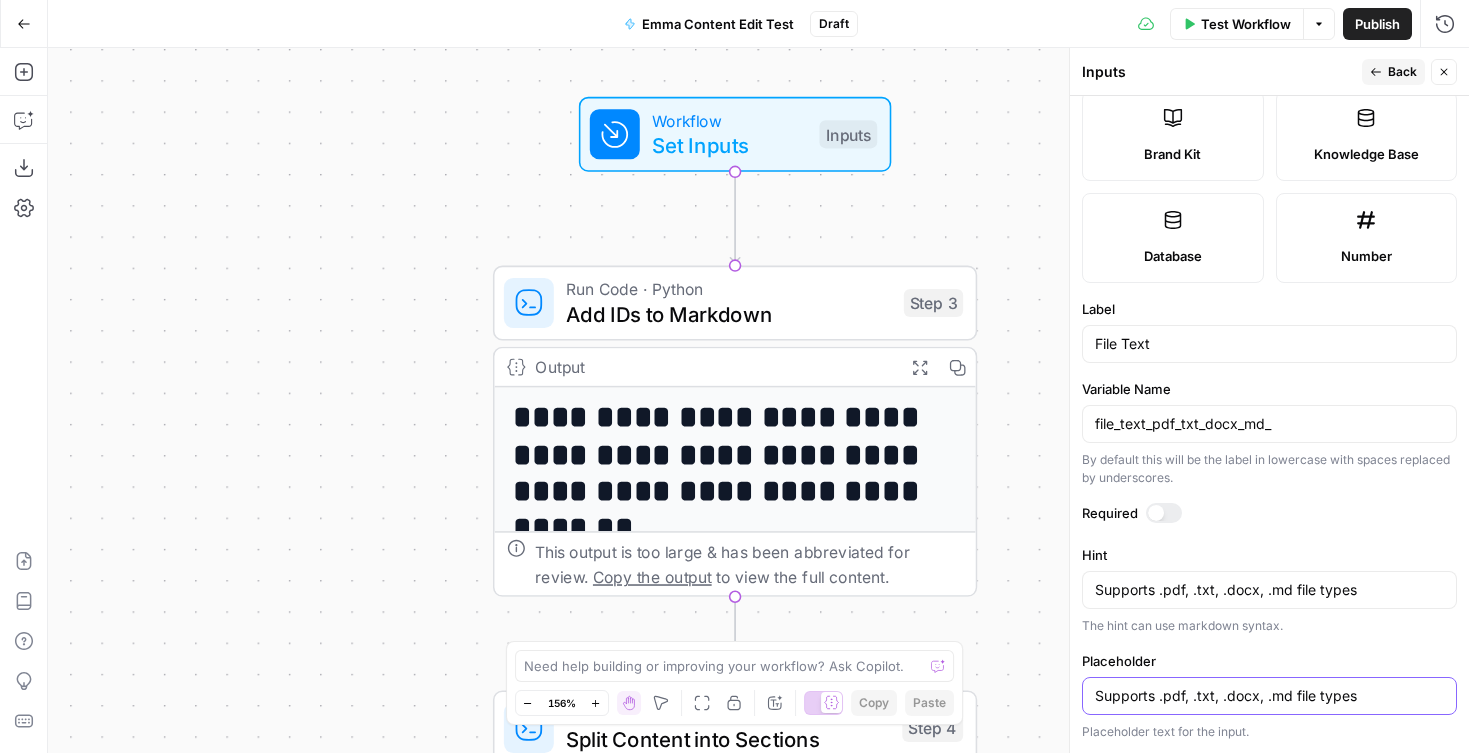 click on "Supports .pdf, .txt, .docx, .md file types" at bounding box center (1269, 696) 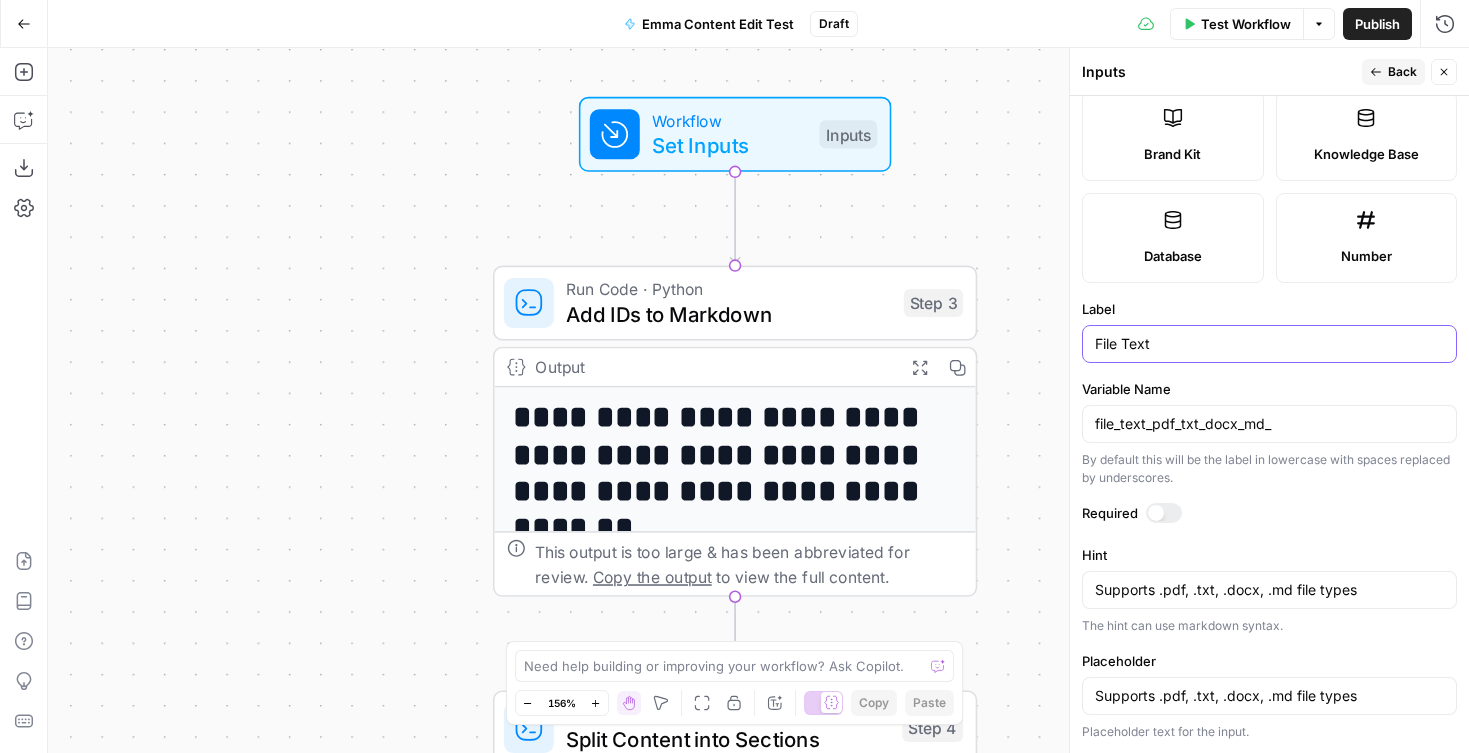 click on "File Text" at bounding box center [1269, 344] 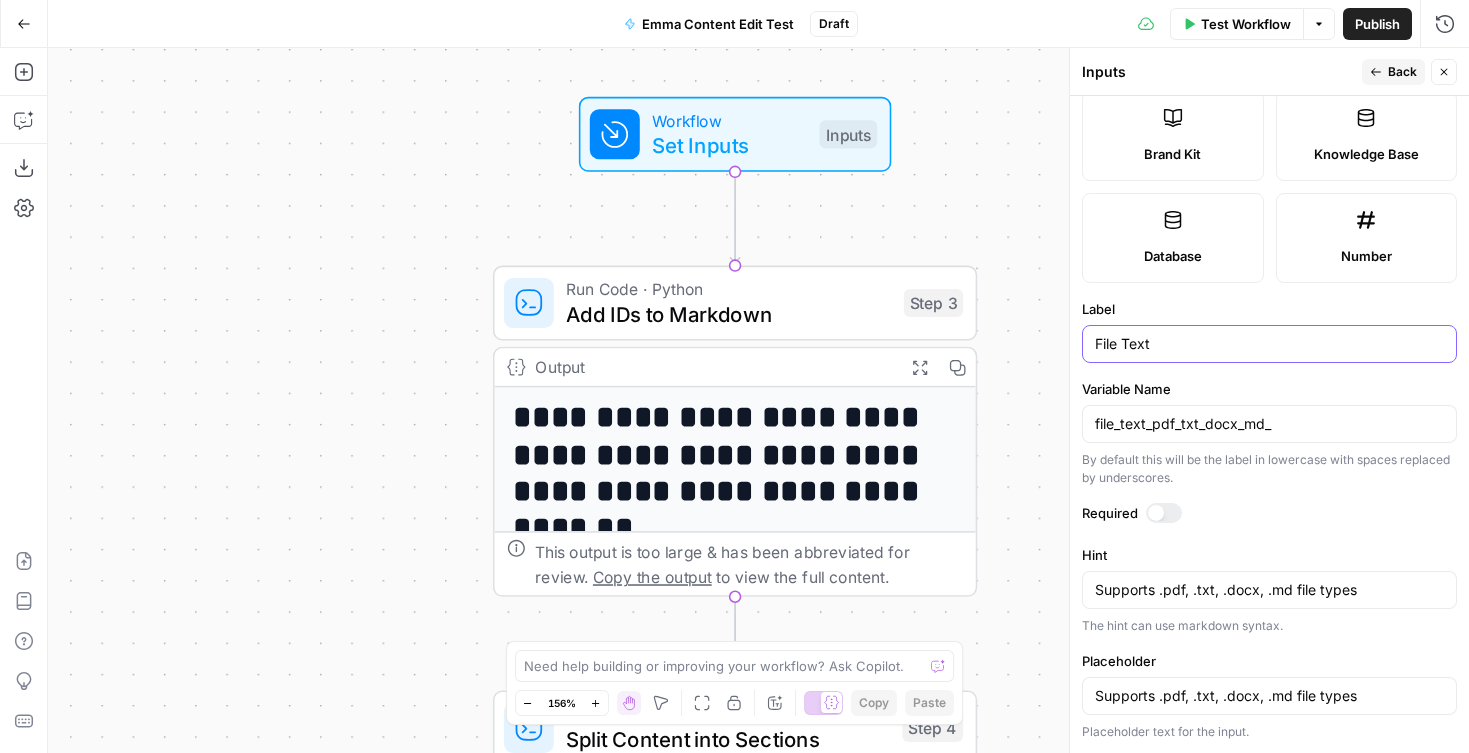 click on "File Text" at bounding box center (1269, 344) 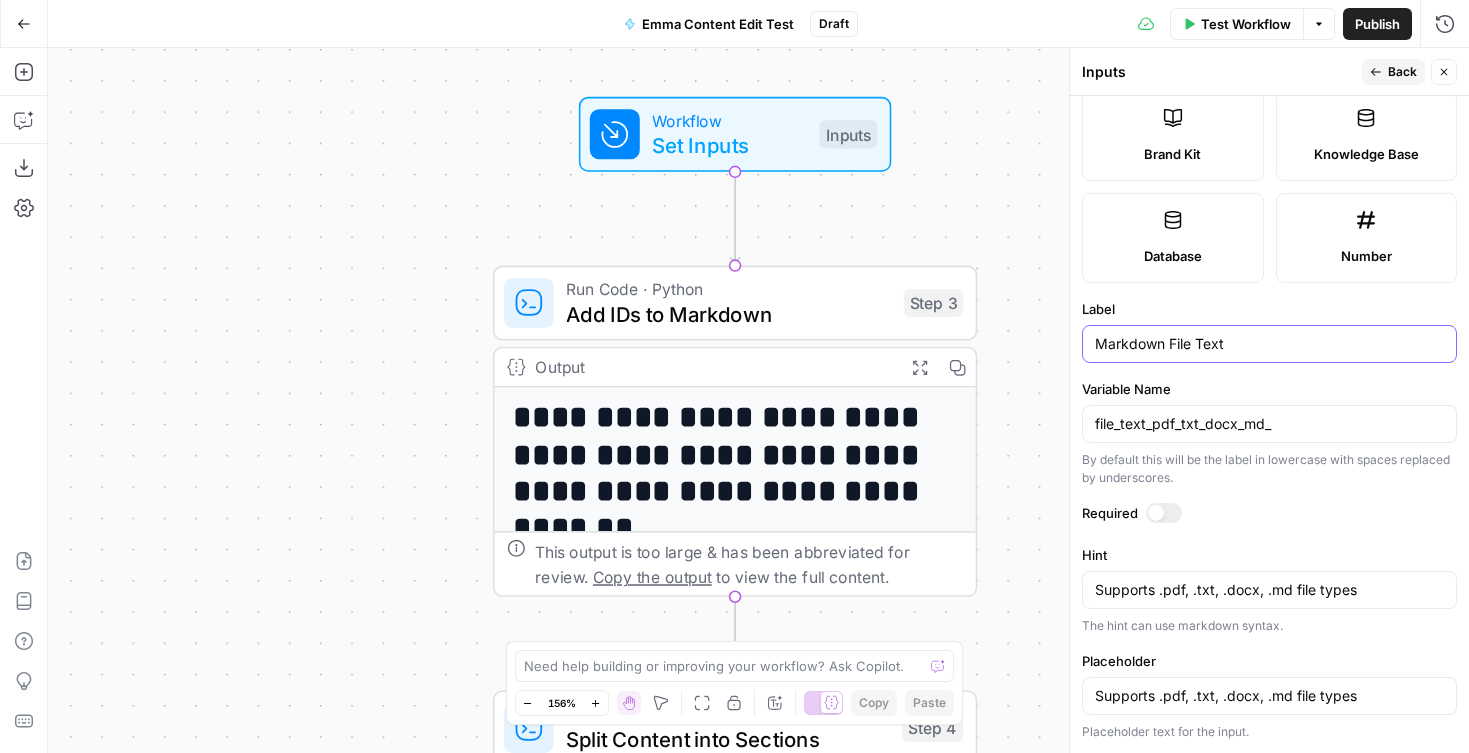 type on "Markdown File Text" 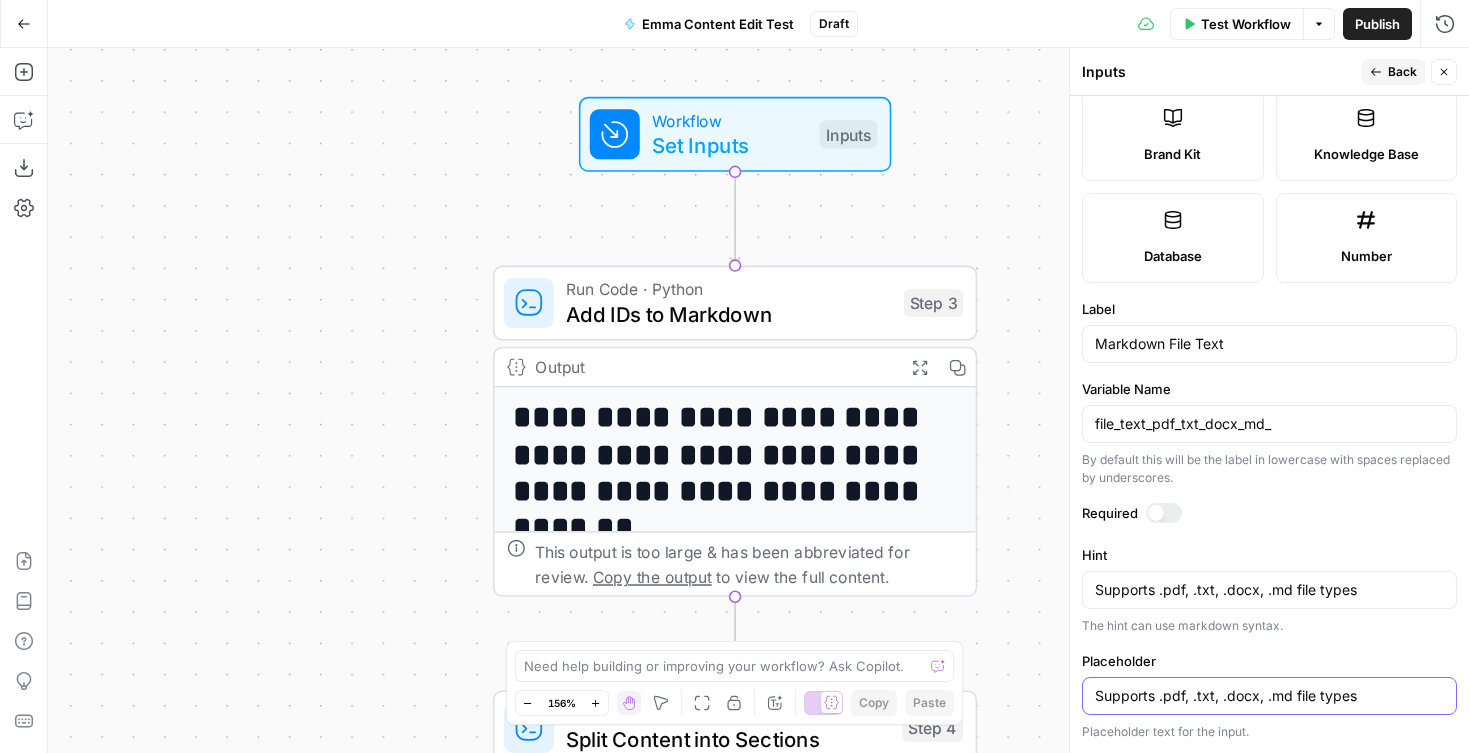 drag, startPoint x: 1378, startPoint y: 694, endPoint x: 1072, endPoint y: 680, distance: 306.3201 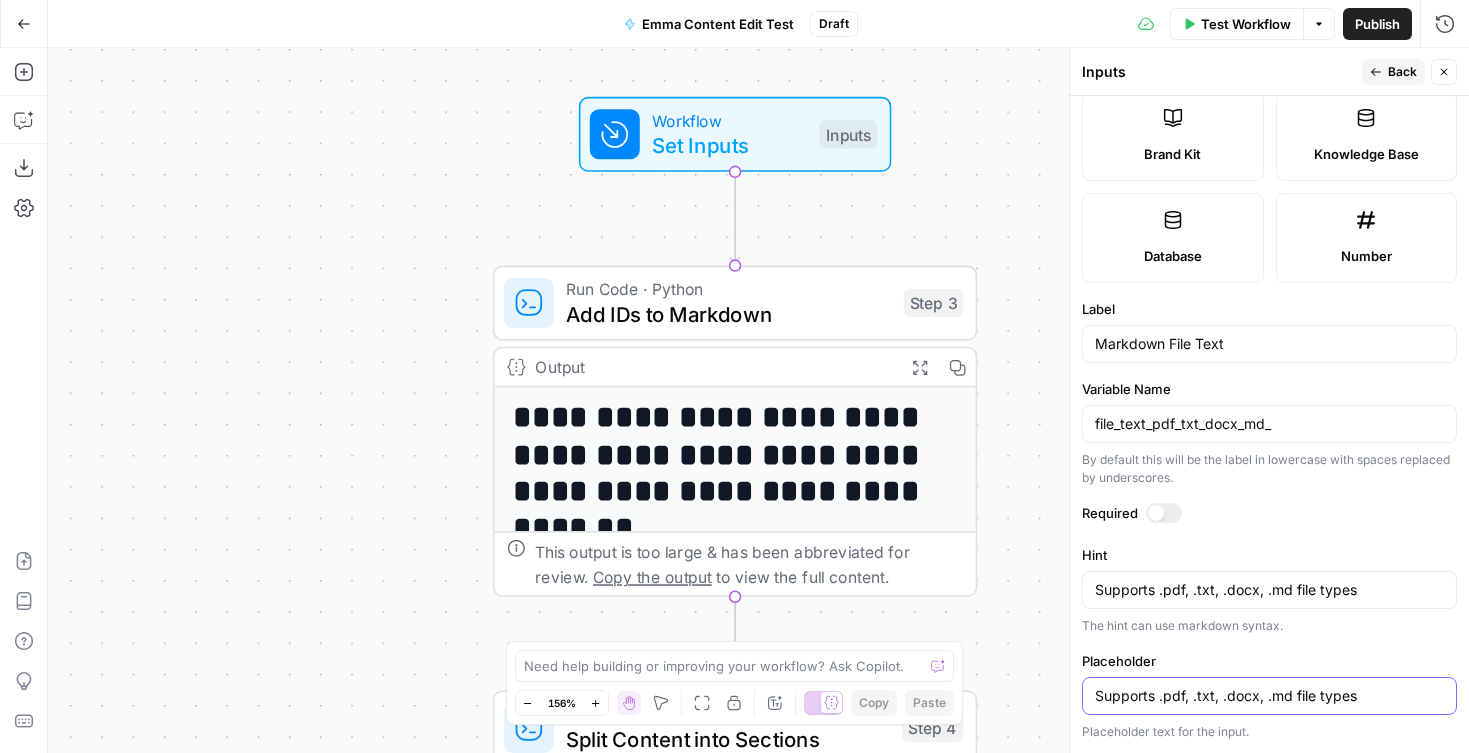 click on "Supports .pdf, .txt, .docx, .md file types" at bounding box center (1269, 696) 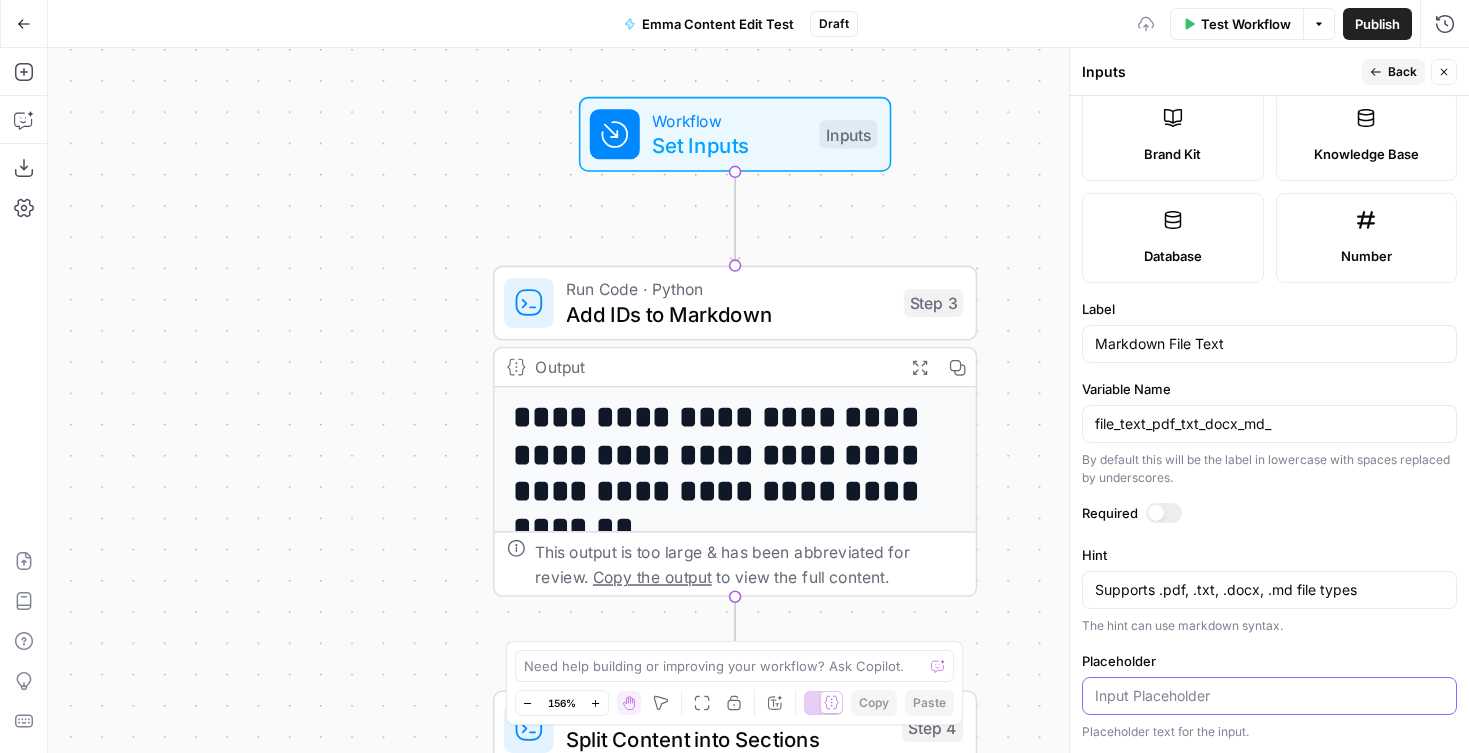 type 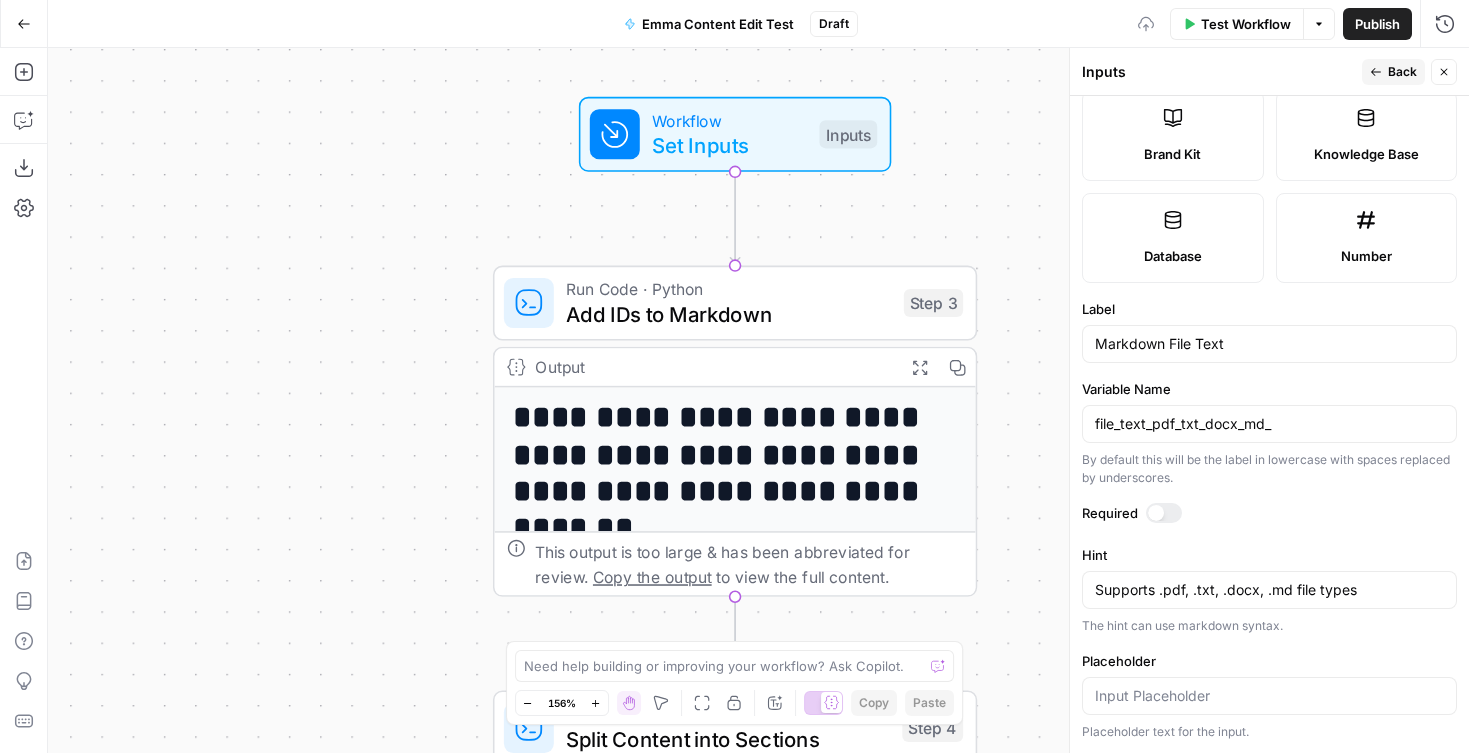 click on "Placeholder" at bounding box center (1269, 661) 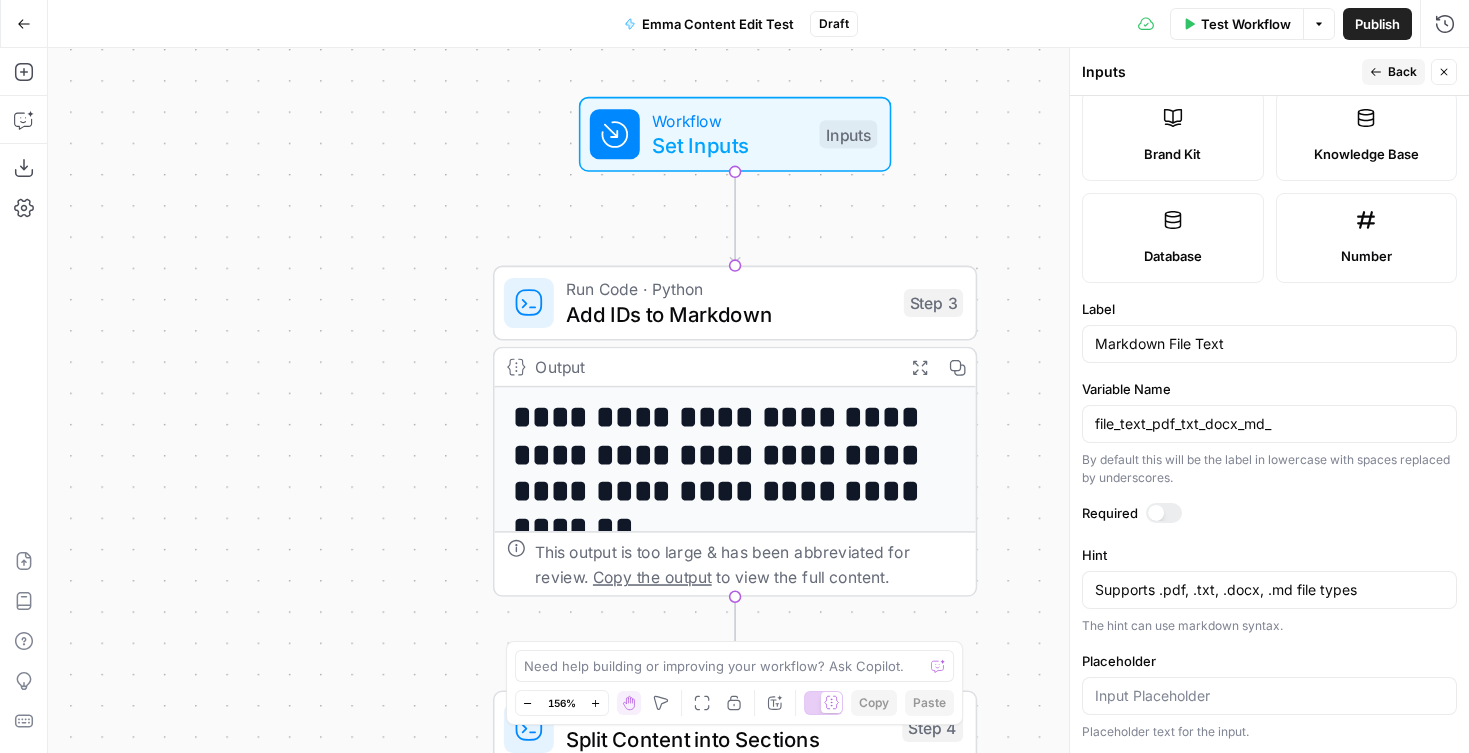 click on "Back" at bounding box center [1402, 72] 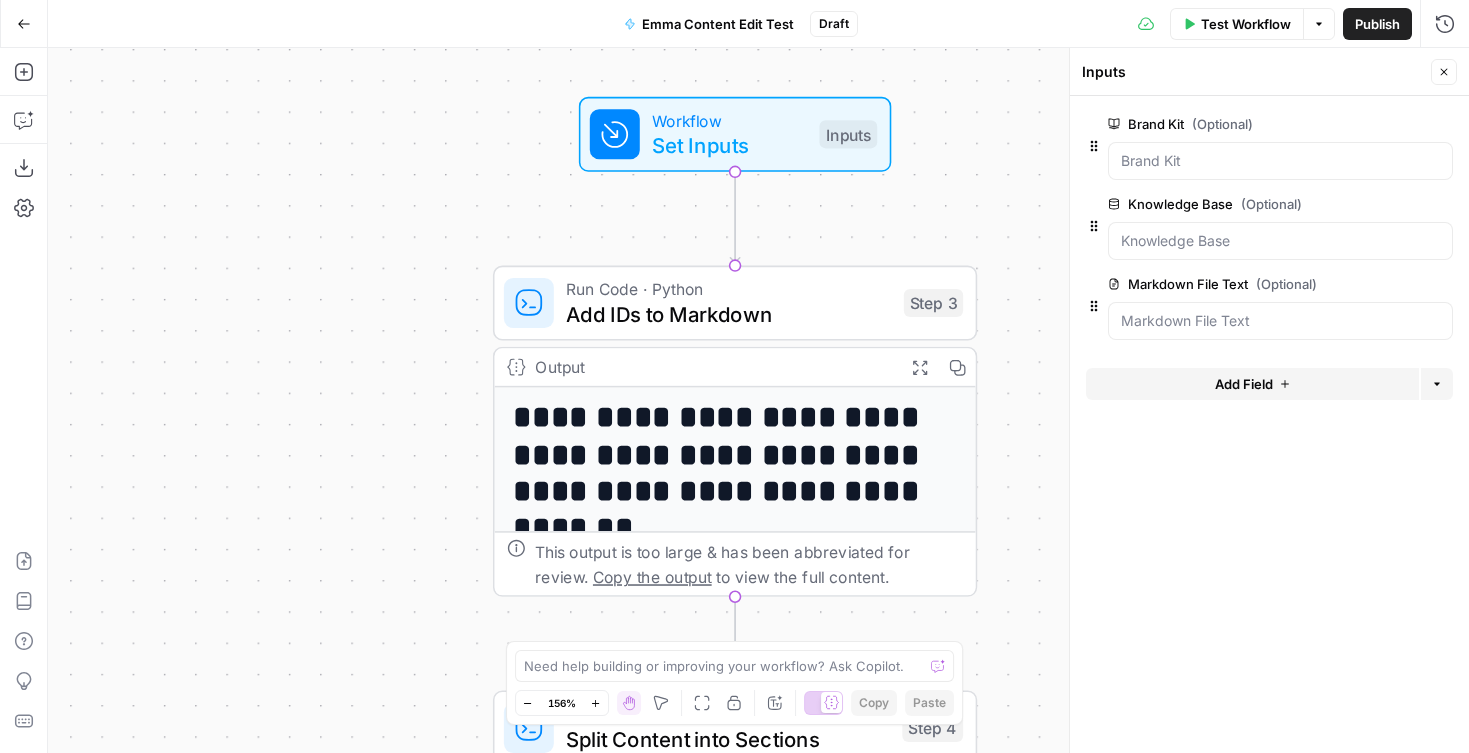 click 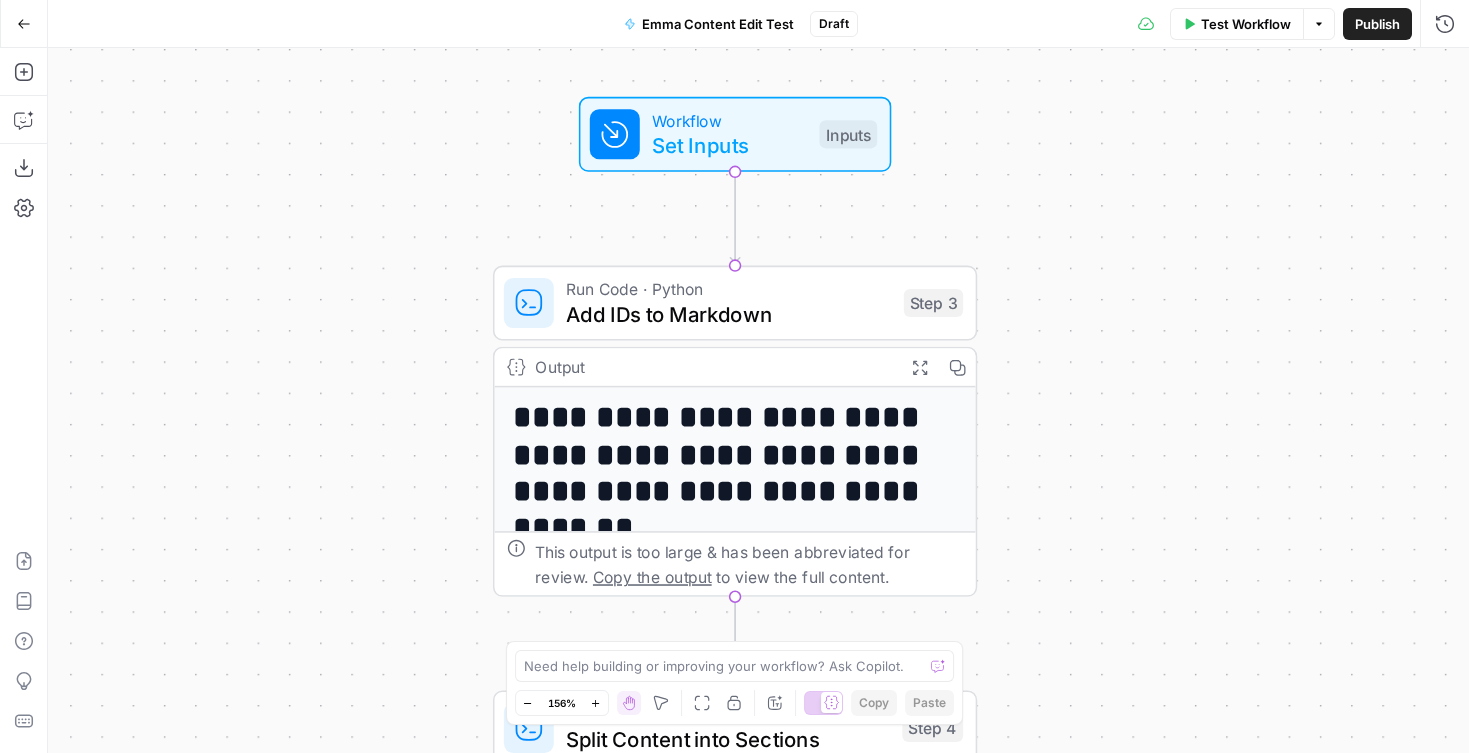 click 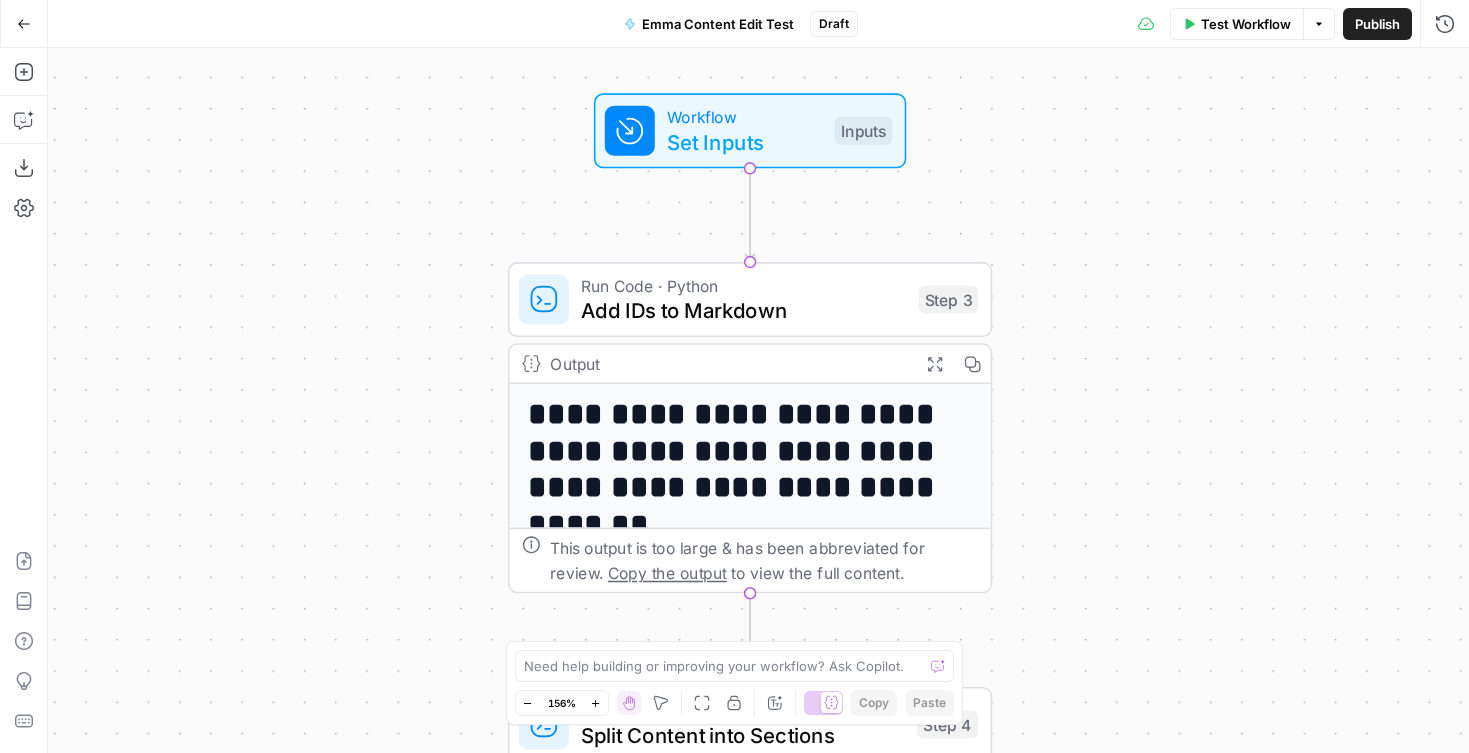 click on "Add Steps Copilot Download as JSON Settings Import JSON AirOps Academy Help Give Feedback Shortcuts" at bounding box center [24, 400] 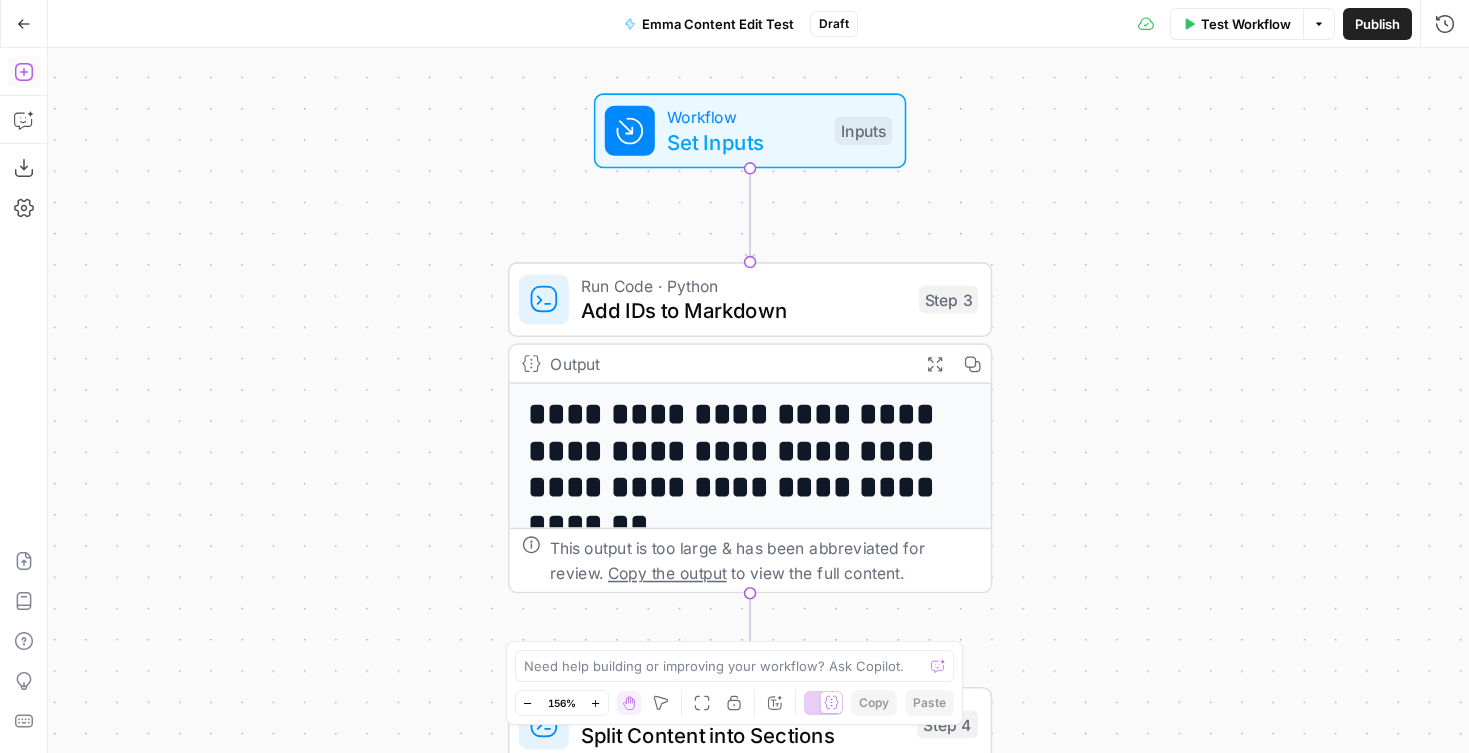 click on "Add Steps" at bounding box center (24, 72) 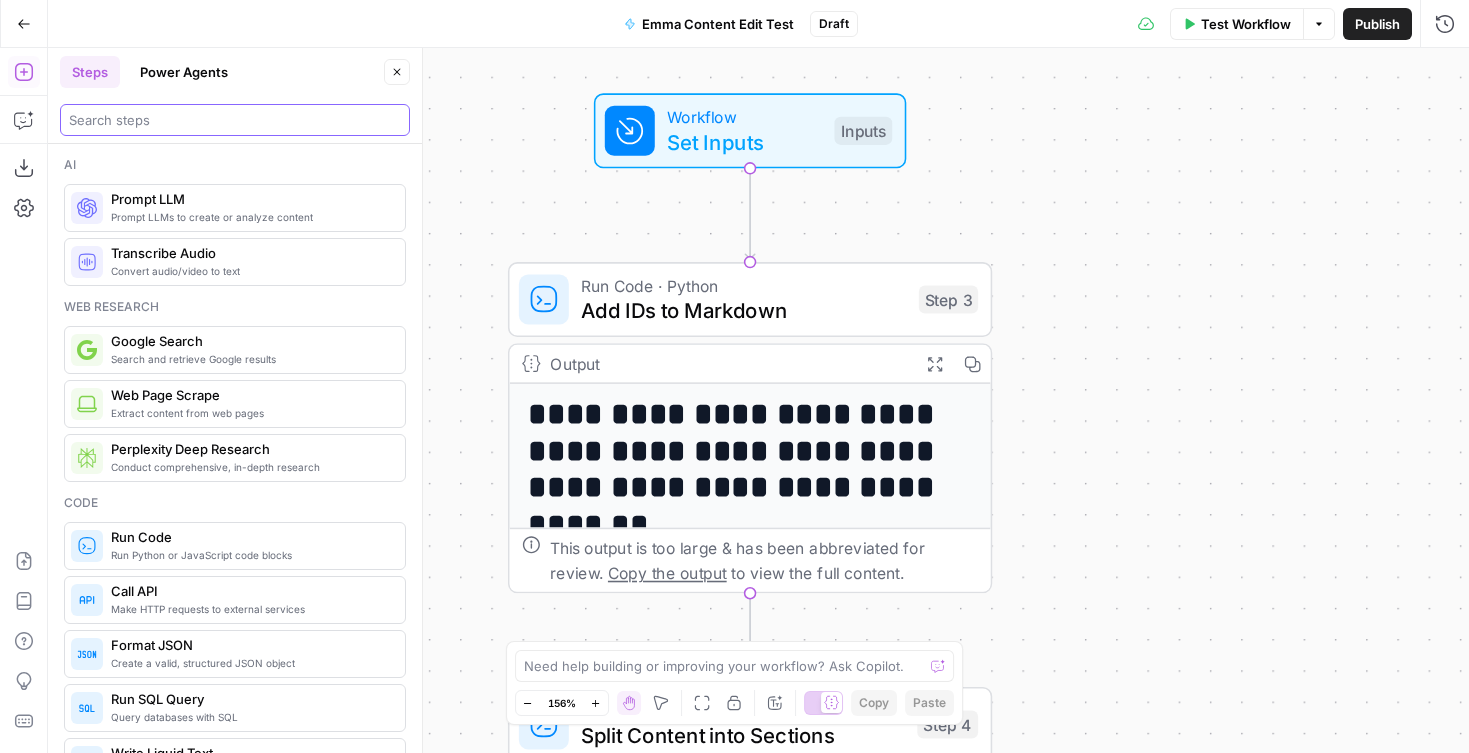 click at bounding box center [235, 120] 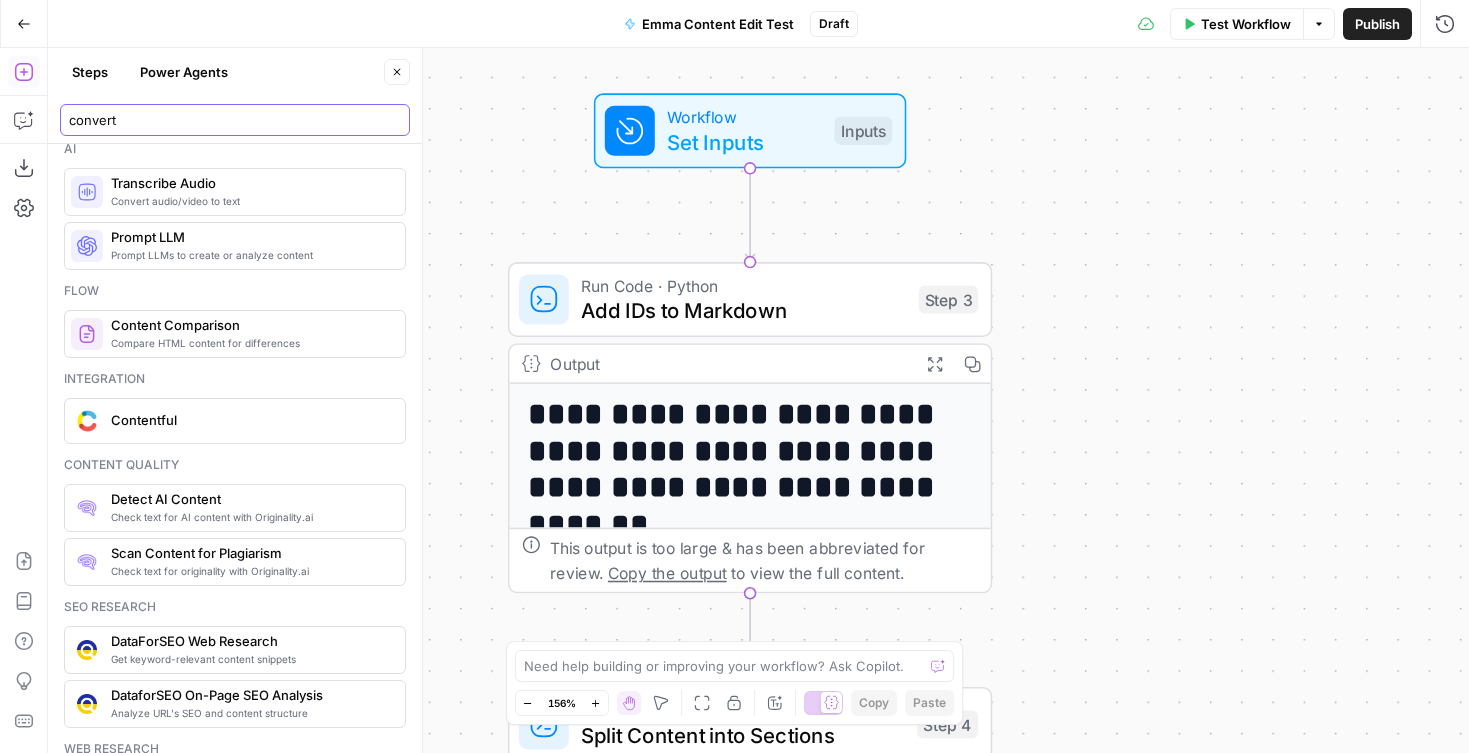 scroll, scrollTop: 0, scrollLeft: 0, axis: both 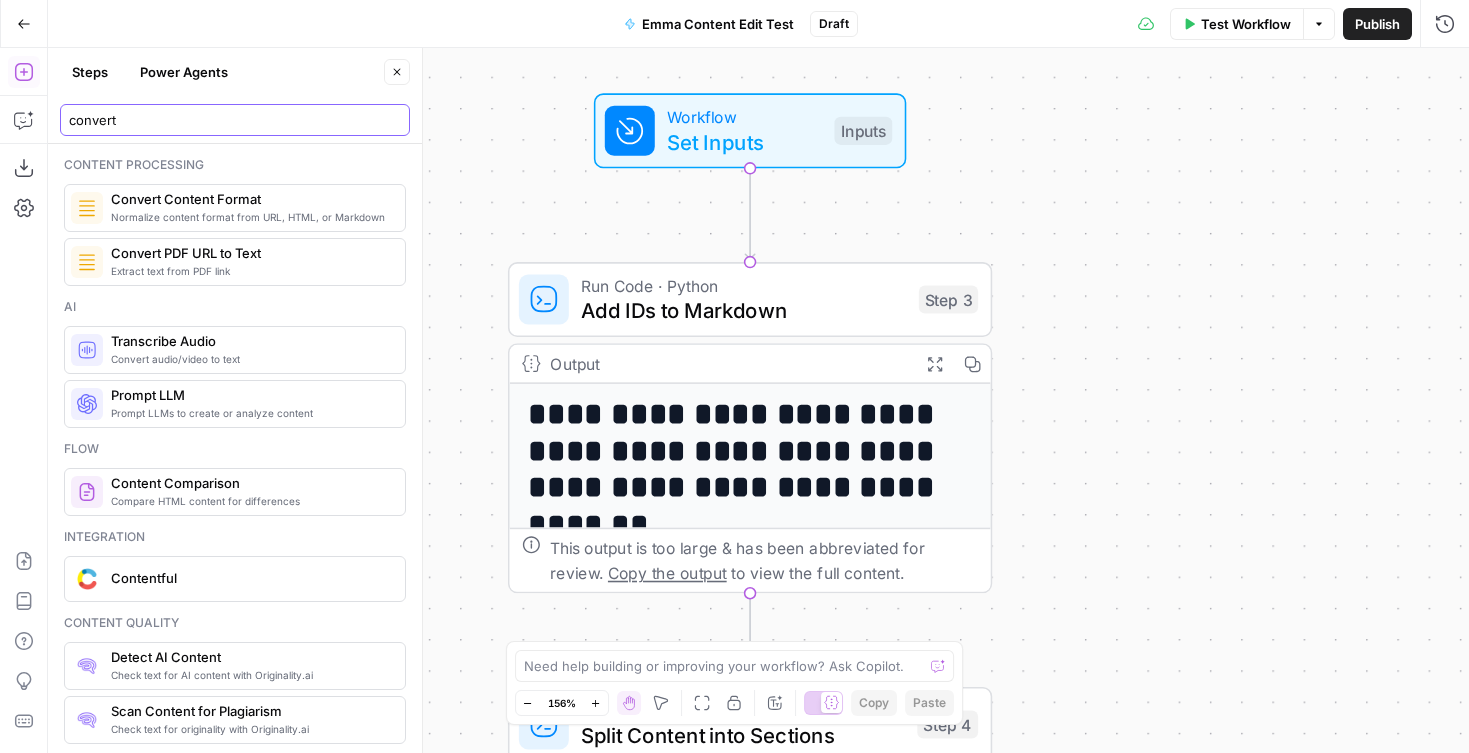type on "convert" 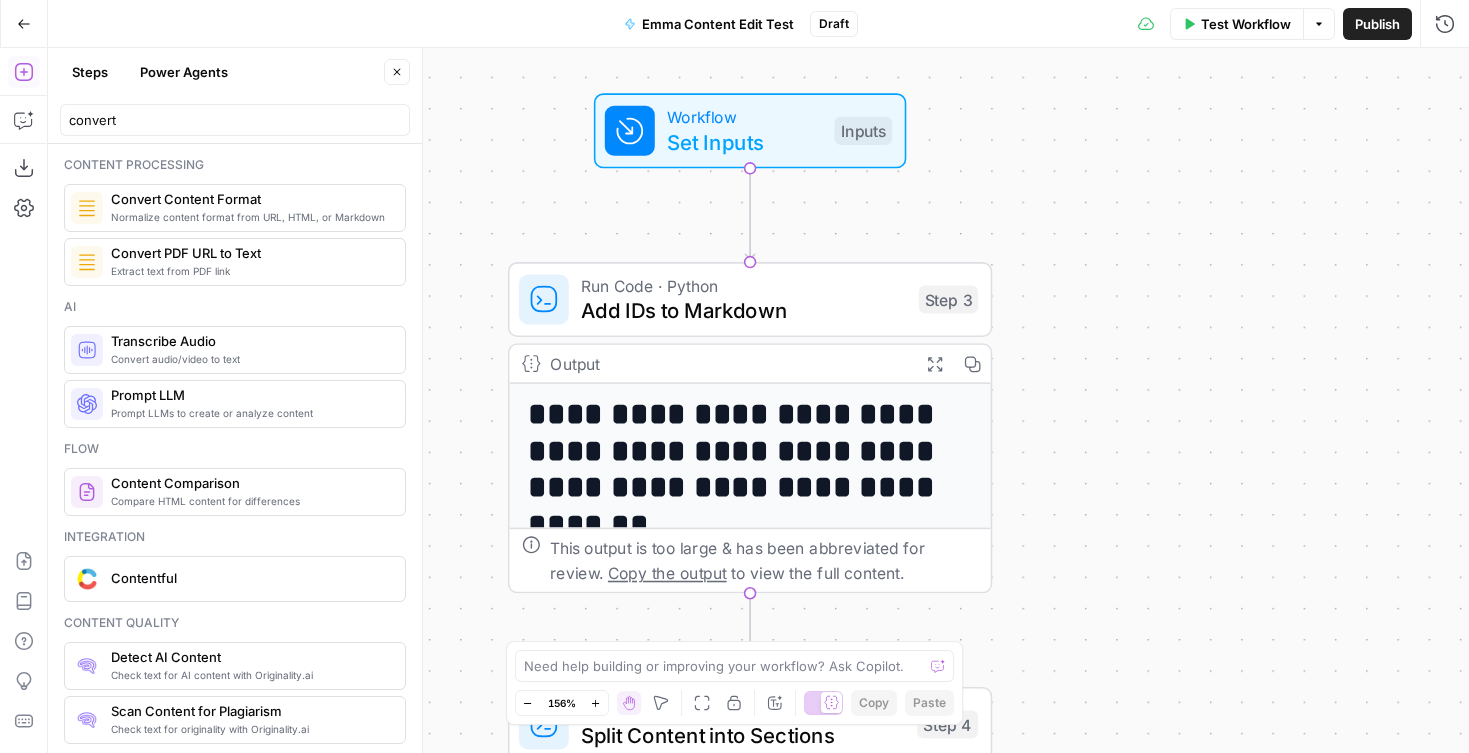 click on "Normalize content format from URL, HTML, or Markdown" at bounding box center [250, 217] 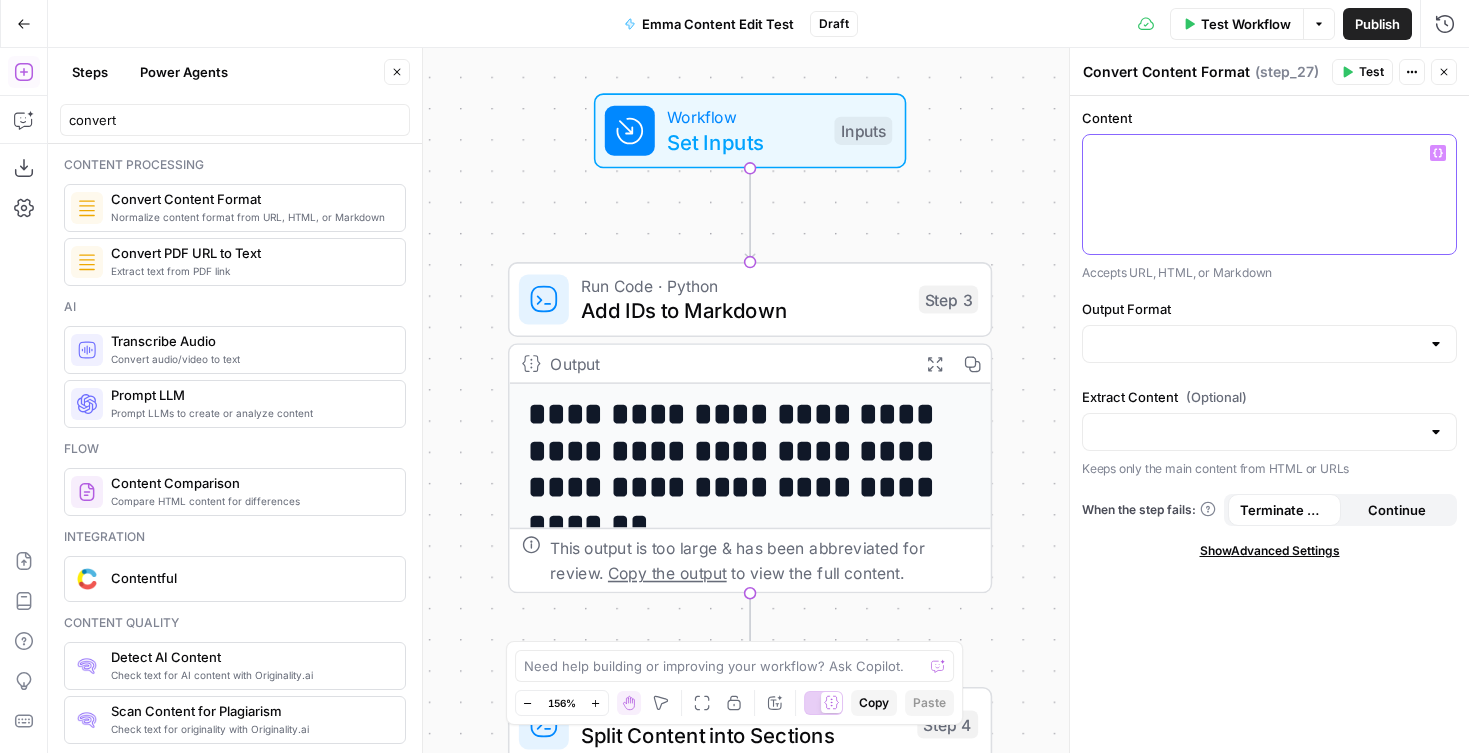 click at bounding box center [1269, 194] 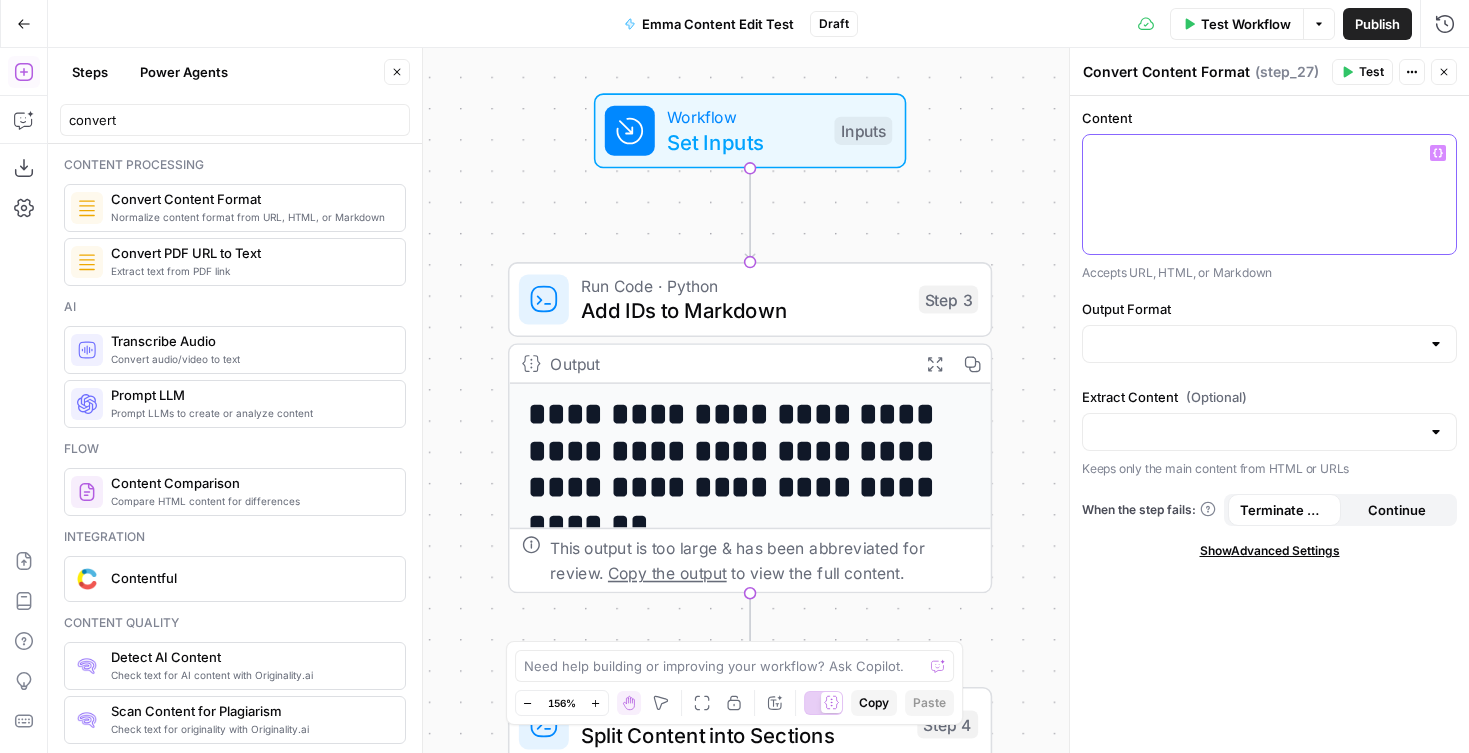 click 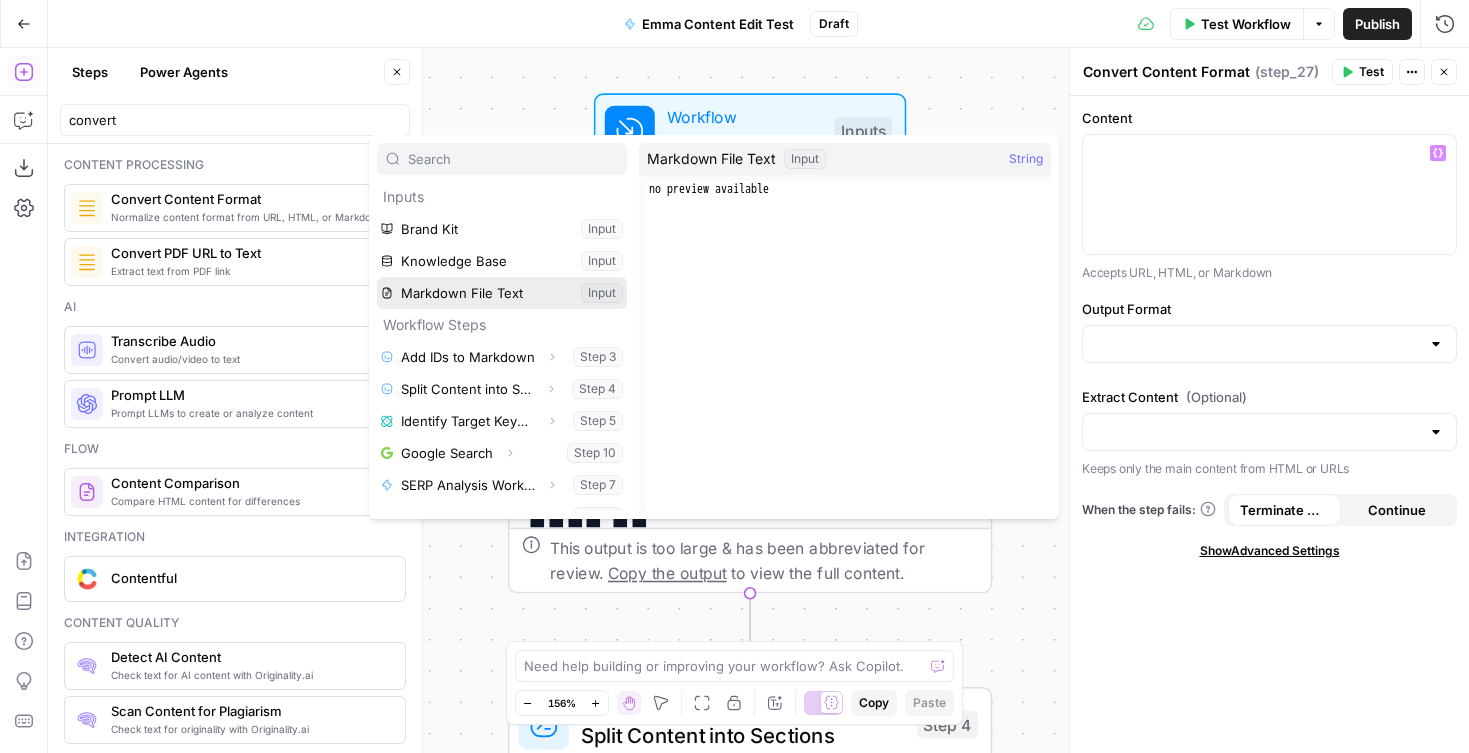 click at bounding box center [502, 293] 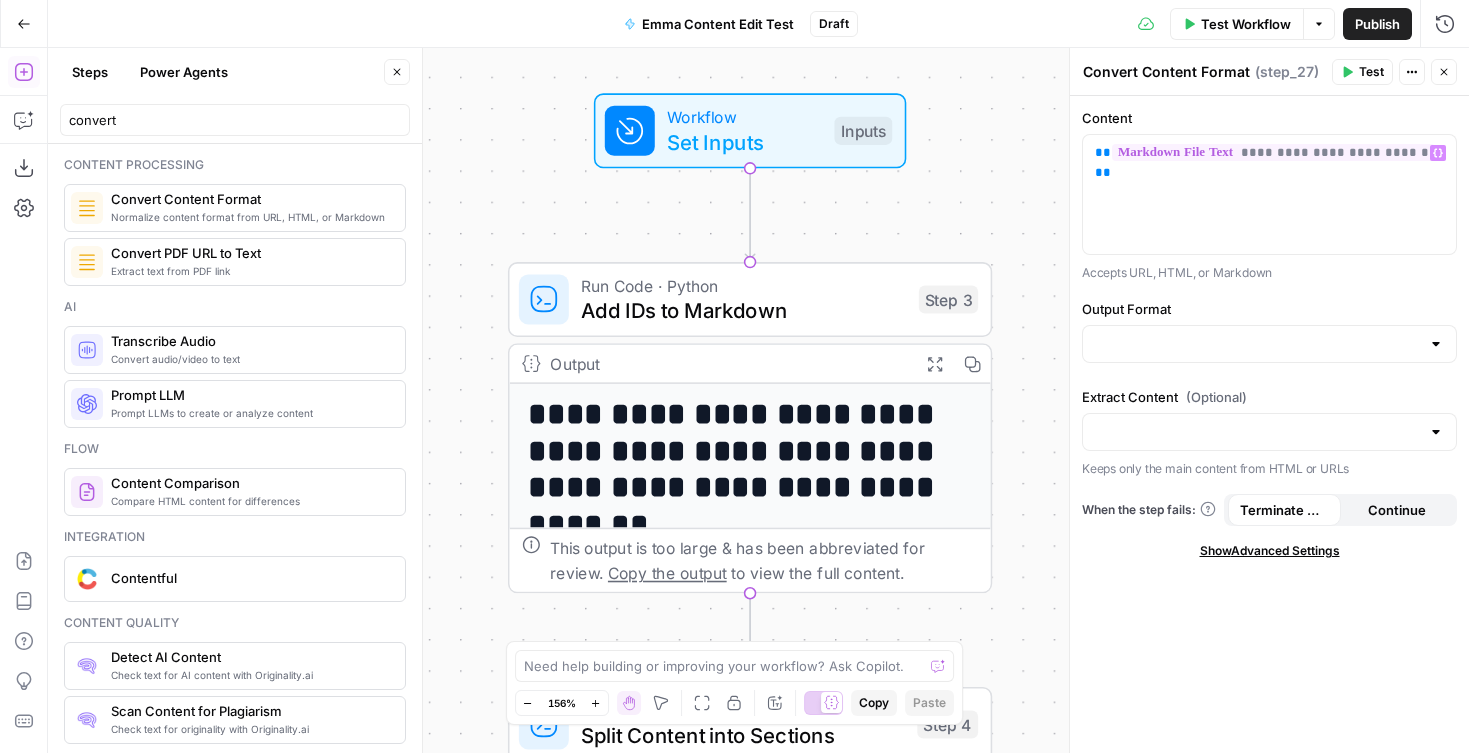 click at bounding box center [1436, 344] 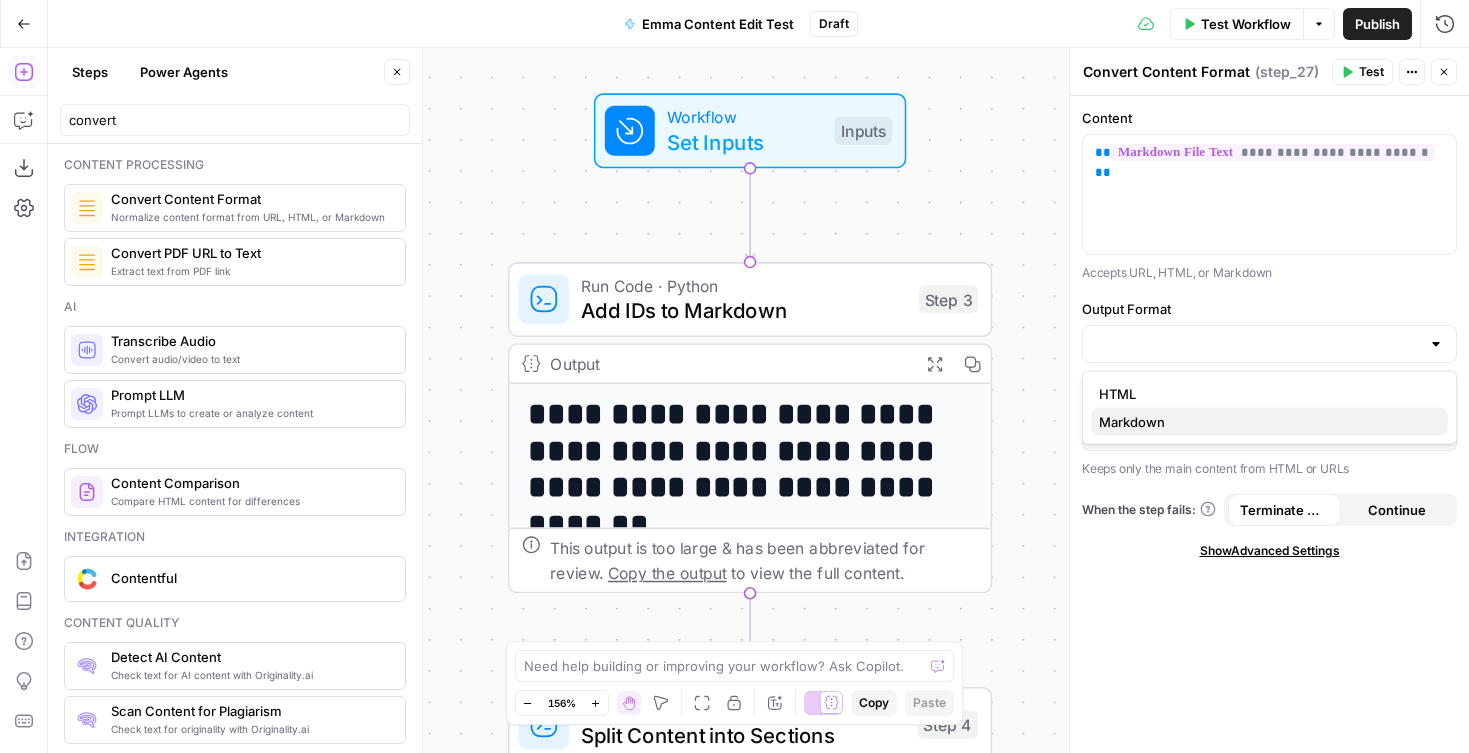 click on "Markdown" at bounding box center (1265, 422) 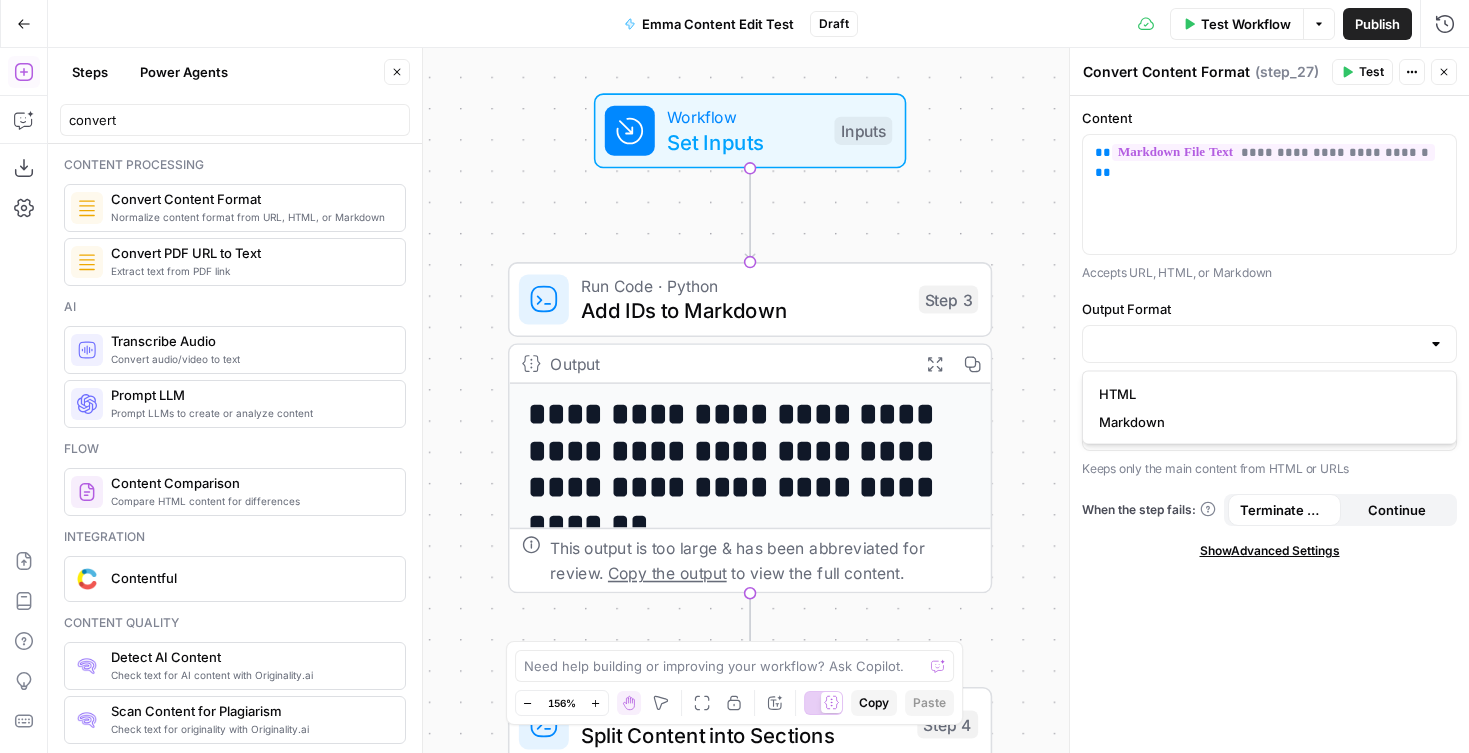 type on "Markdown" 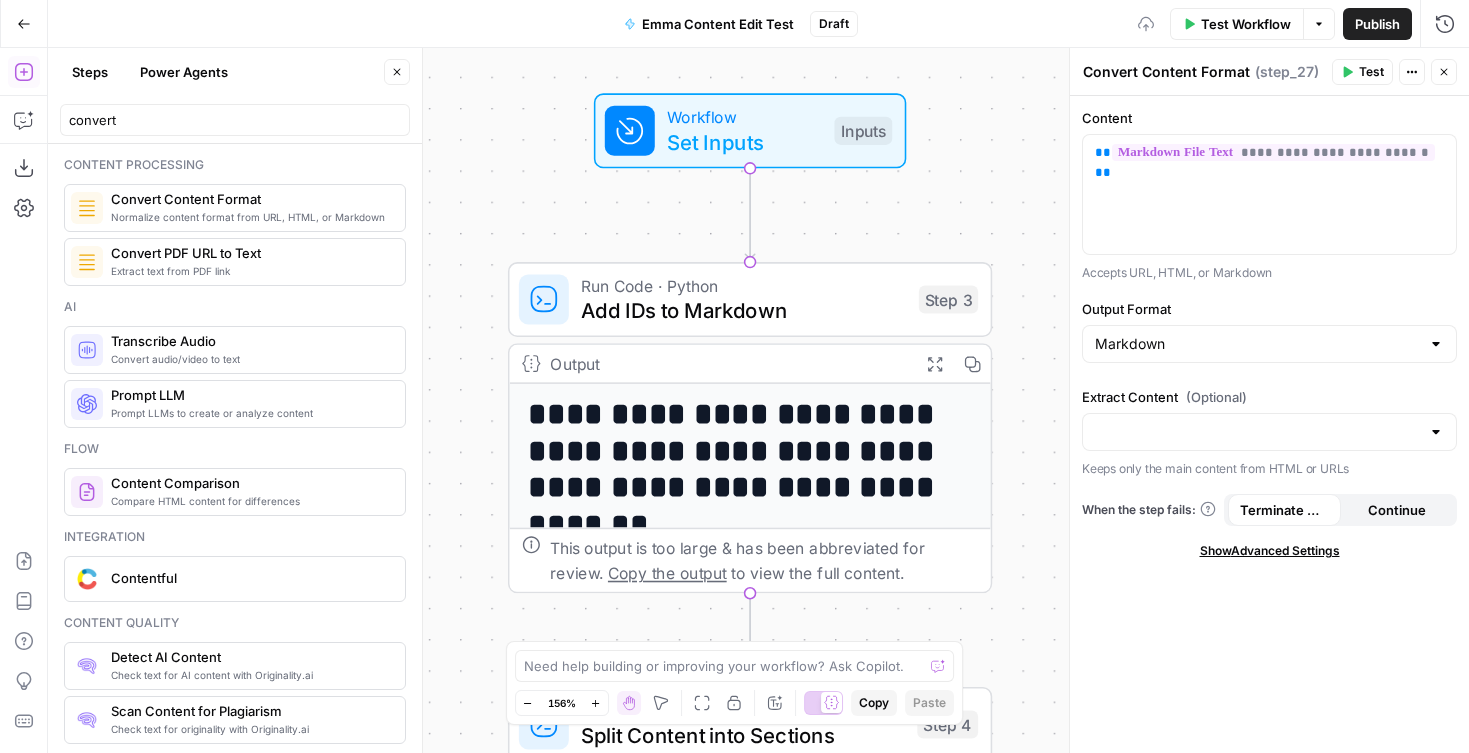 click on "**********" at bounding box center [1269, 424] 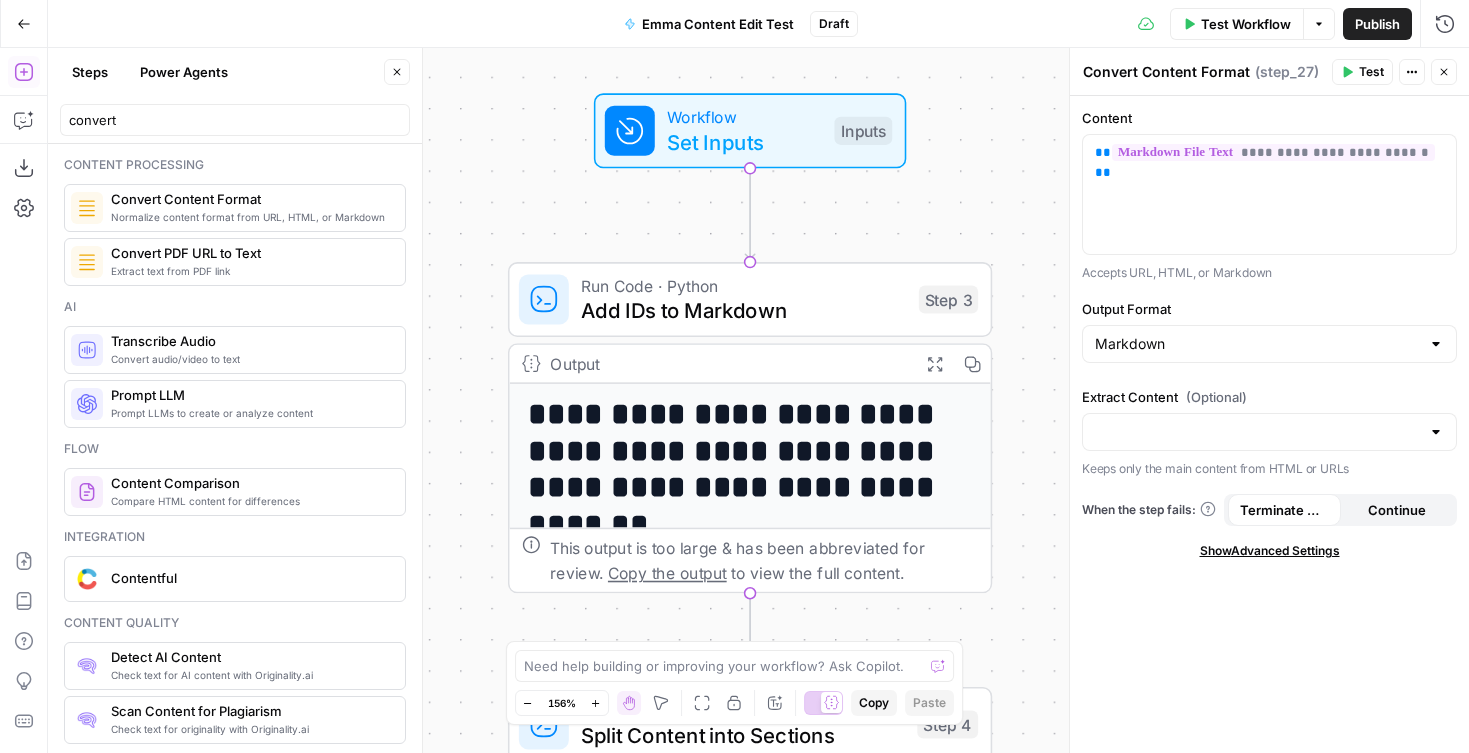 click at bounding box center (1269, 432) 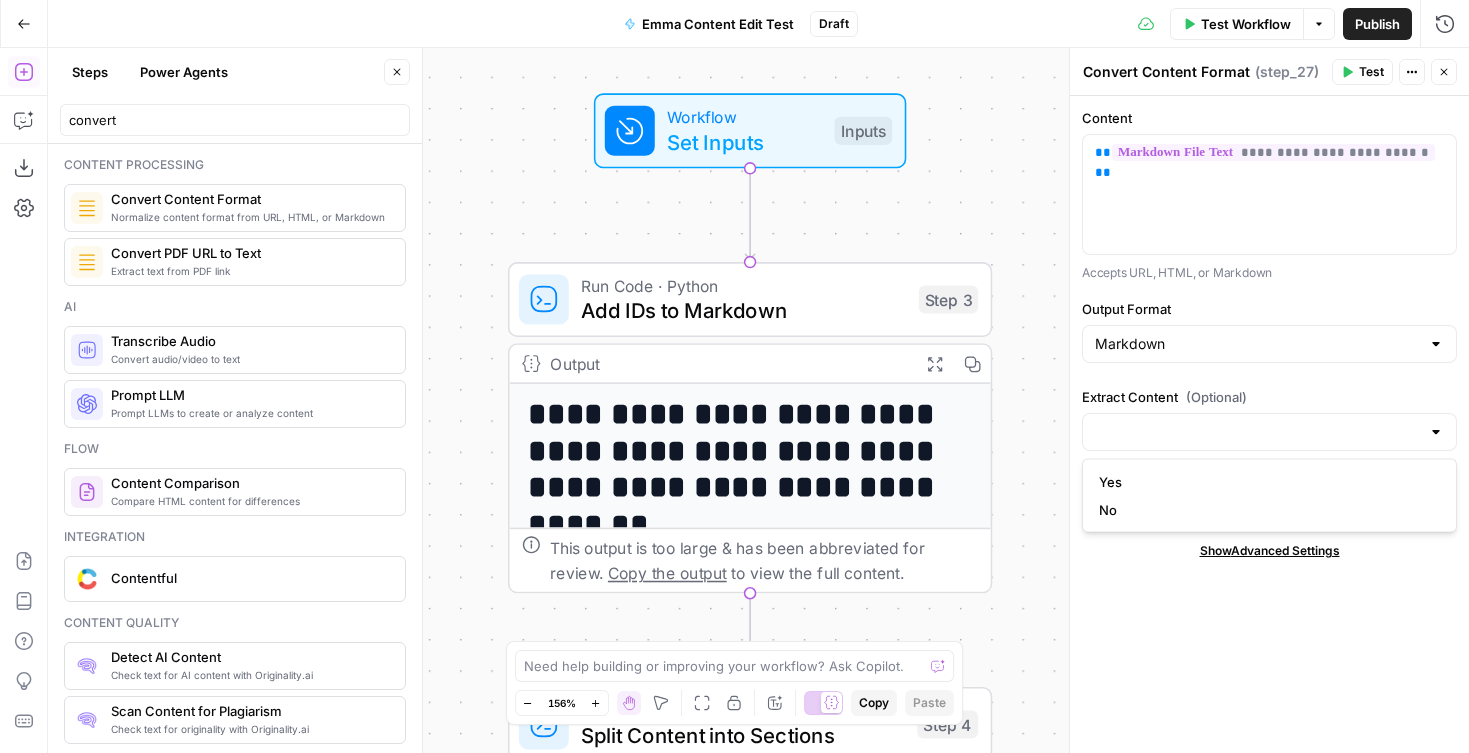 click on "**********" at bounding box center [1269, 424] 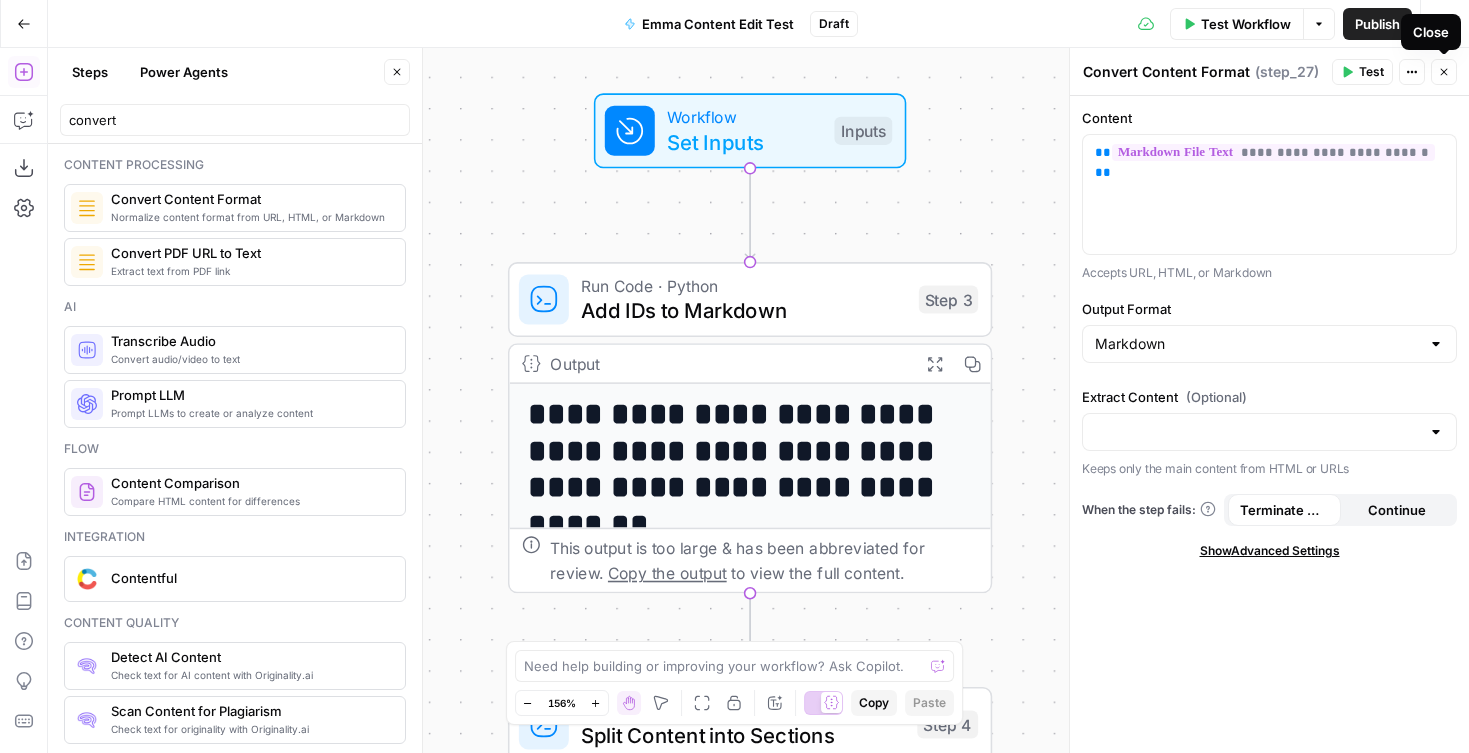 click 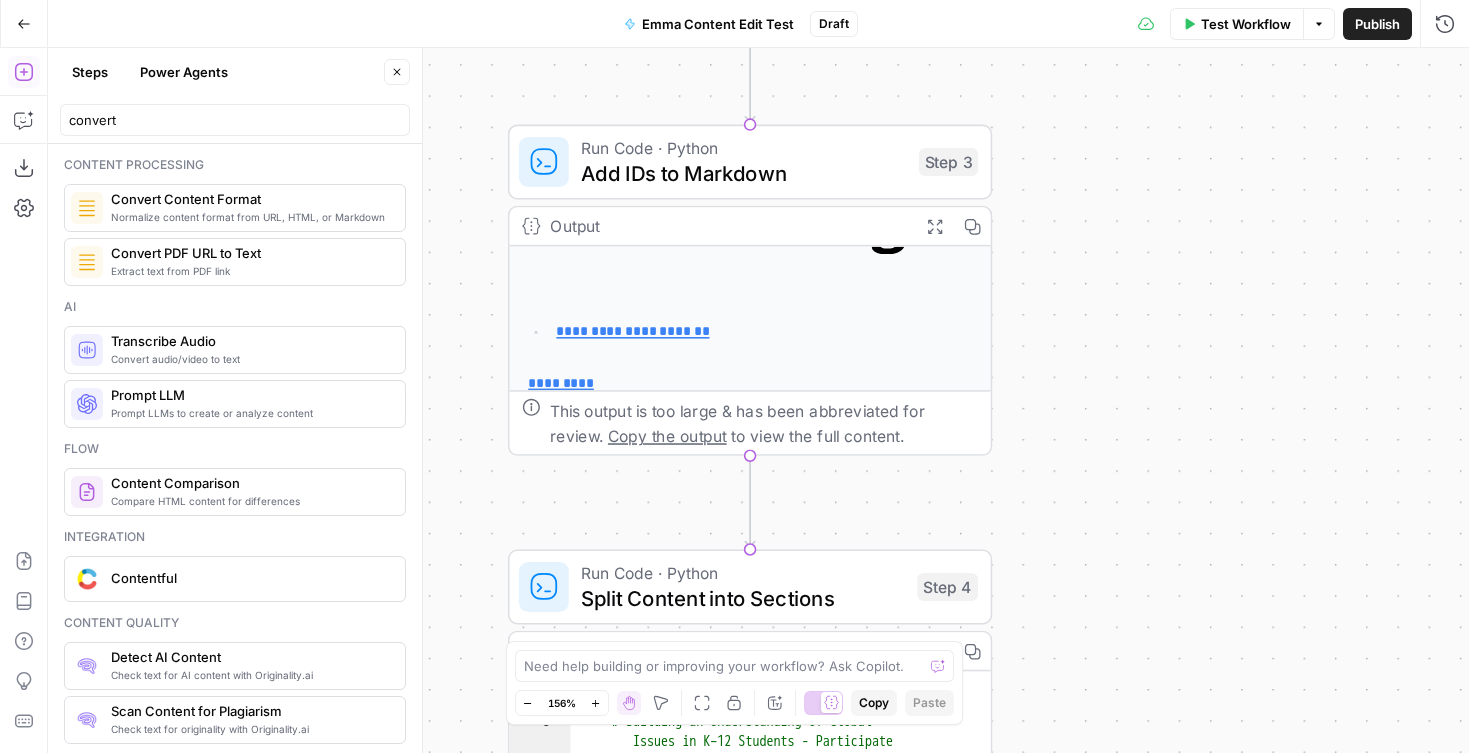 scroll, scrollTop: 313, scrollLeft: 0, axis: vertical 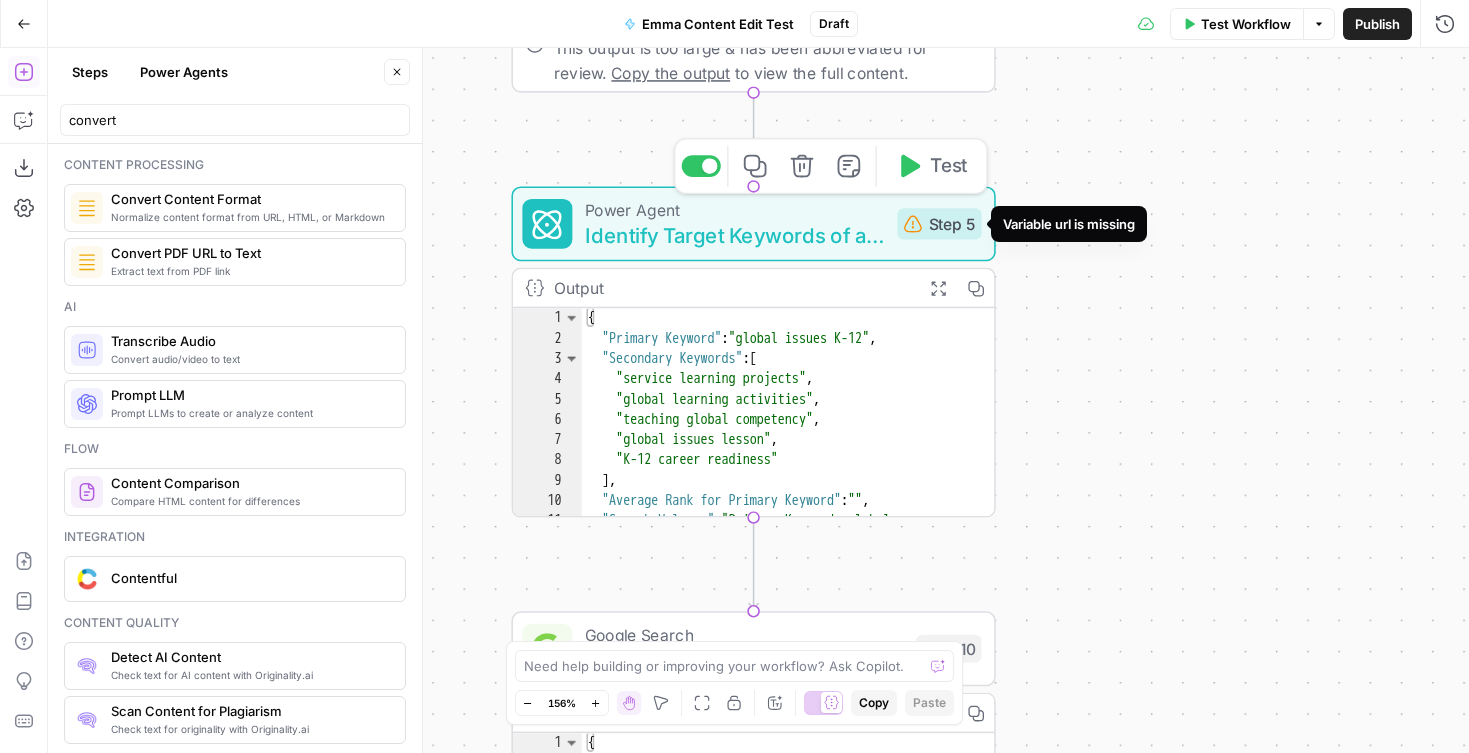 click on "Step 5" at bounding box center [939, 223] 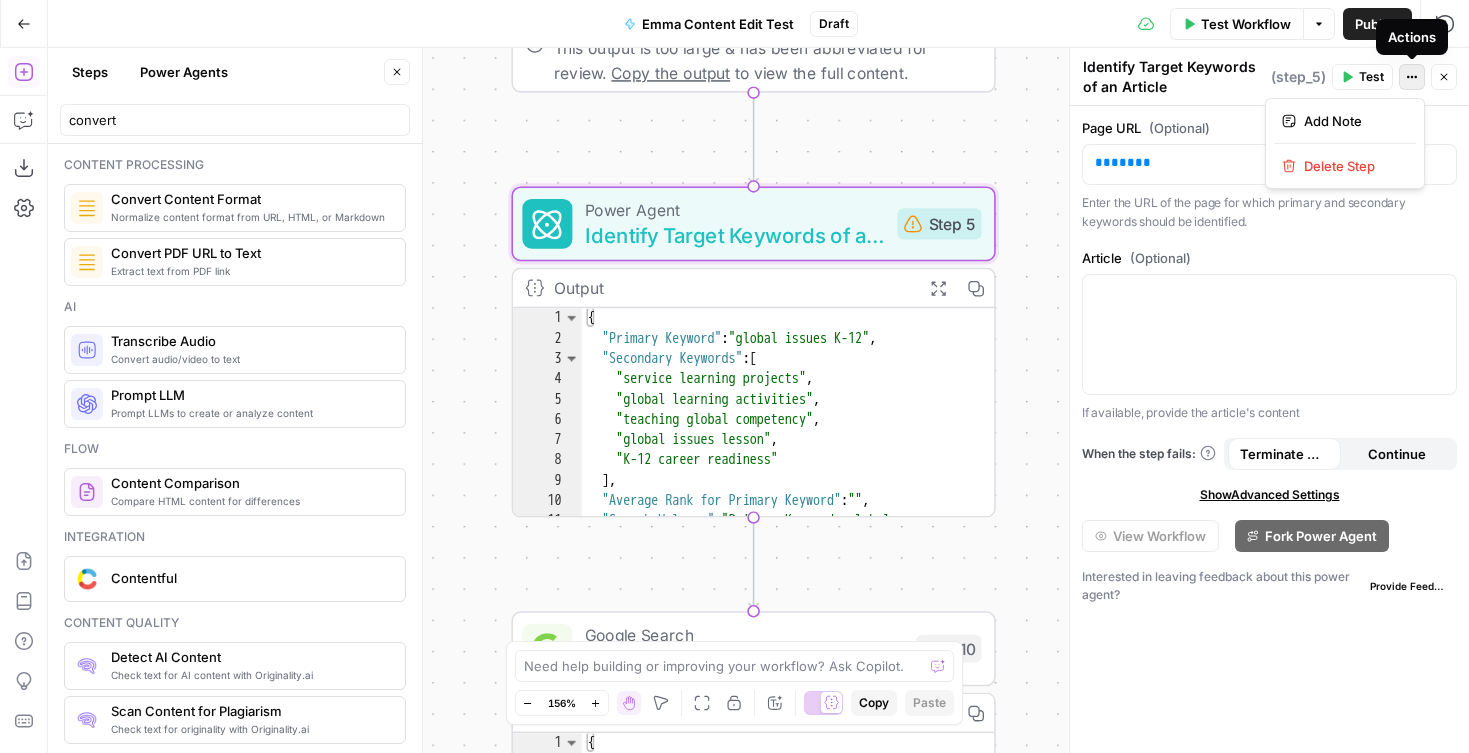 click 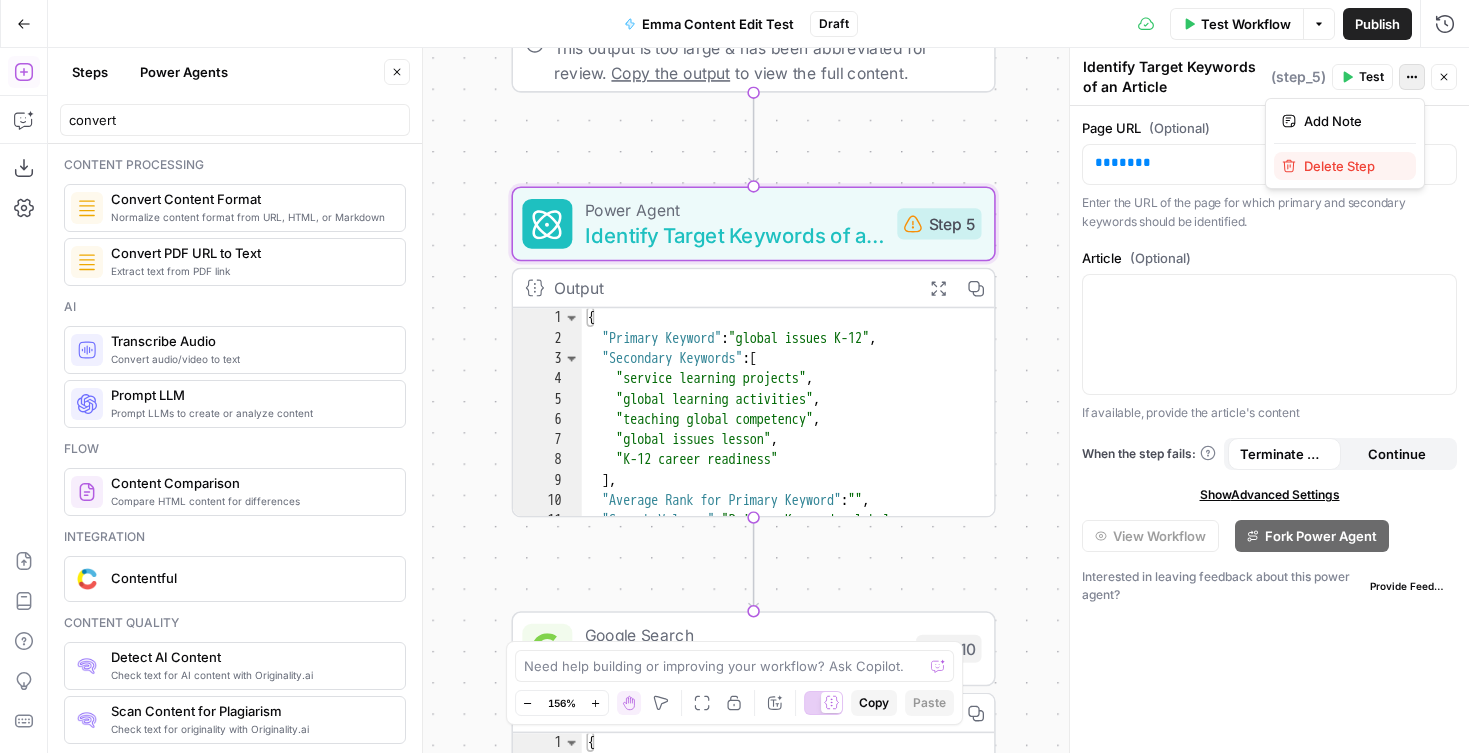 click on "Delete Step" at bounding box center (1352, 166) 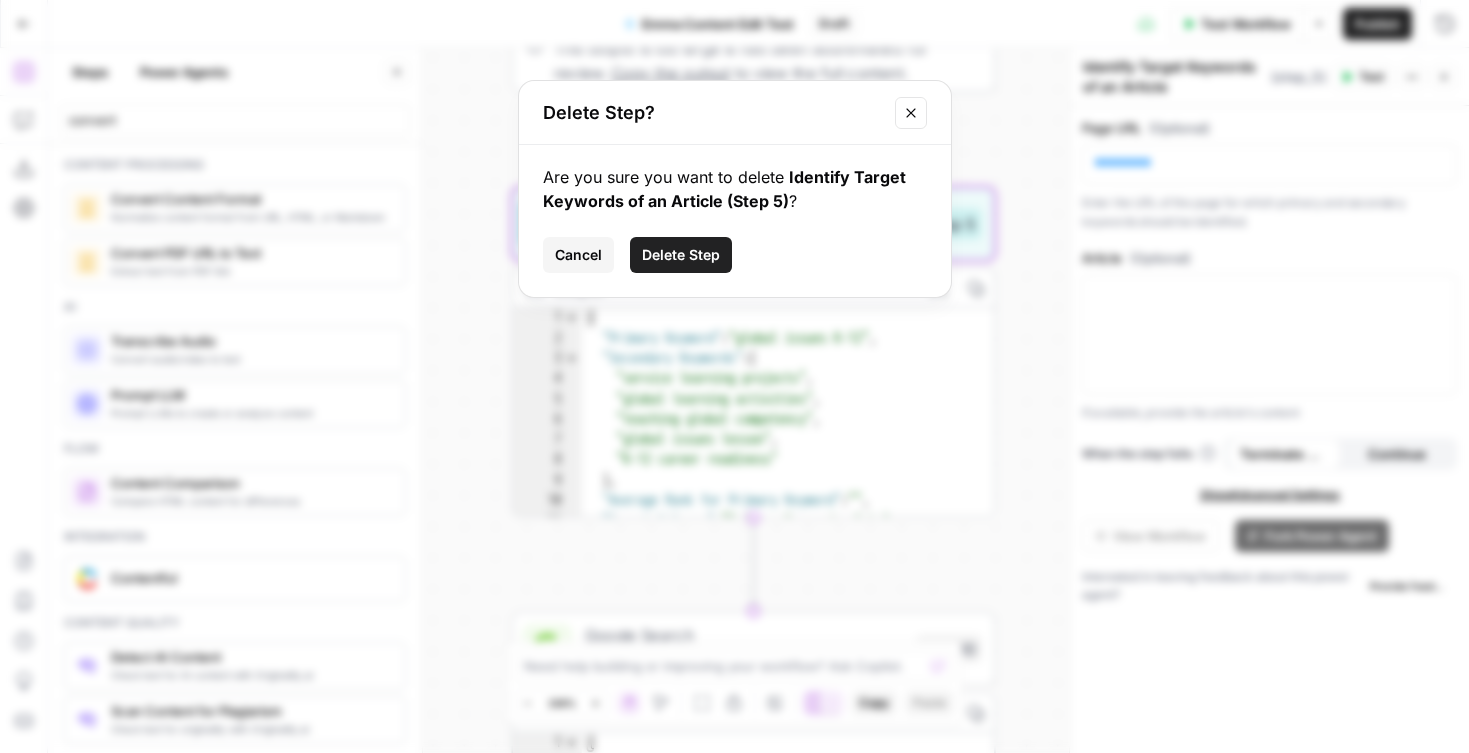 click on "Delete Step" at bounding box center (681, 255) 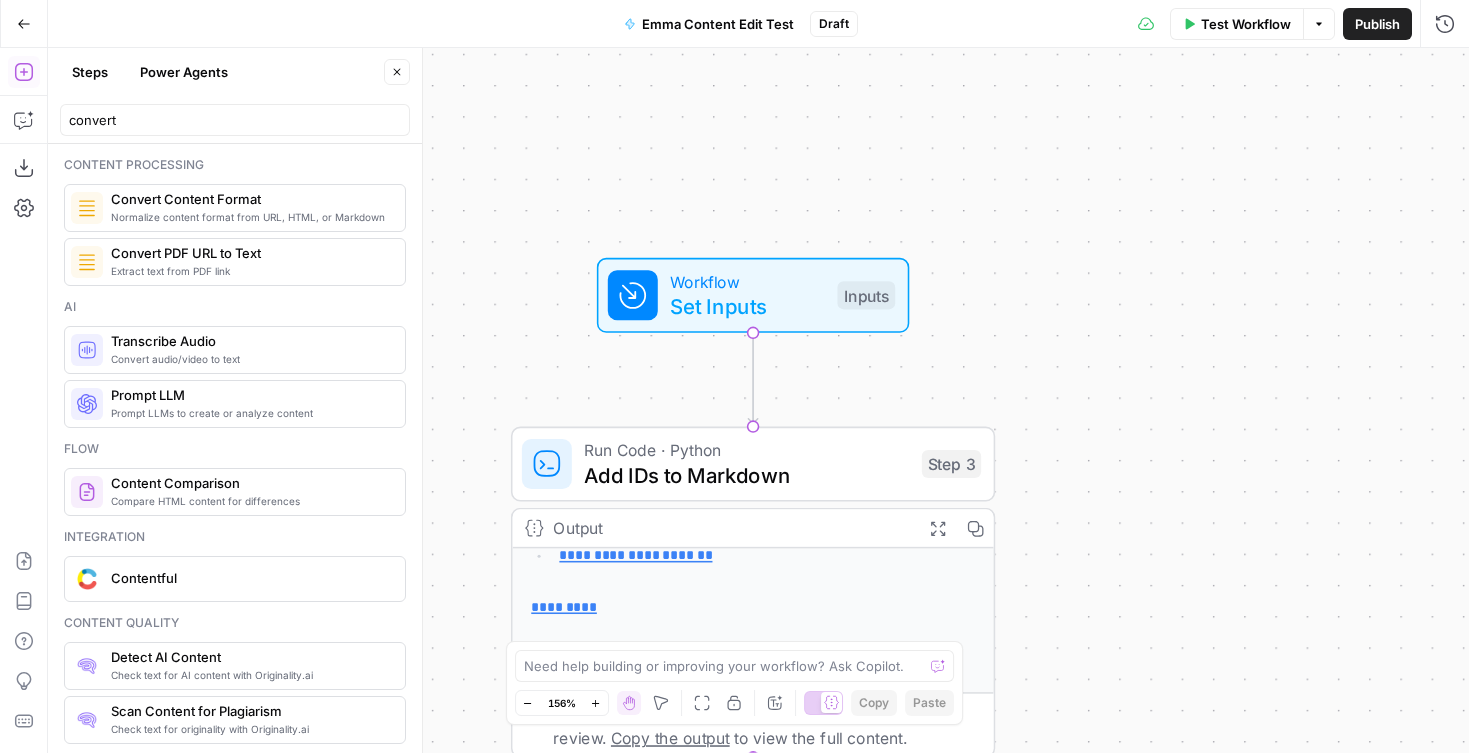 click on "Set Inputs" at bounding box center (747, 306) 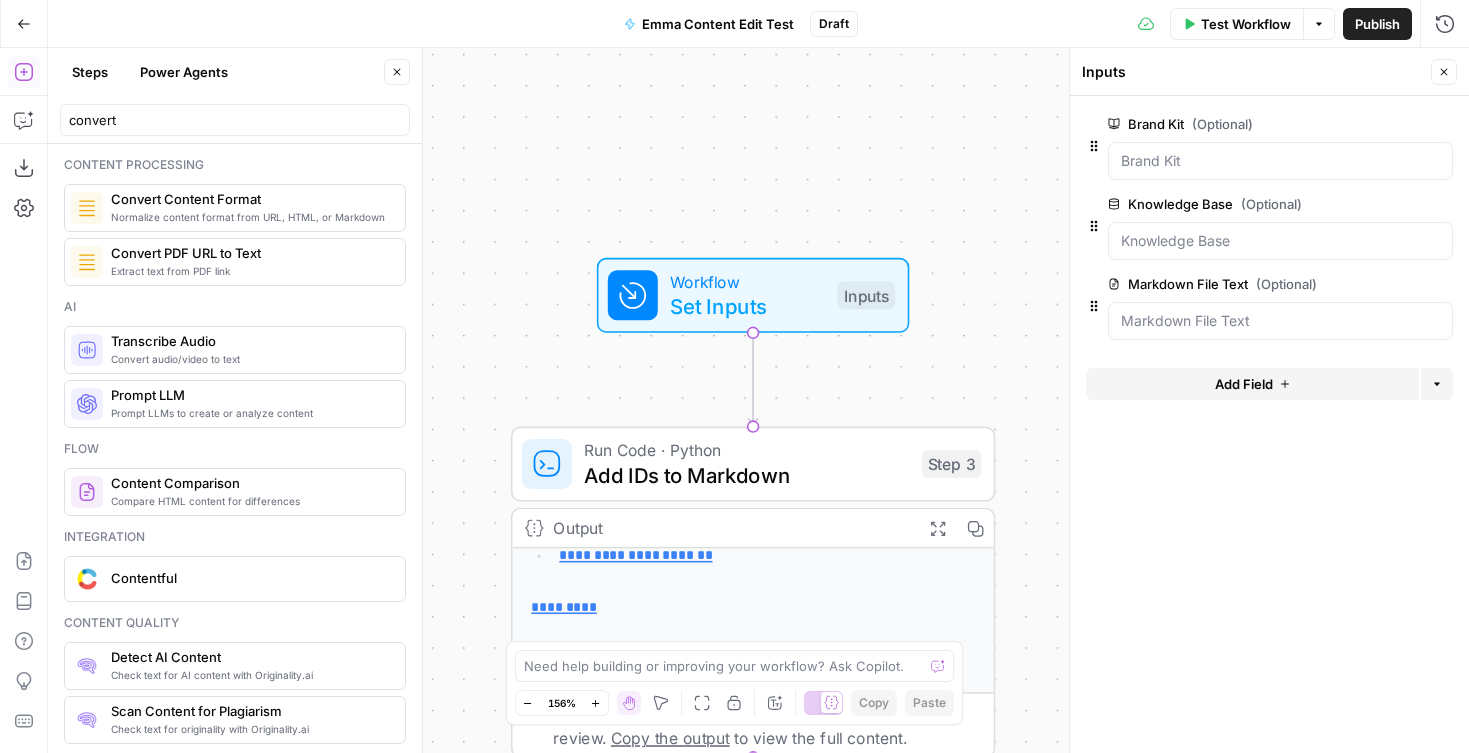 click on "Add Field" at bounding box center (1252, 384) 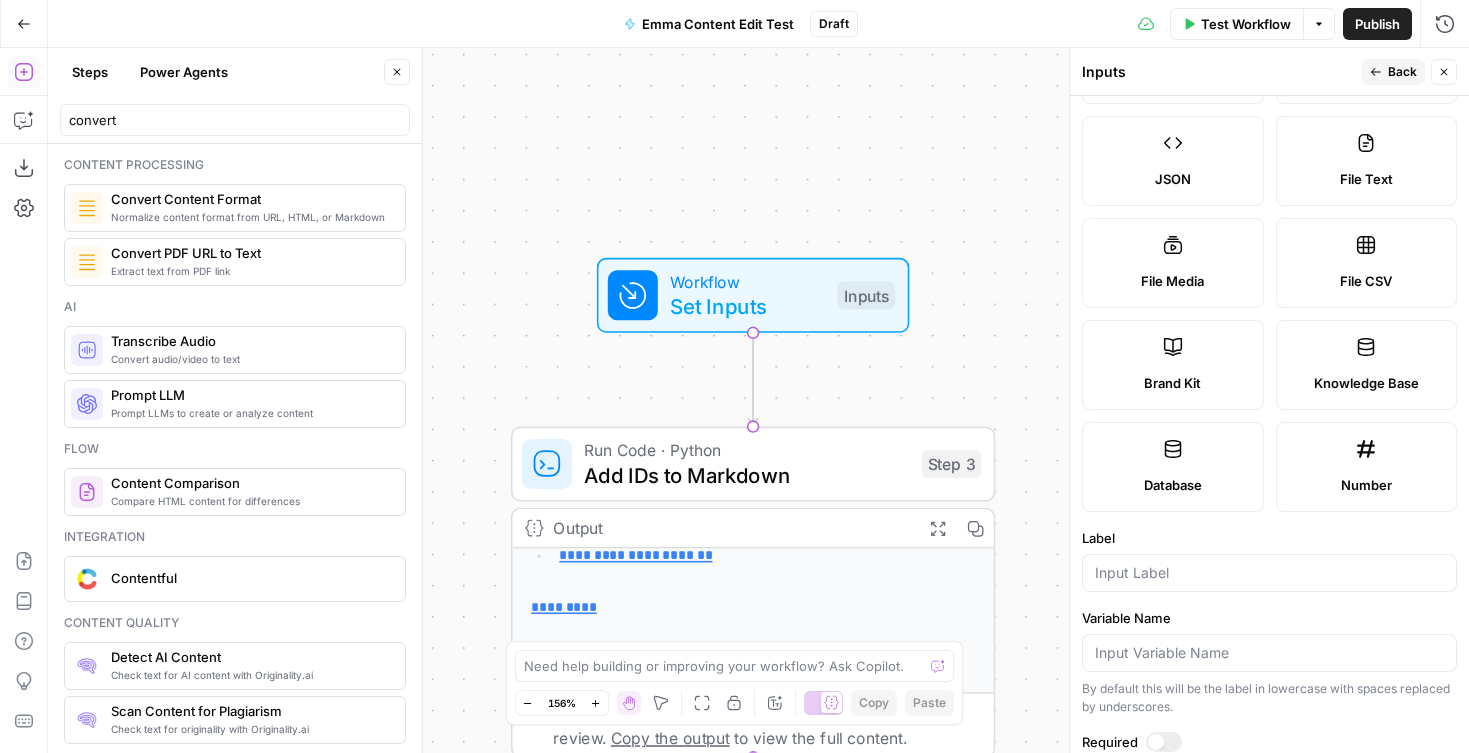 scroll, scrollTop: 285, scrollLeft: 0, axis: vertical 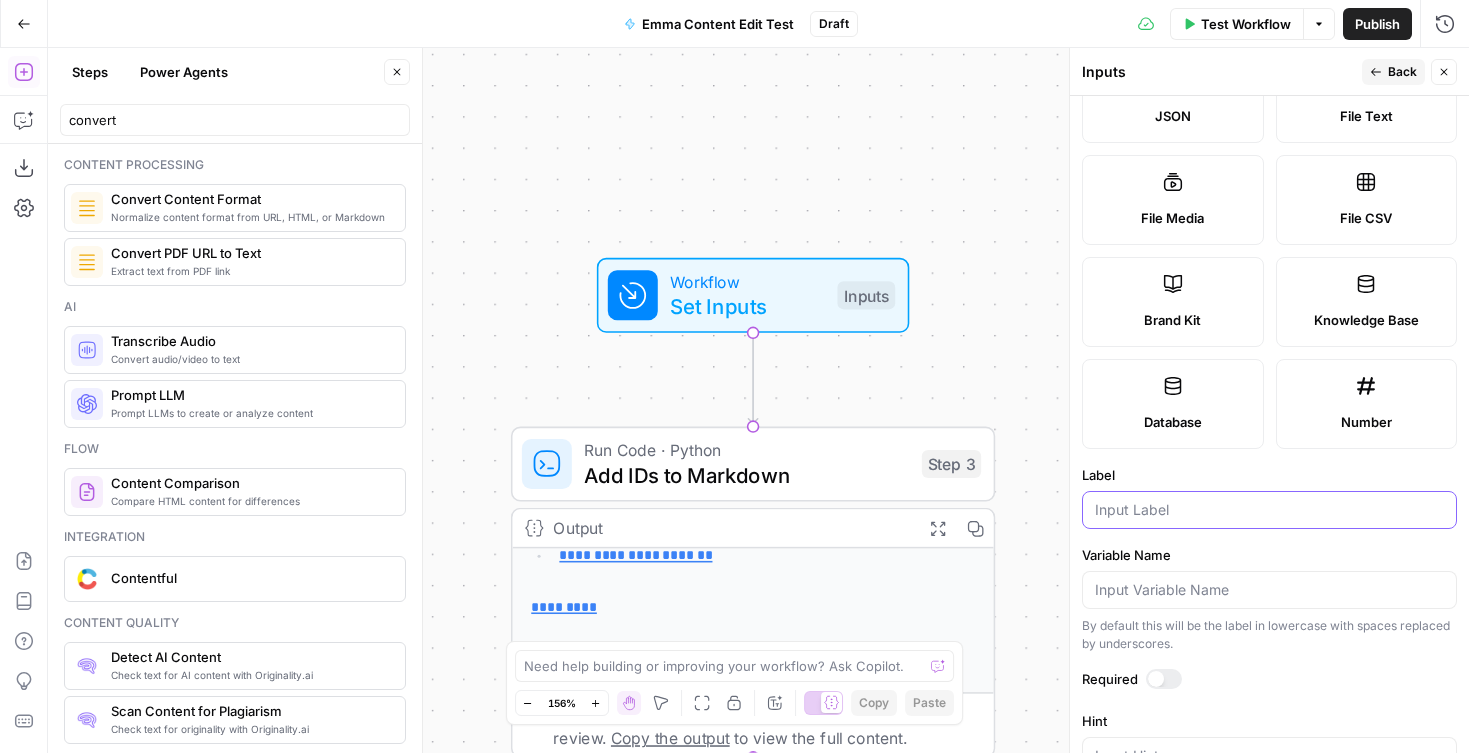 click on "Label" at bounding box center (1269, 510) 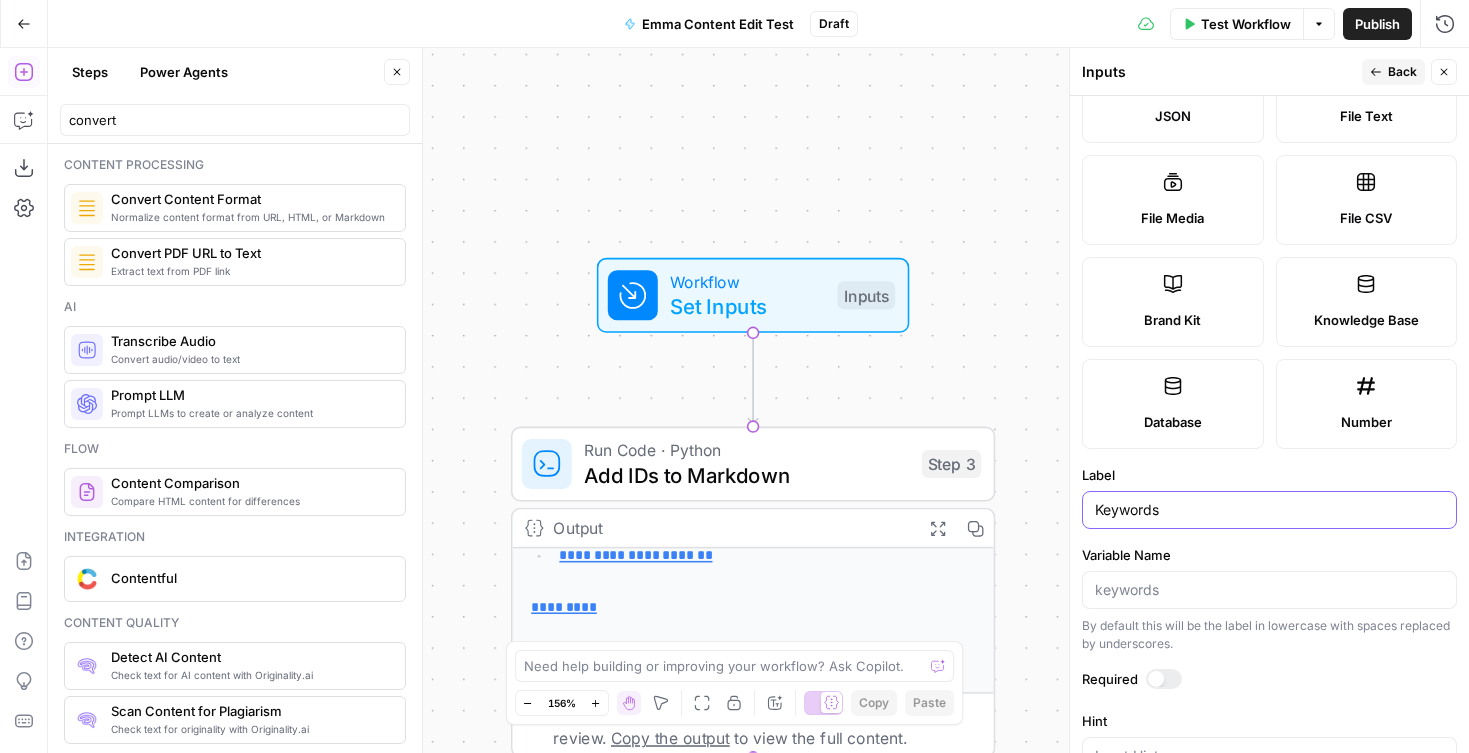 type on "Keywords" 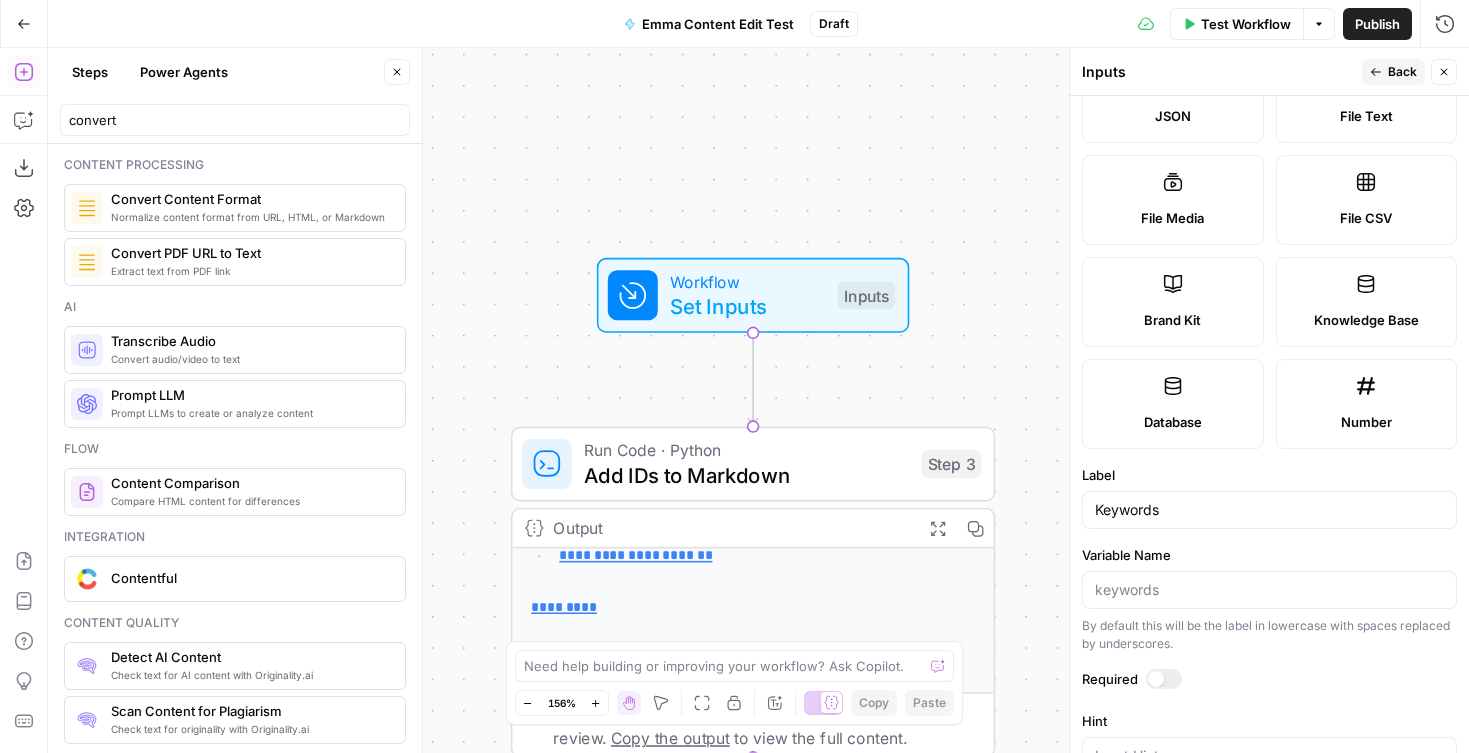 click on "Label" at bounding box center (1269, 475) 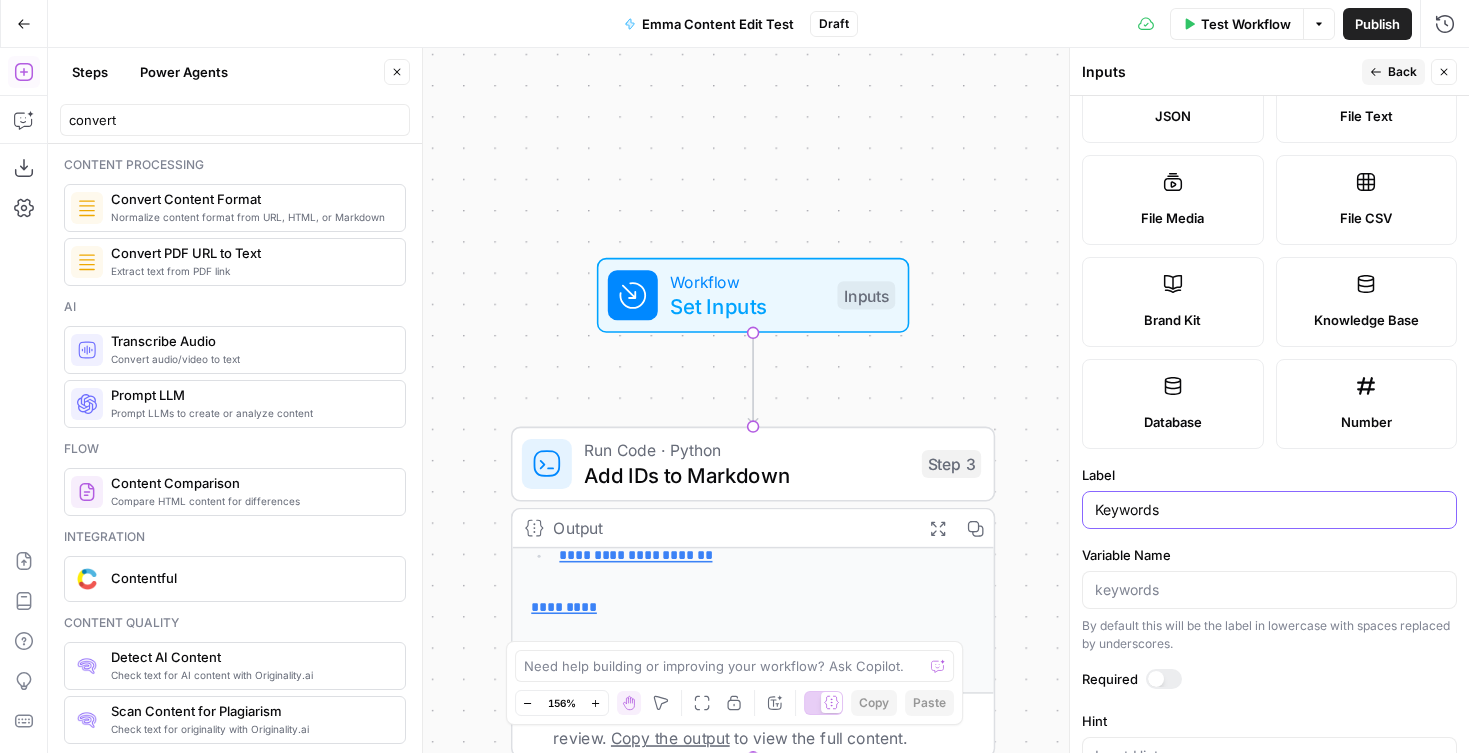 click on "Keywords" at bounding box center (1269, 510) 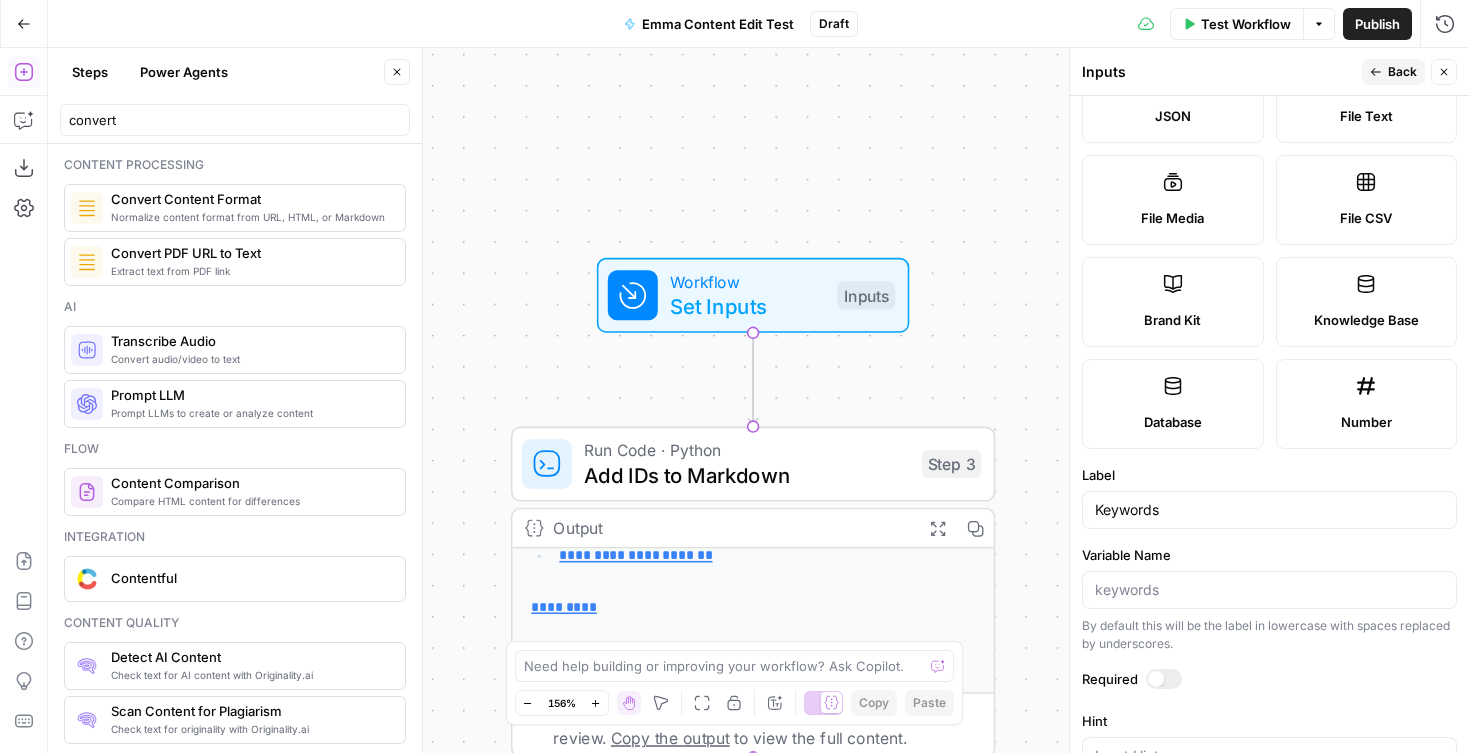 click on "Label" at bounding box center (1269, 475) 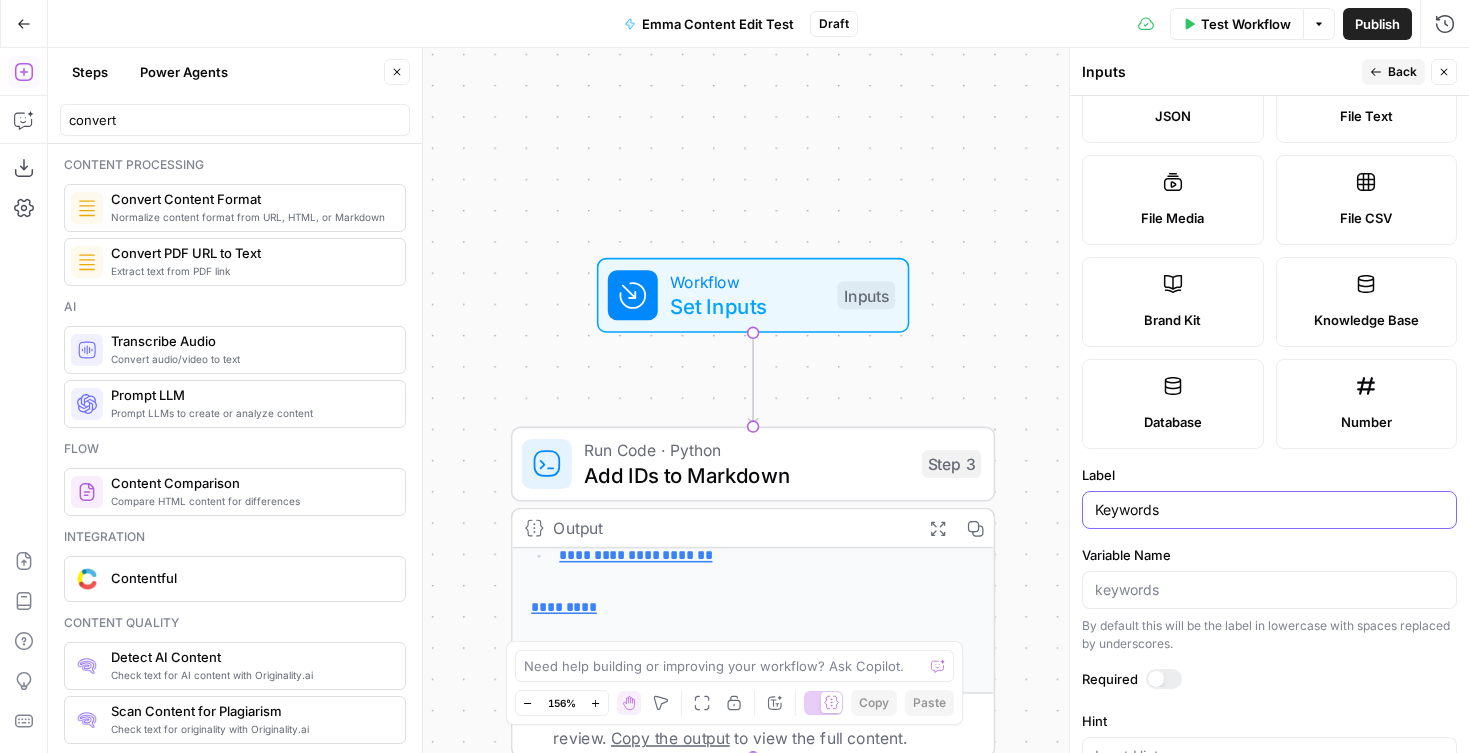 click on "Keywords" at bounding box center [1269, 510] 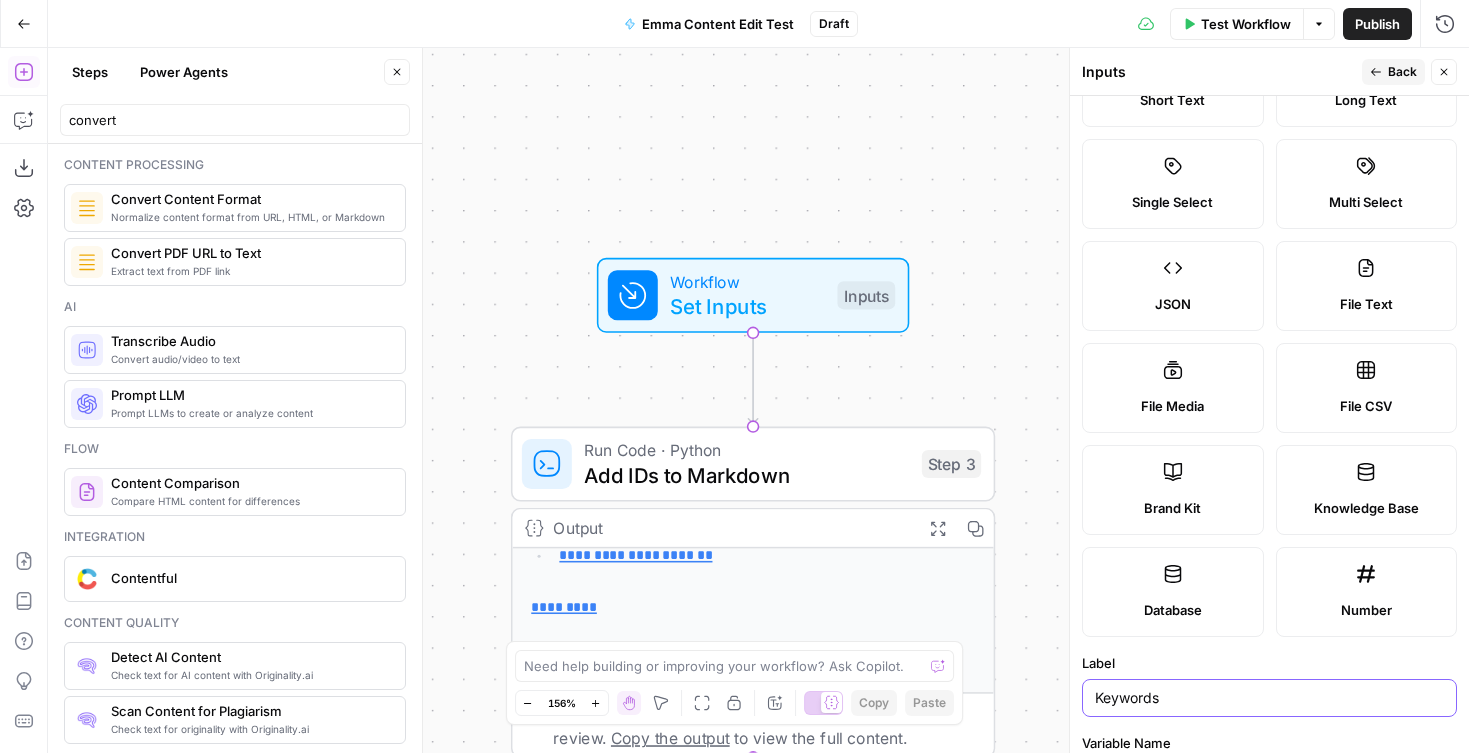 scroll, scrollTop: 0, scrollLeft: 0, axis: both 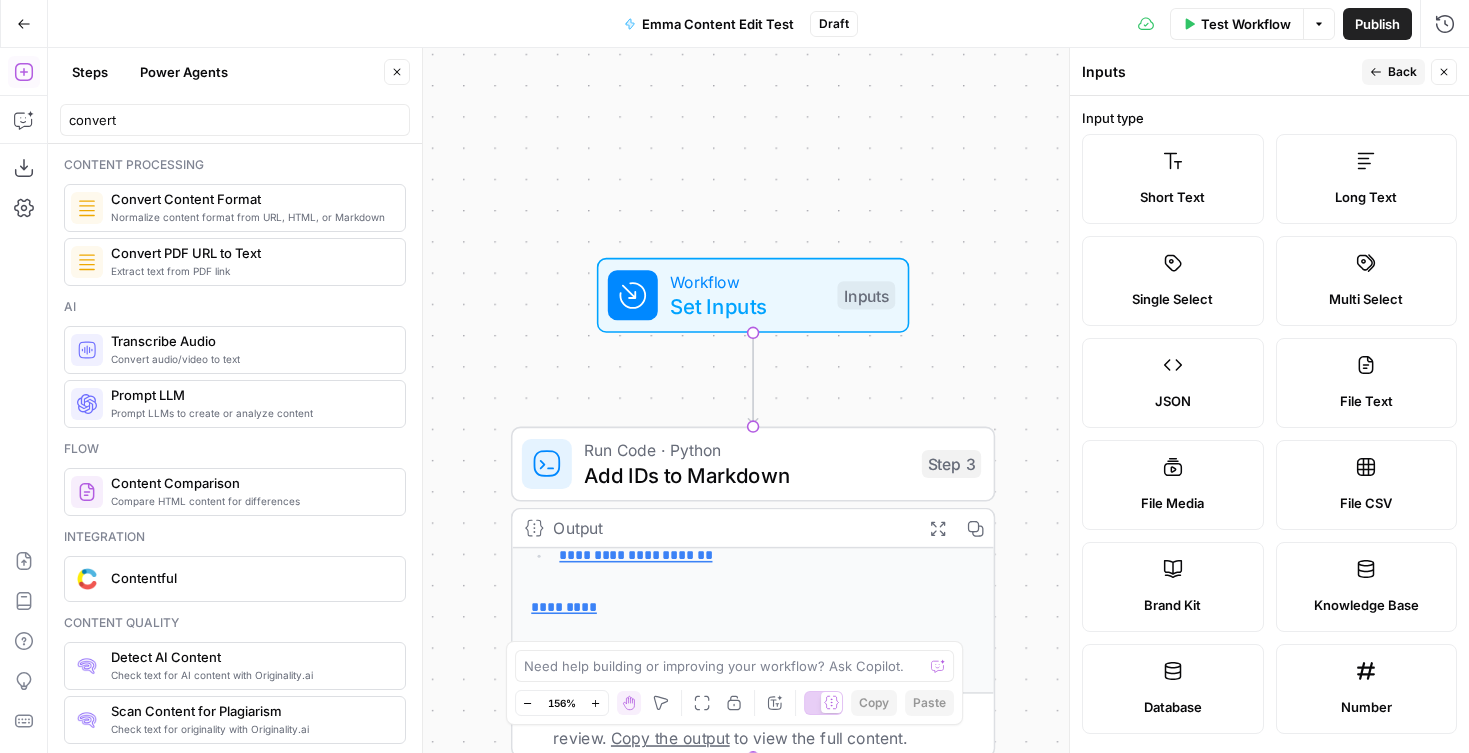 click on "Long Text" at bounding box center (1366, 197) 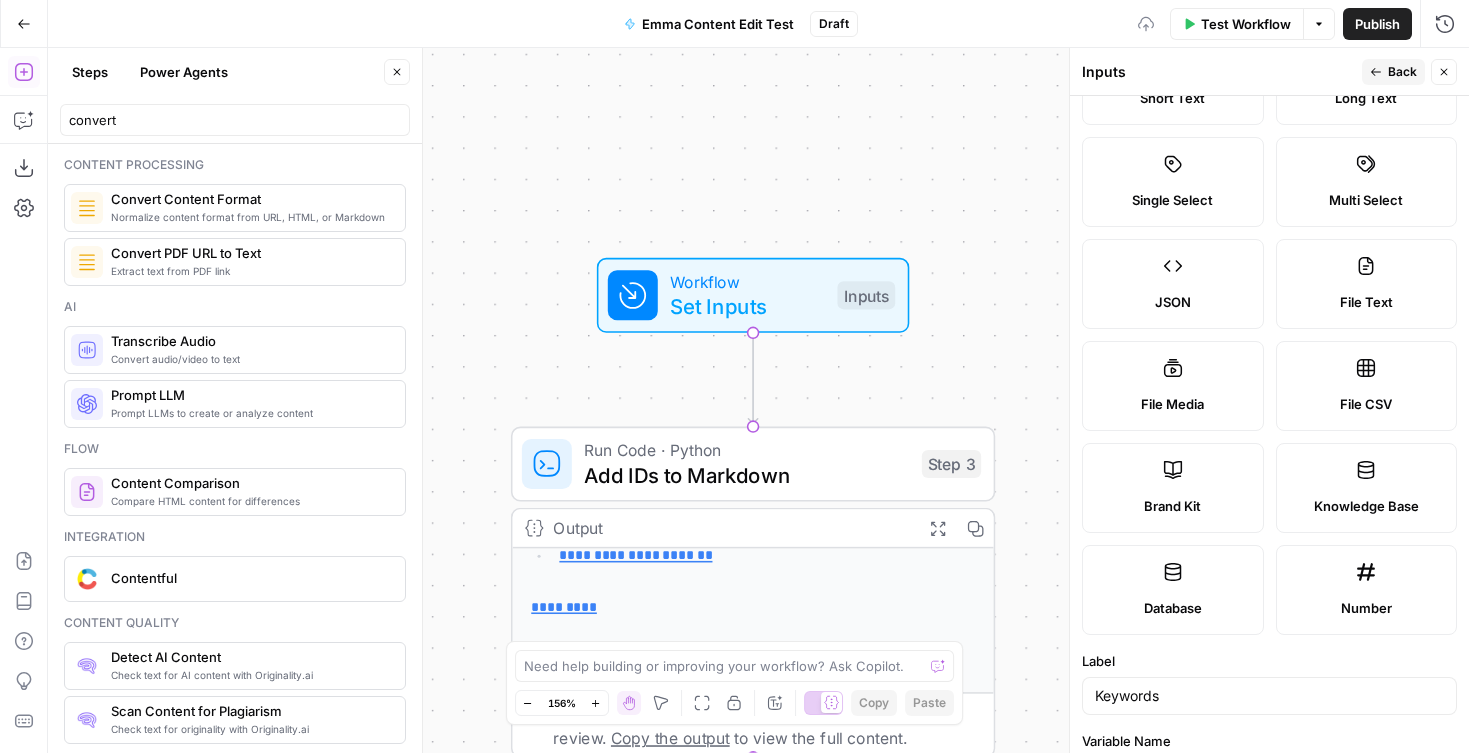 scroll, scrollTop: 0, scrollLeft: 0, axis: both 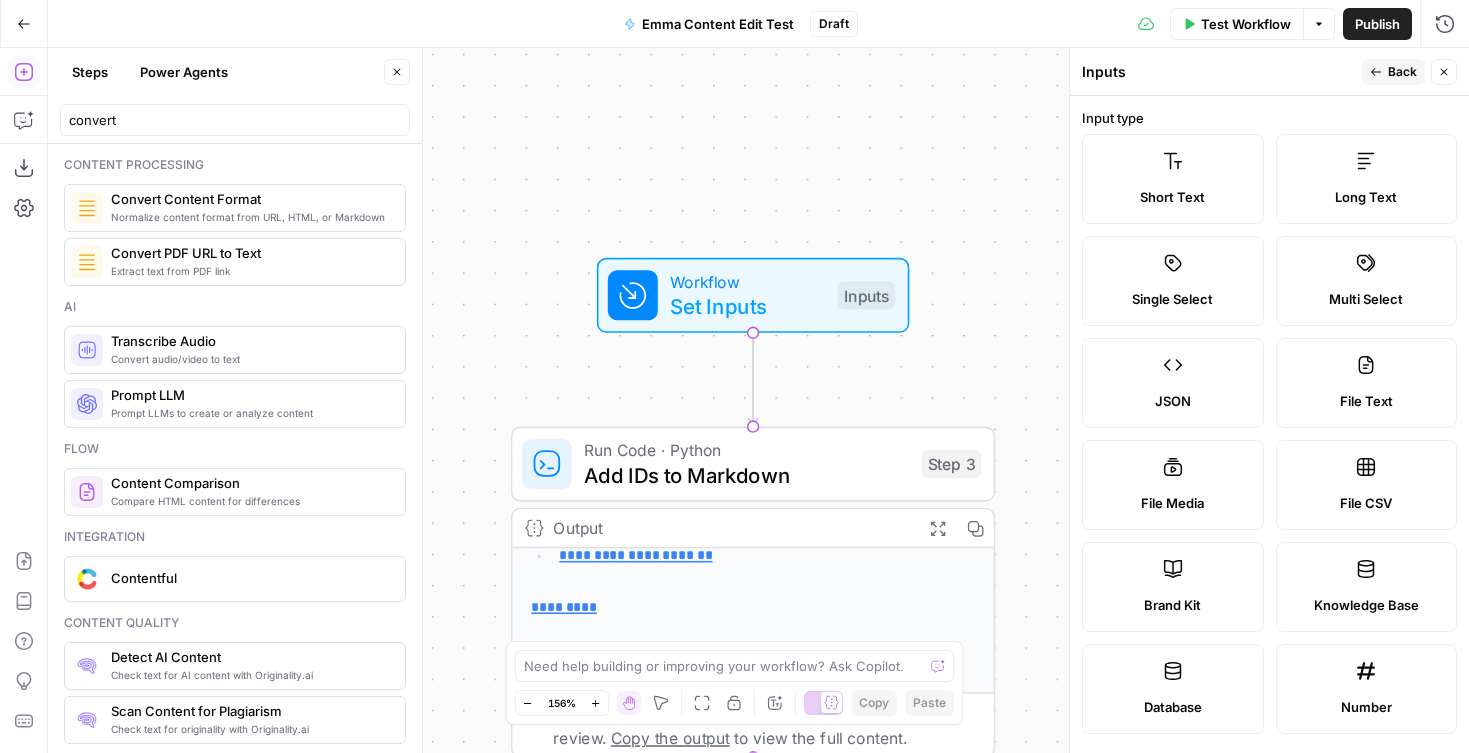 click on "Short Text" at bounding box center (1173, 179) 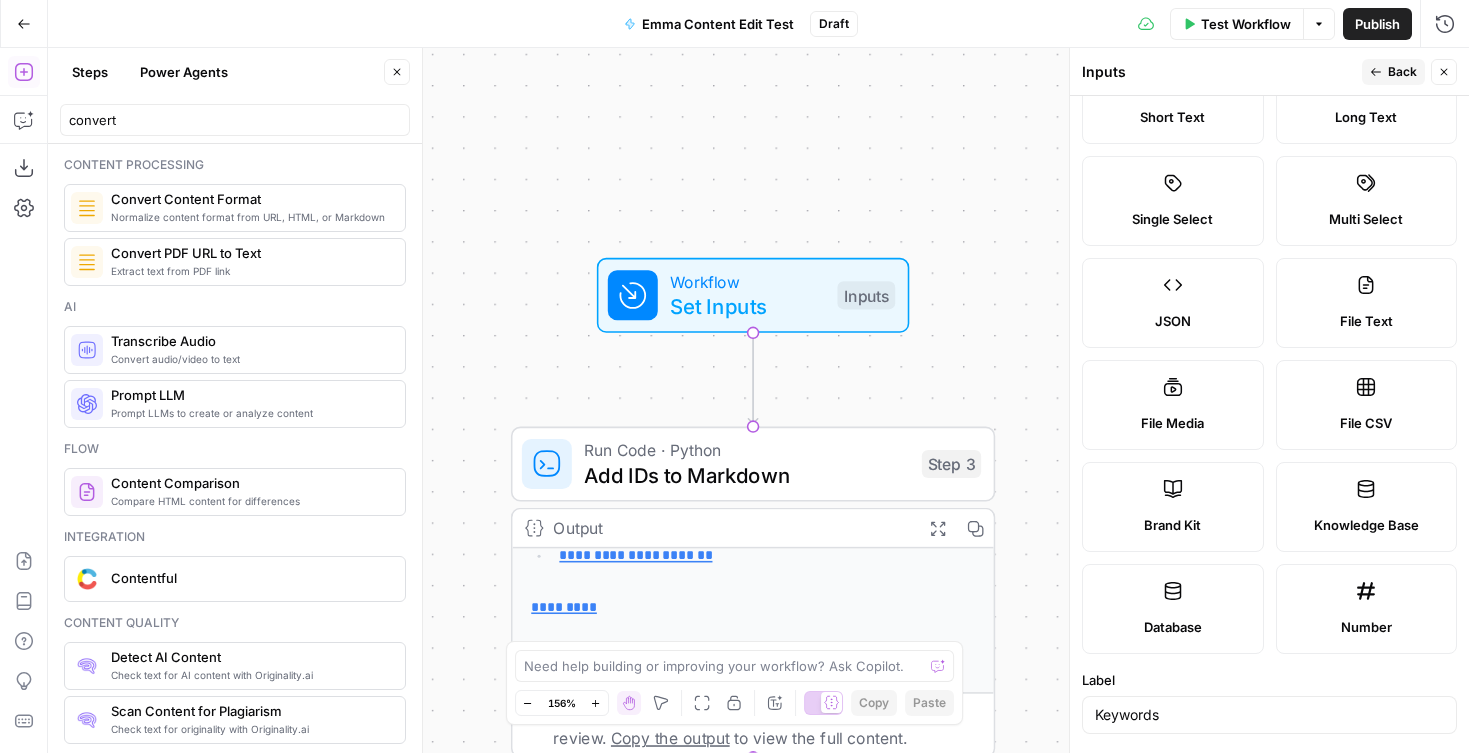 scroll, scrollTop: 0, scrollLeft: 0, axis: both 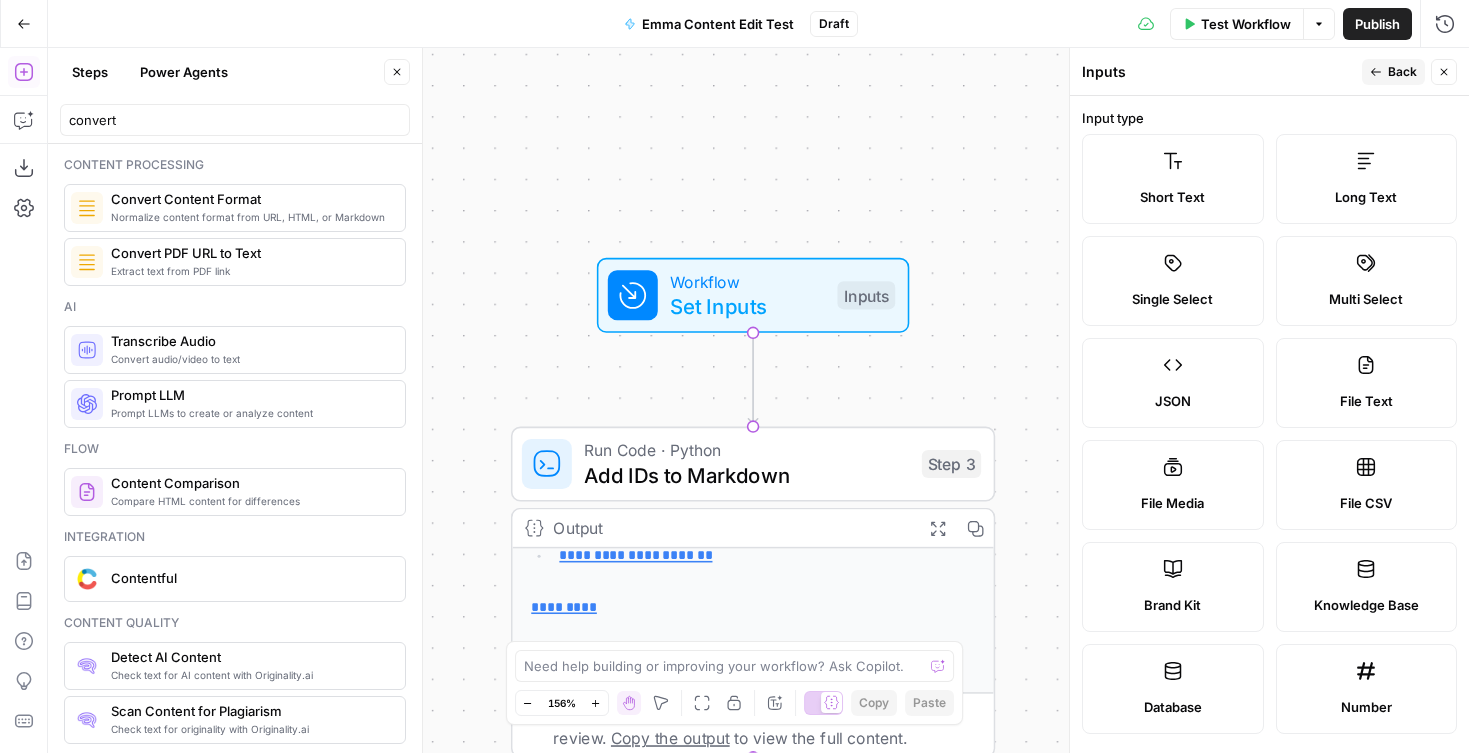 click on "Long Text" at bounding box center (1367, 179) 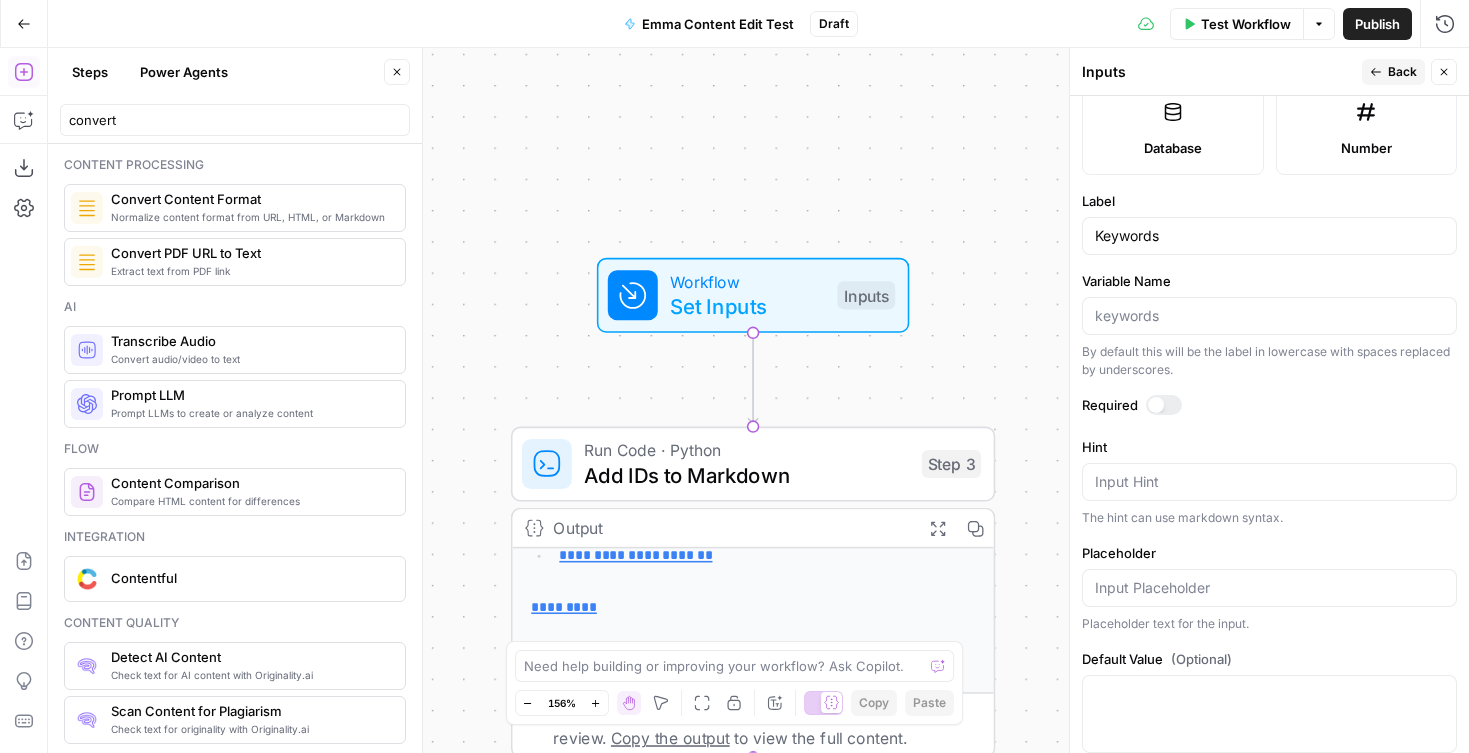 scroll, scrollTop: 598, scrollLeft: 0, axis: vertical 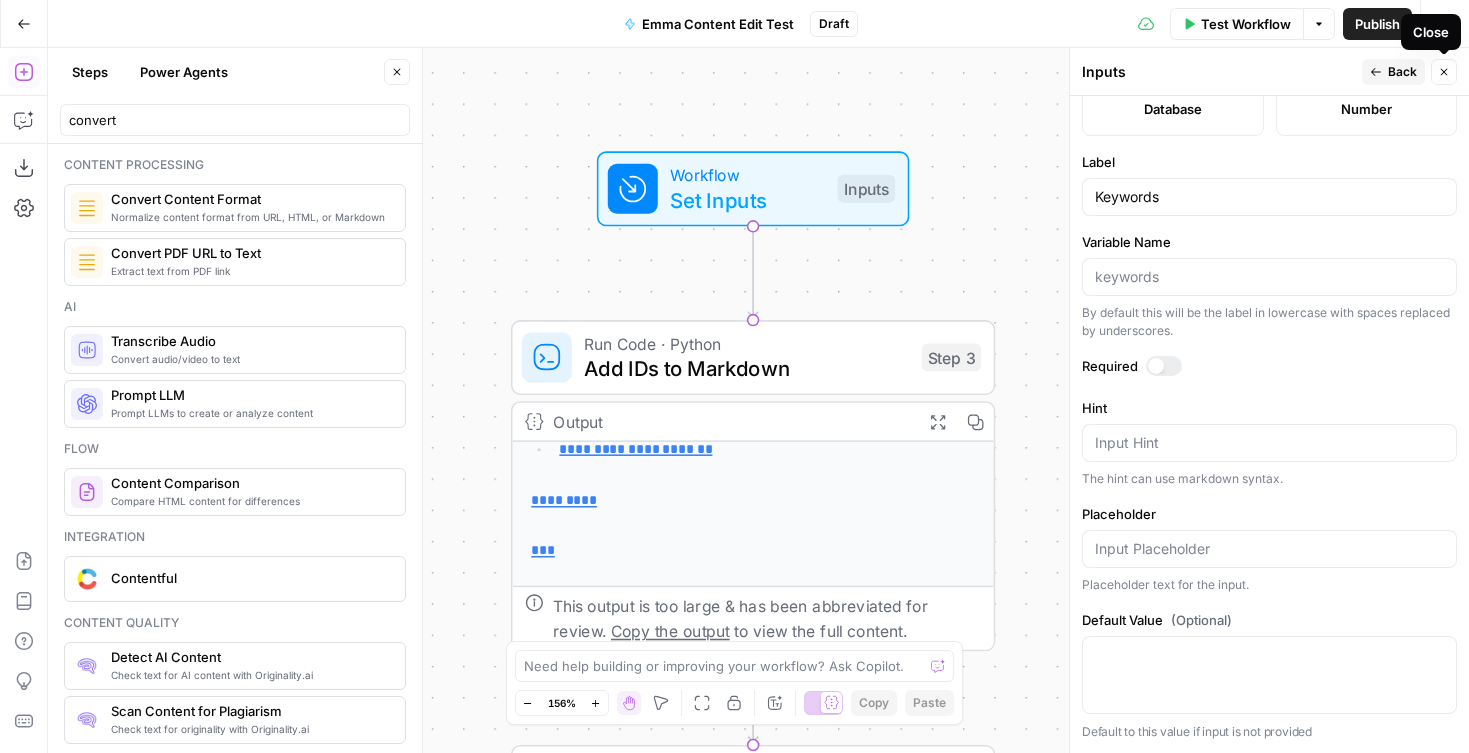 click on "Close" at bounding box center [1444, 72] 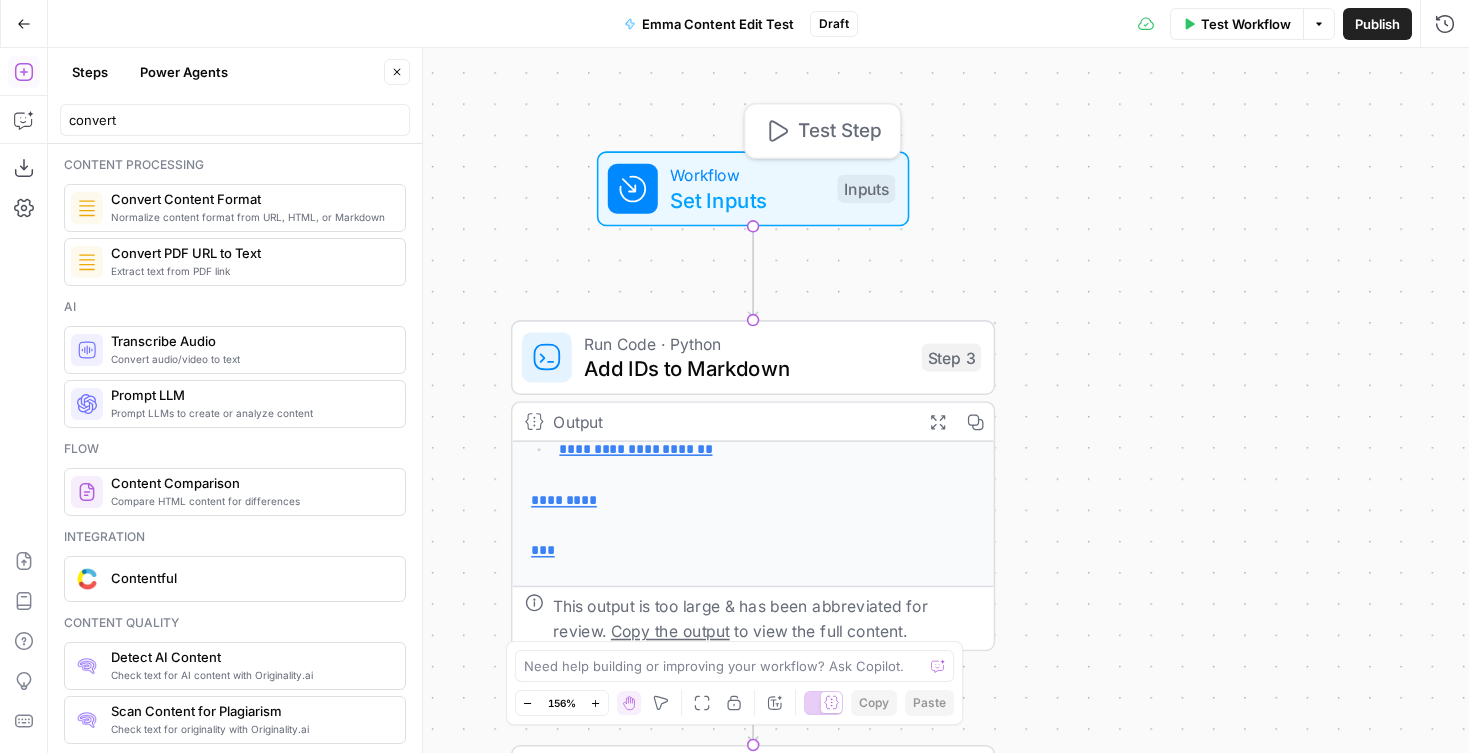 click on "Set Inputs" at bounding box center [747, 199] 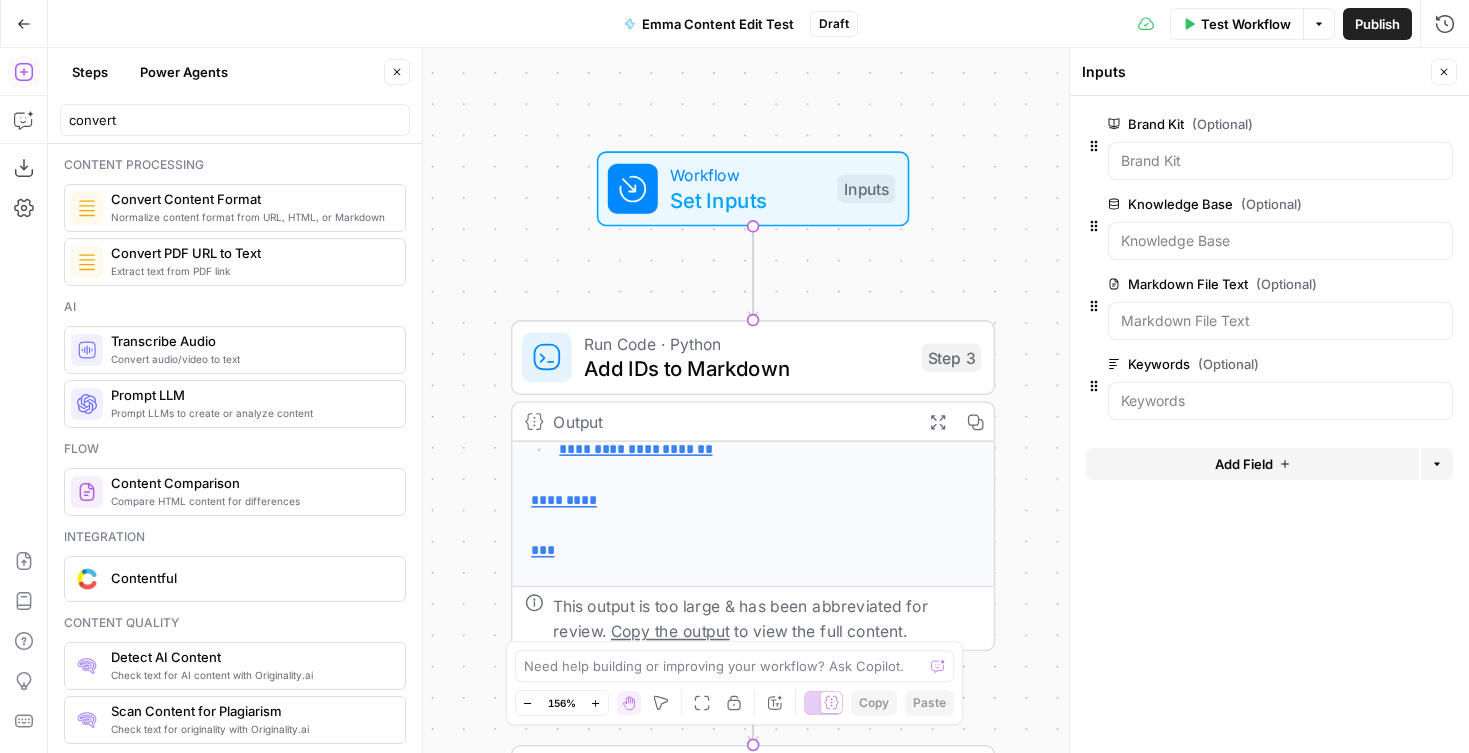 click on "{"sections" : ["# Building an Understanding of Global Issues in K–12 Students - Participate Learning
Building an Understanding of Global Issues in K–12 Students - Participate Learning
[Skip to content](<https://www .participatelearning.com/blog/global -competency-understanding-global-issues /#main>)
[![Participate Learning logo .com/>)
" ]" at bounding box center (758, 400) 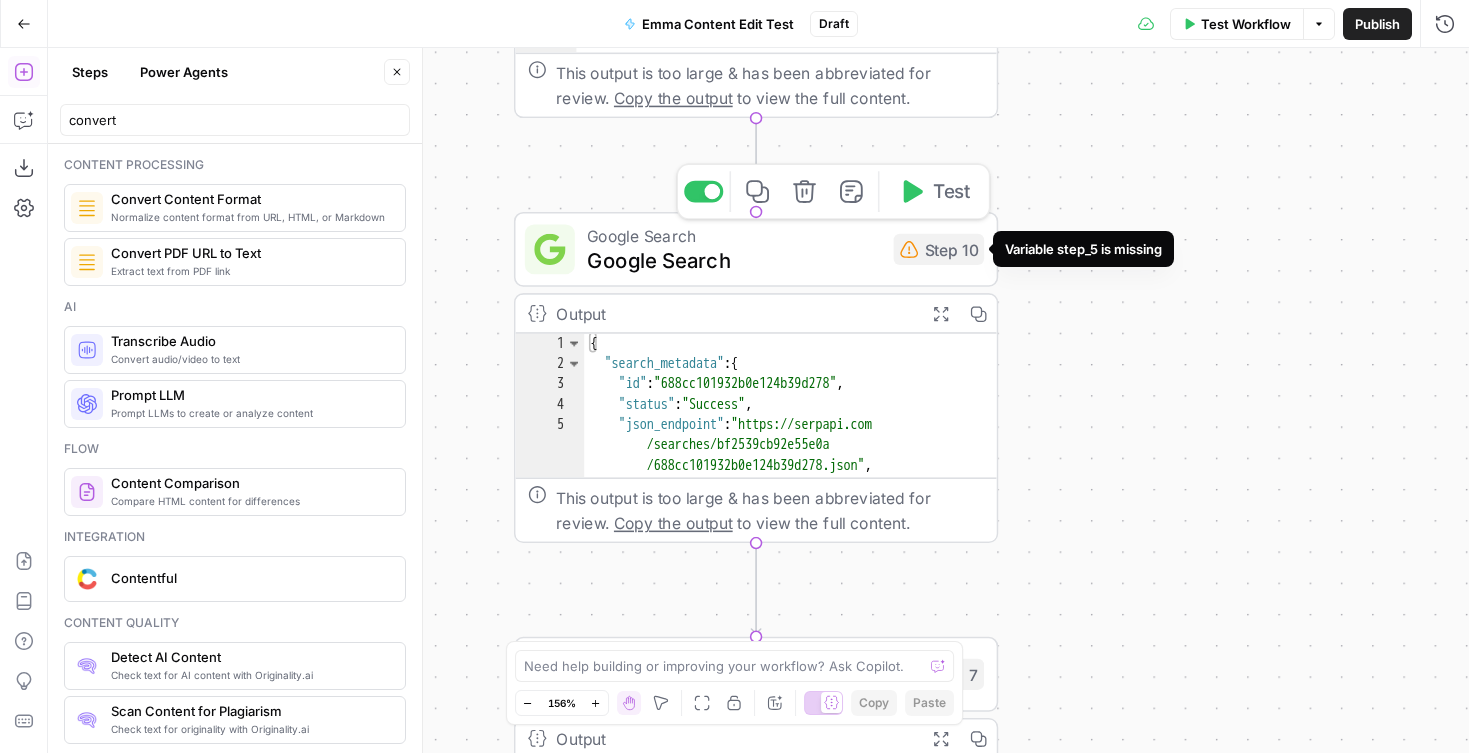 click on "Step 10" at bounding box center [939, 249] 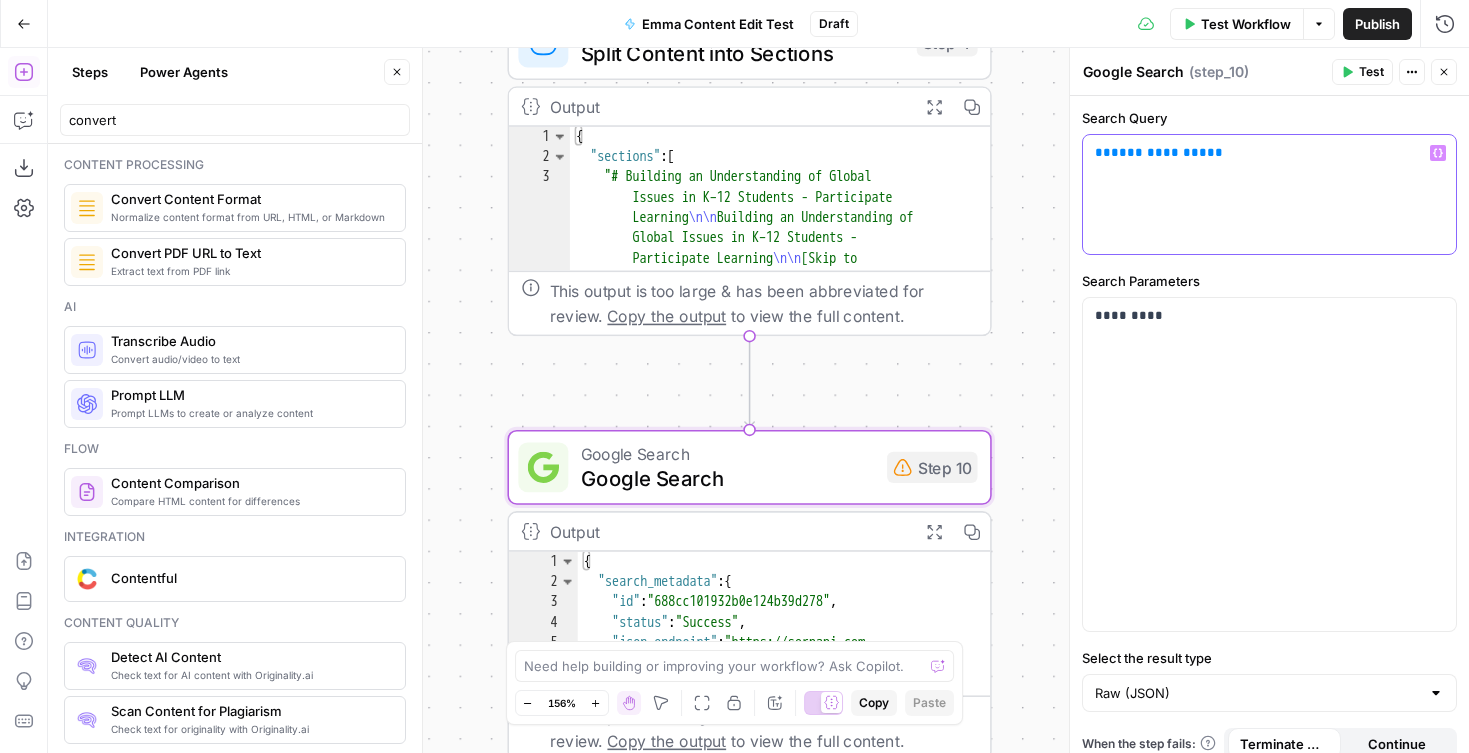 click on "**********" at bounding box center (1269, 153) 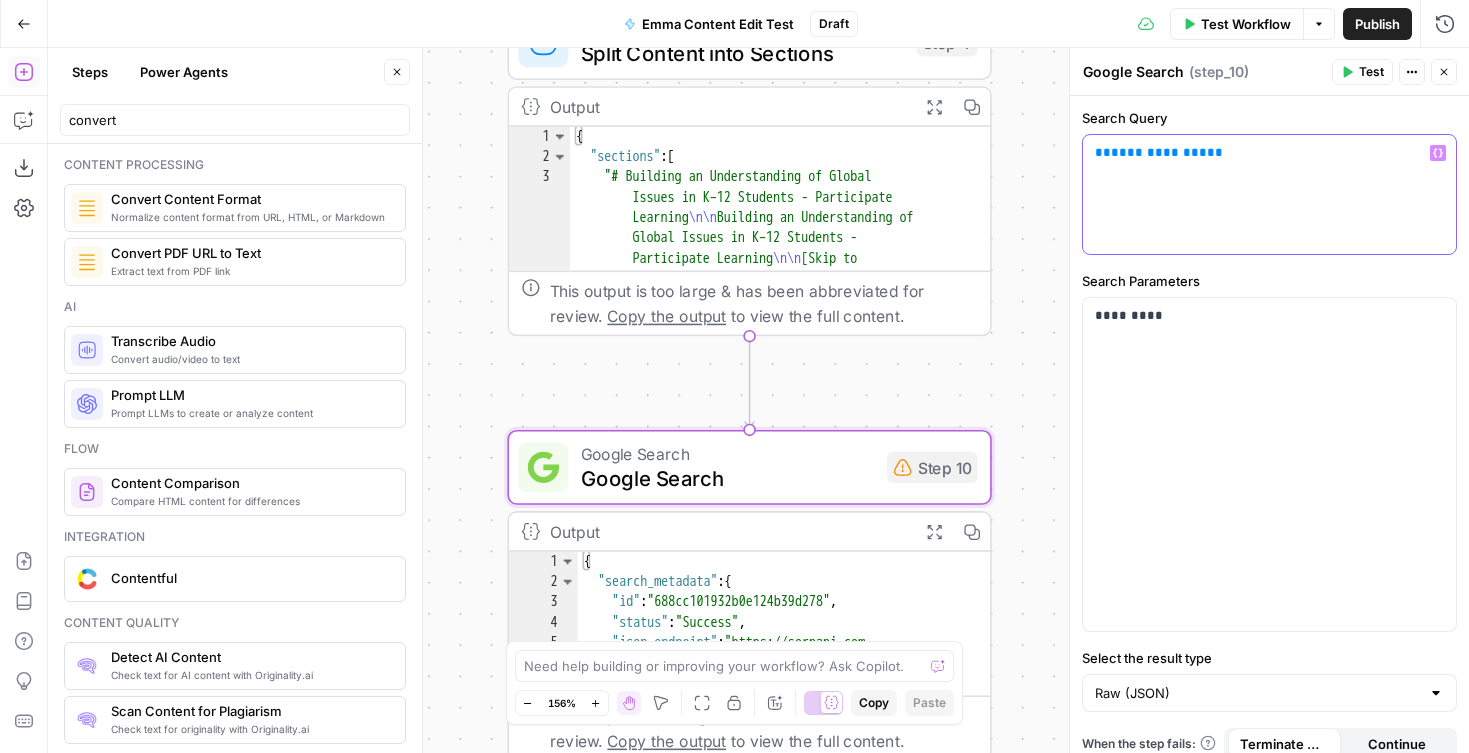 drag, startPoint x: 1255, startPoint y: 161, endPoint x: 1092, endPoint y: 161, distance: 163 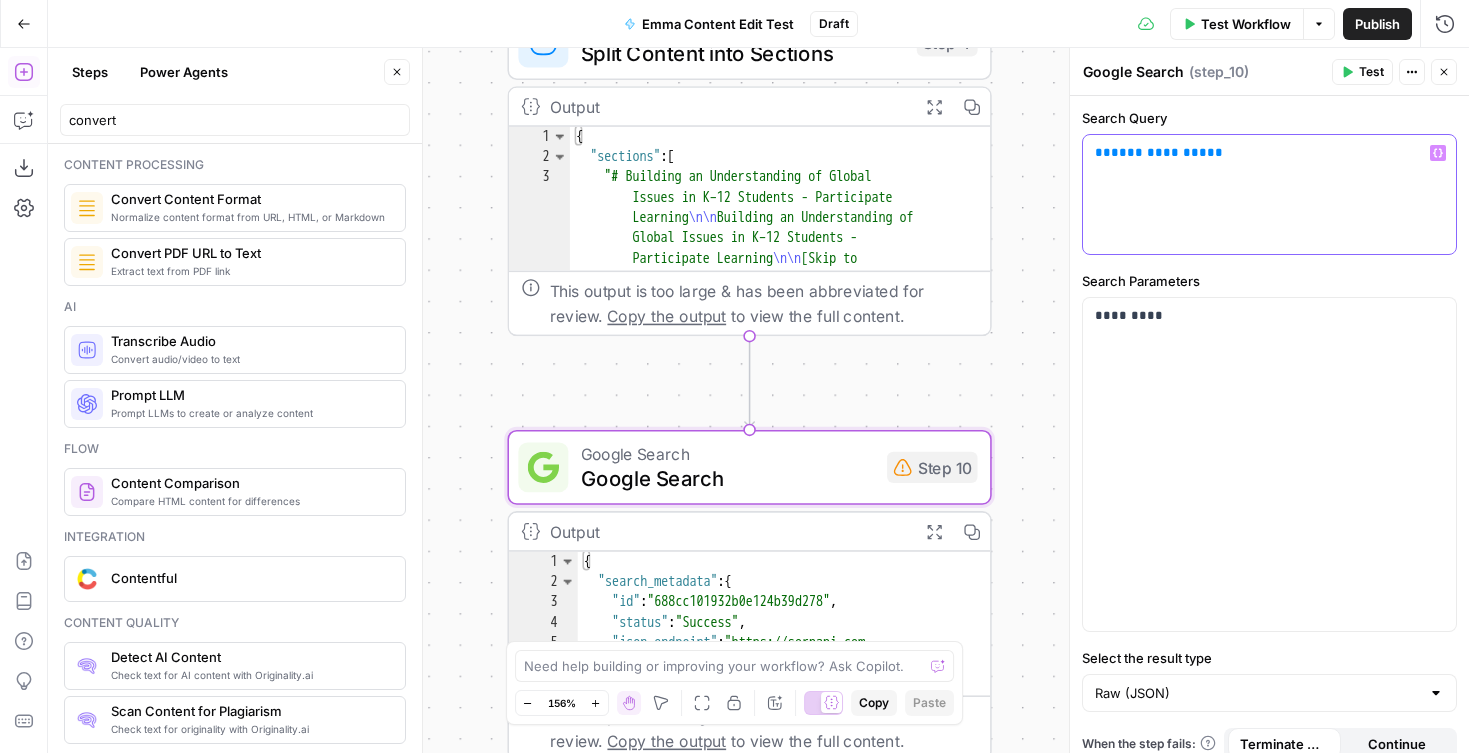 click on "**********" at bounding box center (1269, 194) 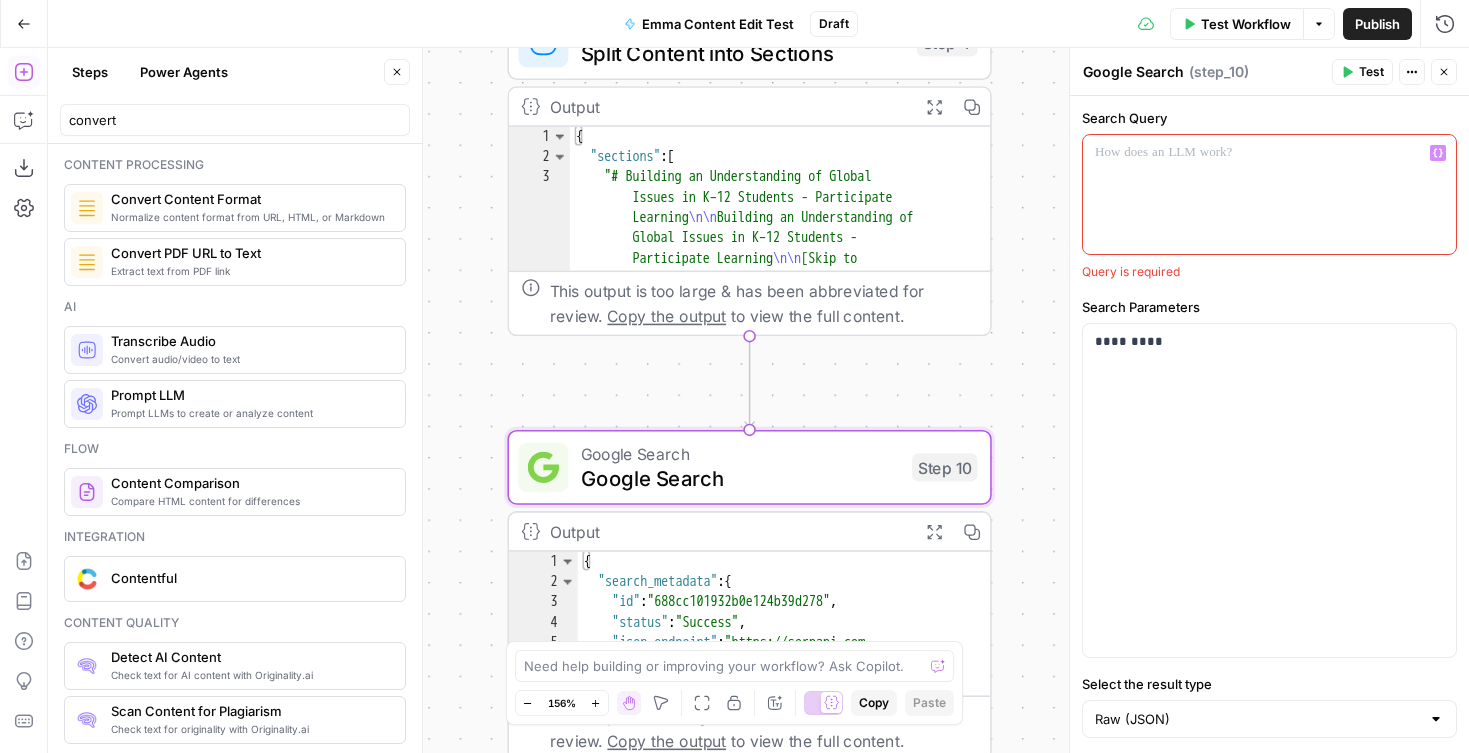 click 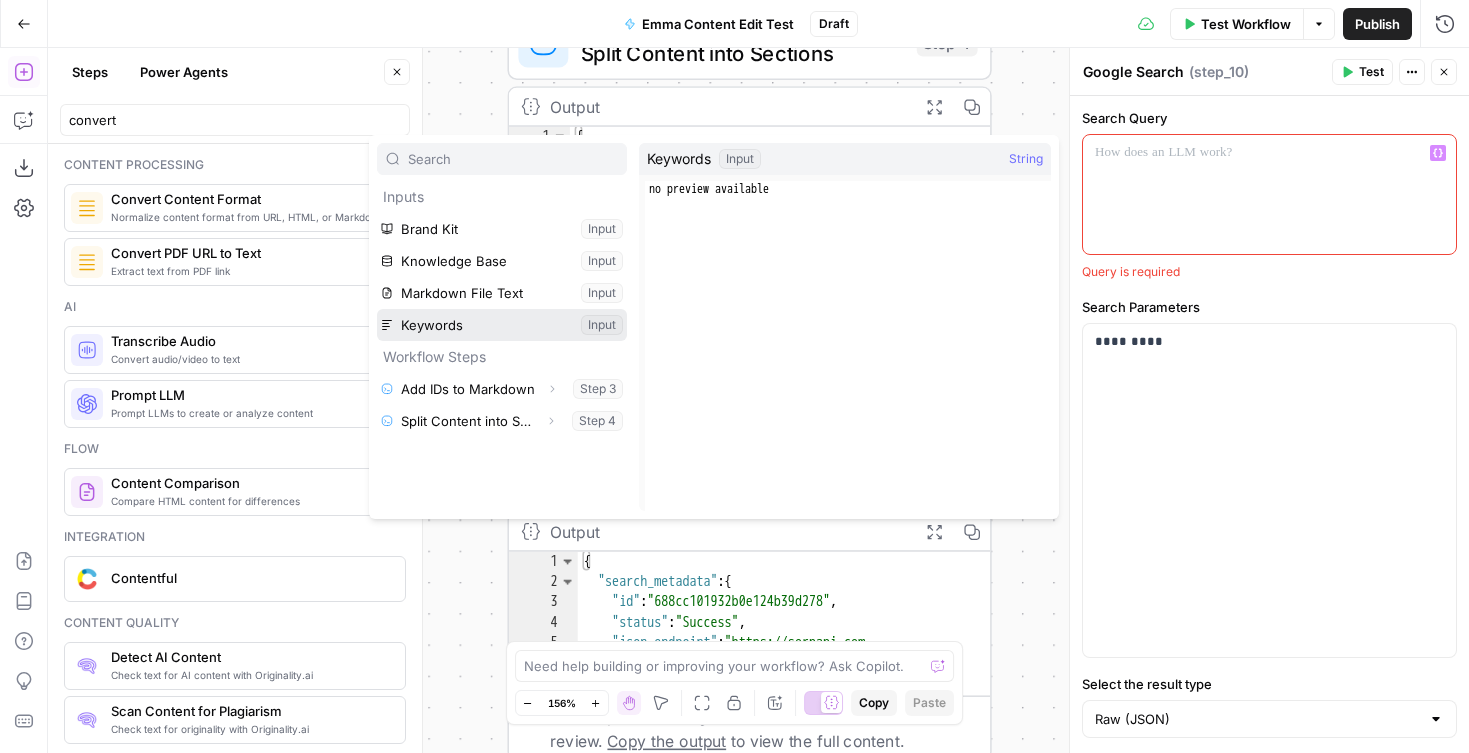 click at bounding box center [502, 325] 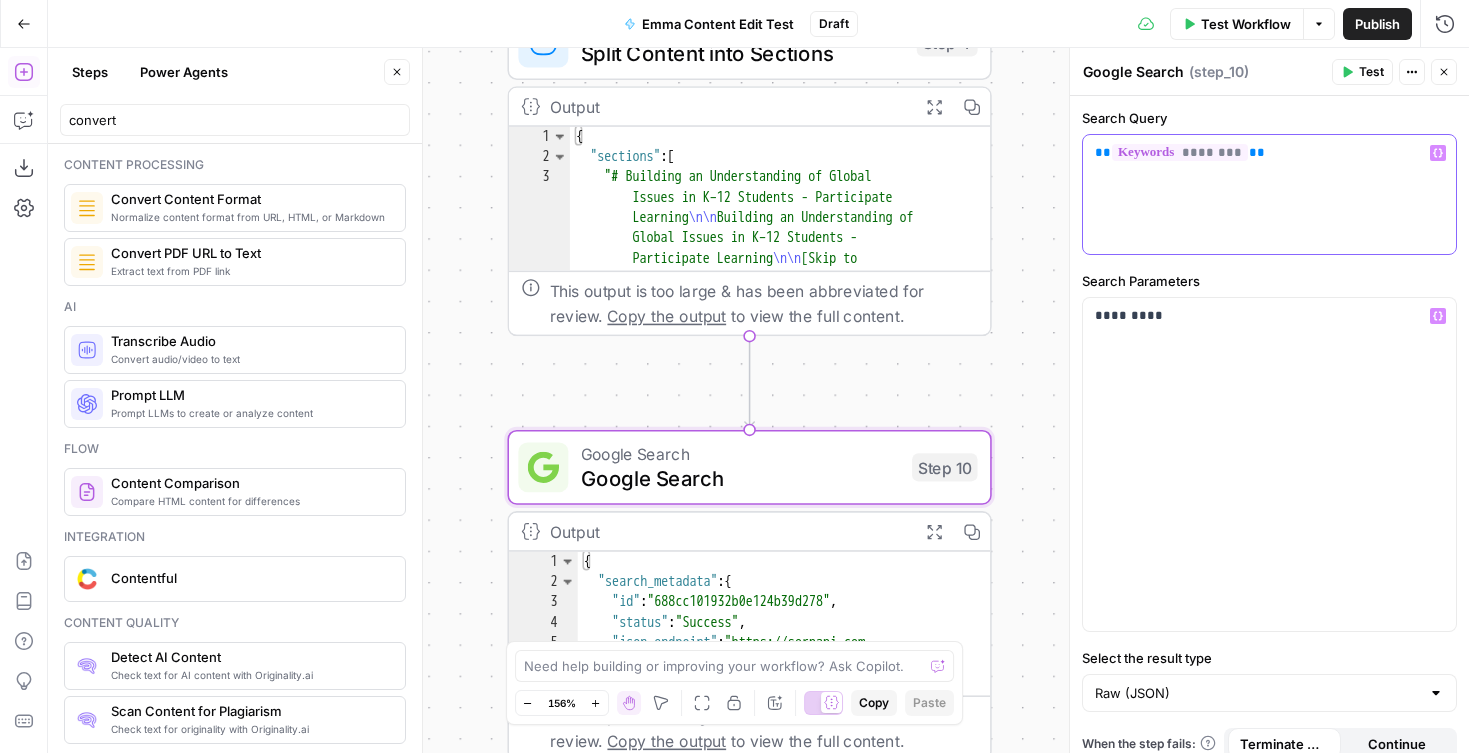 scroll, scrollTop: 19, scrollLeft: 0, axis: vertical 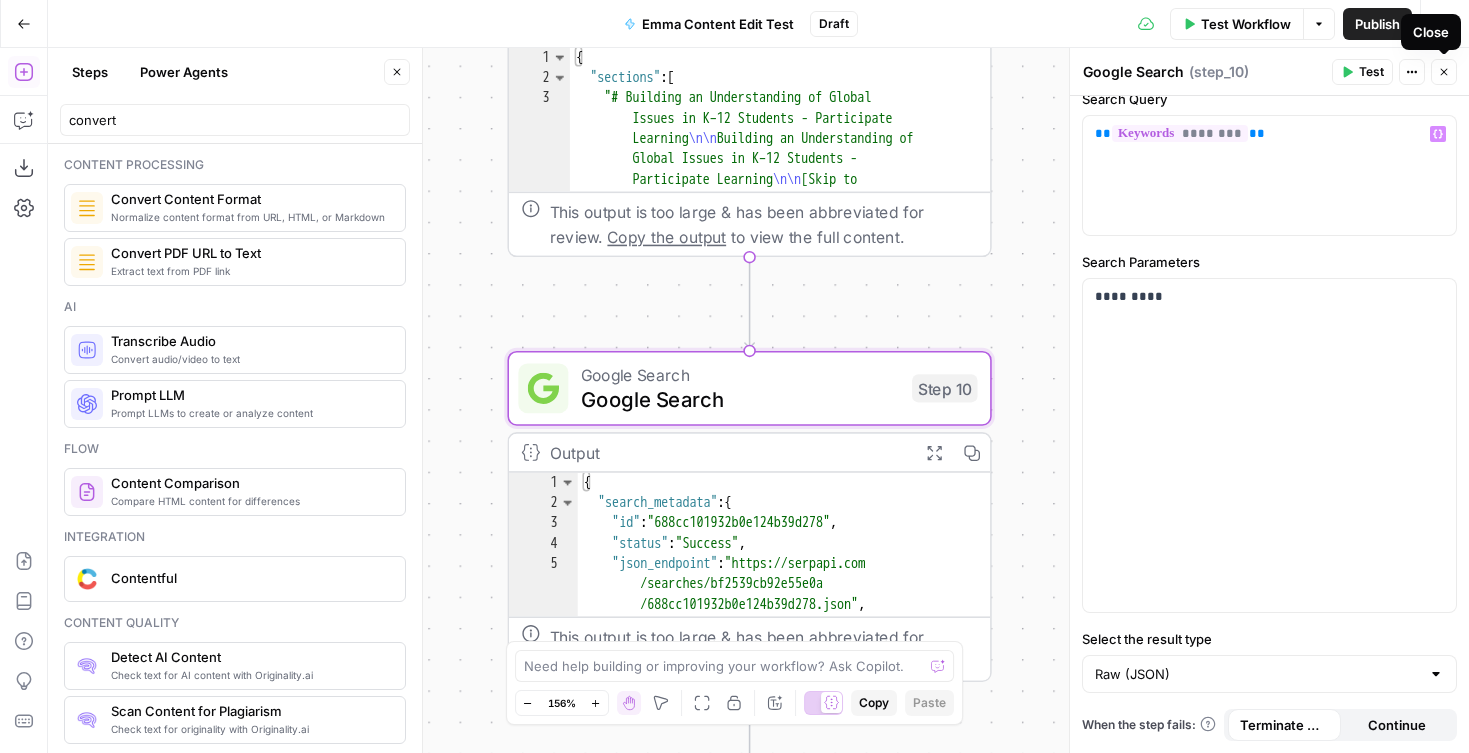 click 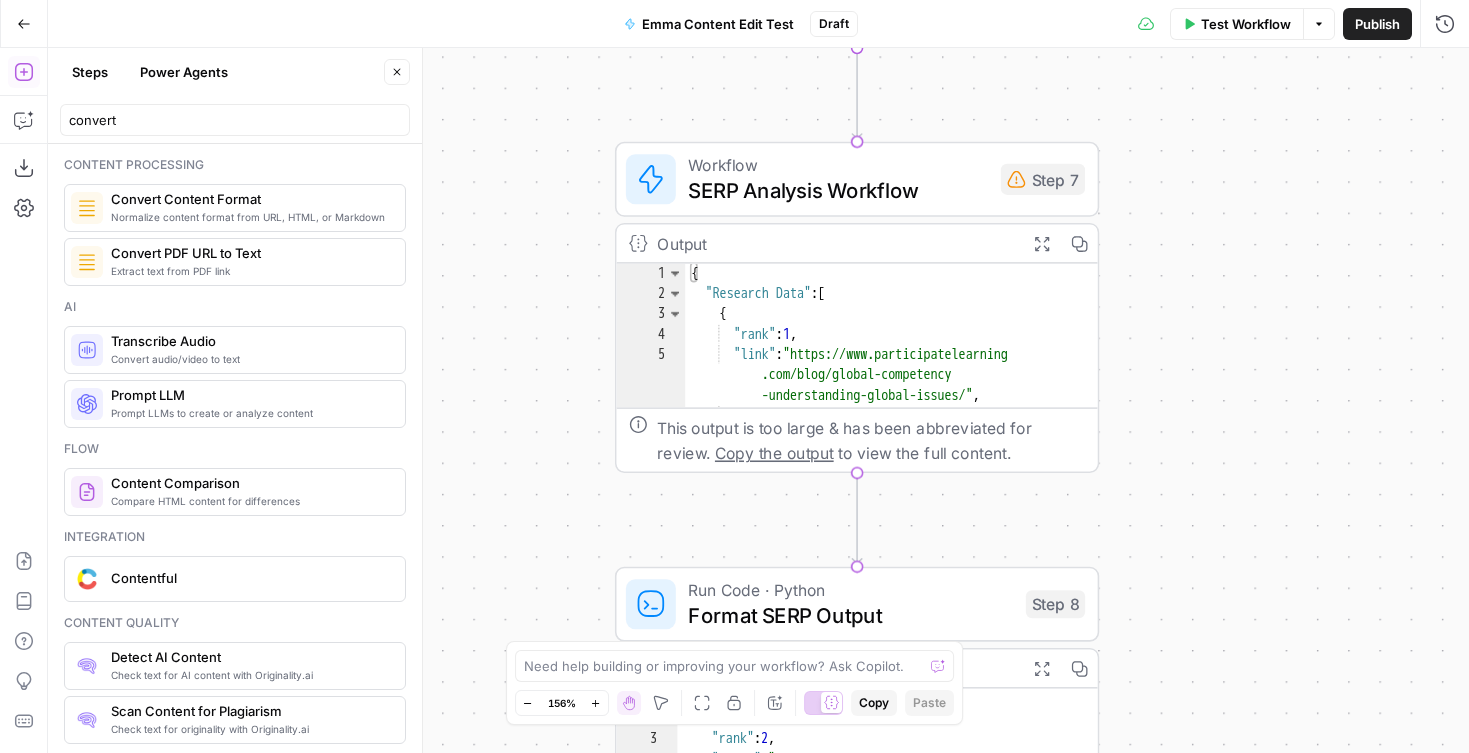 click on "SERP Analysis Workflow" at bounding box center [838, 190] 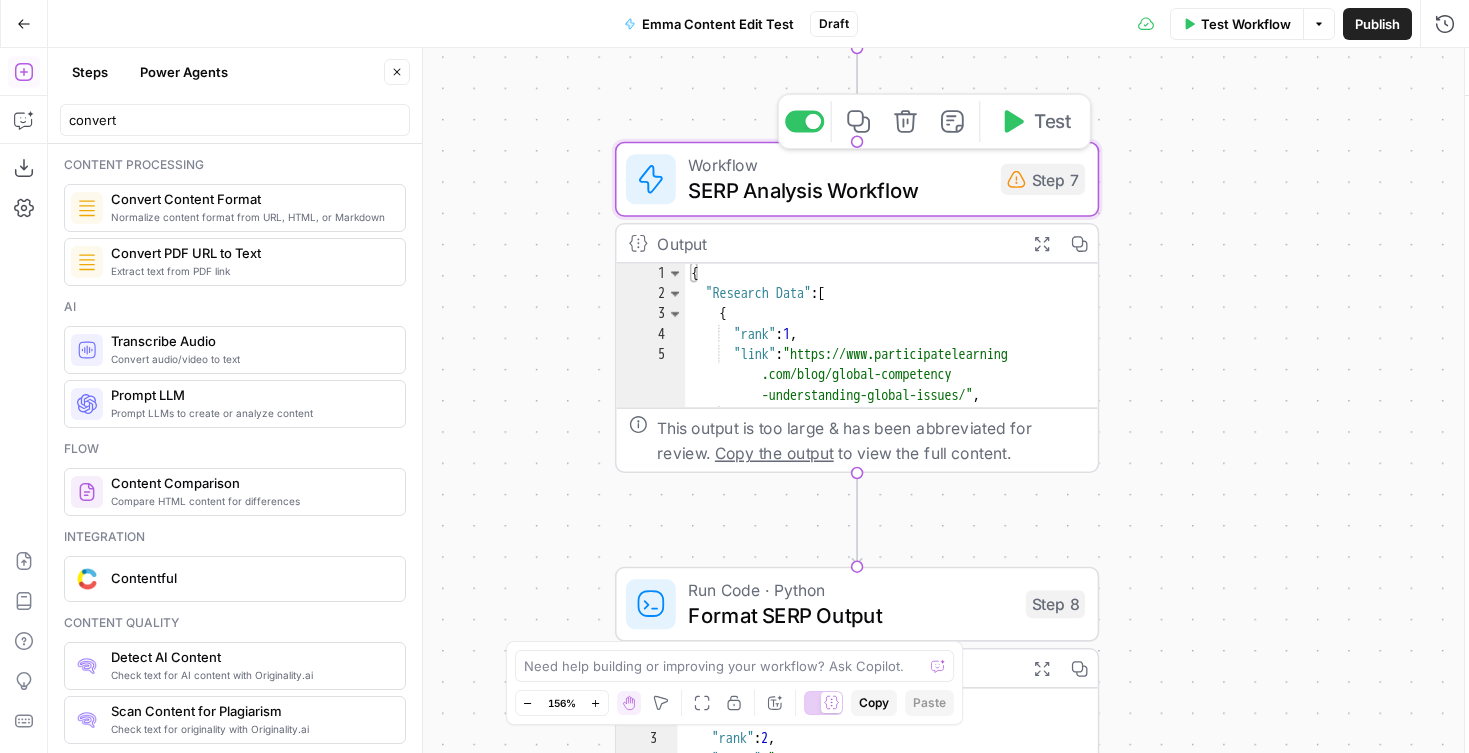 type on "Analyze SERP (Efficient)" 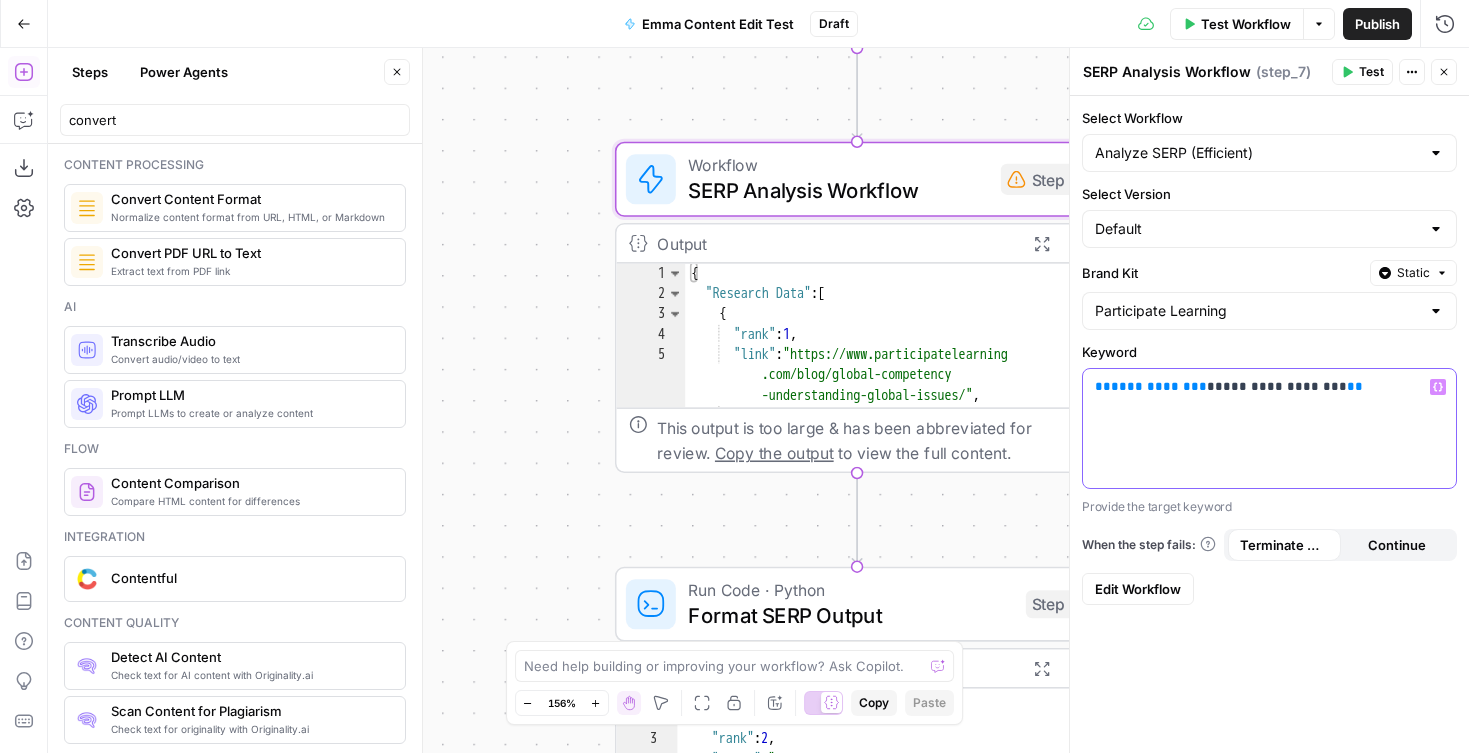 click on "**********" at bounding box center (1277, 386) 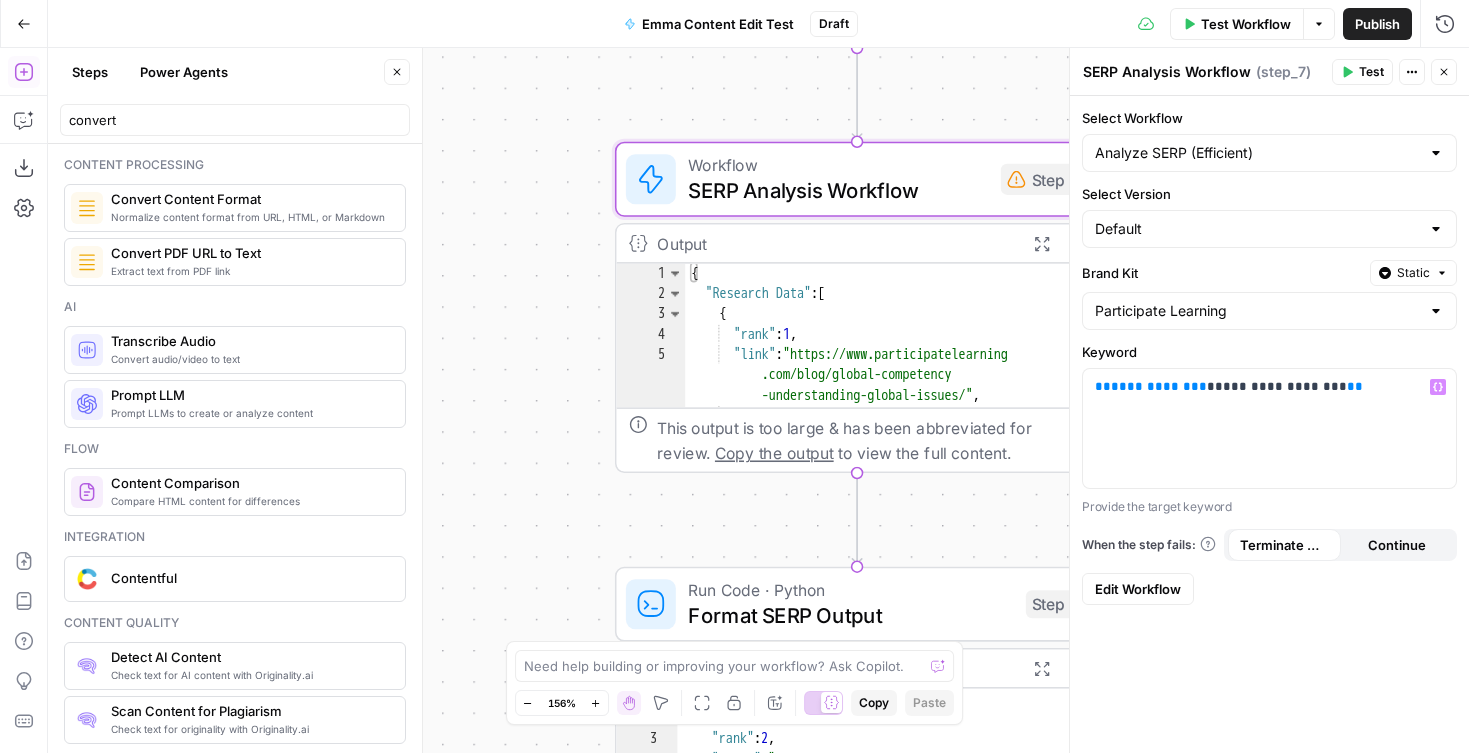 click on "{"sections" : ["# Building an Understanding of Global Issues in K–12 Students - Participate Learning
Building an Understanding of Global Issues in K–12 Students - Participate Learning
[Skip to content](<https://www .participatelearning.com/blog/global -competency-understanding-global-issues /#main>)
[![Participate Learning logo .com/>)
" ]" at bounding box center [758, 400] 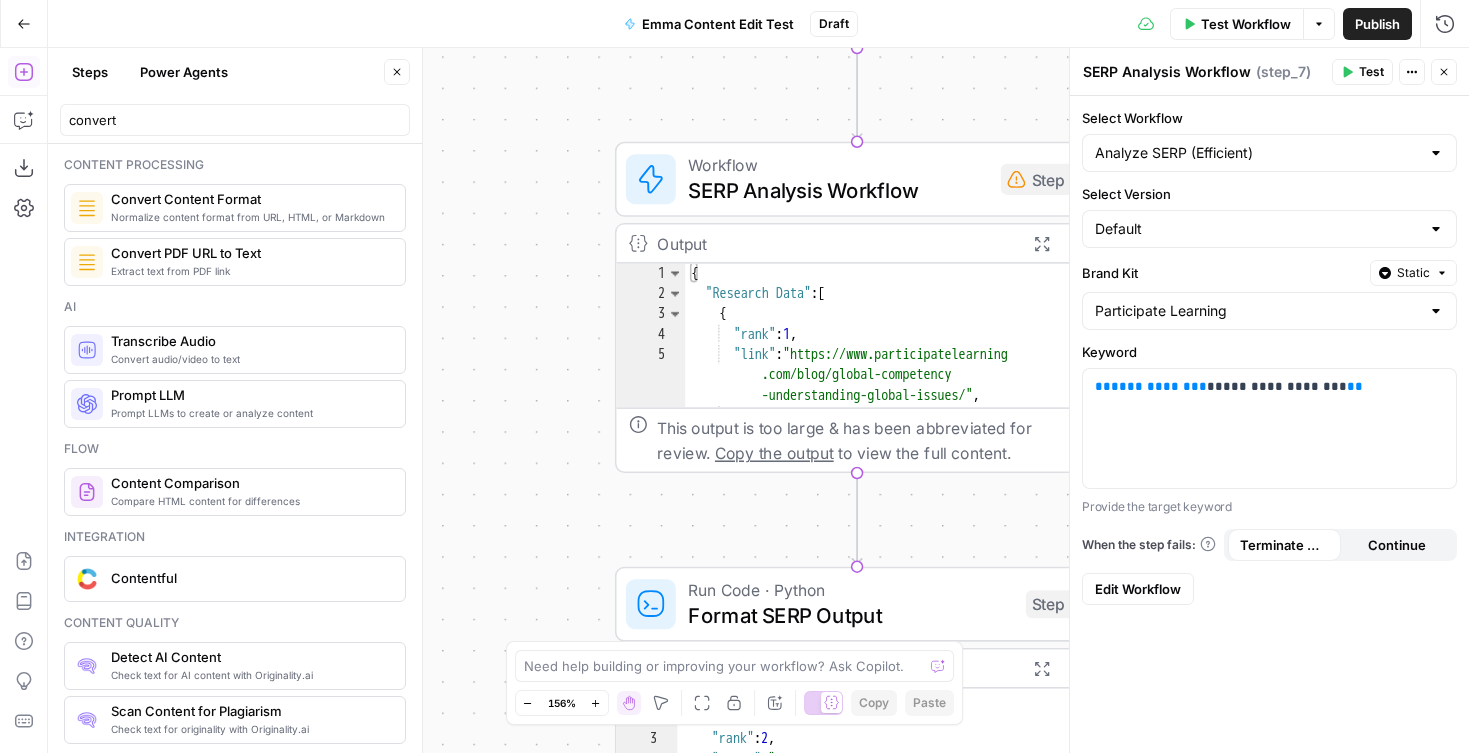 click on "{"sections" : ["# Building an Understanding of Global Issues in K–12 Students - Participate Learning
Building an Understanding of Global Issues in K–12 Students - Participate Learning
[Skip to content](<https://www .participatelearning.com/blog/global -competency-understanding-global-issues /#main>)
[![Participate Learning logo .com/>)
" ]" at bounding box center [758, 400] 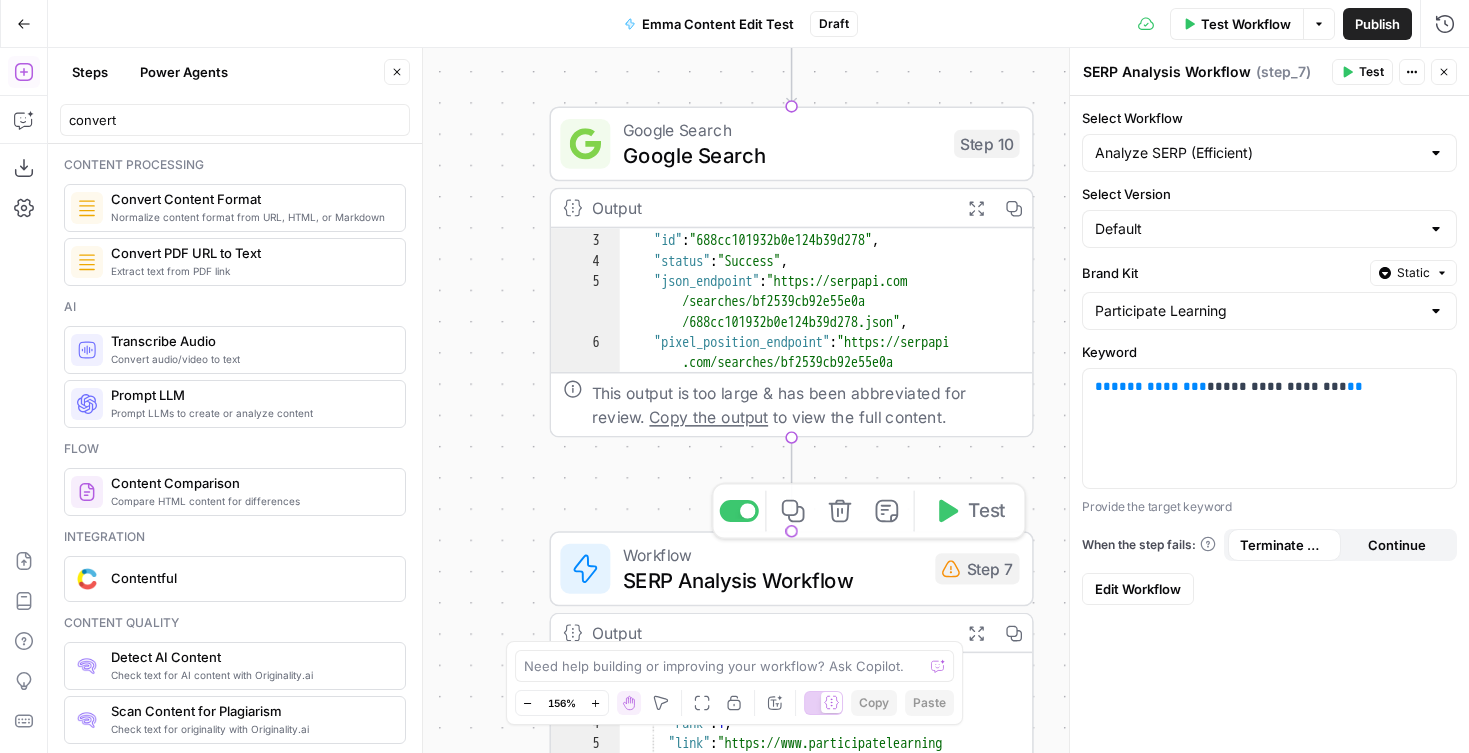 scroll, scrollTop: 24, scrollLeft: 0, axis: vertical 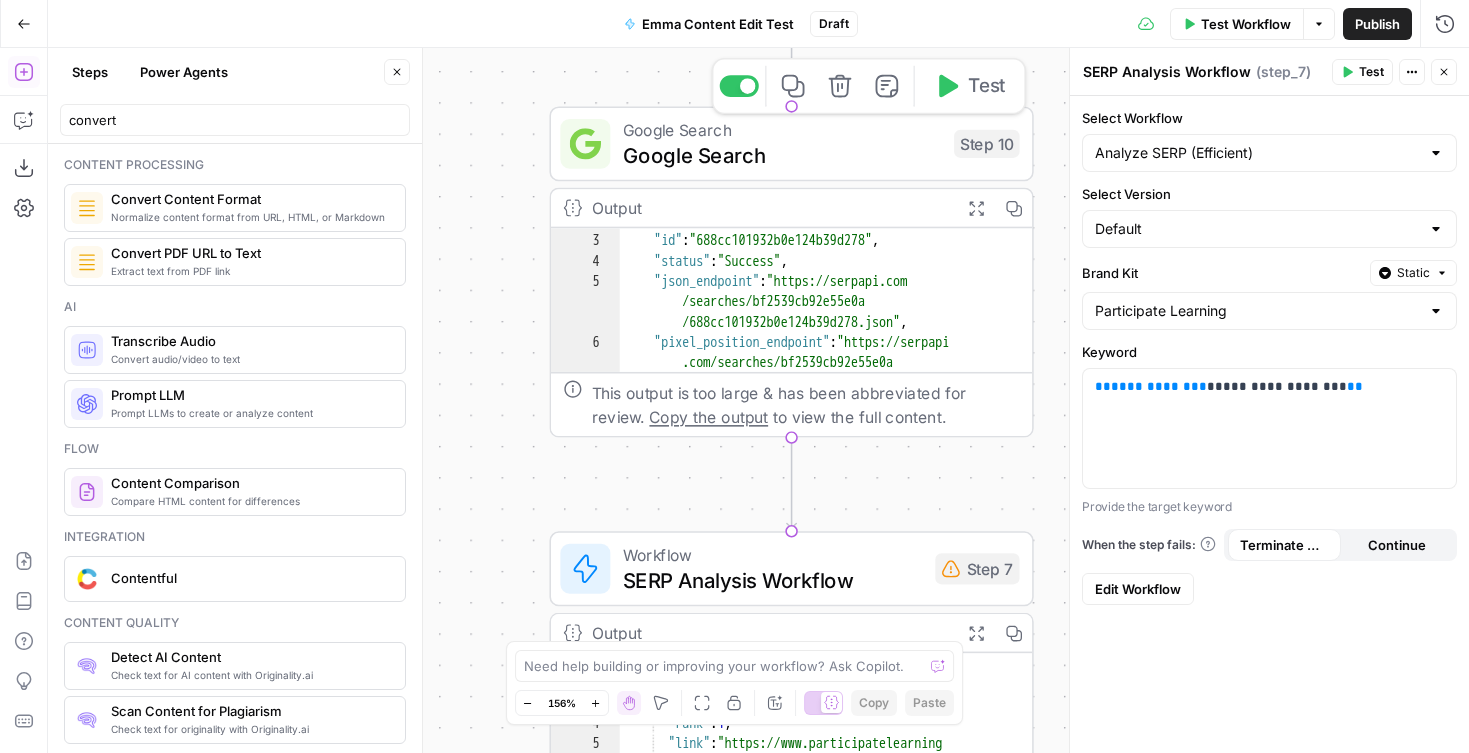 click on "Google Search" at bounding box center (782, 154) 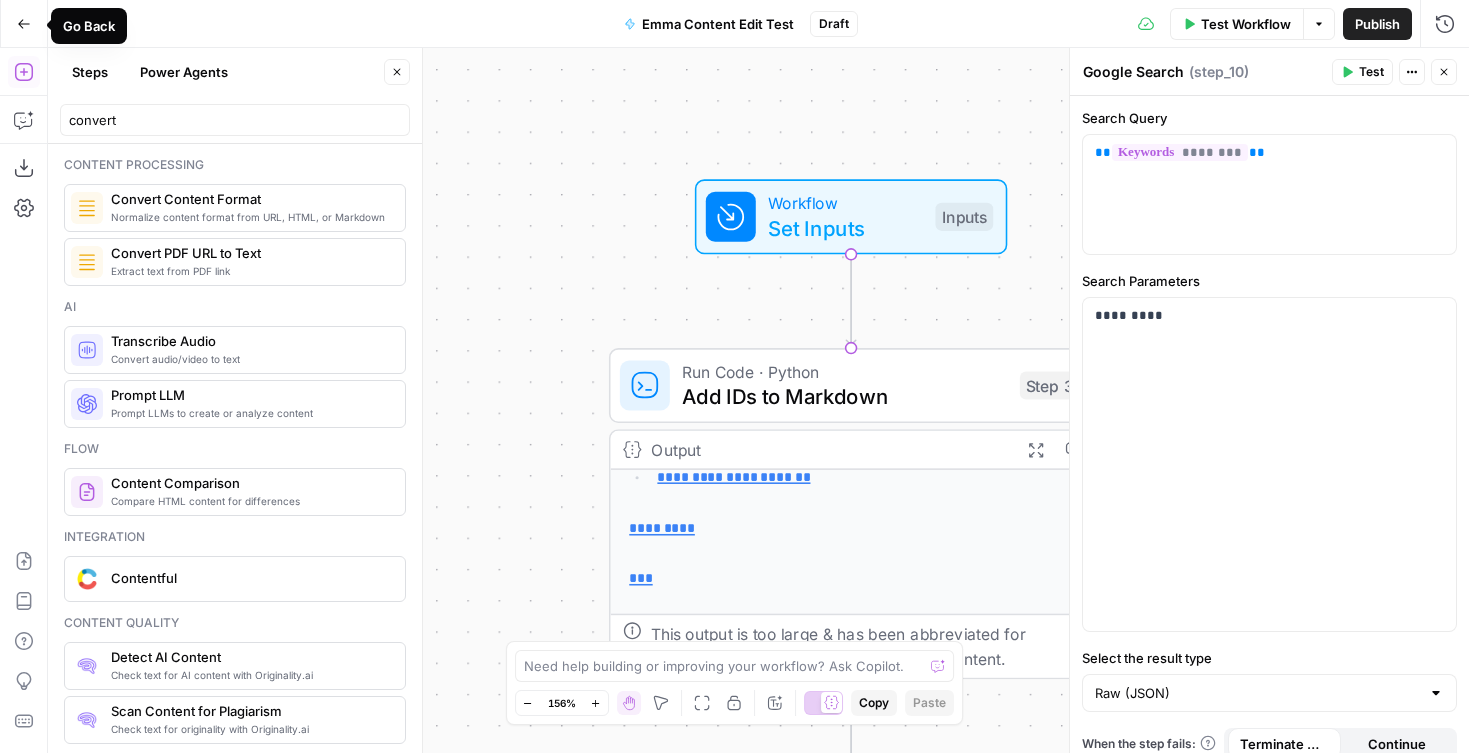click 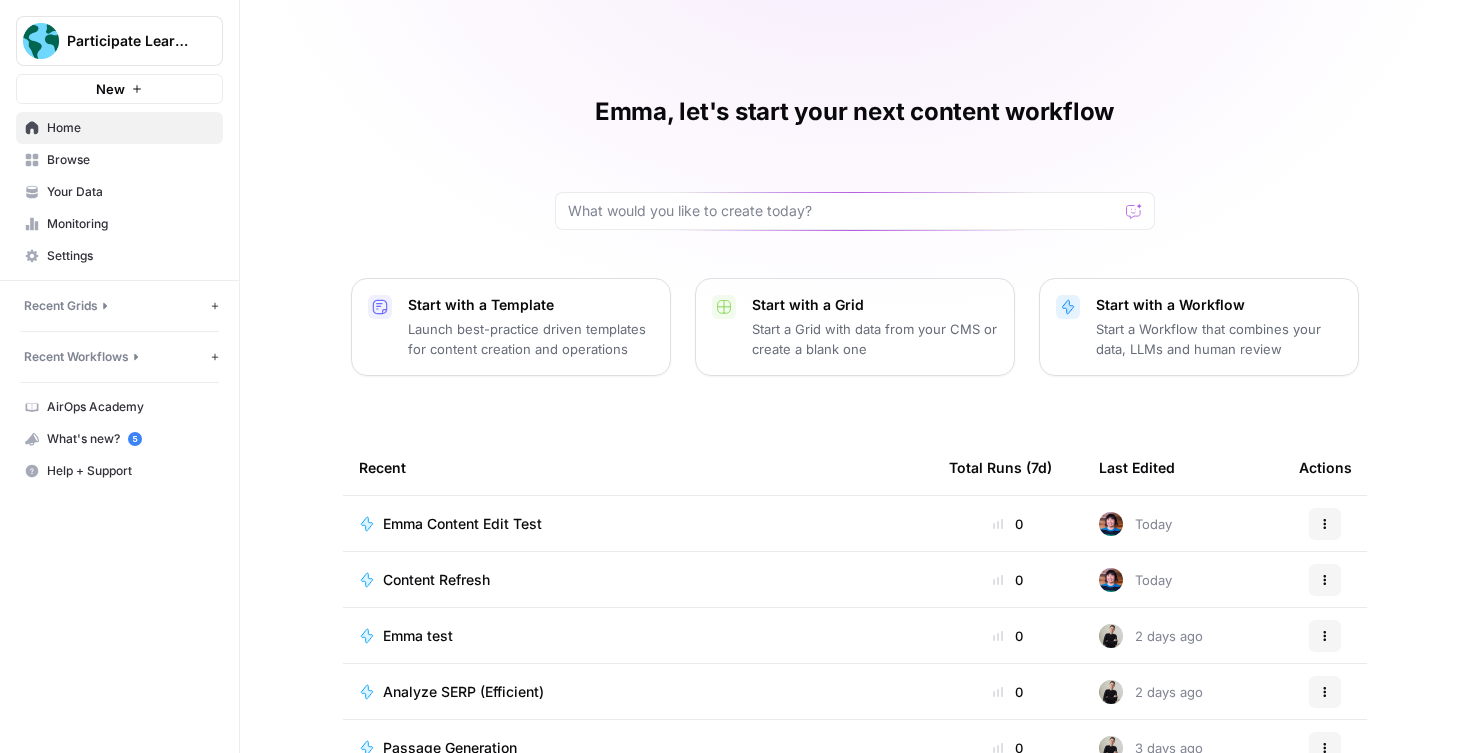 click on "Content Refresh" at bounding box center [436, 580] 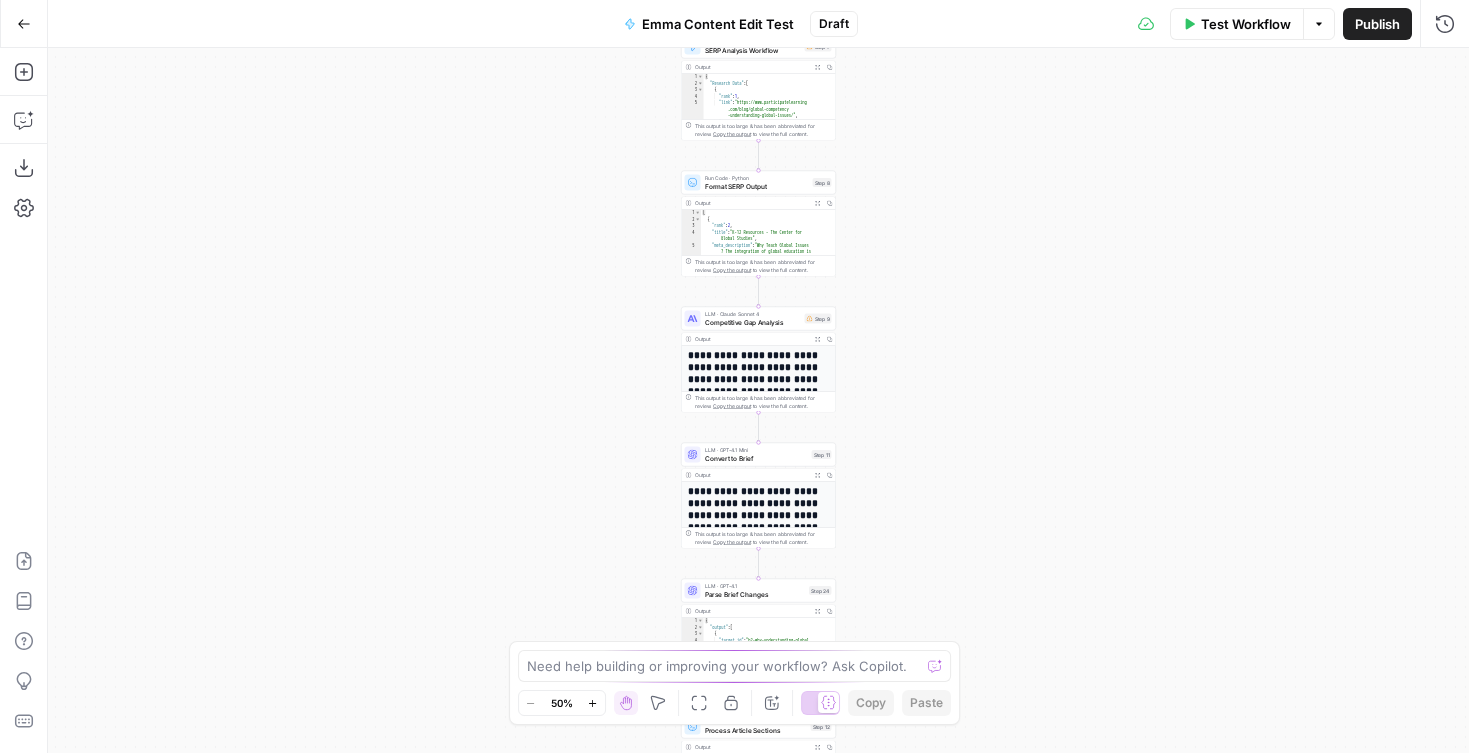 click 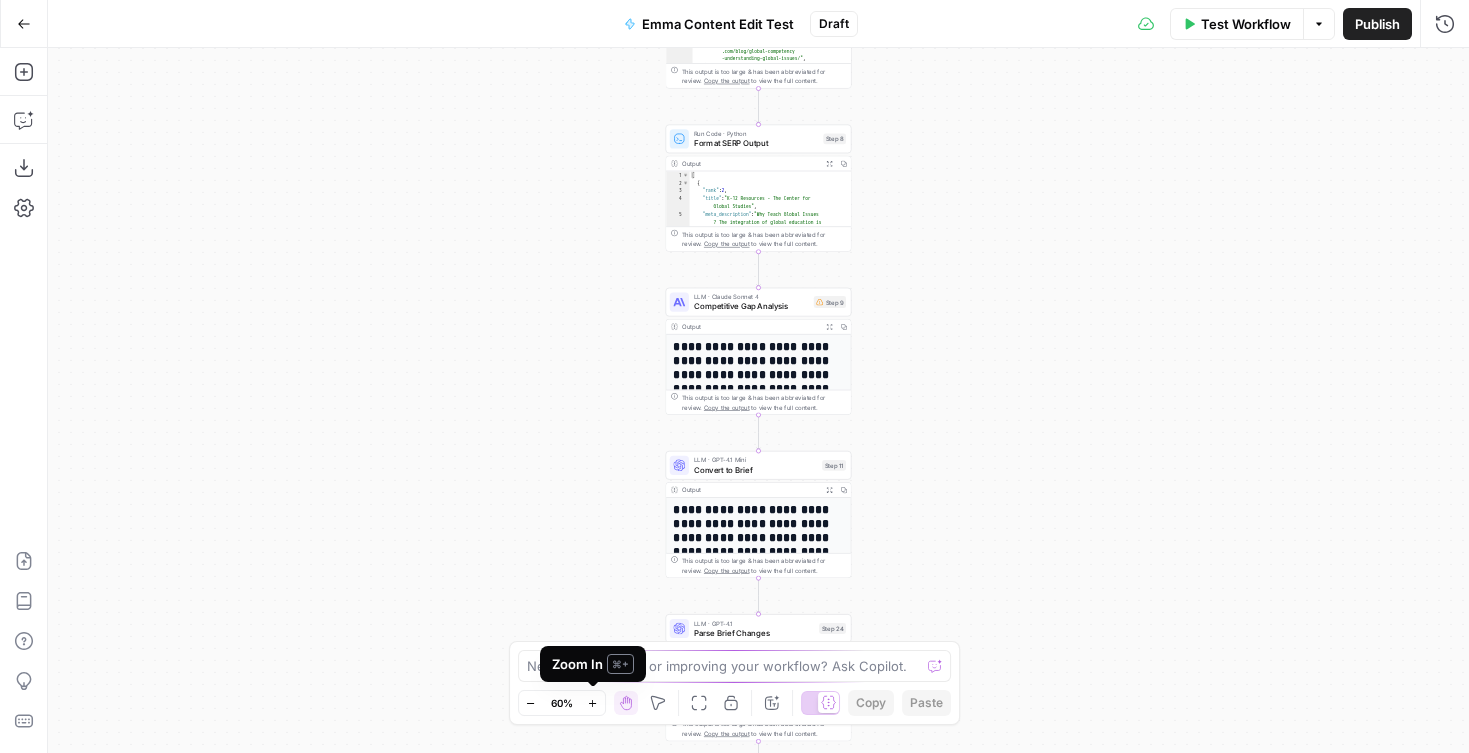 click on "Zoom In" at bounding box center [593, 703] 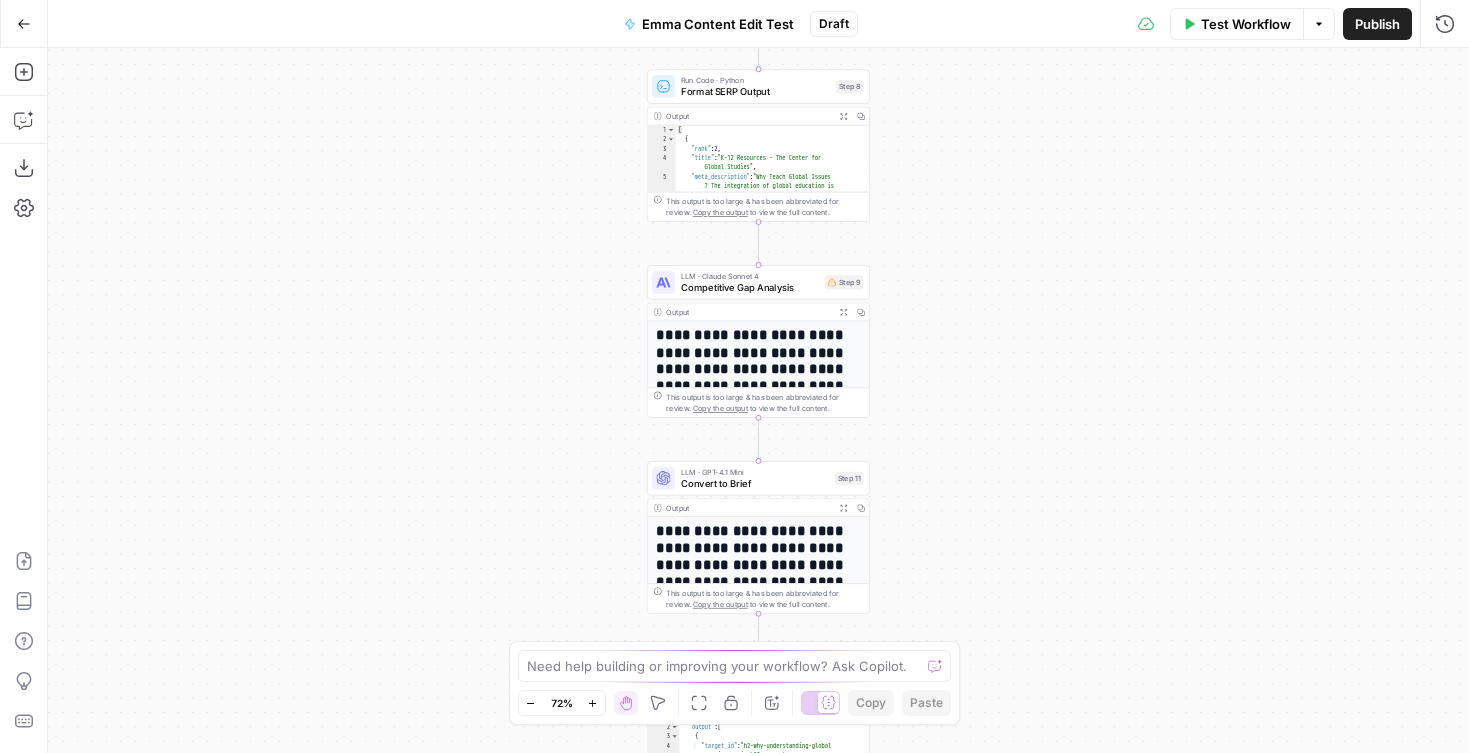 click on "Zoom In" at bounding box center (593, 703) 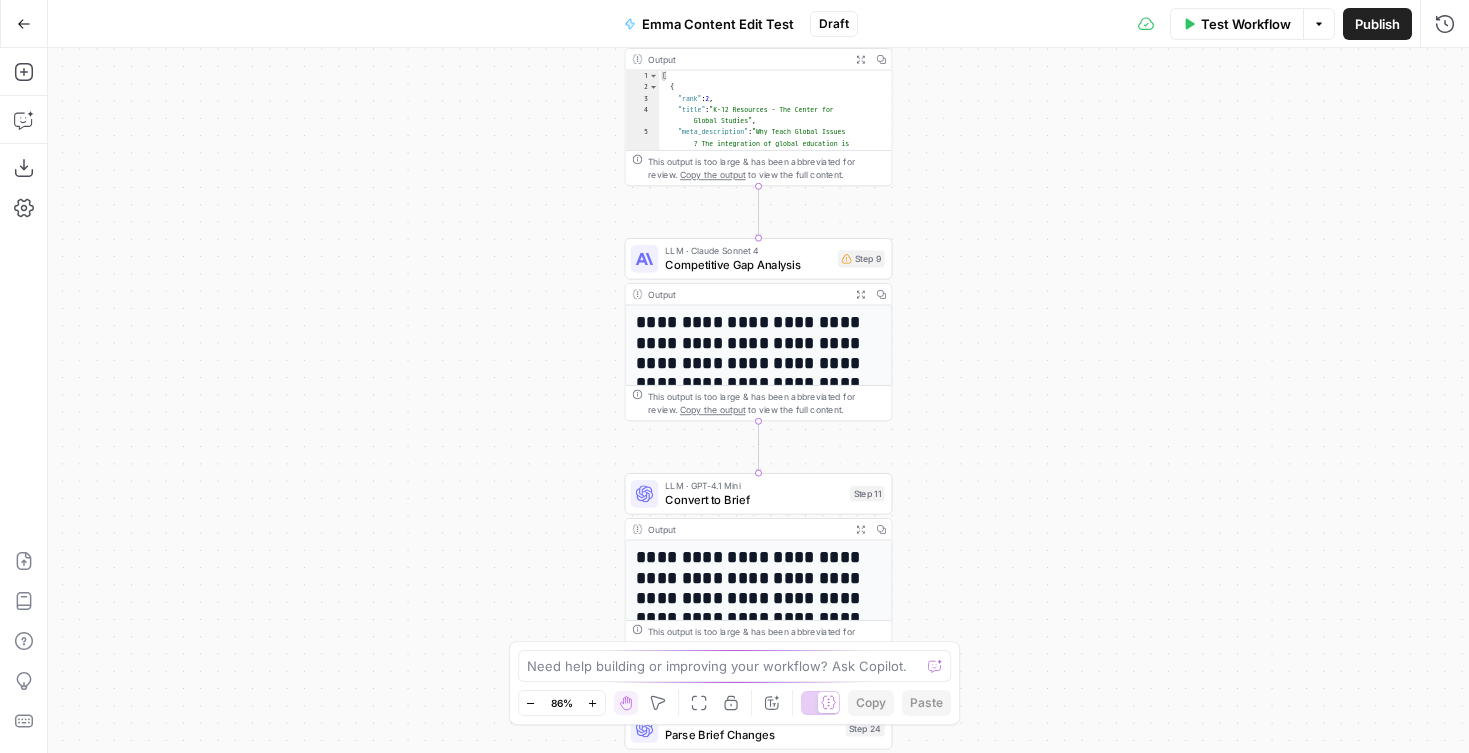 click on "Zoom In" at bounding box center (593, 703) 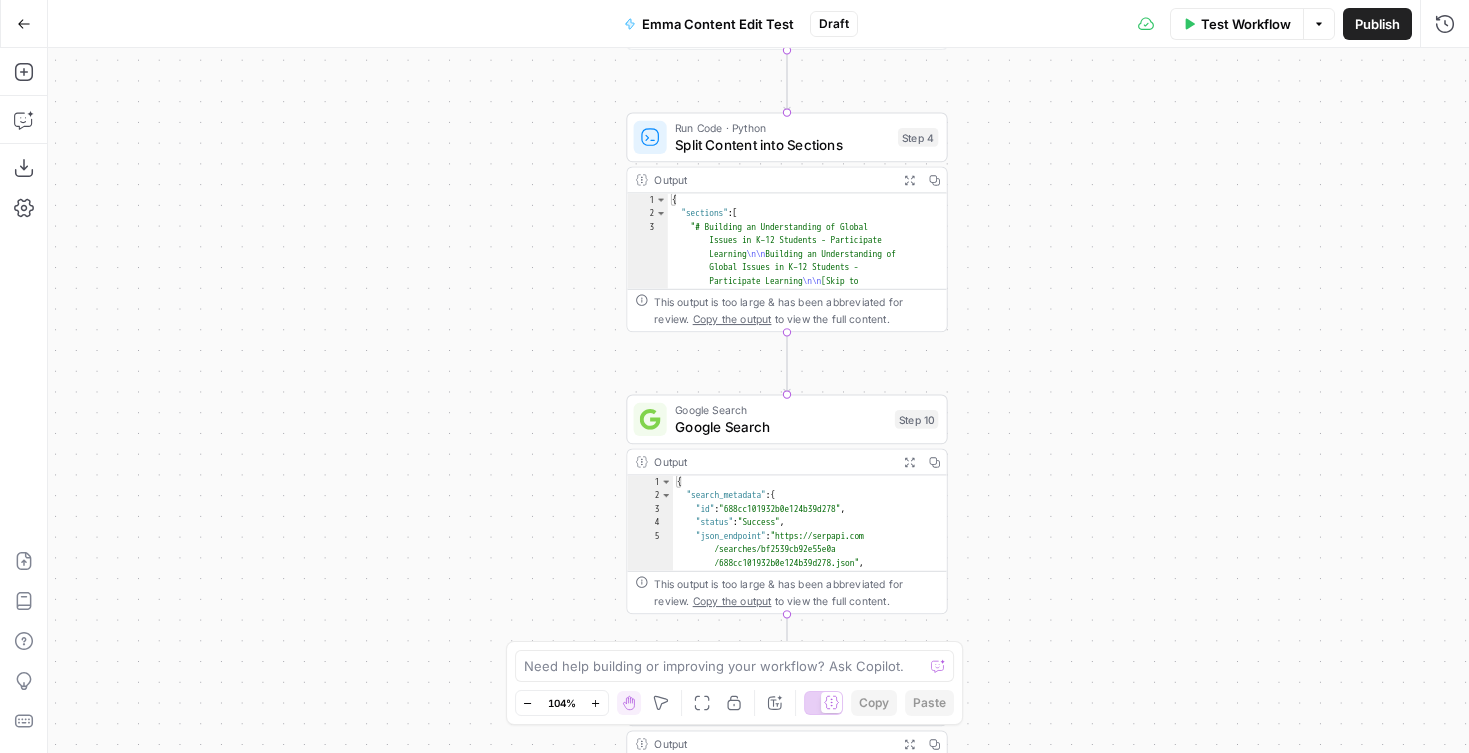 click on "Zoom In" at bounding box center (596, 703) 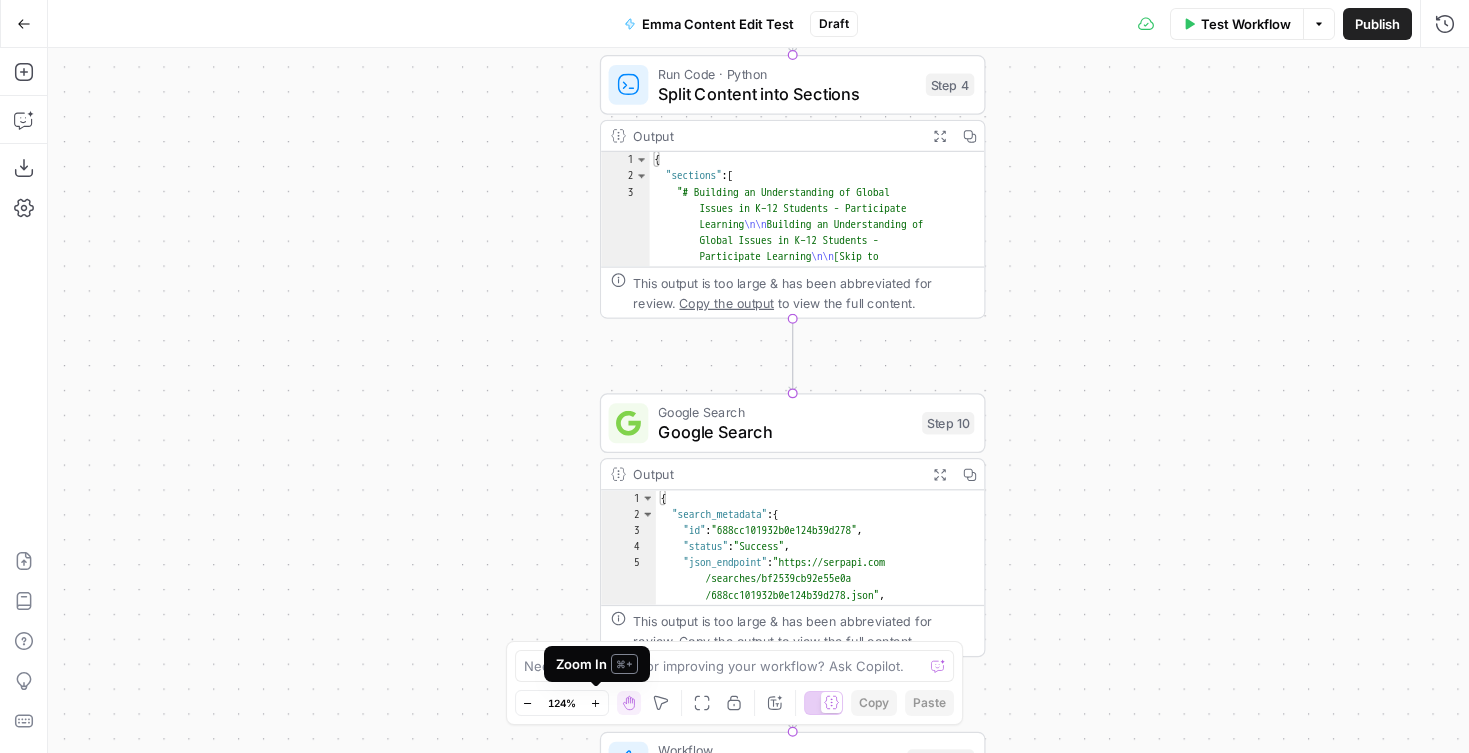 click on "Zoom In" at bounding box center [596, 703] 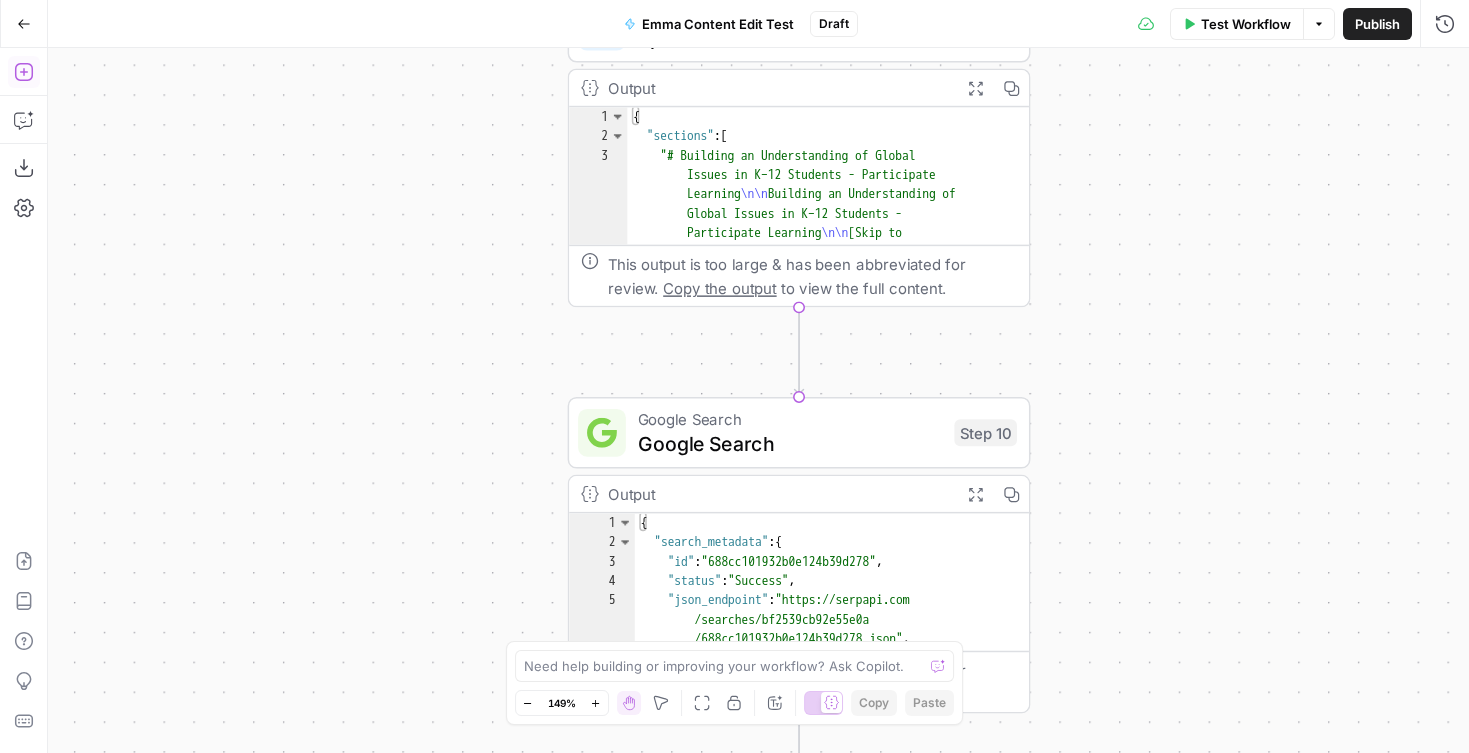 click 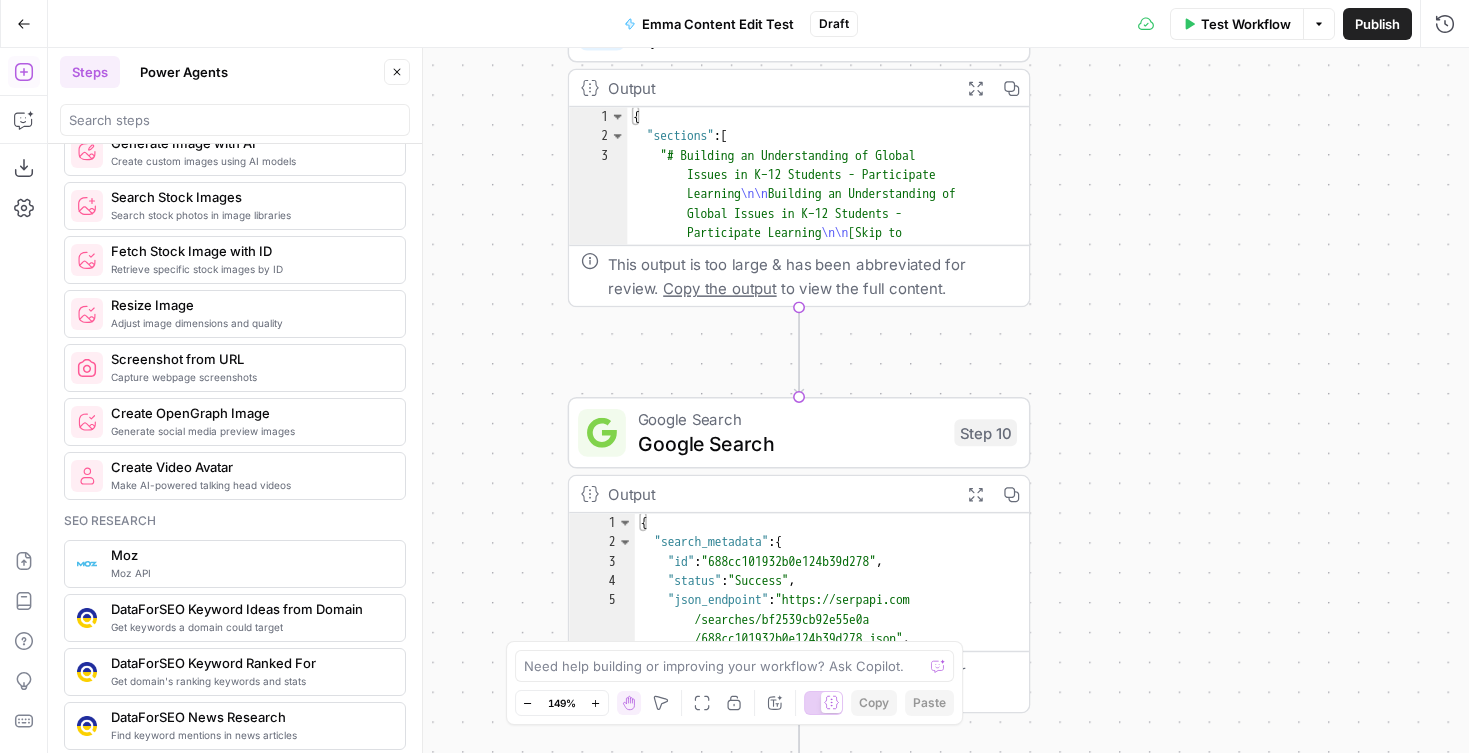 scroll, scrollTop: 1500, scrollLeft: 0, axis: vertical 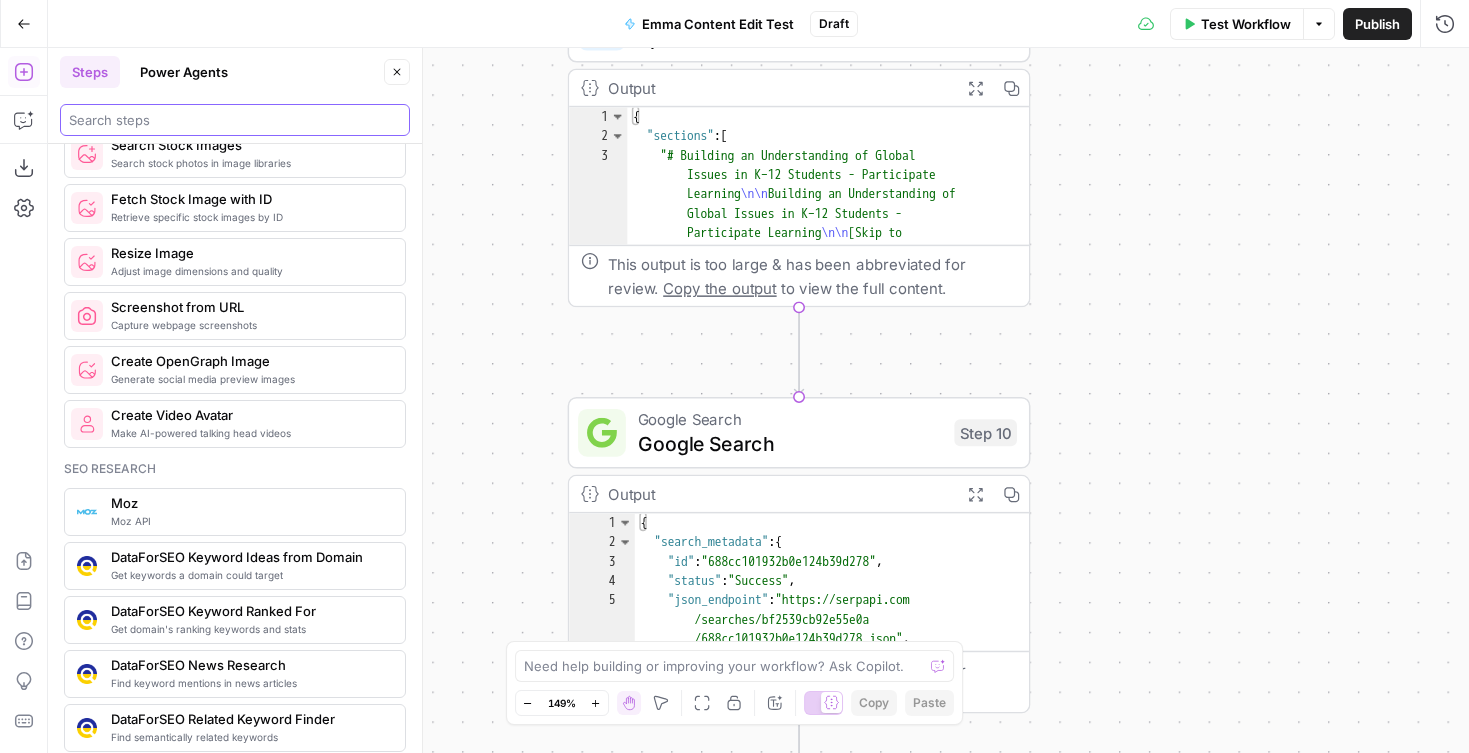 click at bounding box center [235, 120] 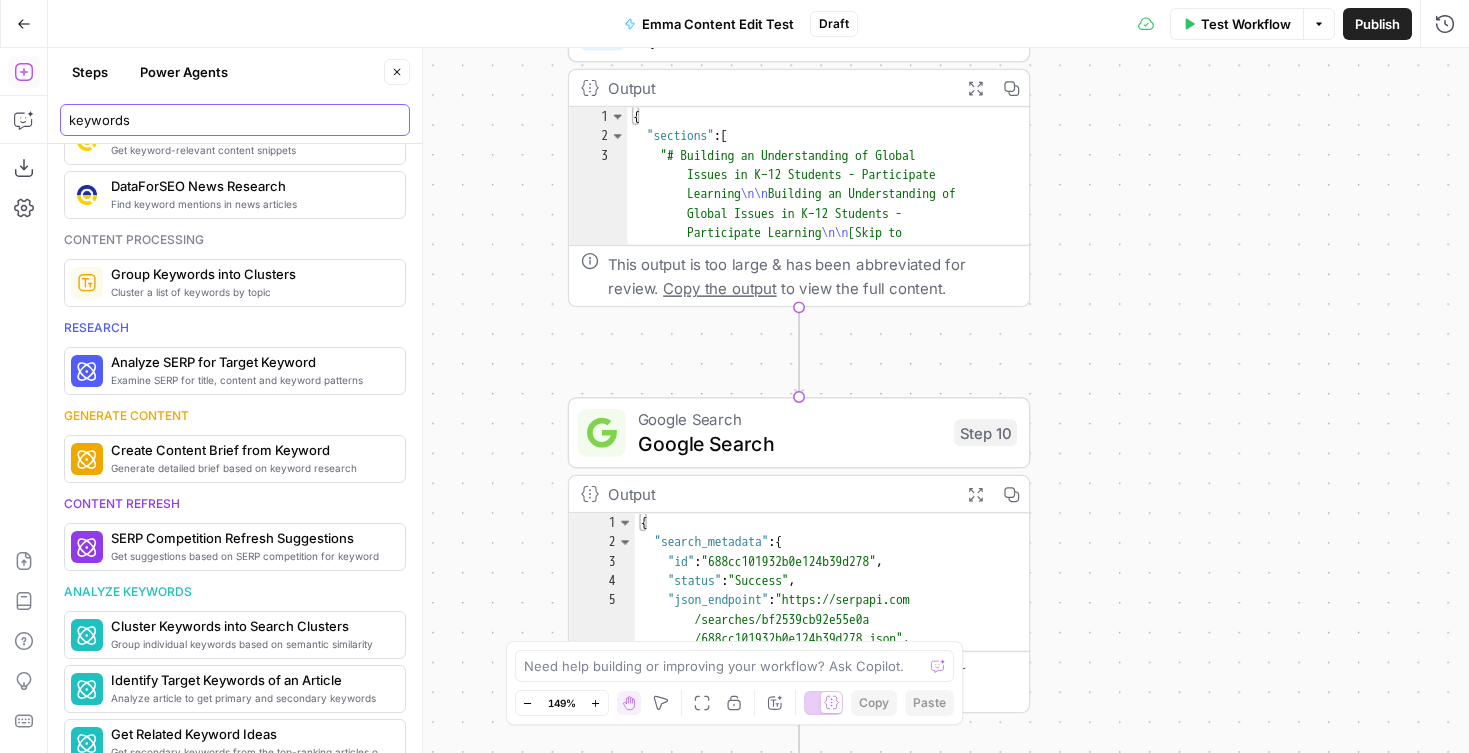 scroll, scrollTop: 471, scrollLeft: 0, axis: vertical 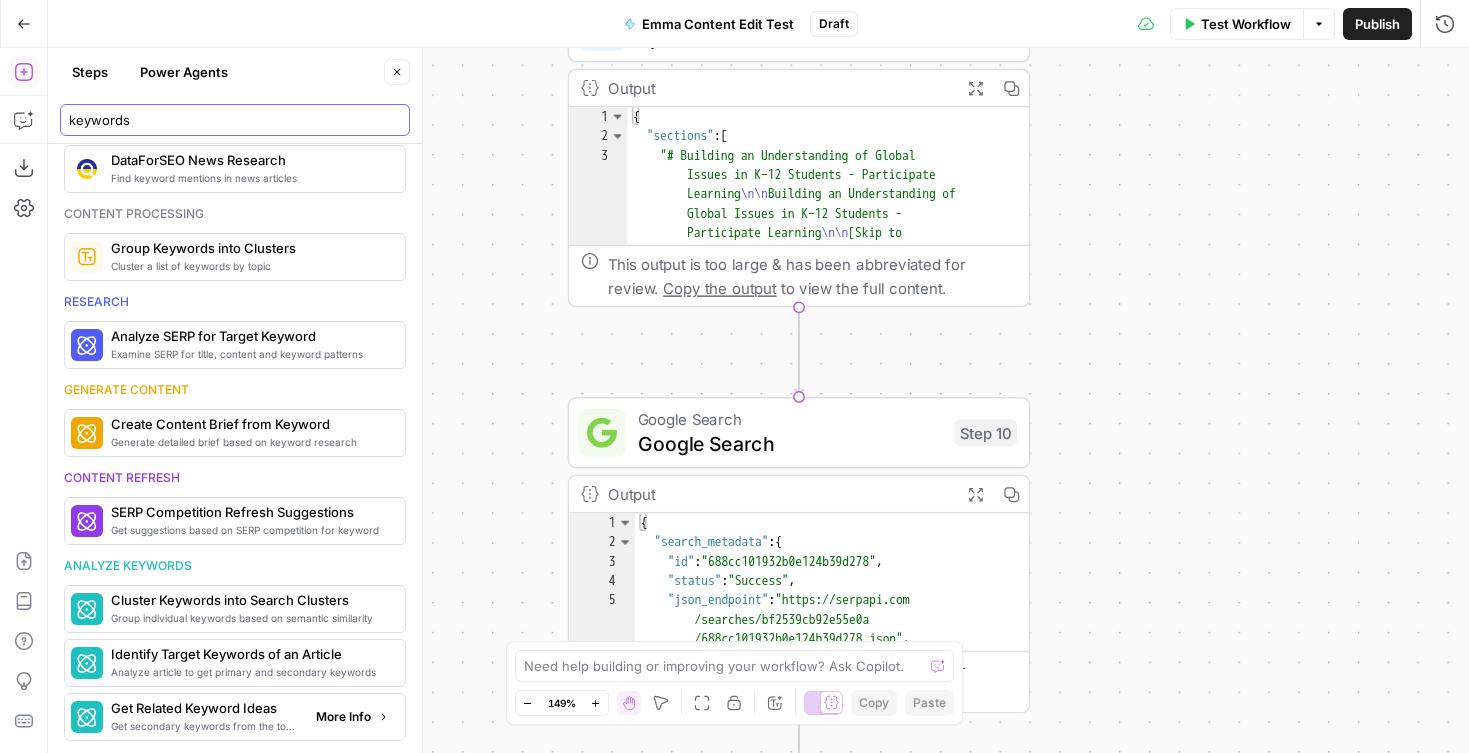 type on "keywords" 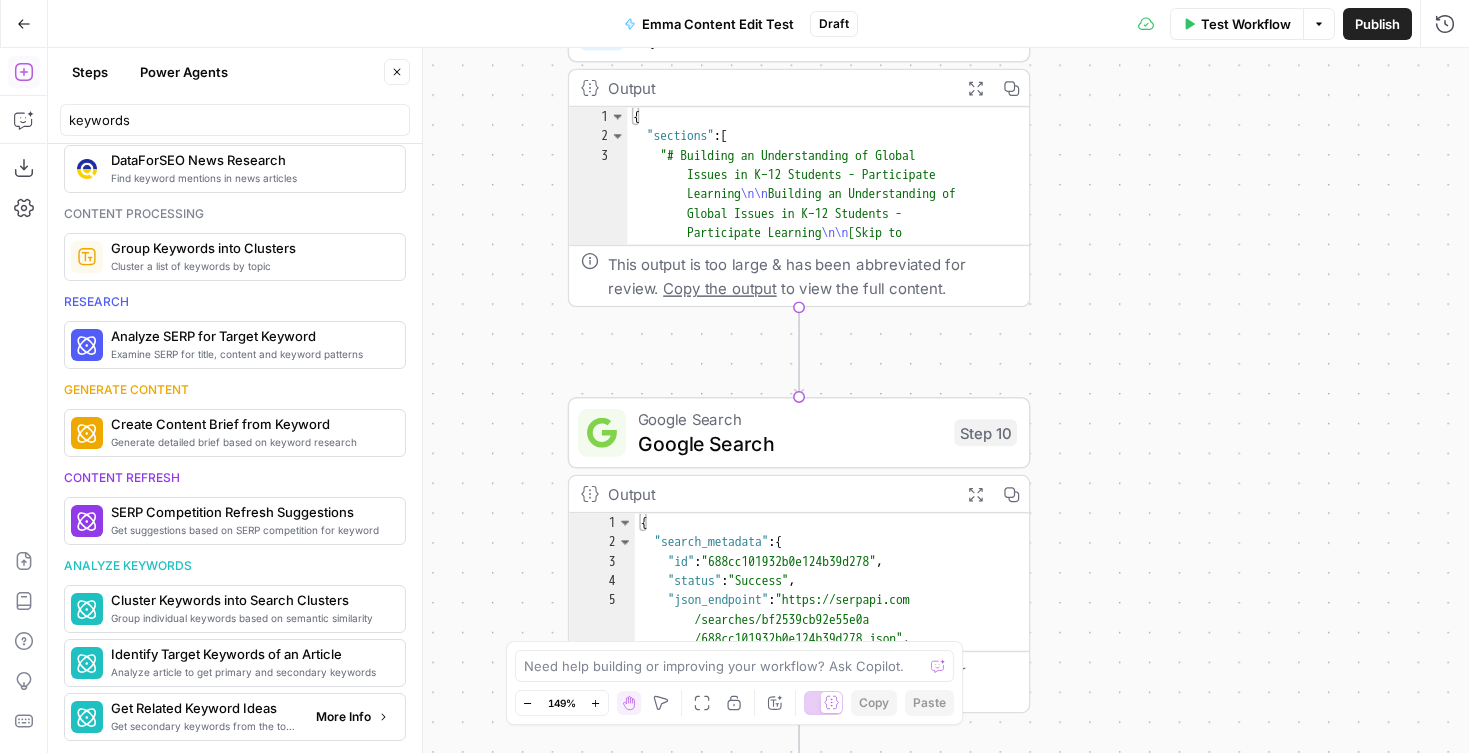 click on "More Info" at bounding box center [343, 717] 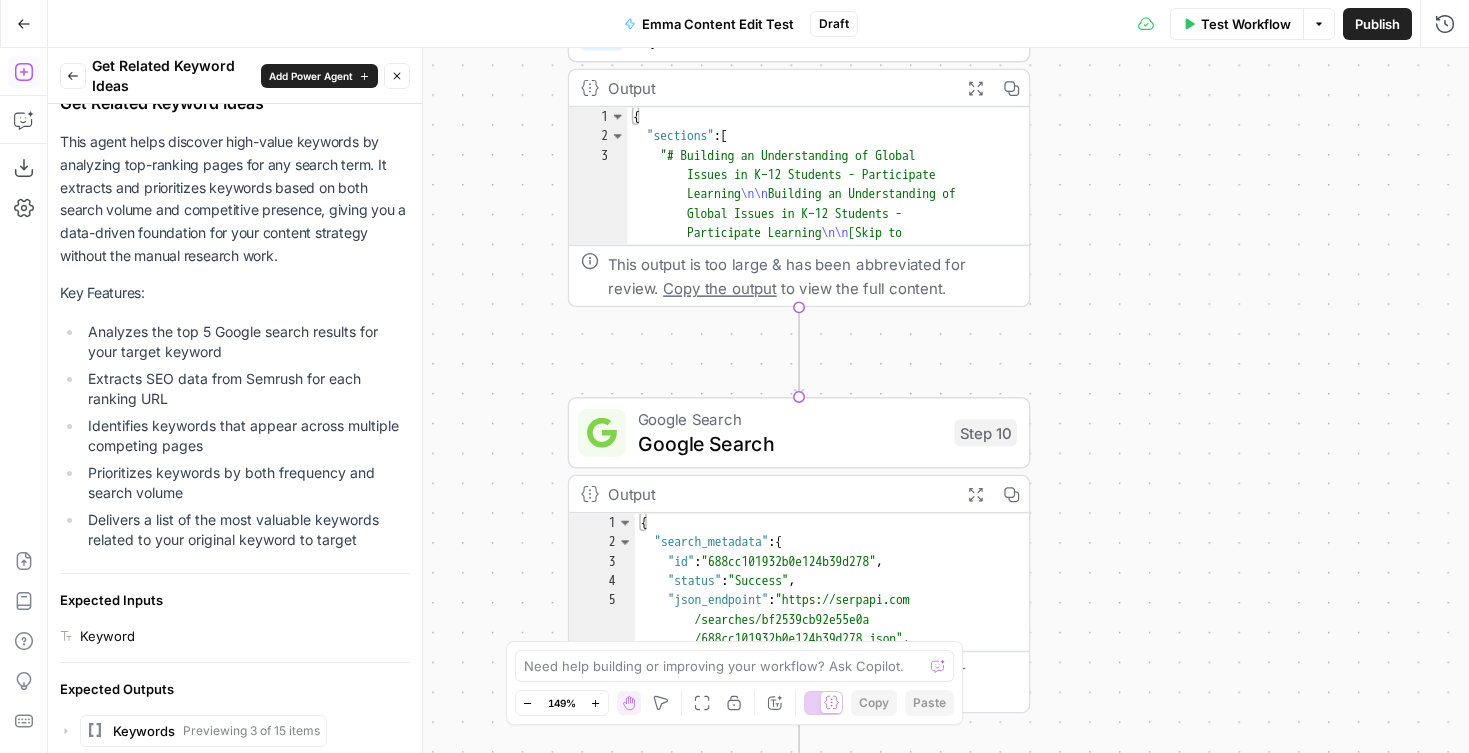scroll, scrollTop: 0, scrollLeft: 0, axis: both 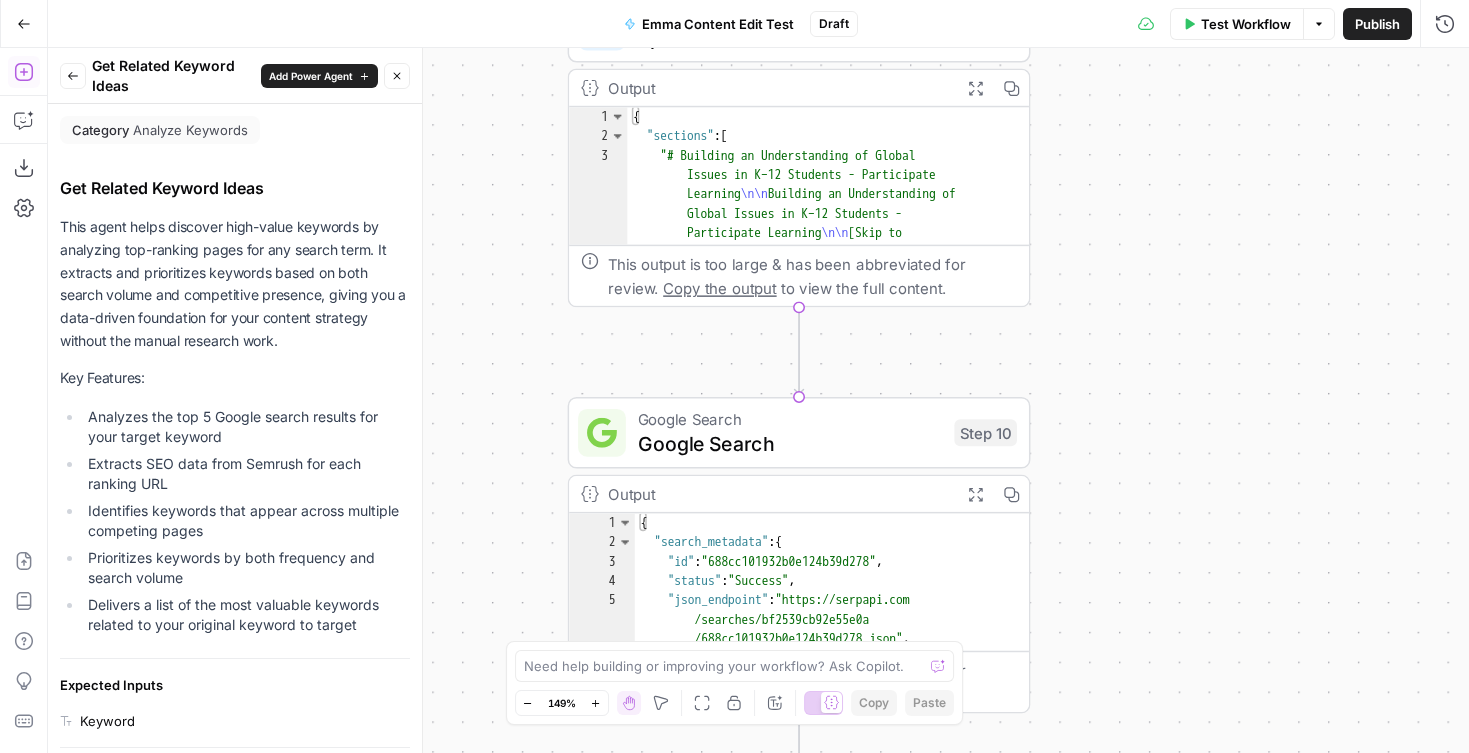 click on "Add Power Agent" at bounding box center (311, 76) 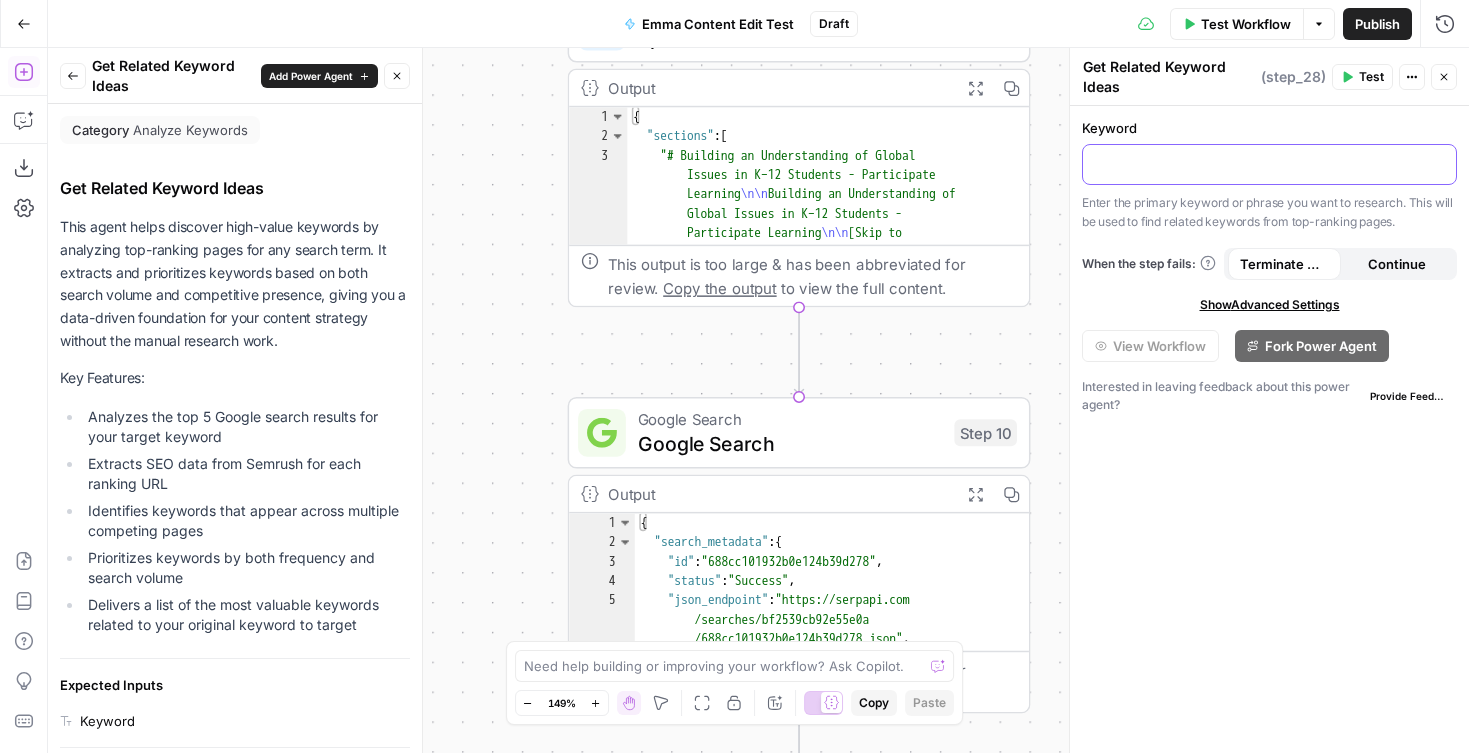 click at bounding box center (1269, 163) 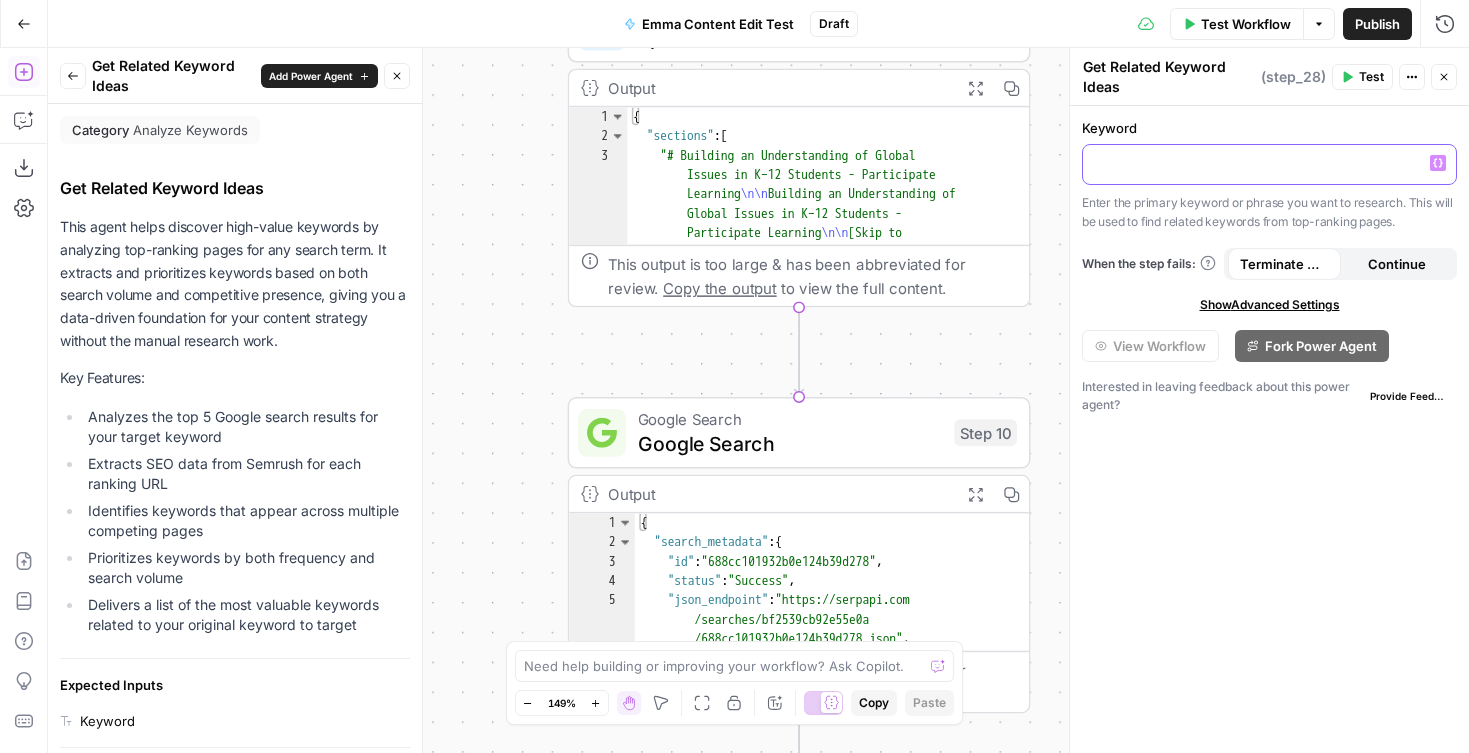 click 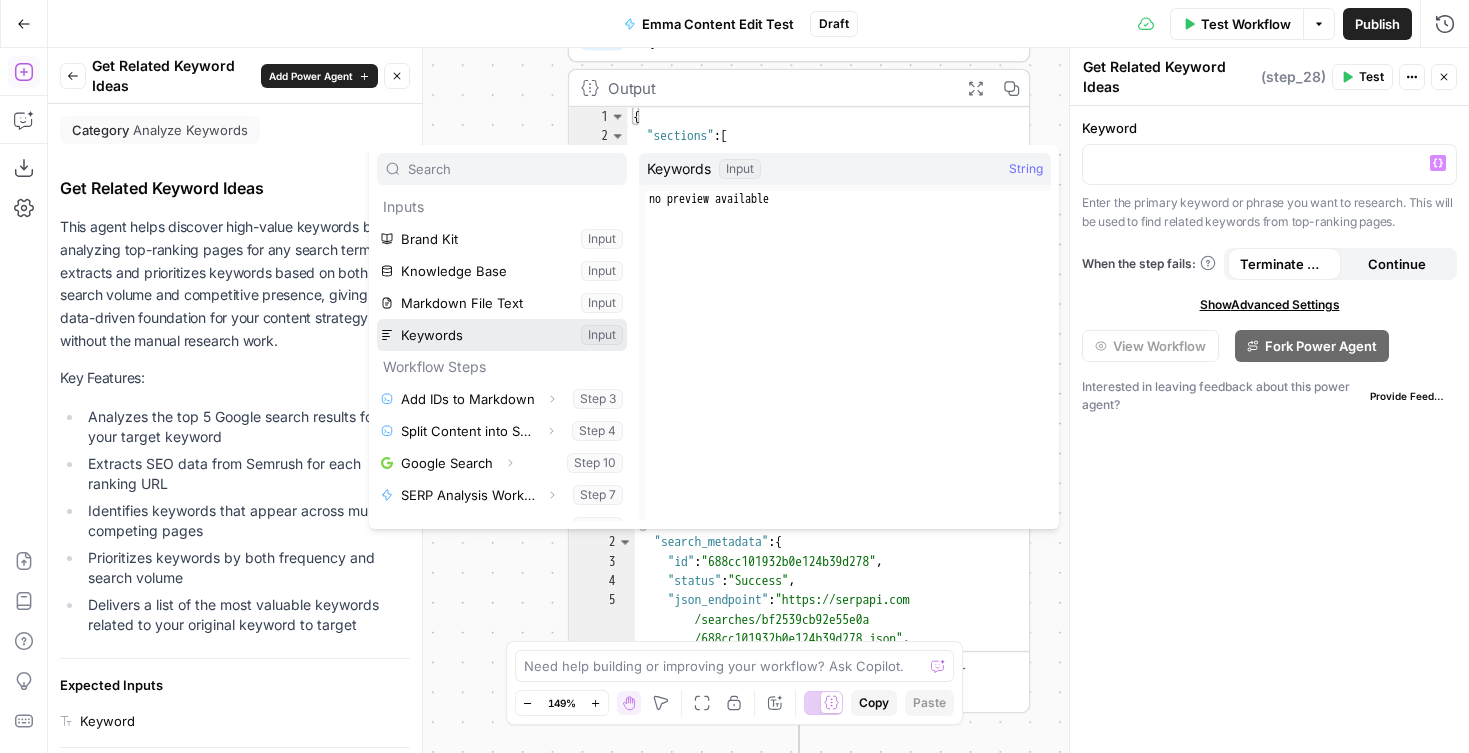 click at bounding box center (502, 335) 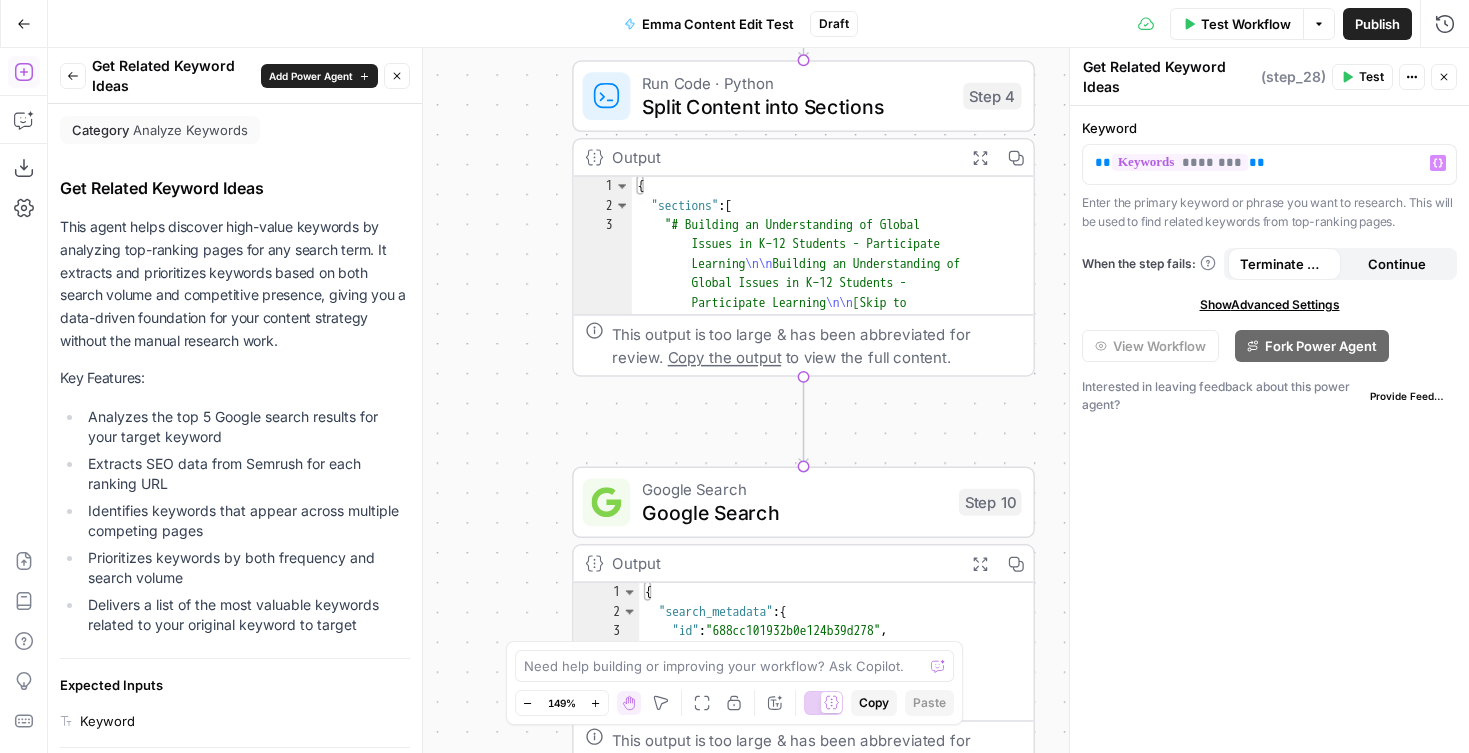 click on "( step_28 )" at bounding box center [1293, 77] 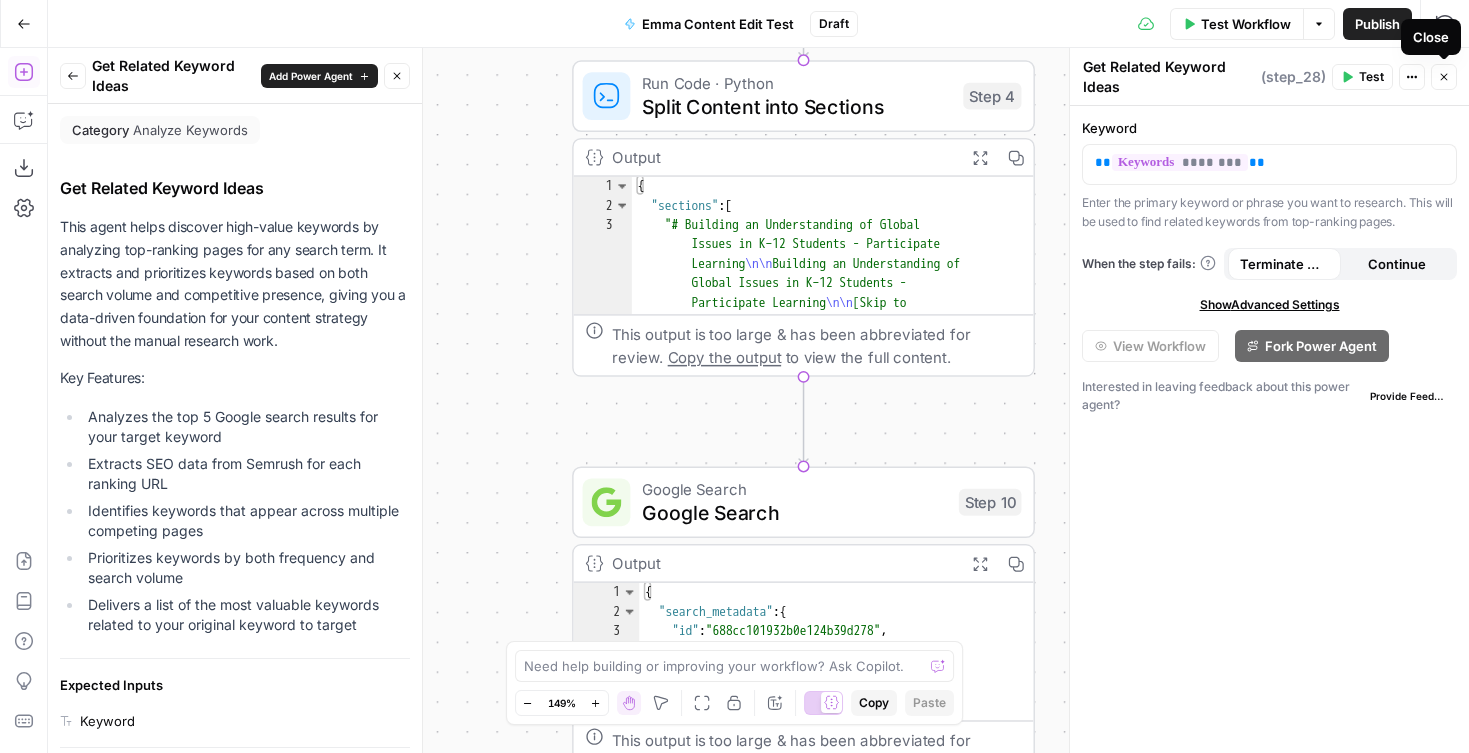 click 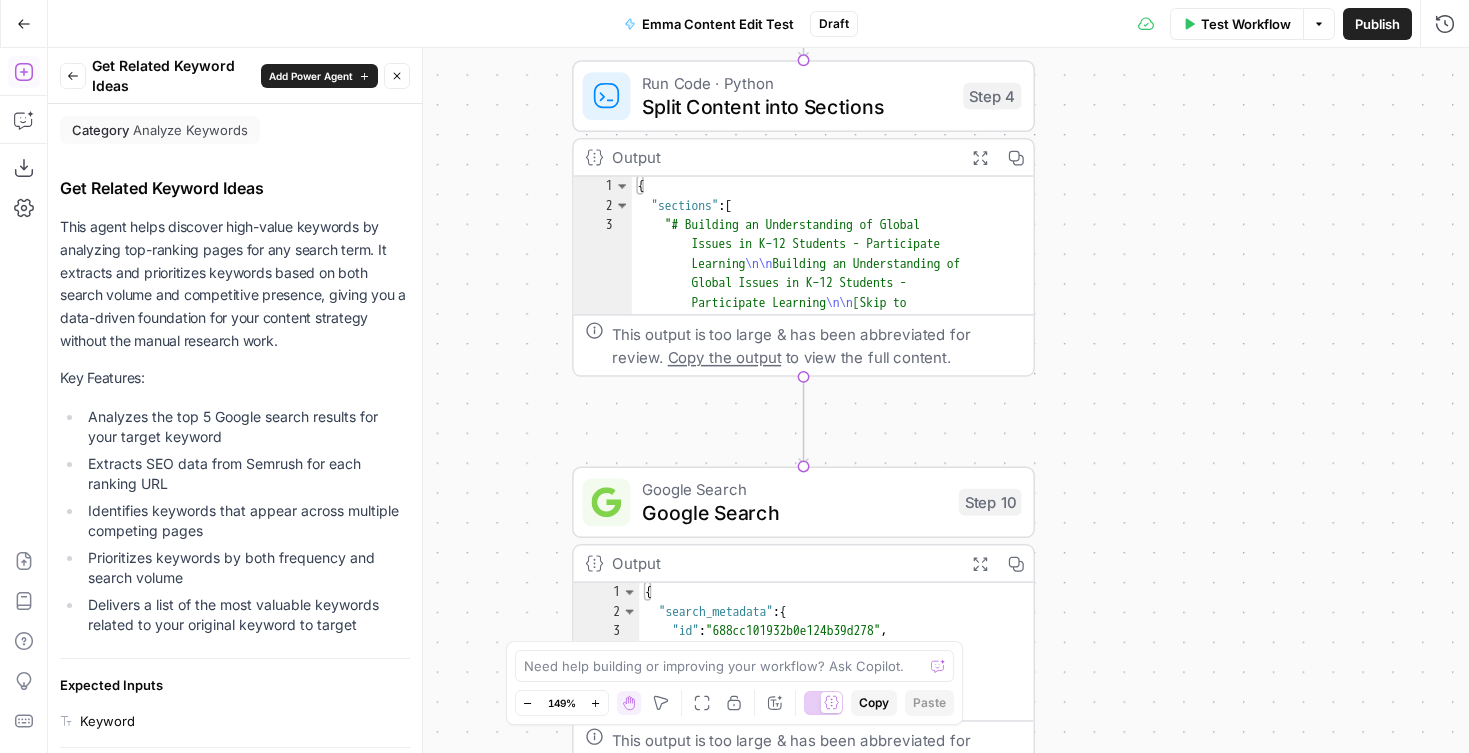 click on "Close" at bounding box center [397, 76] 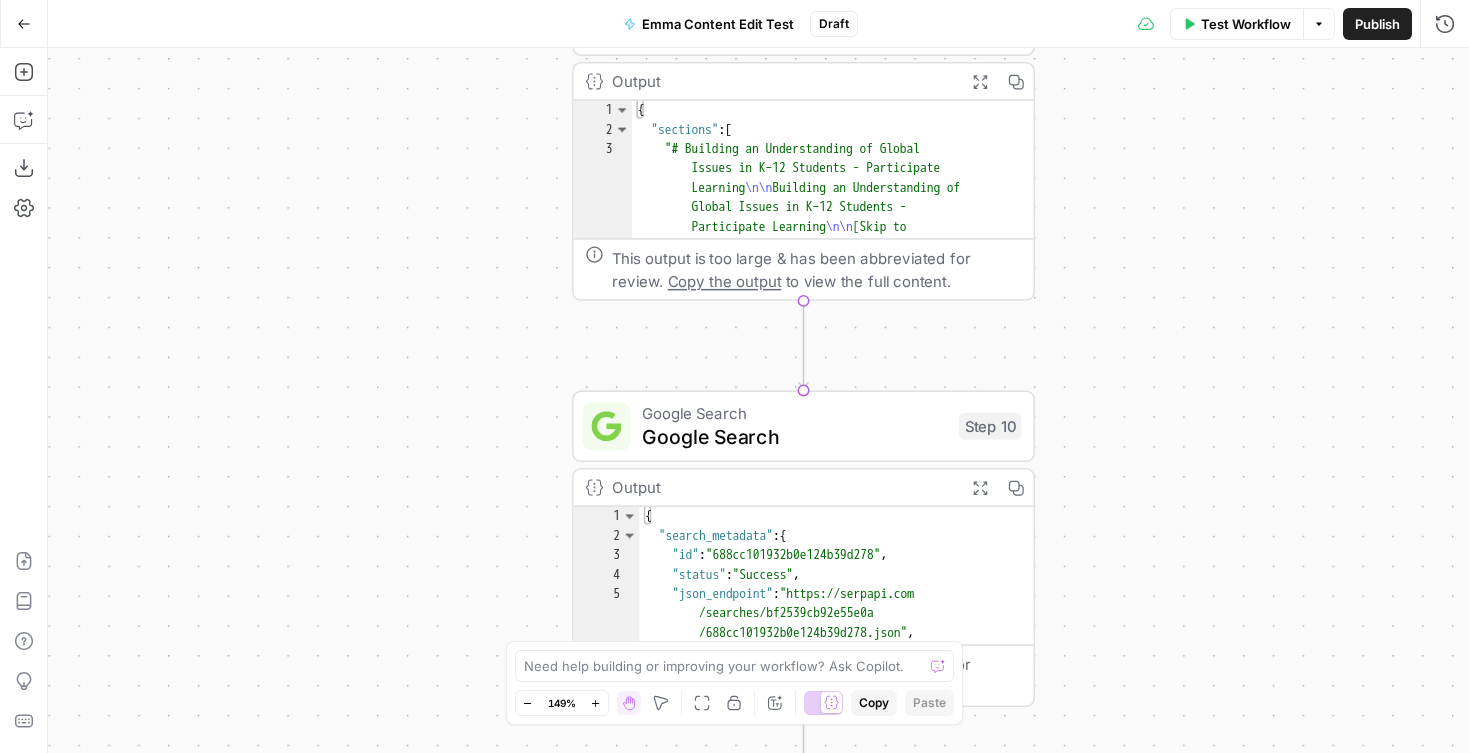 click 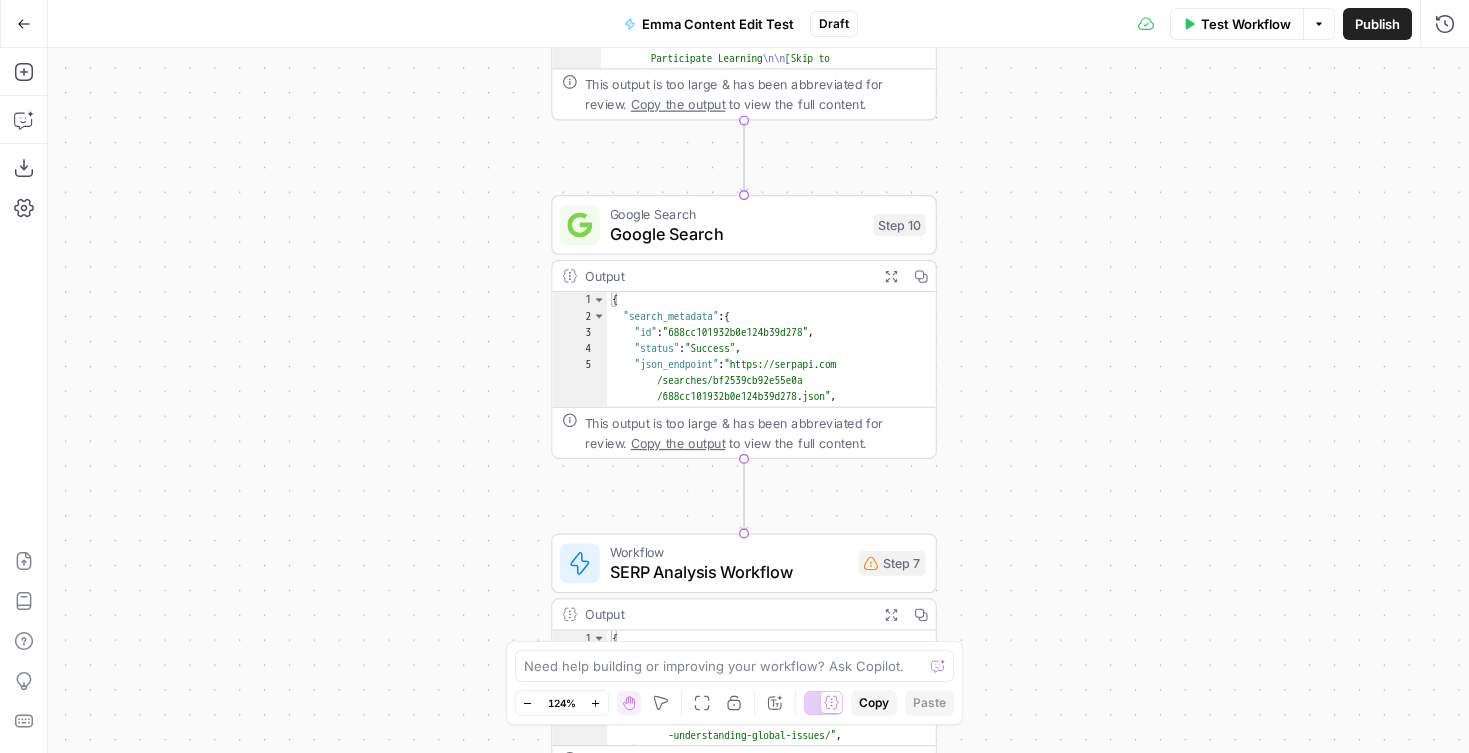 drag, startPoint x: 1196, startPoint y: 542, endPoint x: 1148, endPoint y: 358, distance: 190.15782 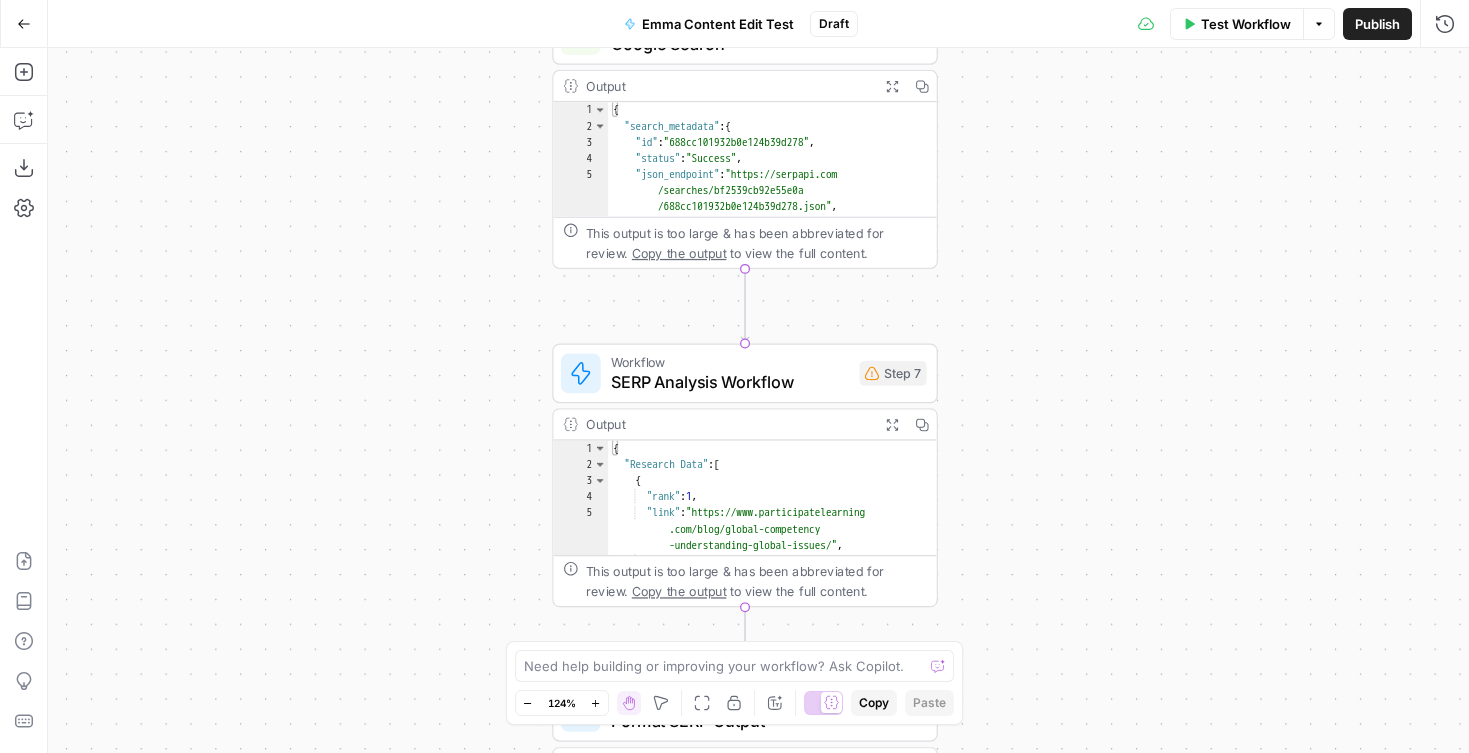 drag, startPoint x: 1041, startPoint y: 369, endPoint x: 1017, endPoint y: 323, distance: 51.884487 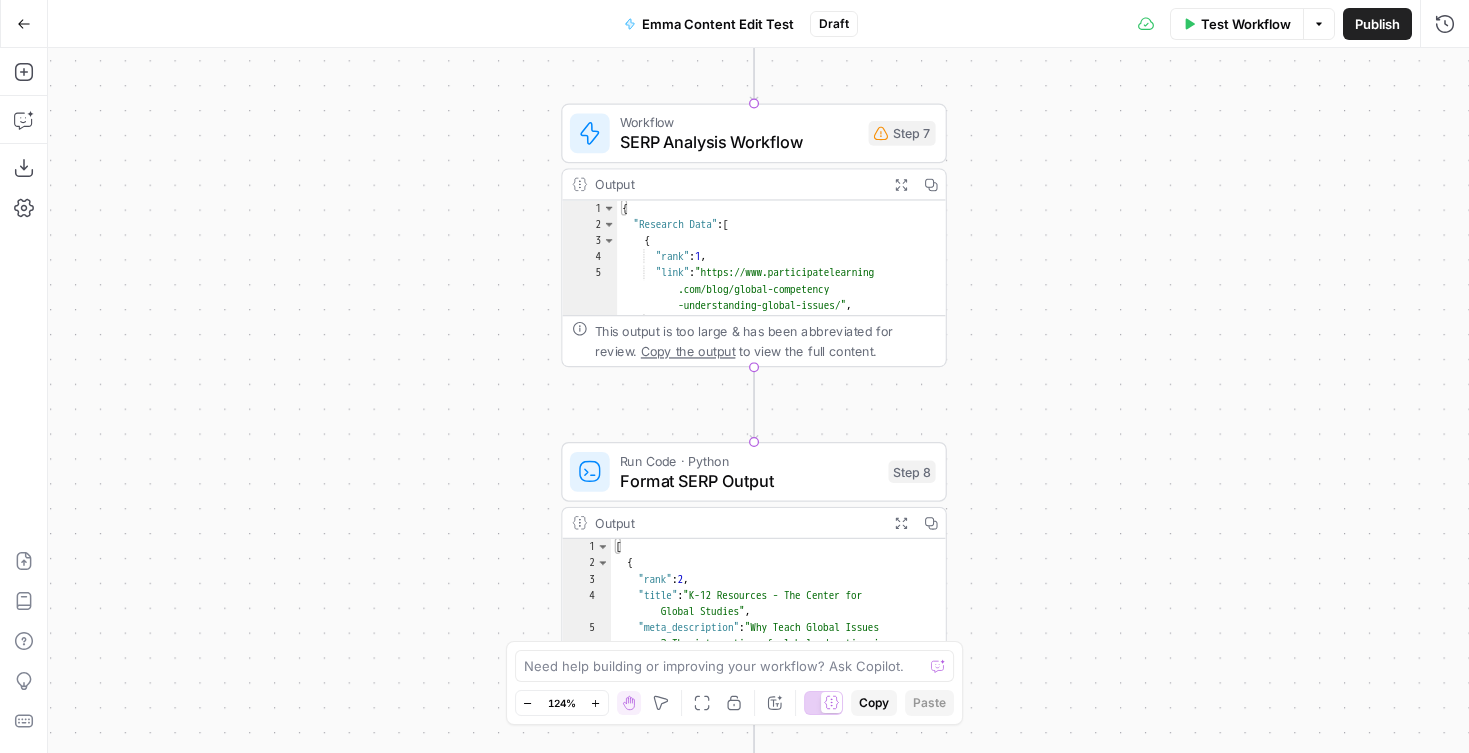 drag, startPoint x: 1091, startPoint y: 524, endPoint x: 1075, endPoint y: 165, distance: 359.35638 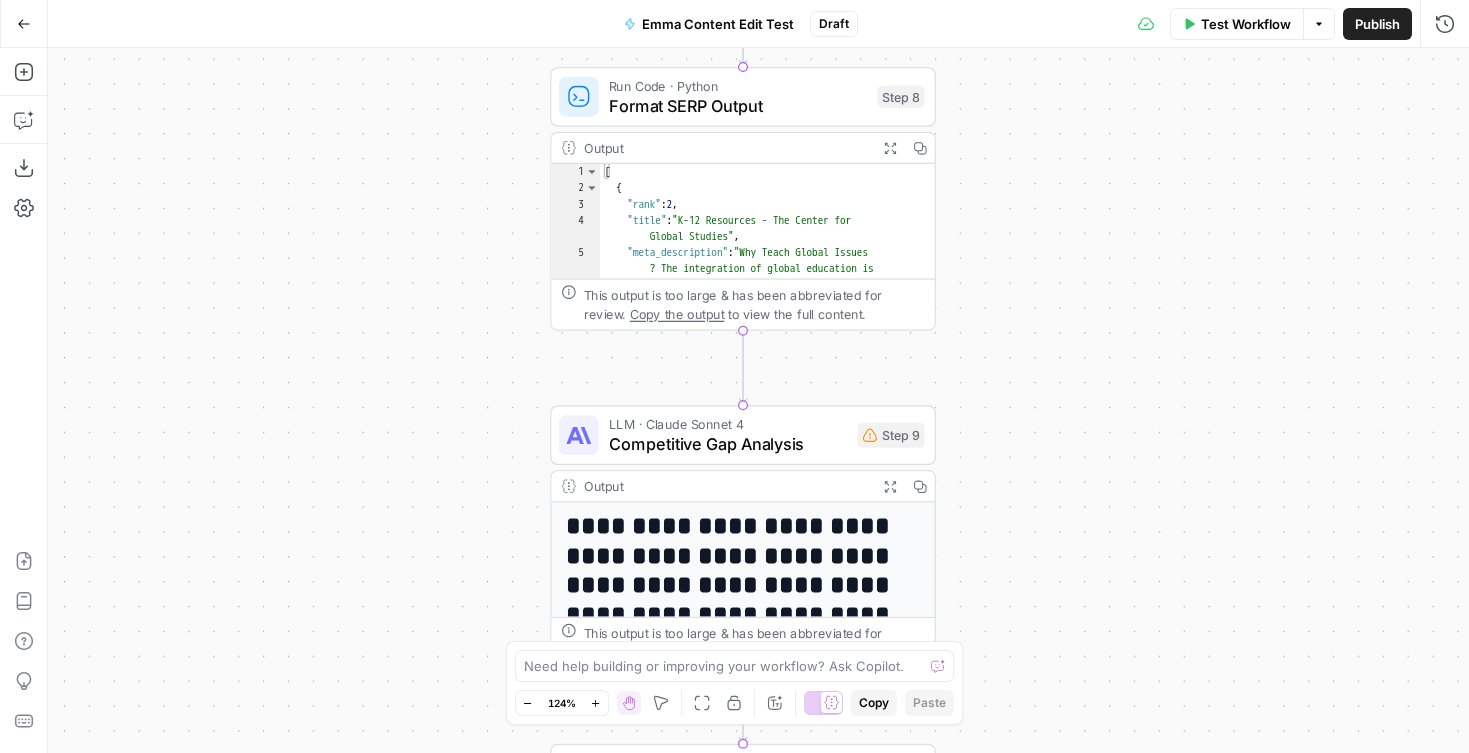 drag, startPoint x: 1084, startPoint y: 494, endPoint x: 1074, endPoint y: 253, distance: 241.20738 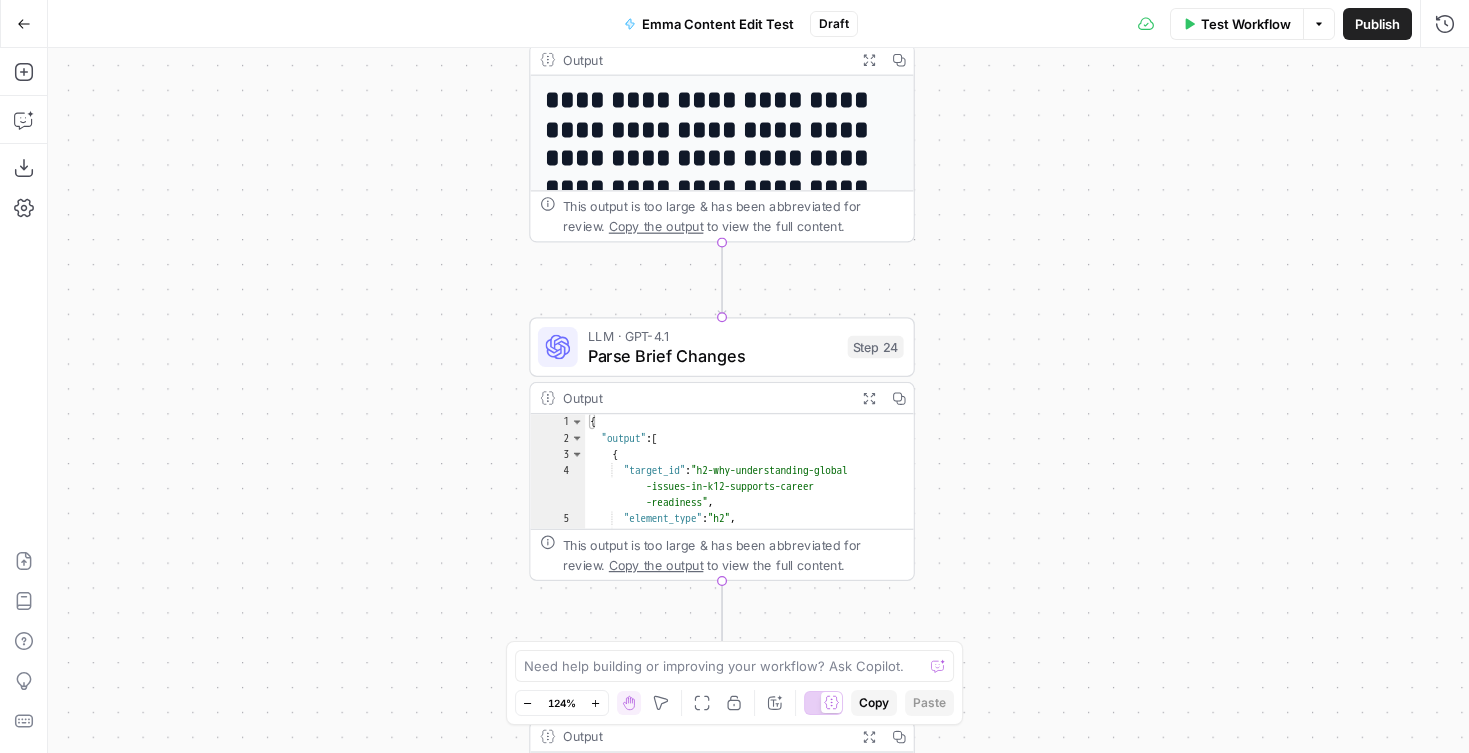 drag, startPoint x: 1093, startPoint y: 425, endPoint x: 1132, endPoint y: 106, distance: 321.37518 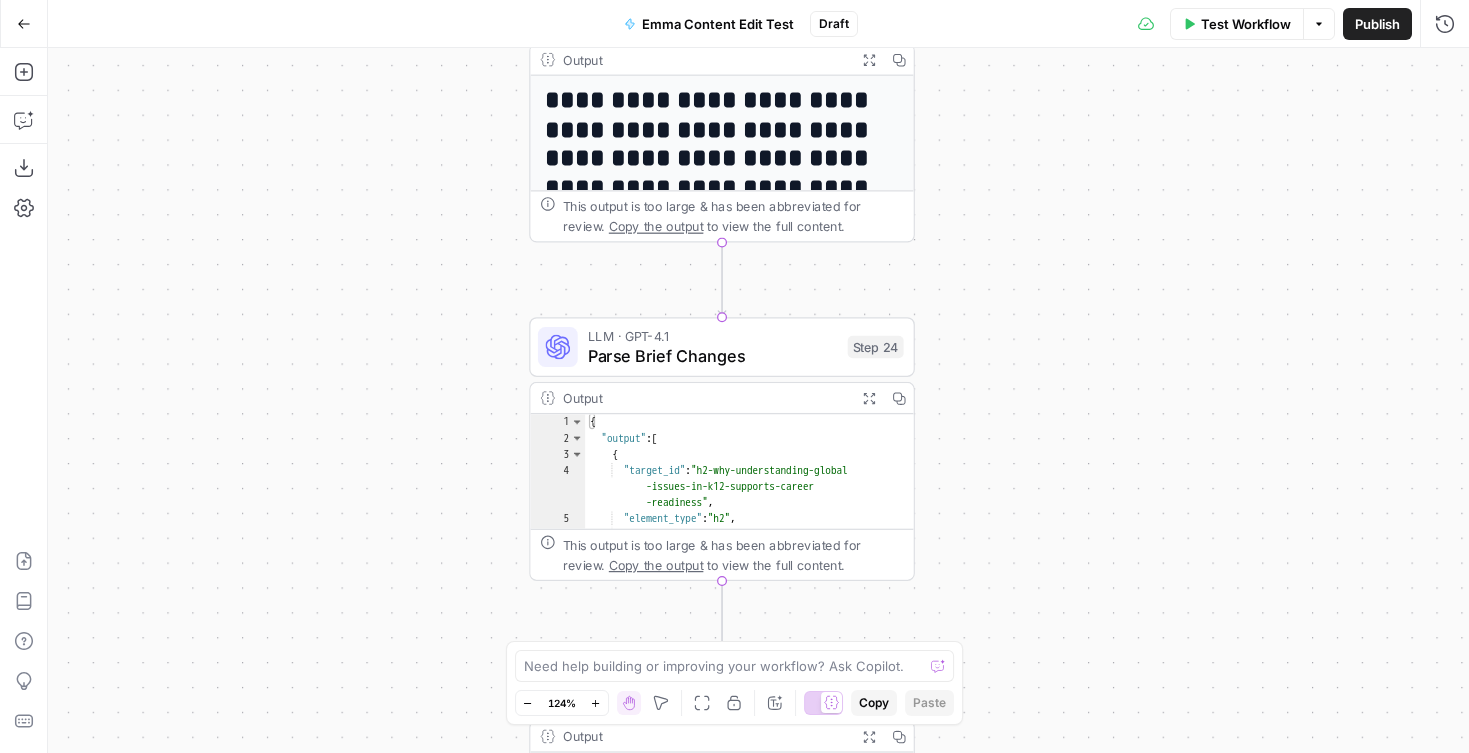 click on "{"sections" : ["# Building an Understanding of Global Issues in K–12 Students - Participate Learning
Building an Understanding of Global Issues in K–12 Students - Participate Learning
[Skip to content](<https://www .participatelearning.com/blog/global -competency-understanding-global-issues /#main>)
[![Participate Learning logo .com/>)
" ]" at bounding box center (758, 400) 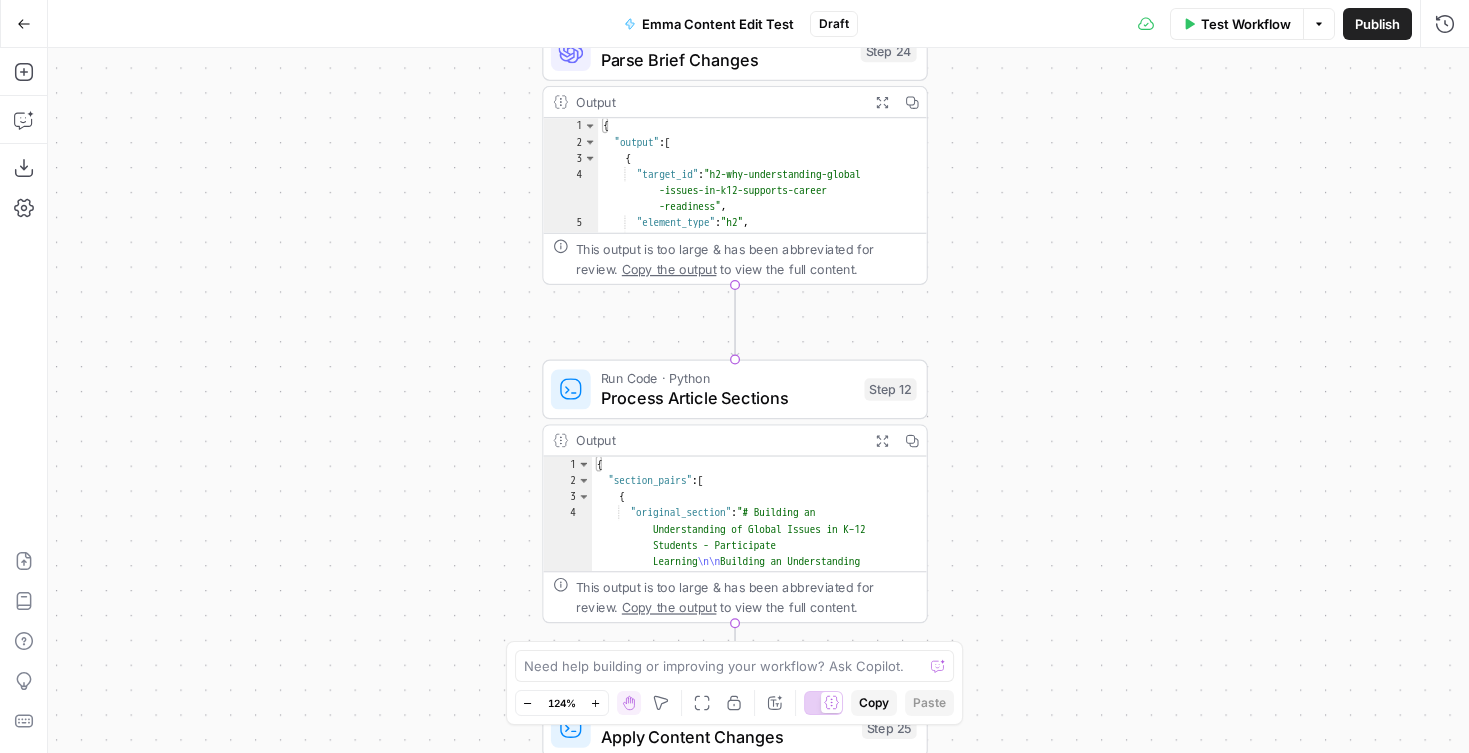 drag, startPoint x: 1057, startPoint y: 360, endPoint x: 1040, endPoint y: 249, distance: 112.29426 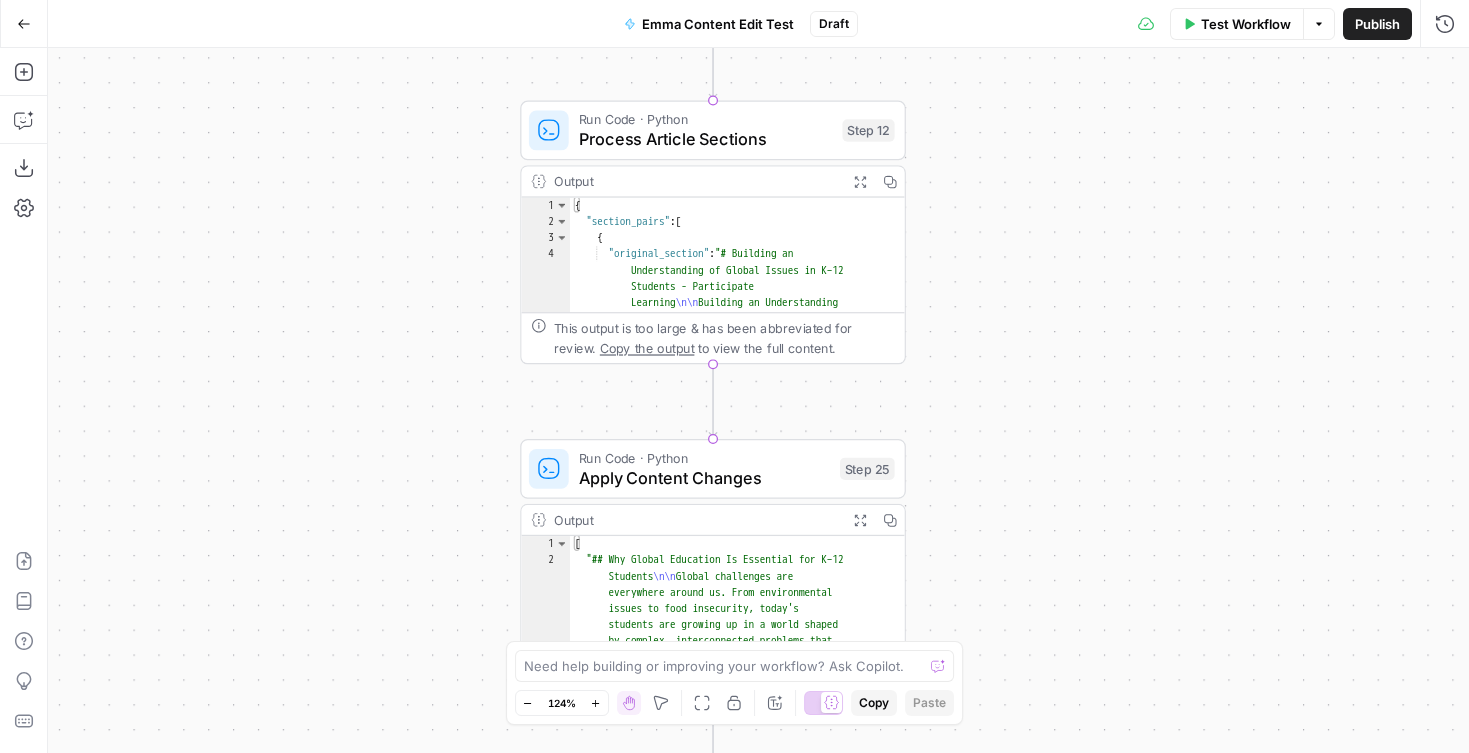 drag, startPoint x: 1116, startPoint y: 433, endPoint x: 1100, endPoint y: 163, distance: 270.47366 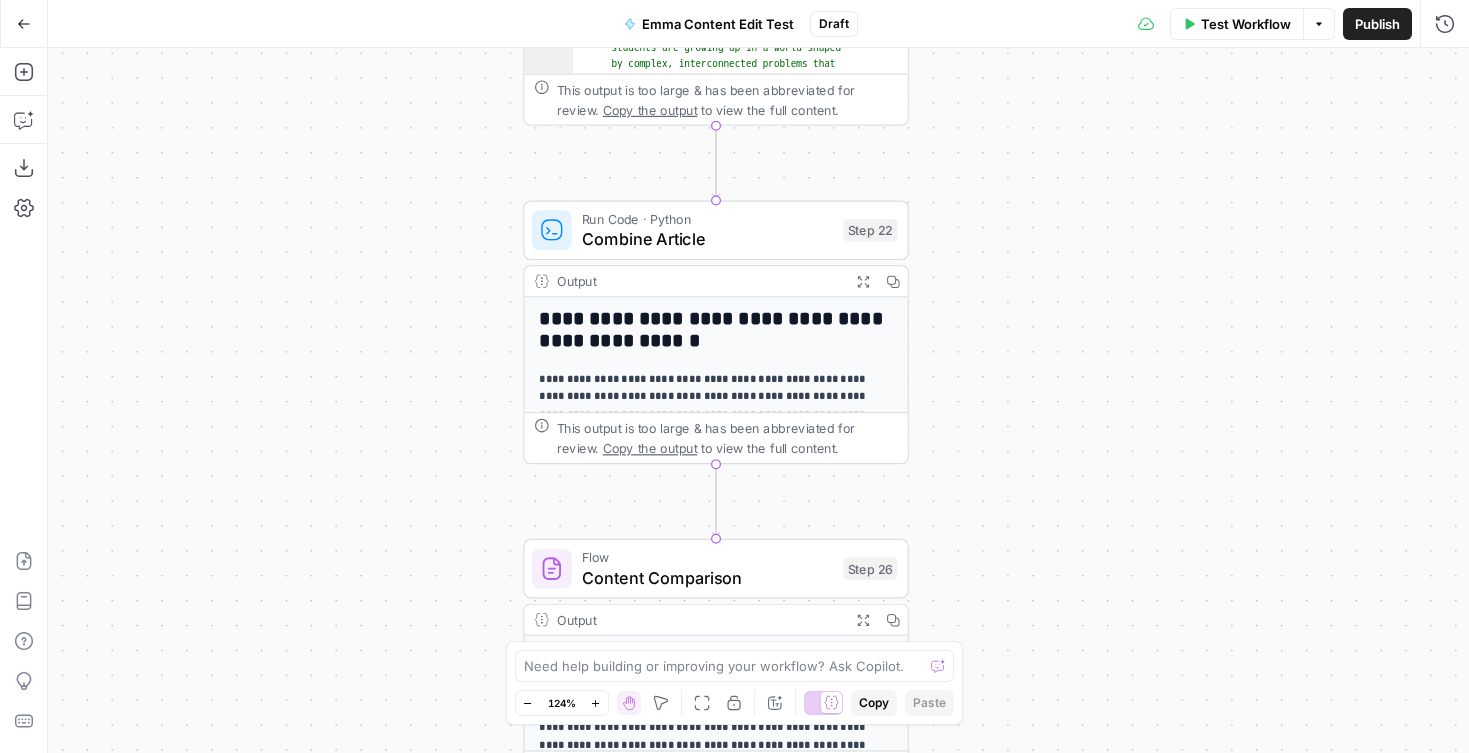 drag, startPoint x: 1034, startPoint y: 413, endPoint x: 1015, endPoint y: 120, distance: 293.6154 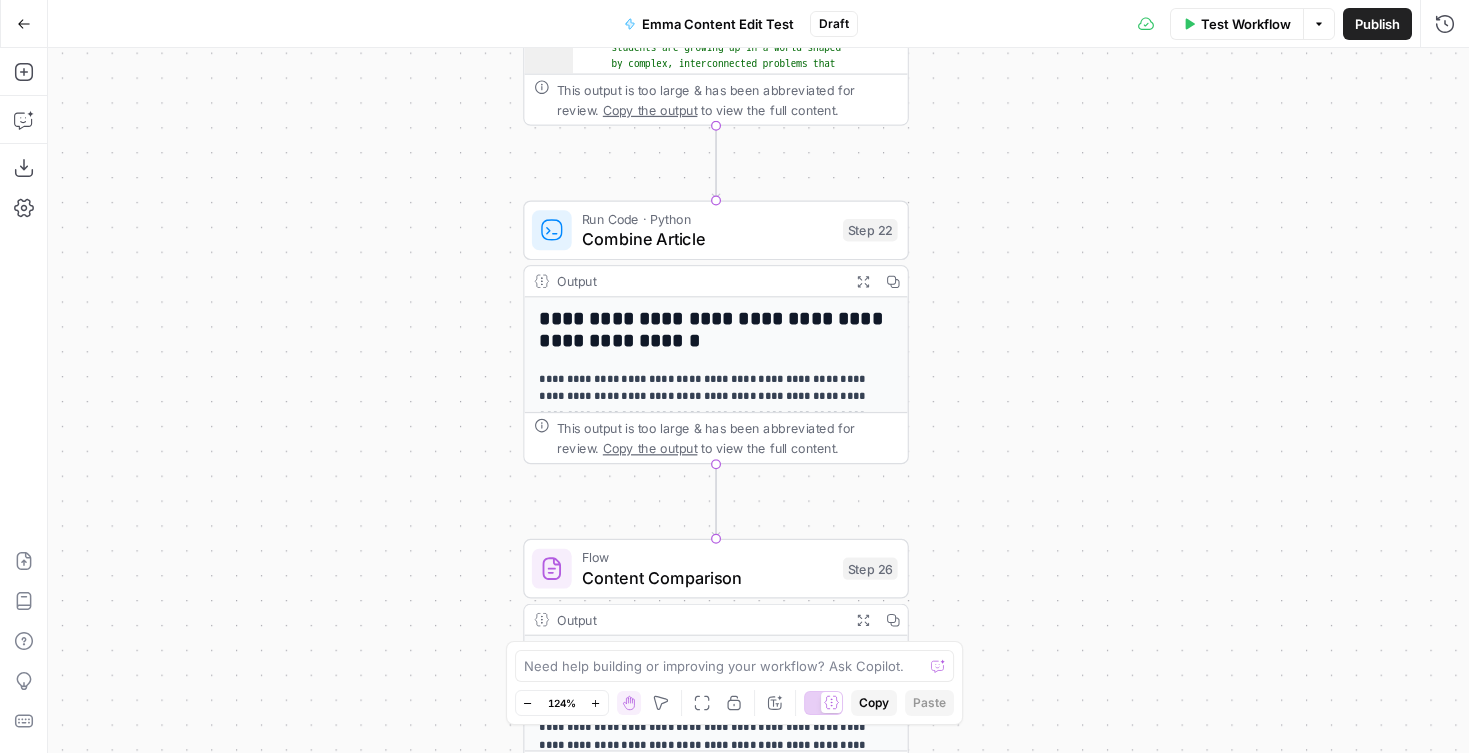 click on "{"sections" : ["# Building an Understanding of Global Issues in K–12 Students - Participate Learning
Building an Understanding of Global Issues in K–12 Students - Participate Learning
[Skip to content](<https://www .participatelearning.com/blog/global -competency-understanding-global-issues /#main>)
[![Participate Learning logo .com/>)
" ]" at bounding box center (758, 400) 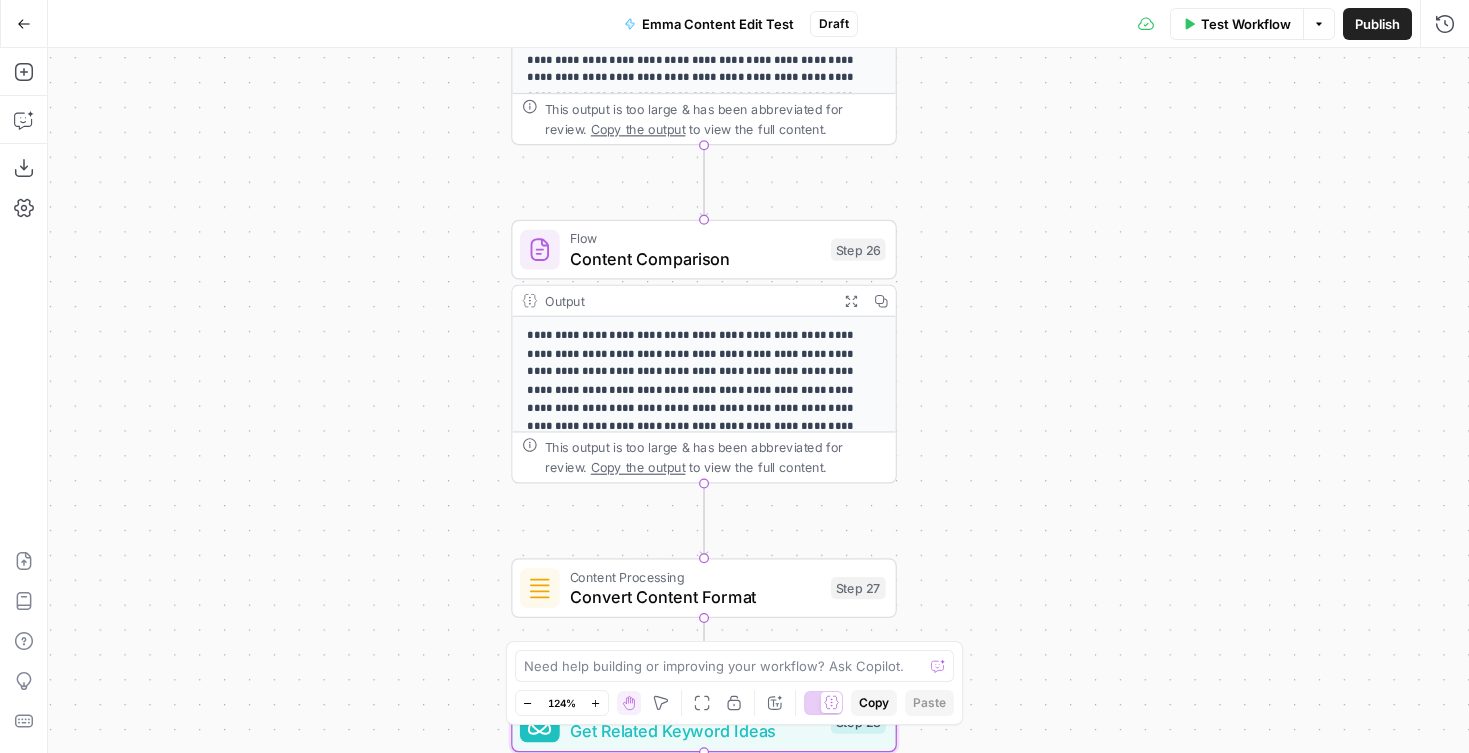 drag, startPoint x: 1014, startPoint y: 508, endPoint x: 979, endPoint y: 346, distance: 165.73775 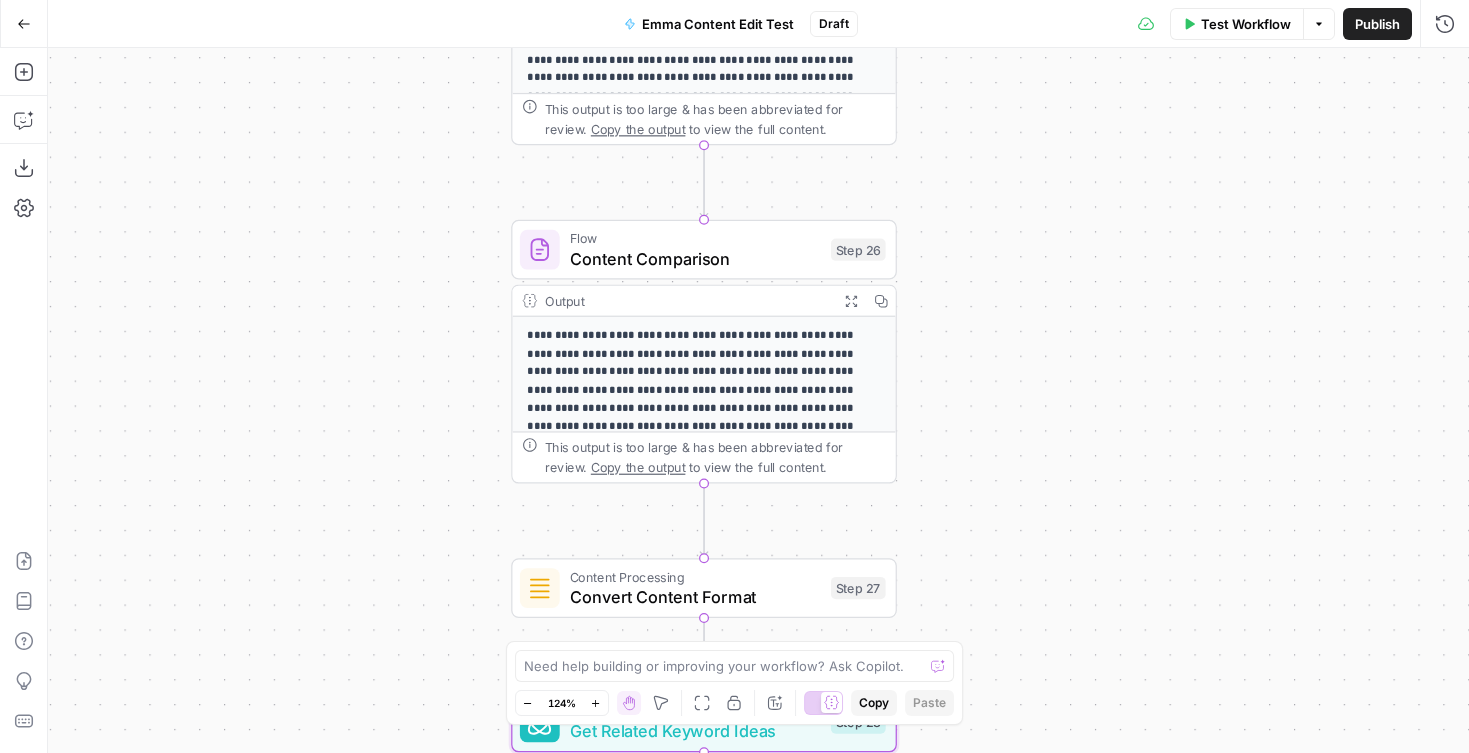 click on "{"sections" : ["# Building an Understanding of Global Issues in K–12 Students - Participate Learning
Building an Understanding of Global Issues in K–12 Students - Participate Learning
[Skip to content](<https://www .participatelearning.com/blog/global -competency-understanding-global-issues /#main>)
[![Participate Learning logo .com/>)
" ]" at bounding box center [758, 400] 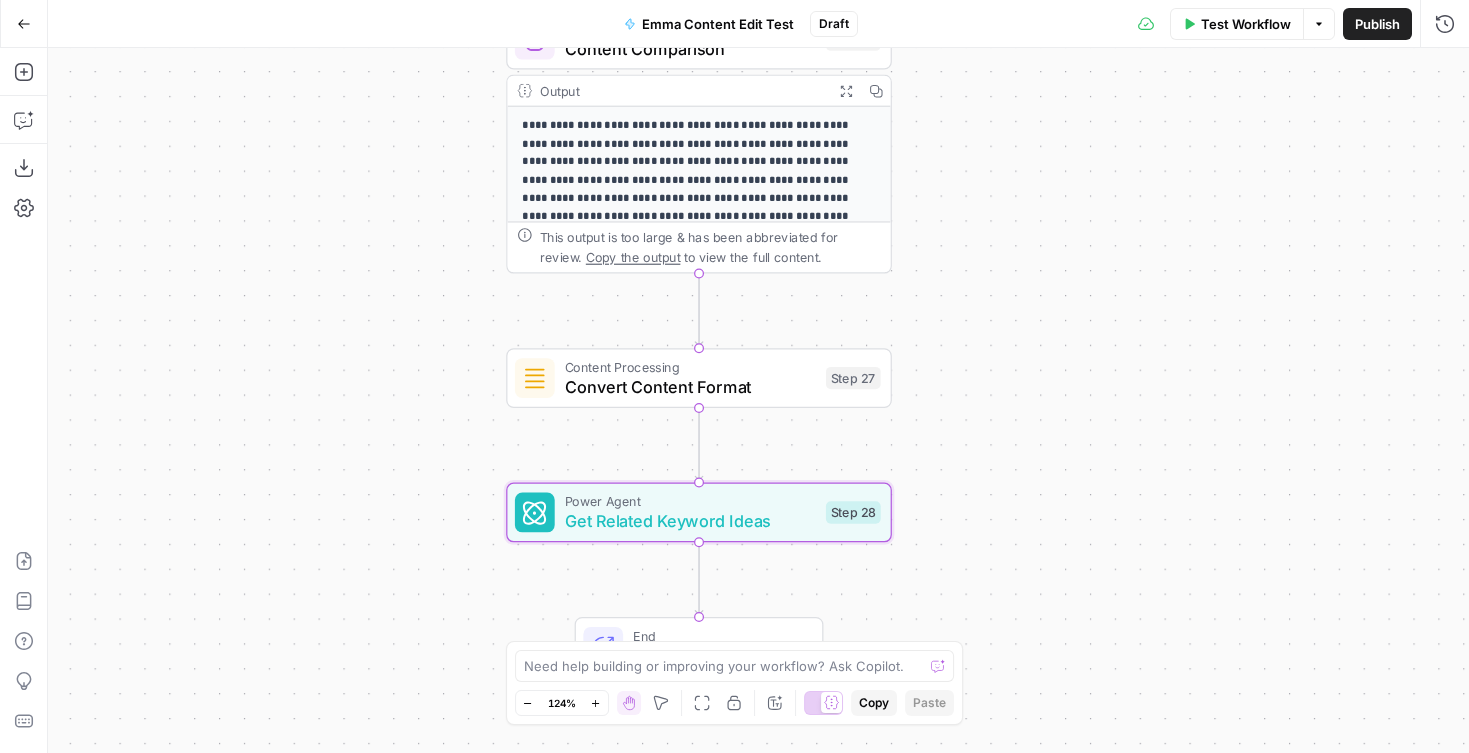 drag, startPoint x: 1012, startPoint y: 381, endPoint x: 997, endPoint y: 225, distance: 156.7195 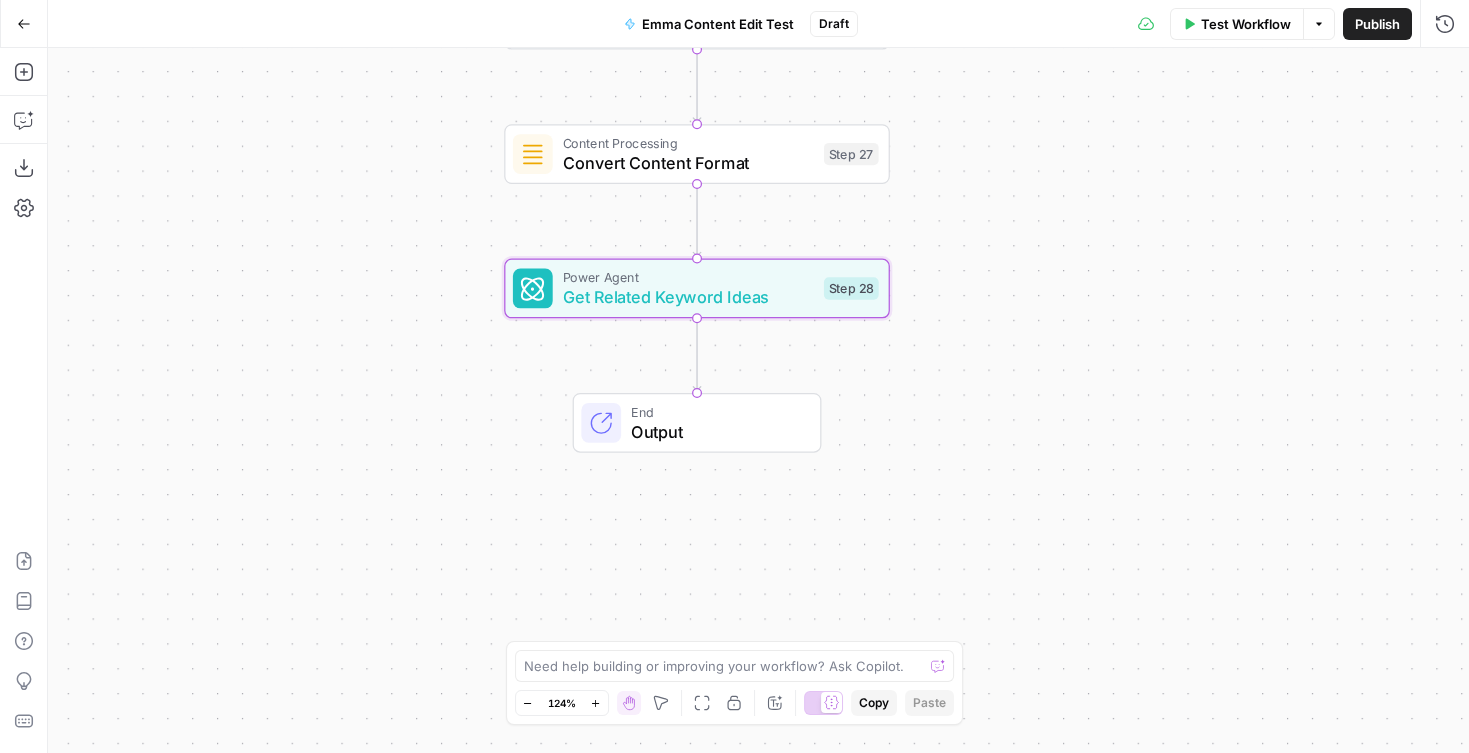 drag, startPoint x: 995, startPoint y: 457, endPoint x: 979, endPoint y: 443, distance: 21.260292 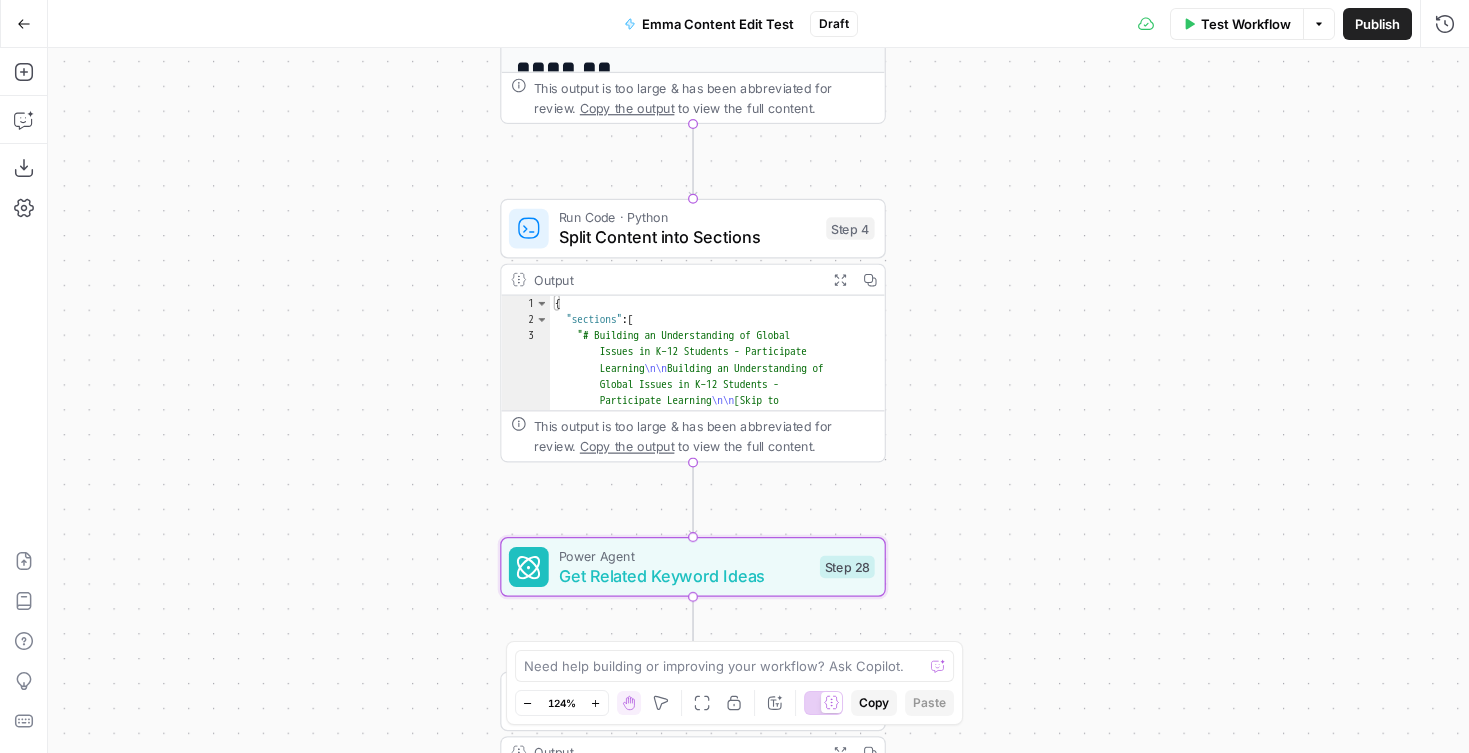click on "Step 28" at bounding box center [847, 567] 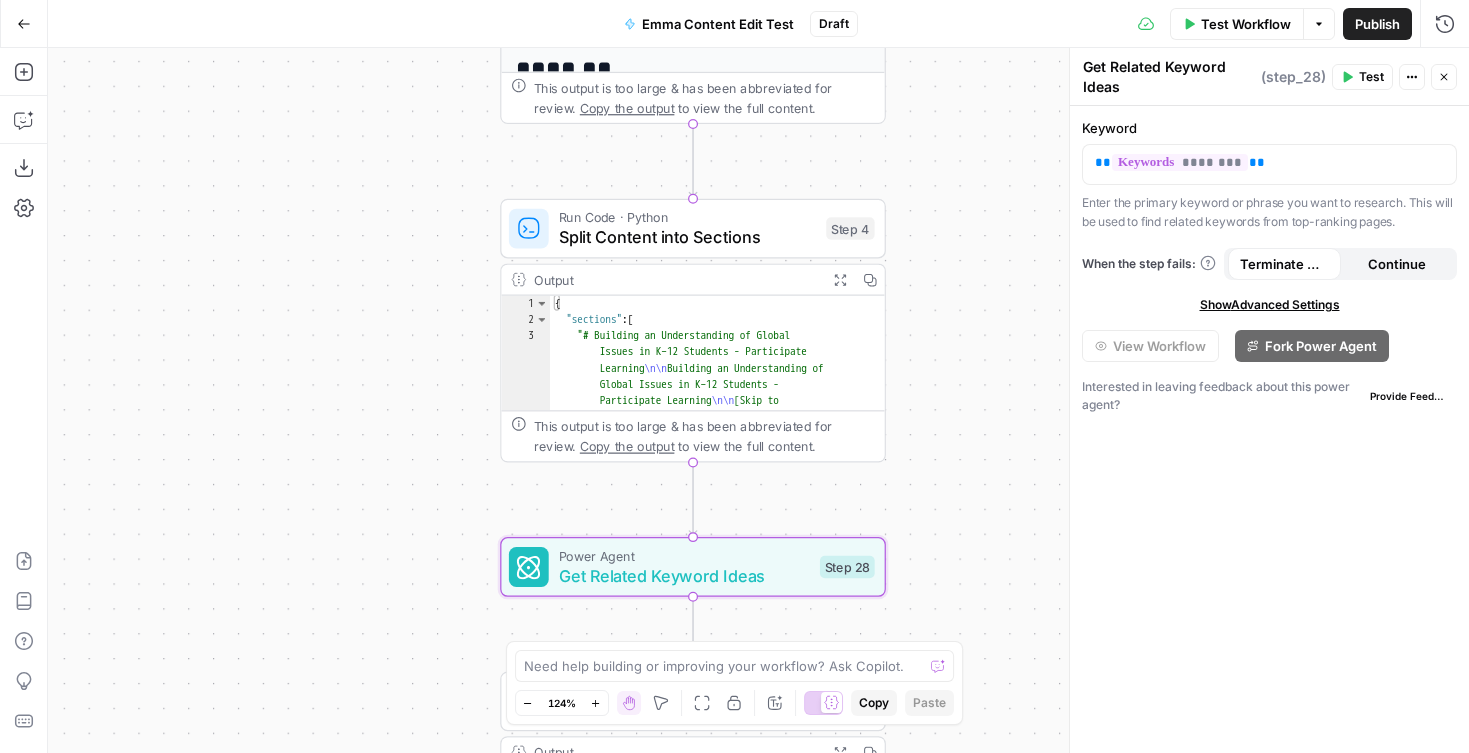 click on "( step_28 )" at bounding box center [1293, 77] 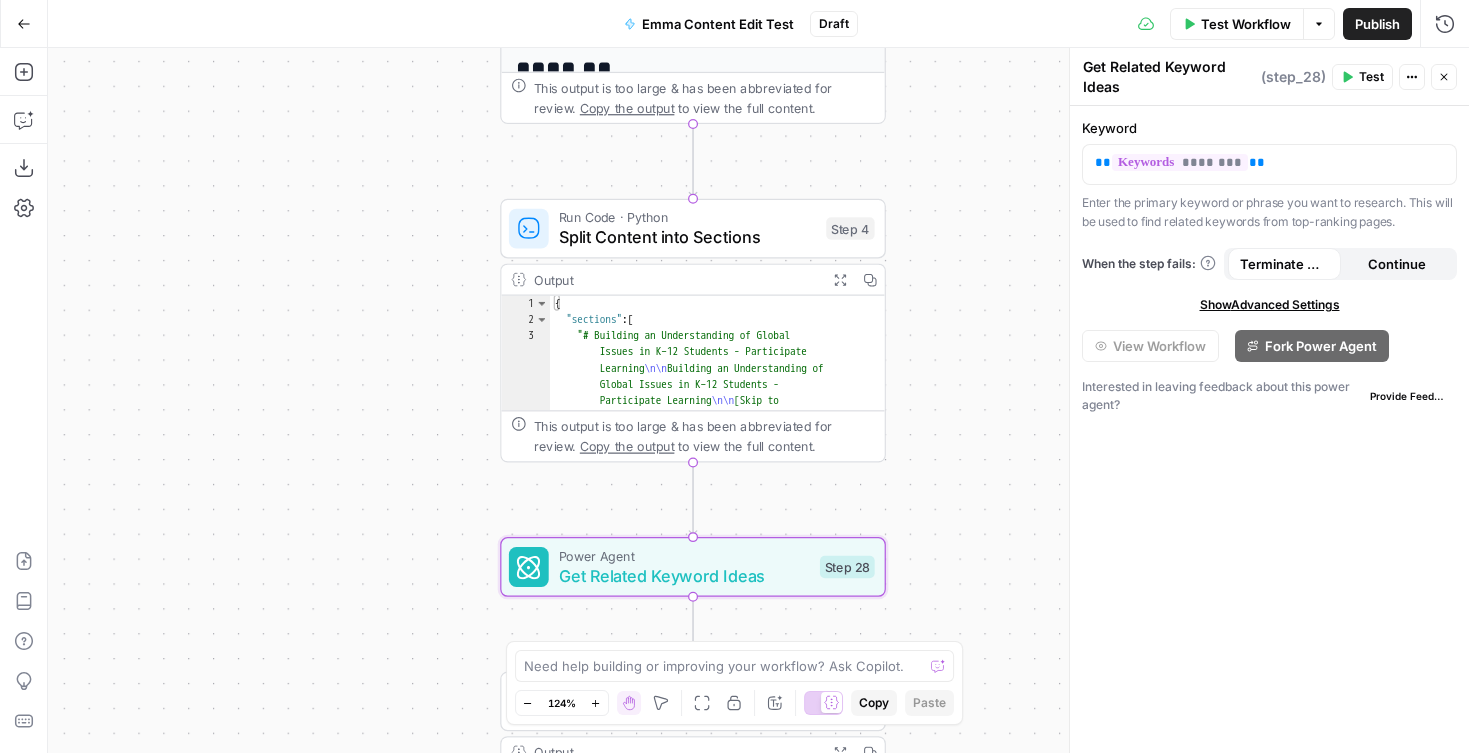 click on "( step_28 )" at bounding box center [1293, 77] 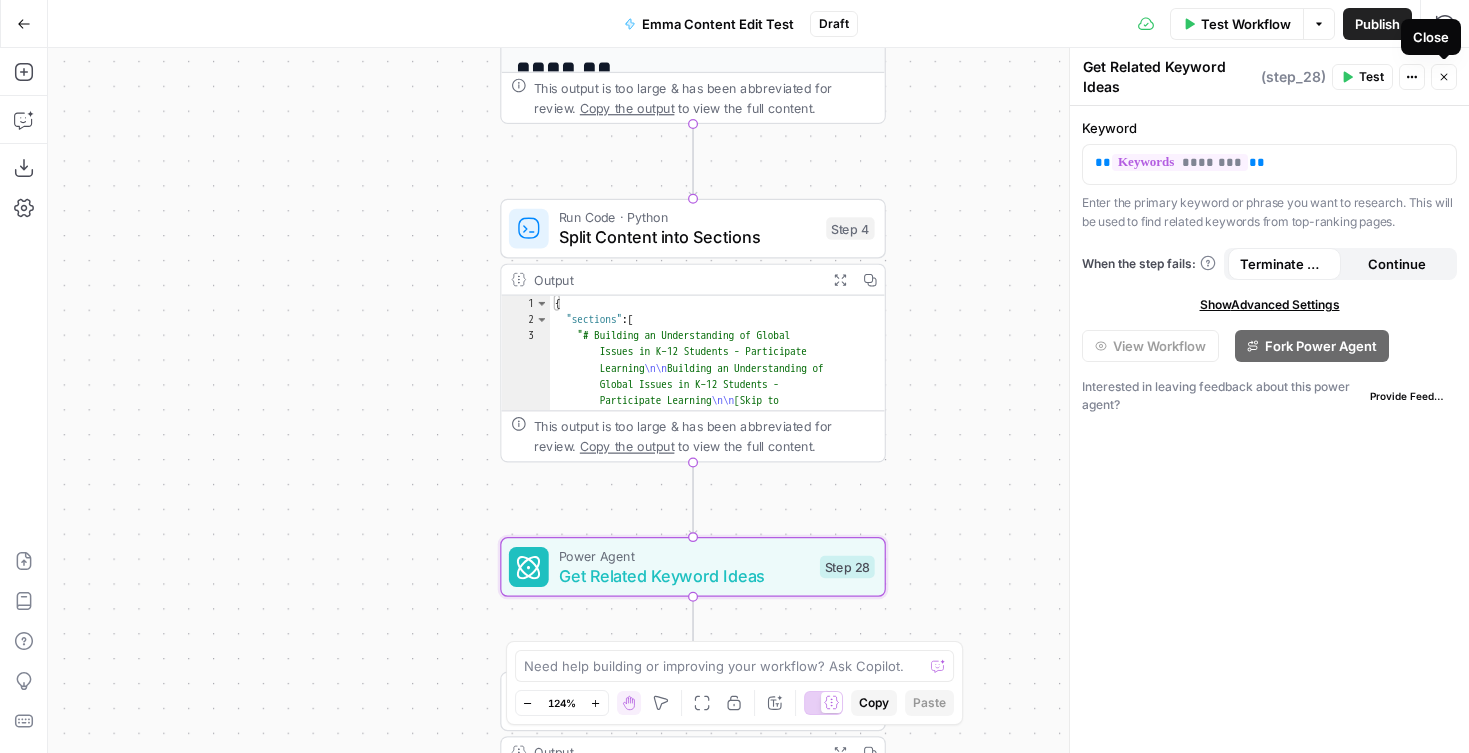 click on "Close" at bounding box center [1444, 77] 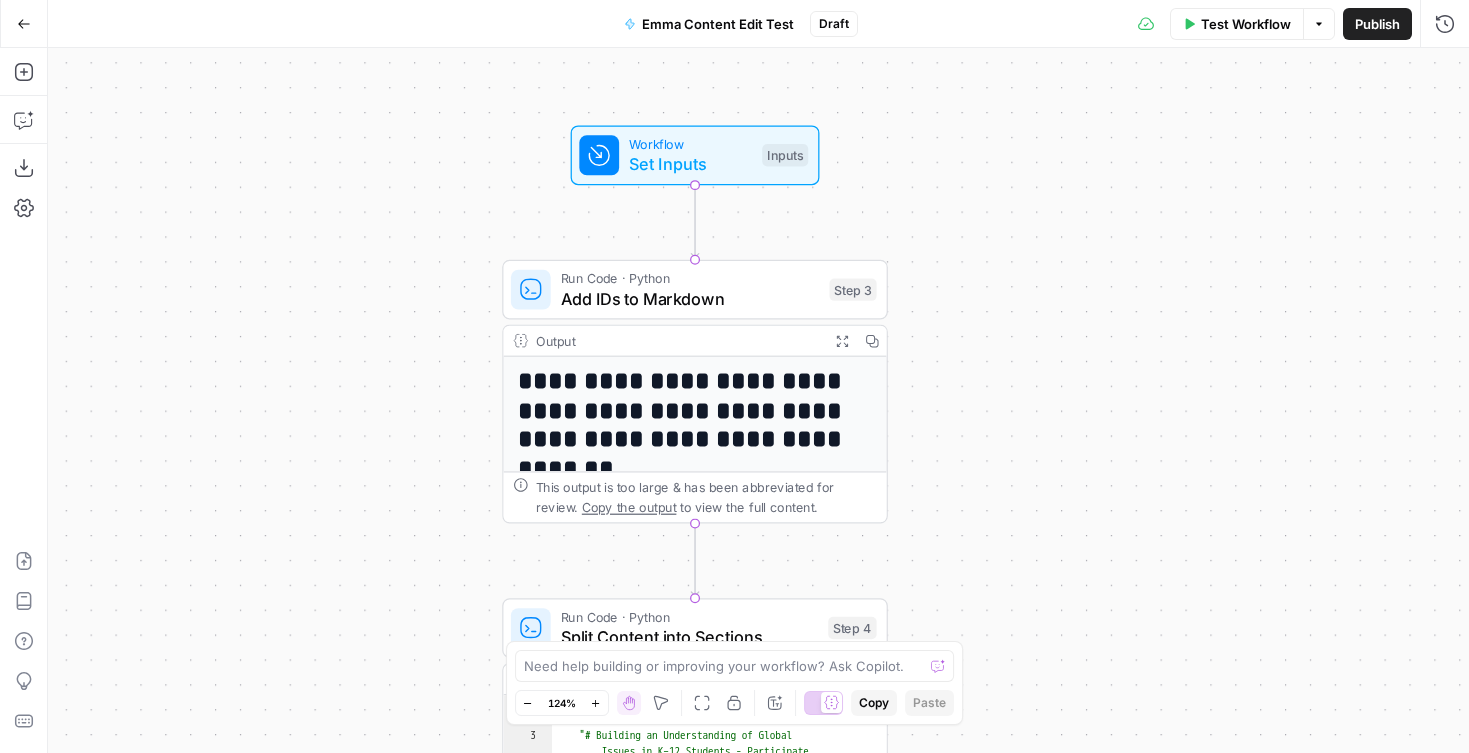 drag, startPoint x: 954, startPoint y: 168, endPoint x: 947, endPoint y: 558, distance: 390.0628 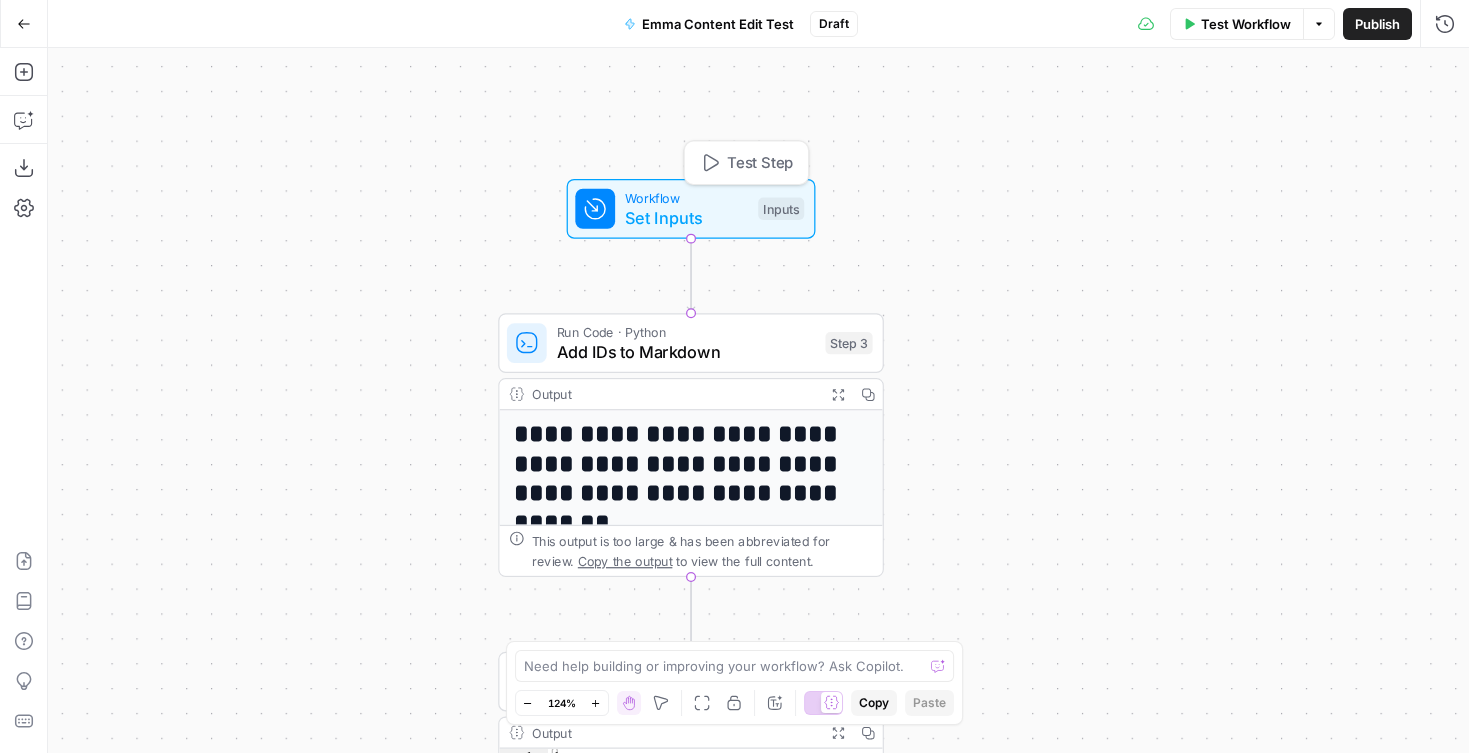click on "Workflow" at bounding box center (686, 198) 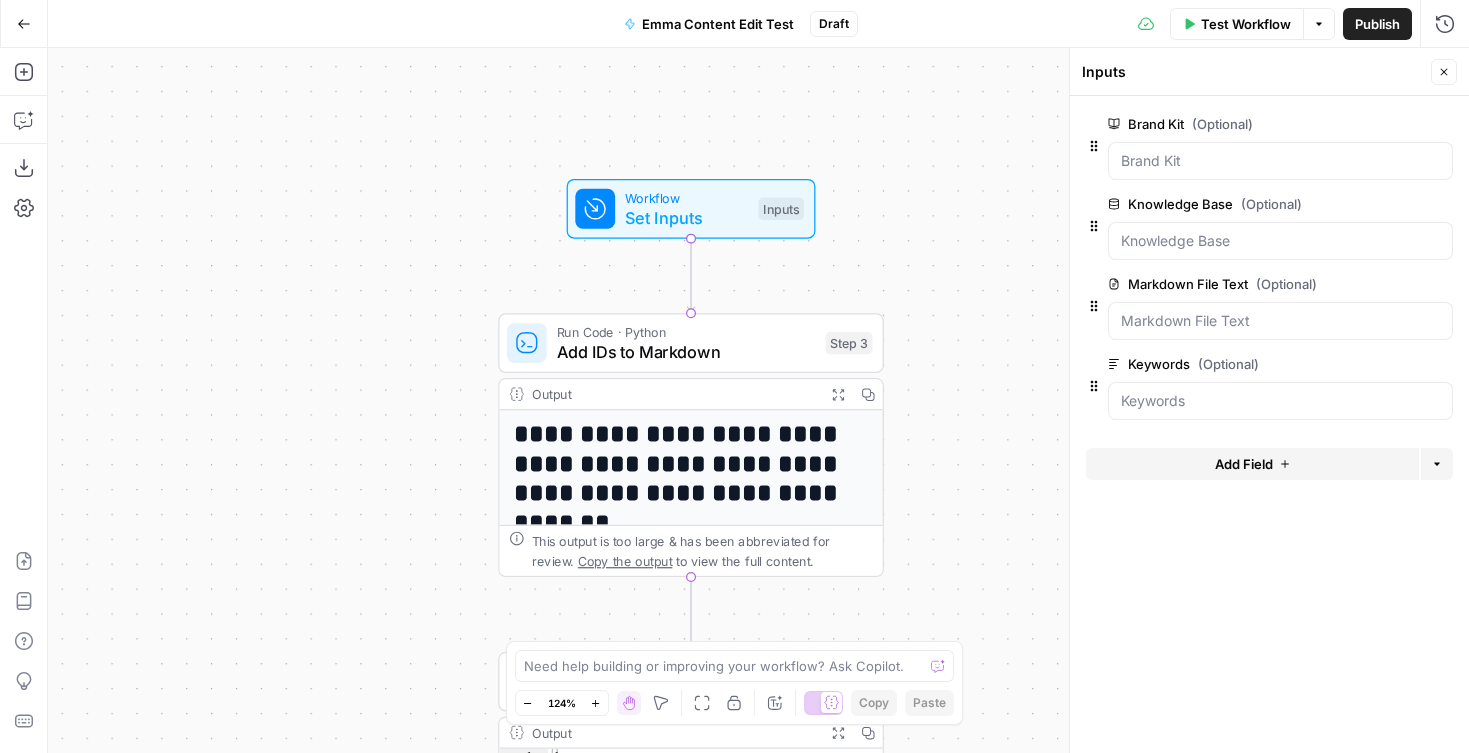 click on "edit field" at bounding box center [1378, 364] 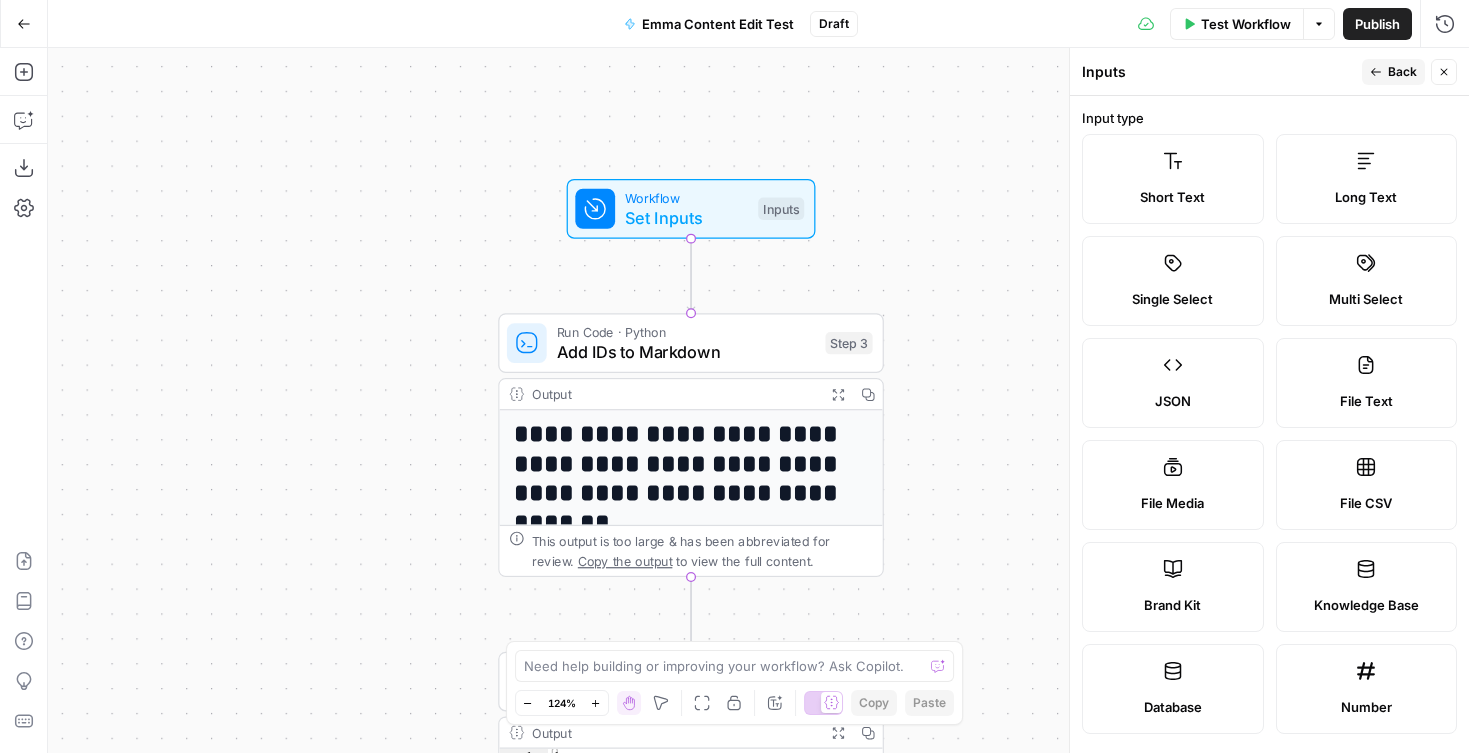 click on "Short Text" at bounding box center (1173, 179) 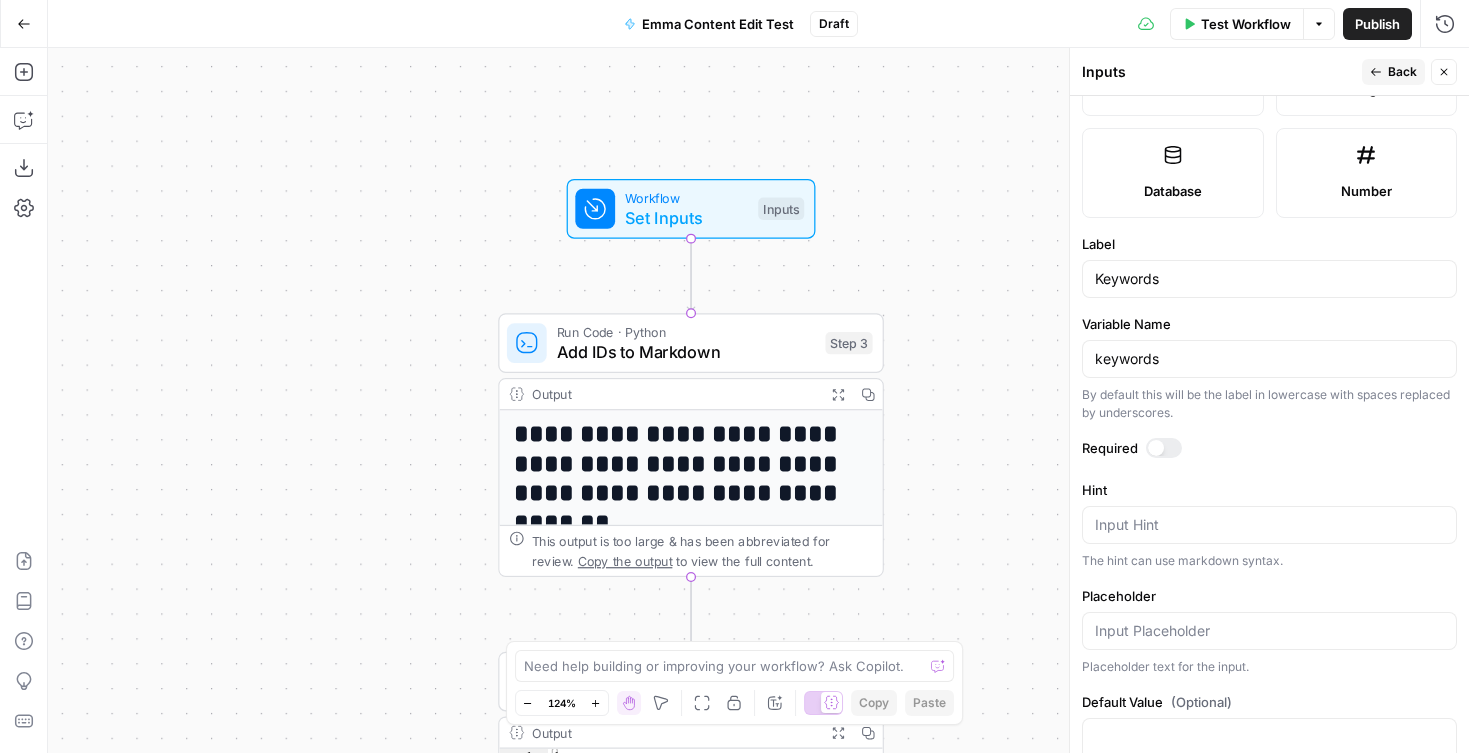 scroll, scrollTop: 0, scrollLeft: 0, axis: both 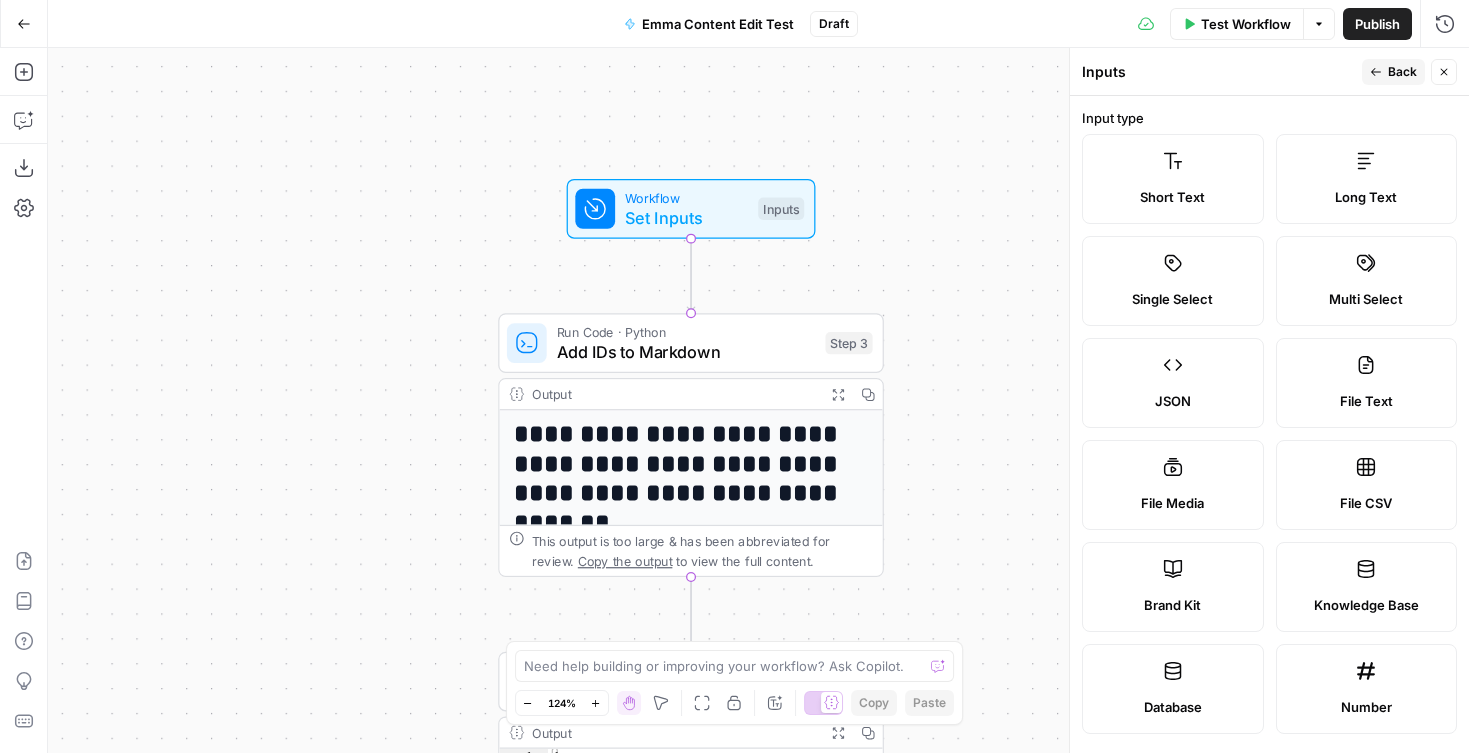 click on "Short Text" at bounding box center [1173, 179] 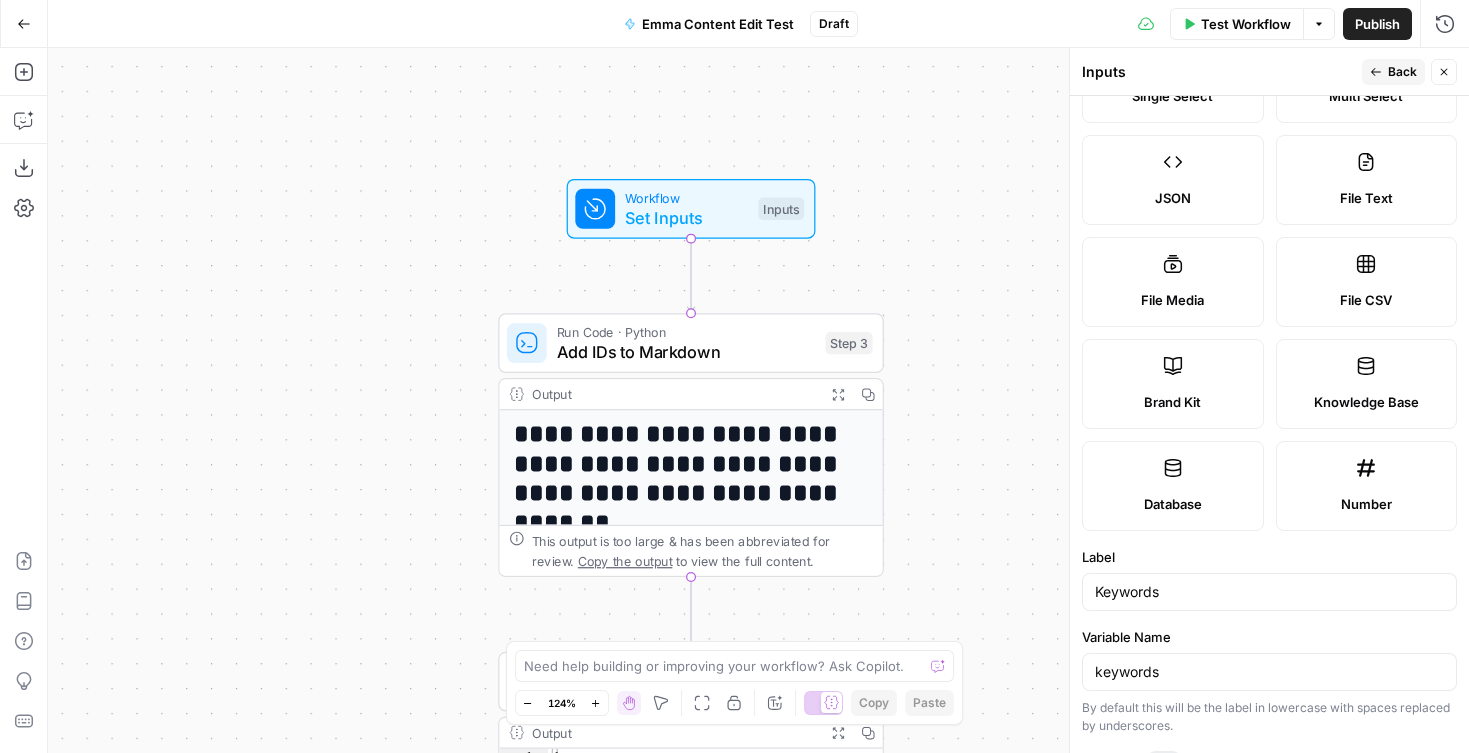 scroll, scrollTop: 558, scrollLeft: 0, axis: vertical 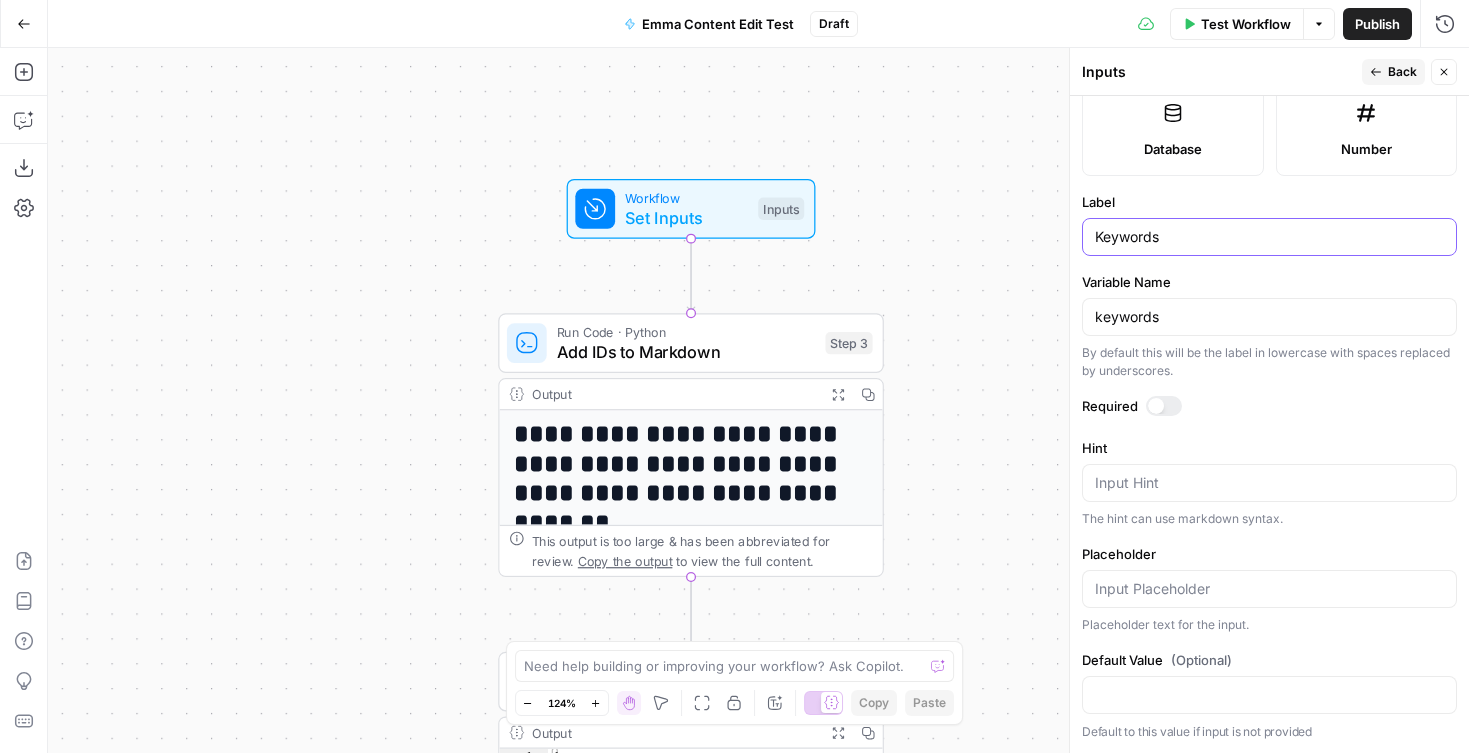click on "Keywords" at bounding box center (1269, 237) 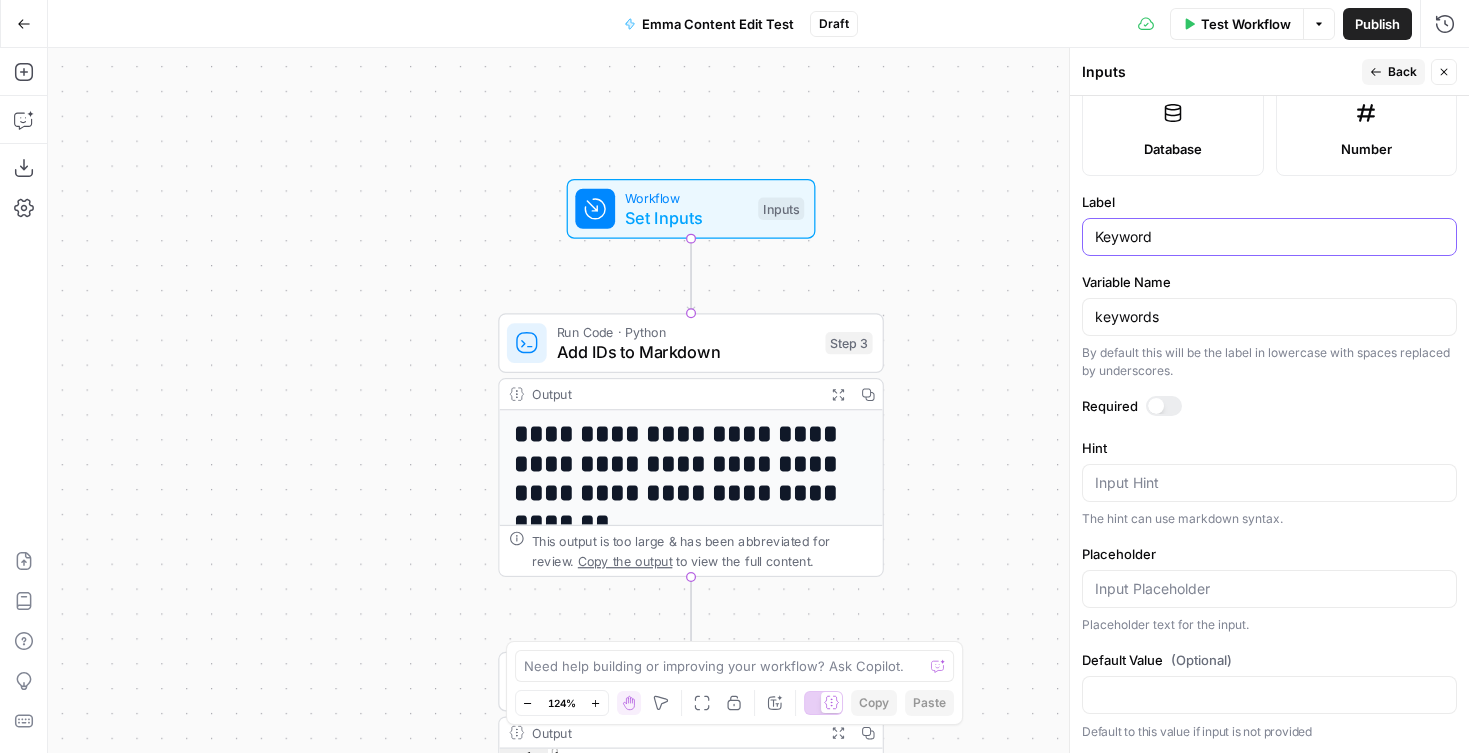 click on "Keyword" at bounding box center (1269, 237) 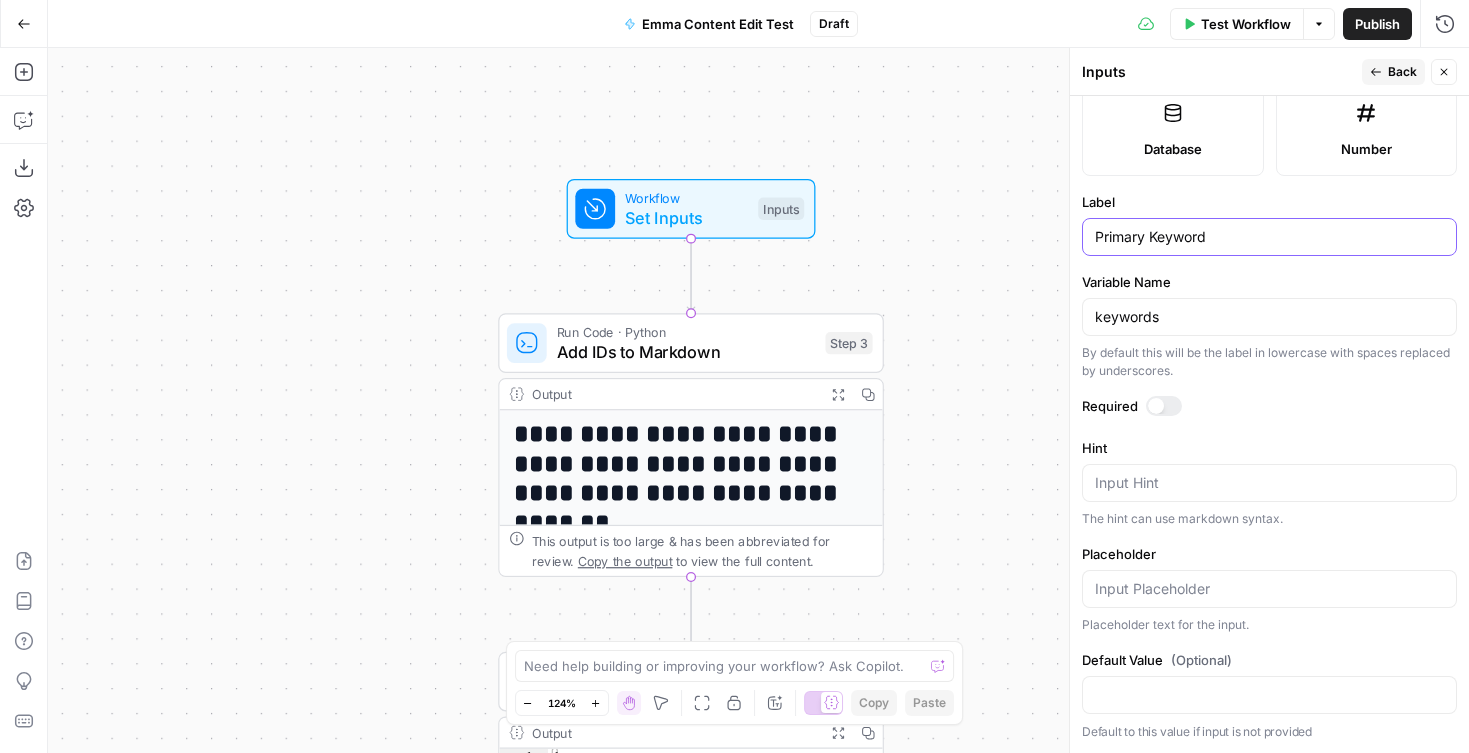 type on "Primary Keyword" 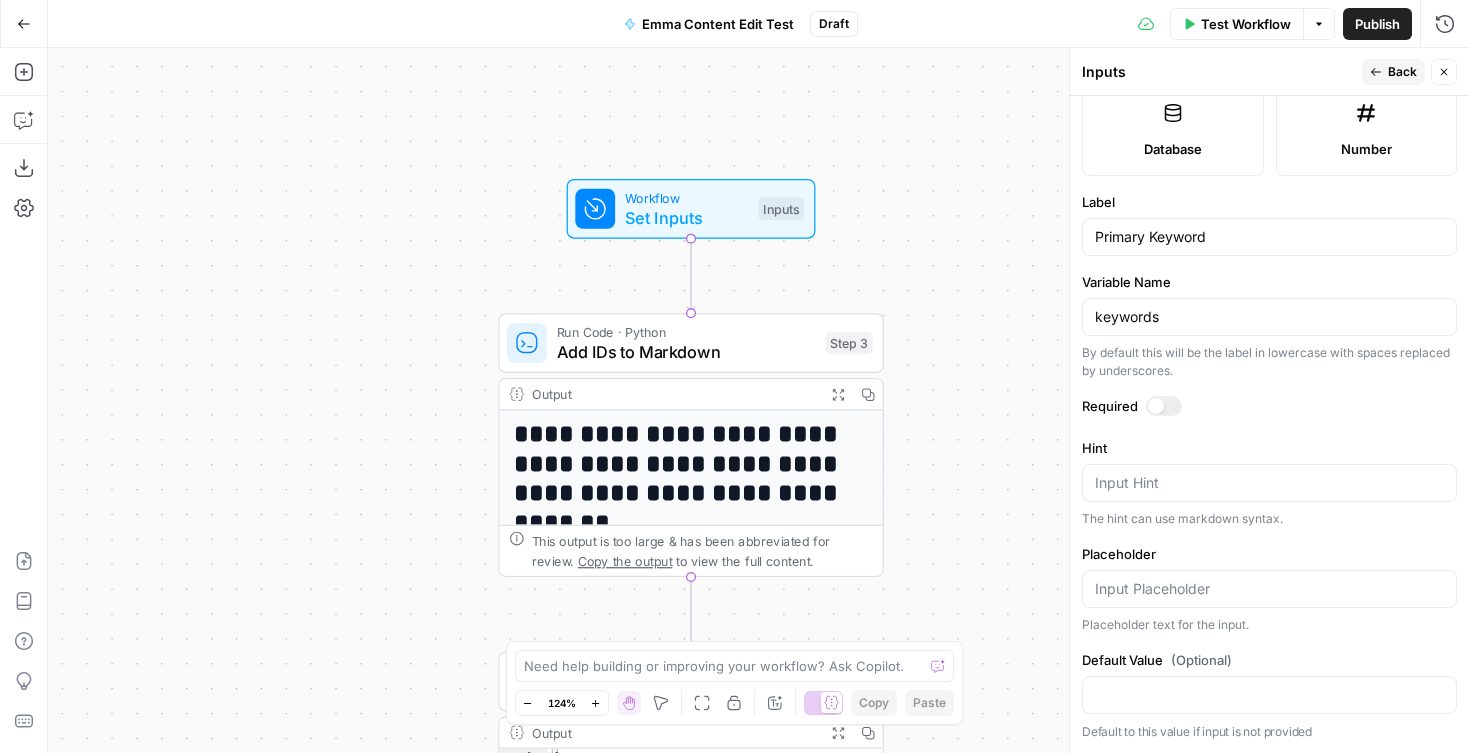 click on "Input type Short Text Long Text Single Select Multi Select JSON File Text File Media File CSV Brand Kit Knowledge Base Database Number Label Primary Keyword Variable Name keywords By default this will be the label in lowercase with spaces replaced by underscores. Required Hint Input Hint The hint can use markdown syntax. Placeholder Placeholder text for the input. Default Value   (Optional) Default to this value if input is not provided" at bounding box center [1269, 424] 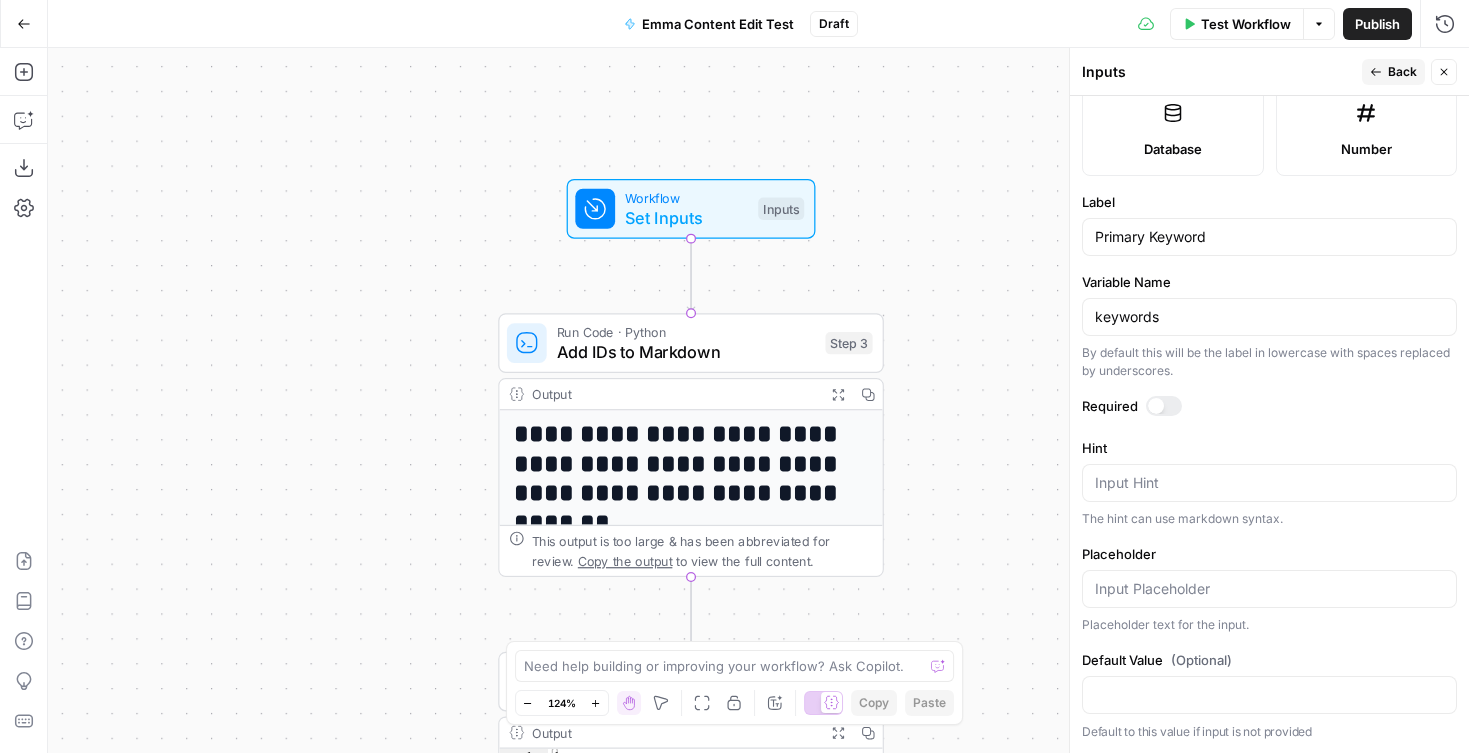click on "Variable Name keywords By default this will be the label in lowercase with spaces replaced by underscores." at bounding box center (1269, 326) 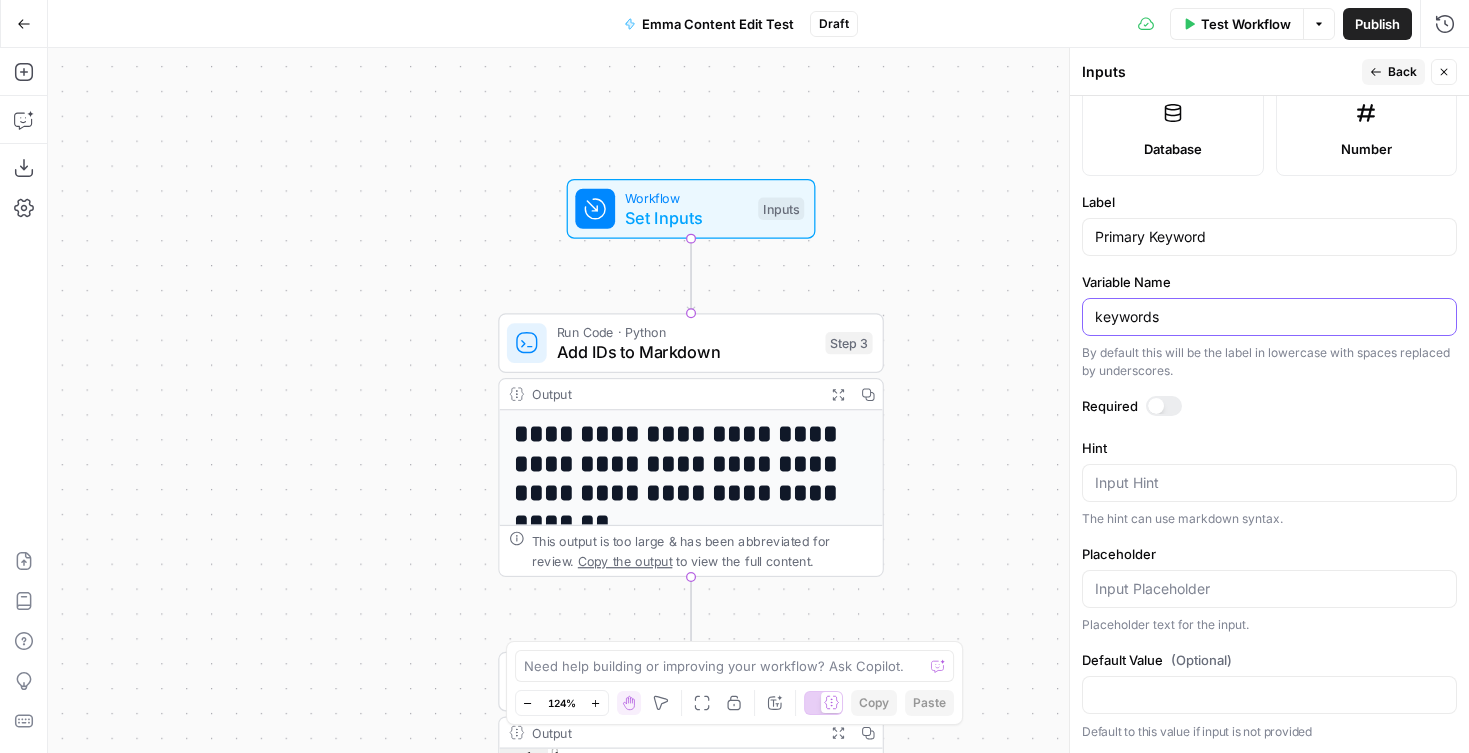 click on "keywords" at bounding box center (1269, 317) 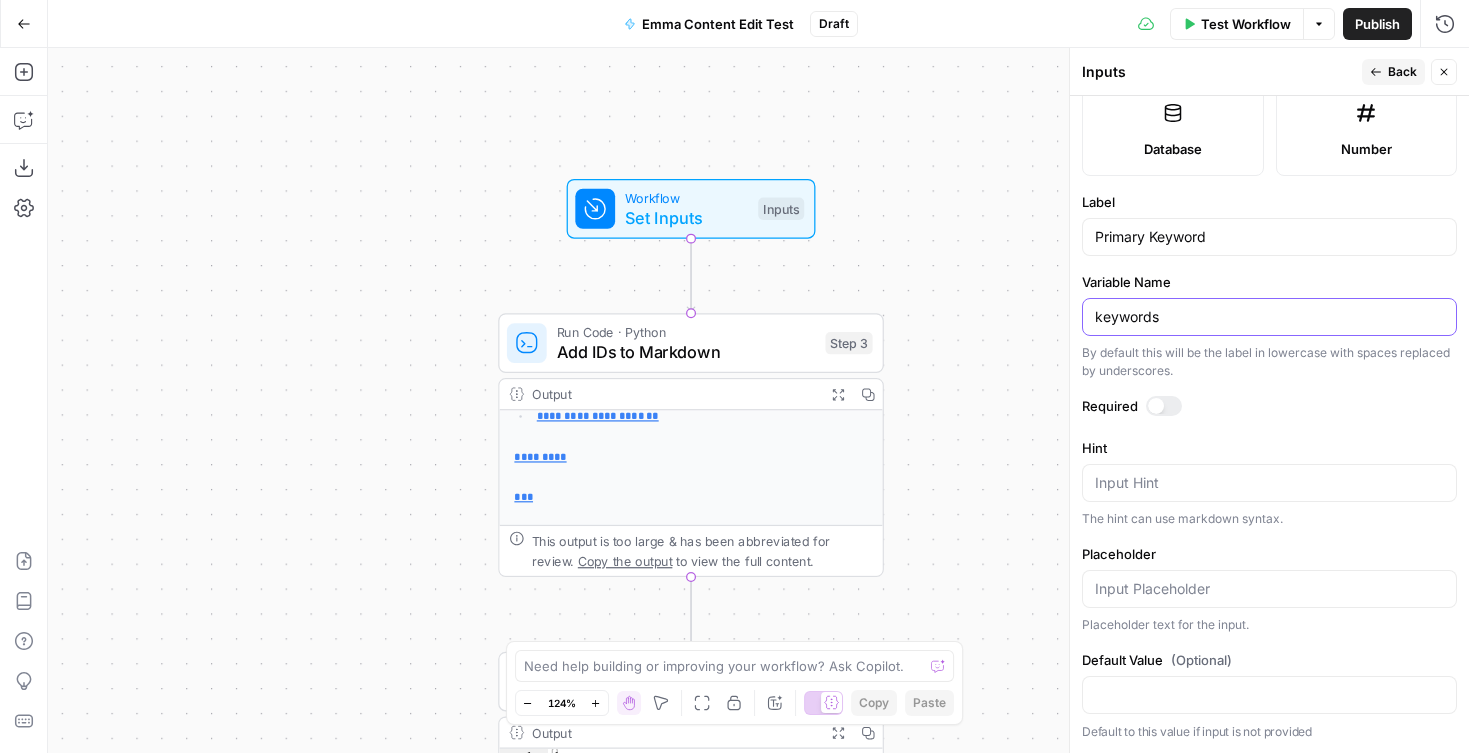 scroll, scrollTop: 313, scrollLeft: 0, axis: vertical 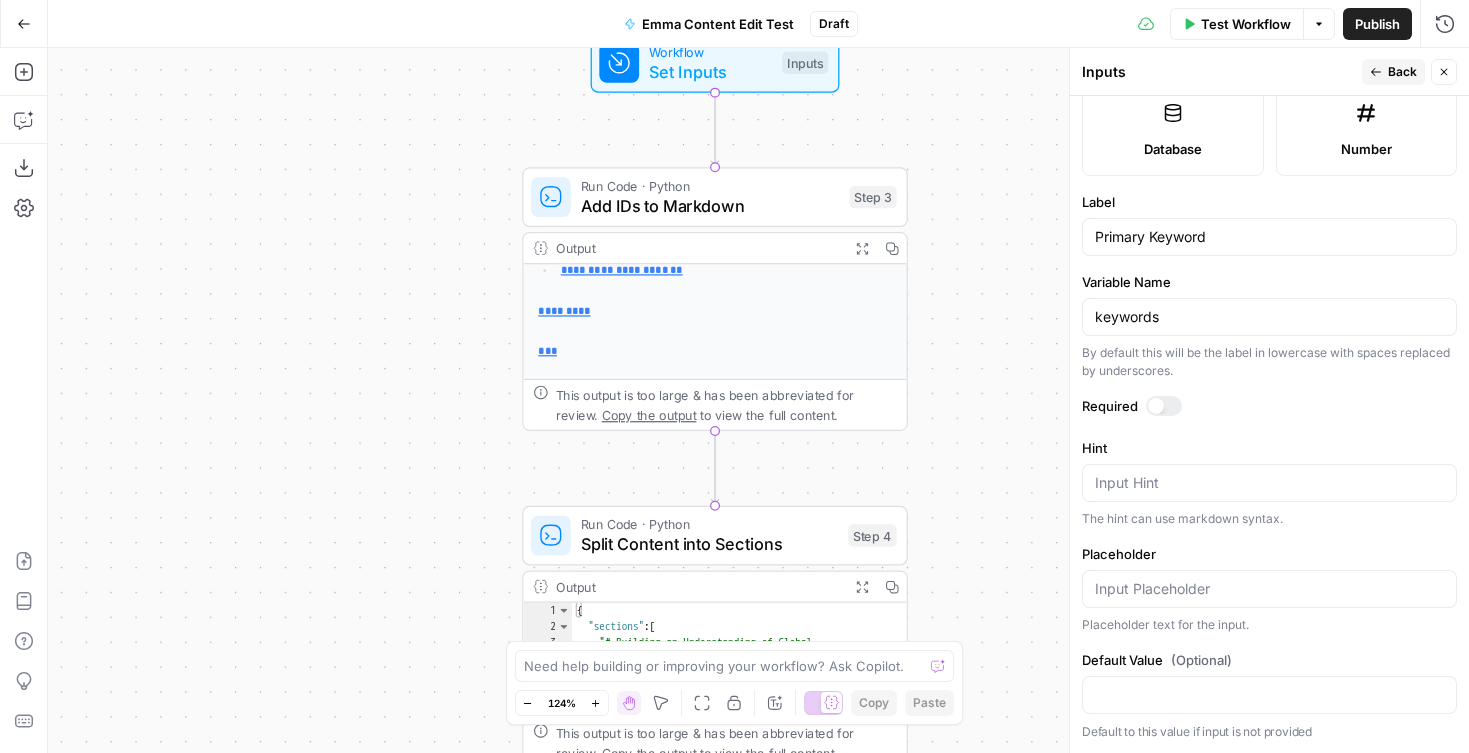 drag, startPoint x: 912, startPoint y: 412, endPoint x: 955, endPoint y: 84, distance: 330.80658 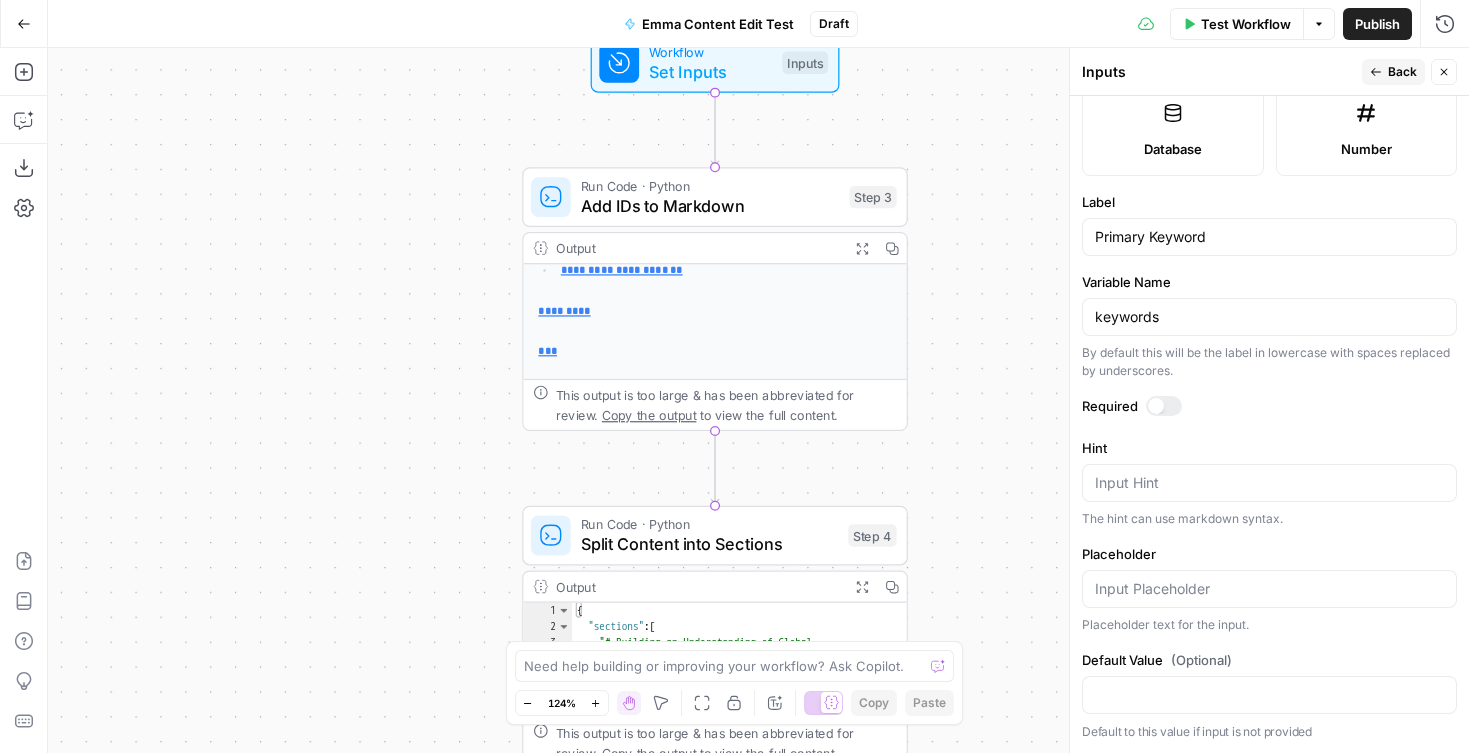 click on "{"sections" : ["# Building an Understanding of Global Issues in K–12 Students - Participate Learning
Building an Understanding of Global Issues in K–12 Students - Participate Learning
[Skip to content](<https://www .participatelearning.com/blog/global -competency-understanding-global-issues /#main>)
[![Participate Learning logo .com/>)
" ]" at bounding box center (758, 400) 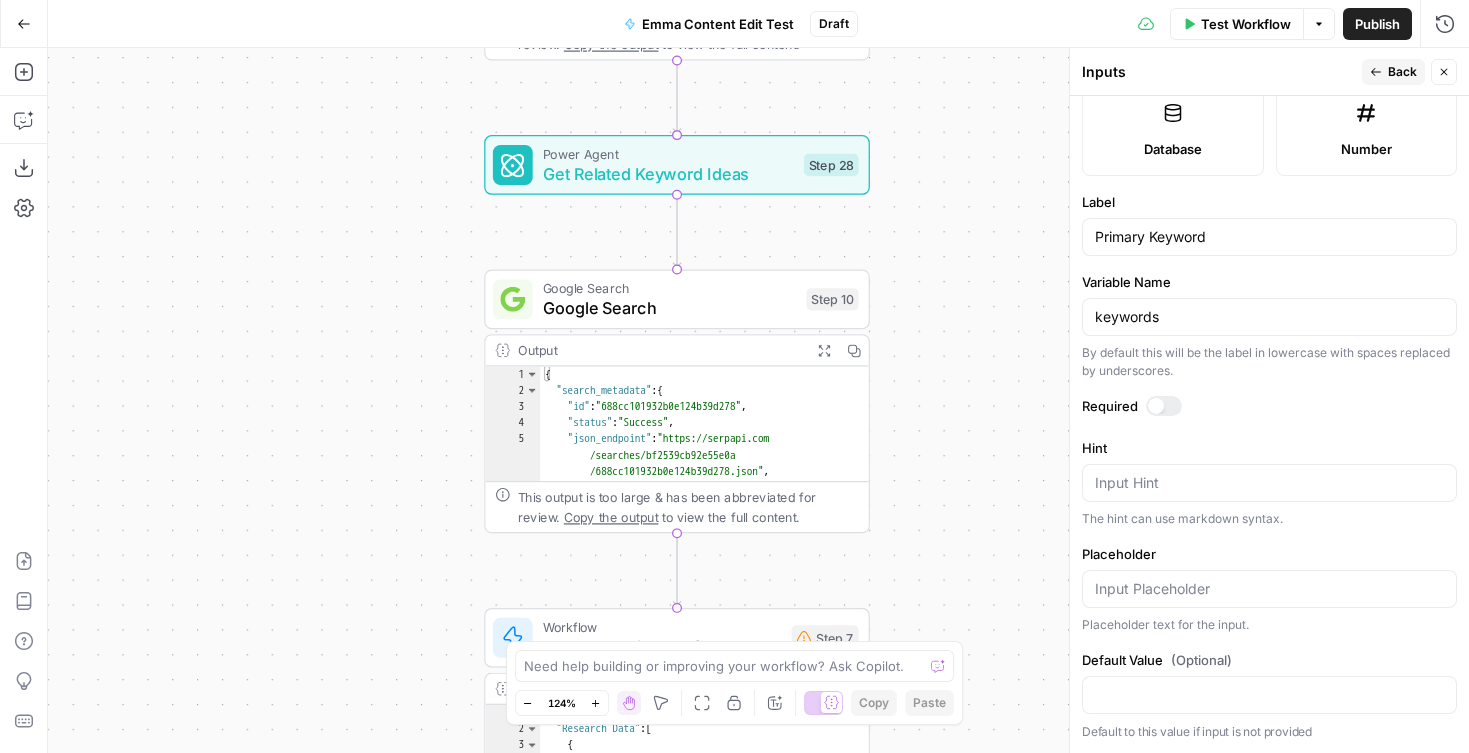 drag, startPoint x: 1033, startPoint y: 456, endPoint x: 935, endPoint y: 26, distance: 441.02606 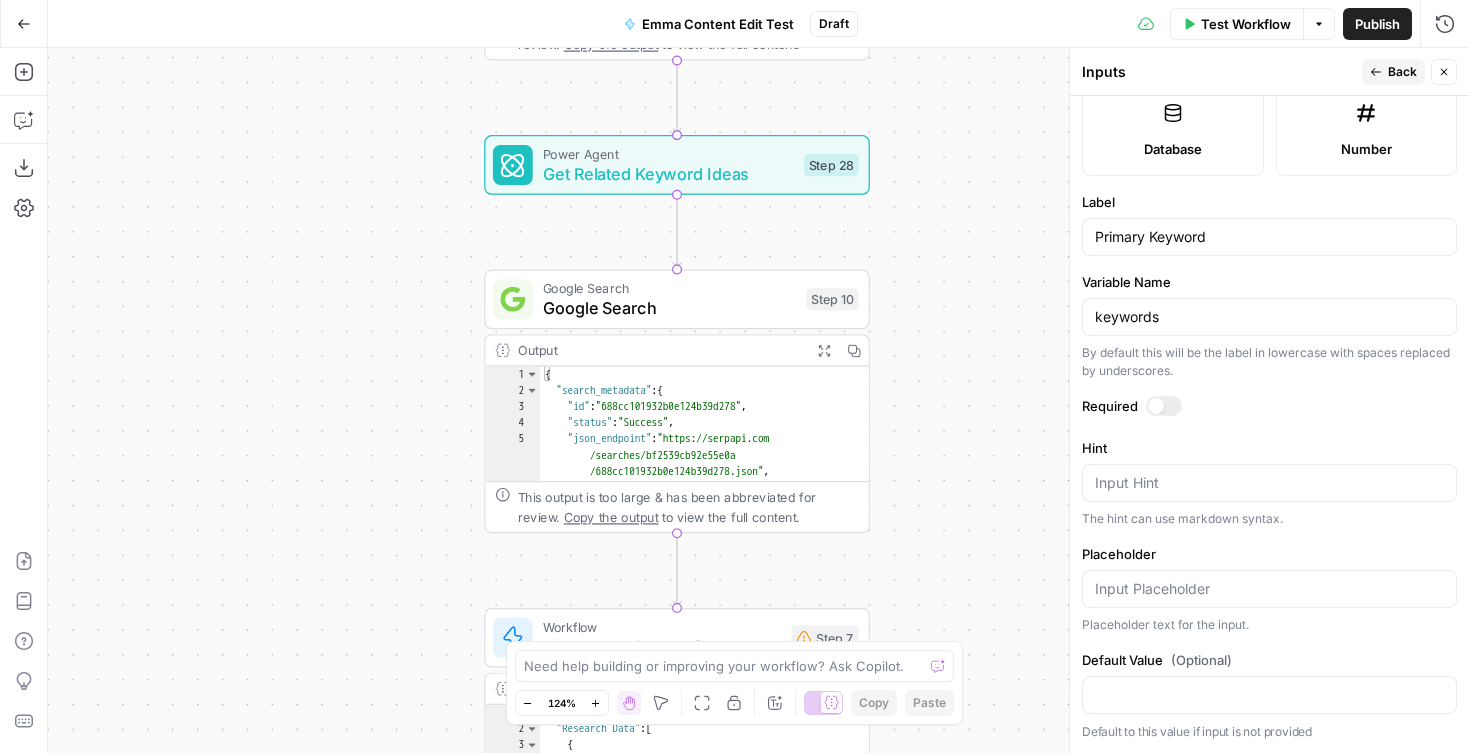 click on "core, understanding global issues is about" at bounding box center [734, 376] 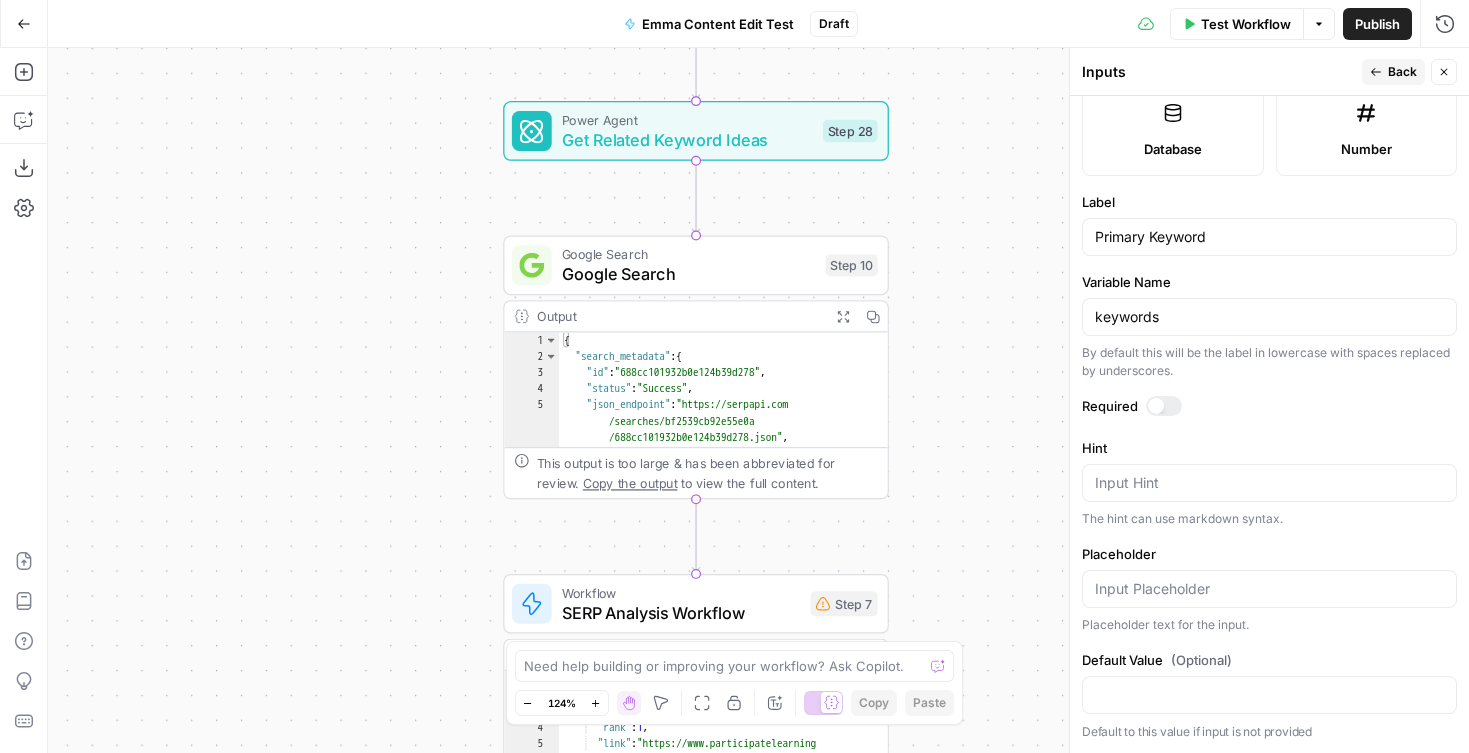 drag, startPoint x: 929, startPoint y: 284, endPoint x: 955, endPoint y: 291, distance: 26.925823 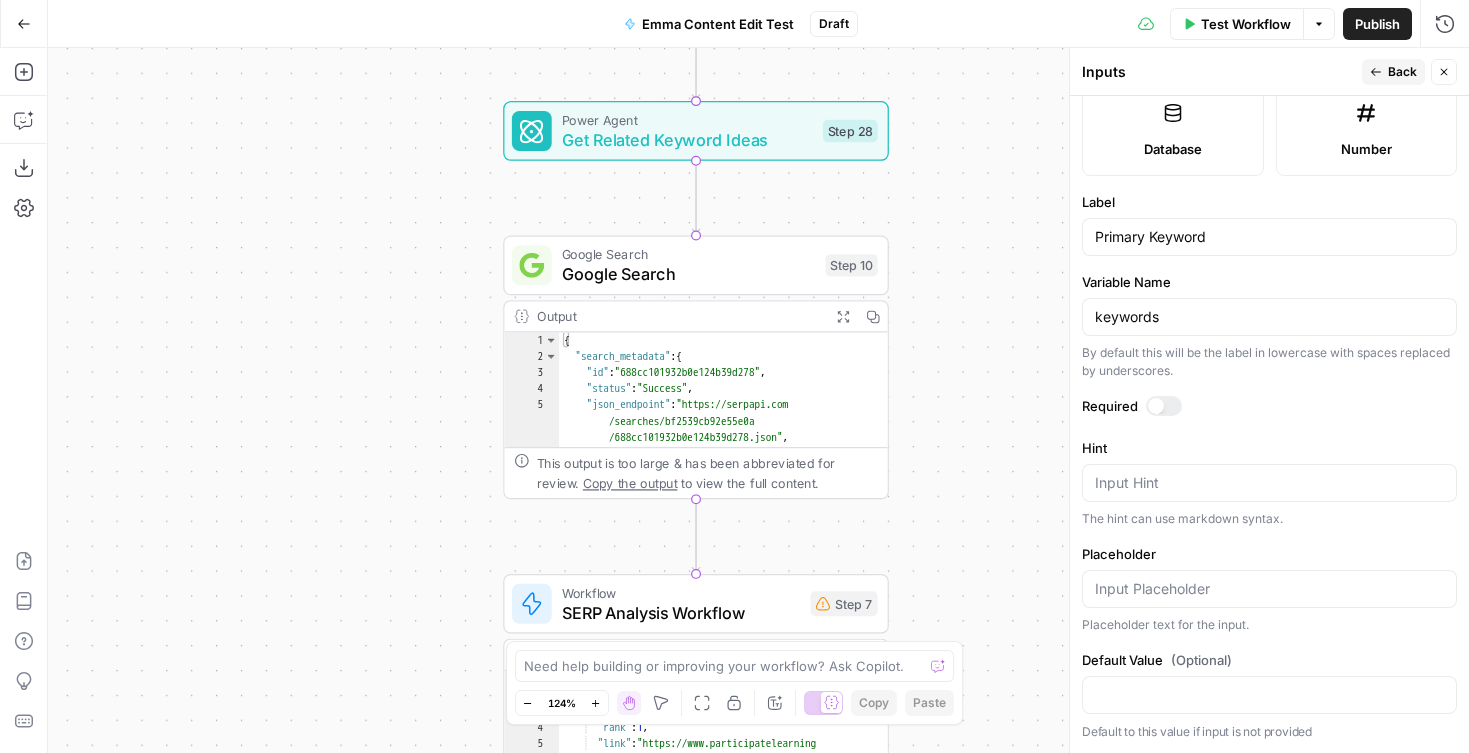 click on "{"sections" : ["# Building an Understanding of Global Issues in K–12 Students - Participate Learning
Building an Understanding of Global Issues in K–12 Students - Participate Learning
[Skip to content](<https://www .participatelearning.com/blog/global -competency-understanding-global-issues /#main>)
[![Participate Learning logo .com/>)
" ]" at bounding box center (758, 400) 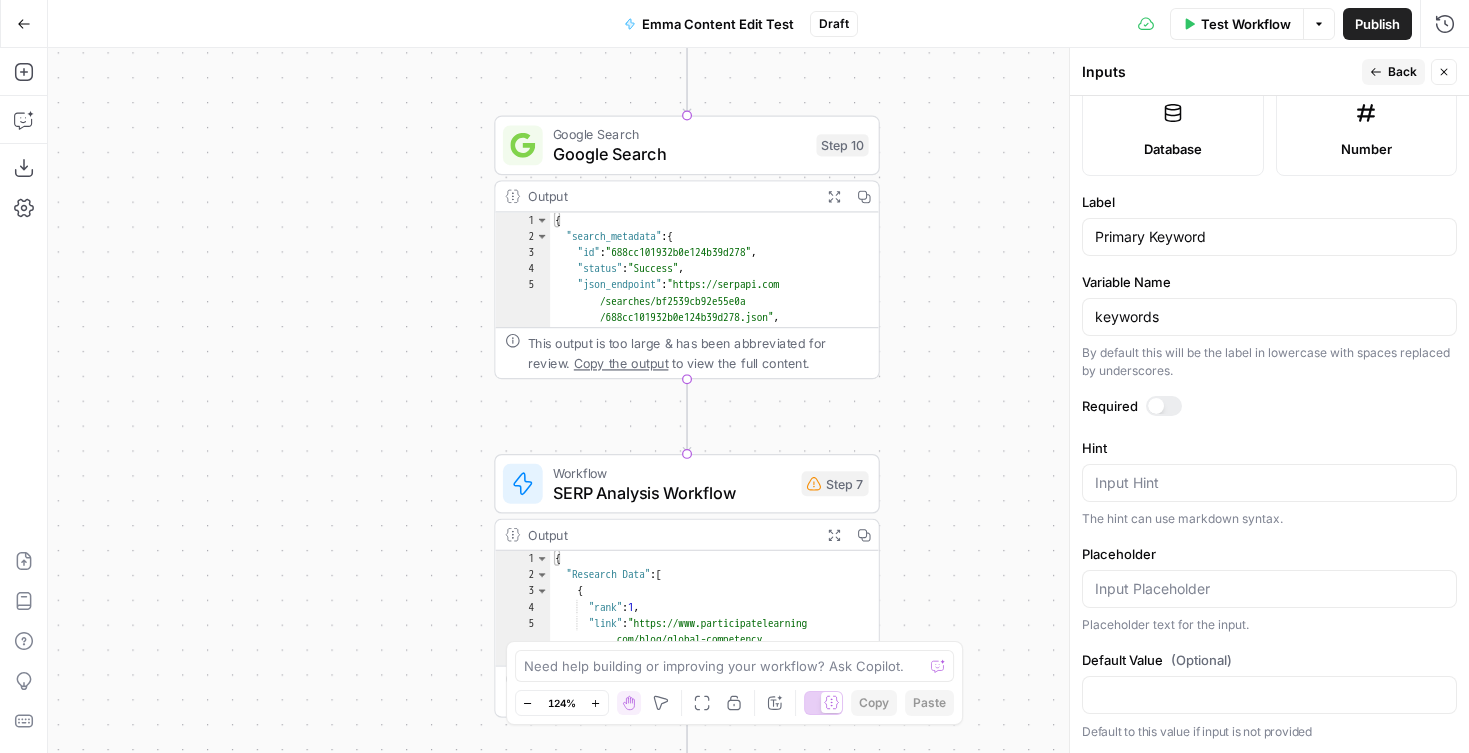 drag, startPoint x: 957, startPoint y: 406, endPoint x: 942, endPoint y: 202, distance: 204.55072 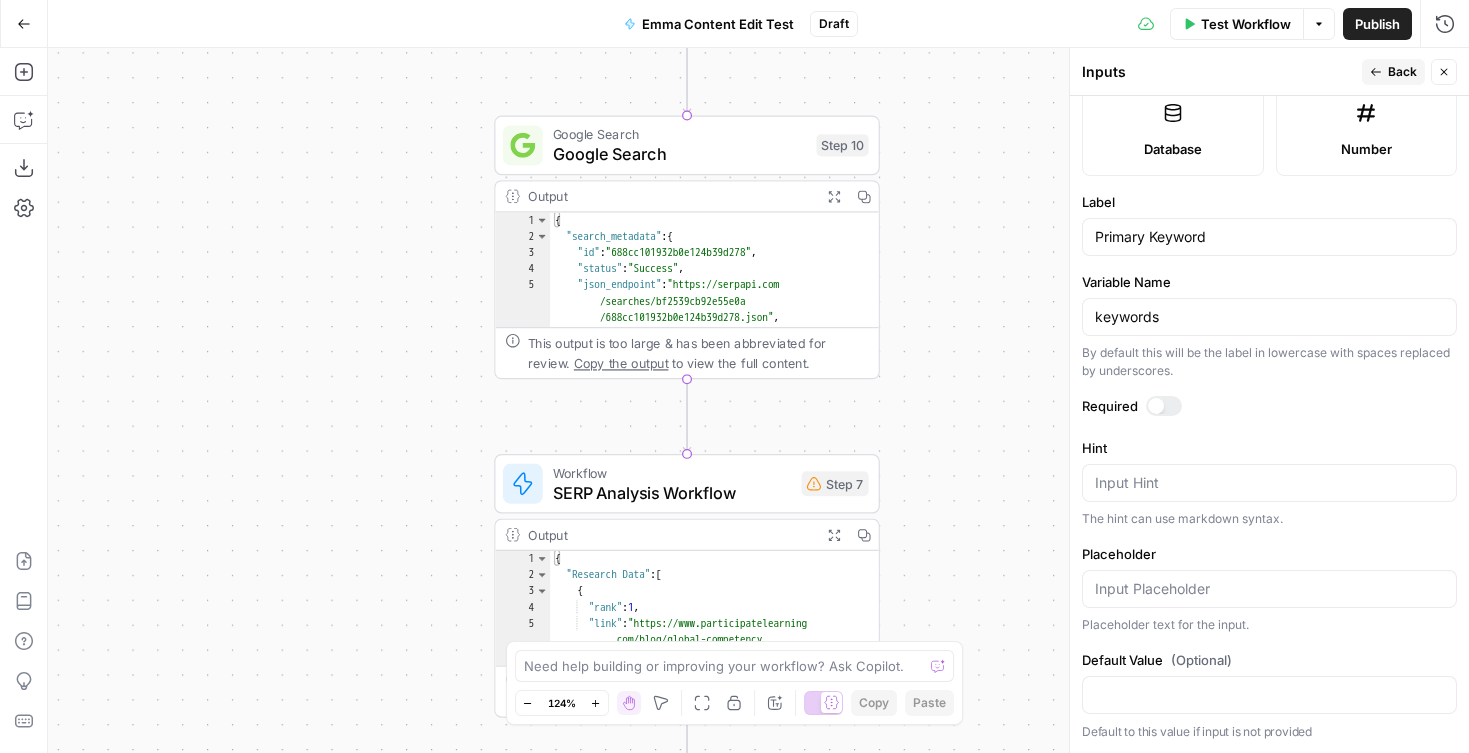 click on "{"sections" : ["# Building an Understanding of Global Issues in K–12 Students - Participate Learning
Building an Understanding of Global Issues in K–12 Students - Participate Learning
[Skip to content](<https://www .participatelearning.com/blog/global -competency-understanding-global-issues /#main>)
[![Participate Learning logo .com/>)
" ]" at bounding box center [758, 400] 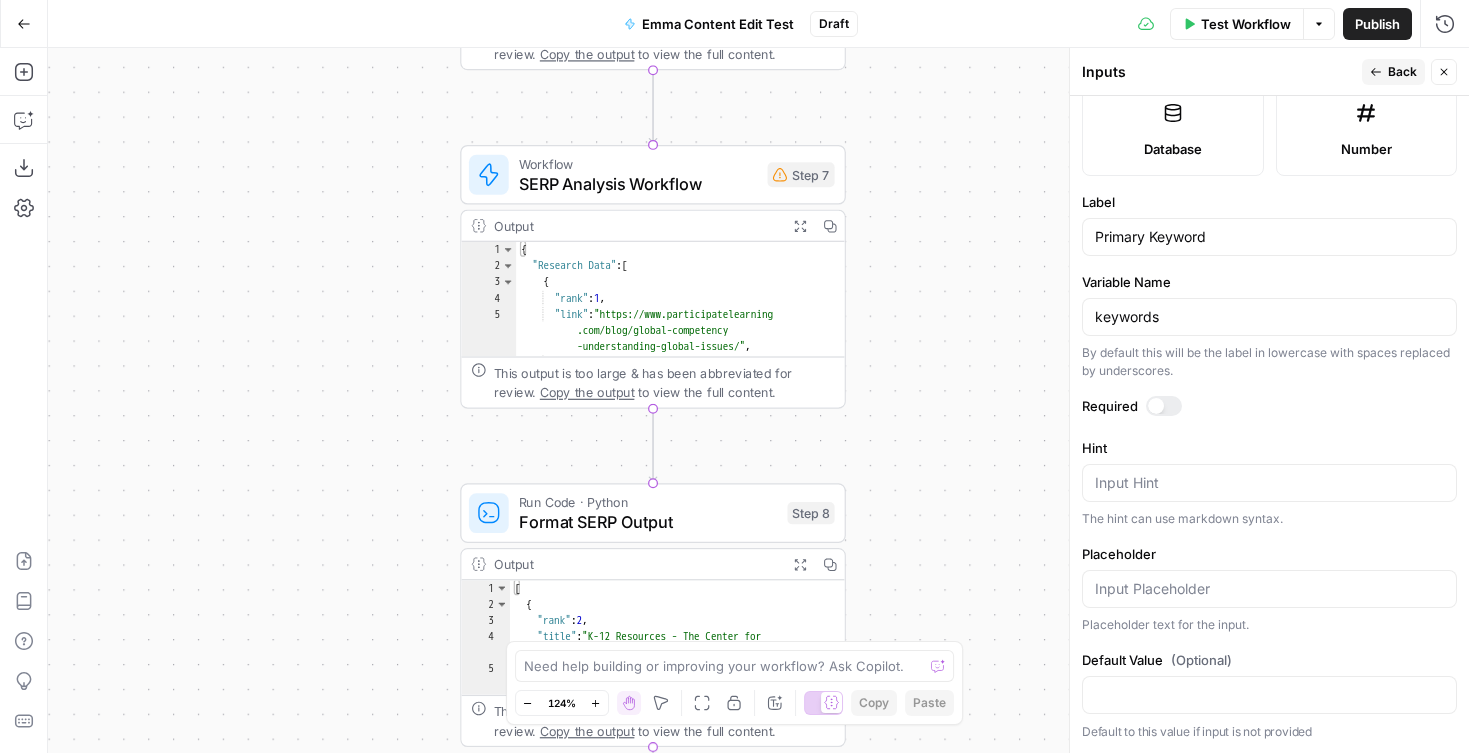 drag, startPoint x: 985, startPoint y: 458, endPoint x: 886, endPoint y: 253, distance: 227.65324 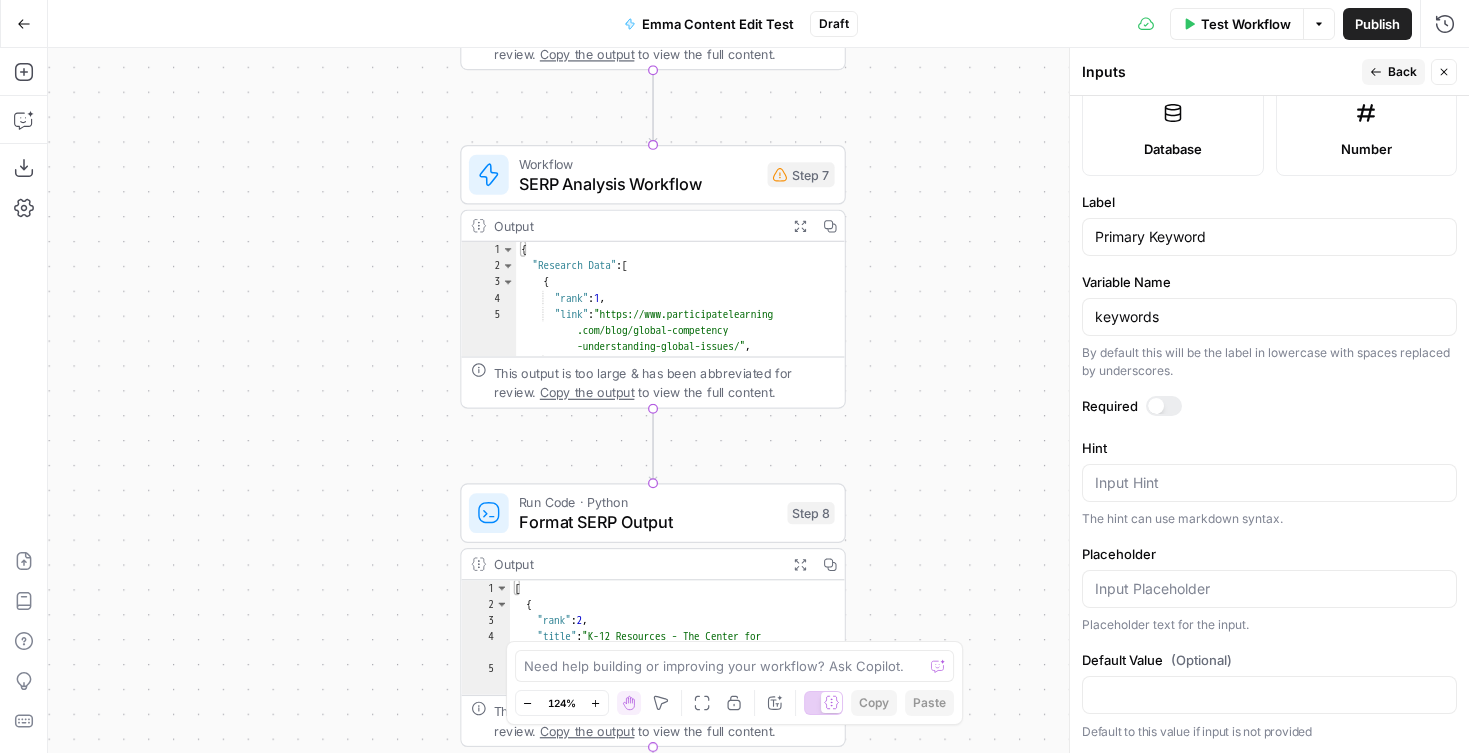click on "{"sections" : ["# Building an Understanding of Global Issues in K–12 Students - Participate Learning
Building an Understanding of Global Issues in K–12 Students - Participate Learning
[Skip to content](<https://www .participatelearning.com/blog/global -competency-understanding-global-issues /#main>)
[![Participate Learning logo .com/>)
" ]" at bounding box center (758, 400) 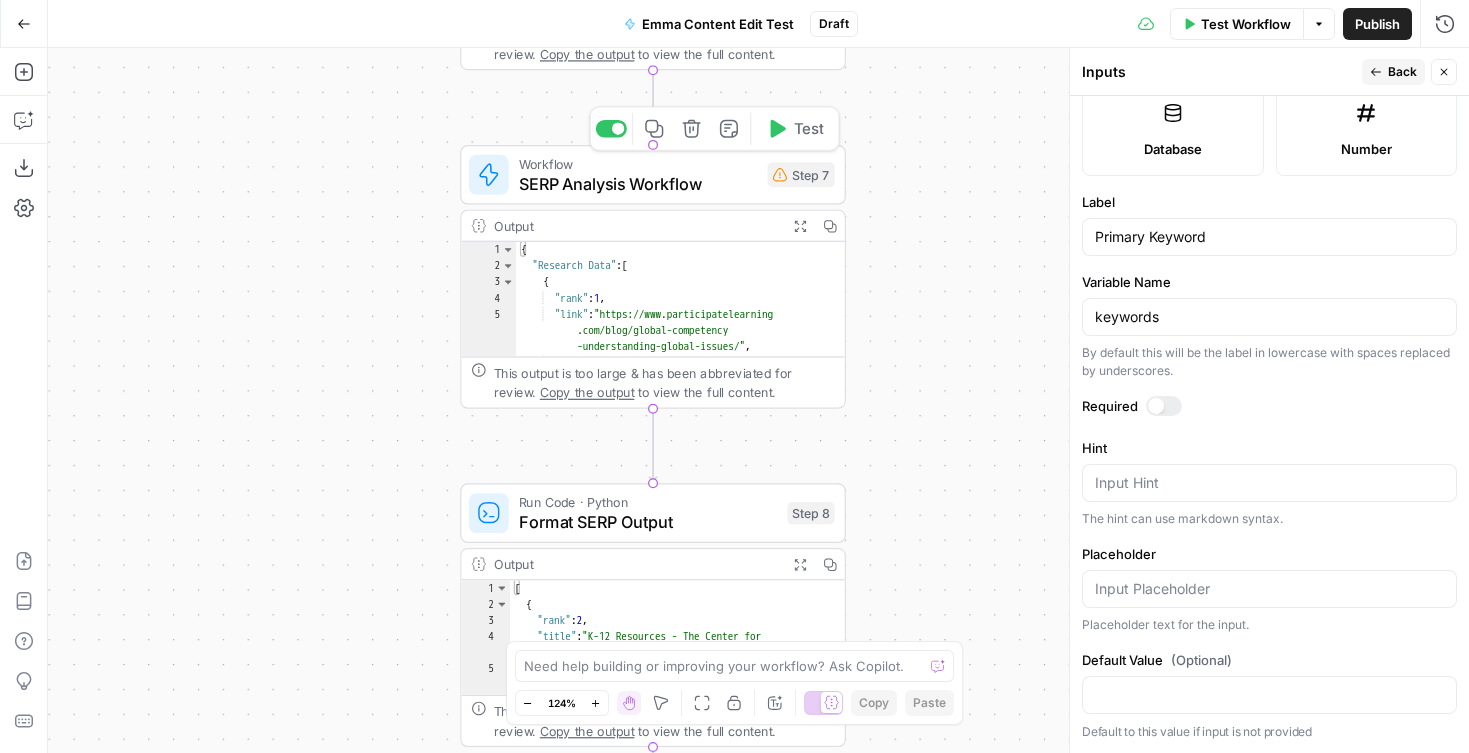 click on "SERP Analysis Workflow" at bounding box center (638, 183) 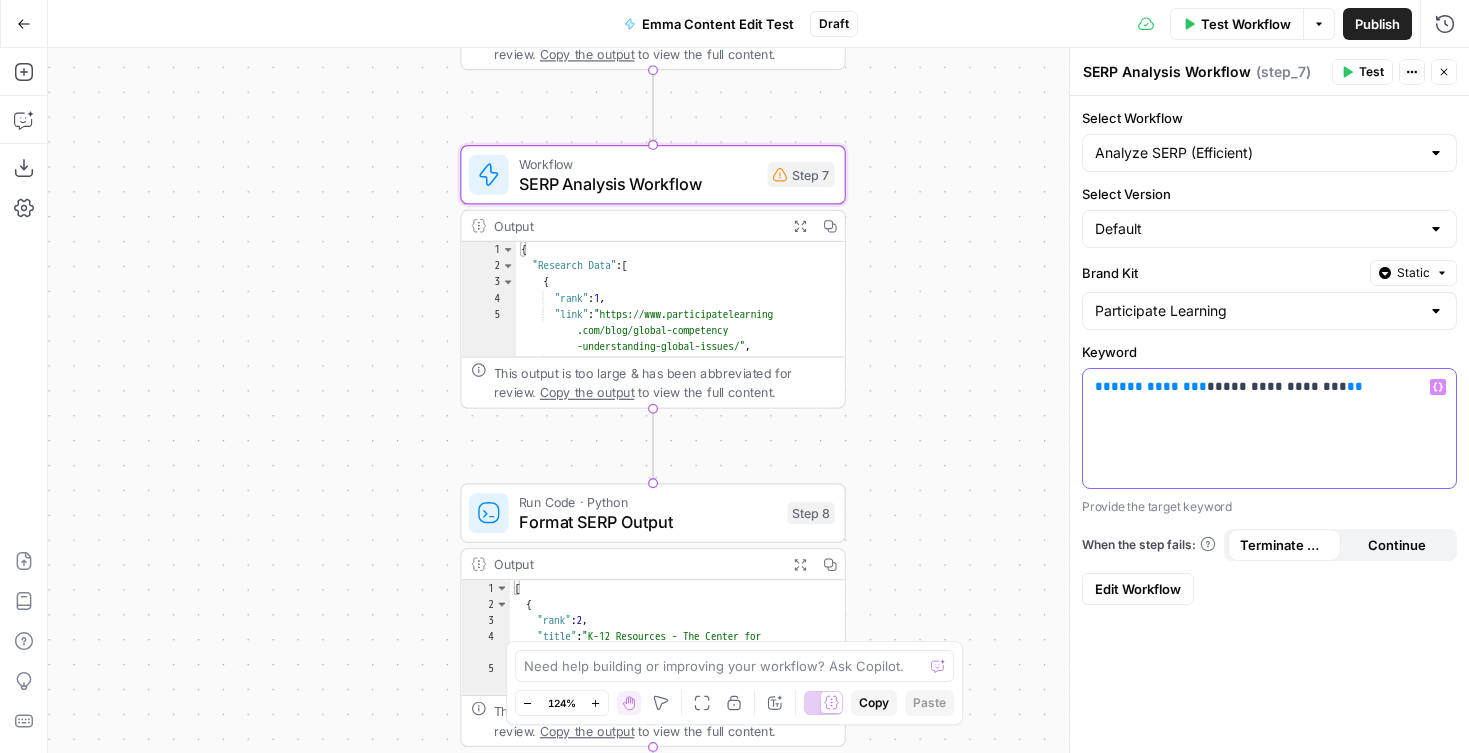 drag, startPoint x: 1303, startPoint y: 388, endPoint x: 1201, endPoint y: 389, distance: 102.0049 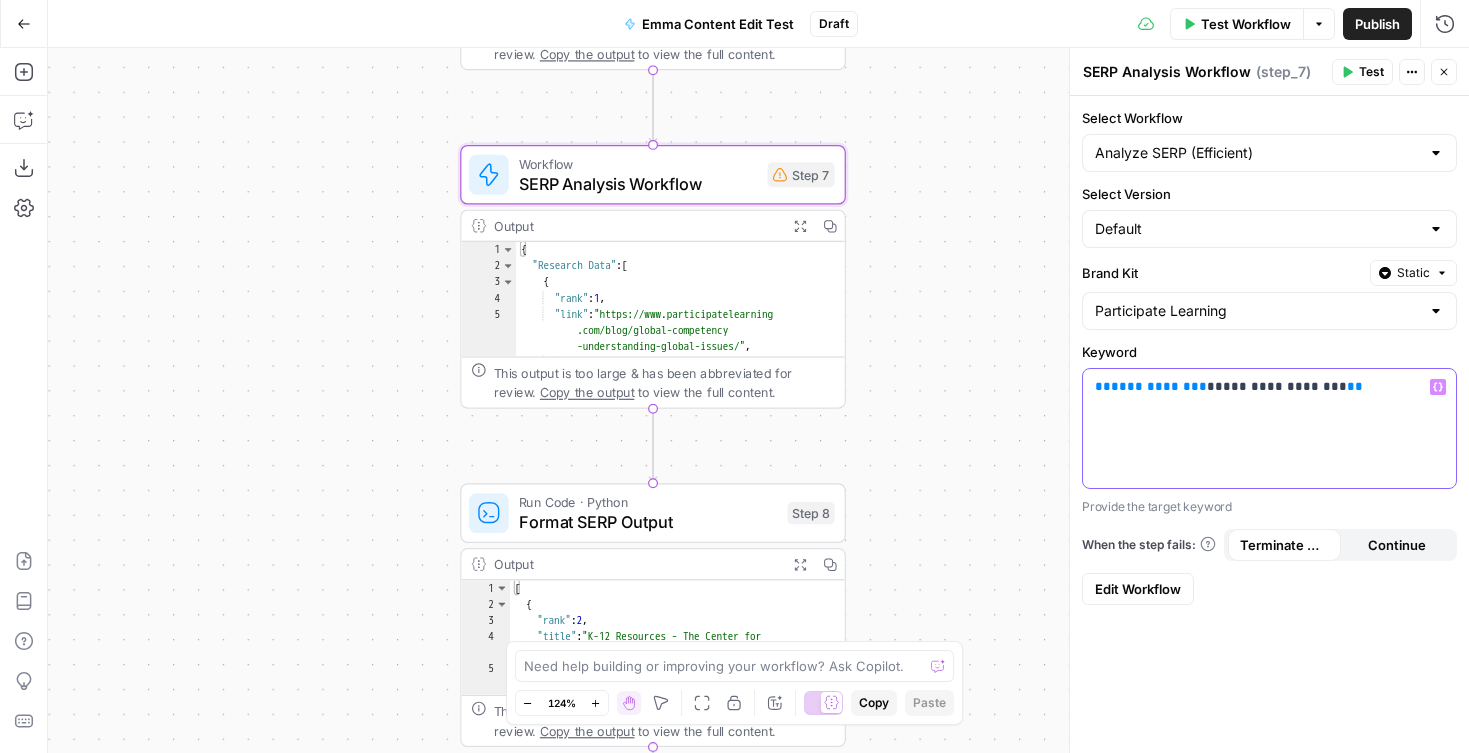click on "**********" at bounding box center [1277, 386] 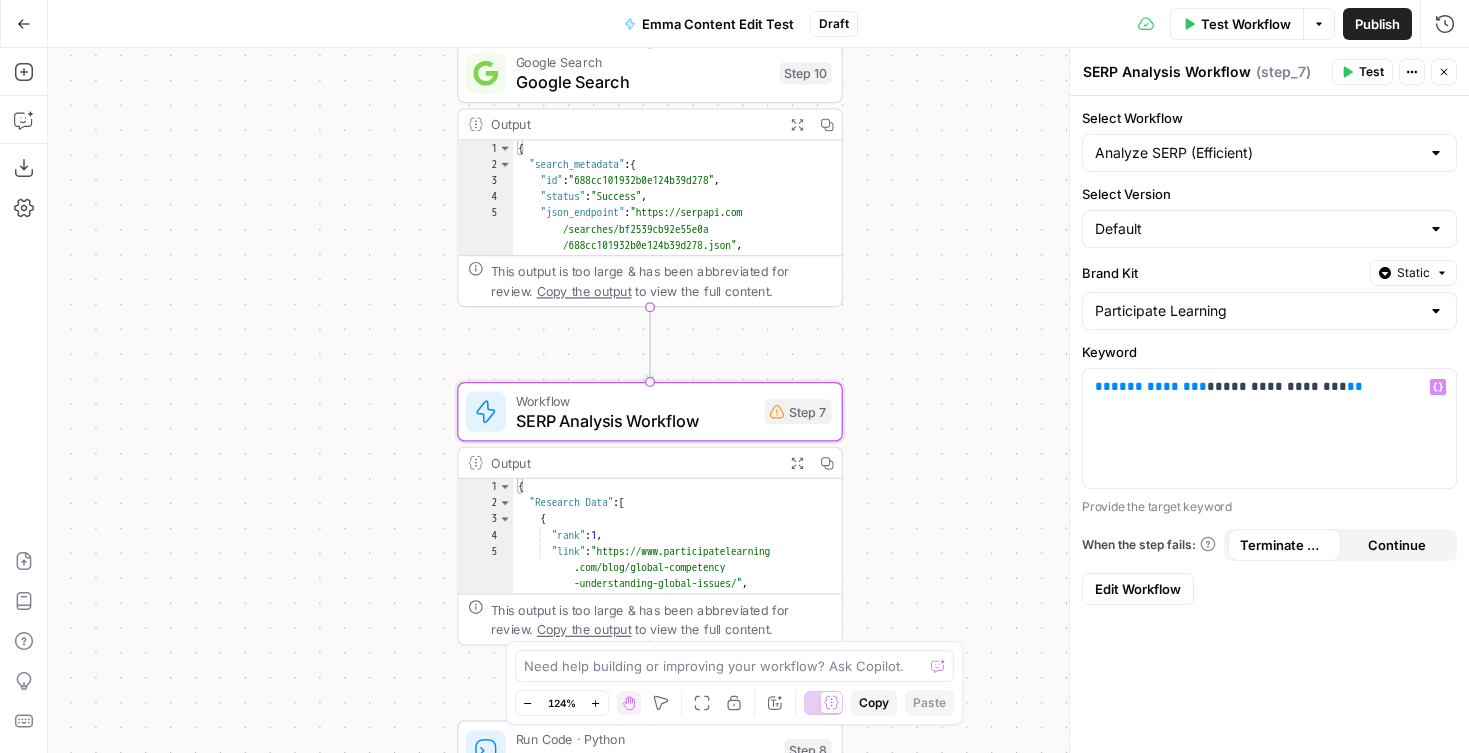 drag, startPoint x: 922, startPoint y: 201, endPoint x: 923, endPoint y: 445, distance: 244.00204 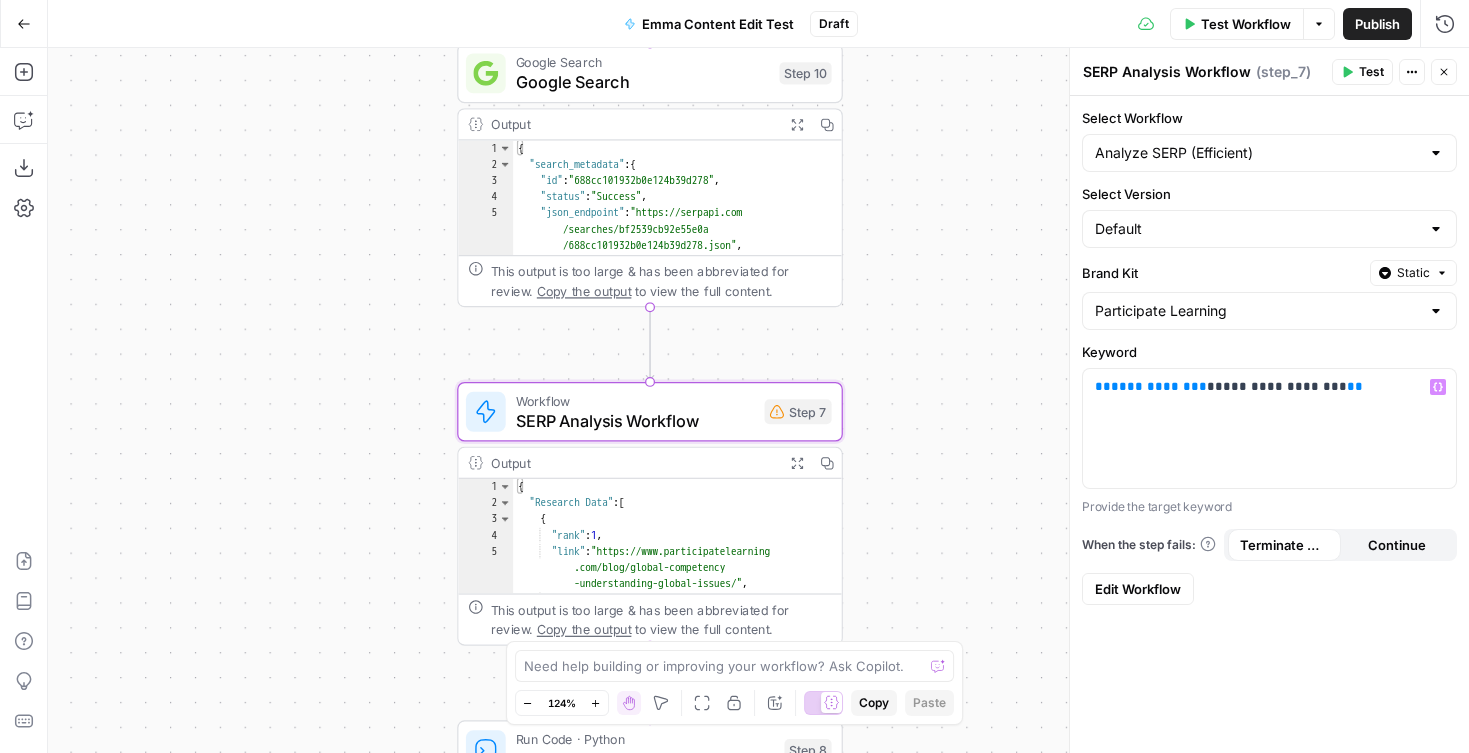click on "{"sections" : ["# Building an Understanding of Global Issues in K–12 Students - Participate Learning
Building an Understanding of Global Issues in K–12 Students - Participate Learning
[Skip to content](<https://www .participatelearning.com/blog/global -competency-understanding-global-issues /#main>)
[![Participate Learning logo .com/>)
" ]" at bounding box center (758, 400) 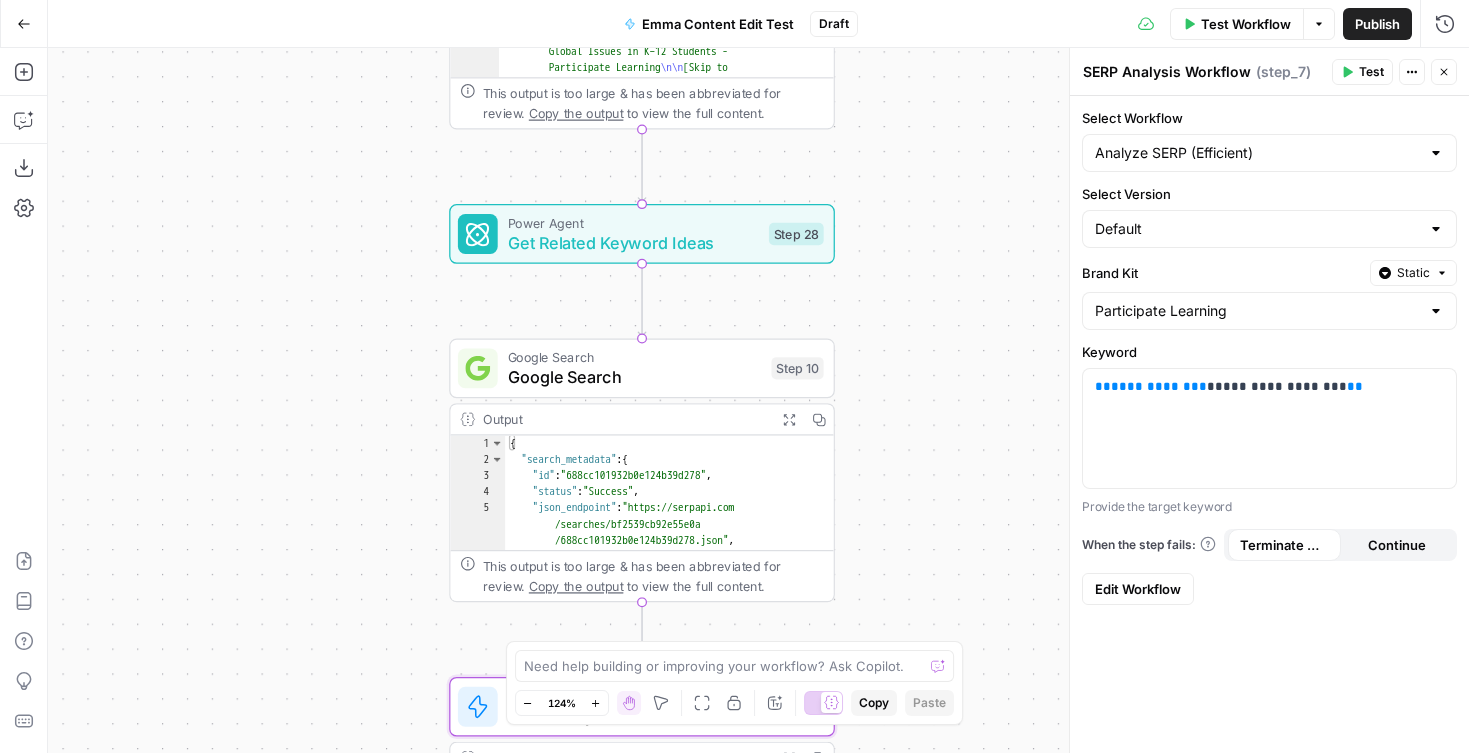 drag, startPoint x: 938, startPoint y: 288, endPoint x: 931, endPoint y: 485, distance: 197.12433 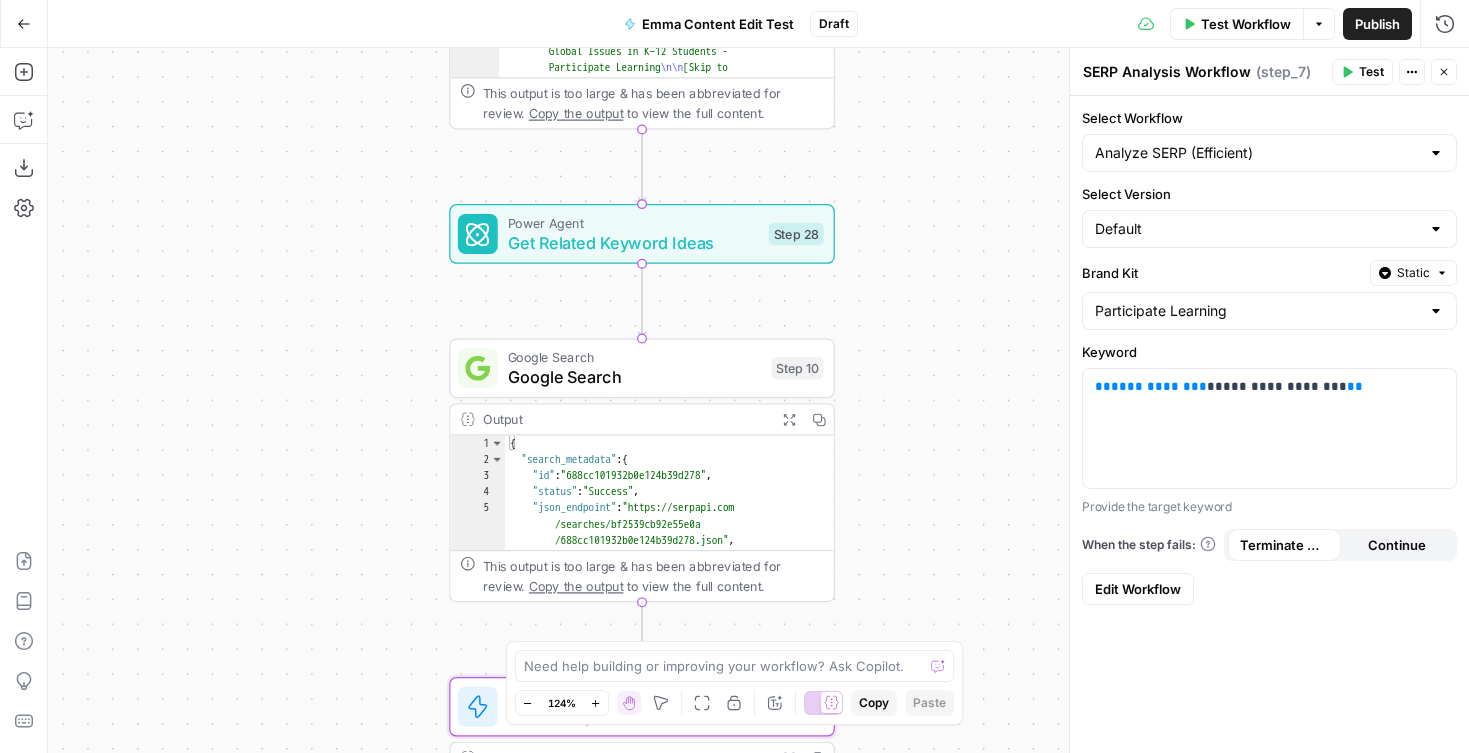 click on "{"sections" : ["# Building an Understanding of Global Issues in K–12 Students - Participate Learning
Building an Understanding of Global Issues in K–12 Students - Participate Learning
[Skip to content](<https://www .participatelearning.com/blog/global -competency-understanding-global-issues /#main>)
[![Participate Learning logo .com/>)
" ]" at bounding box center (758, 400) 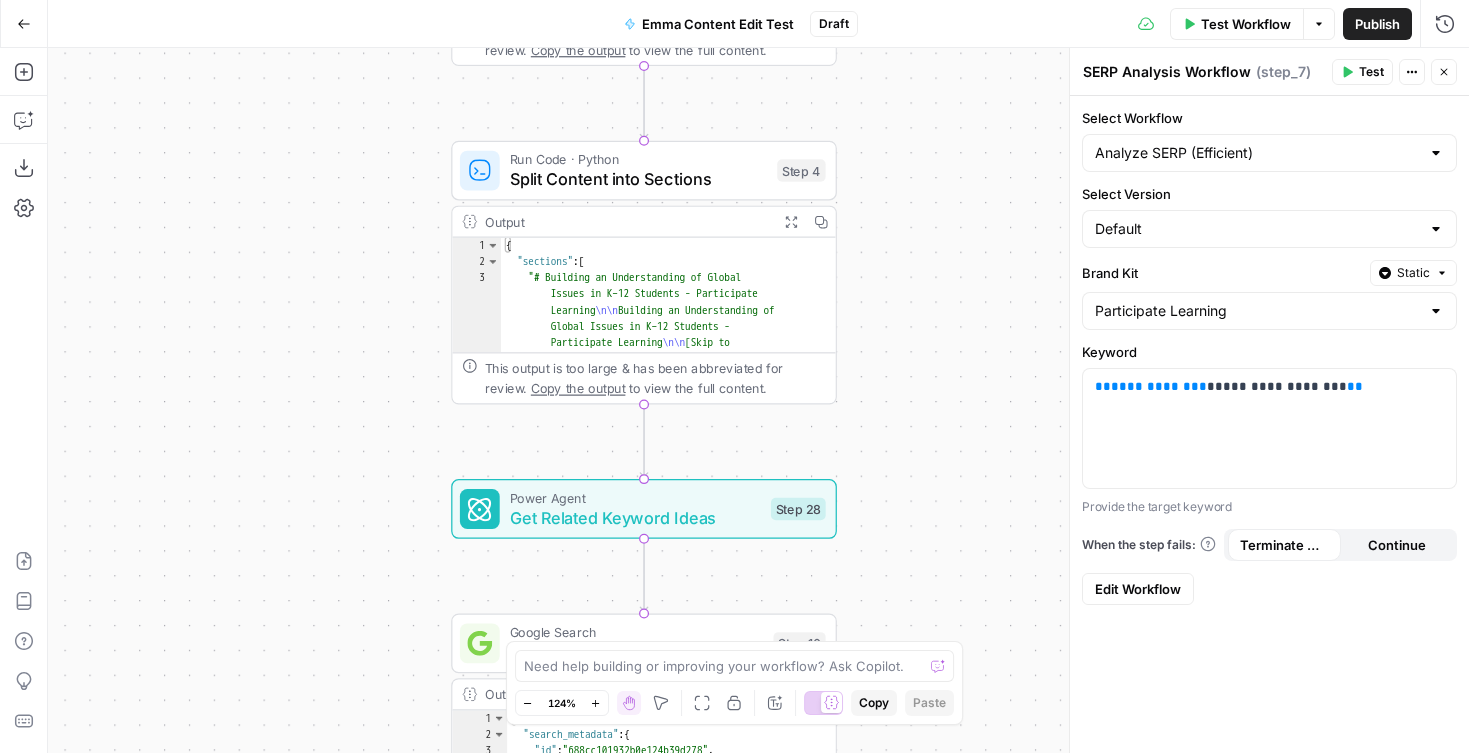 drag, startPoint x: 929, startPoint y: 200, endPoint x: 930, endPoint y: 457, distance: 257.00195 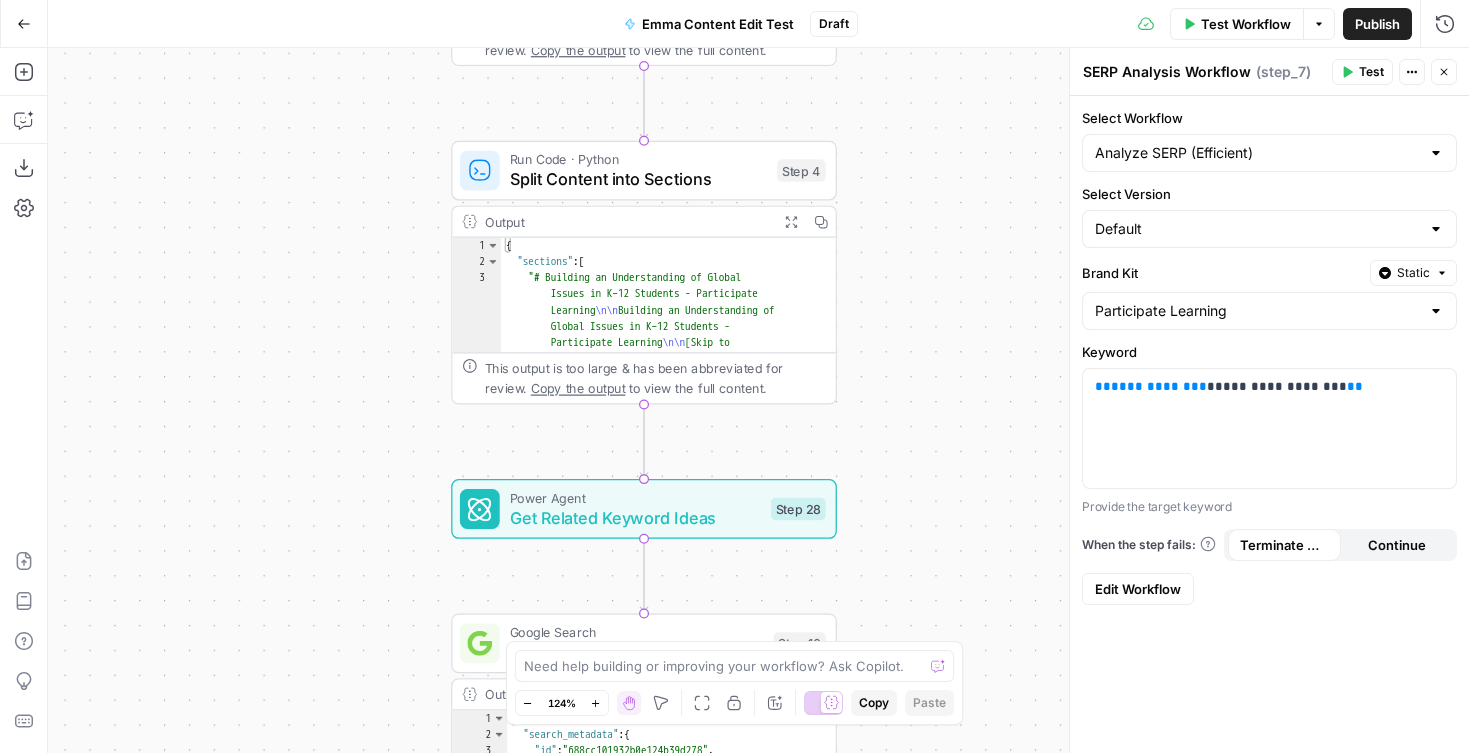 click on "{"sections" : ["# Building an Understanding of Global Issues in K–12 Students - Participate Learning
Building an Understanding of Global Issues in K–12 Students - Participate Learning
[Skip to content](<https://www .participatelearning.com/blog/global -competency-understanding-global-issues /#main>)
[![Participate Learning logo .com/>)
" ]" at bounding box center (758, 400) 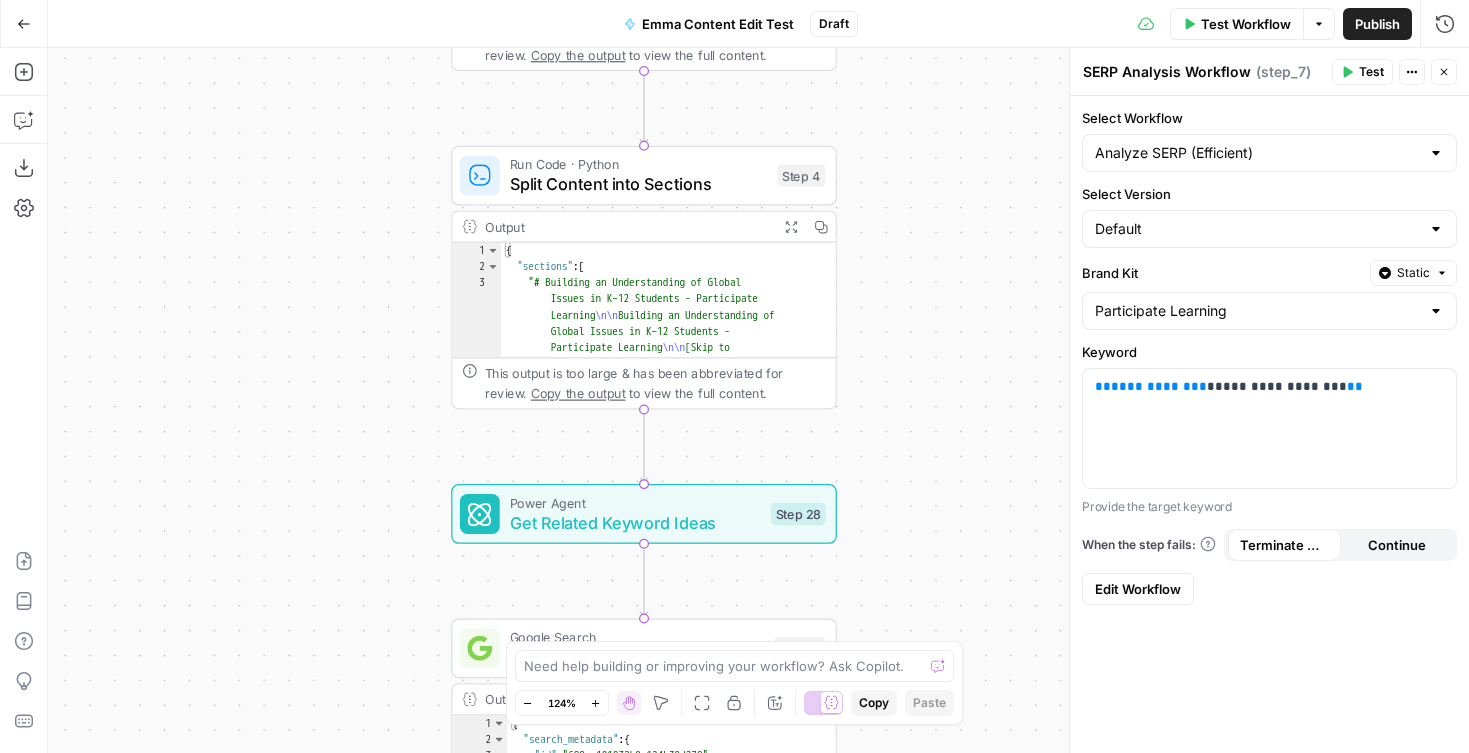 drag, startPoint x: 917, startPoint y: 285, endPoint x: 913, endPoint y: 539, distance: 254.0315 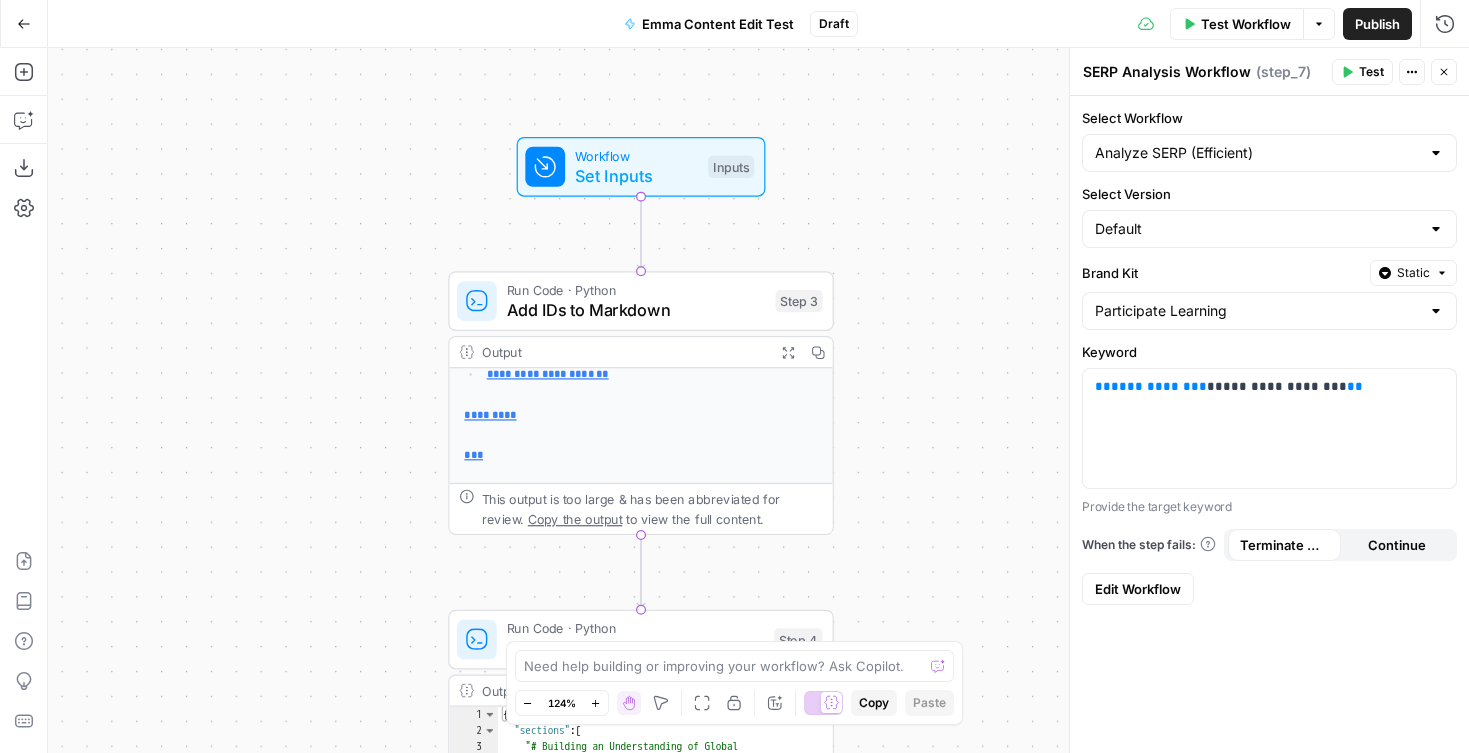 drag, startPoint x: 919, startPoint y: 255, endPoint x: 921, endPoint y: 393, distance: 138.0145 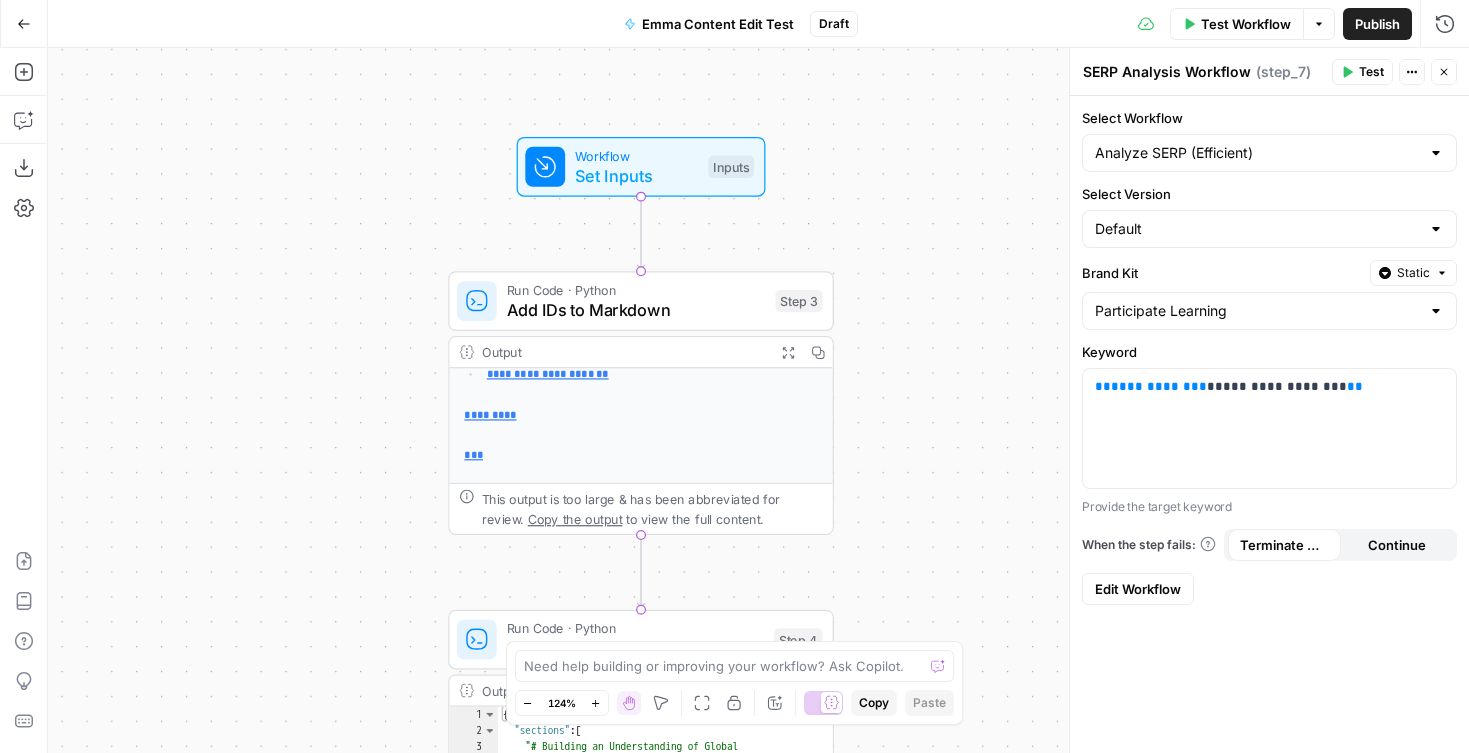 click on "{"sections" : ["# Building an Understanding of Global Issues in K–12 Students - Participate Learning
Building an Understanding of Global Issues in K–12 Students - Participate Learning
[Skip to content](<https://www .participatelearning.com/blog/global -competency-understanding-global-issues /#main>)
[![Participate Learning logo .com/>)
" ]" at bounding box center (758, 400) 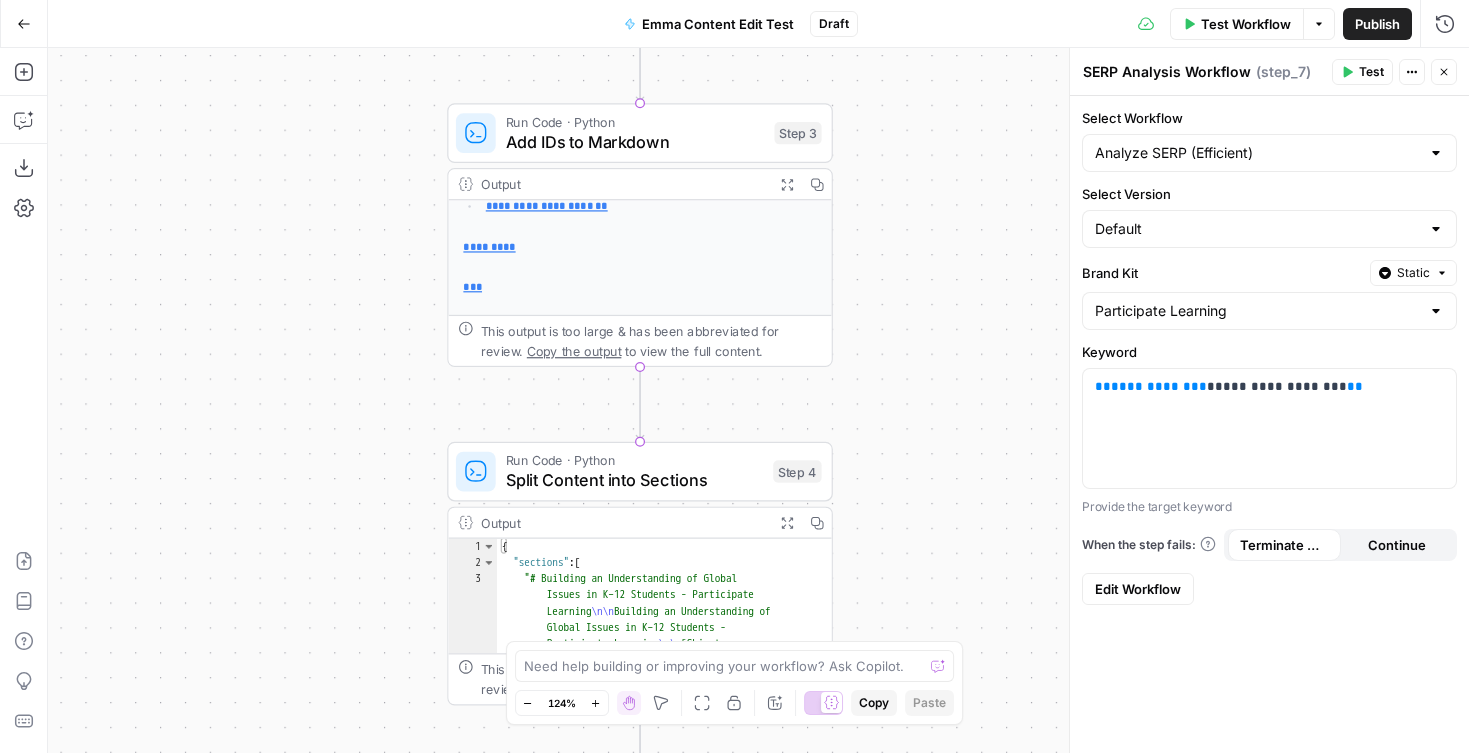 drag, startPoint x: 931, startPoint y: 410, endPoint x: 930, endPoint y: 249, distance: 161.00311 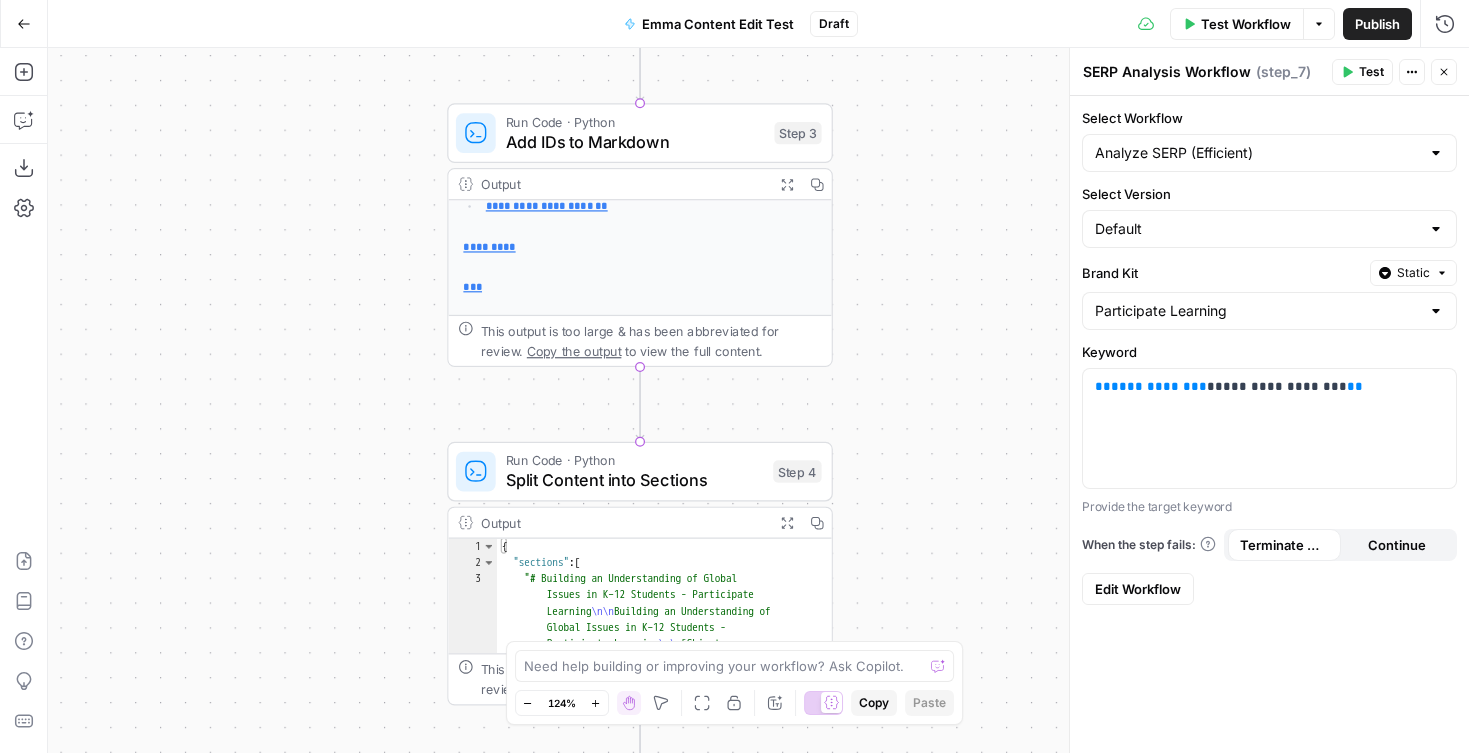 click on "{"sections" : ["# Building an Understanding of Global Issues in K–12 Students - Participate Learning
Building an Understanding of Global Issues in K–12 Students - Participate Learning
[Skip to content](<https://www .participatelearning.com/blog/global -competency-understanding-global-issues /#main>)
[![Participate Learning logo .com/>)
" ]" at bounding box center [758, 400] 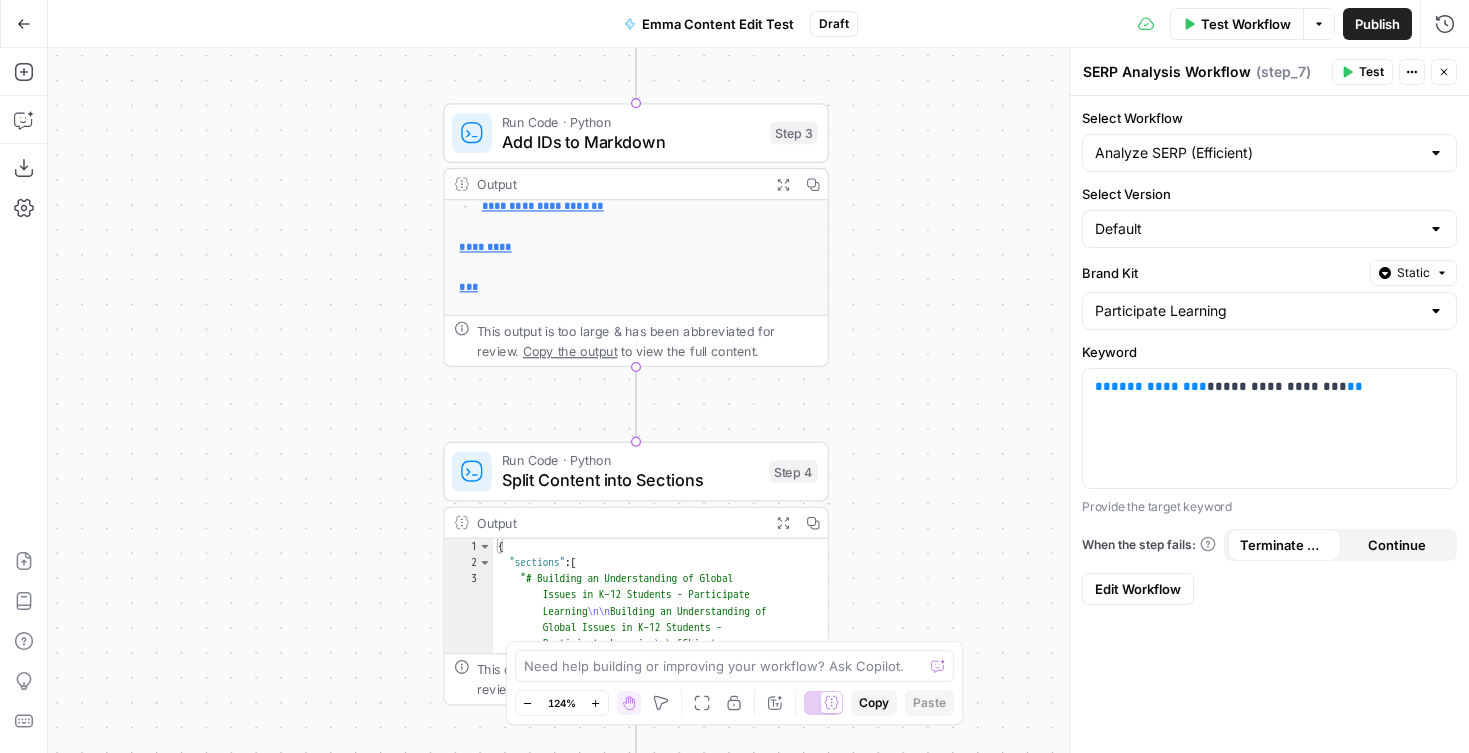 drag, startPoint x: 946, startPoint y: 172, endPoint x: 932, endPoint y: 178, distance: 15.231546 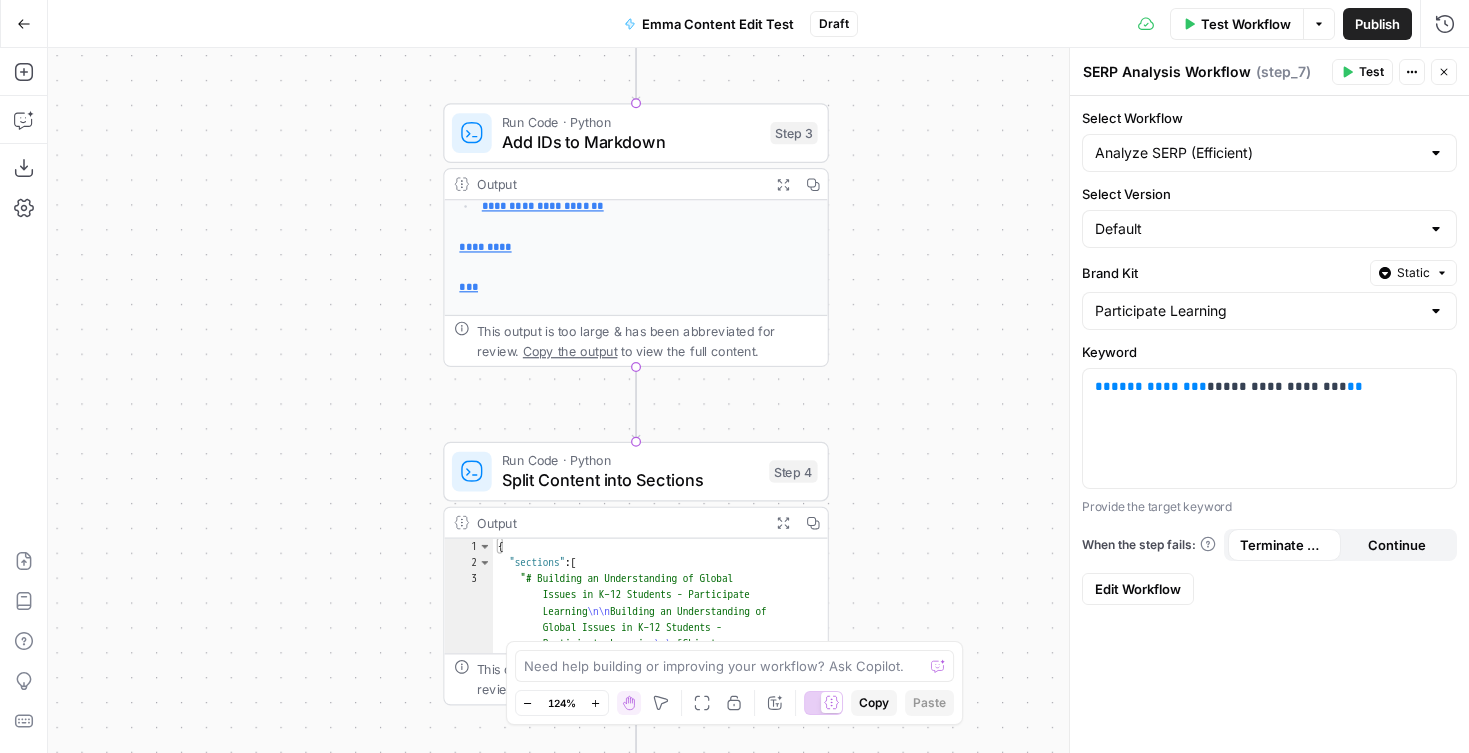 click on "{"sections" : ["# Building an Understanding of Global Issues in K–12 Students - Participate Learning
Building an Understanding of Global Issues in K–12 Students - Participate Learning
[Skip to content](<https://www .participatelearning.com/blog/global -competency-understanding-global-issues /#main>)
[![Participate Learning logo .com/>)
" ]" at bounding box center [758, 400] 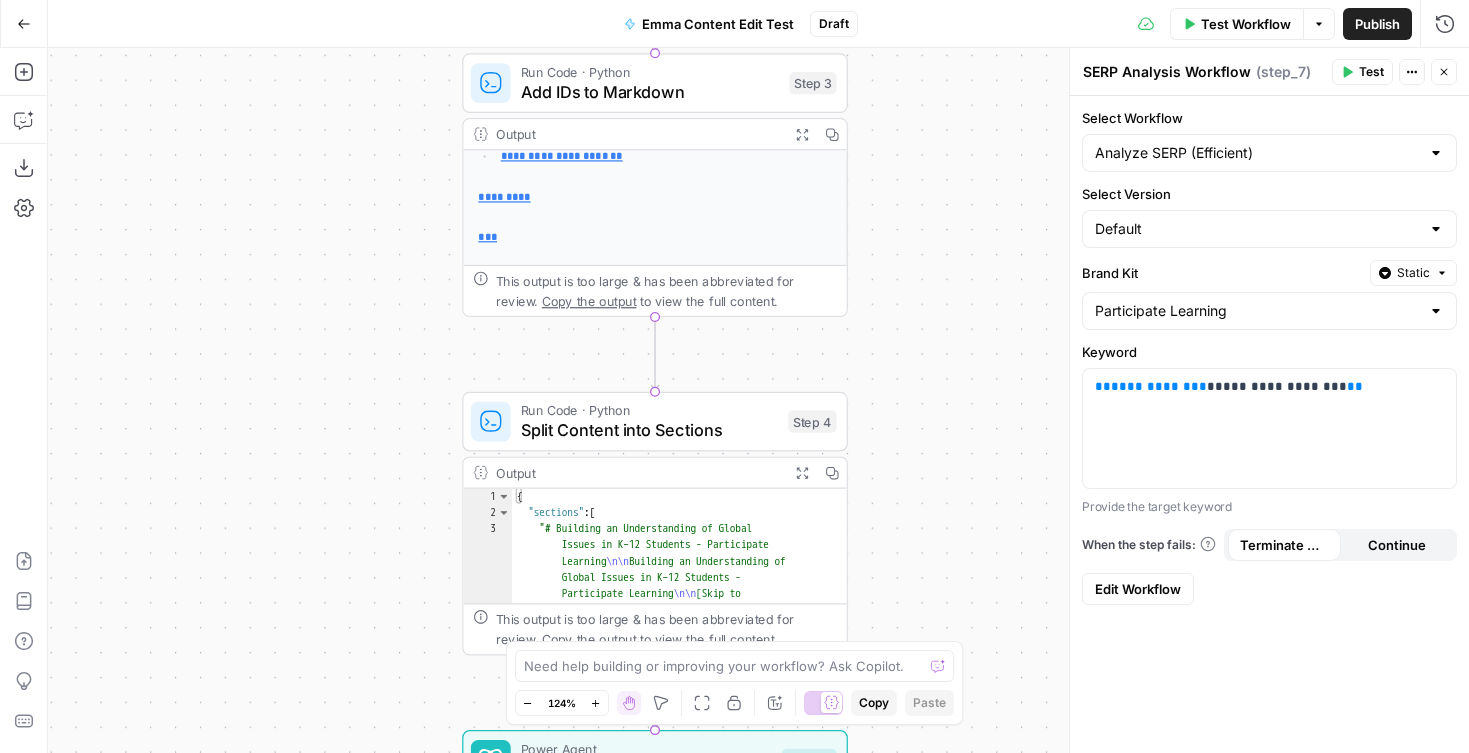drag, startPoint x: 943, startPoint y: 403, endPoint x: 962, endPoint y: 353, distance: 53.488316 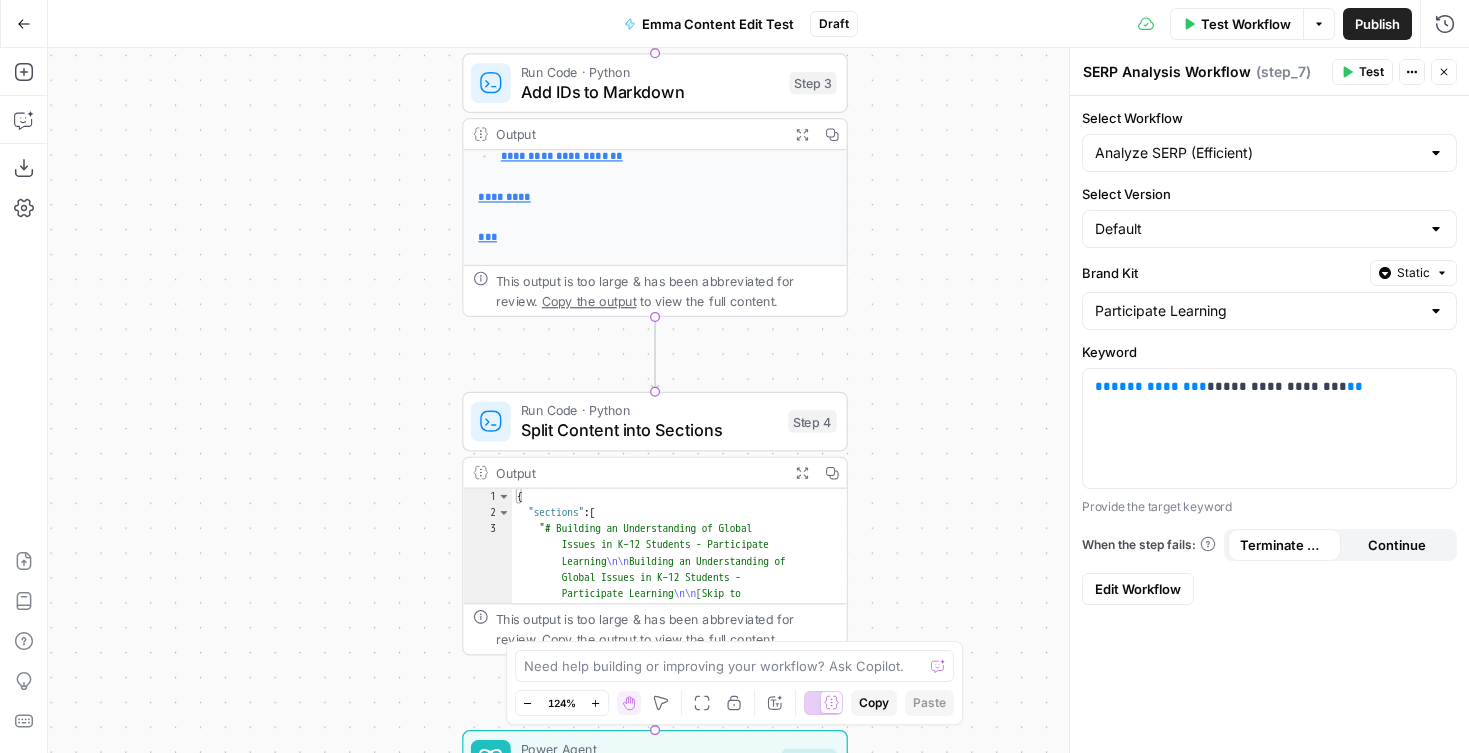 click on "{"sections" : ["# Building an Understanding of Global Issues in K–12 Students - Participate Learning
Building an Understanding of Global Issues in K–12 Students - Participate Learning
[Skip to content](<https://www .participatelearning.com/blog/global -competency-understanding-global-issues /#main>)
[![Participate Learning logo .com/>)
" ]" at bounding box center (758, 400) 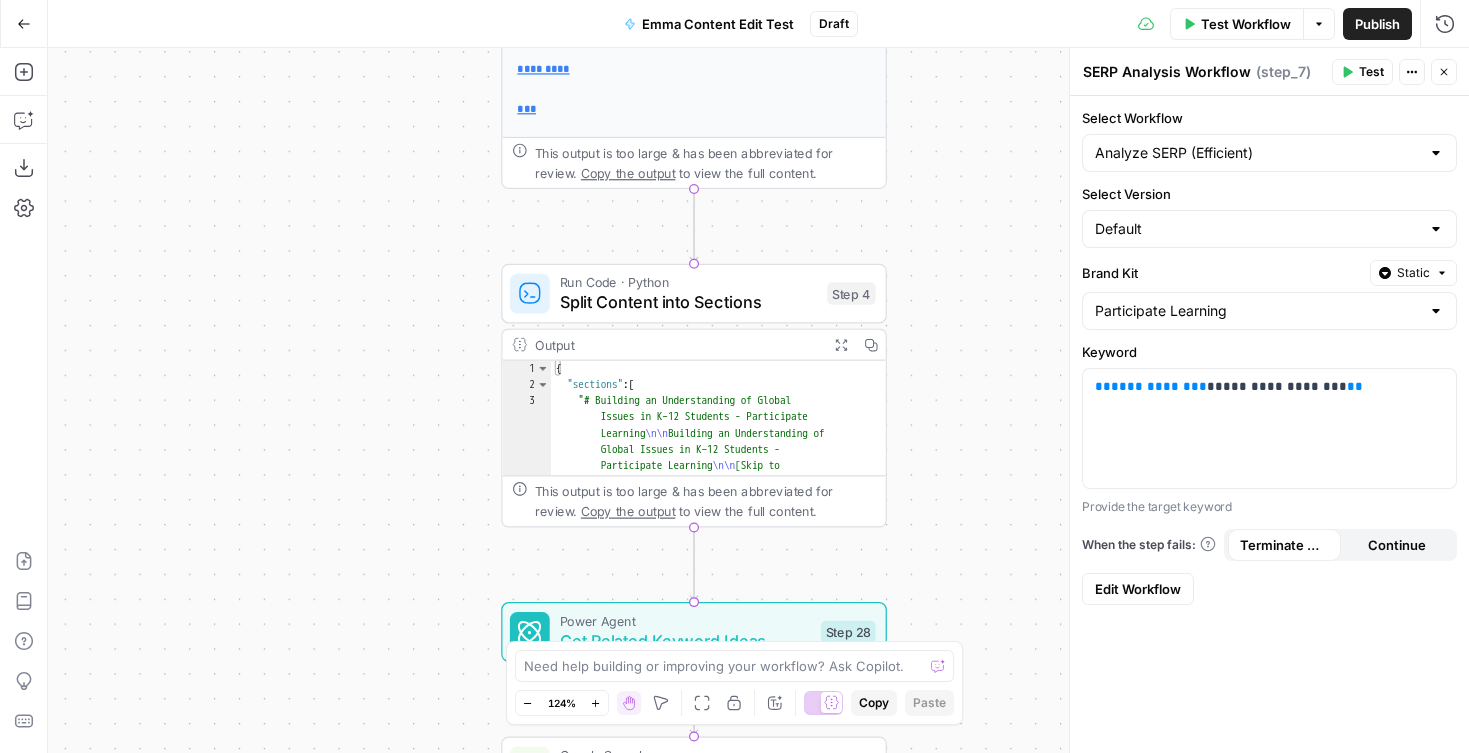 drag, startPoint x: 924, startPoint y: 233, endPoint x: 951, endPoint y: 139, distance: 97.80082 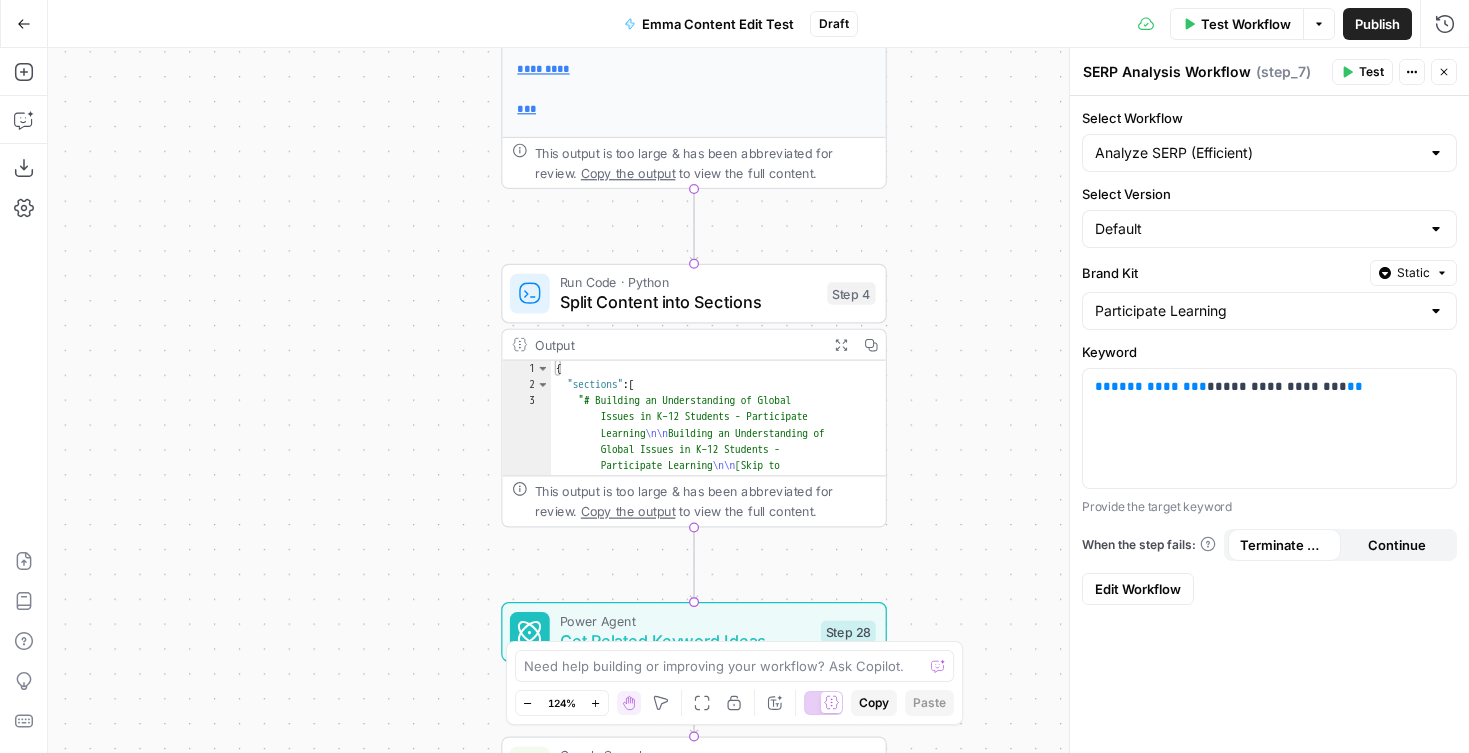 click on "{"sections" : ["# Building an Understanding of Global Issues in K–12 Students - Participate Learning
Building an Understanding of Global Issues in K–12 Students - Participate Learning
[Skip to content](<https://www .participatelearning.com/blog/global -competency-understanding-global-issues /#main>)
[![Participate Learning logo .com/>)
" ]" at bounding box center [758, 400] 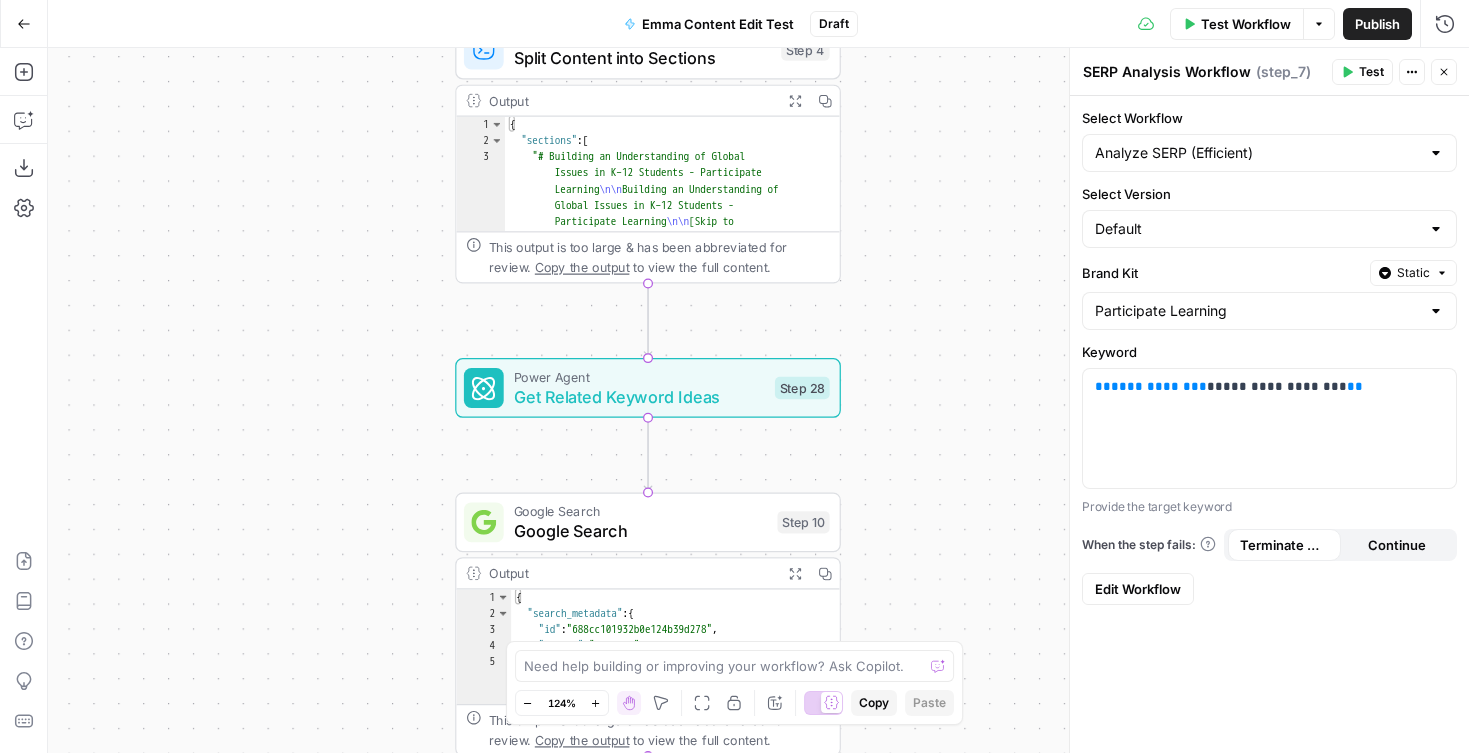 drag, startPoint x: 948, startPoint y: 472, endPoint x: 716, endPoint y: 410, distance: 240.14163 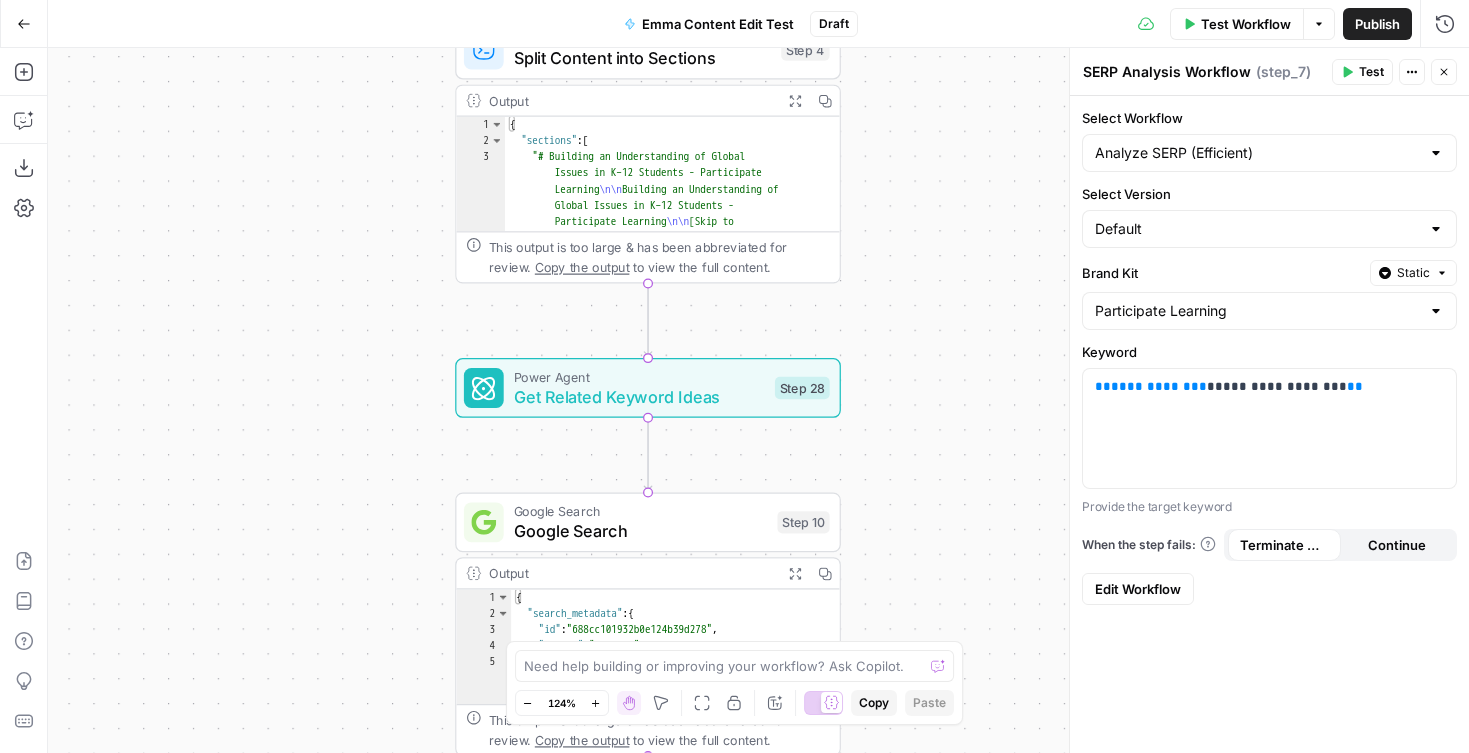 click on "{"sections" : ["# Building an Understanding of Global Issues in K–12 Students - Participate Learning
Building an Understanding of Global Issues in K–12 Students - Participate Learning
[Skip to content](<https://www .participatelearning.com/blog/global -competency-understanding-global-issues /#main>)
[![Participate Learning logo .com/>)
" ]" at bounding box center (758, 400) 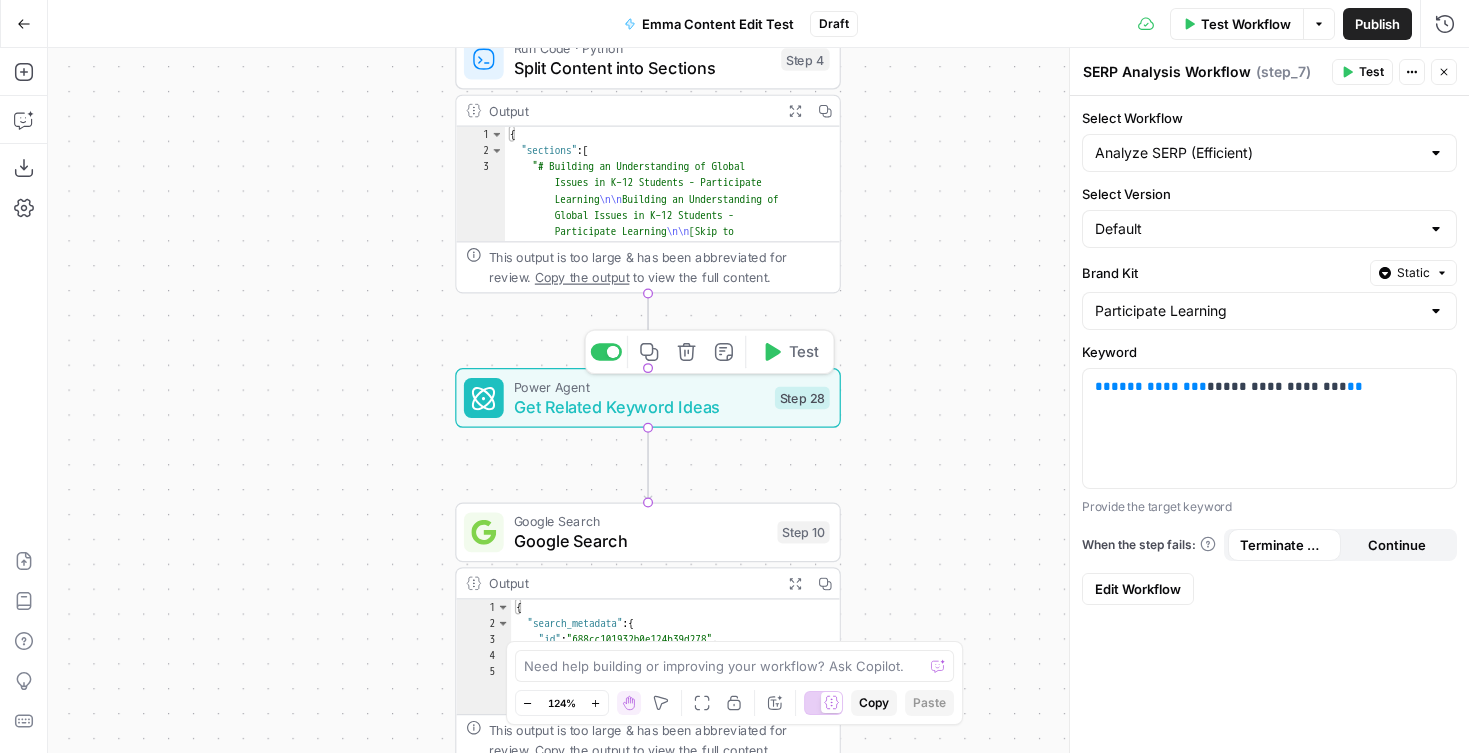 click on "Get Related Keyword Ideas" at bounding box center [639, 406] 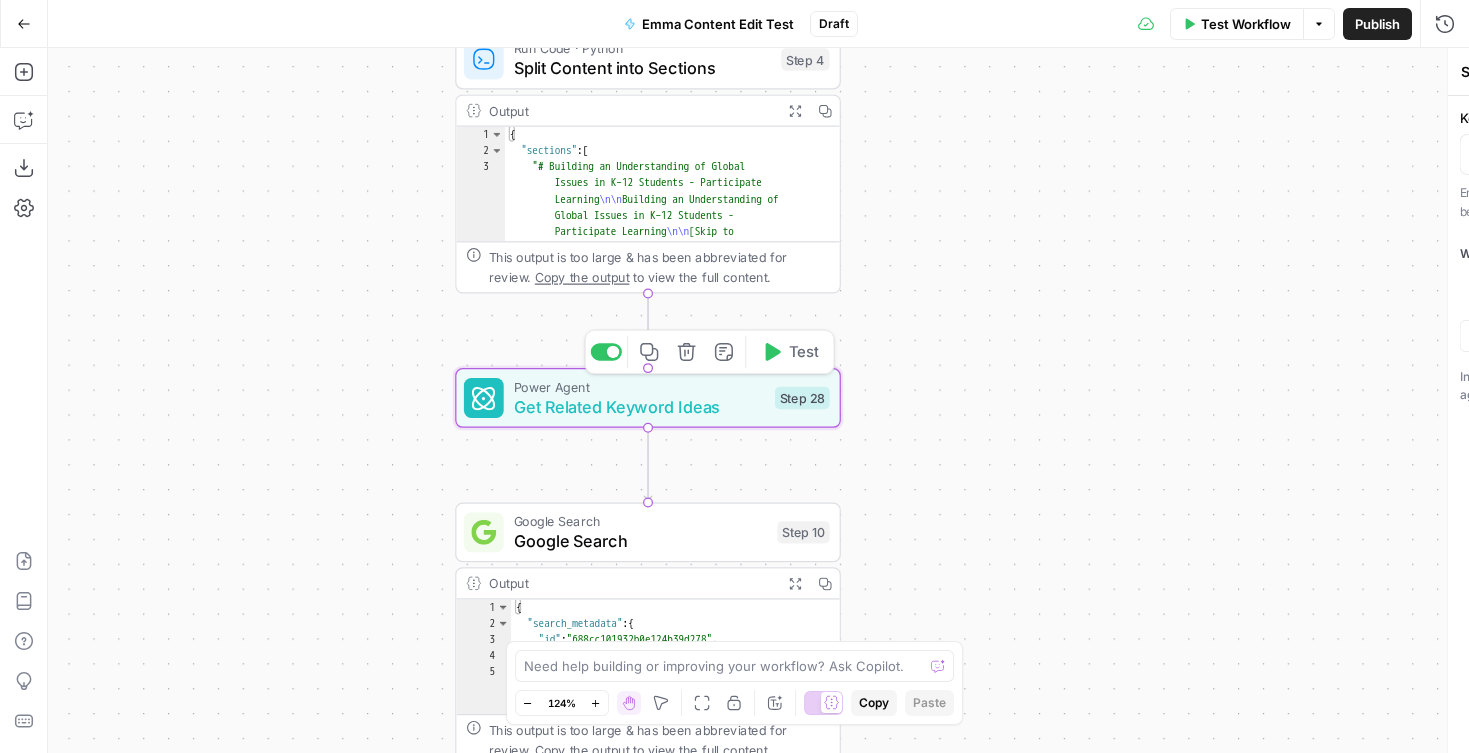 type on "Get Related Keyword Ideas" 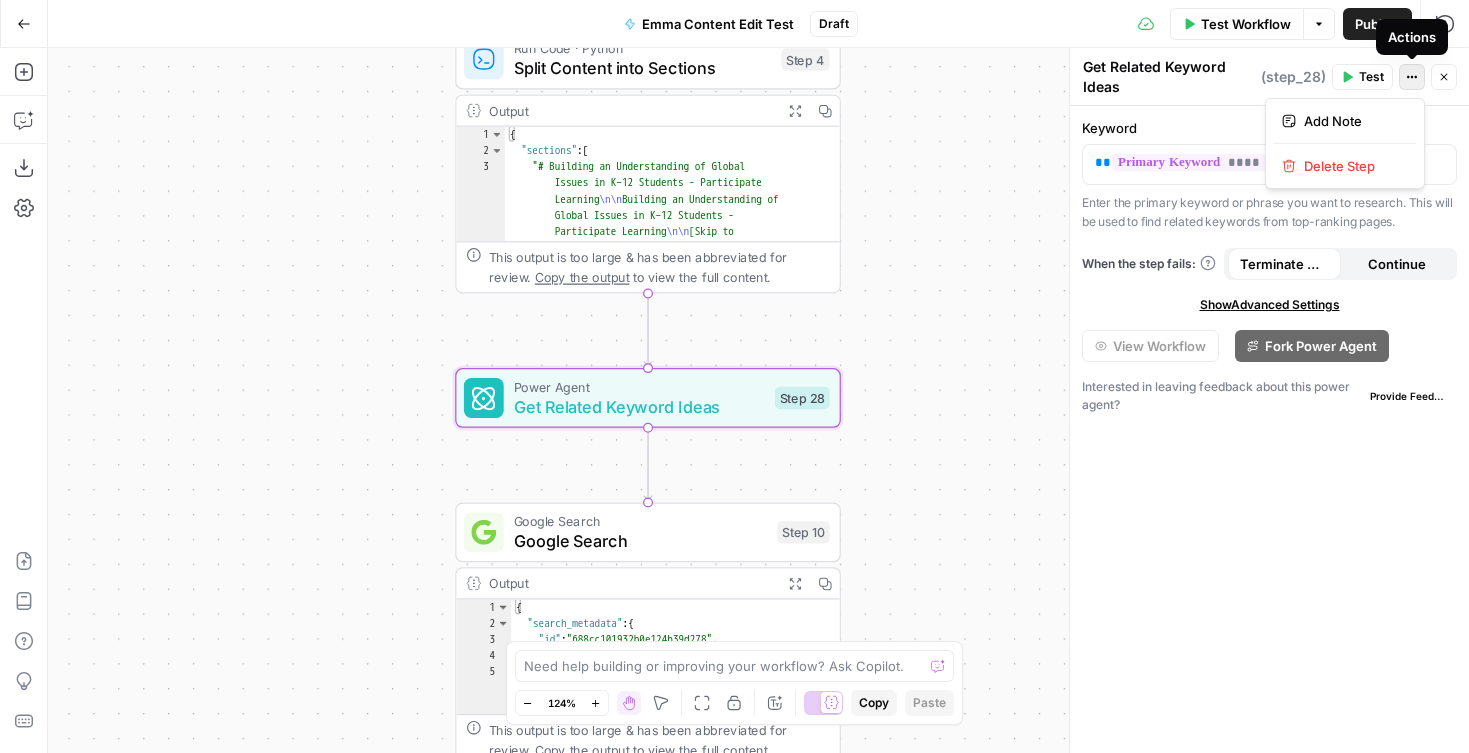 click 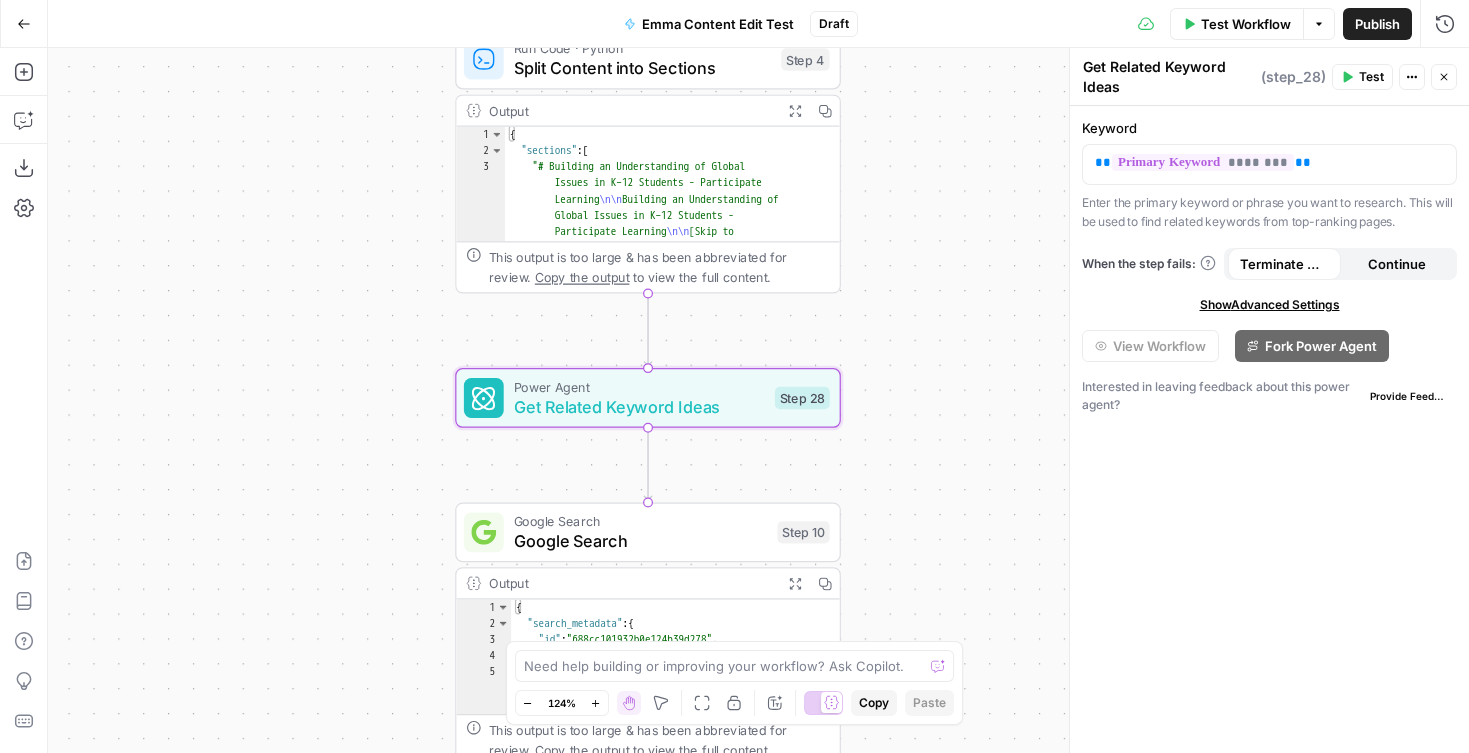 click on "Keyword ** ******** ** Enter the primary keyword or phrase you want to research. This will be used to find related keywords from top-ranking pages. When the step fails: Terminate Workflow Continue Show Advanced Settings View Workflow Fork Power Agent Interested in leaving feedback about this power agent? Provide Feedback" at bounding box center (1269, 429) 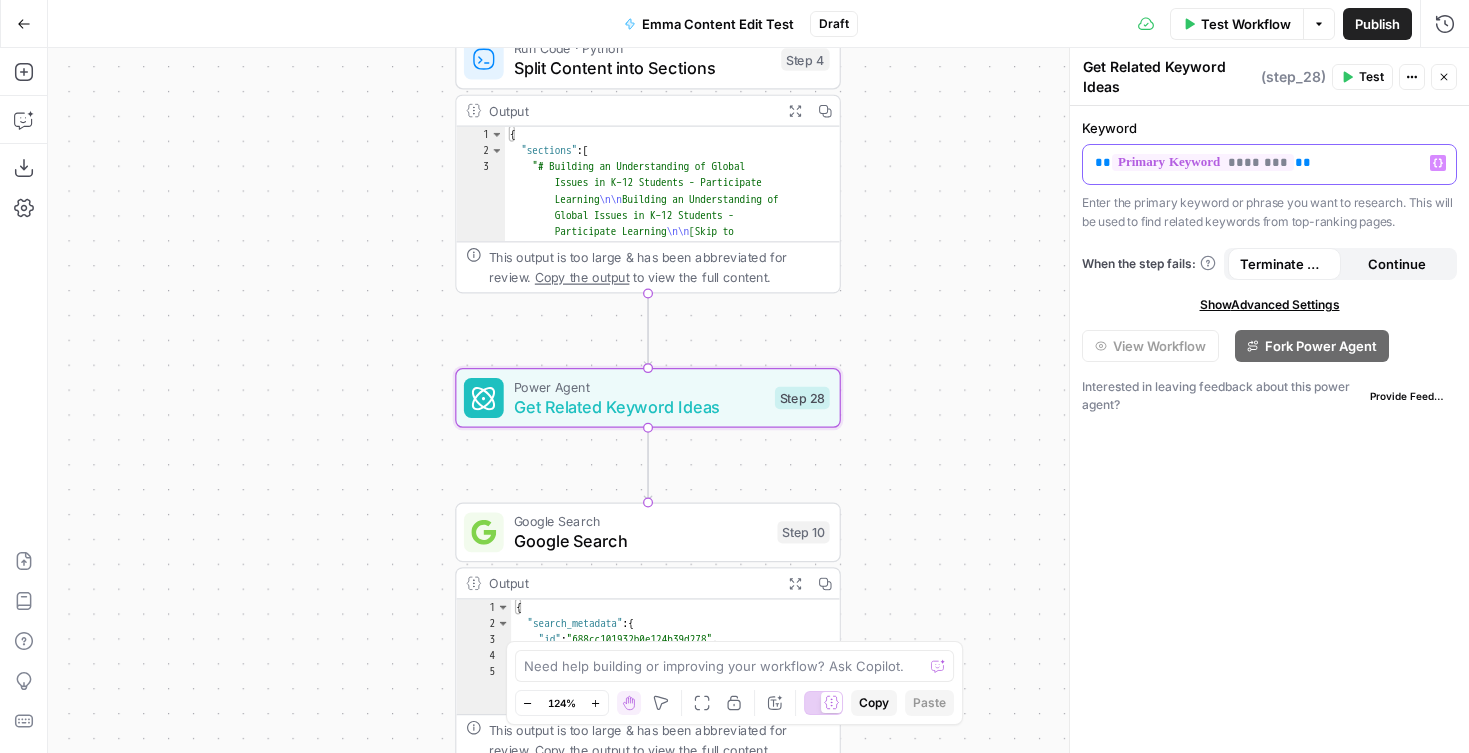 click on "** ******** **" at bounding box center [1269, 163] 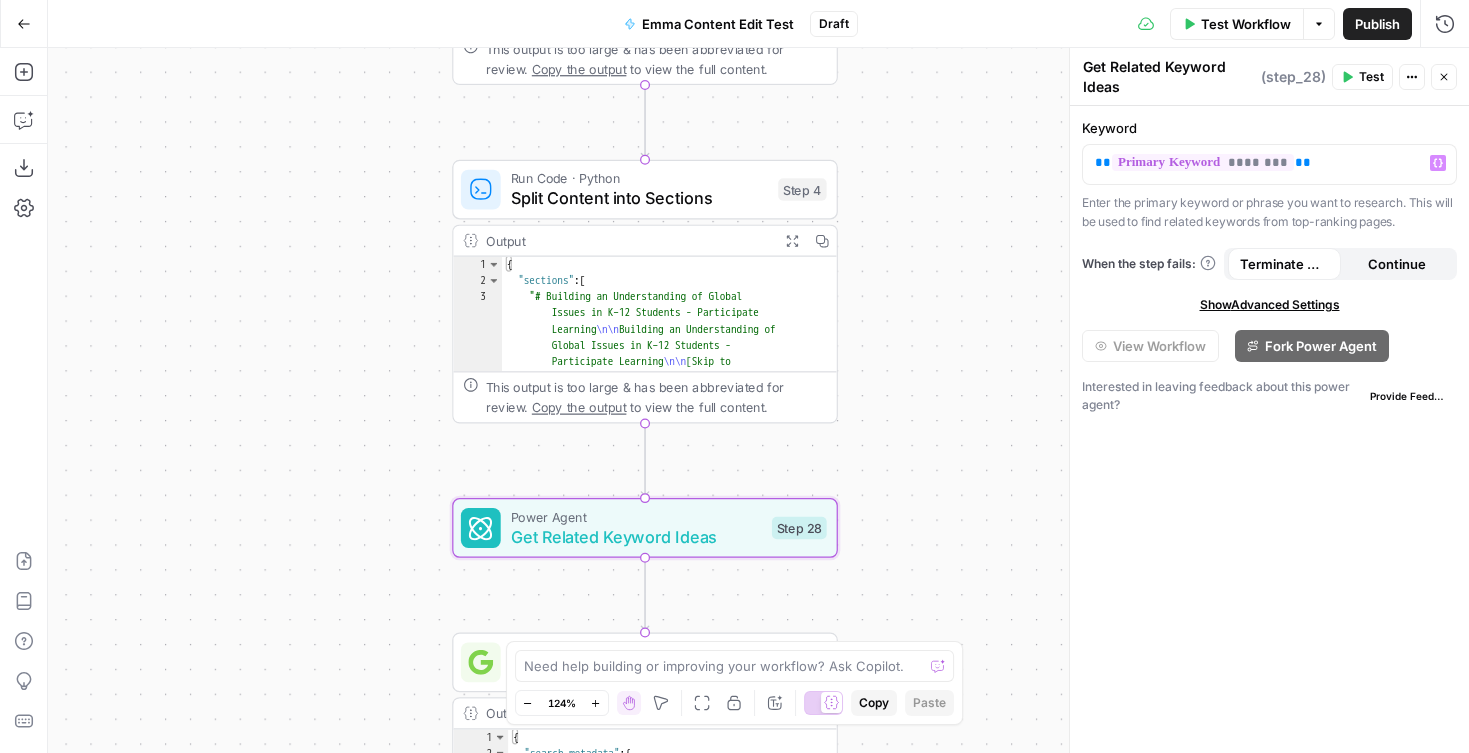 drag, startPoint x: 920, startPoint y: 158, endPoint x: 950, endPoint y: 184, distance: 39.698868 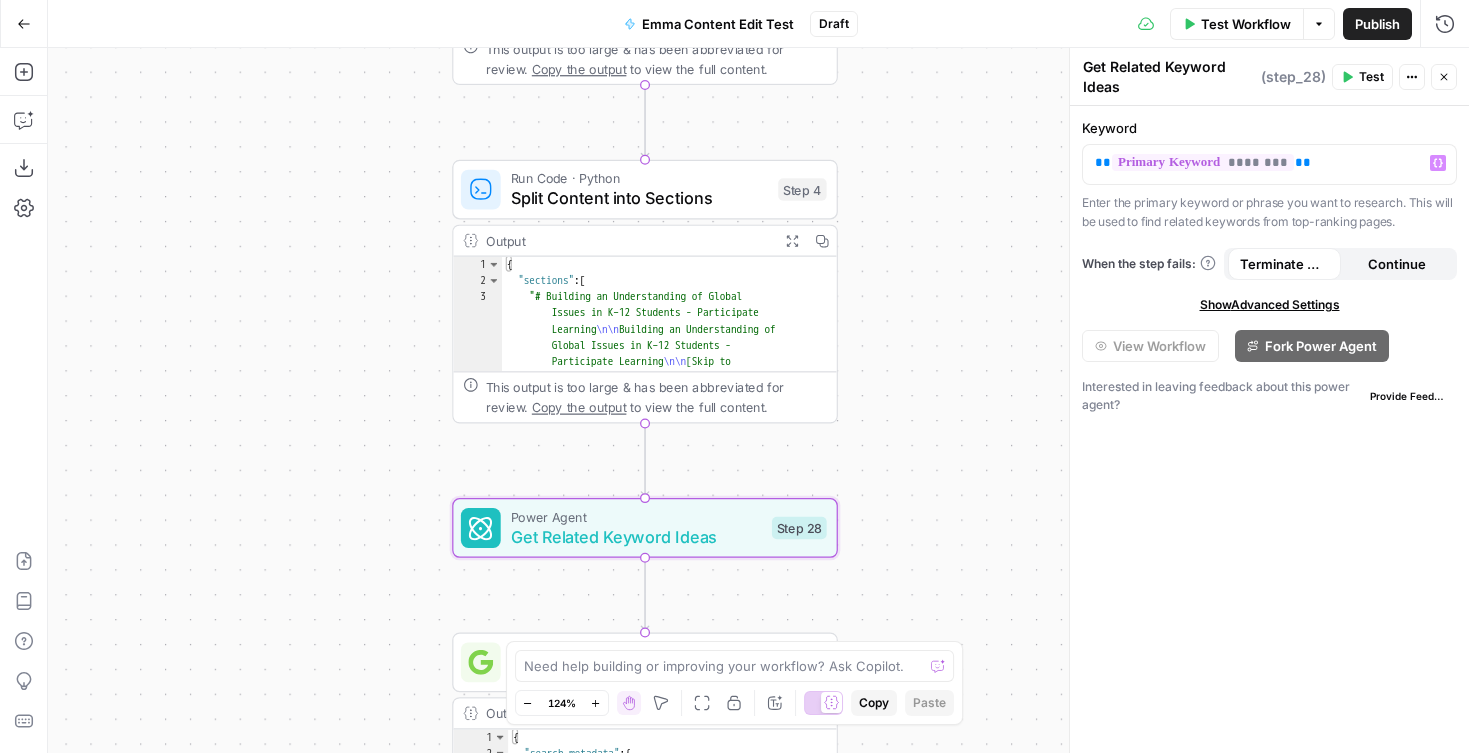 click on "{"sections" : ["# Building an Understanding of Global Issues in K–12 Students - Participate Learning
Building an Understanding of Global Issues in K–12 Students - Participate Learning
[Skip to content](<https://www .participatelearning.com/blog/global -competency-understanding-global-issues /#main>)
[![Participate Learning logo .com/>)
" ]" at bounding box center [758, 400] 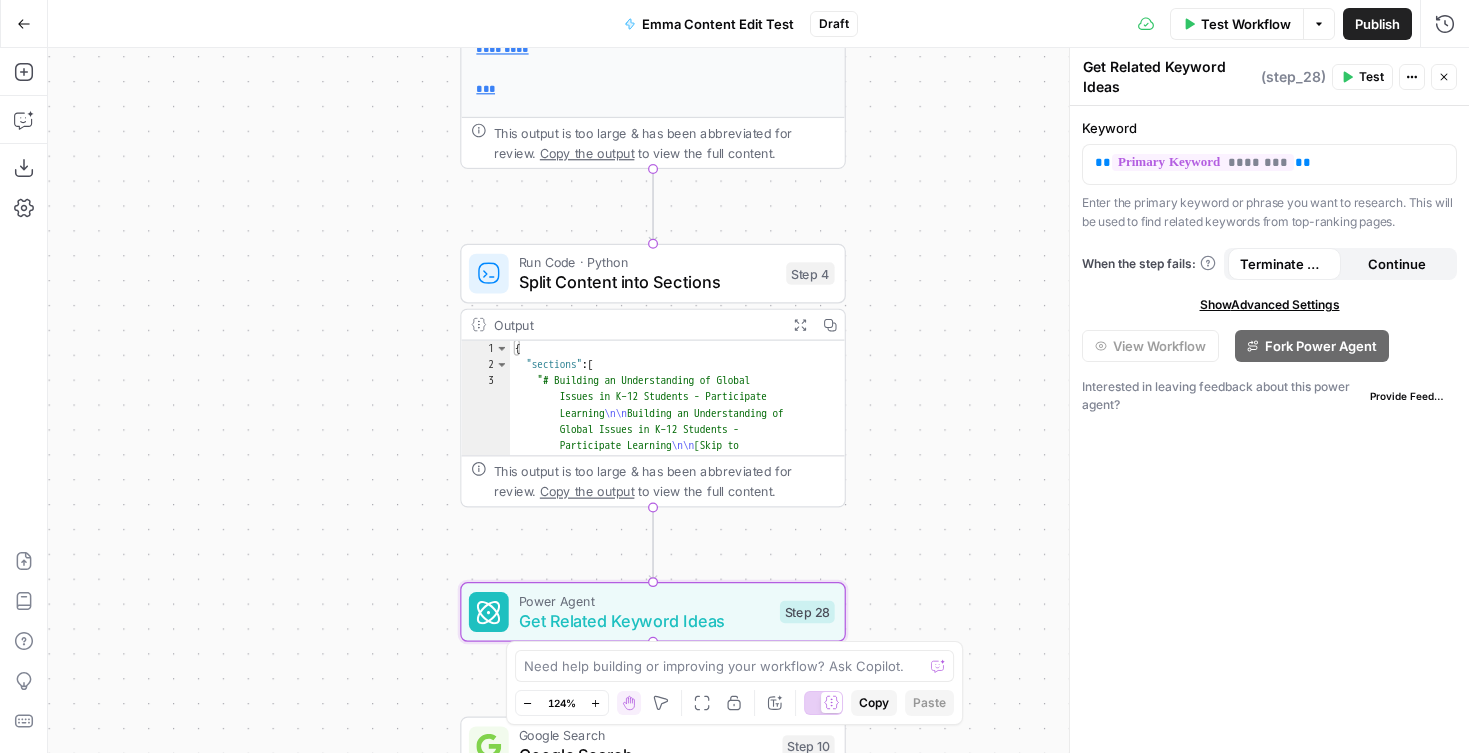 drag, startPoint x: 953, startPoint y: 72, endPoint x: 965, endPoint y: 379, distance: 307.23444 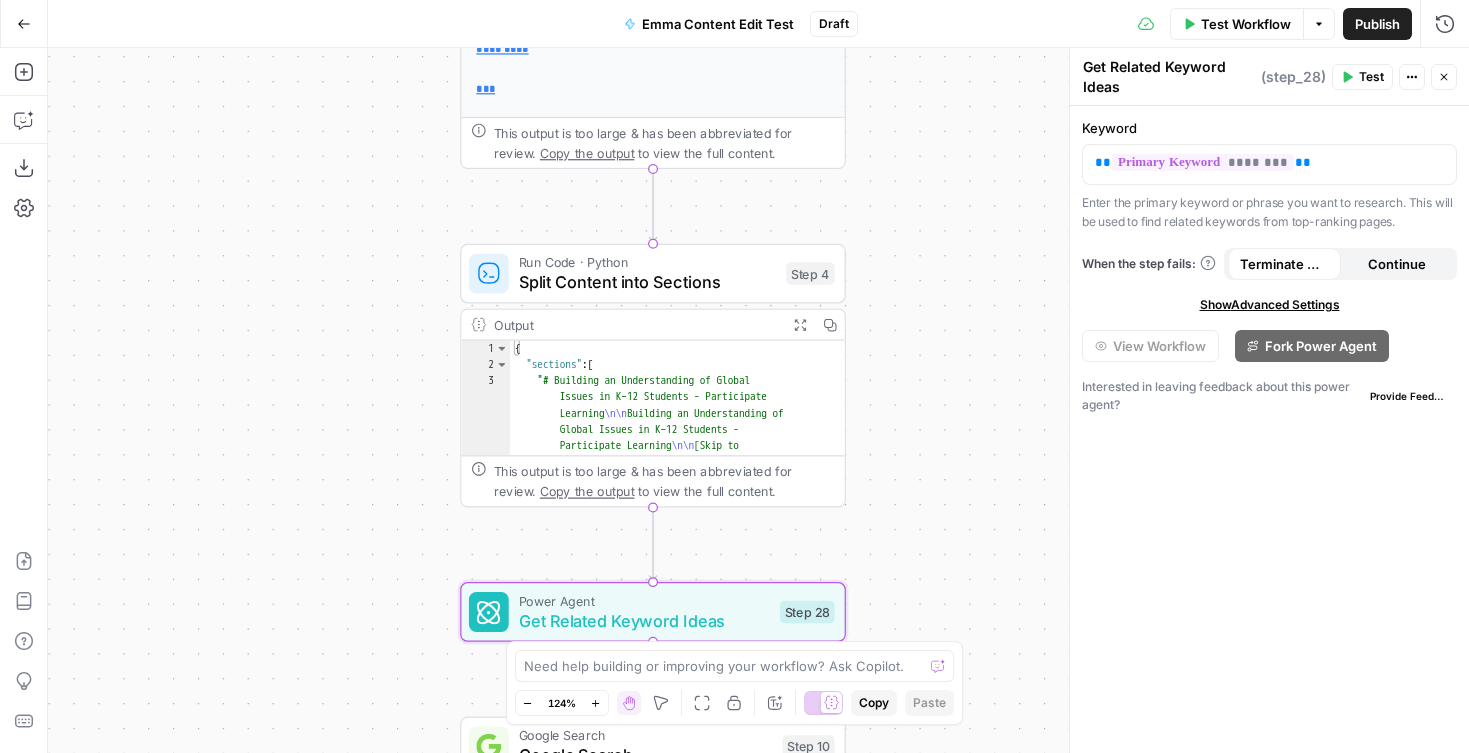 click on "{"sections" : ["# Building an Understanding of Global Issues in K–12 Students - Participate Learning
Building an Understanding of Global Issues in K–12 Students - Participate Learning
[Skip to content](<https://www .participatelearning.com/blog/global -competency-understanding-global-issues /#main>)
[![Participate Learning logo .com/>)
" ]" at bounding box center (758, 400) 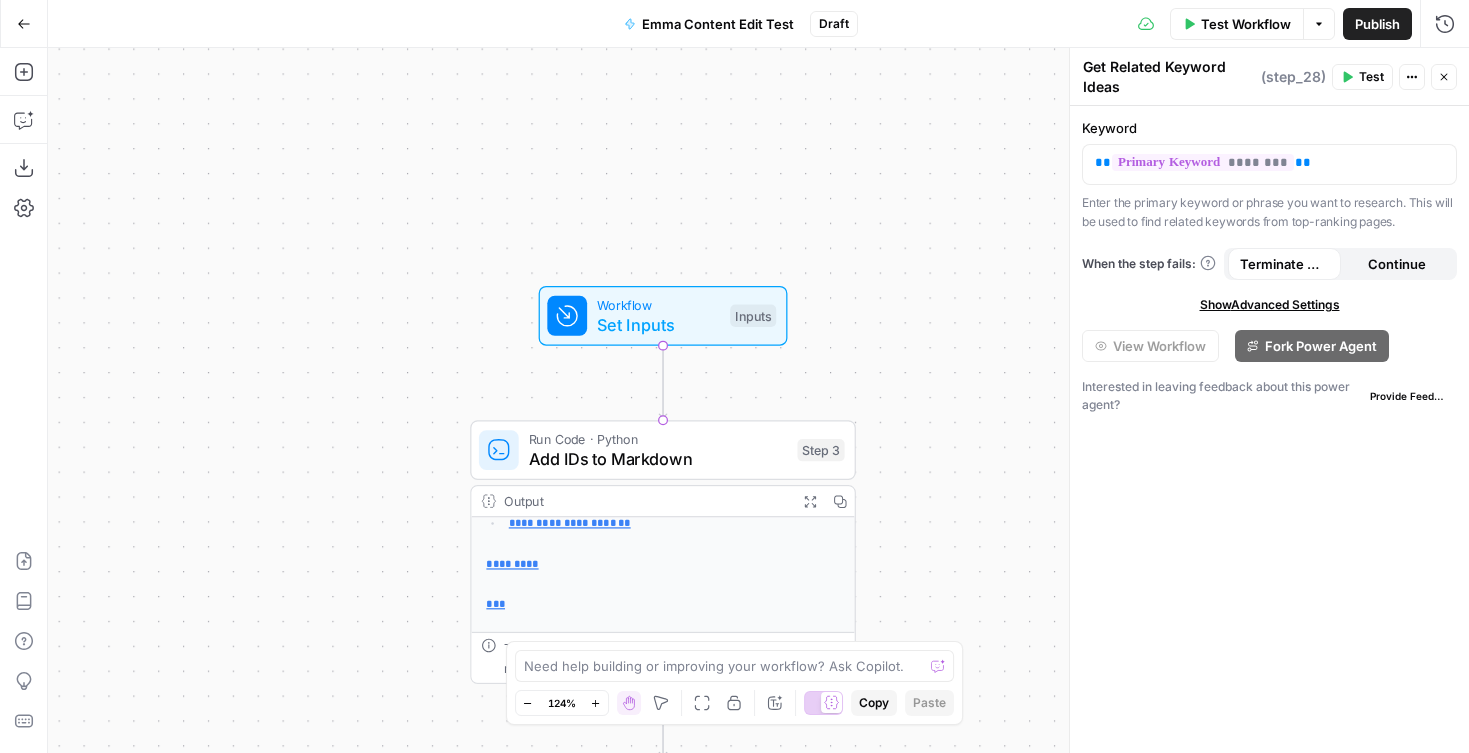 drag, startPoint x: 912, startPoint y: 158, endPoint x: 904, endPoint y: 235, distance: 77.41447 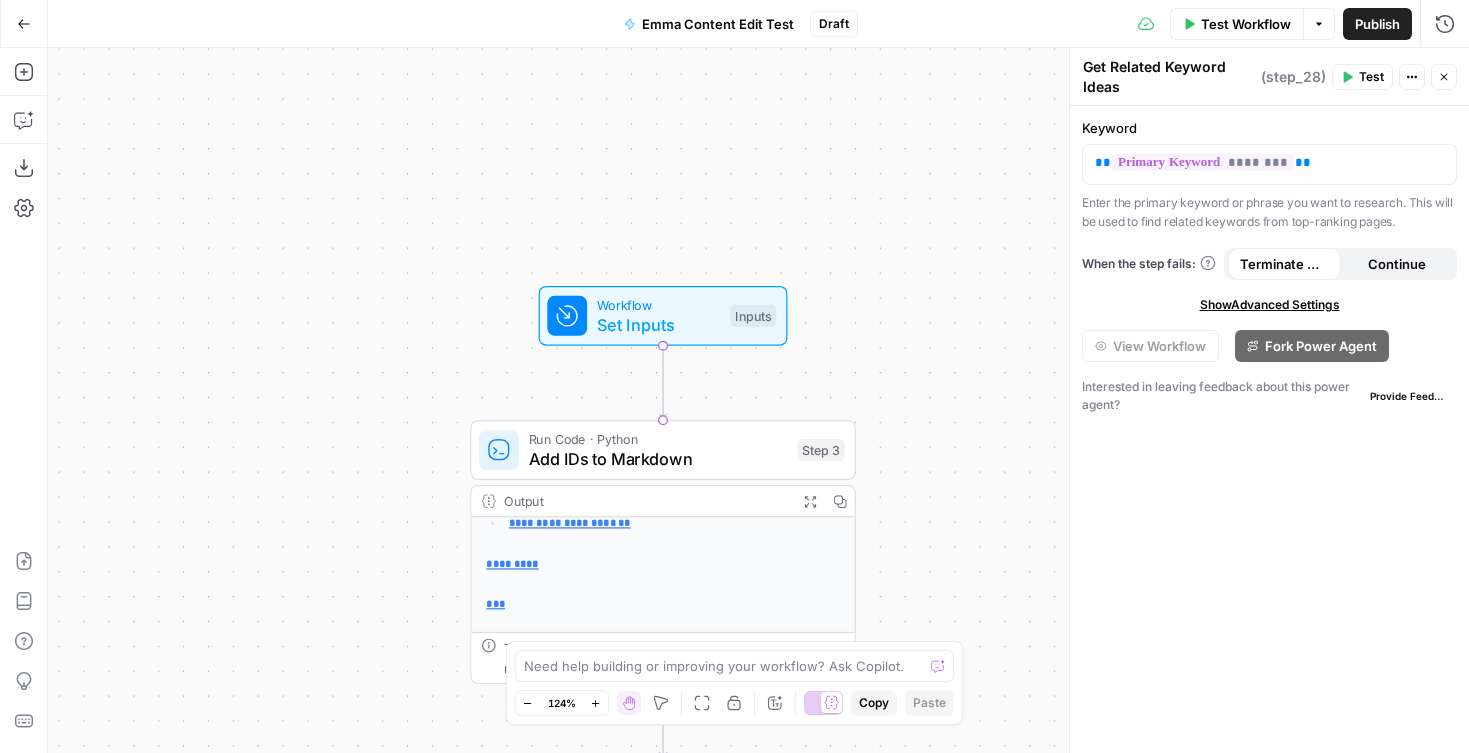 click on "{"sections" : ["# Building an Understanding of Global Issues in K–12 Students - Participate Learning
Building an Understanding of Global Issues in K–12 Students - Participate Learning
[Skip to content](<https://www .participatelearning.com/blog/global -competency-understanding-global-issues /#main>)
[![Participate Learning logo .com/>)
" ]" at bounding box center [758, 400] 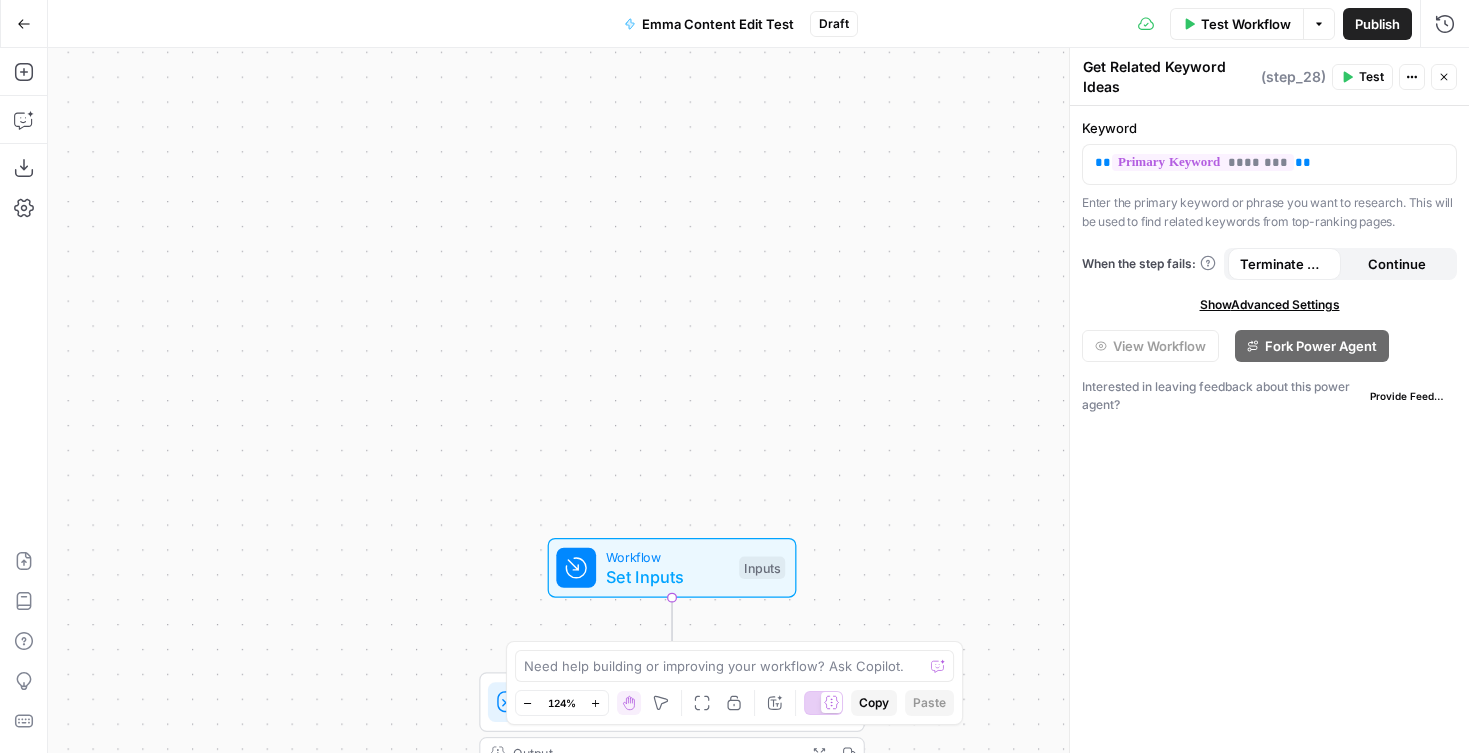 drag, startPoint x: 909, startPoint y: 390, endPoint x: 910, endPoint y: 402, distance: 12.0415945 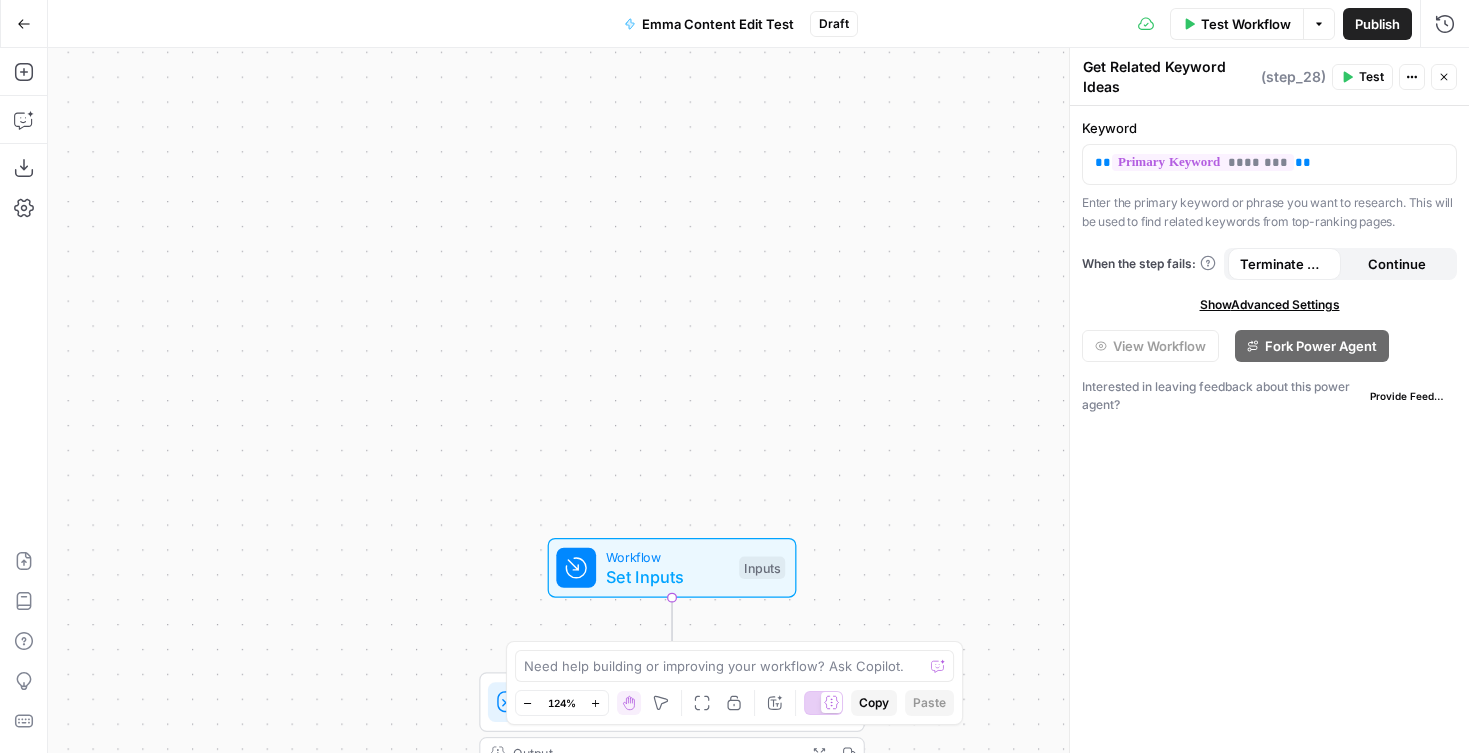 click on "{"sections" : ["# Building an Understanding of Global Issues in K–12 Students - Participate Learning
Building an Understanding of Global Issues in K–12 Students - Participate Learning
[Skip to content](<https://www .participatelearning.com/blog/global -competency-understanding-global-issues /#main>)
[![Participate Learning logo .com/>)
" ]" at bounding box center [758, 400] 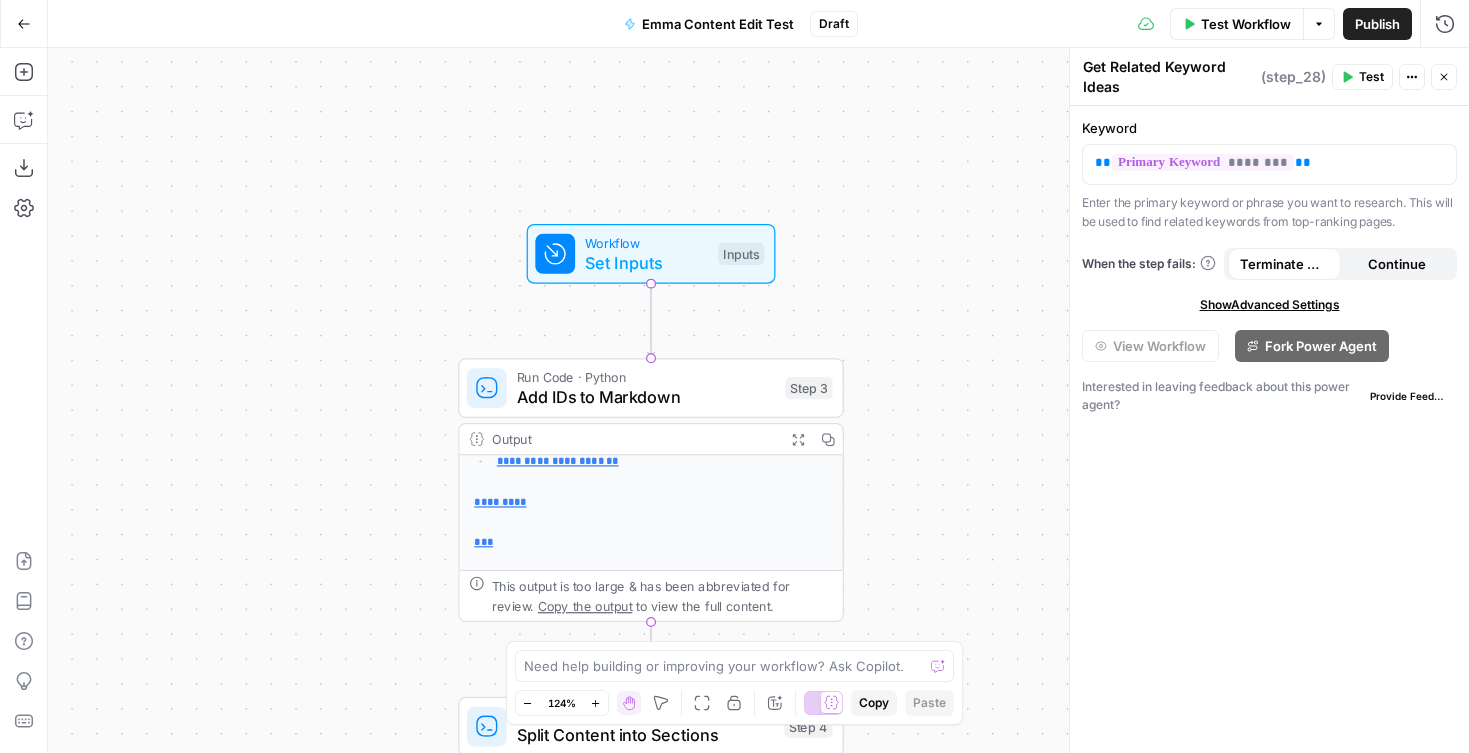 drag, startPoint x: 837, startPoint y: 253, endPoint x: 822, endPoint y: 96, distance: 157.71494 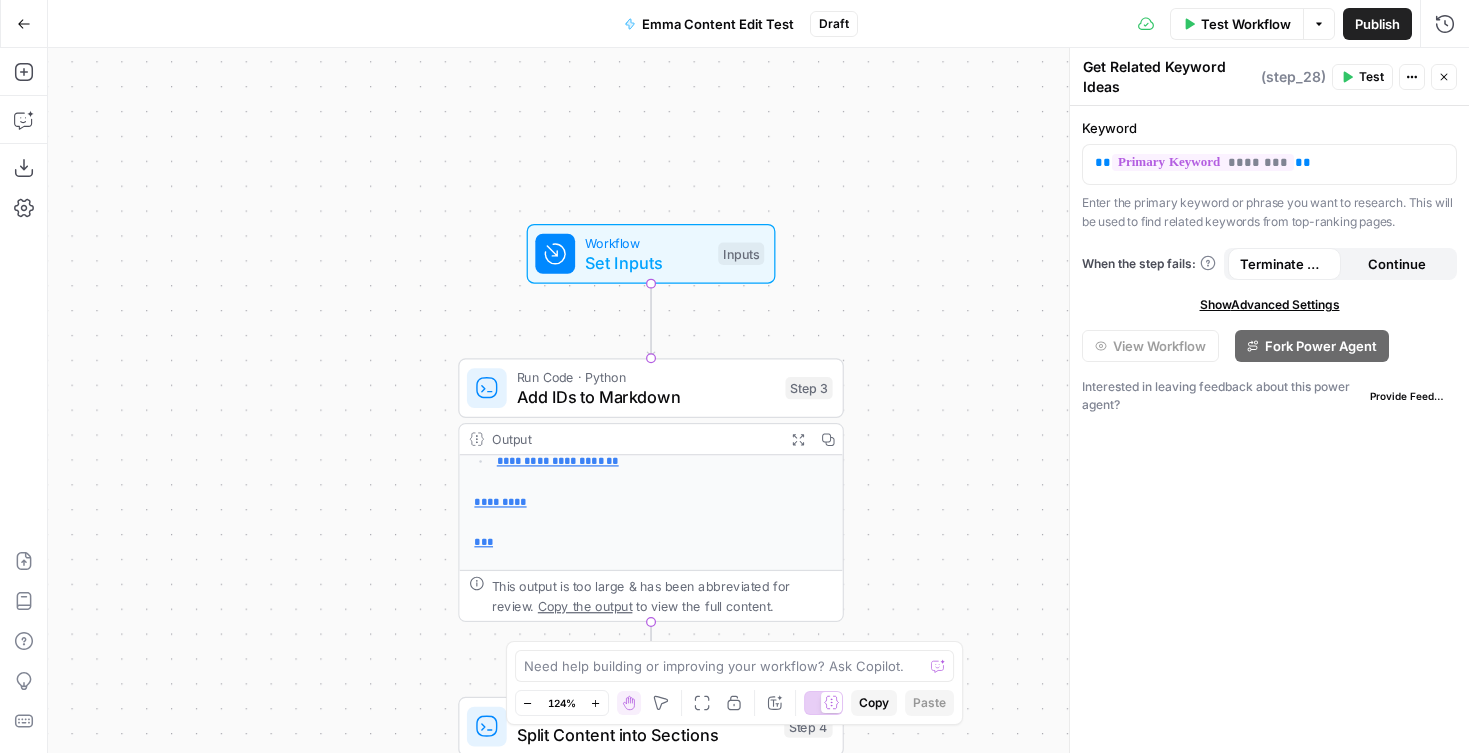 click on "{"sections" : ["# Building an Understanding of Global Issues in K–12 Students - Participate Learning
Building an Understanding of Global Issues in K–12 Students - Participate Learning
[Skip to content](<https://www .participatelearning.com/blog/global -competency-understanding-global-issues /#main>)
[![Participate Learning logo .com/>)
" ]" at bounding box center [758, 400] 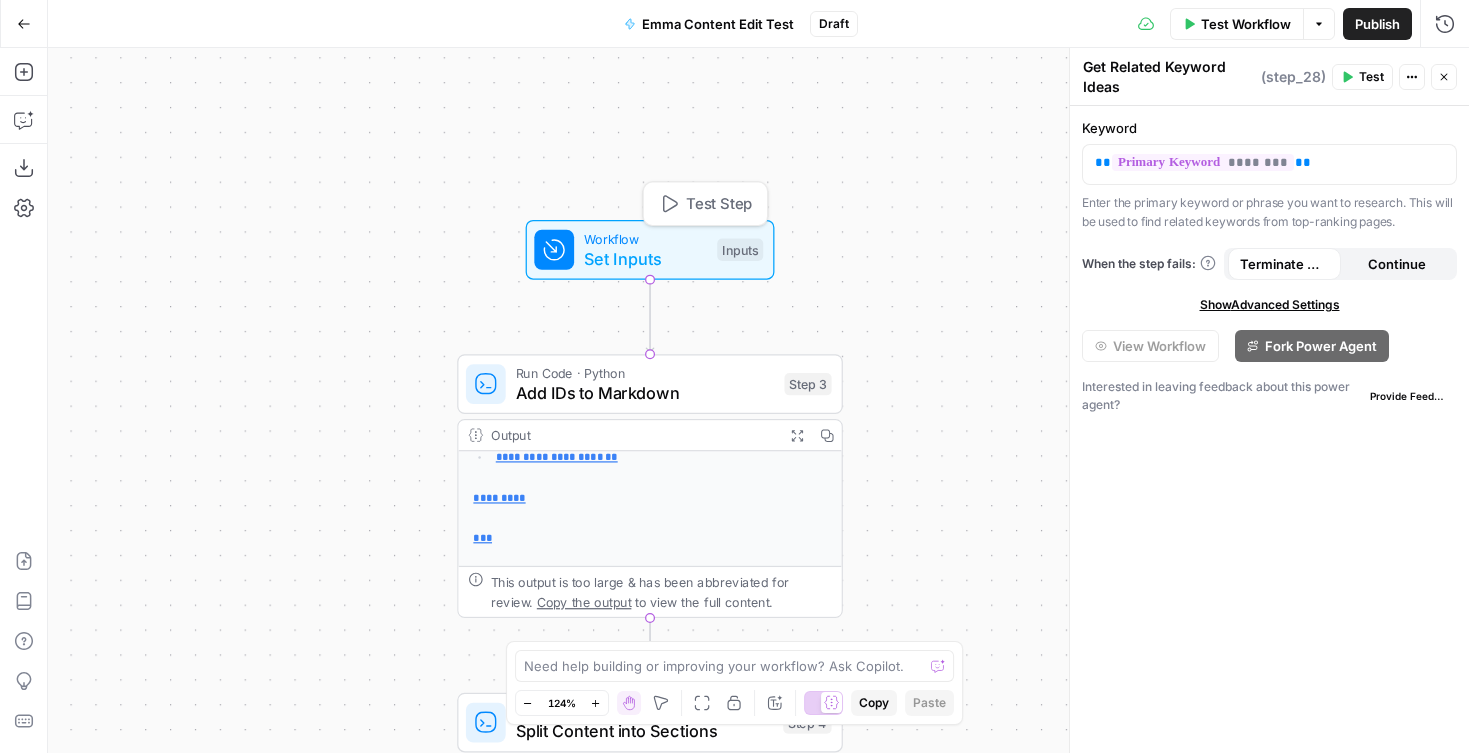 click on "Workflow" at bounding box center [645, 239] 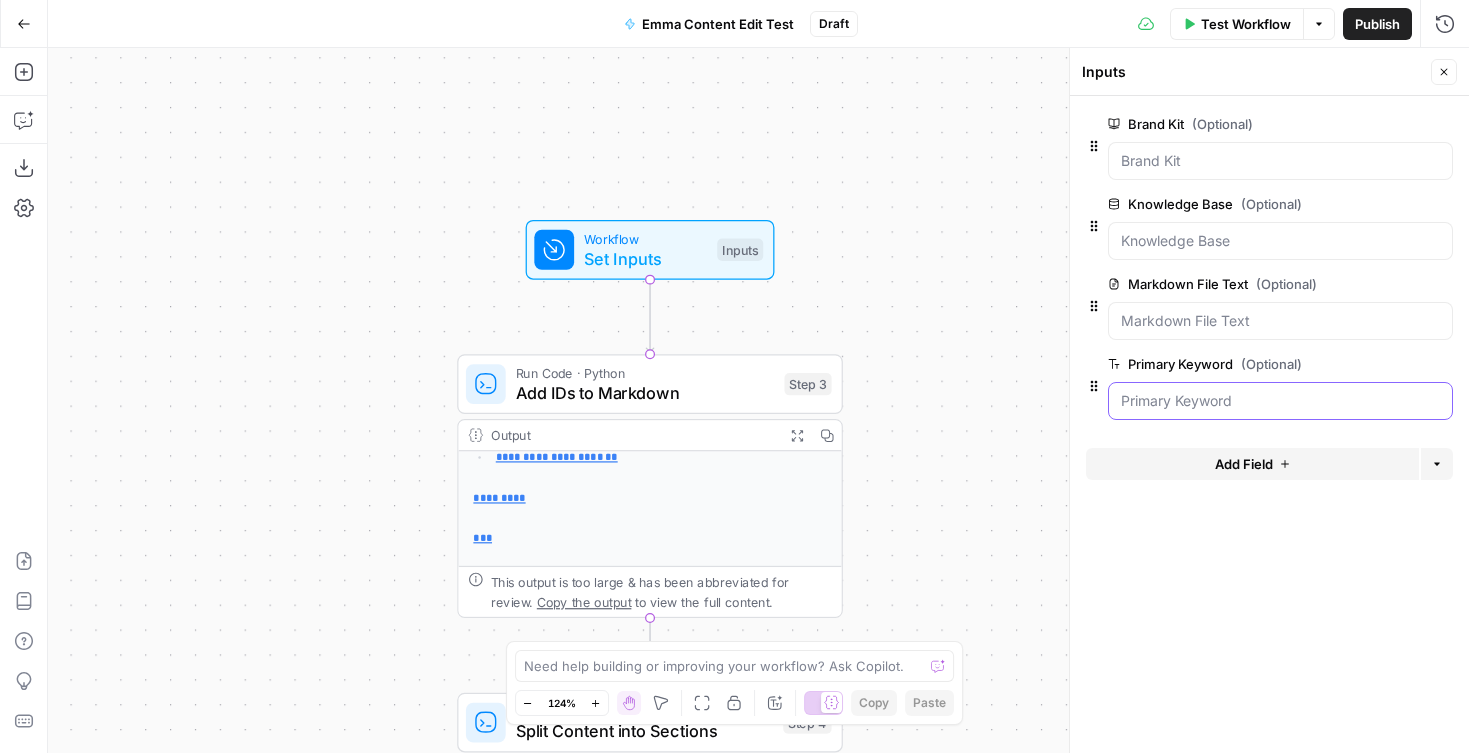 click on "Primary Keyword   (Optional)" at bounding box center [1280, 401] 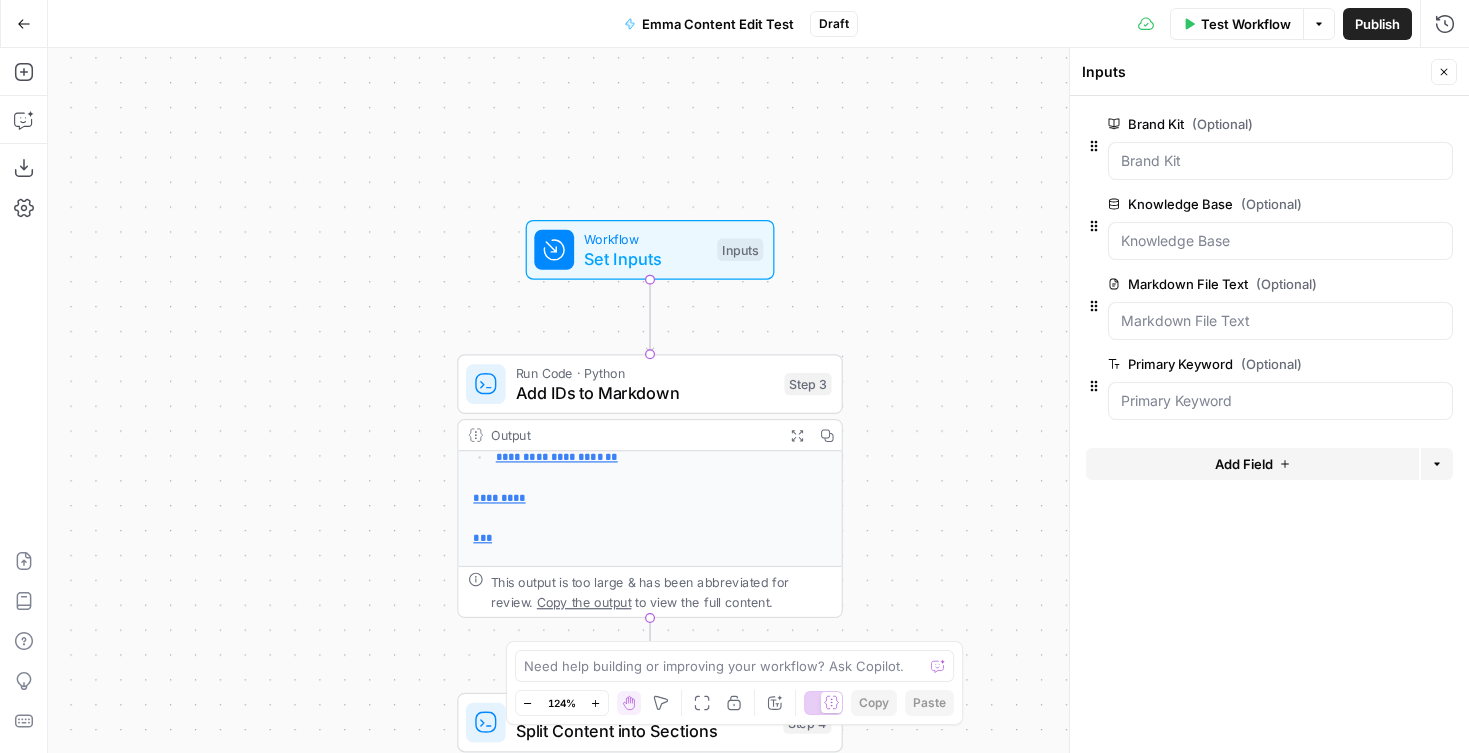click on "edit field" at bounding box center [1378, 364] 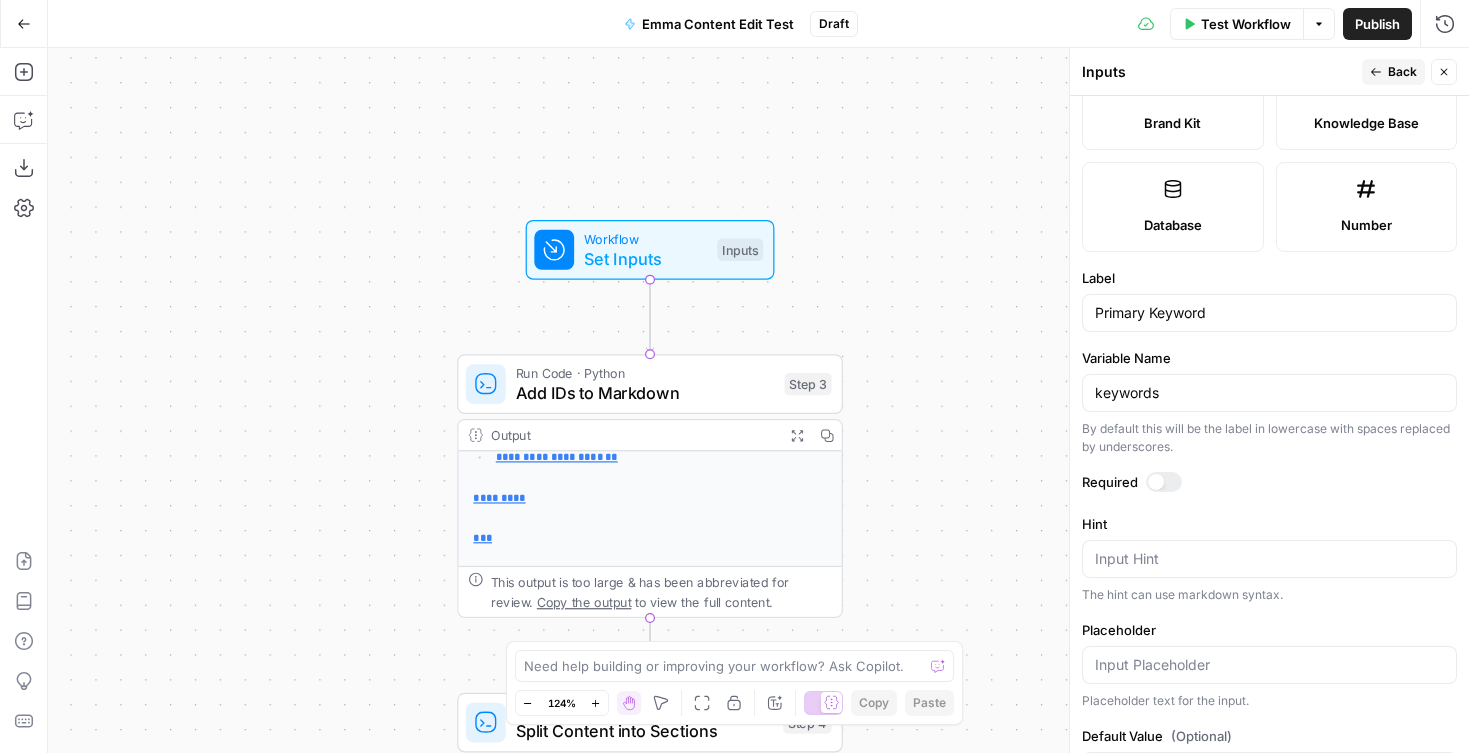 scroll, scrollTop: 558, scrollLeft: 0, axis: vertical 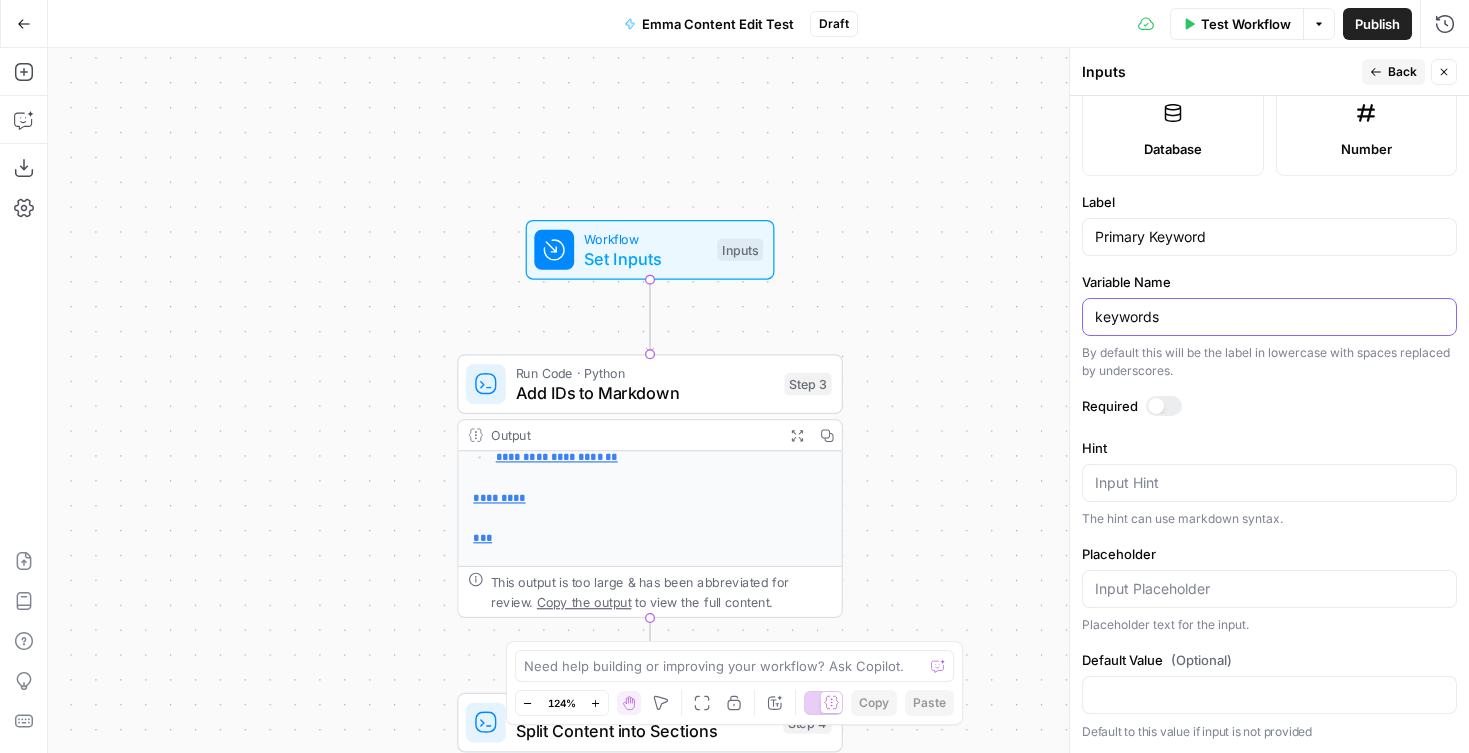 drag, startPoint x: 1198, startPoint y: 319, endPoint x: 1086, endPoint y: 314, distance: 112.11155 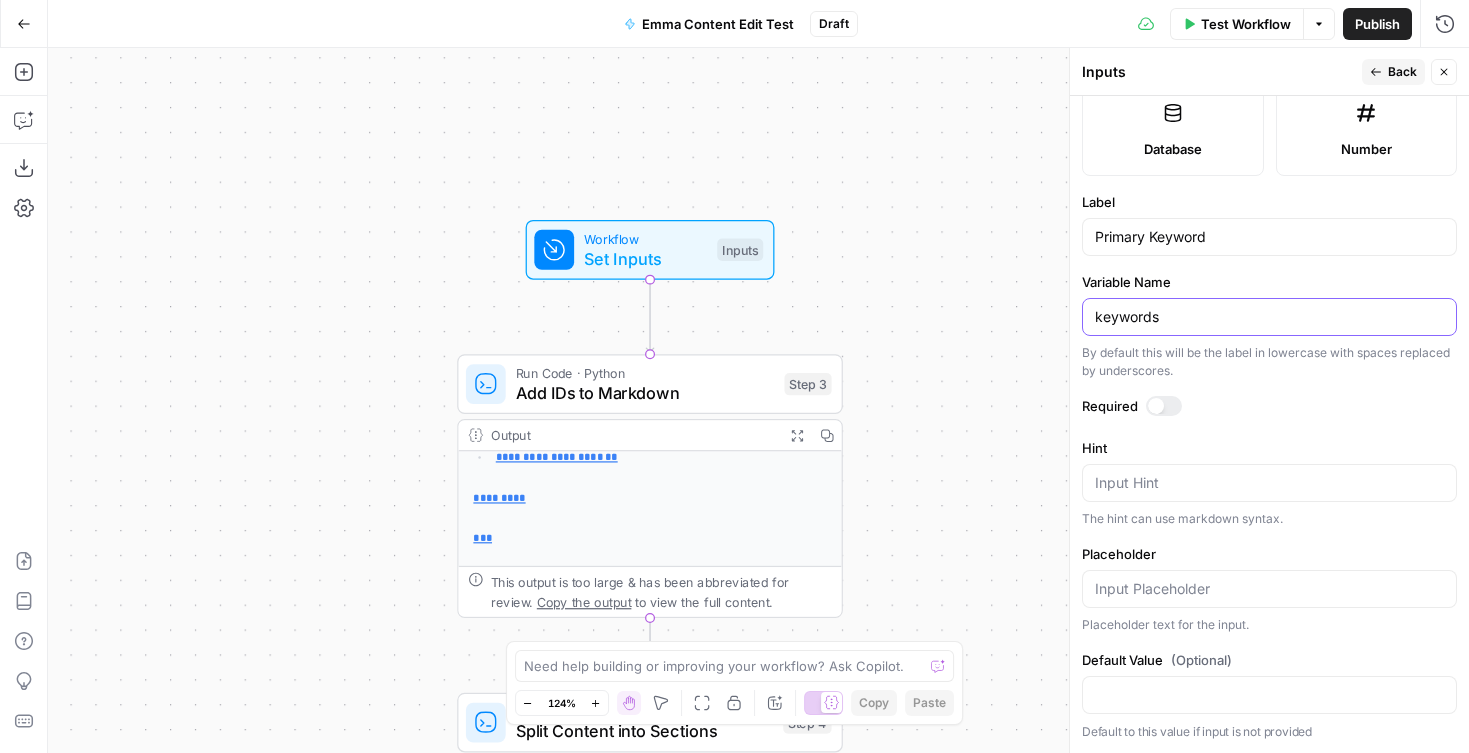 click on "keywords" at bounding box center (1269, 317) 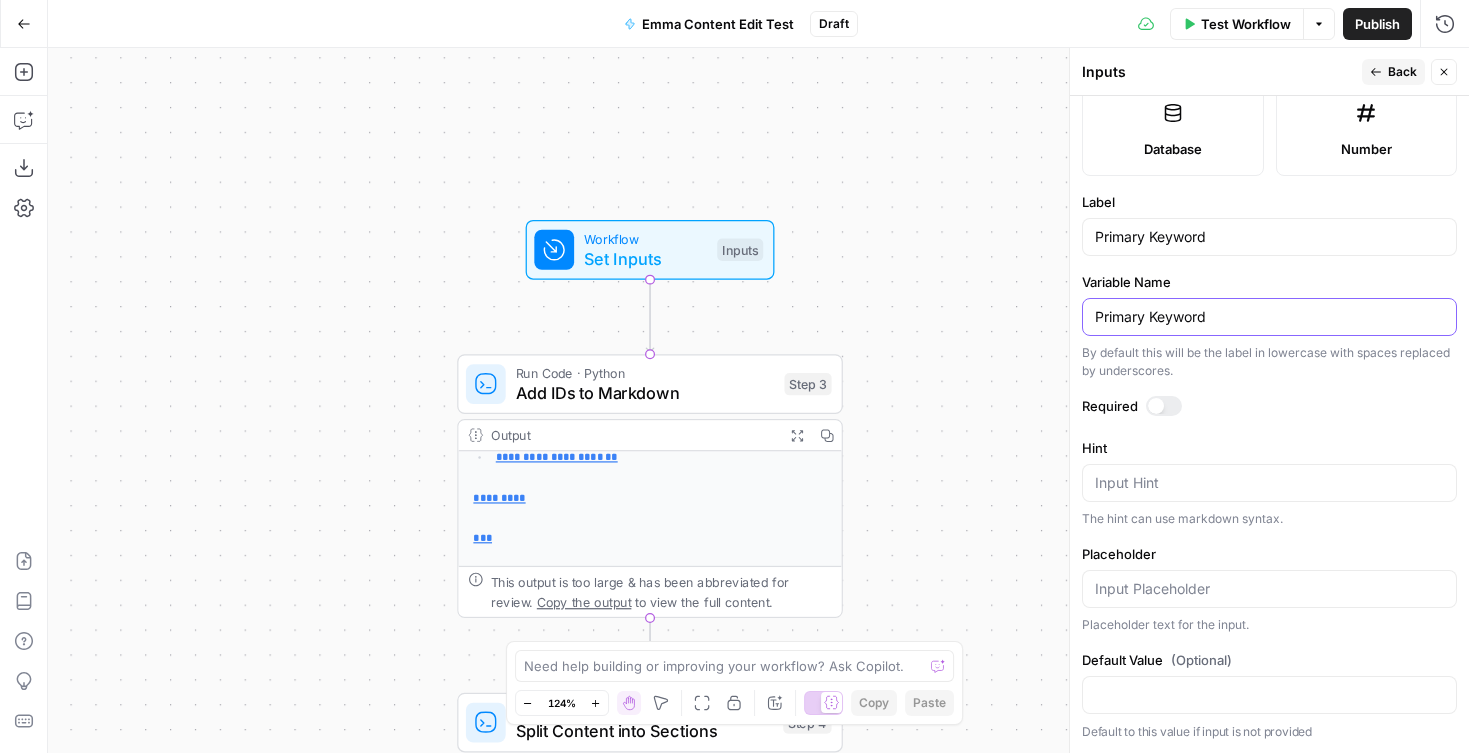type on "Primary Keyword" 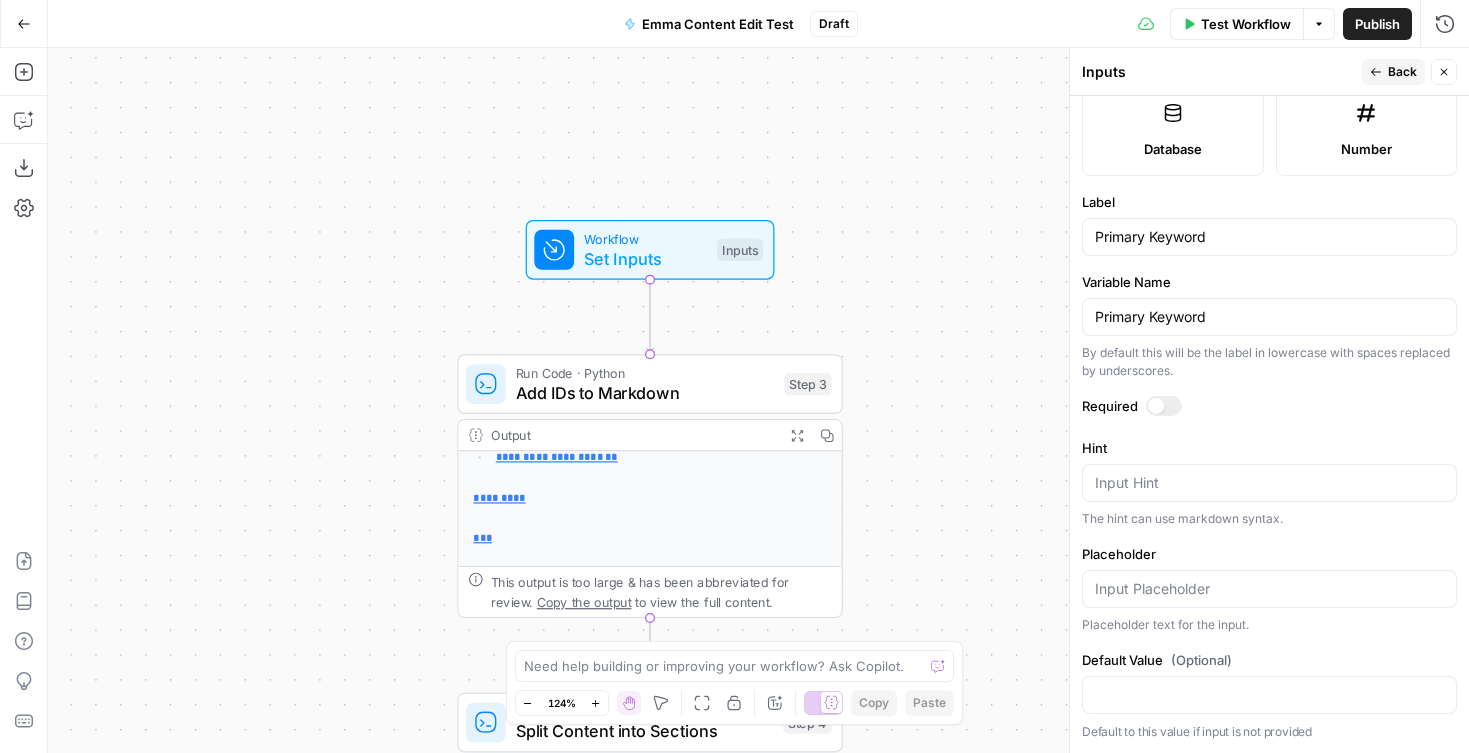 click on "Required" at bounding box center [1269, 409] 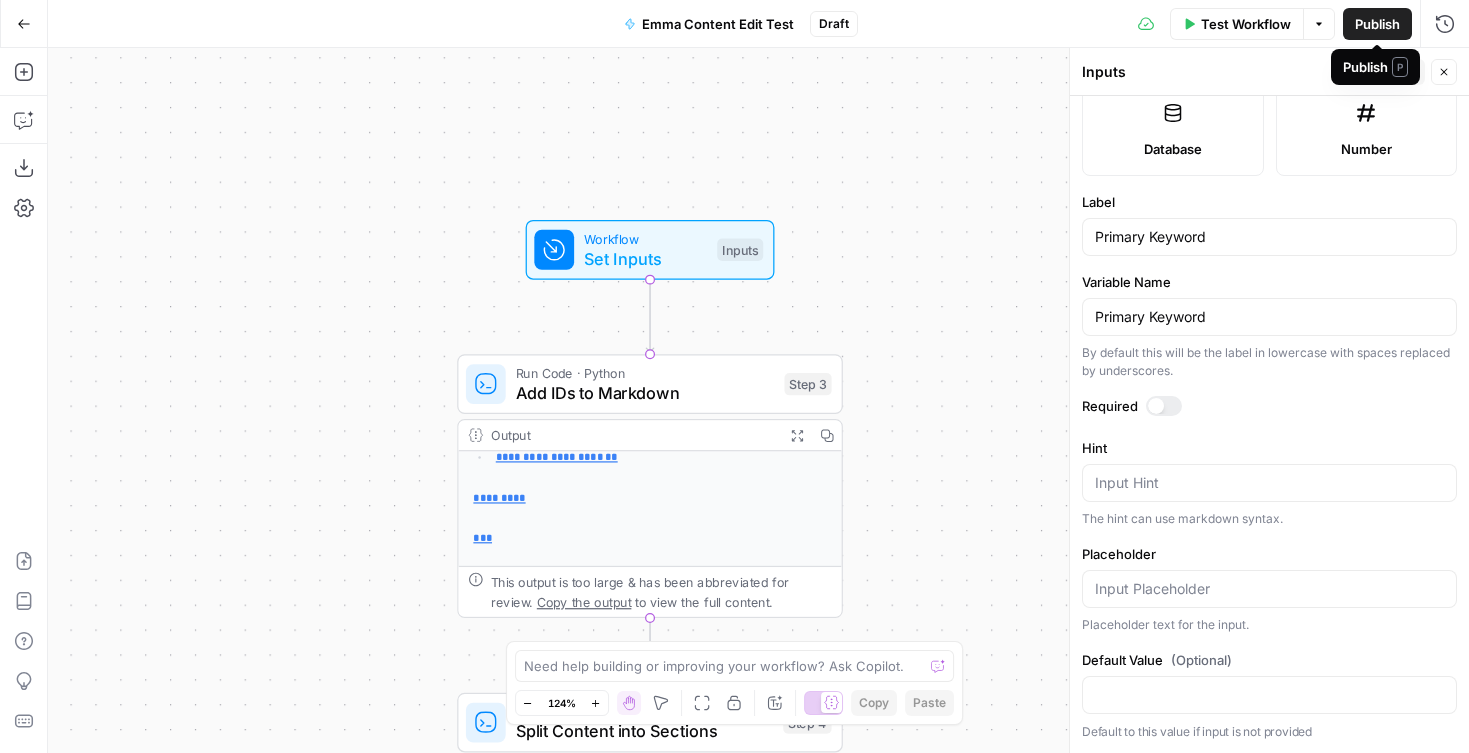 click on "P" at bounding box center (1400, 67) 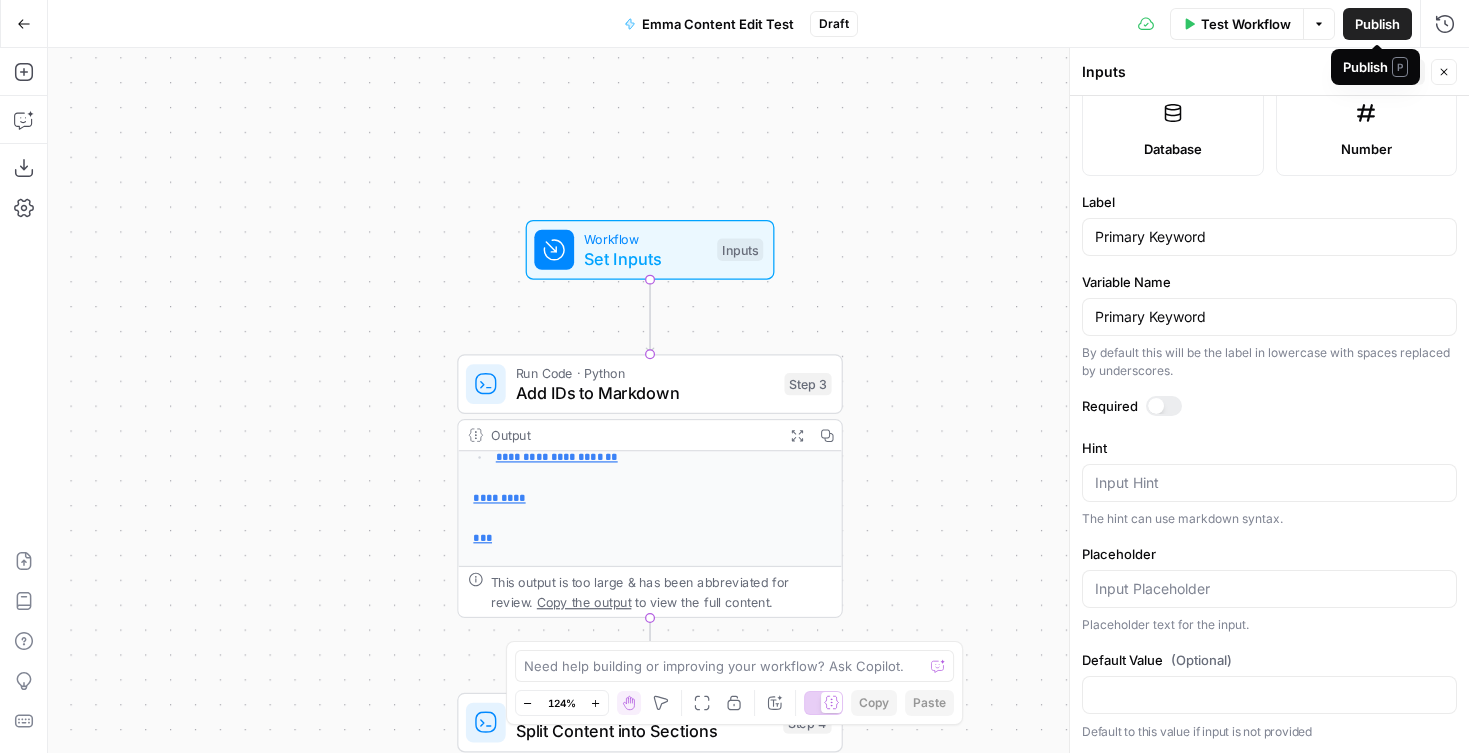 click on "Inputs" at bounding box center [1219, 72] 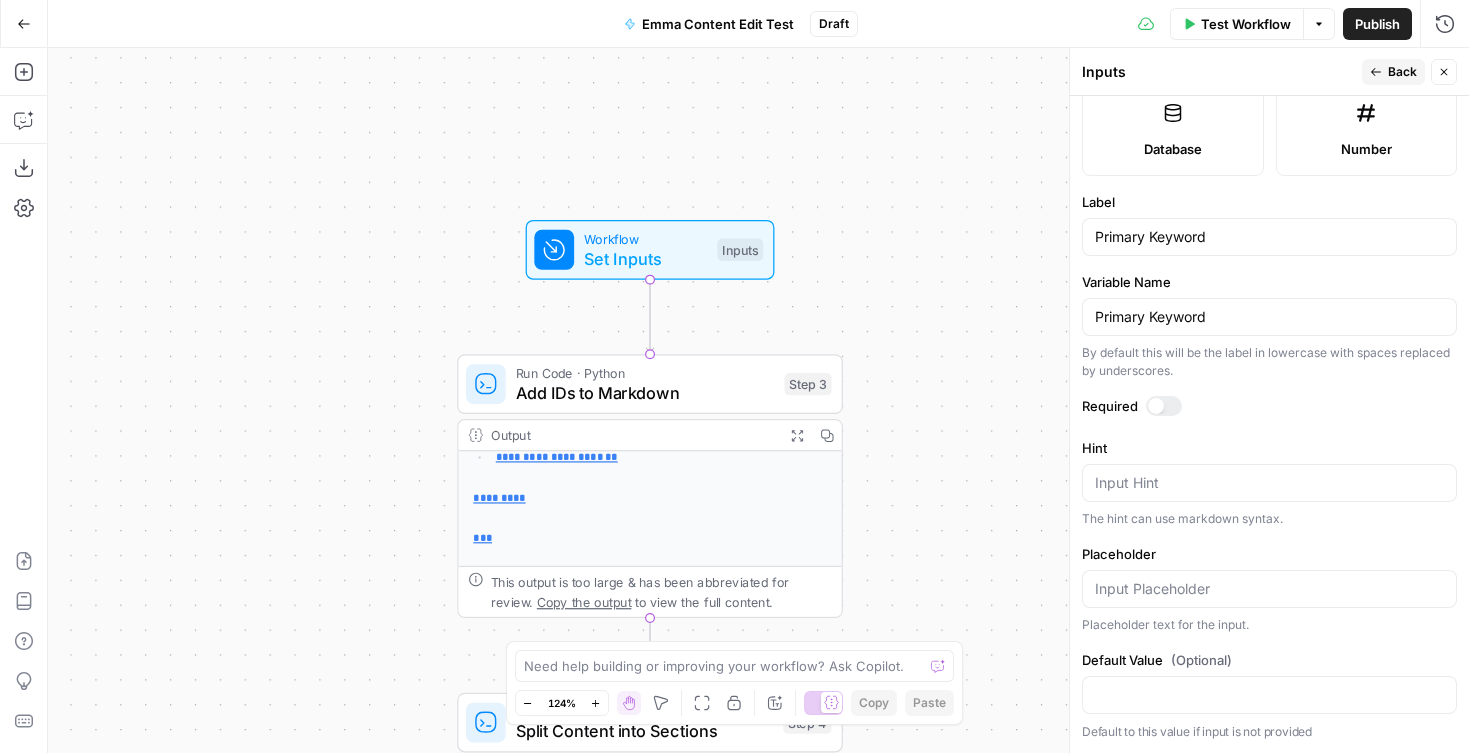 click on "Back" at bounding box center (1393, 72) 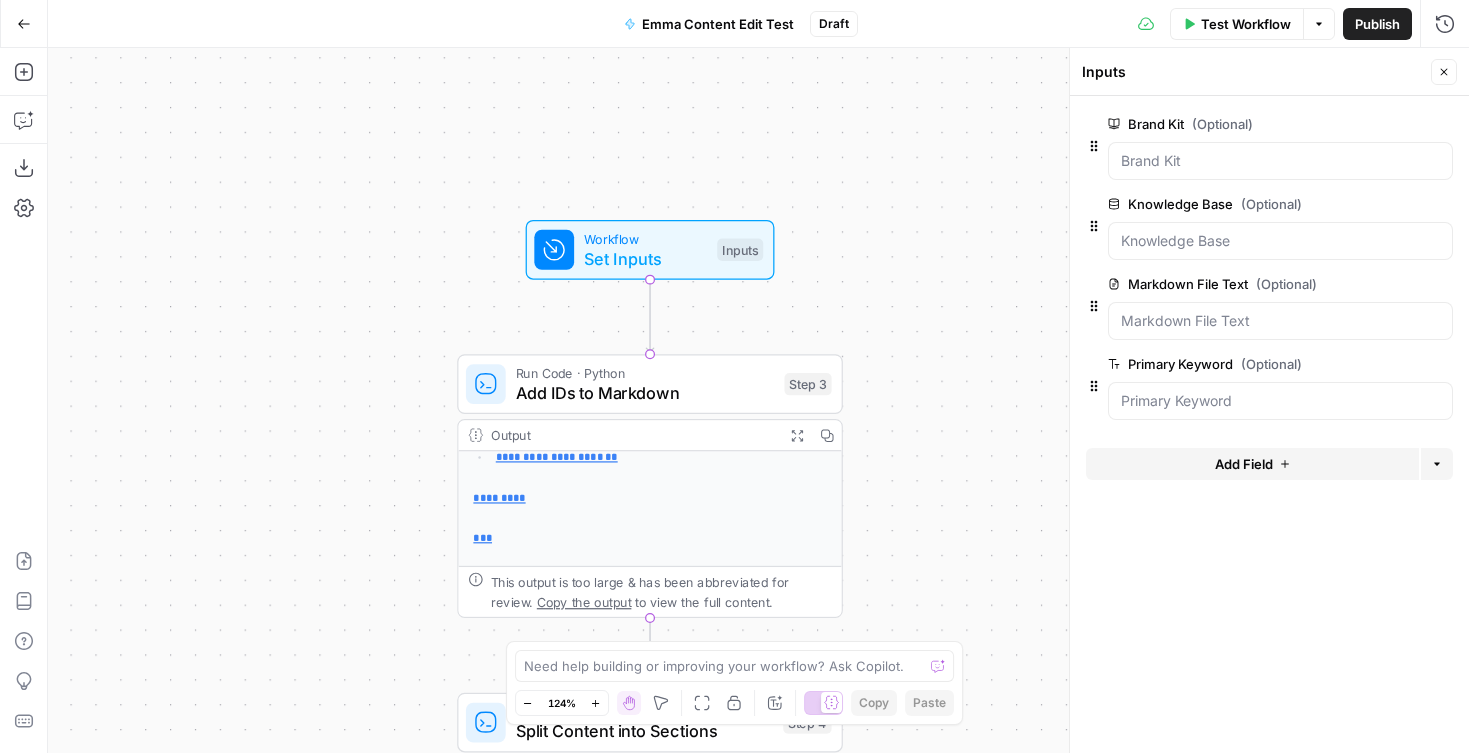 drag, startPoint x: 1444, startPoint y: 76, endPoint x: 1399, endPoint y: 86, distance: 46.09772 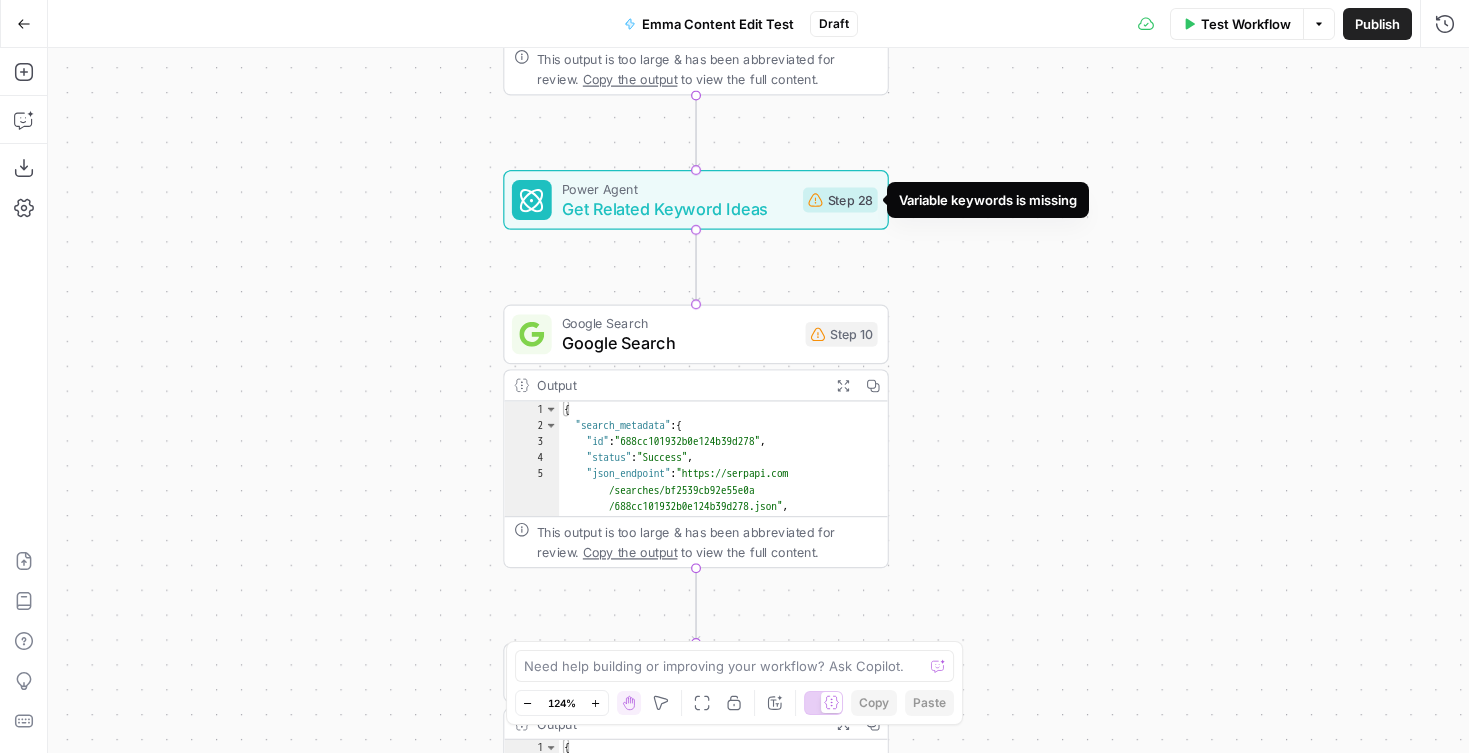 click on "Step 28" at bounding box center [840, 200] 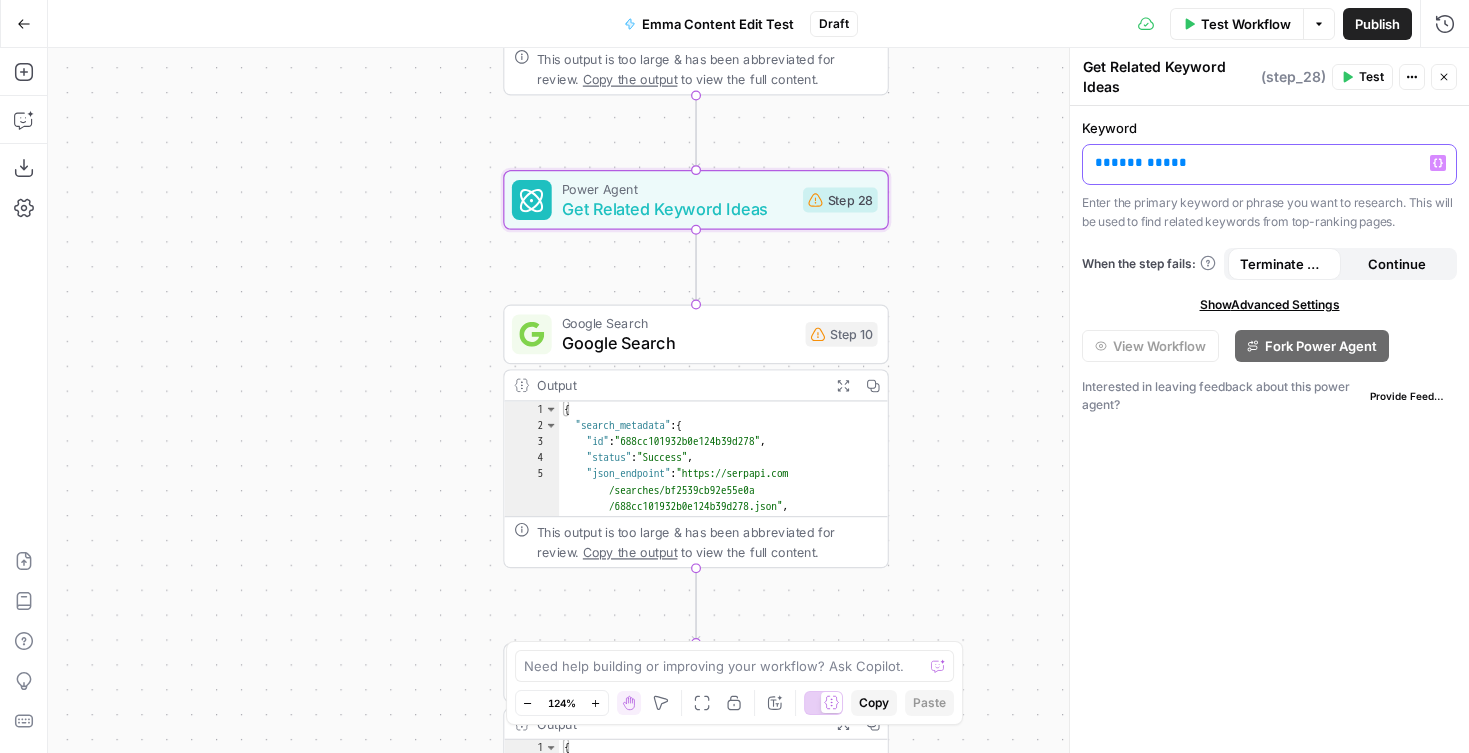 drag, startPoint x: 1138, startPoint y: 167, endPoint x: 1091, endPoint y: 167, distance: 47 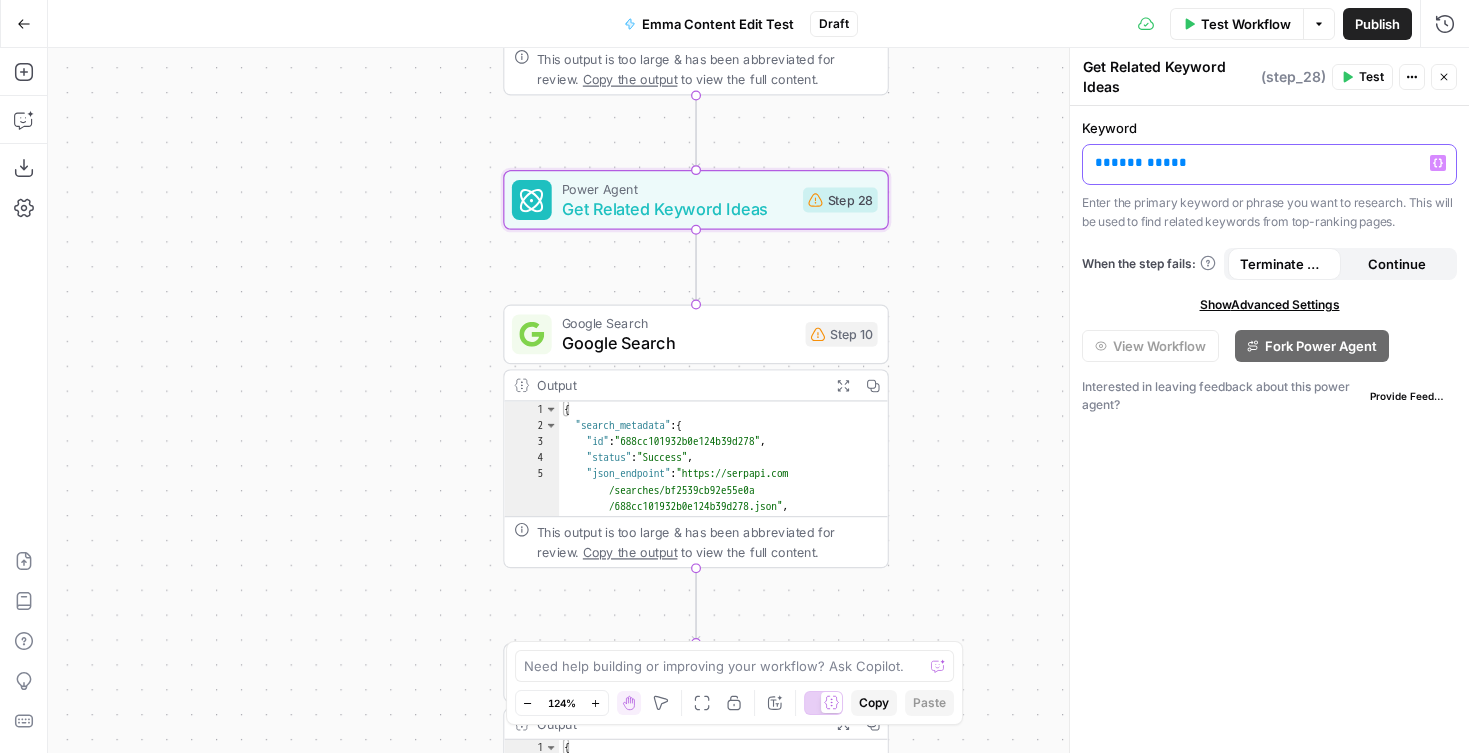 click on "** ******** **" at bounding box center [1269, 164] 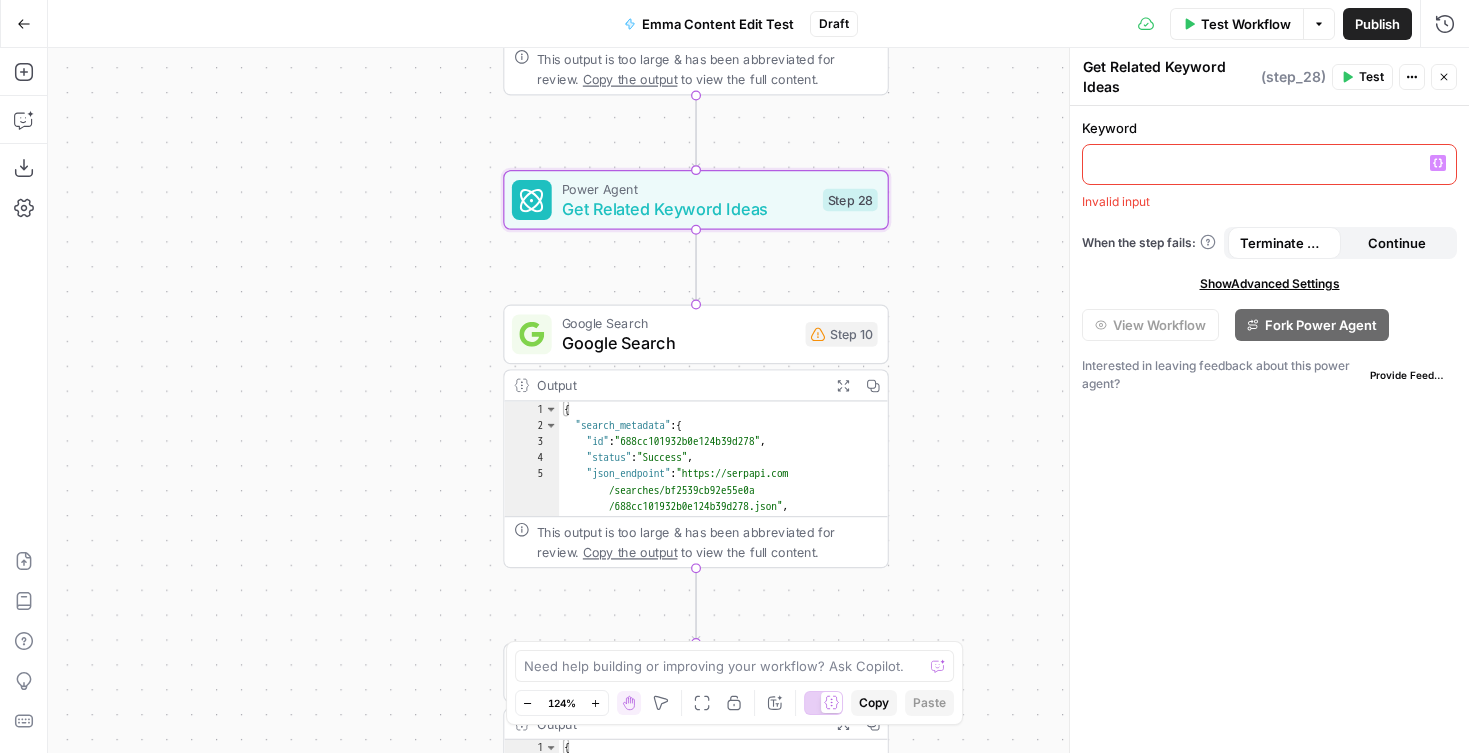 click on "Variables Menu" at bounding box center (1438, 163) 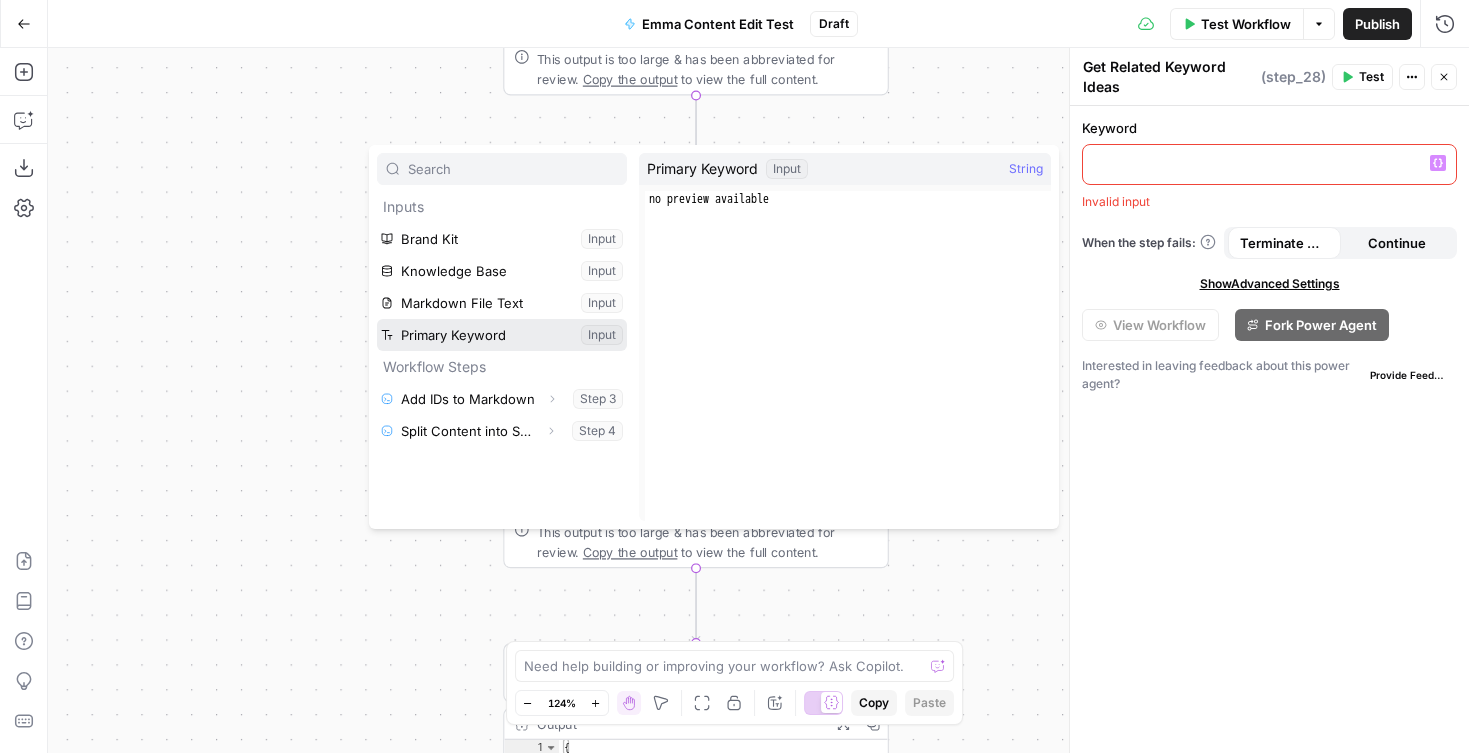 click at bounding box center [502, 335] 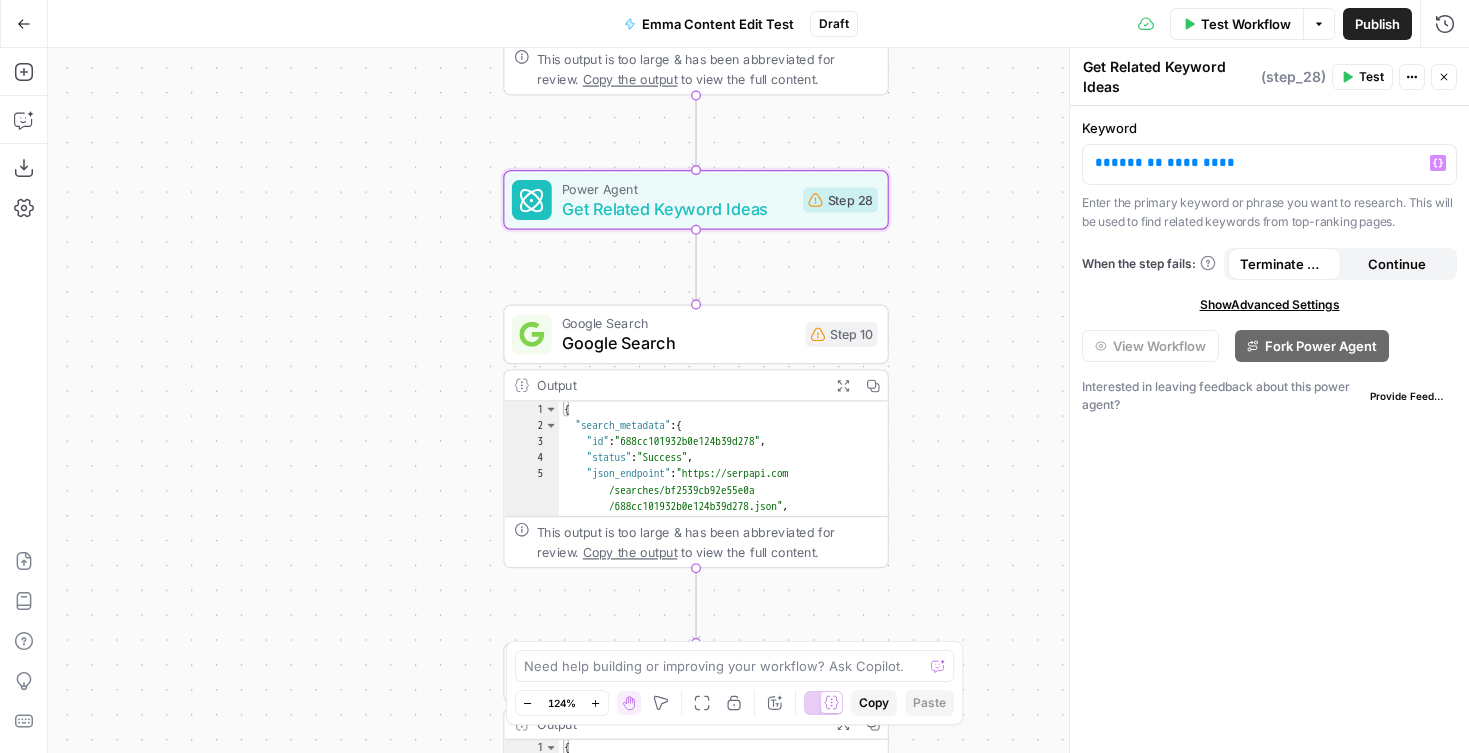 click on "Close" at bounding box center (1444, 77) 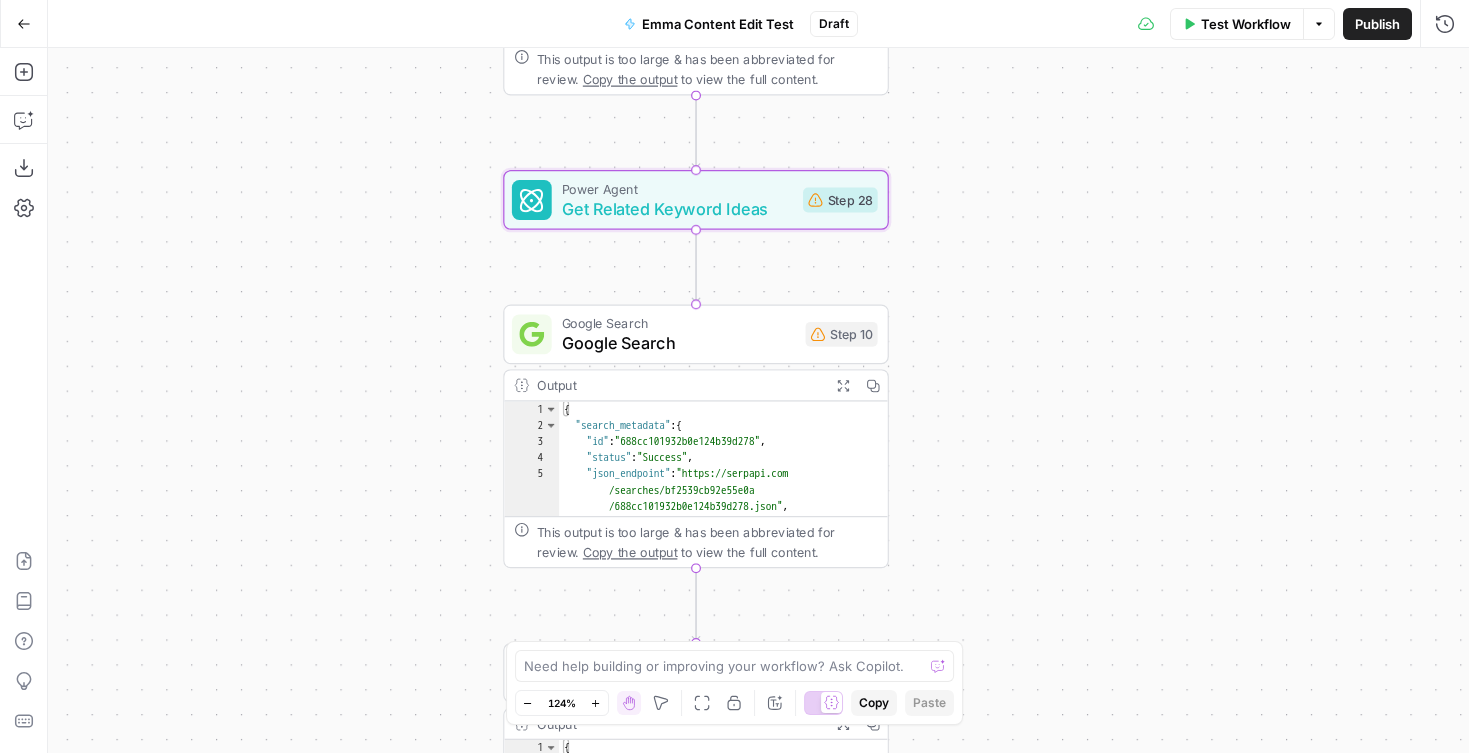 click on "Get Related Keyword Ideas" at bounding box center [677, 208] 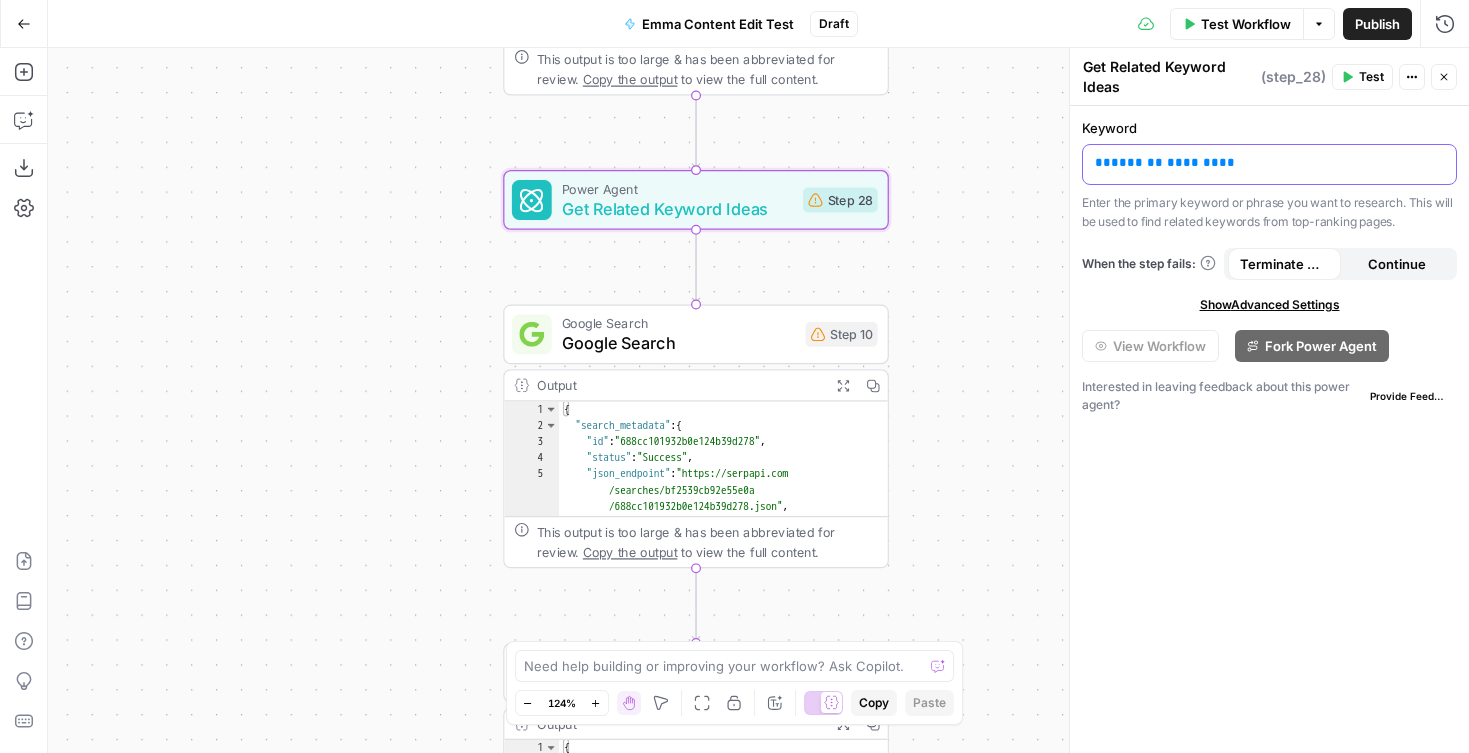 click on "** ******* ******* **" at bounding box center (1269, 164) 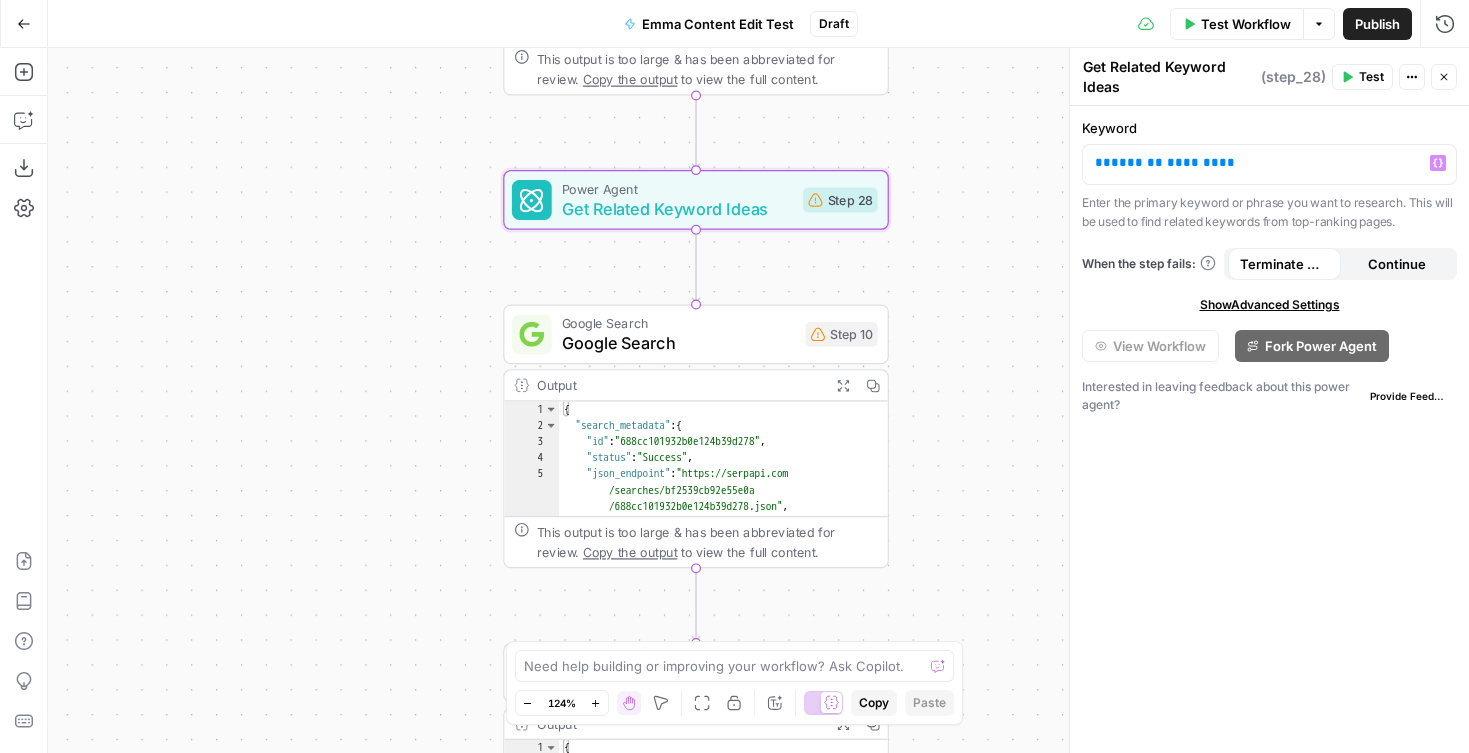 click on "Keyword ** ******* ******* Variables Menu Enter the primary keyword or phrase you want to research. This will be used to find related keywords from top-ranking pages. When the step fails: Terminate Workflow Continue Show Advanced Settings View Workflow Fork Power Agent Interested in leaving feedback about this power agent? Provide Feedback" at bounding box center [1269, 429] 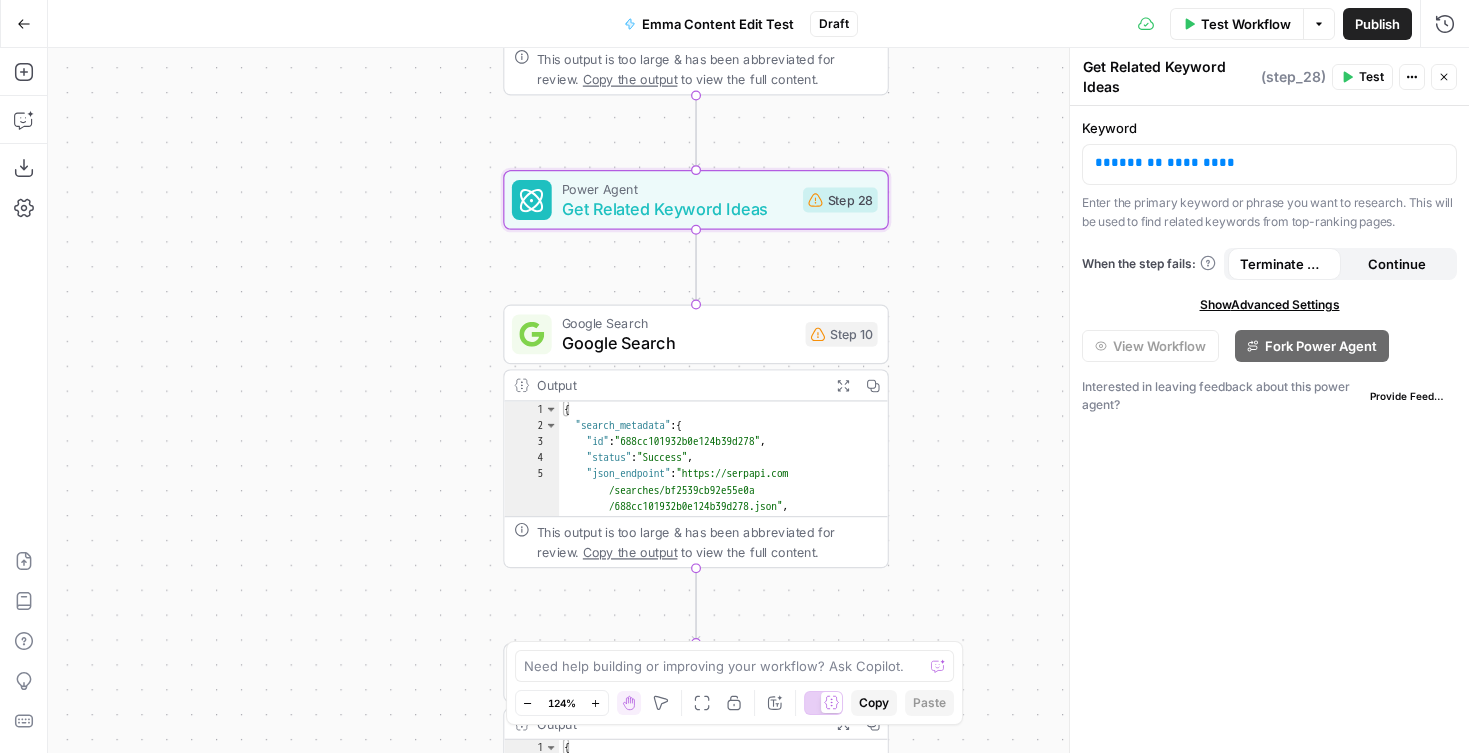 click 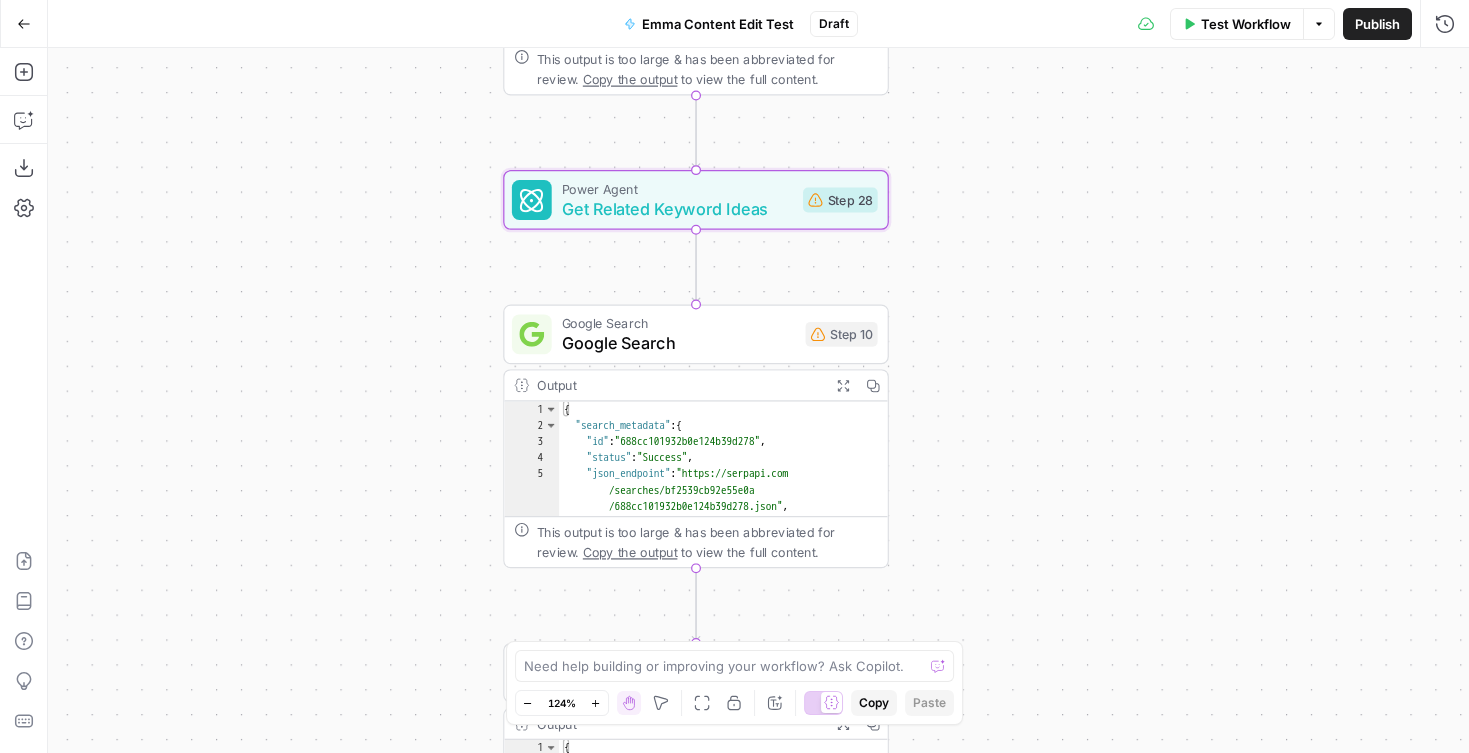click on "{"sections" : ["# Building an Understanding of Global Issues in K–12 Students - Participate Learning
Building an Understanding of Global Issues in K–12 Students - Participate Learning
[Skip to content](<https://www .participatelearning.com/blog/global -competency-understanding-global-issues /#main>)
[![Participate Learning logo .com/>)
" ]" at bounding box center [758, 400] 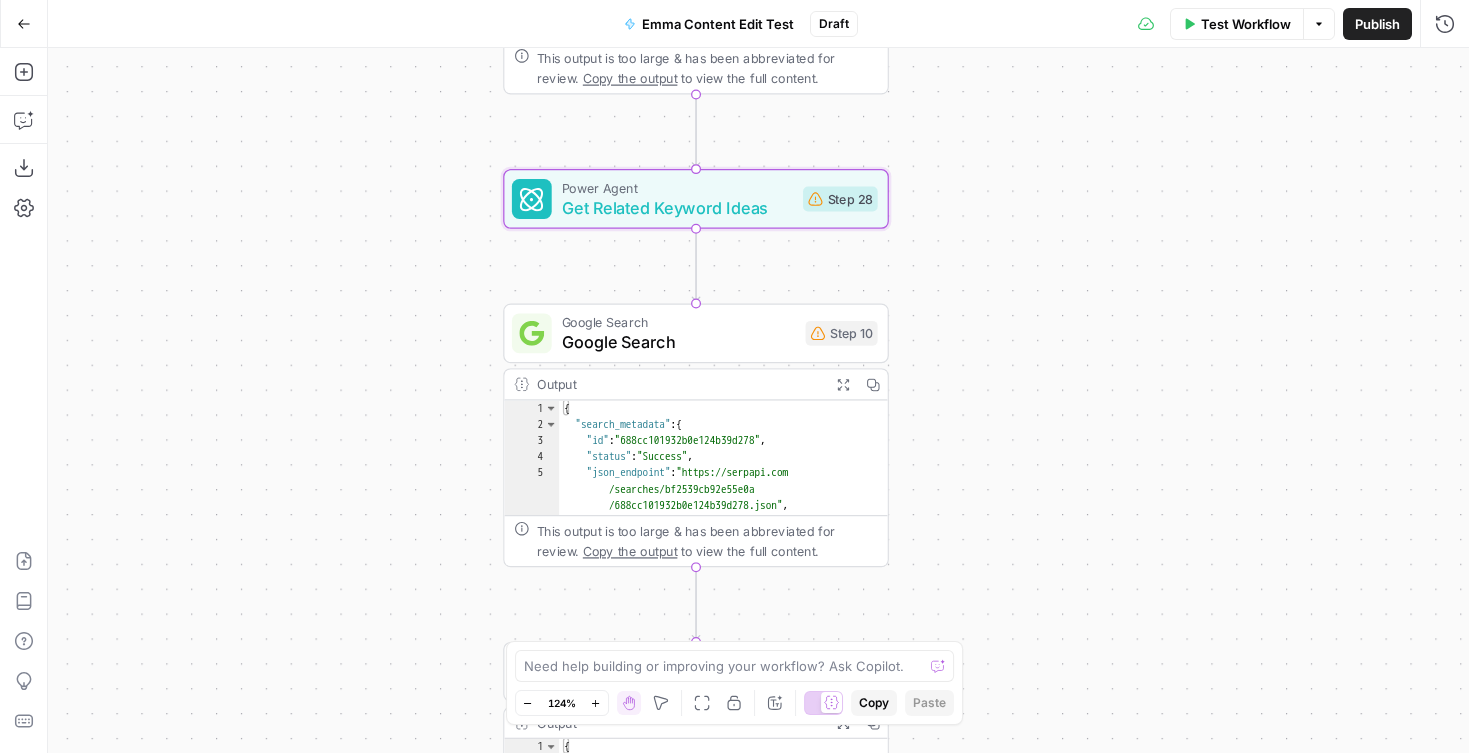 drag, startPoint x: 990, startPoint y: 144, endPoint x: 980, endPoint y: 128, distance: 18.867962 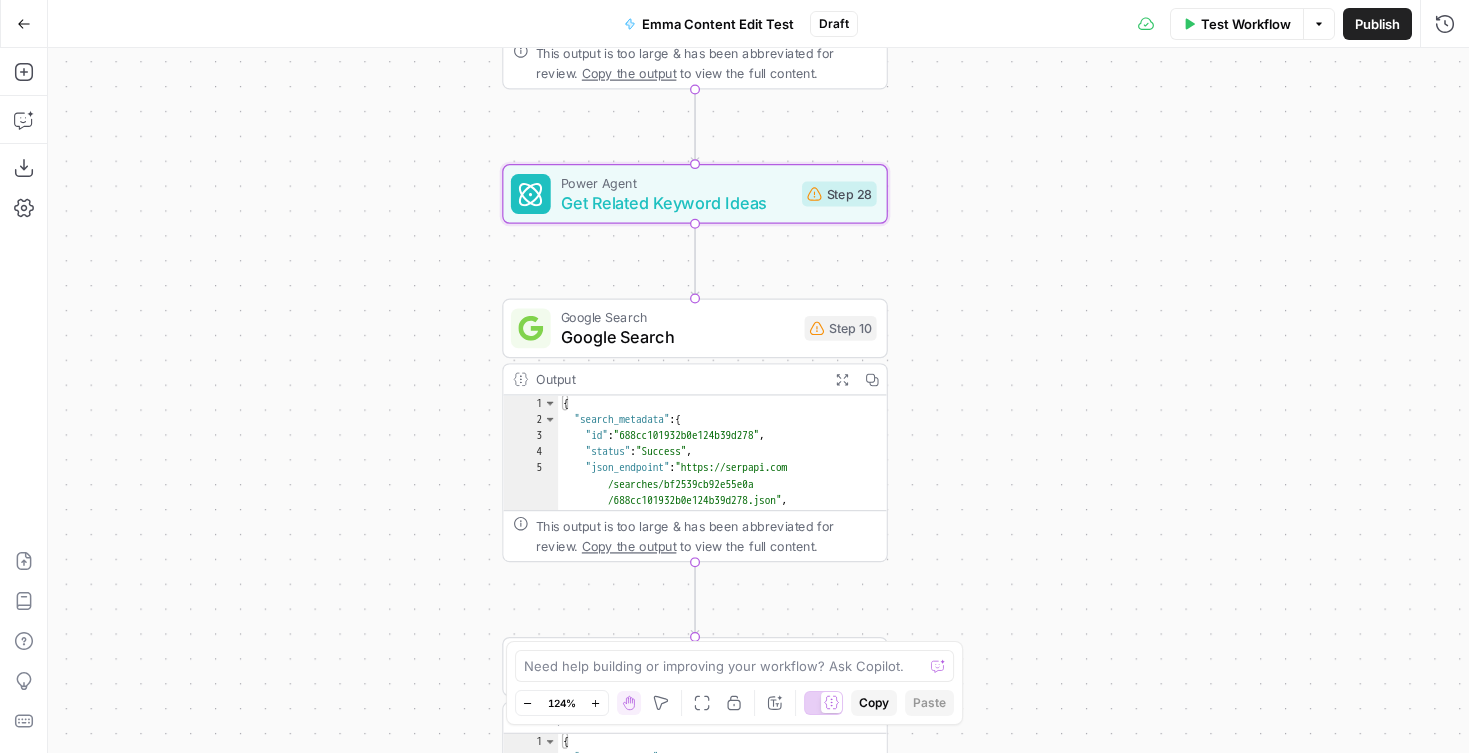 click on "This output is too large & has been abbreviated for review.   Copy the output   to view the full content." at bounding box center [706, 63] 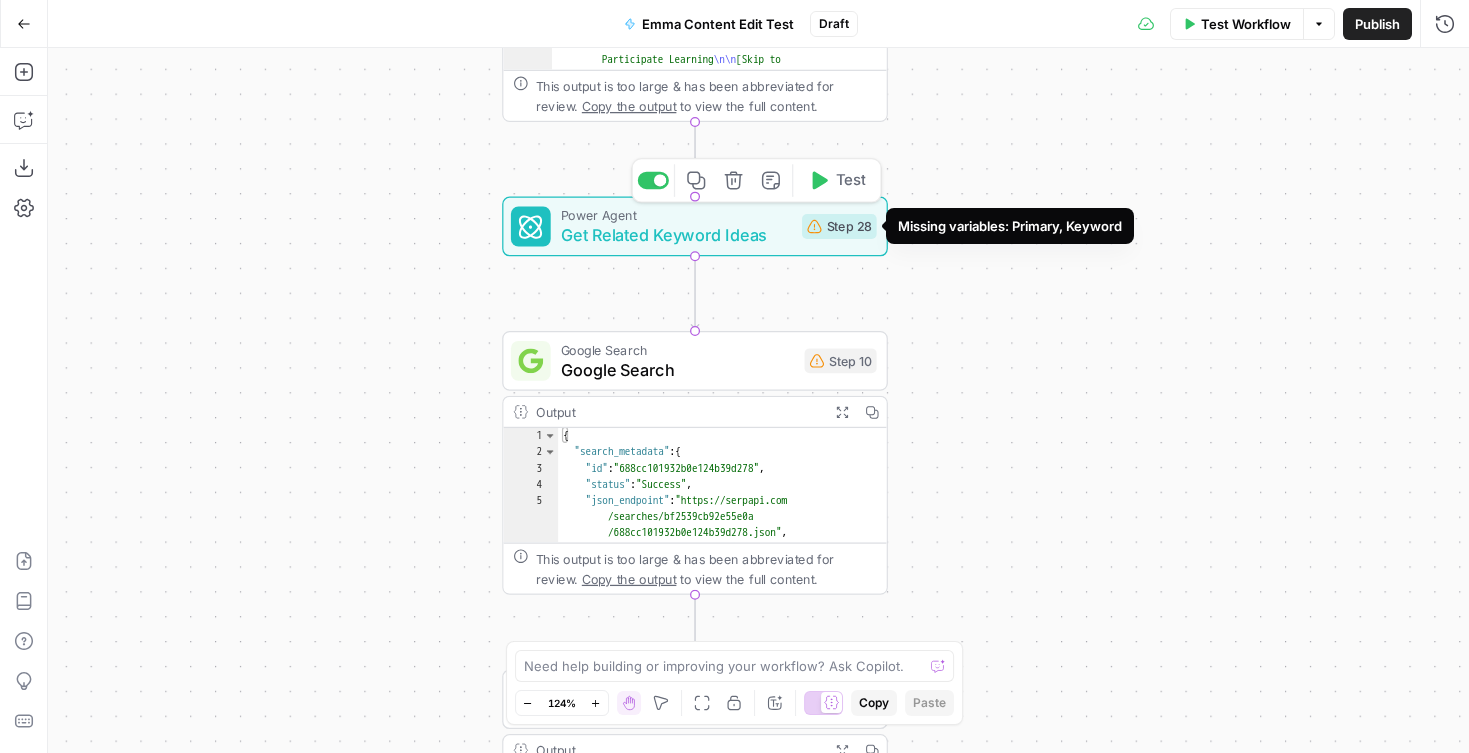 click 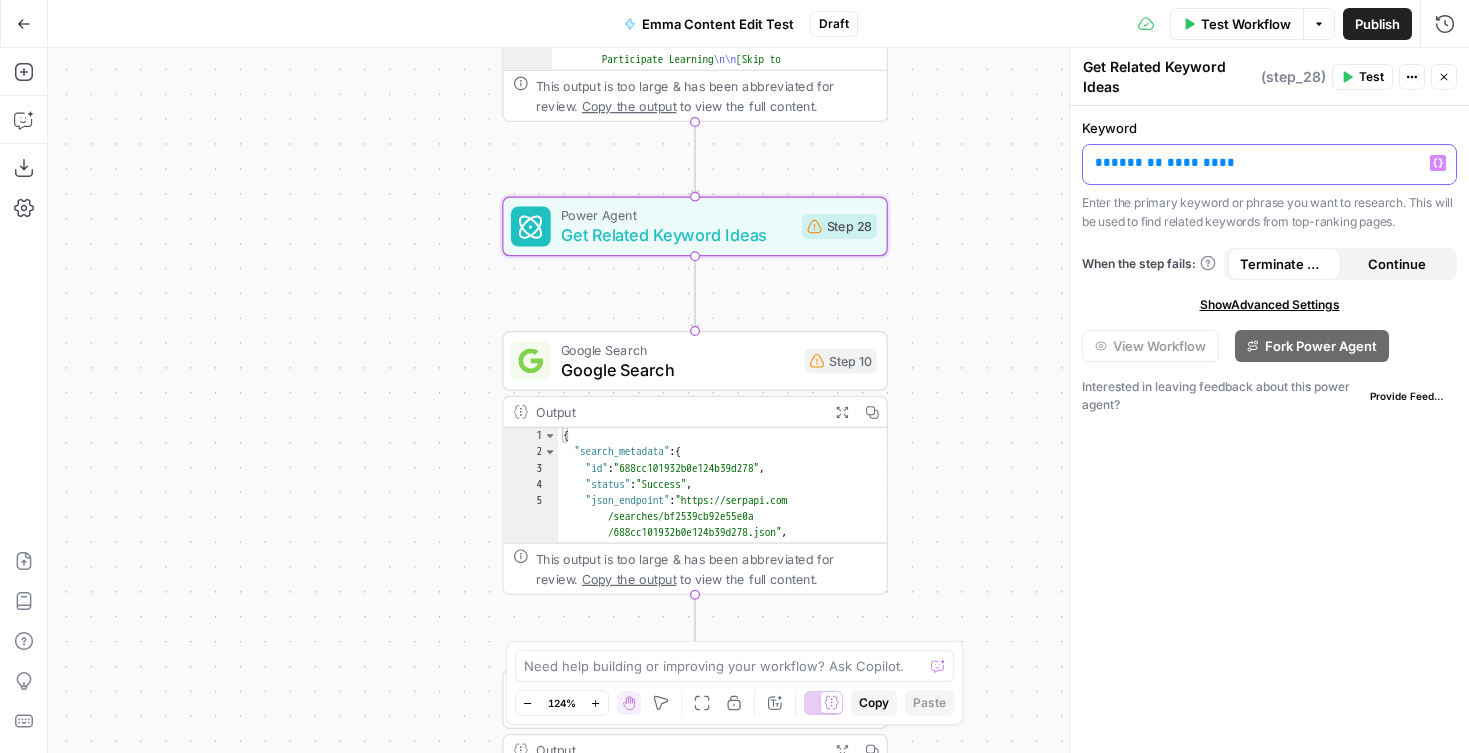 click on "** ******* ******* **" at bounding box center [1269, 163] 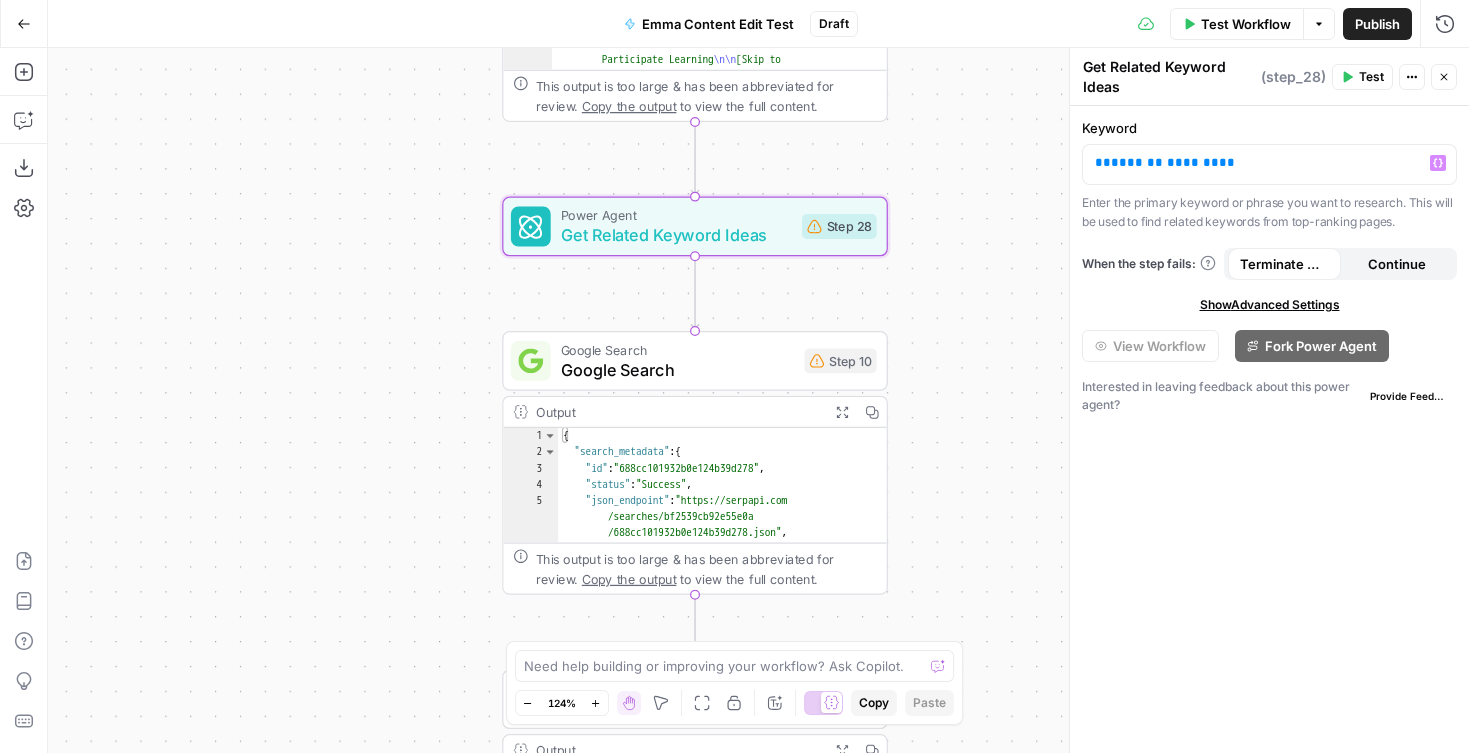 click on "Enter the primary keyword or phrase you want to research. This will be used to find related keywords from top-ranking pages." at bounding box center [1269, 212] 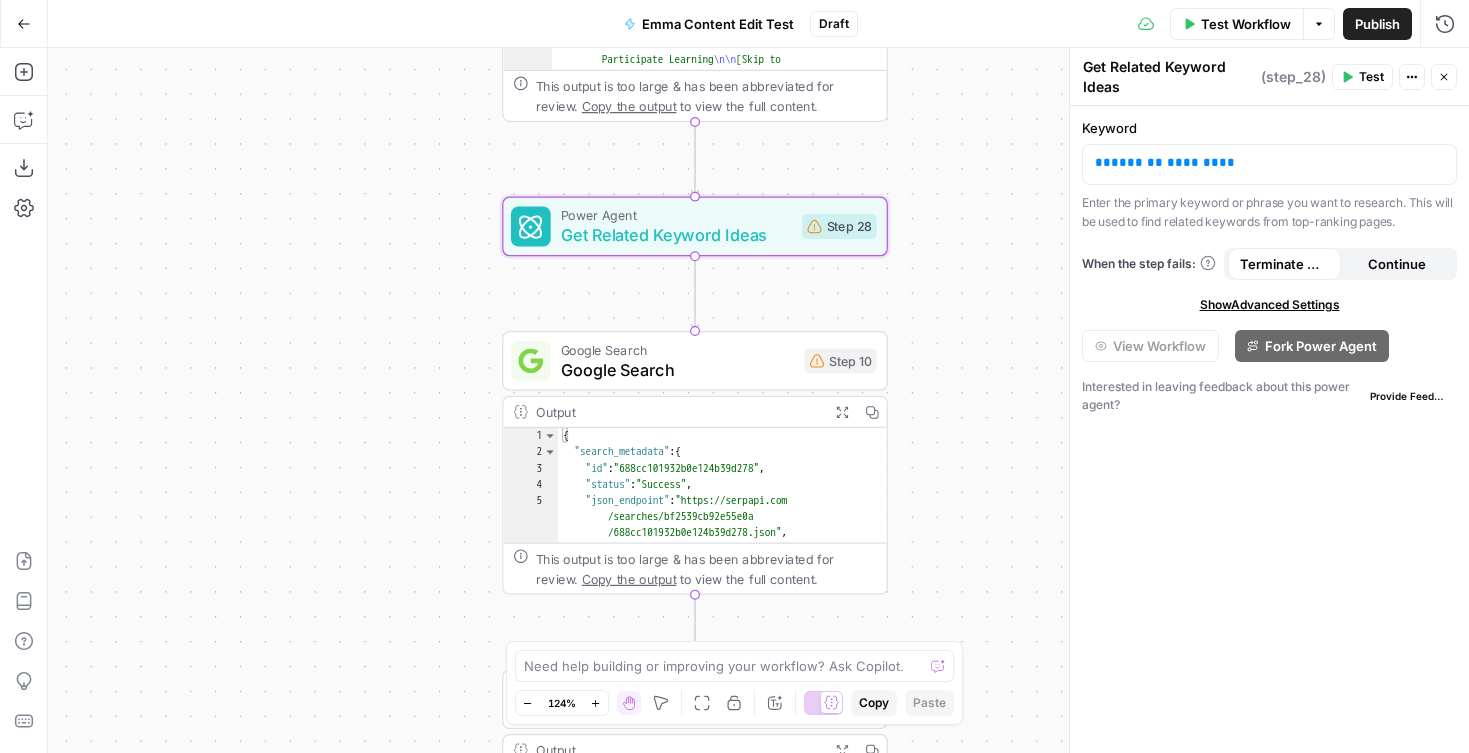 click on "{"sections" : ["# Building an Understanding of Global Issues in K–12 Students - Participate Learning
Building an Understanding of Global Issues in K–12 Students - Participate Learning
[Skip to content](<https://www .participatelearning.com/blog/global -competency-understanding-global-issues /#main>)
[![Participate Learning logo .com/>)
" ]" at bounding box center [758, 400] 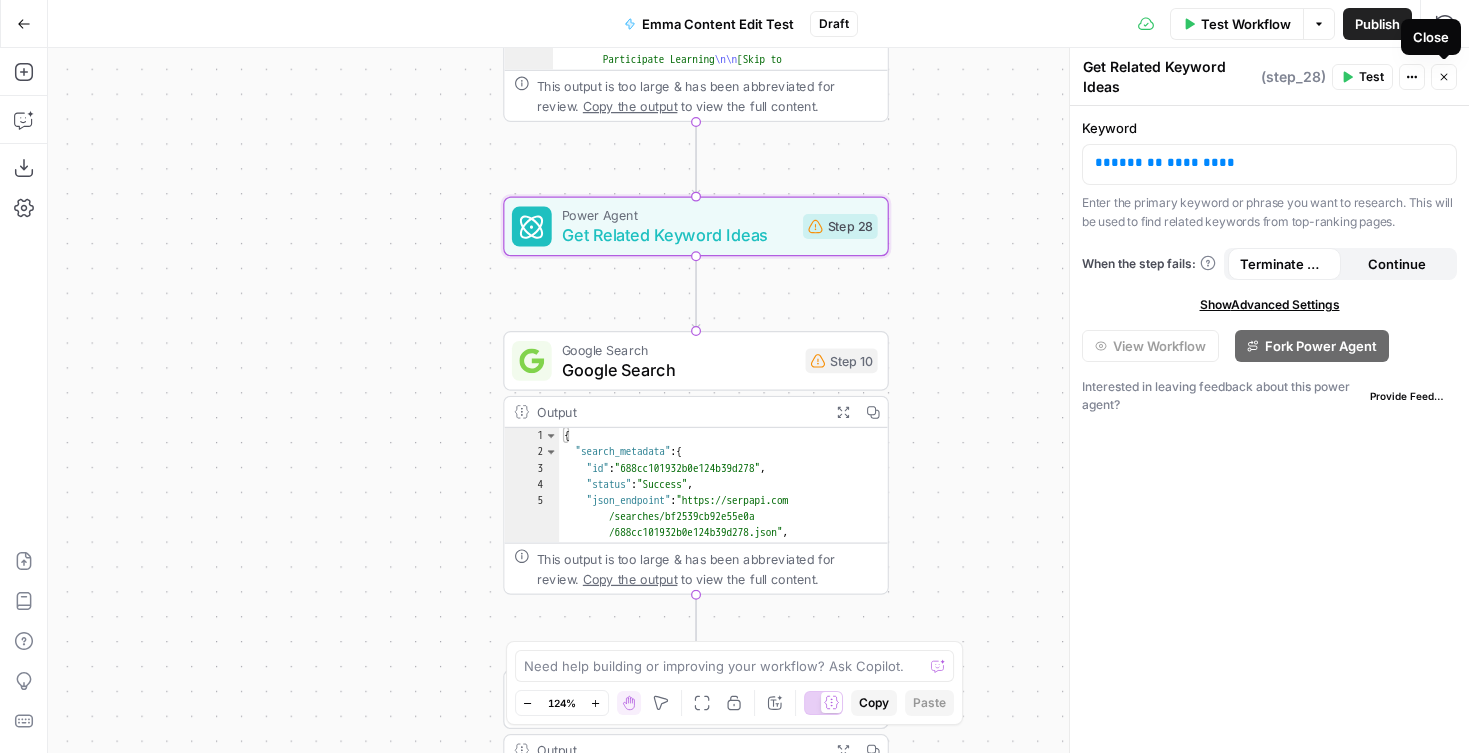 click 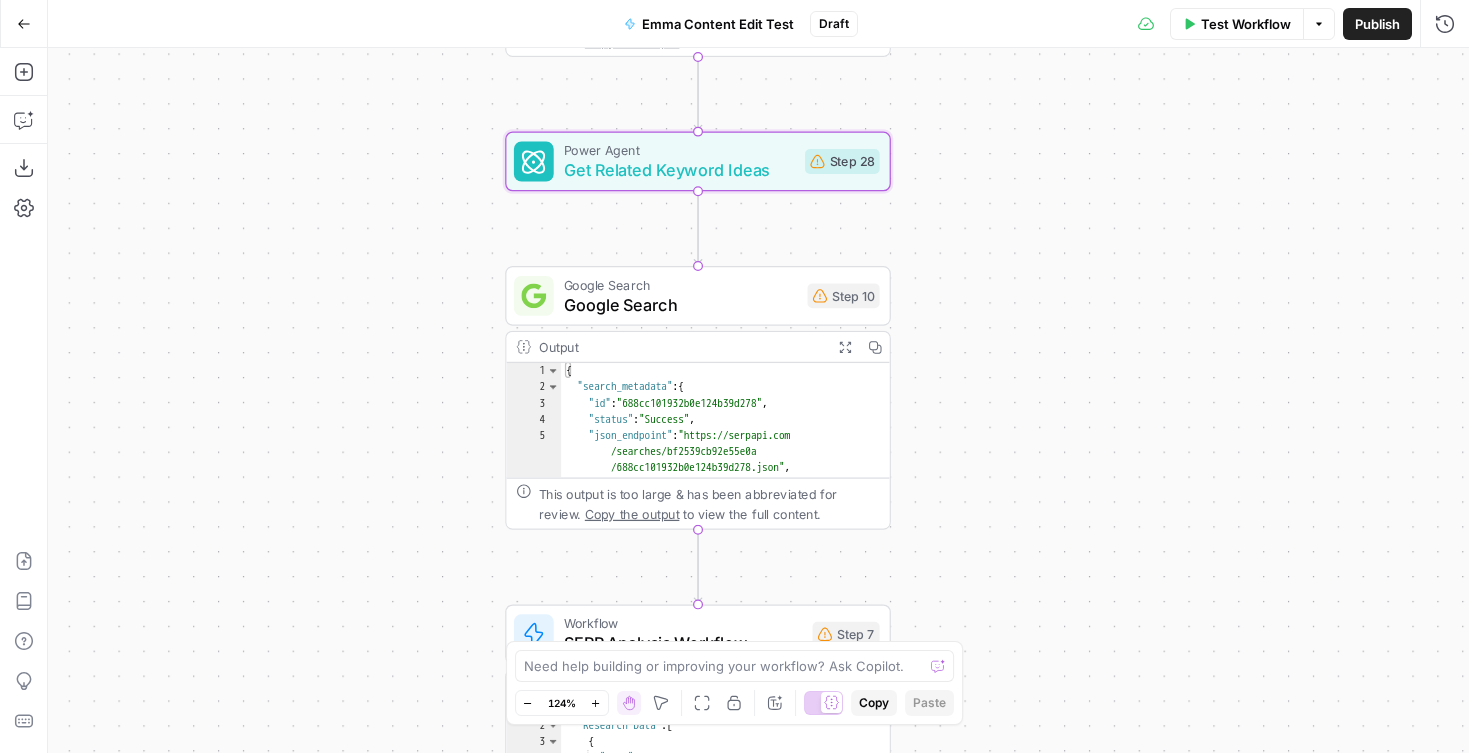 drag, startPoint x: 1006, startPoint y: 364, endPoint x: 861, endPoint y: 280, distance: 167.57387 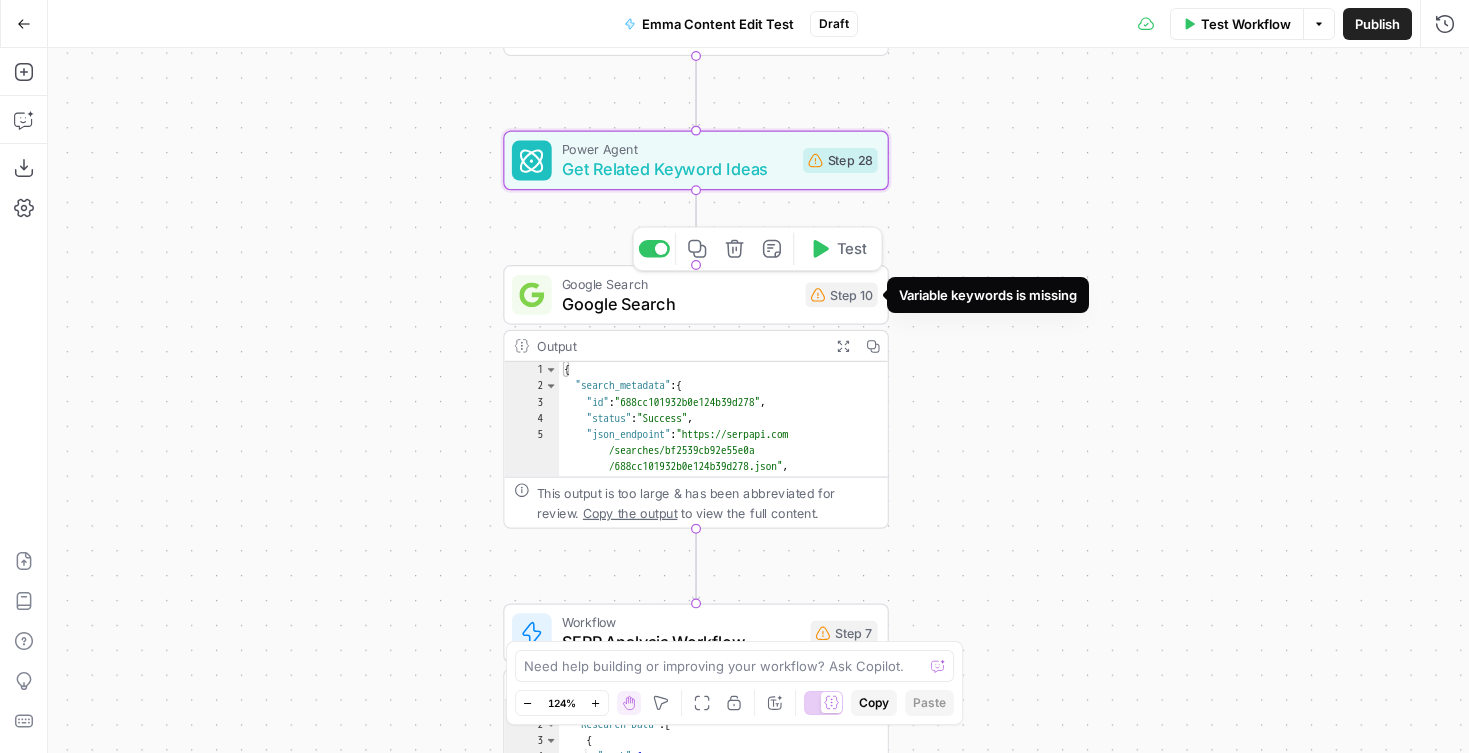 click on "Step 10" at bounding box center [842, 294] 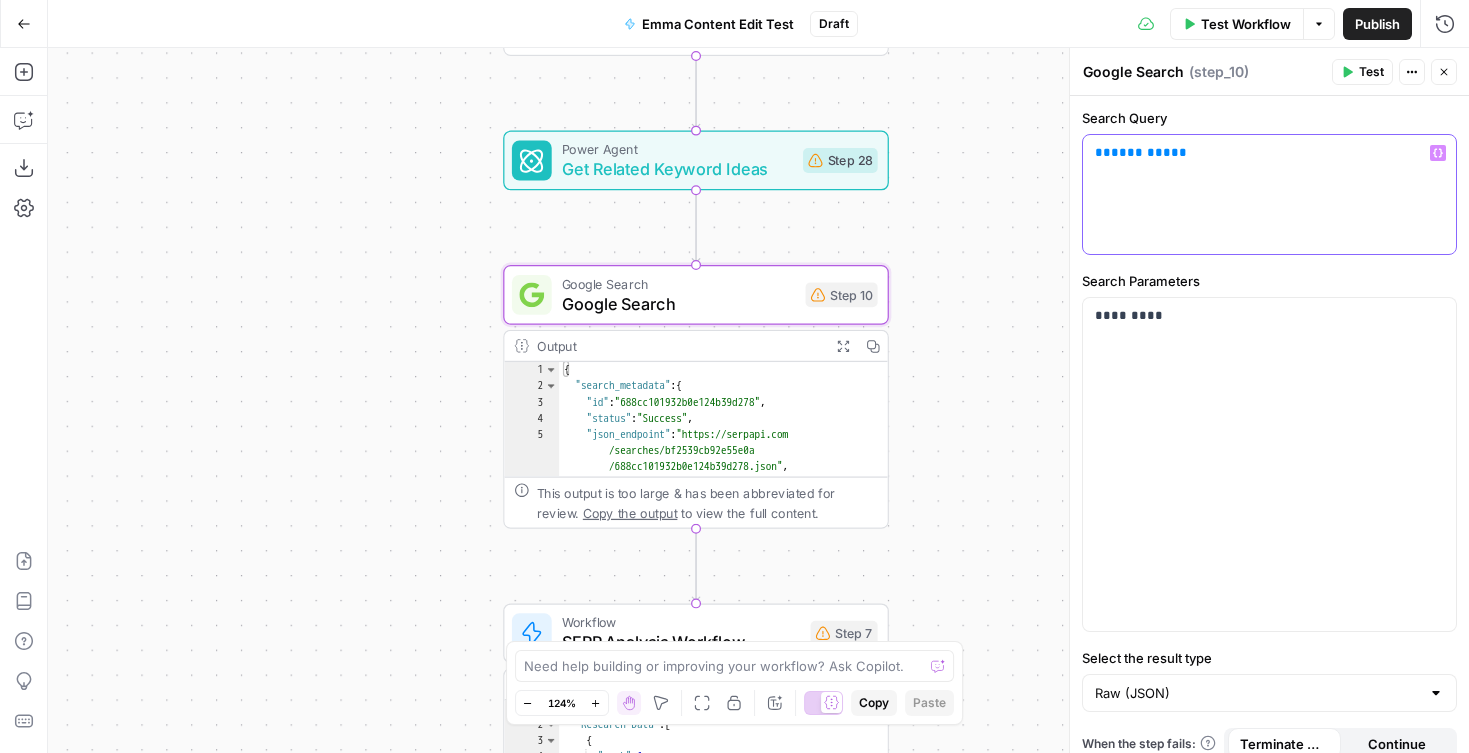 drag, startPoint x: 1319, startPoint y: 157, endPoint x: 972, endPoint y: 133, distance: 347.82898 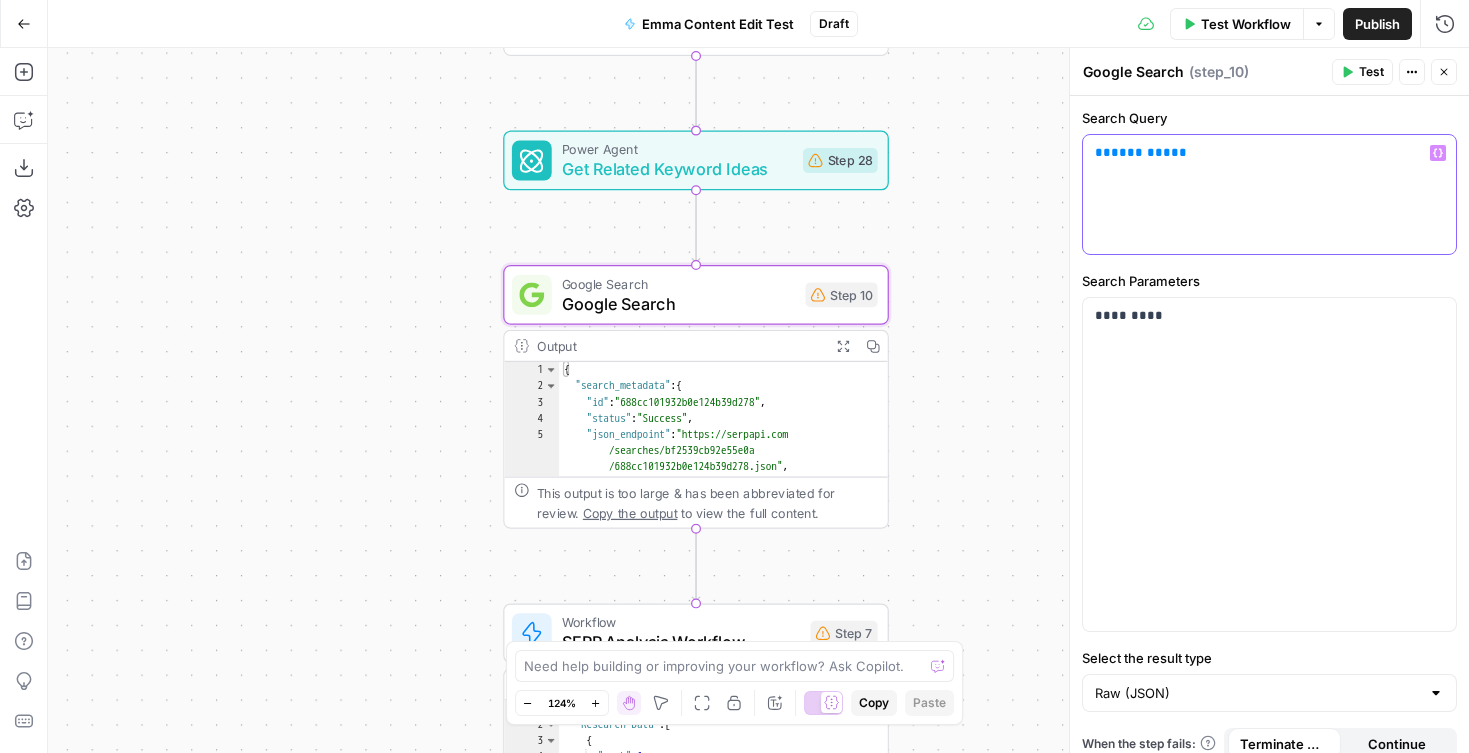 click on "**********" at bounding box center (734, 376) 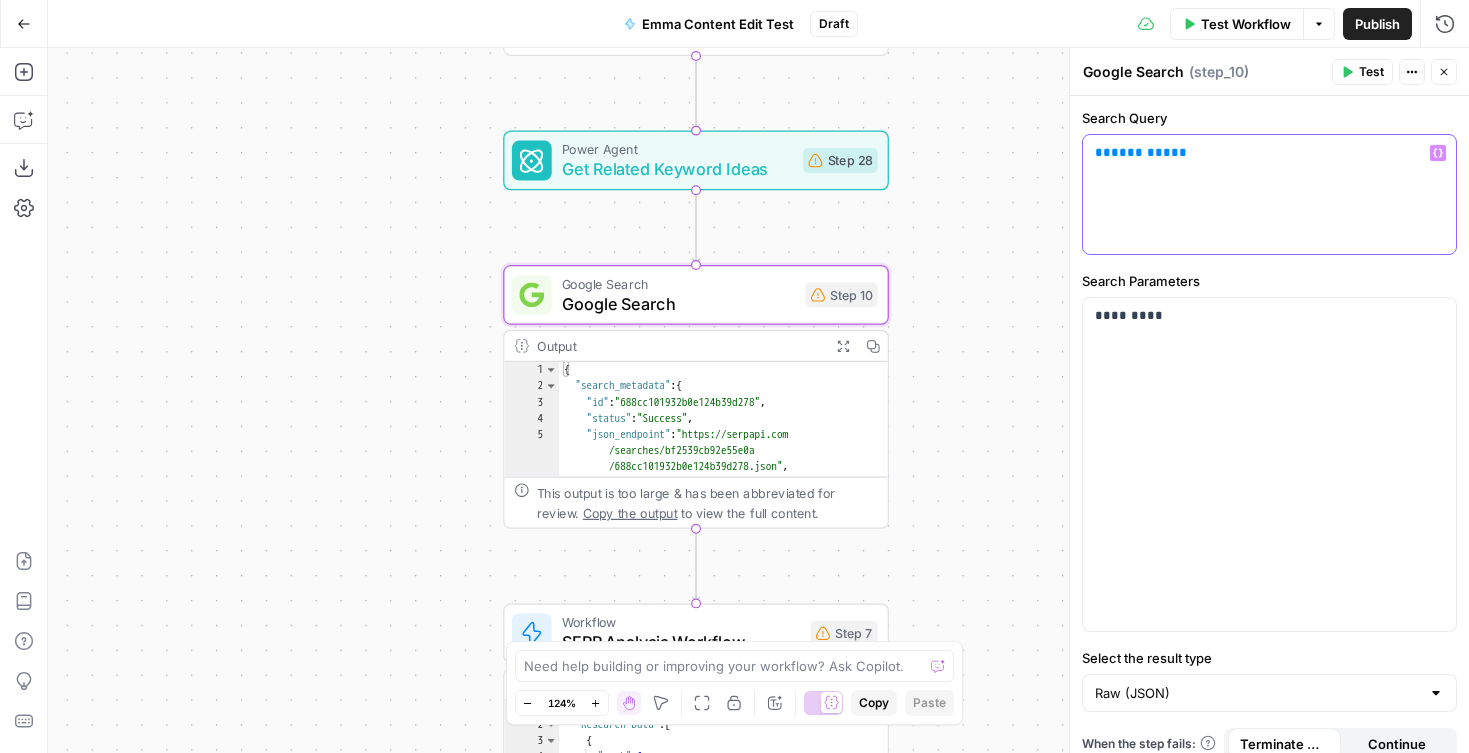 drag, startPoint x: 1196, startPoint y: 154, endPoint x: 1077, endPoint y: 157, distance: 119.03781 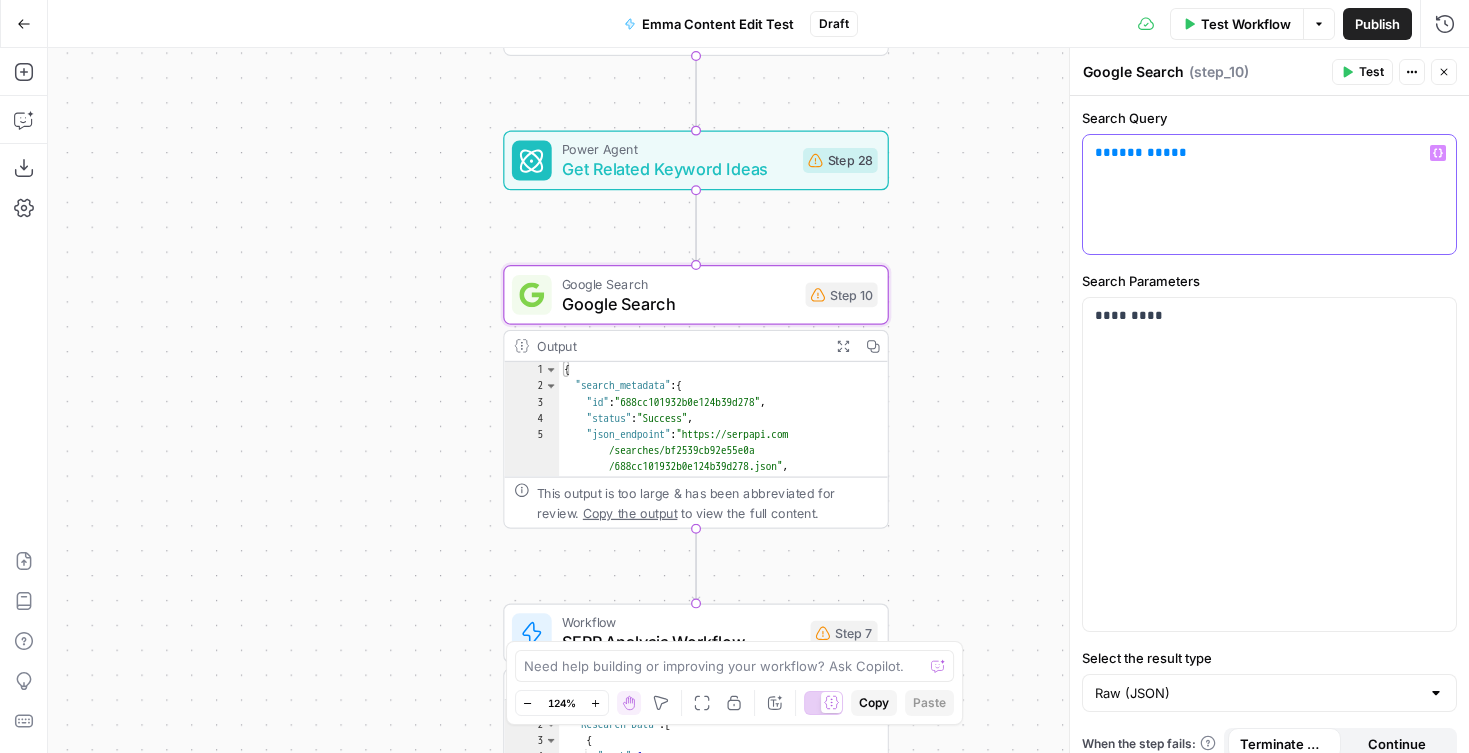 click on "Google Search Google Search  ( step_10 ) Test Actions Close Search Query ** ******** ** Variables Menu Search Parameters ********* Select the result type Raw (JSON) When the step fails: Terminate Workflow Continue" at bounding box center [1269, 400] 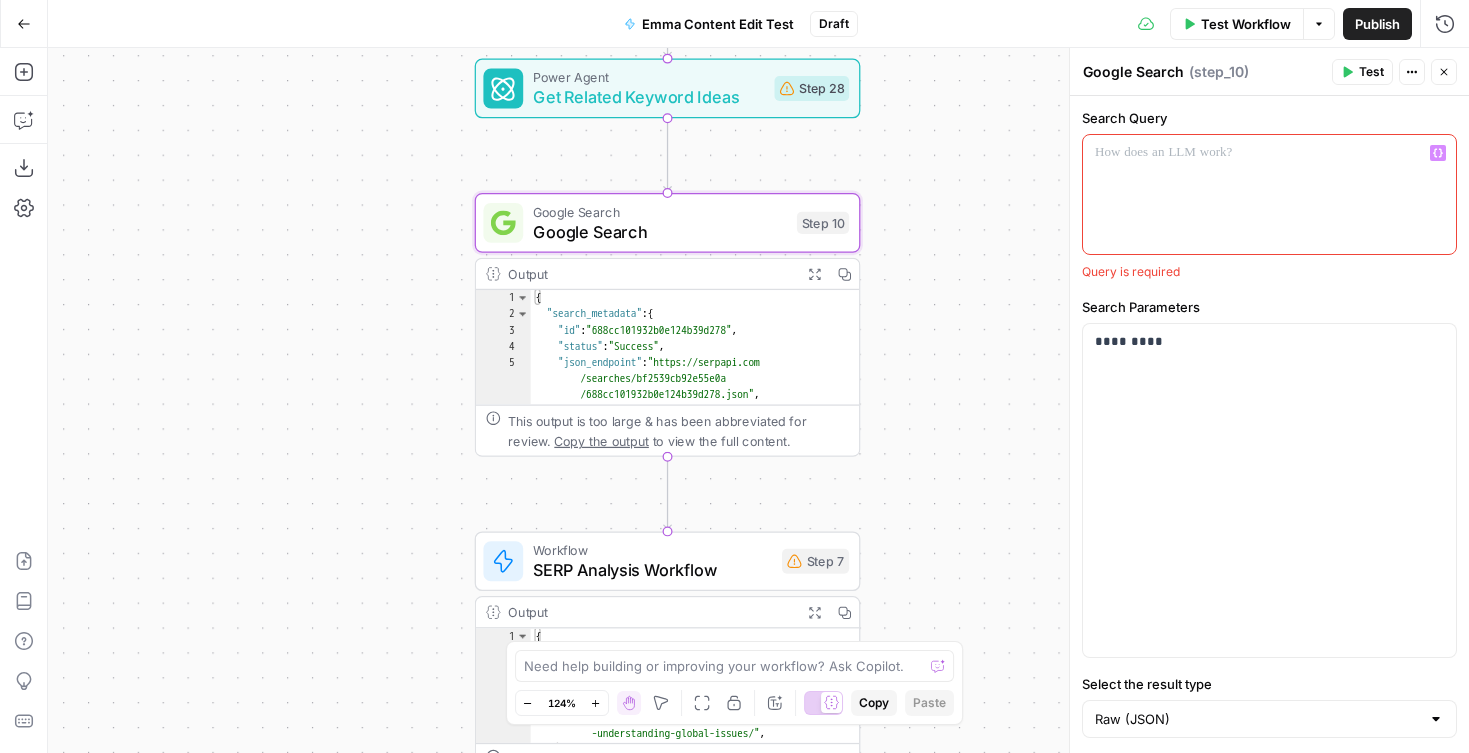 drag, startPoint x: 966, startPoint y: 298, endPoint x: 933, endPoint y: 179, distance: 123.49089 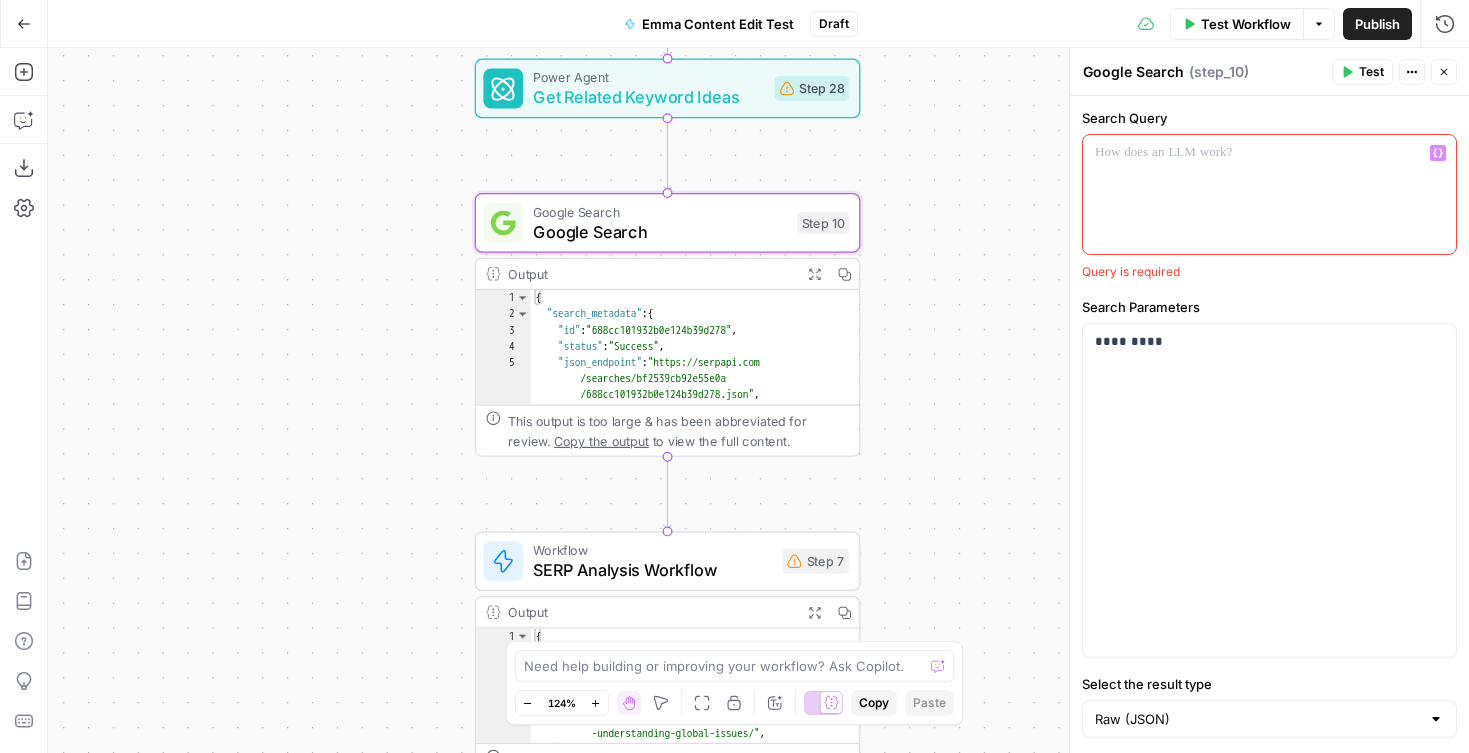 click on "{"sections" : ["# Building an Understanding of Global Issues in K–12 Students - Participate Learning
Building an Understanding of Global Issues in K–12 Students - Participate Learning
[Skip to content](<https://www .participatelearning.com/blog/global -competency-understanding-global-issues /#main>)
[![Participate Learning logo .com/>)
" ]" at bounding box center (758, 400) 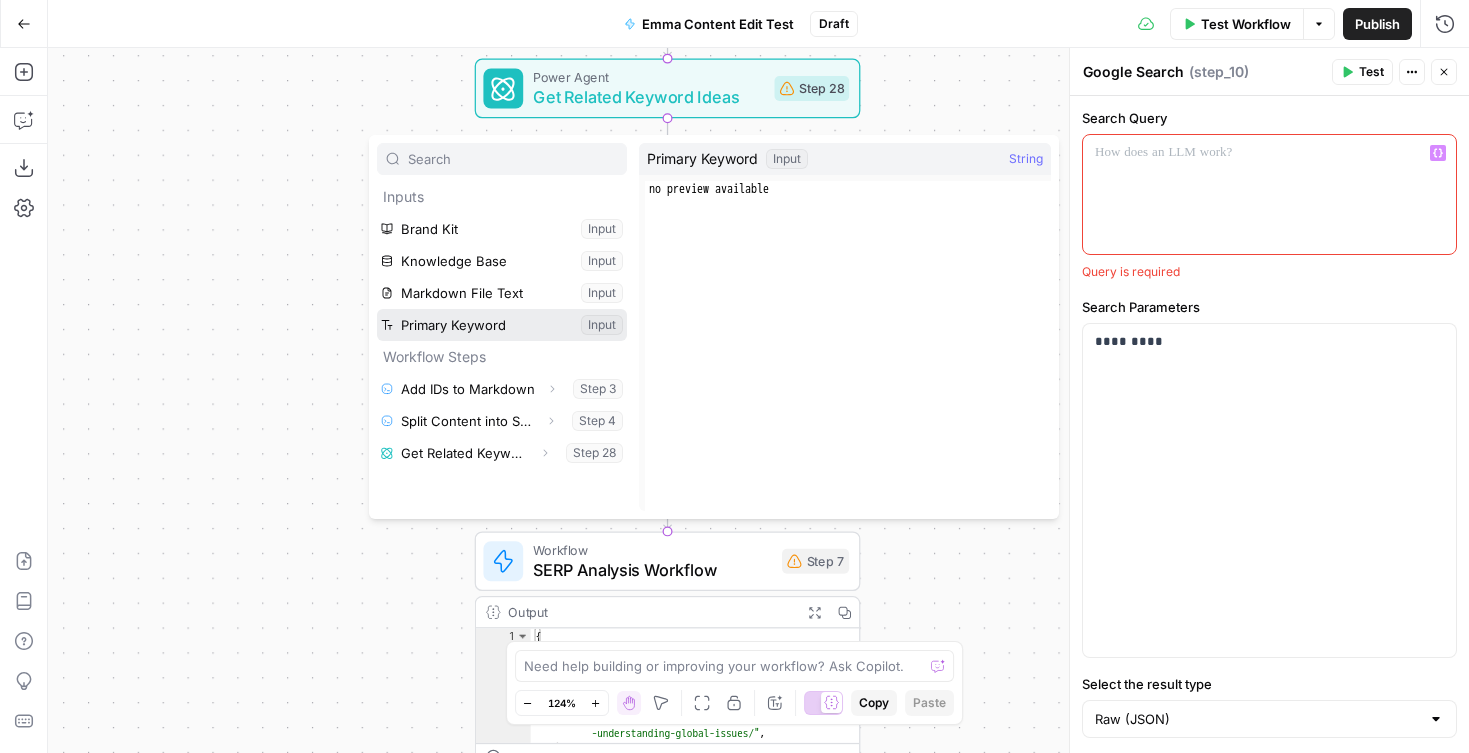 click at bounding box center [502, 325] 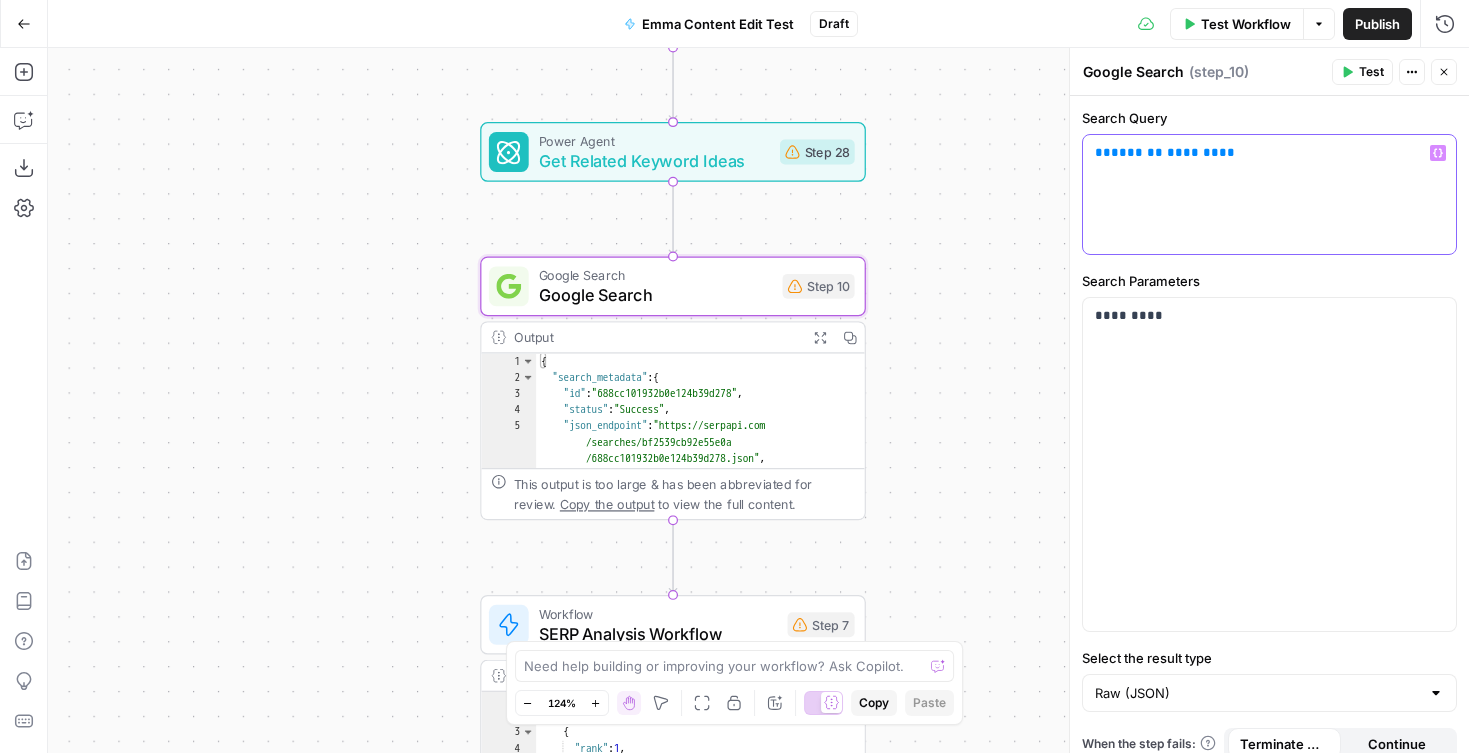 click 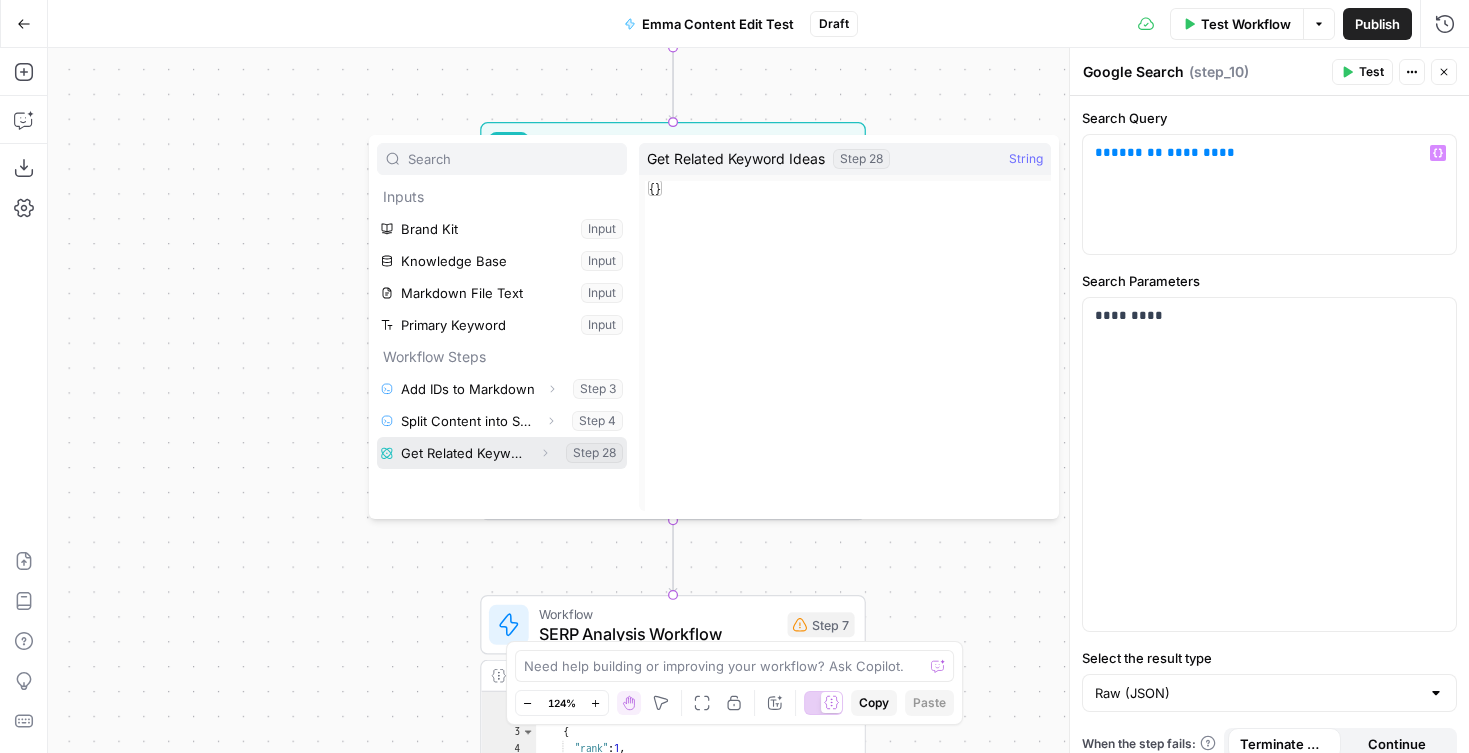 click at bounding box center (502, 453) 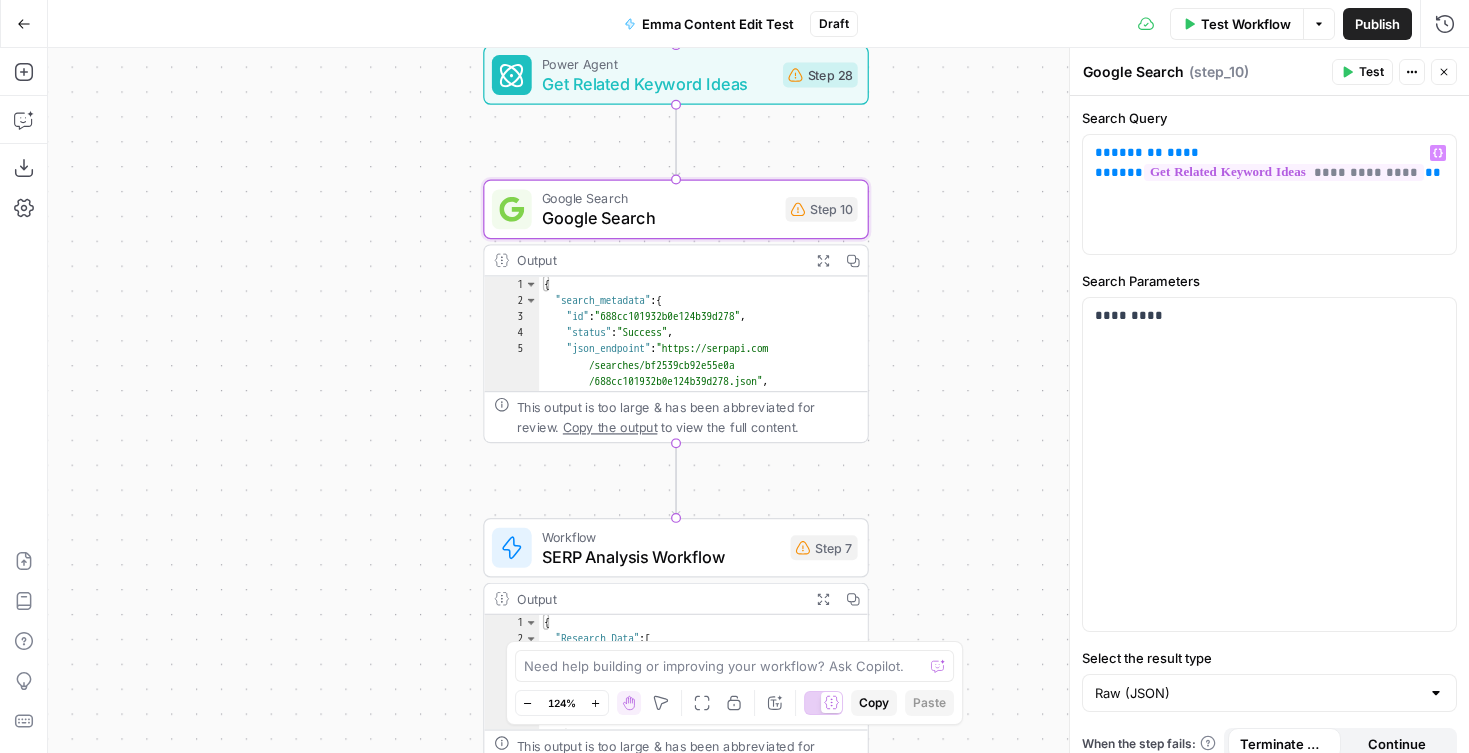drag, startPoint x: 958, startPoint y: 316, endPoint x: 976, endPoint y: 228, distance: 89.822044 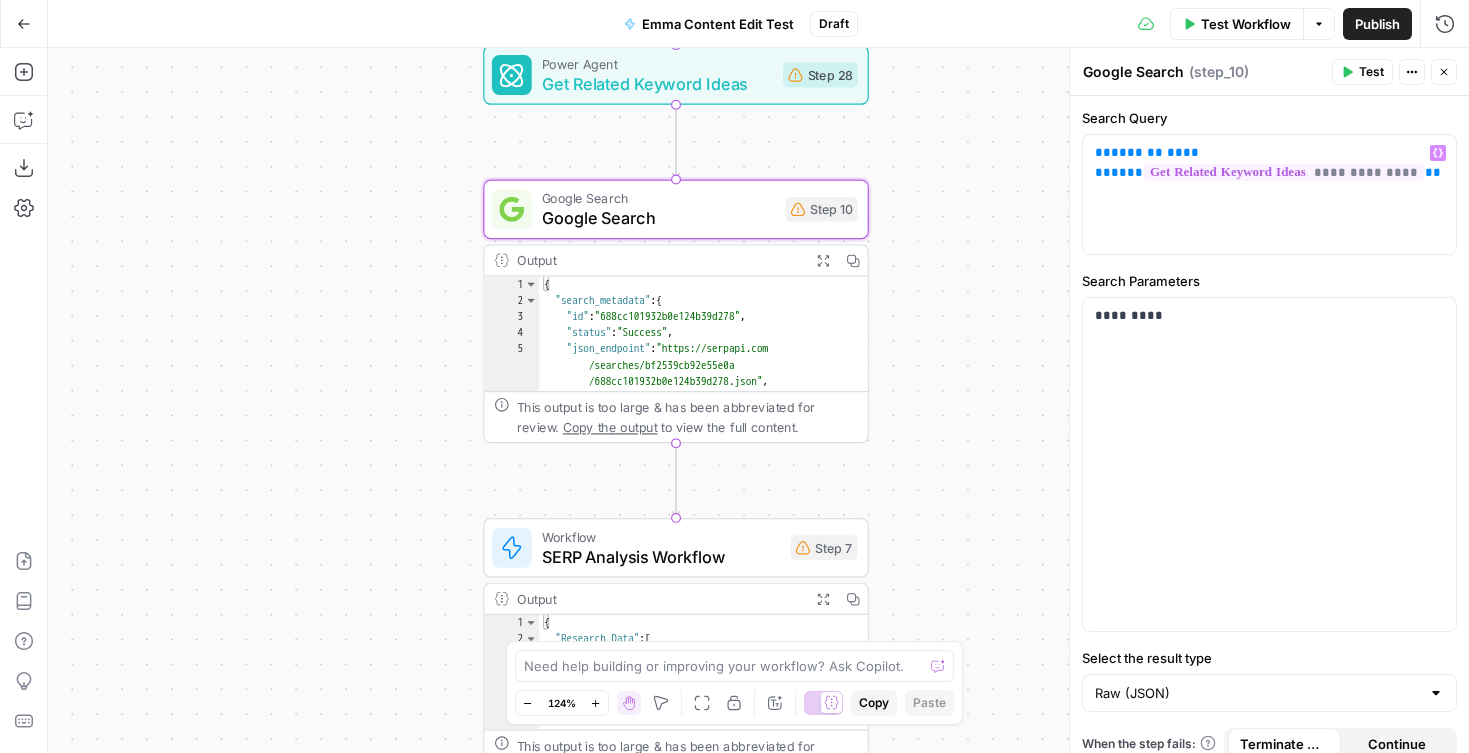click on "{"sections" : ["# Building an Understanding of Global Issues in K–12 Students - Participate Learning
Building an Understanding of Global Issues in K–12 Students - Participate Learning
[Skip to content](<https://www .participatelearning.com/blog/global -competency-understanding-global-issues /#main>)
[![Participate Learning logo .com/>)
" ]" at bounding box center [758, 400] 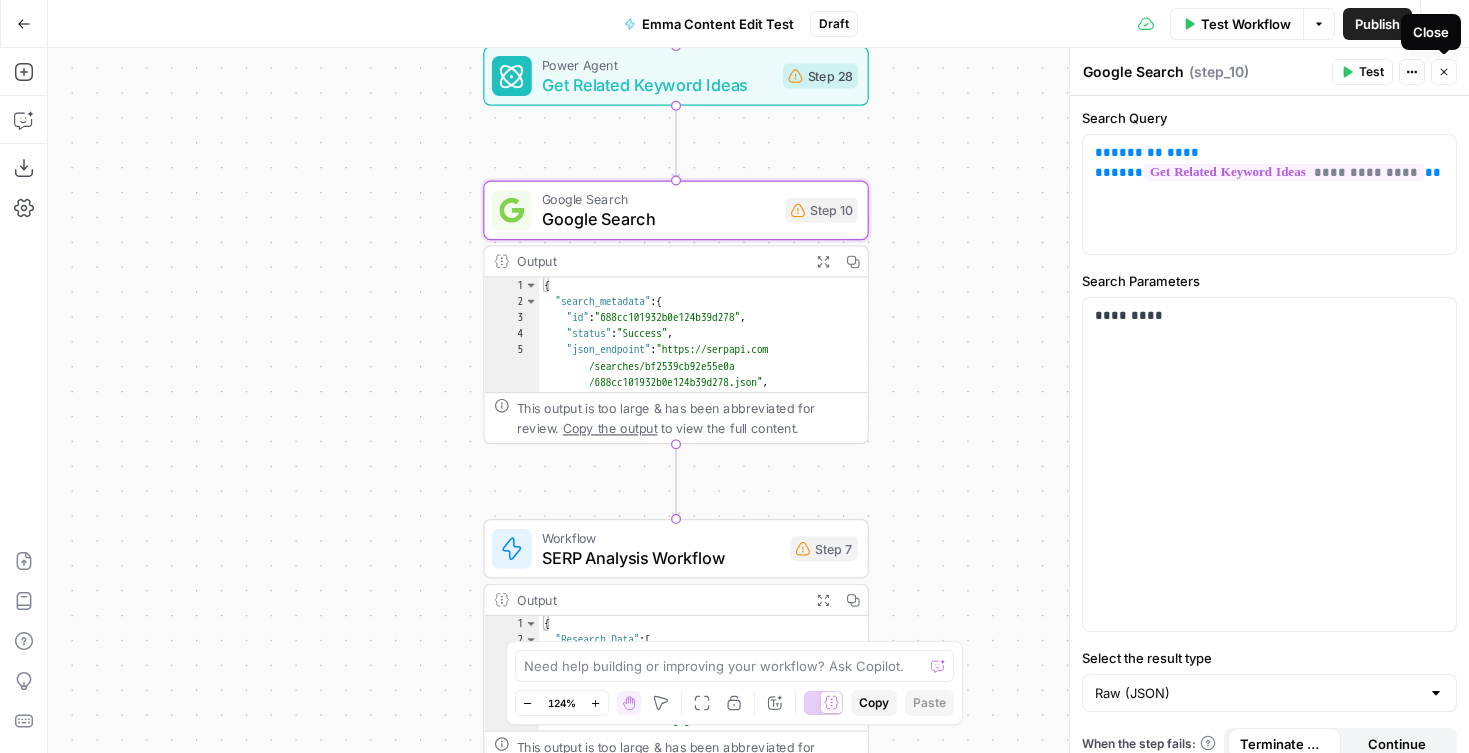 click 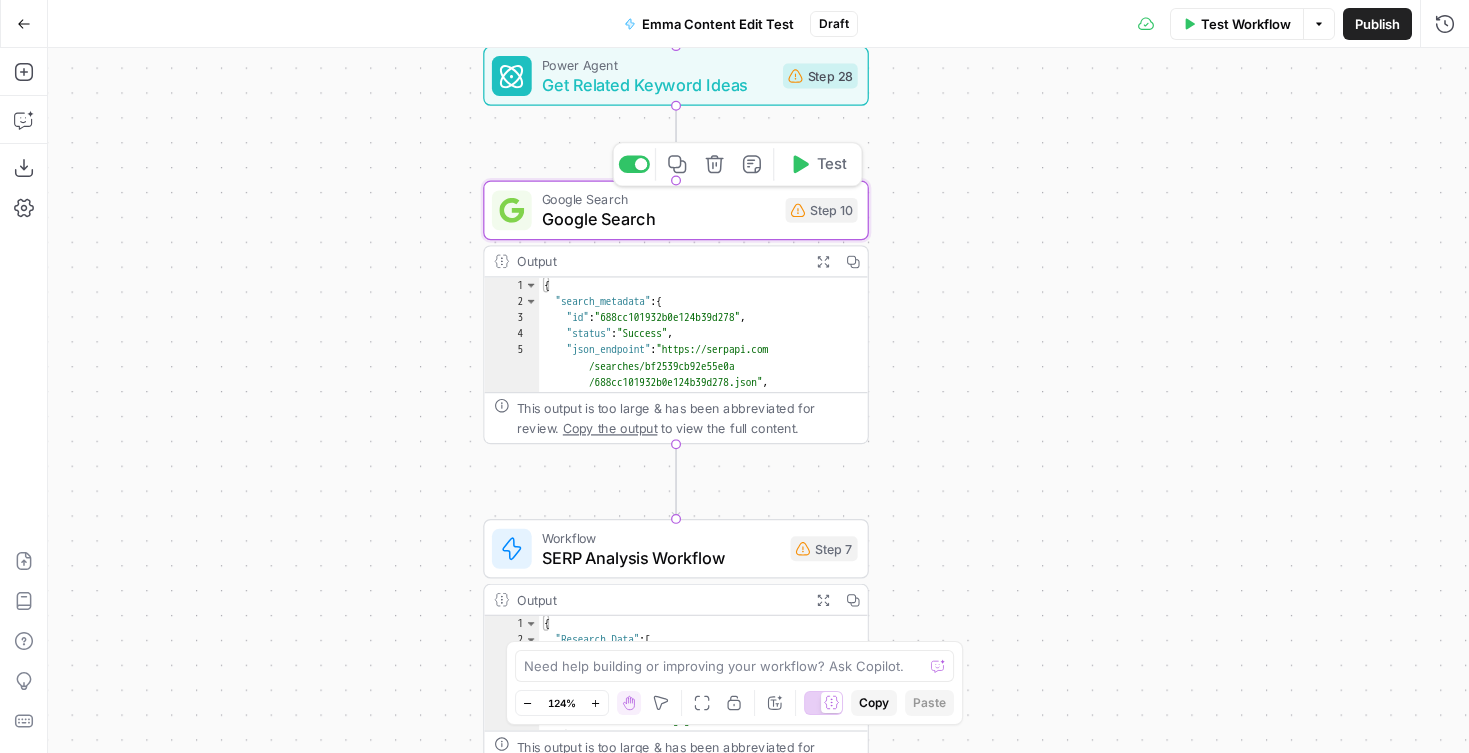 click on "Google Search" at bounding box center (659, 219) 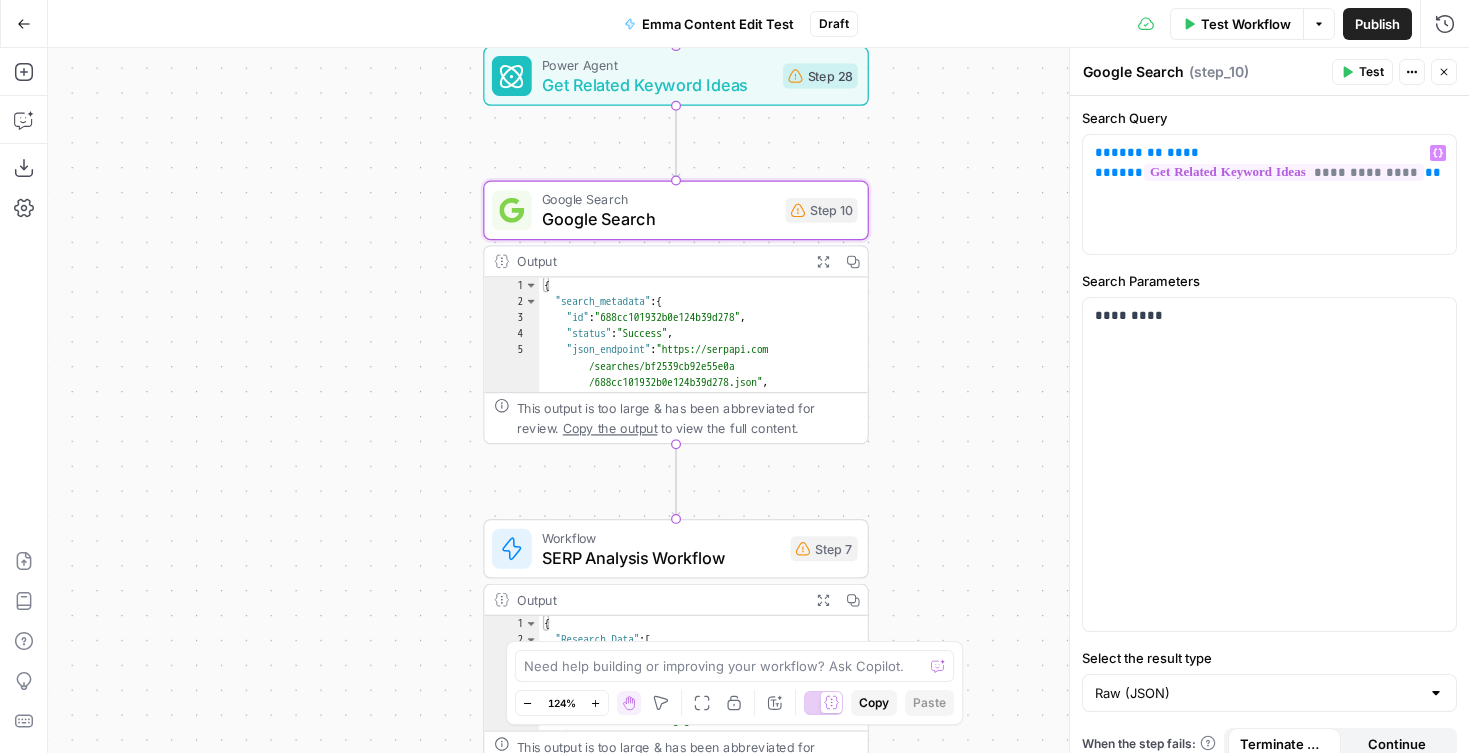 scroll, scrollTop: 17, scrollLeft: 0, axis: vertical 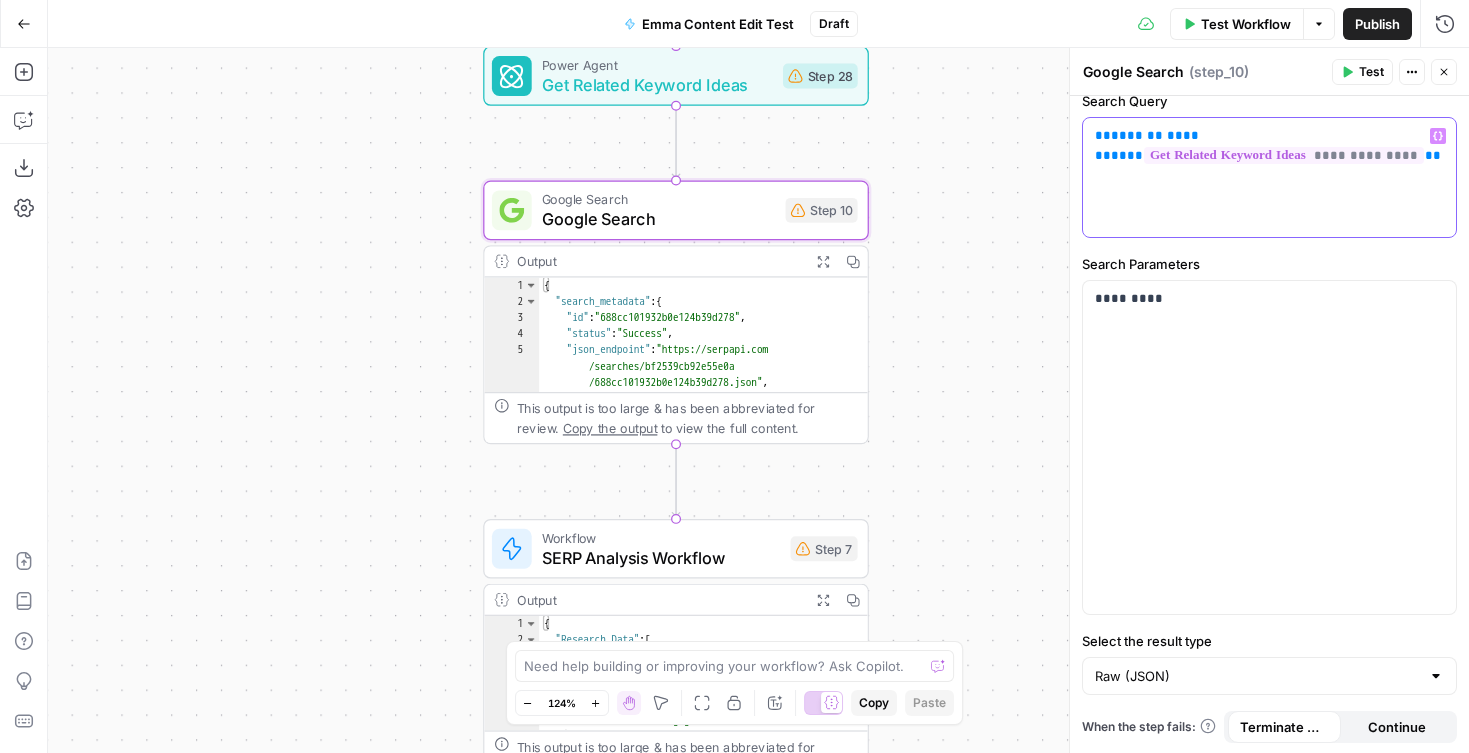 click on "*******" at bounding box center (1149, 145) 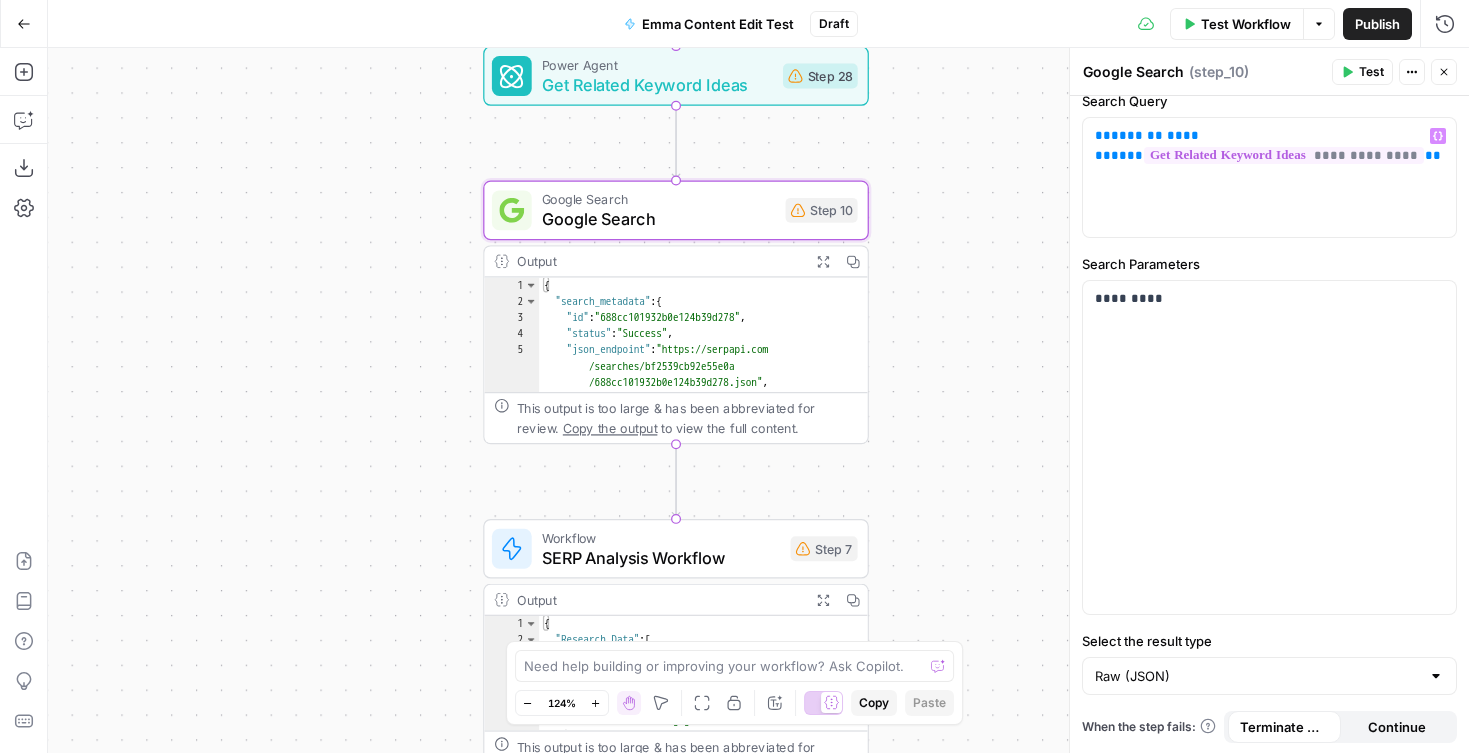 click on "{"sections" : ["# Building an Understanding of Global Issues in K–12 Students - Participate Learning
Building an Understanding of Global Issues in K–12 Students - Participate Learning
[Skip to content](<https://www .participatelearning.com/blog/global -competency-understanding-global-issues /#main>)
[![Participate Learning logo .com/>)
" ]" at bounding box center (758, 400) 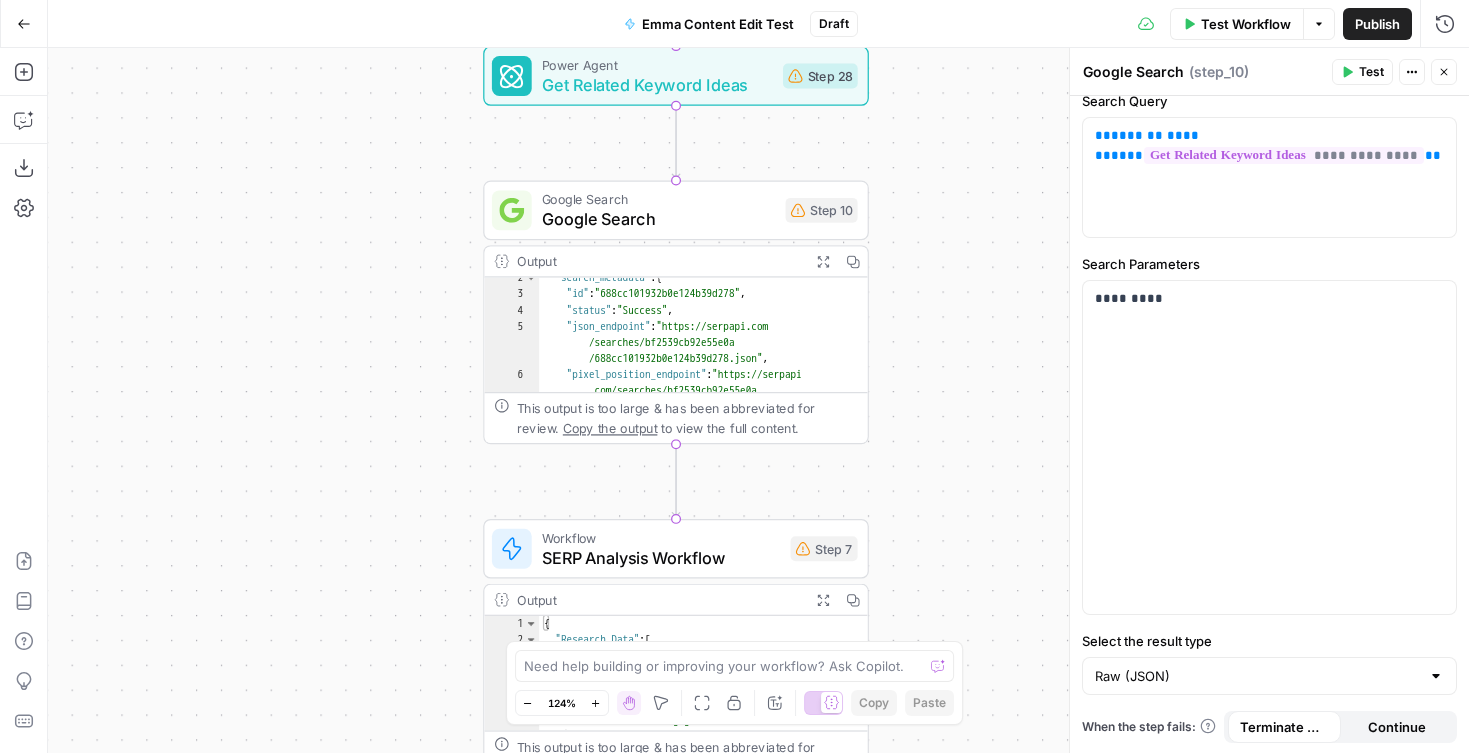 scroll, scrollTop: 21, scrollLeft: 0, axis: vertical 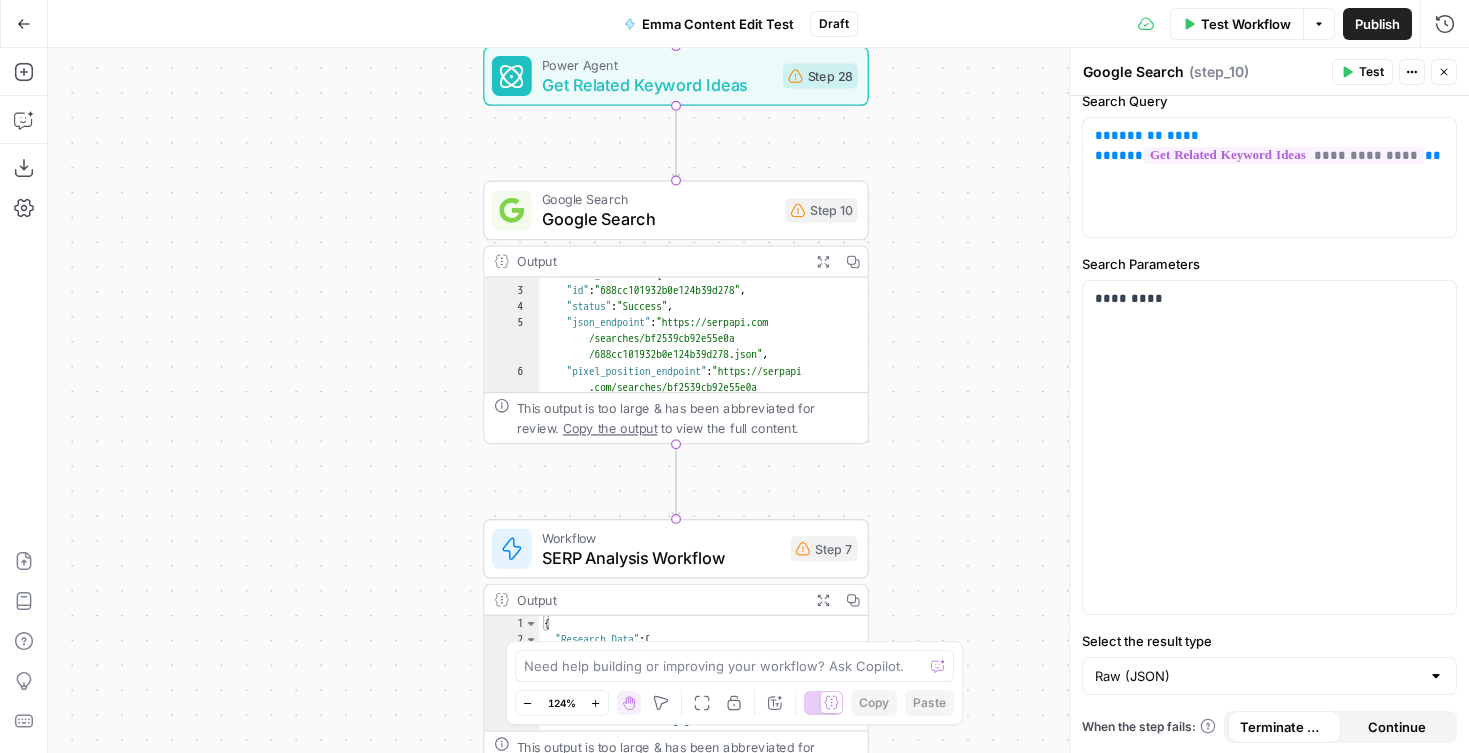 click 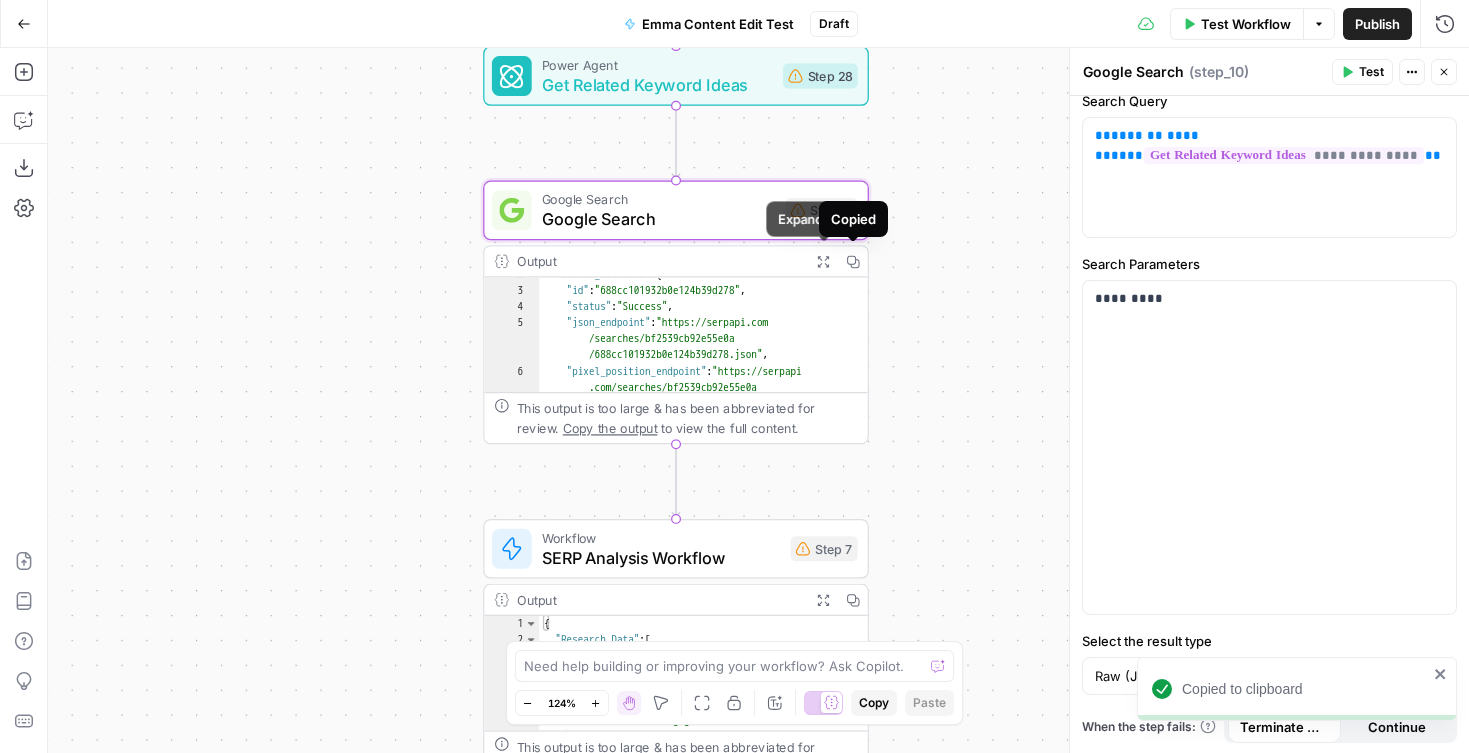 click 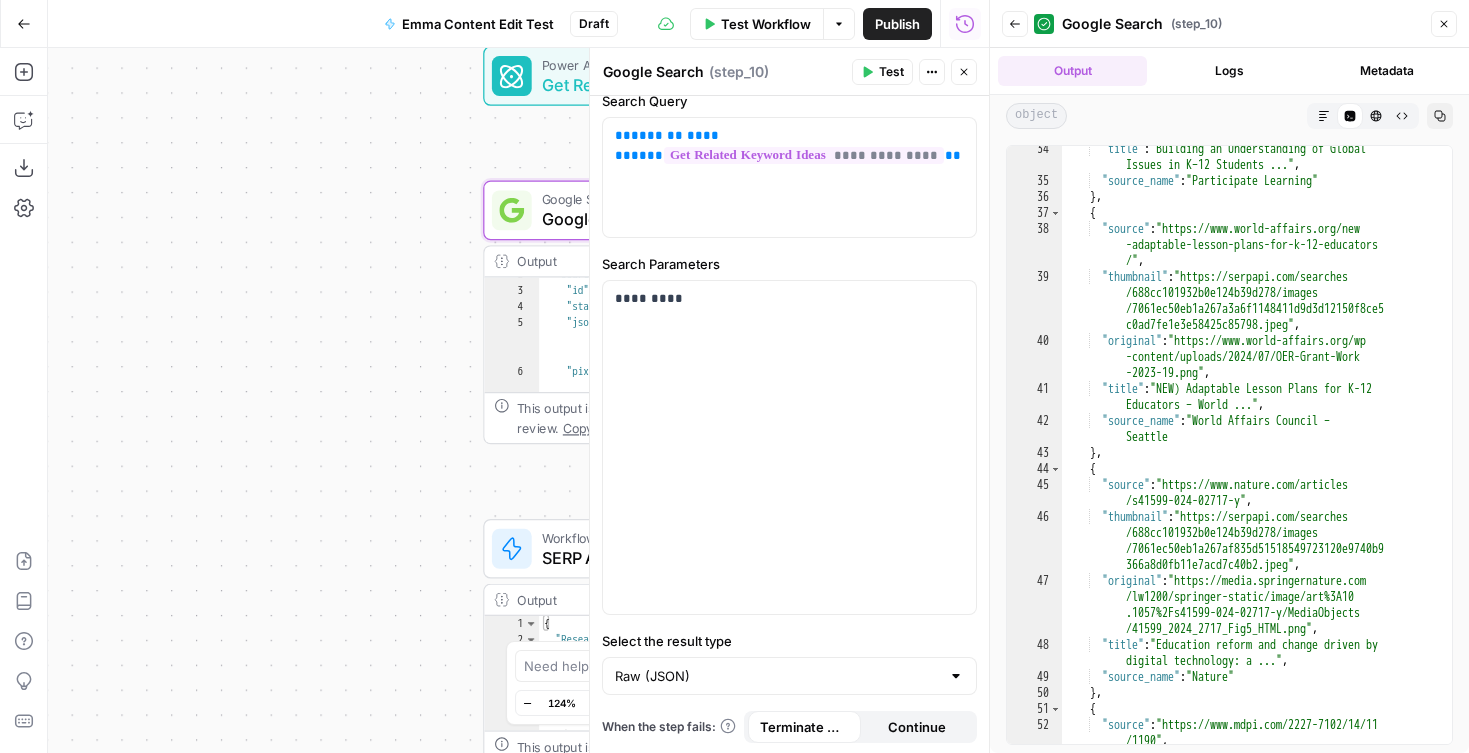scroll, scrollTop: 2053, scrollLeft: 0, axis: vertical 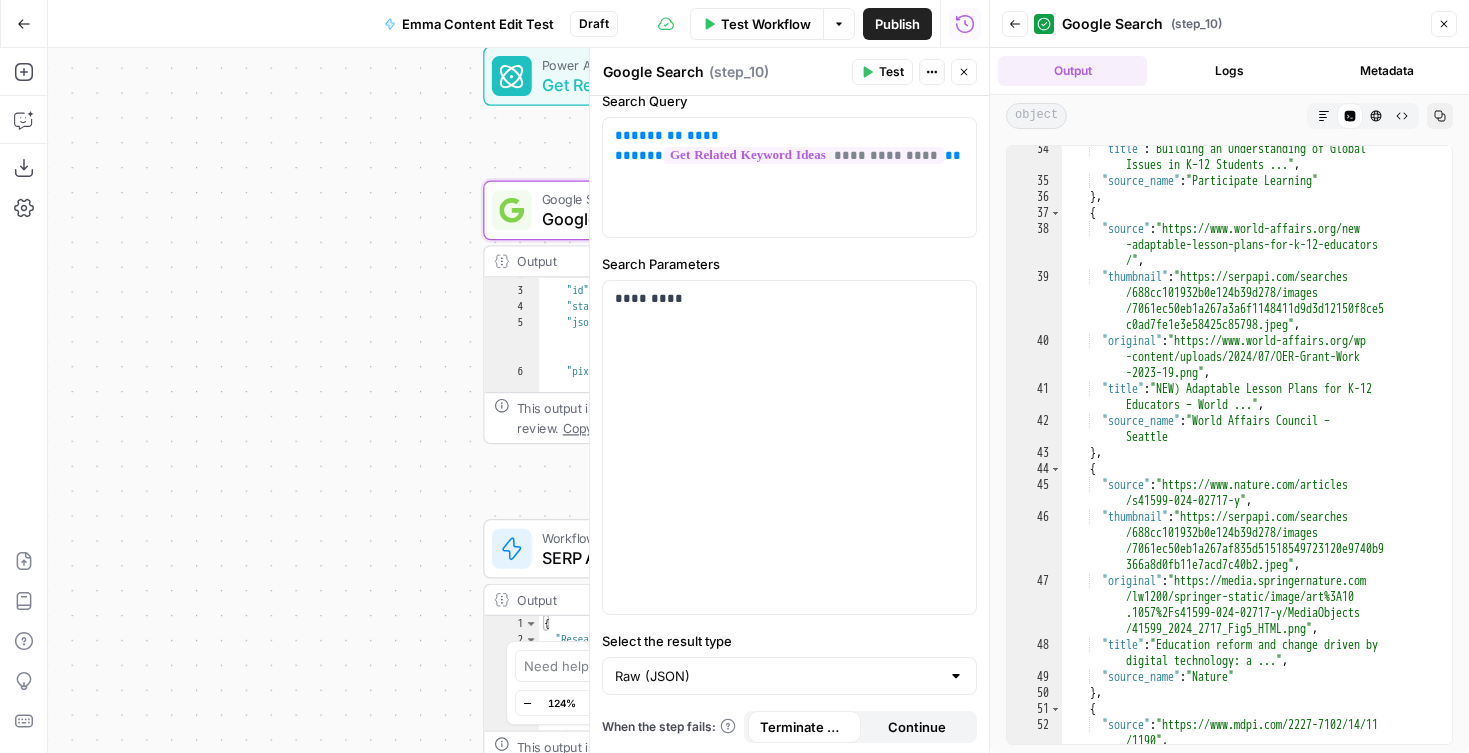 click 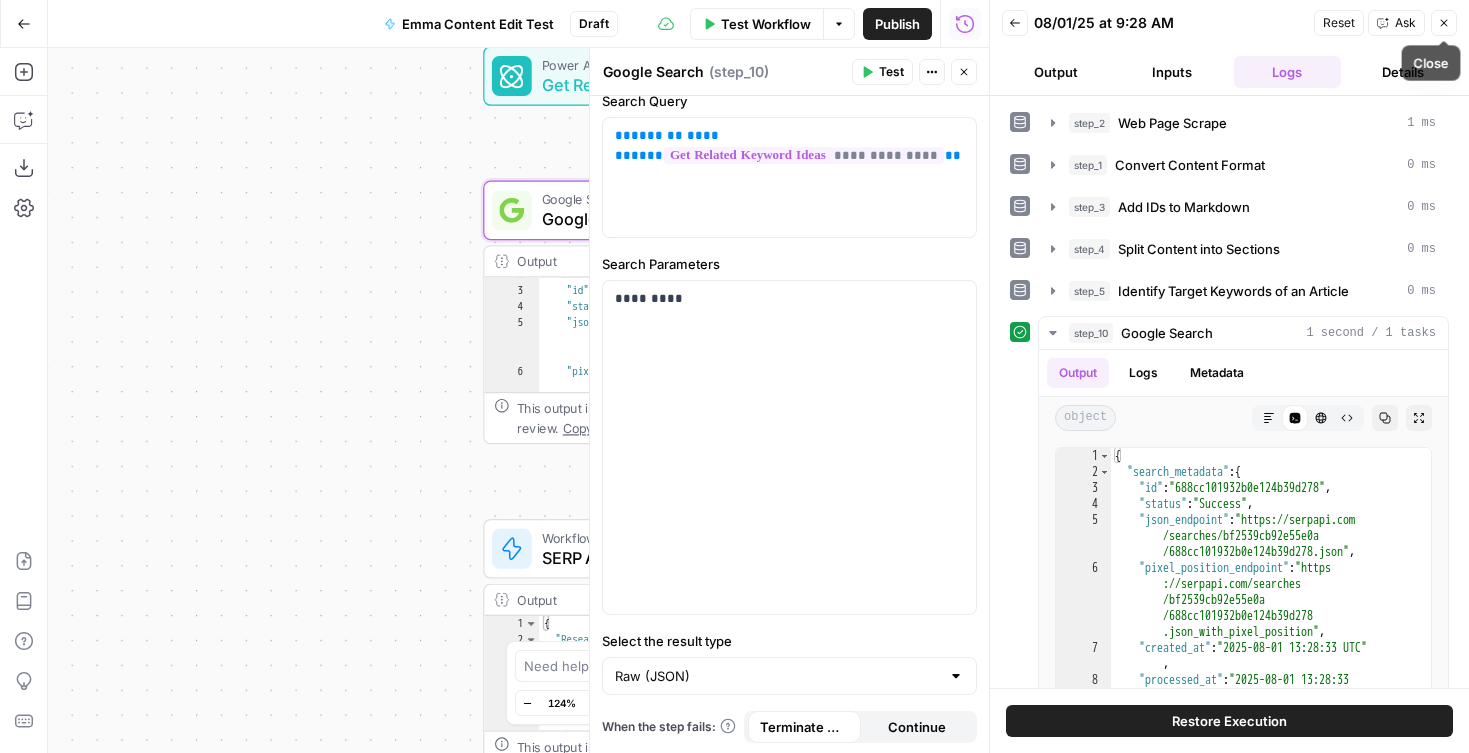 click on "Close" at bounding box center [1444, 23] 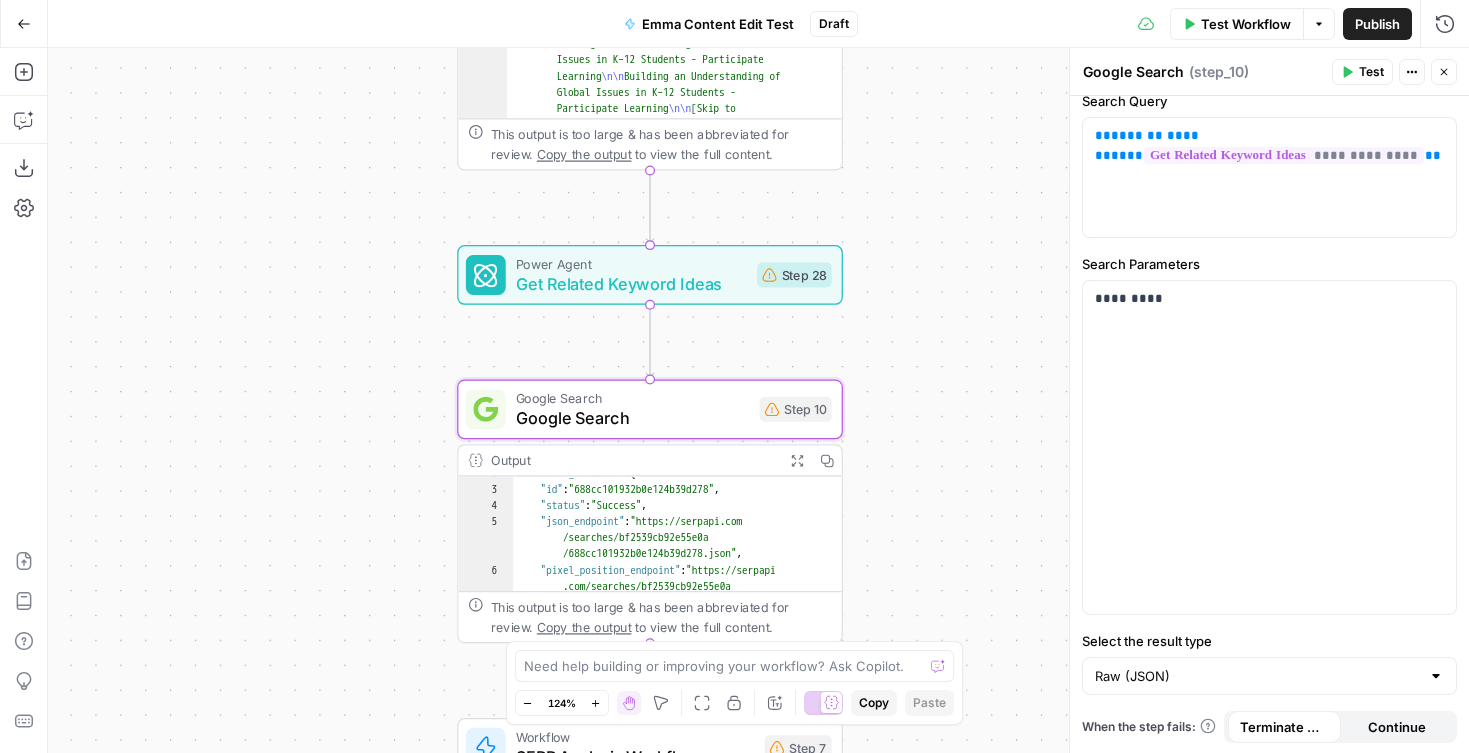 drag, startPoint x: 1010, startPoint y: 155, endPoint x: 981, endPoint y: 268, distance: 116.6619 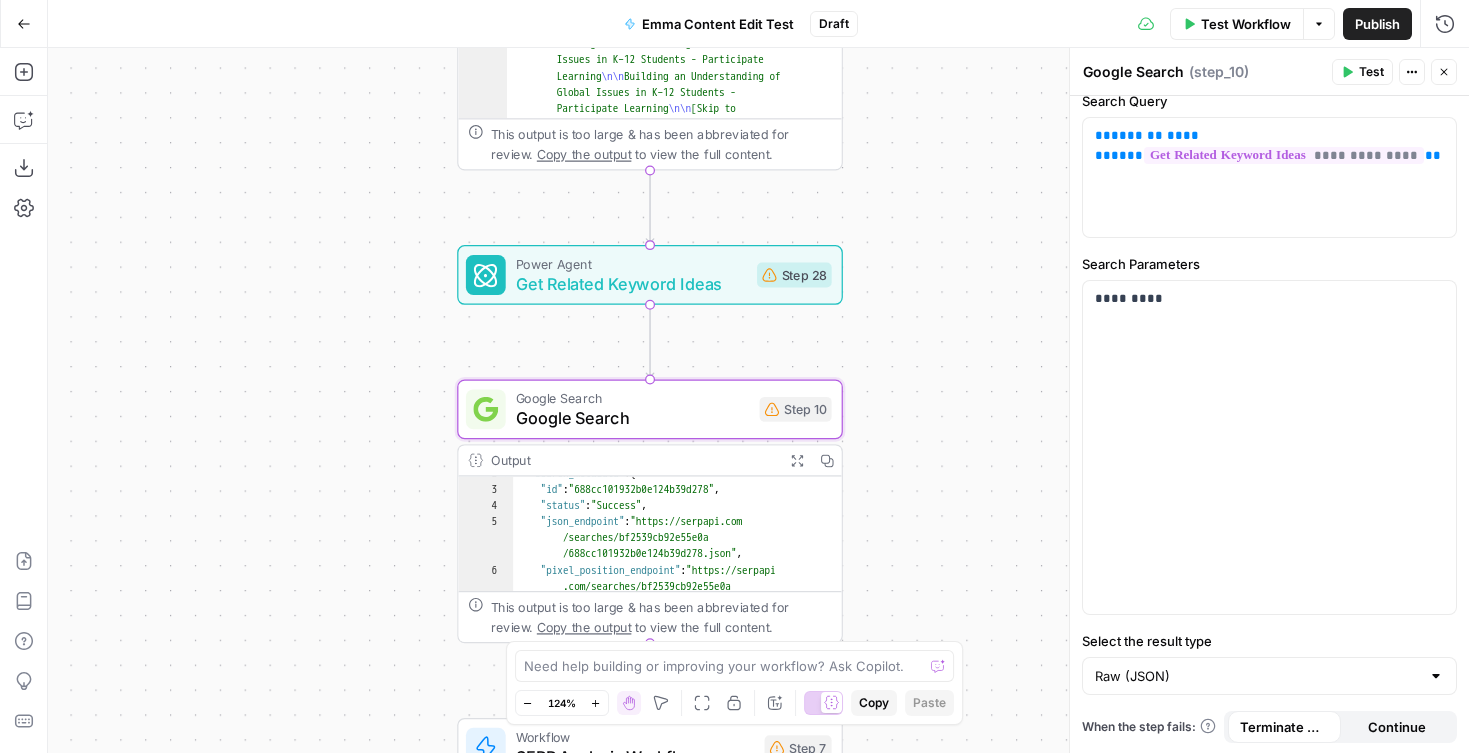 click on "{"sections" : ["# Building an Understanding of Global Issues in K–12 Students - Participate Learning
Building an Understanding of Global Issues in K–12 Students - Participate Learning
[Skip to content](<https://www .participatelearning.com/blog/global -competency-understanding-global-issues /#main>)
[![Participate Learning logo .com/>)
" ]" at bounding box center (758, 400) 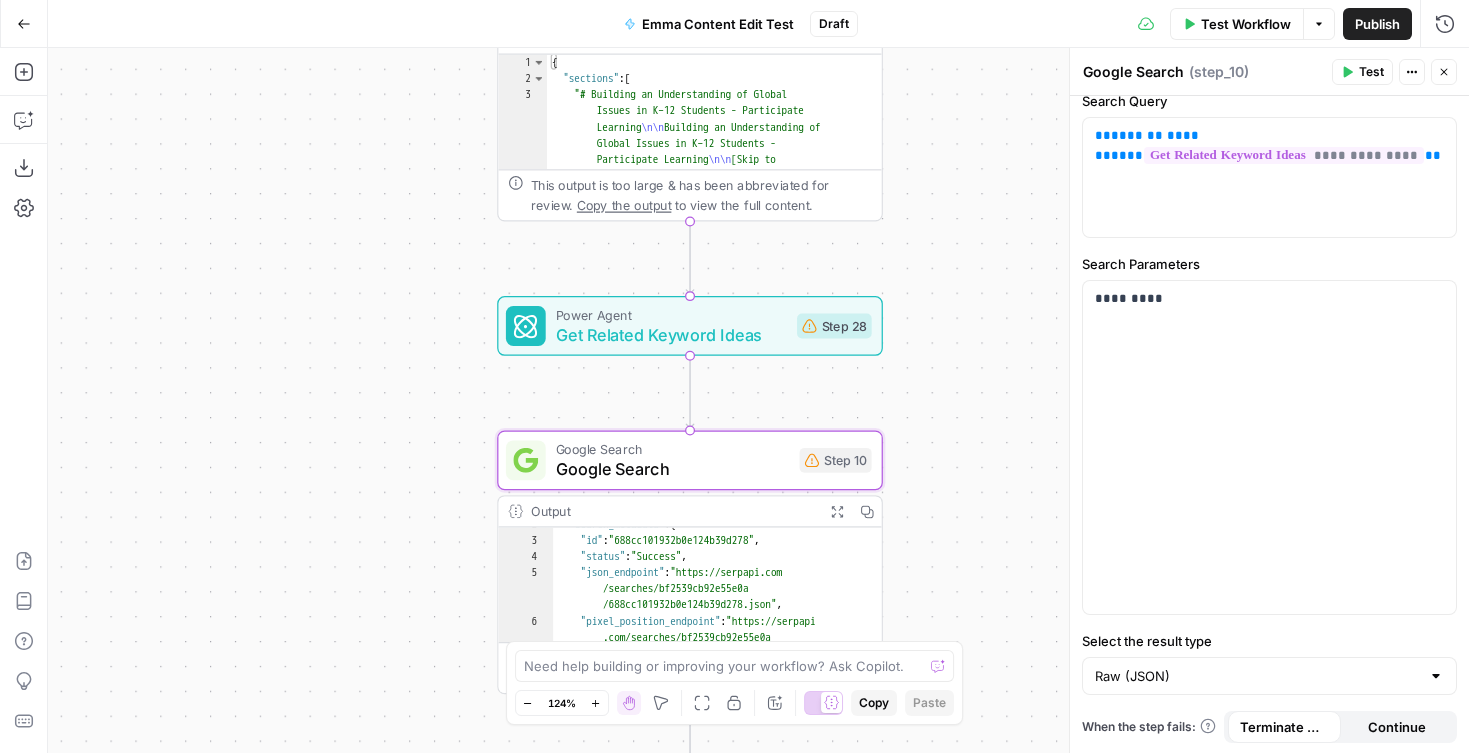 drag, startPoint x: 946, startPoint y: 167, endPoint x: 985, endPoint y: 216, distance: 62.625874 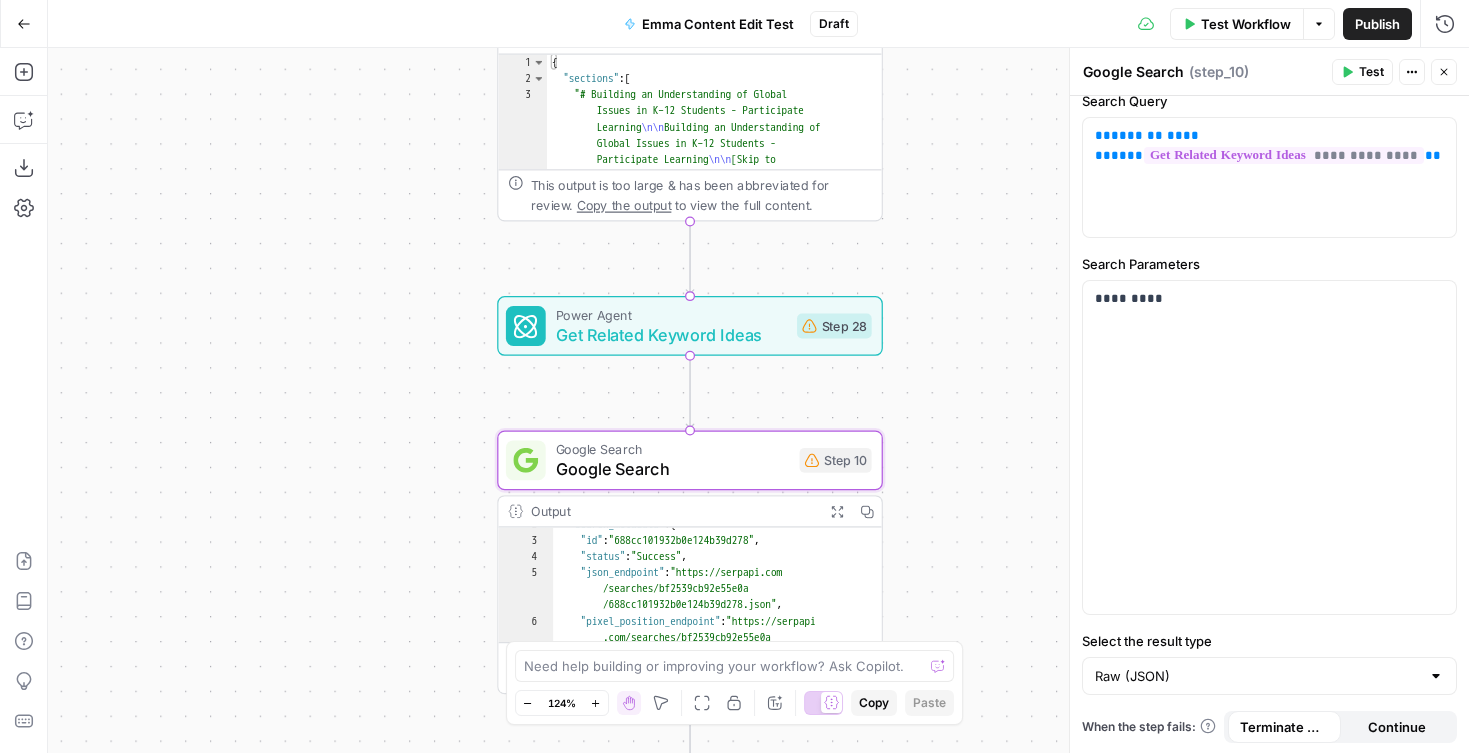 click on "{"sections" : ["# Building an Understanding of Global Issues in K–12 Students - Participate Learning
Building an Understanding of Global Issues in K–12 Students - Participate Learning
[Skip to content](<https://www .participatelearning.com/blog/global -competency-understanding-global-issues /#main>)
[![Participate Learning logo .com/>)
" ]" at bounding box center (758, 400) 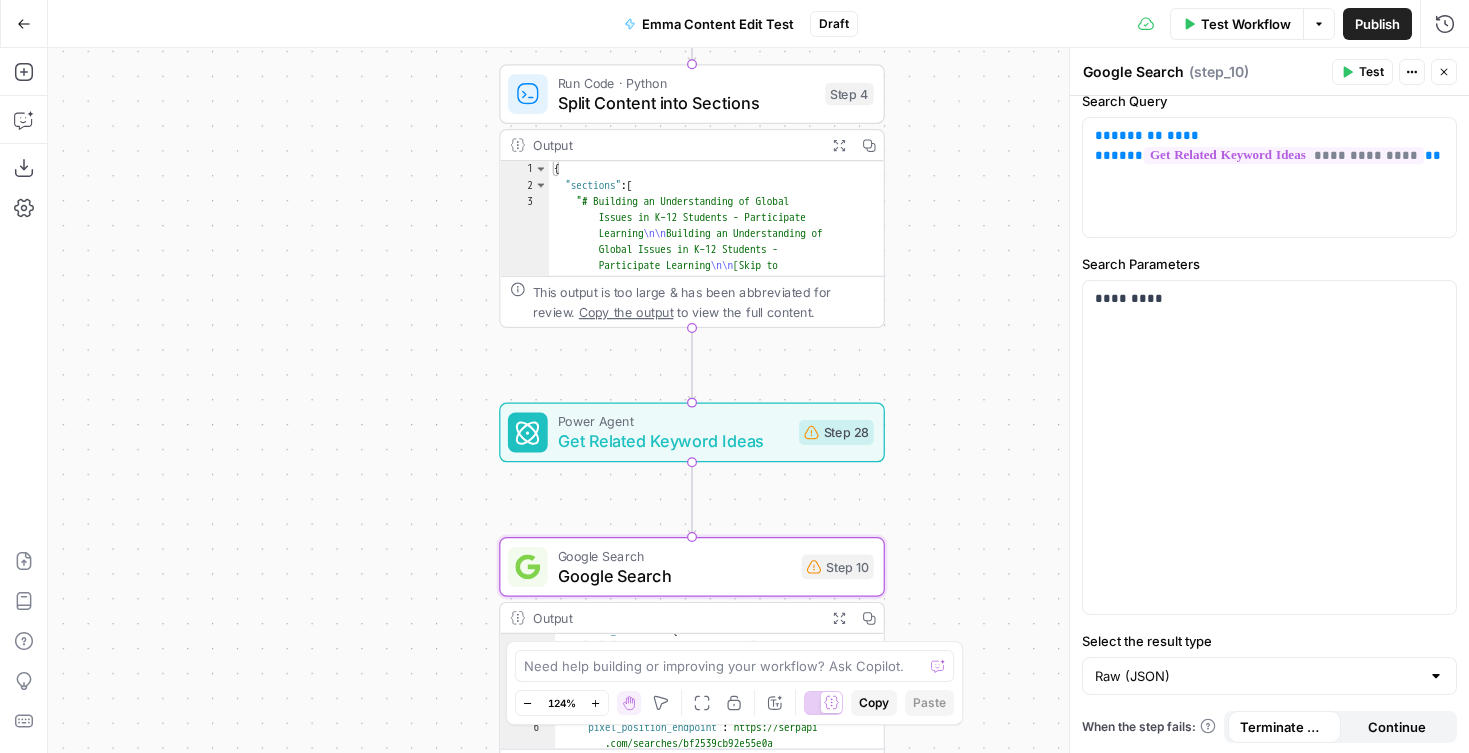 drag, startPoint x: 959, startPoint y: 142, endPoint x: 960, endPoint y: 245, distance: 103.00485 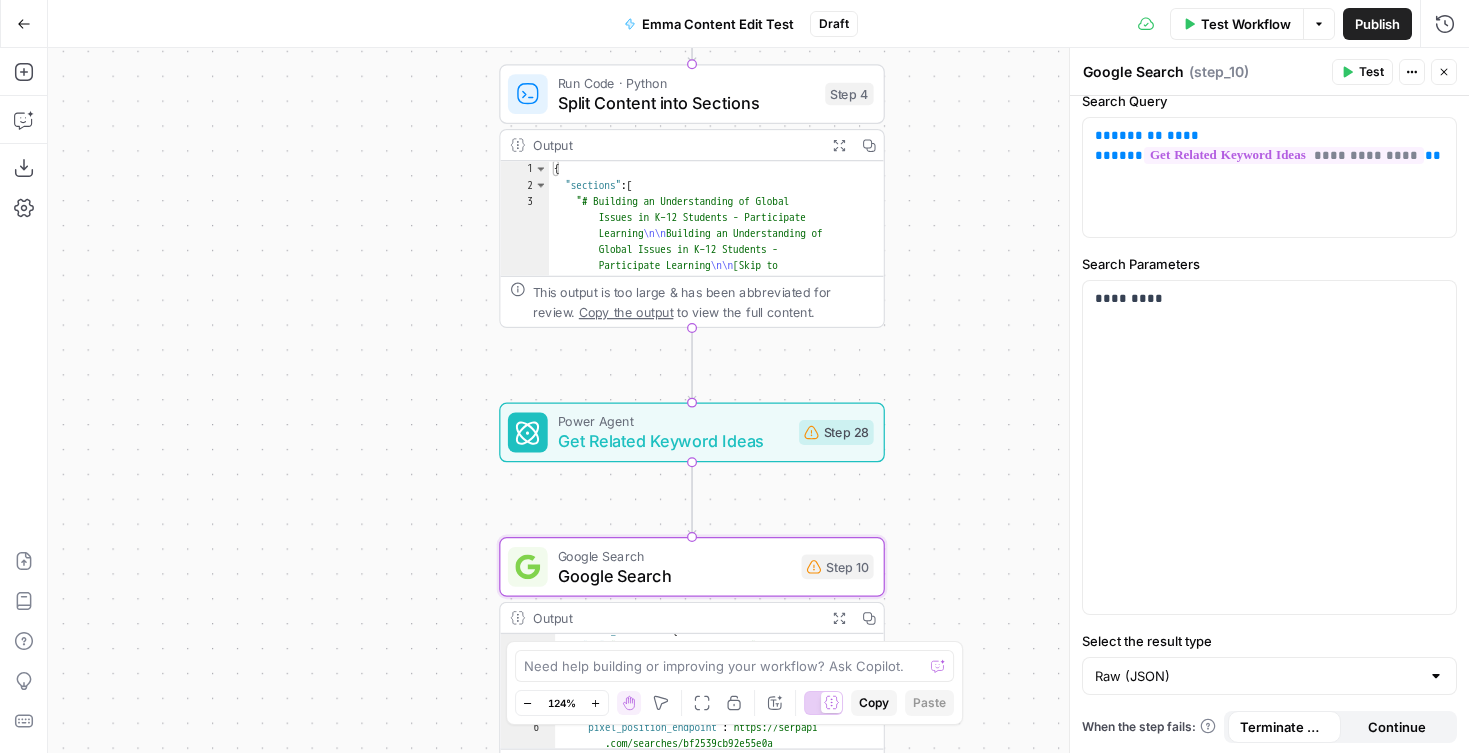 click on "{"sections" : ["# Building an Understanding of Global Issues in K–12 Students - Participate Learning
Building an Understanding of Global Issues in K–12 Students - Participate Learning
[Skip to content](<https://www .participatelearning.com/blog/global -competency-understanding-global-issues /#main>)
[![Participate Learning logo .com/>)
" ]" at bounding box center (758, 400) 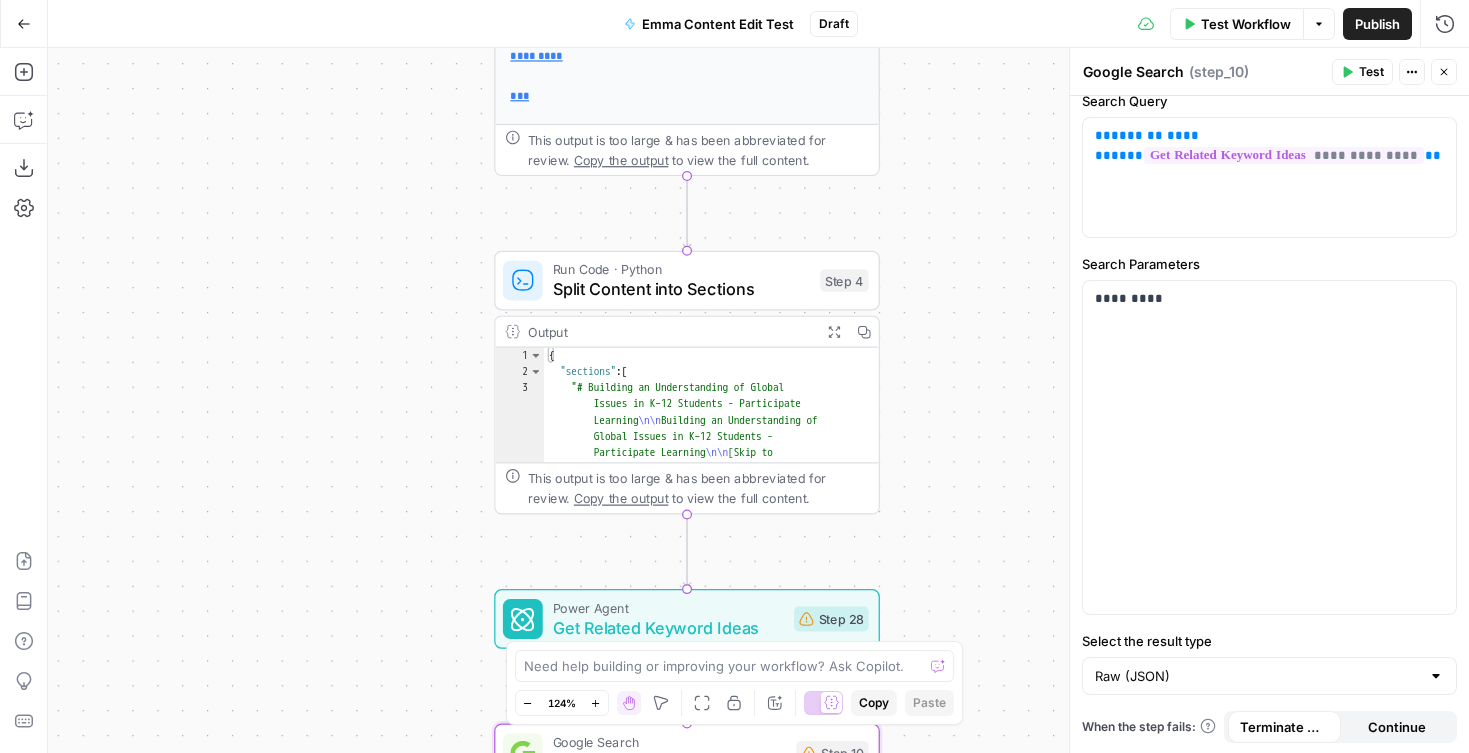drag, startPoint x: 966, startPoint y: 178, endPoint x: 964, endPoint y: 210, distance: 32.06244 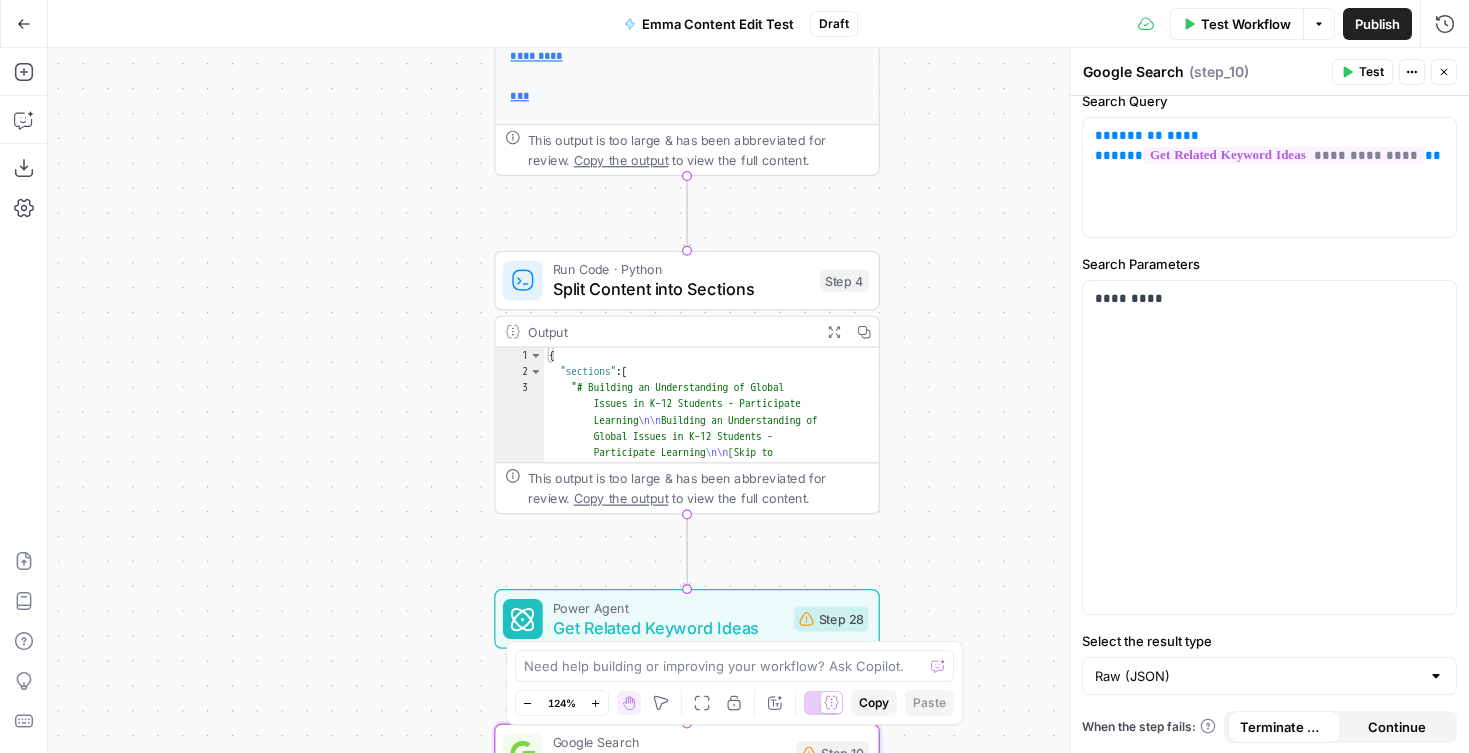click on "{"sections" : ["# Building an Understanding of Global Issues in K–12 Students - Participate Learning
Building an Understanding of Global Issues in K–12 Students - Participate Learning
[Skip to content](<https://www .participatelearning.com/blog/global -competency-understanding-global-issues /#main>)
[![Participate Learning logo .com/>)
" ]" at bounding box center [758, 400] 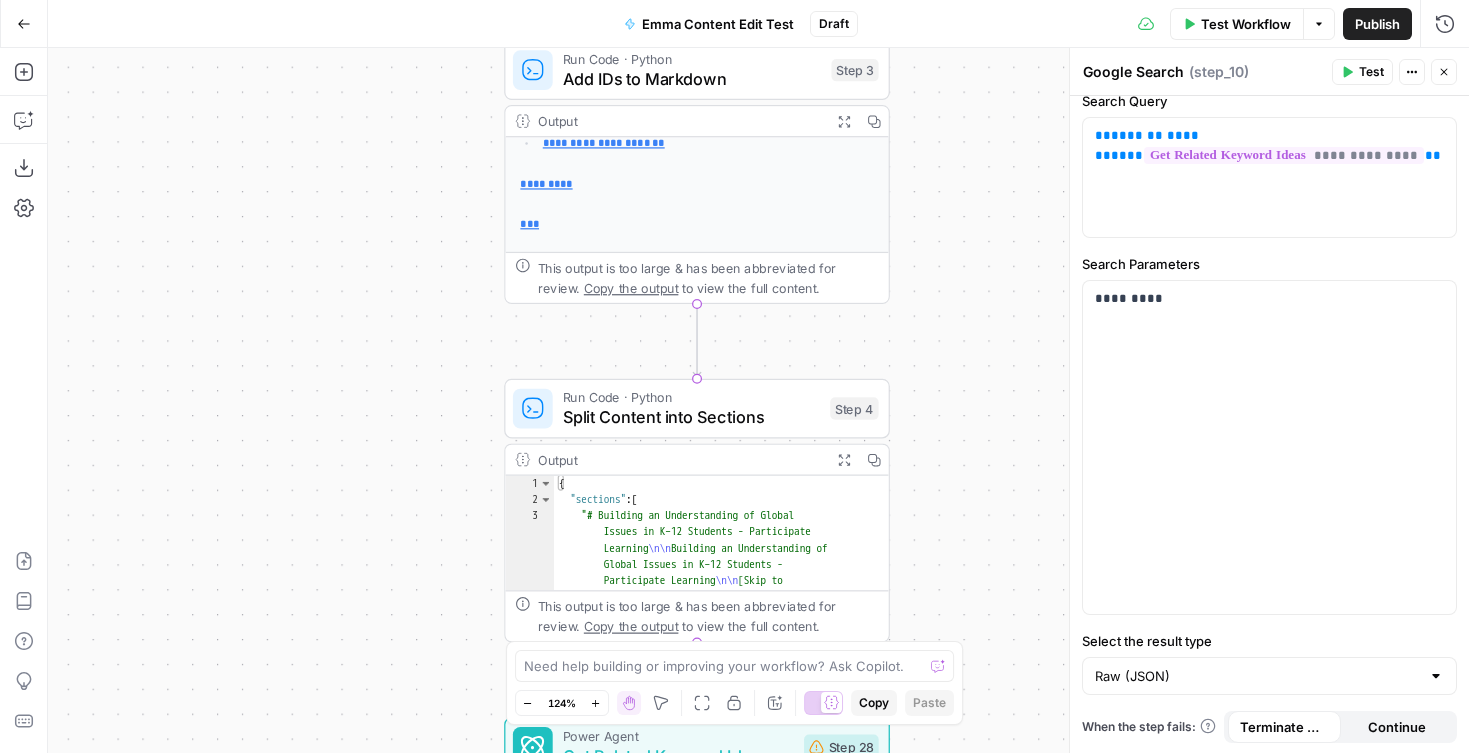 drag, startPoint x: 964, startPoint y: 255, endPoint x: 969, endPoint y: 228, distance: 27.45906 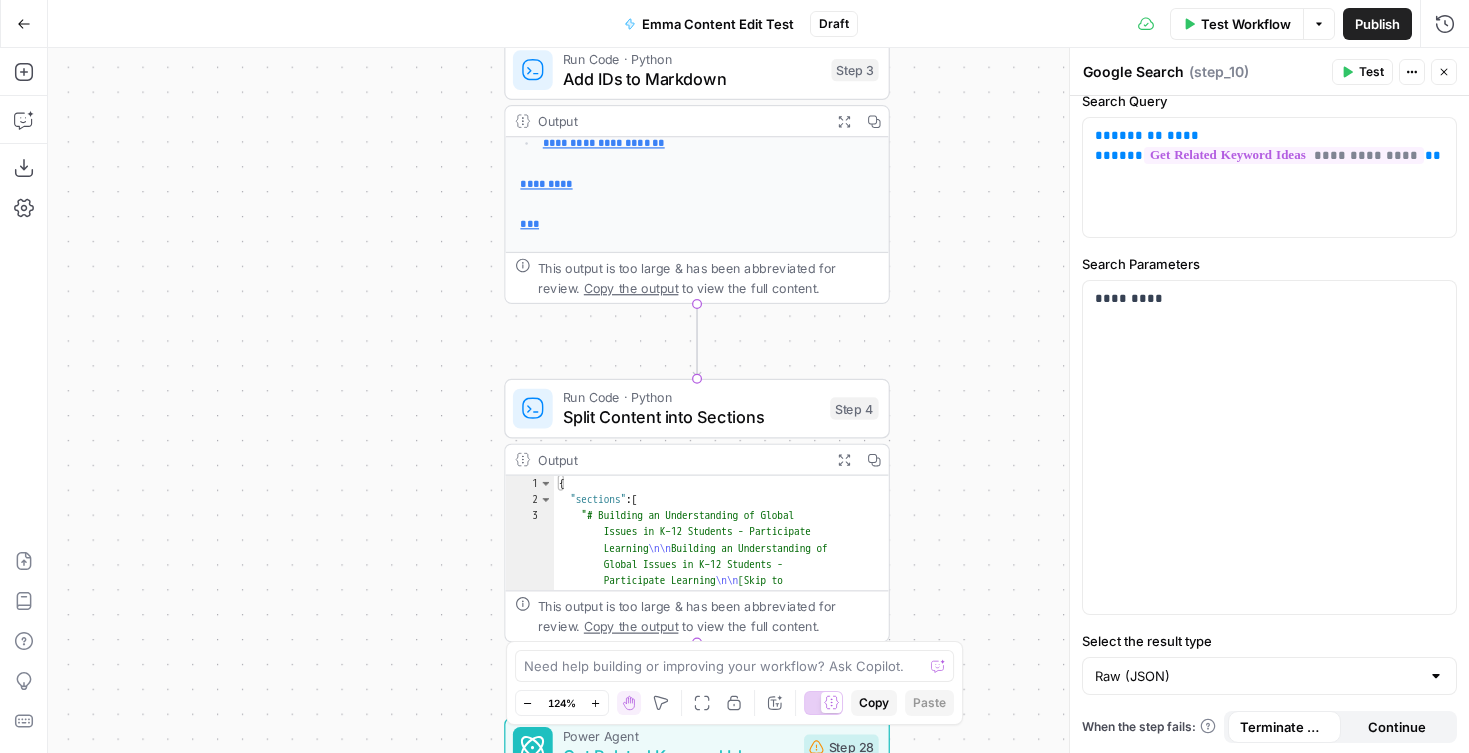 click on "{"sections" : ["# Building an Understanding of Global Issues in K–12 Students - Participate Learning
Building an Understanding of Global Issues in K–12 Students - Participate Learning
[Skip to content](<https://www .participatelearning.com/blog/global -competency-understanding-global-issues /#main>)
[![Participate Learning logo .com/>)
" ]" at bounding box center (758, 400) 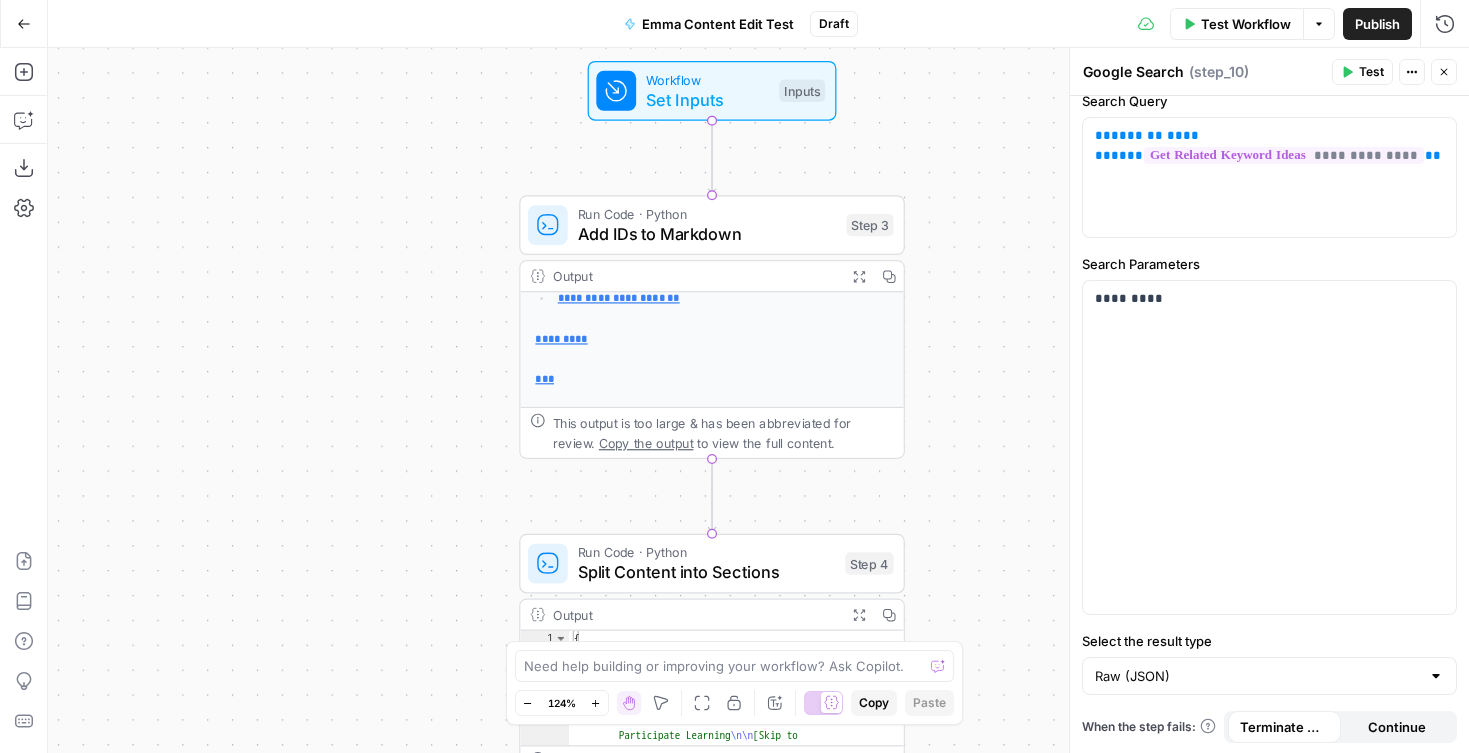 drag, startPoint x: 978, startPoint y: 294, endPoint x: 982, endPoint y: 243, distance: 51.156624 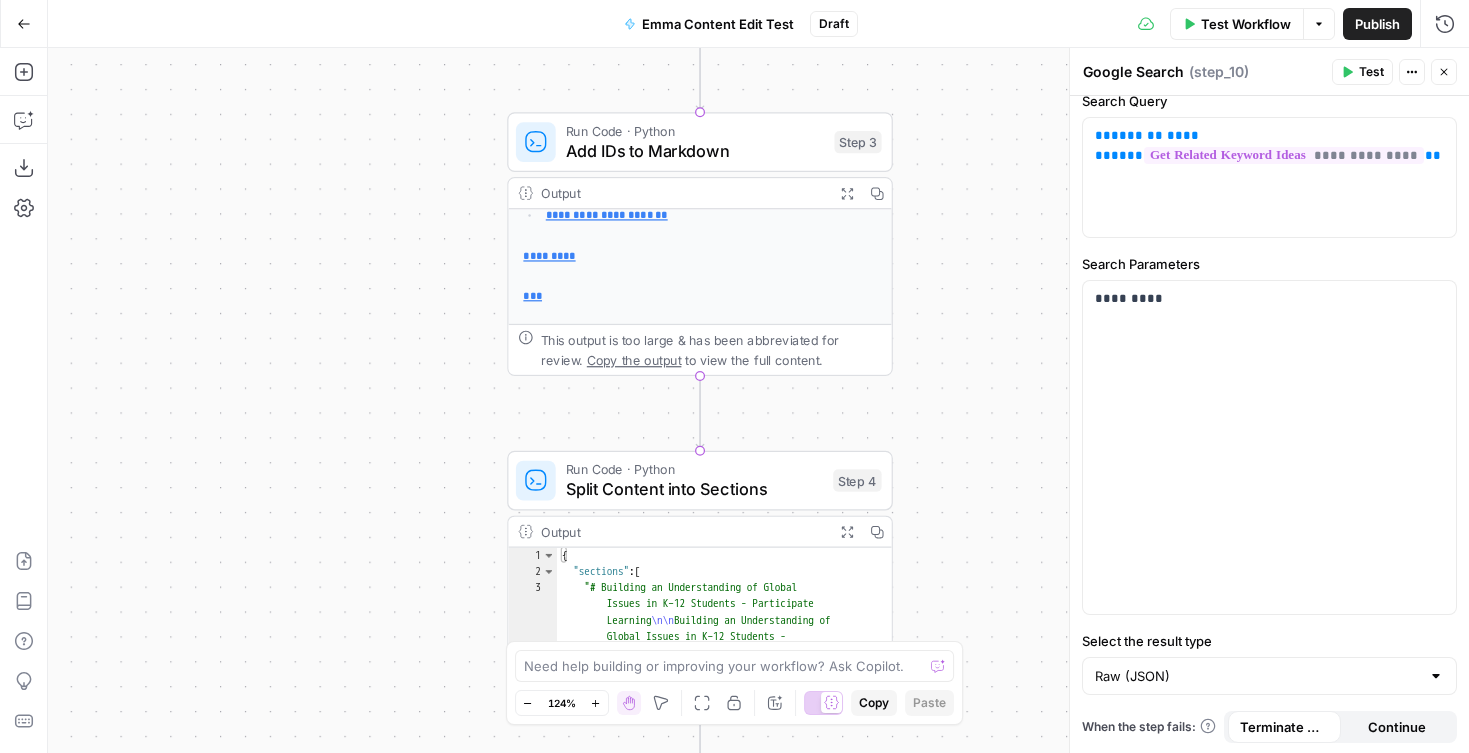 drag, startPoint x: 974, startPoint y: 139, endPoint x: 960, endPoint y: -53, distance: 192.50974 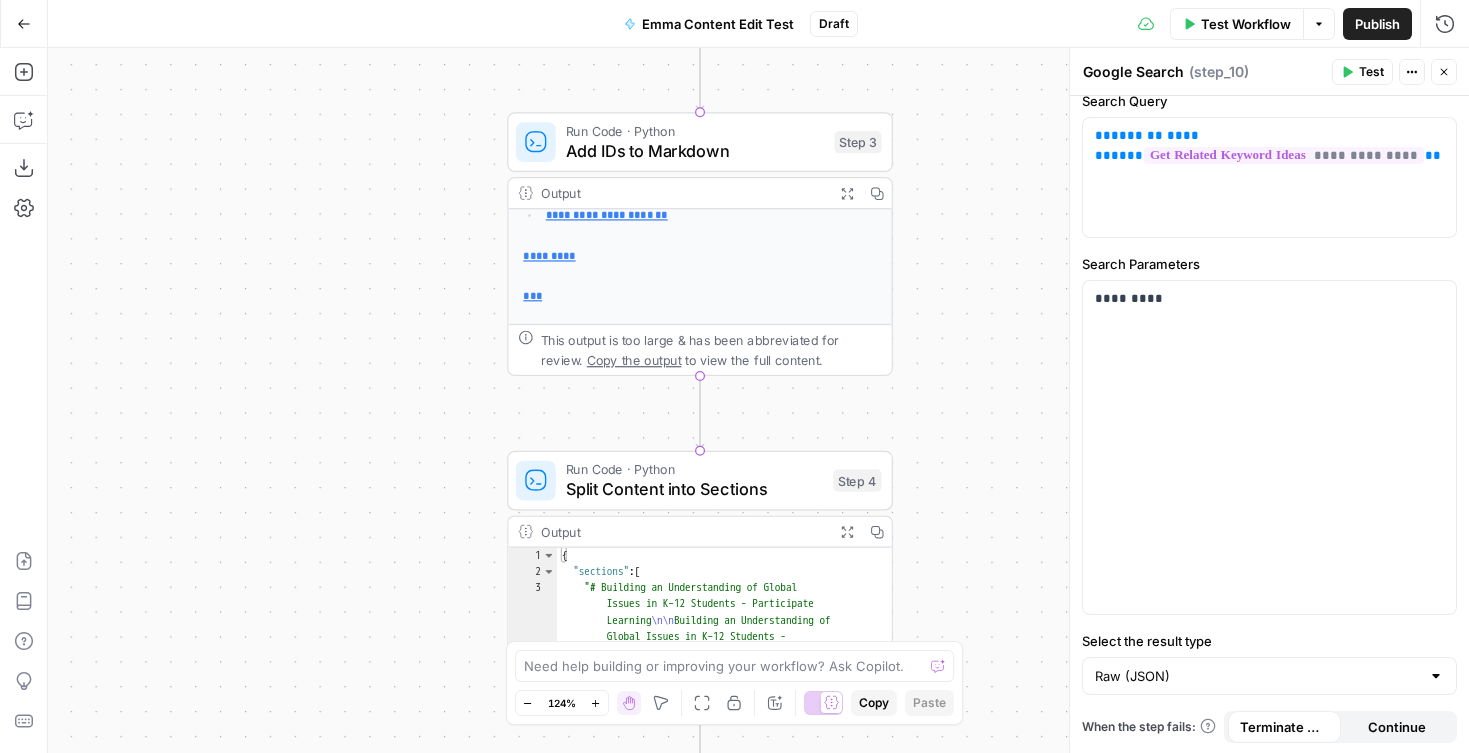 click on "core, understanding global issues is about" at bounding box center (734, 376) 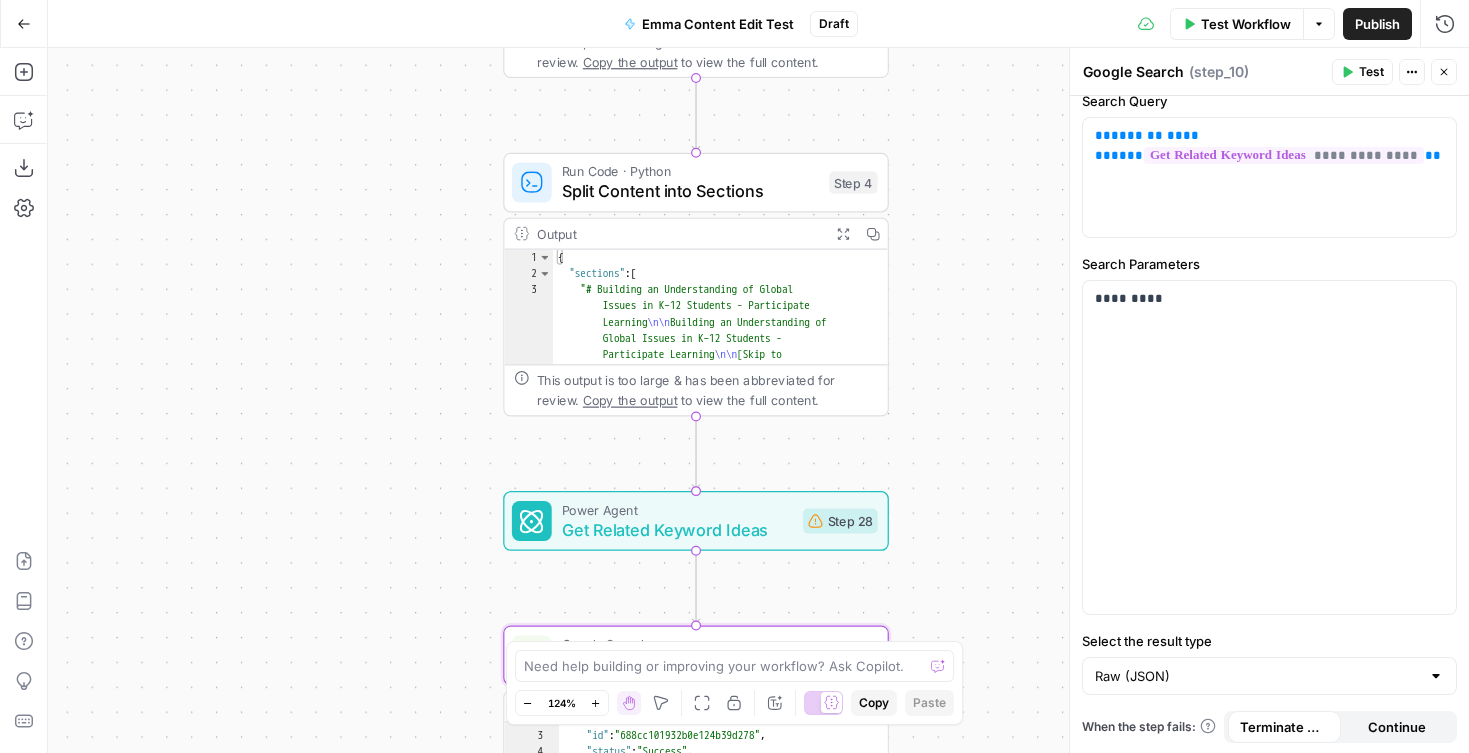 drag, startPoint x: 976, startPoint y: 135, endPoint x: 973, endPoint y: 67, distance: 68.06615 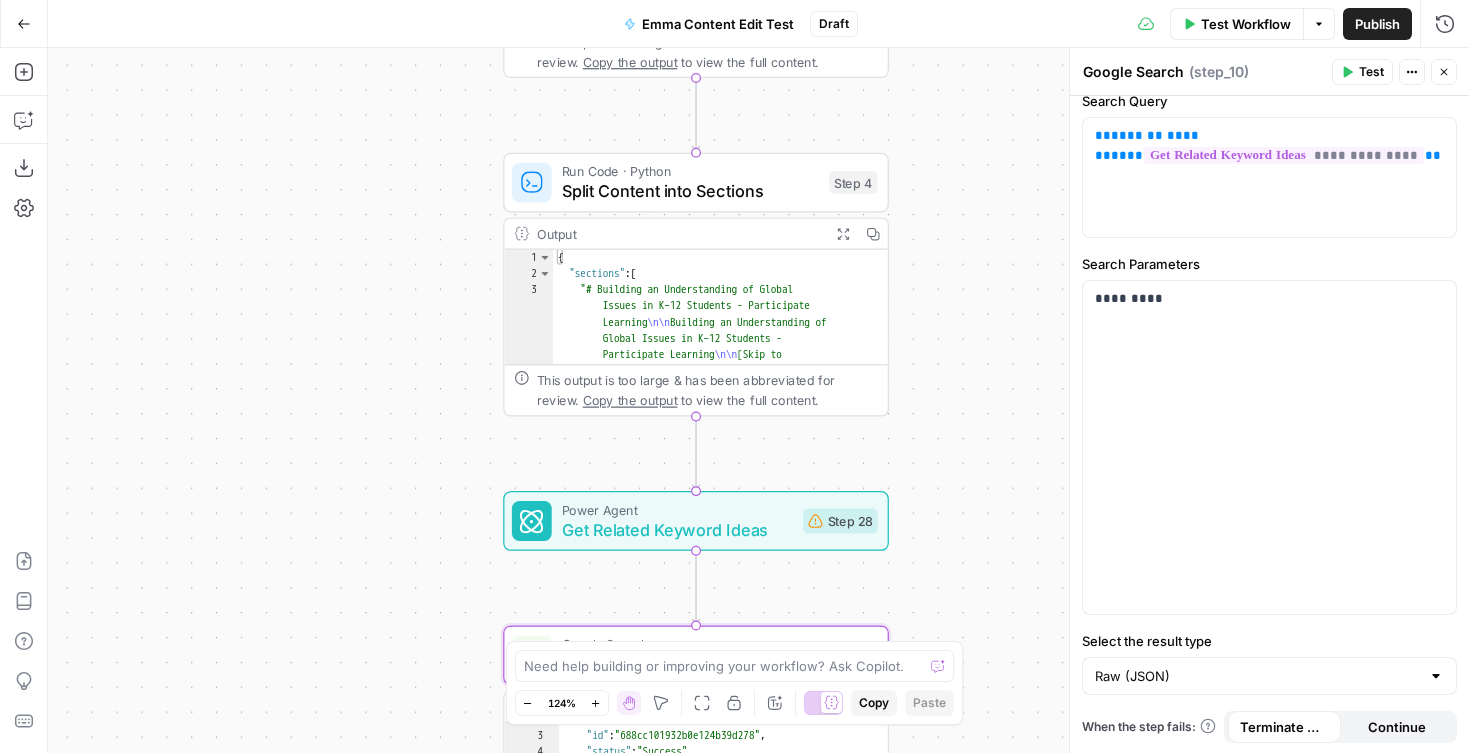 click on "{"sections" : ["# Building an Understanding of Global Issues in K–12 Students - Participate Learning
Building an Understanding of Global Issues in K–12 Students - Participate Learning
[Skip to content](<https://www .participatelearning.com/blog/global -competency-understanding-global-issues /#main>)
[![Participate Learning logo .com/>)
" ]" at bounding box center (758, 400) 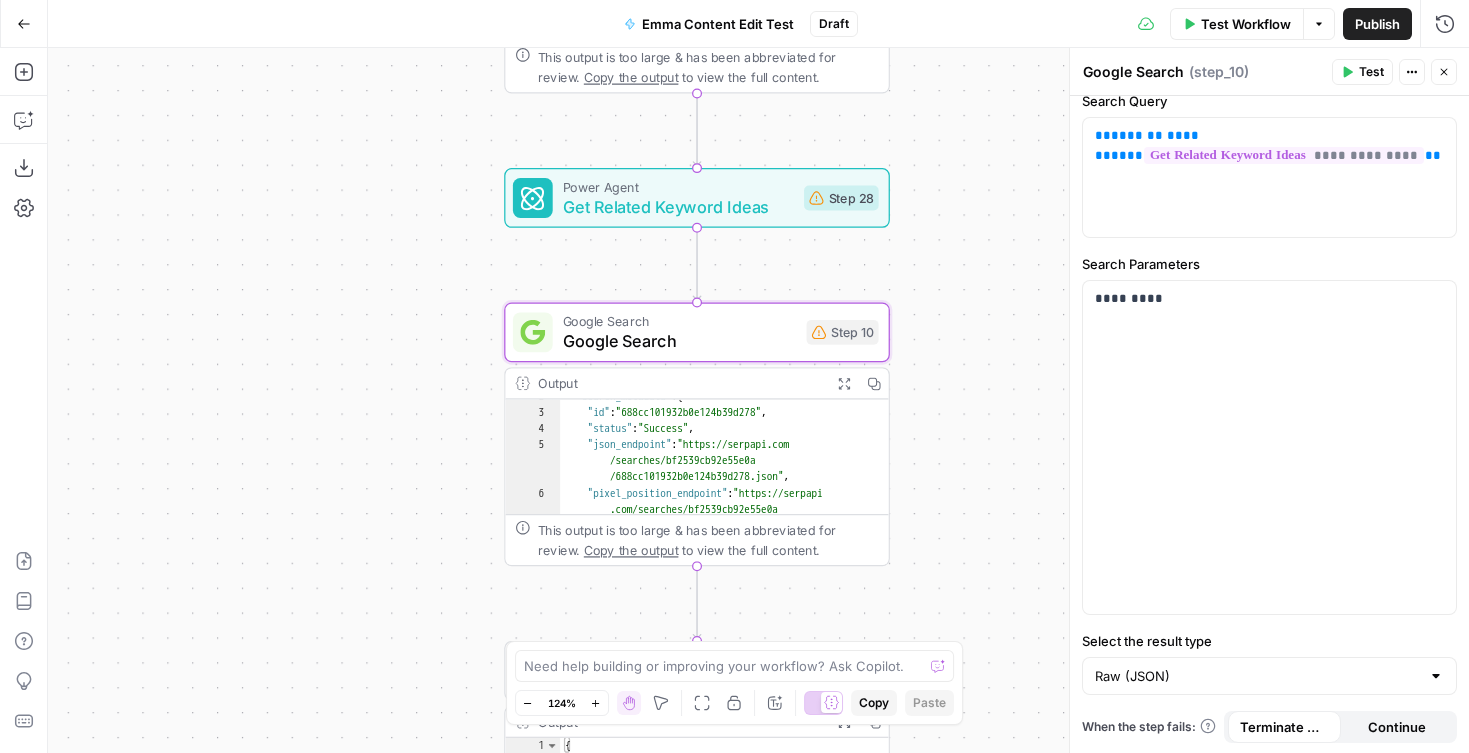 drag, startPoint x: 964, startPoint y: 302, endPoint x: 965, endPoint y: 60, distance: 242.00206 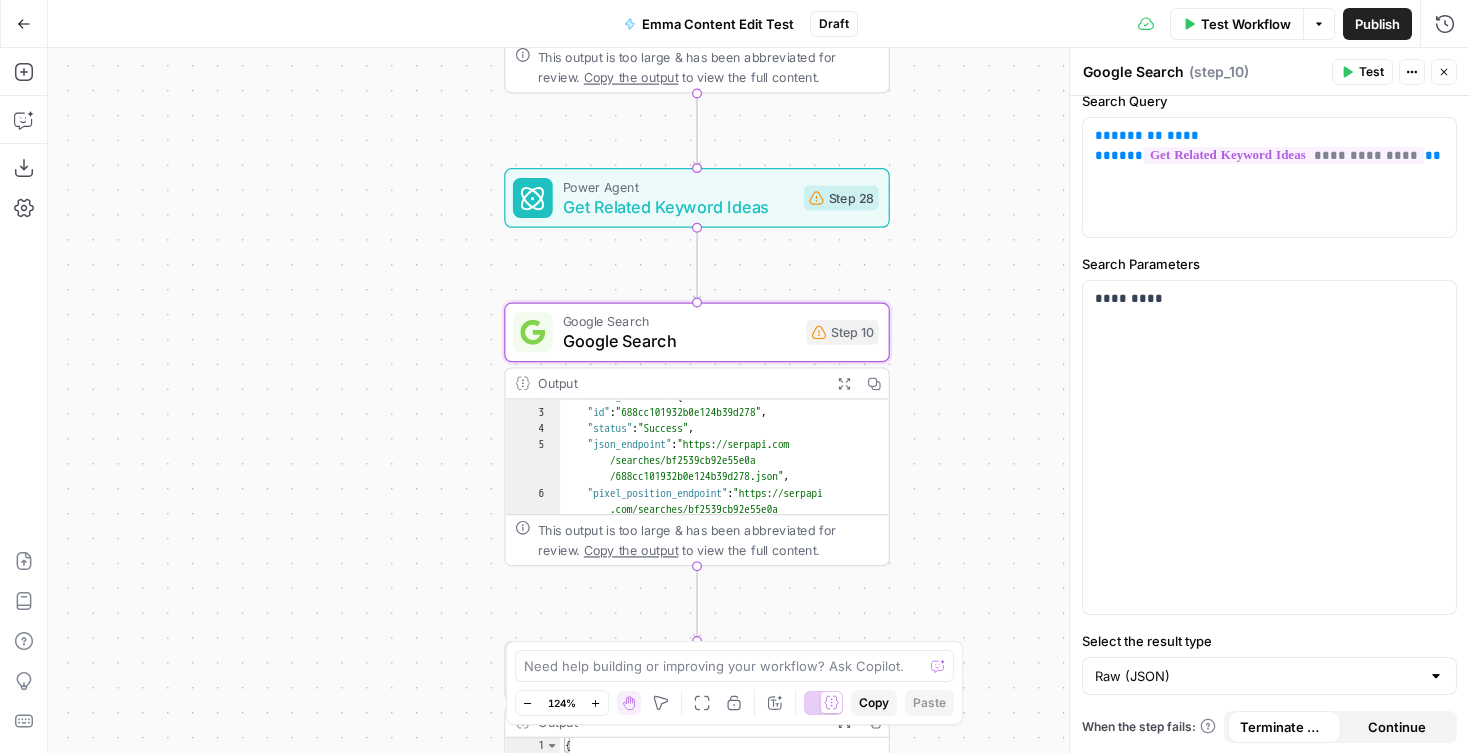 click on "{"sections" : ["# Building an Understanding of Global Issues in K–12 Students - Participate Learning
Building an Understanding of Global Issues in K–12 Students - Participate Learning
[Skip to content](<https://www .participatelearning.com/blog/global -competency-understanding-global-issues /#main>)
[![Participate Learning logo .com/>)
" ]" at bounding box center (758, 400) 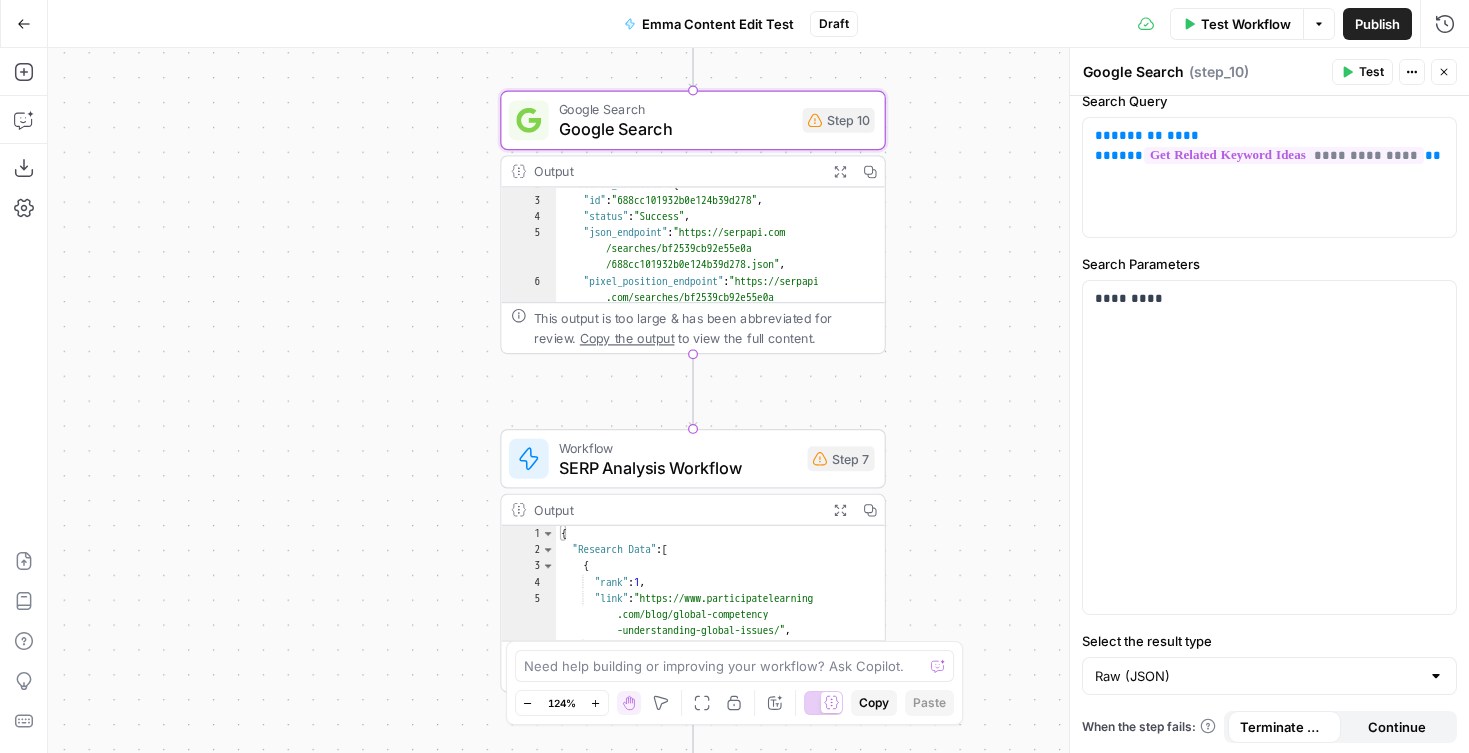 drag, startPoint x: 986, startPoint y: 304, endPoint x: 981, endPoint y: 101, distance: 203.06157 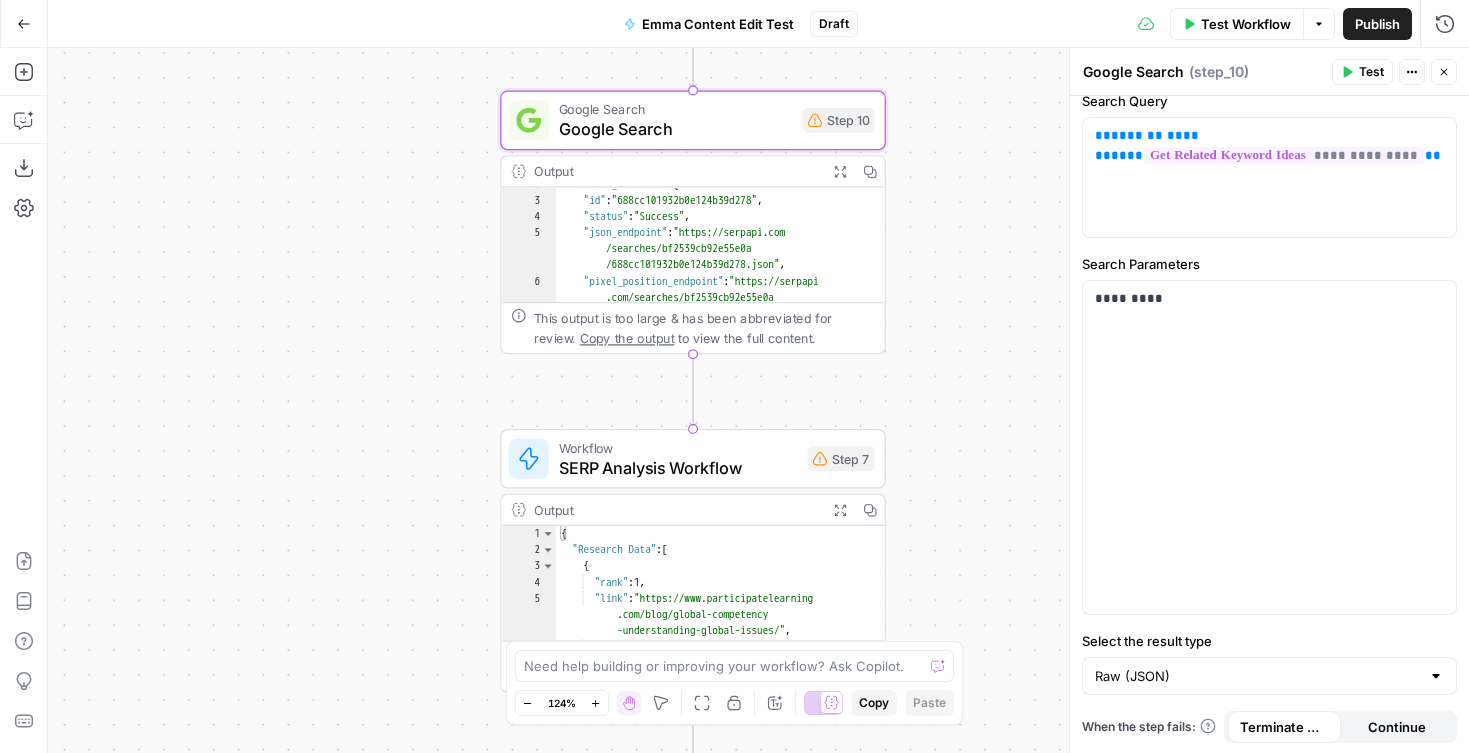 click on "{"sections" : ["# Building an Understanding of Global Issues in K–12 Students - Participate Learning
Building an Understanding of Global Issues in K–12 Students - Participate Learning
[Skip to content](<https://www .participatelearning.com/blog/global -competency-understanding-global-issues /#main>)
[![Participate Learning logo .com/>)
" ]" at bounding box center [758, 400] 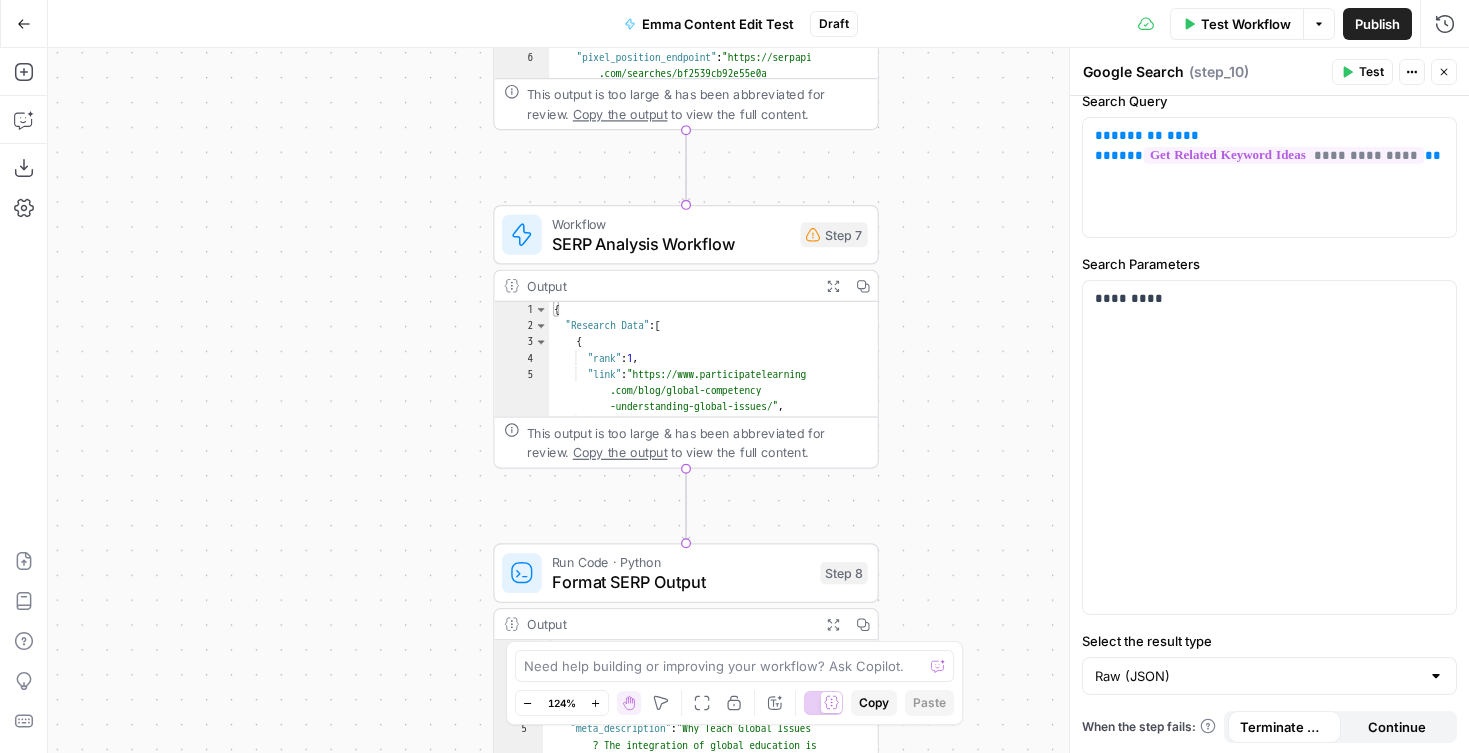 drag, startPoint x: 974, startPoint y: 160, endPoint x: 969, endPoint y: 144, distance: 16.763054 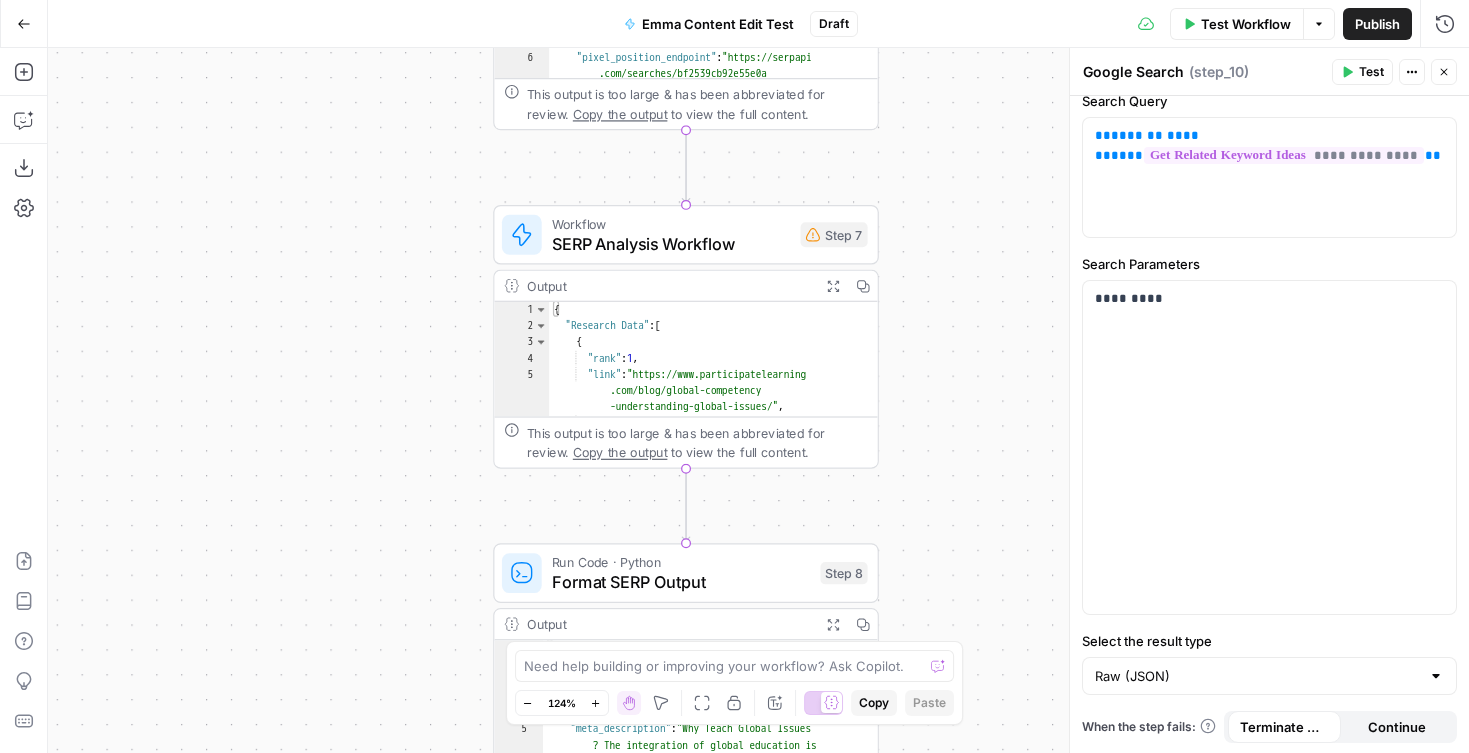 click on "{"sections" : ["# Building an Understanding of Global Issues in K–12 Students - Participate Learning
Building an Understanding of Global Issues in K–12 Students - Participate Learning
[Skip to content](<https://www .participatelearning.com/blog/global -competency-understanding-global-issues /#main>)
[![Participate Learning logo .com/>)
" ]" at bounding box center (758, 400) 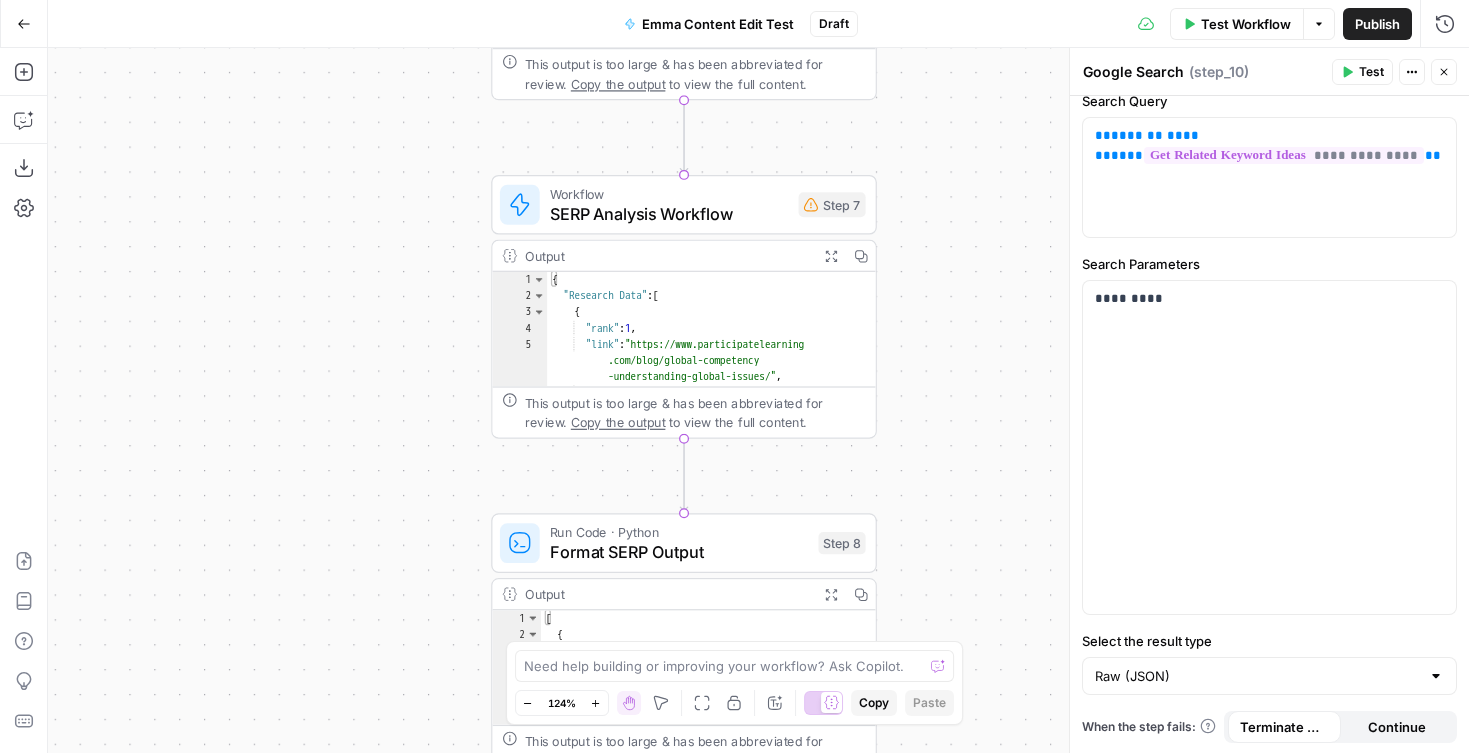 drag, startPoint x: 973, startPoint y: 338, endPoint x: 970, endPoint y: 246, distance: 92.0489 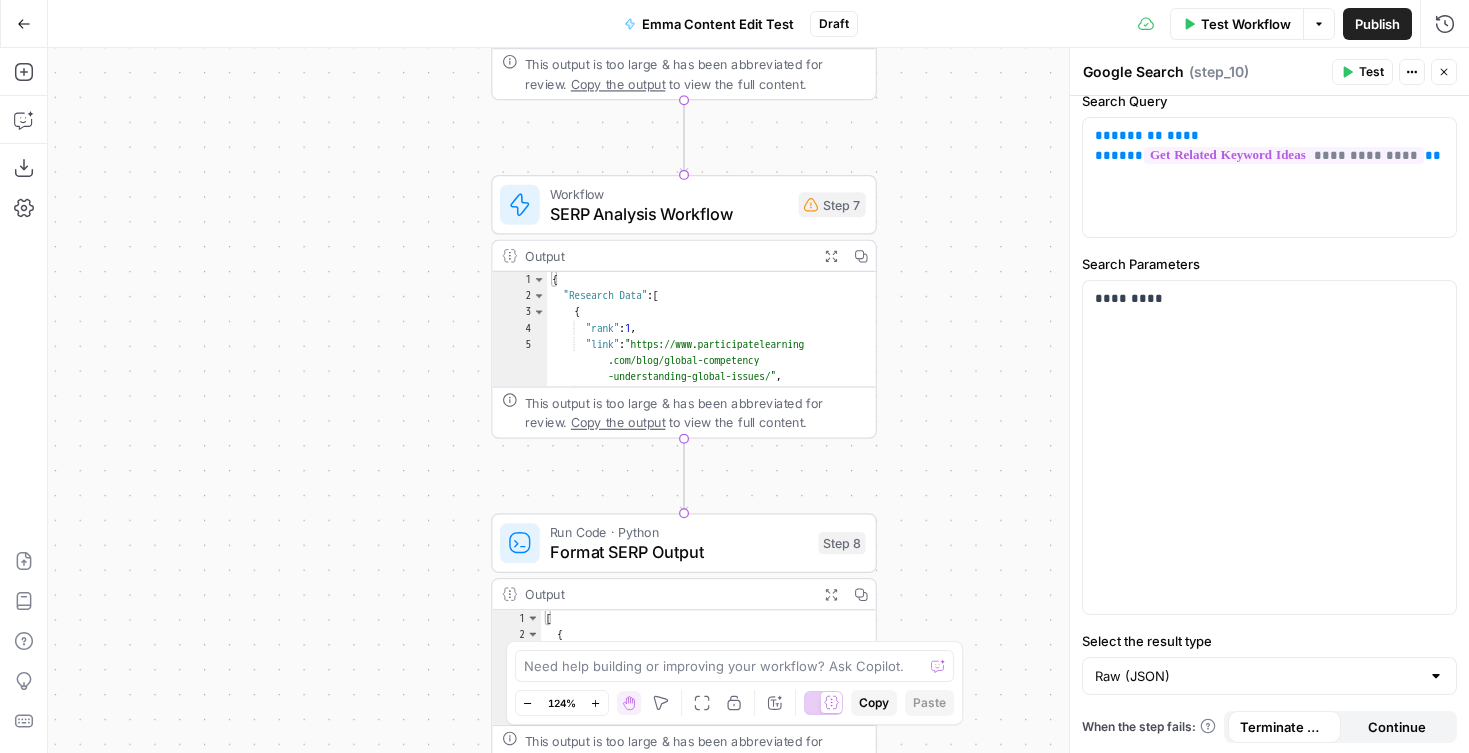 click on "{"sections" : ["# Building an Understanding of Global Issues in K–12 Students - Participate Learning
Building an Understanding of Global Issues in K–12 Students - Participate Learning
[Skip to content](<https://www .participatelearning.com/blog/global -competency-understanding-global-issues /#main>)
[![Participate Learning logo .com/>)
" ]" at bounding box center [758, 400] 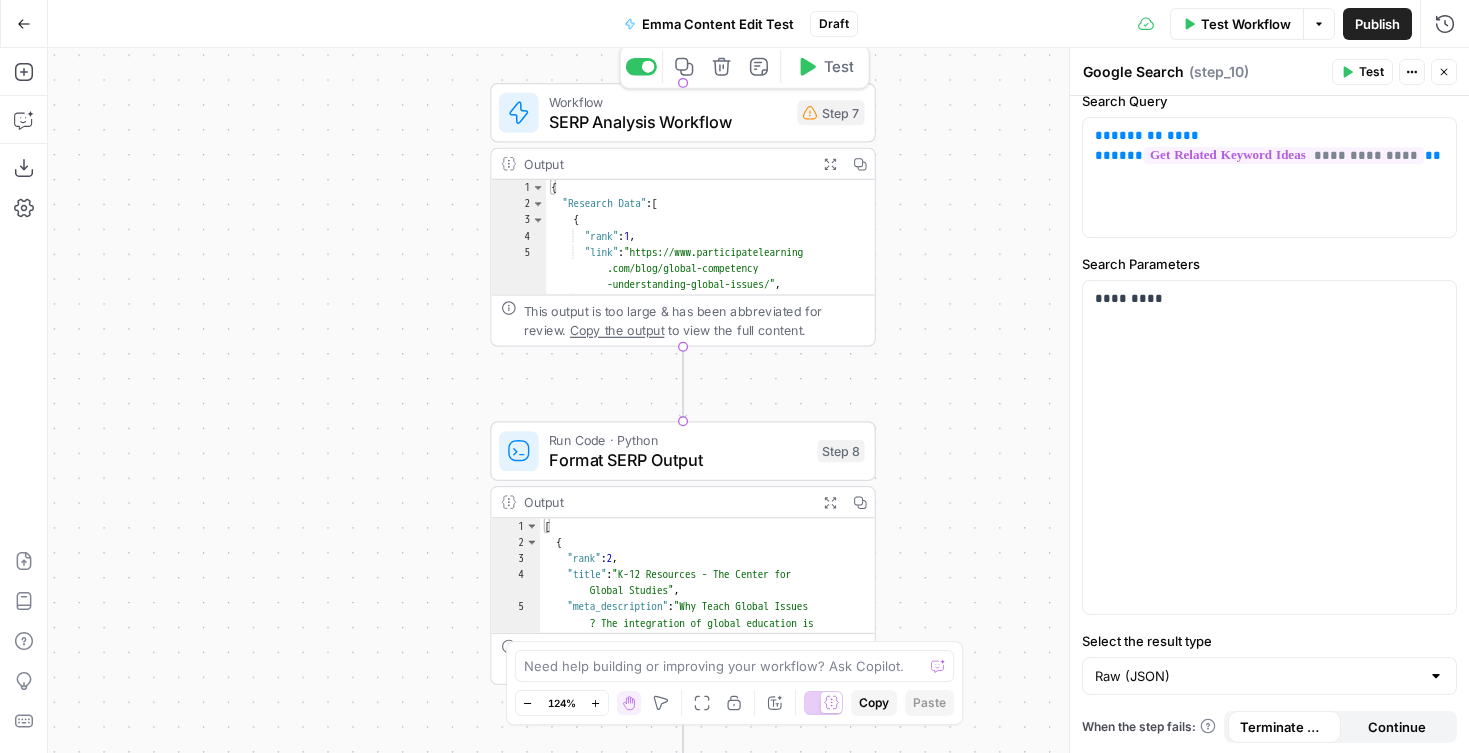click on "SERP Analysis Workflow" at bounding box center [668, 121] 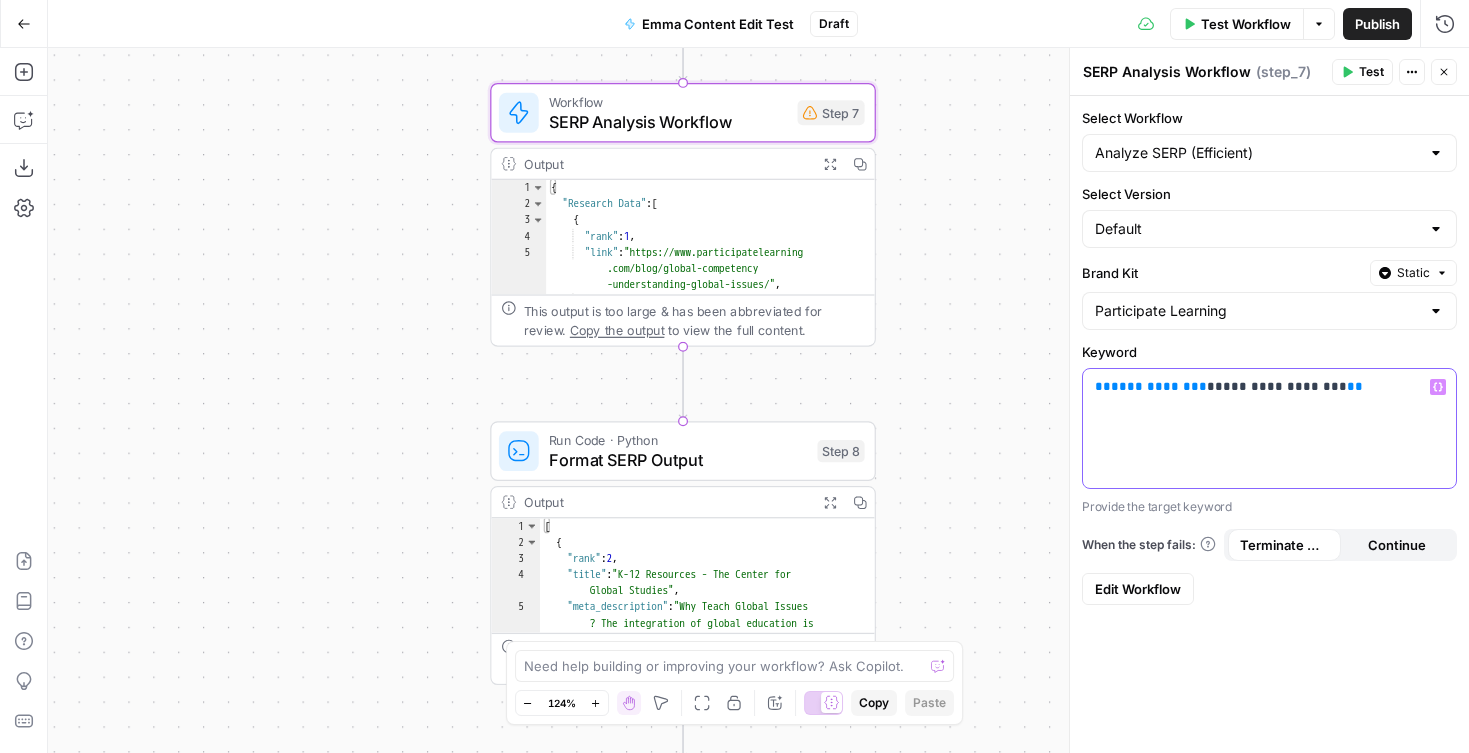 click on "**********" at bounding box center (1159, 386) 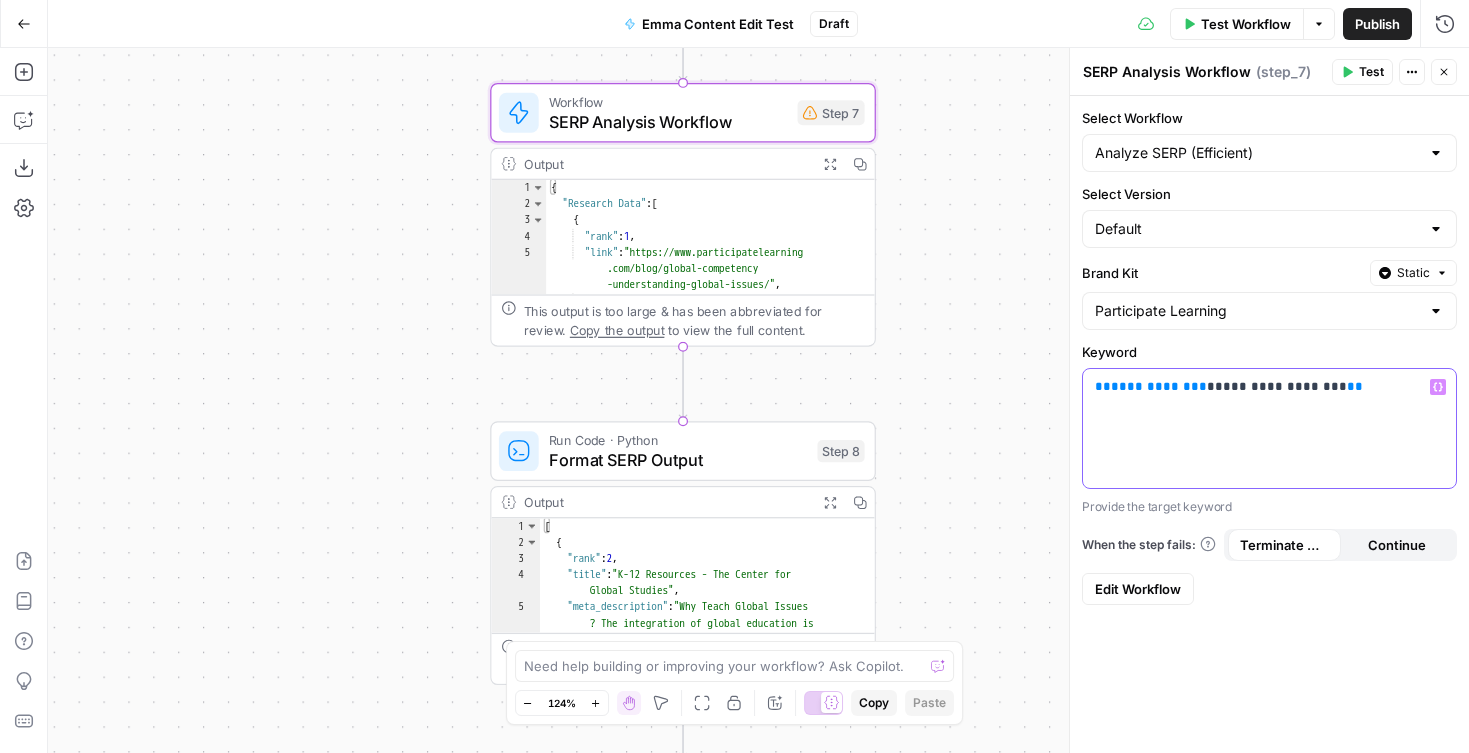 drag, startPoint x: 1329, startPoint y: 388, endPoint x: 1066, endPoint y: 391, distance: 263.01712 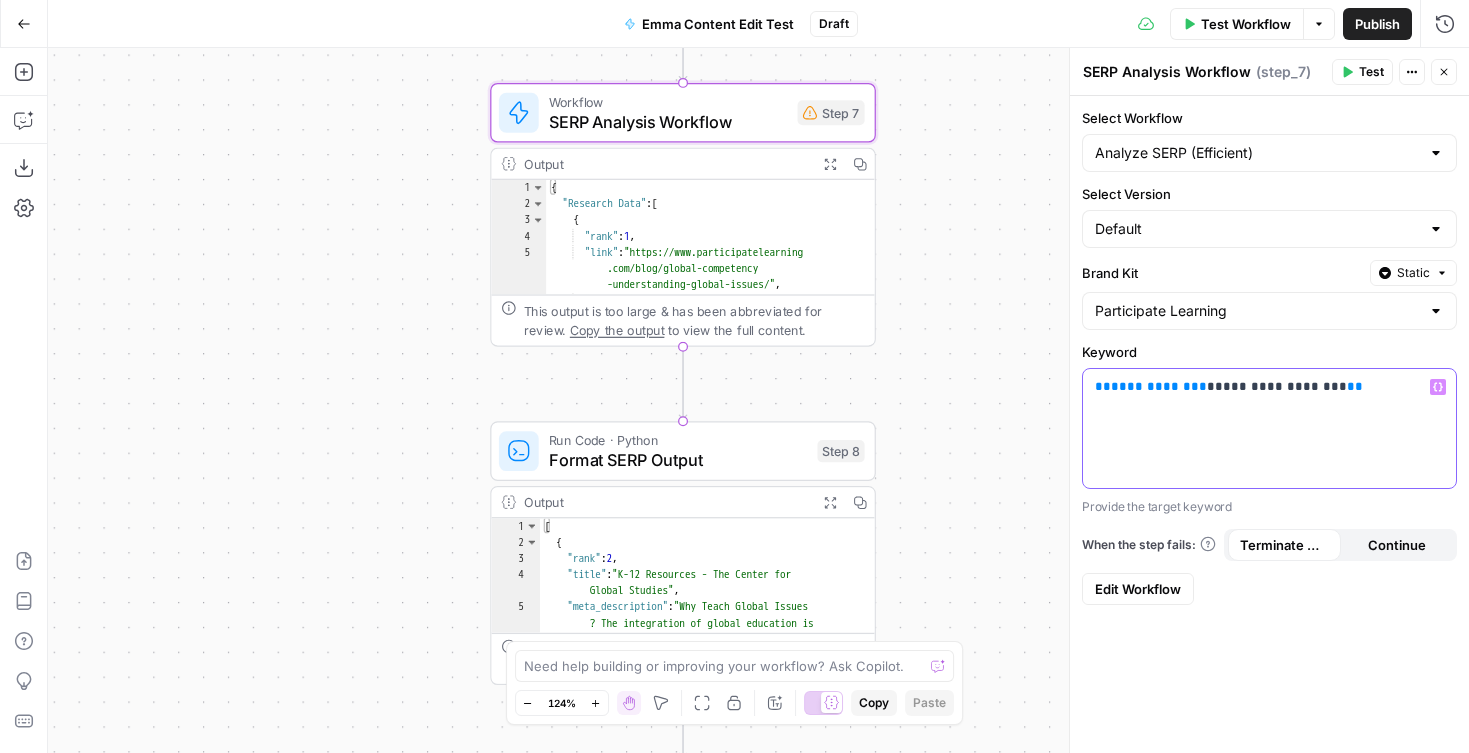 click on "**********" at bounding box center [1269, 400] 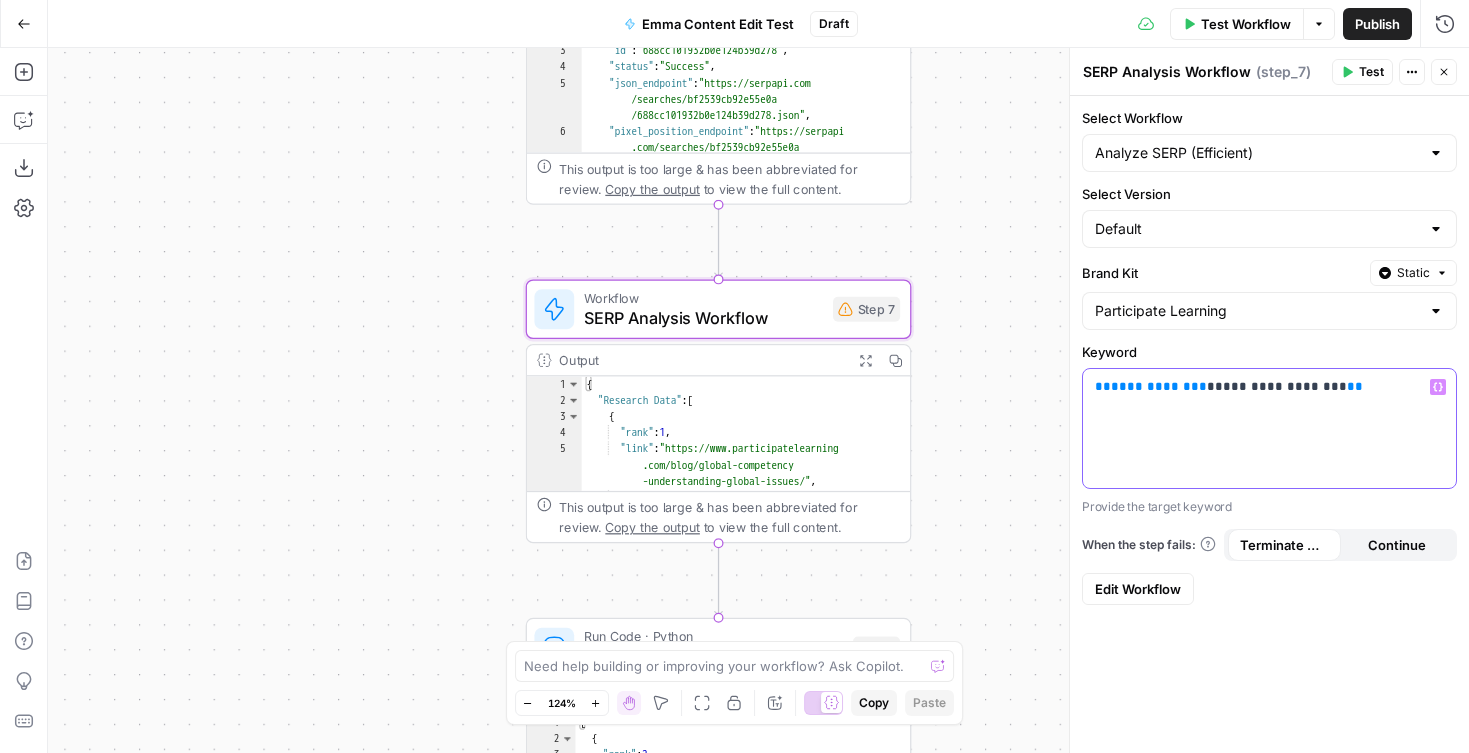 click 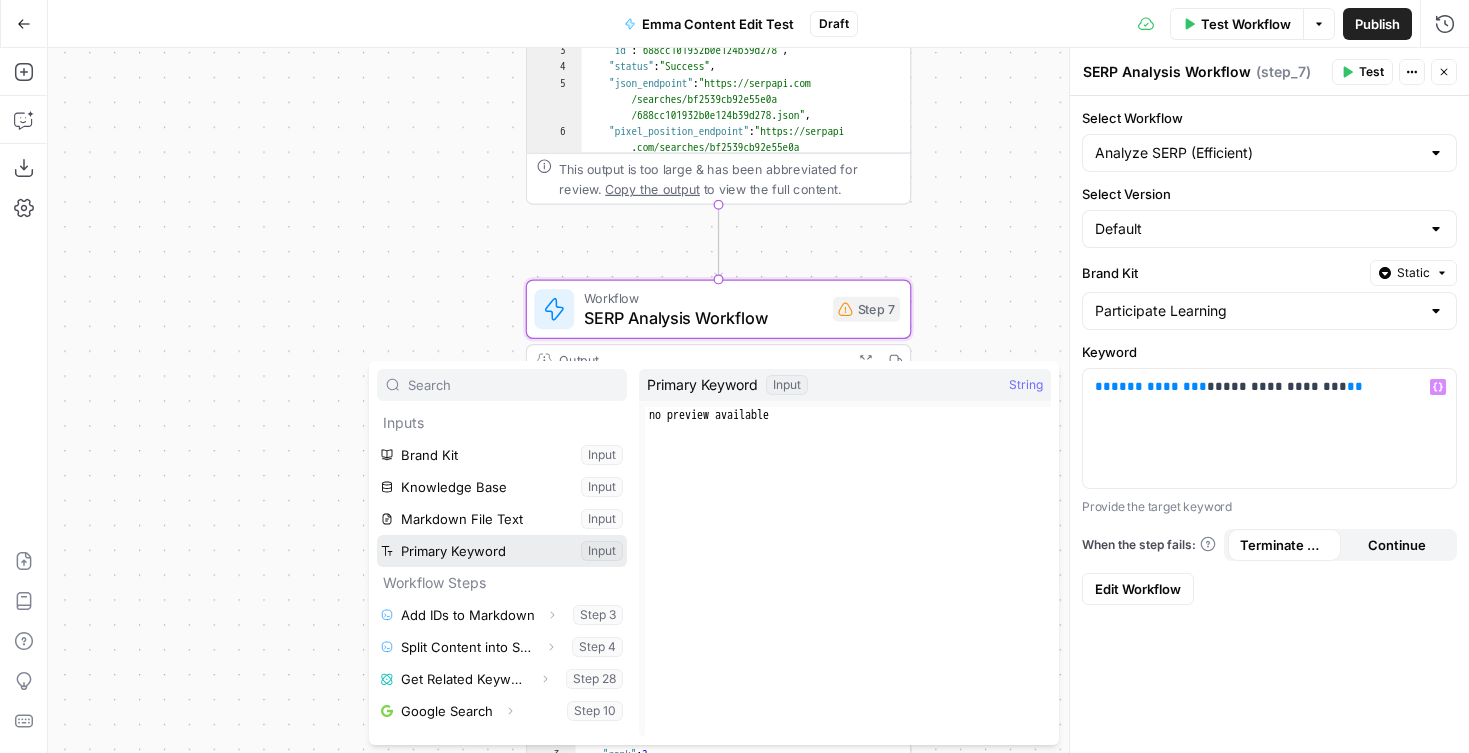 click at bounding box center (502, 551) 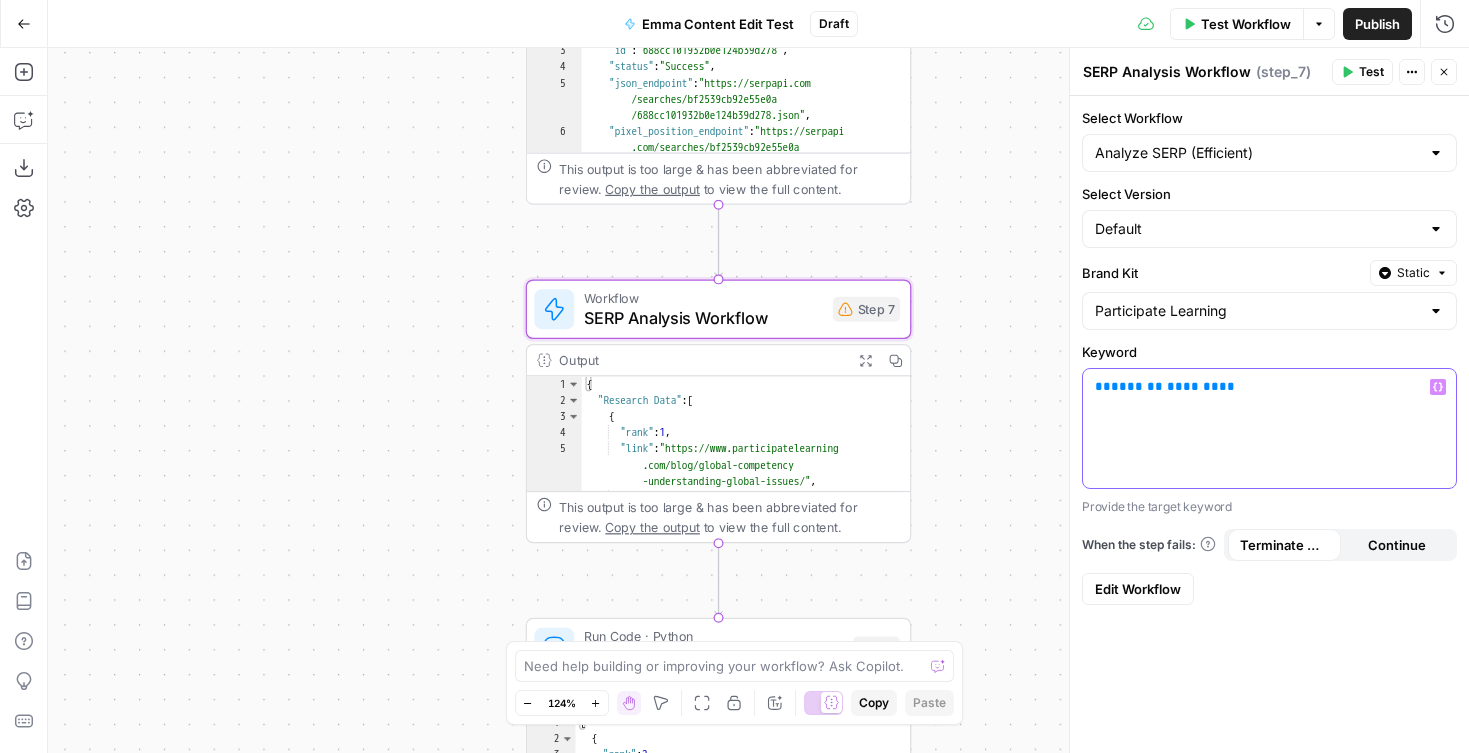 click on "** ******* ******* **" at bounding box center (1269, 428) 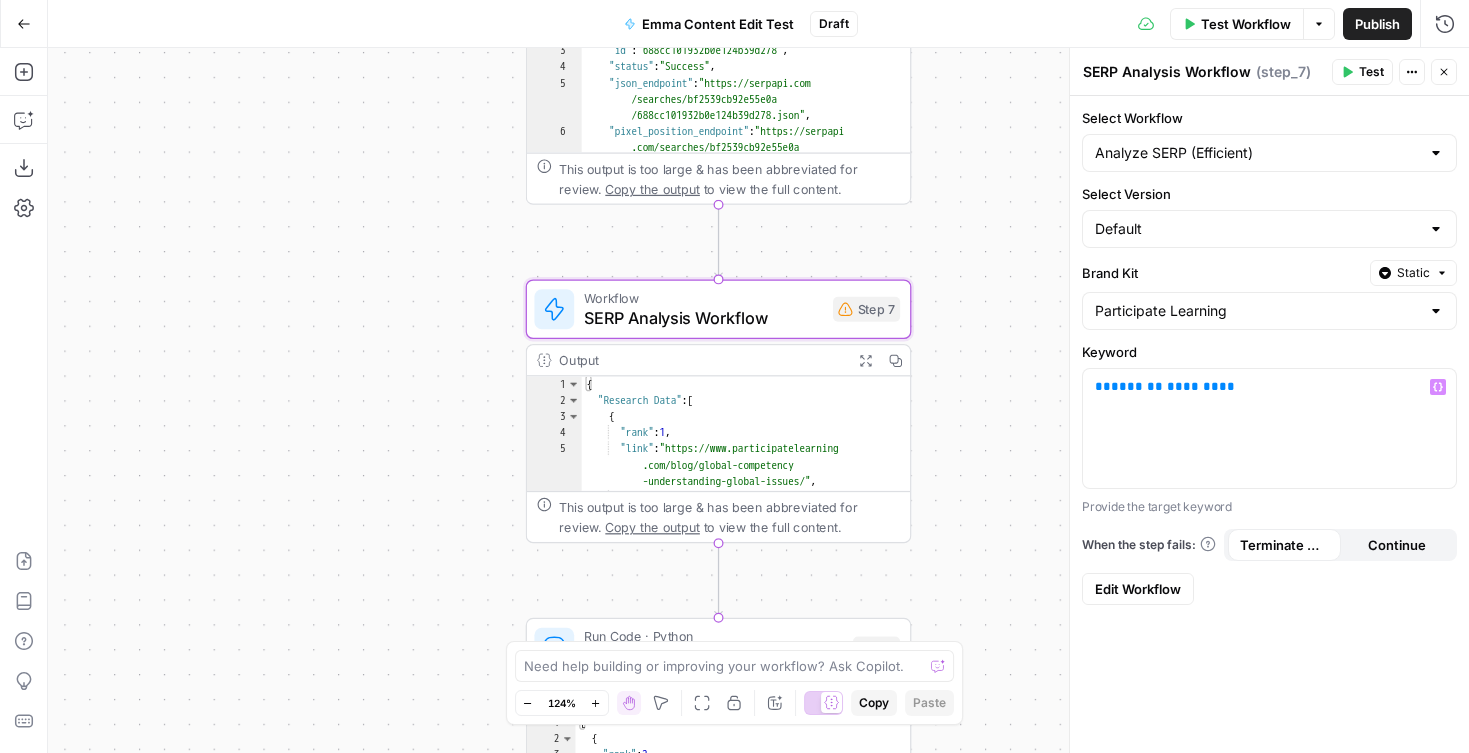 click on "{"sections" : ["# Building an Understanding of Global Issues in K–12 Students - Participate Learning
Building an Understanding of Global Issues in K–12 Students - Participate Learning
[Skip to content](<https://www .participatelearning.com/blog/global -competency-understanding-global-issues /#main>)
[![Participate Learning logo .com/>)
" ]" at bounding box center (758, 400) 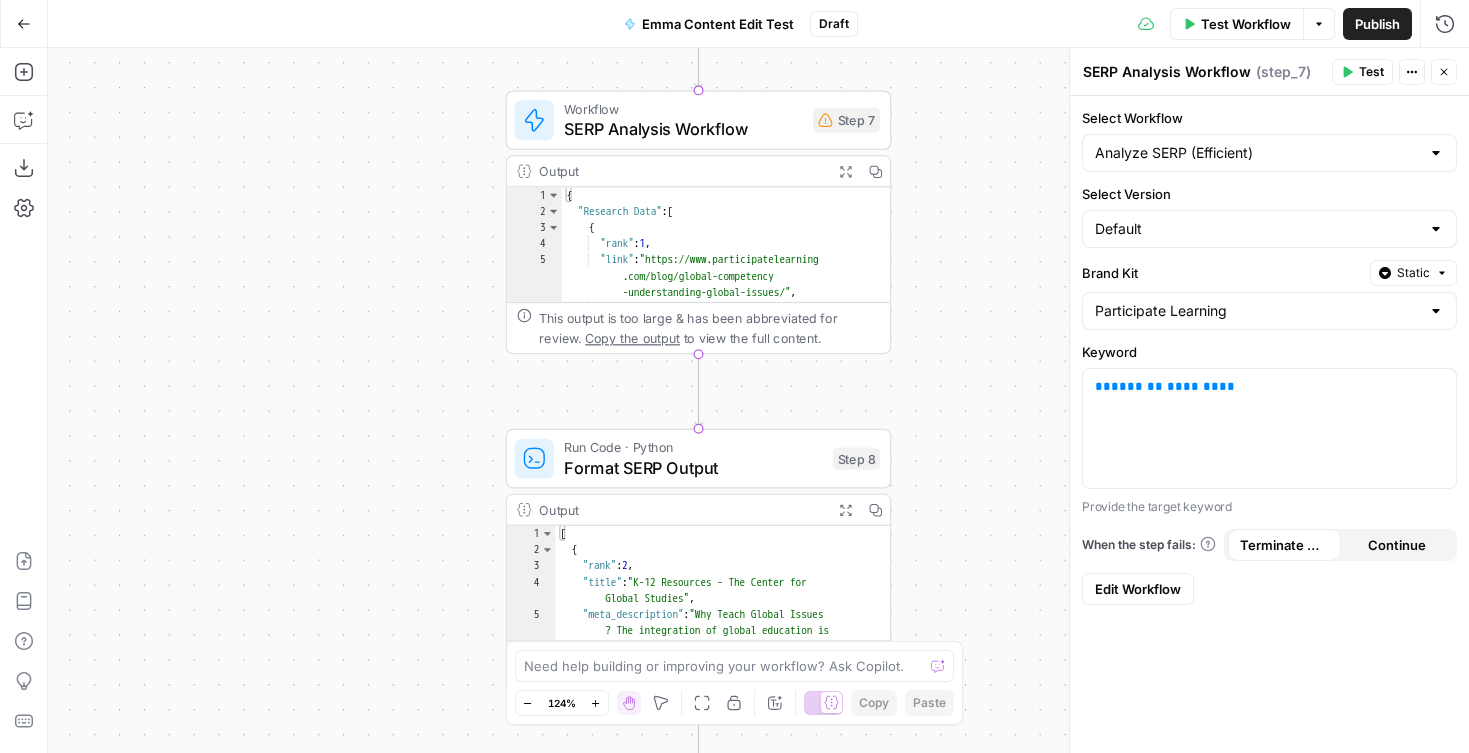 drag, startPoint x: 980, startPoint y: 387, endPoint x: 968, endPoint y: 233, distance: 154.46683 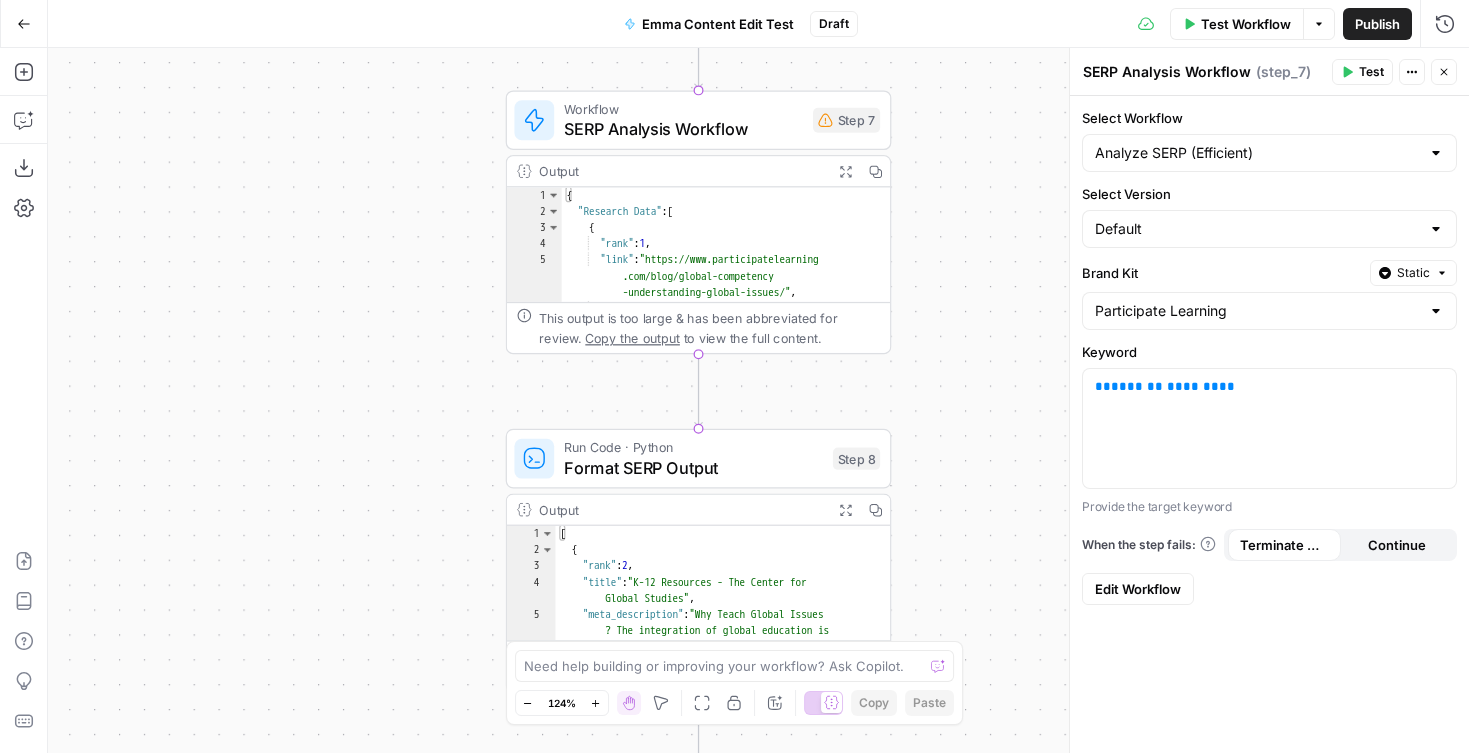 click on "{"sections" : ["# Building an Understanding of Global Issues in K–12 Students - Participate Learning
Building an Understanding of Global Issues in K–12 Students - Participate Learning
[Skip to content](<https://www .participatelearning.com/blog/global -competency-understanding-global-issues /#main>)
[![Participate Learning logo .com/>)
" ]" at bounding box center [758, 400] 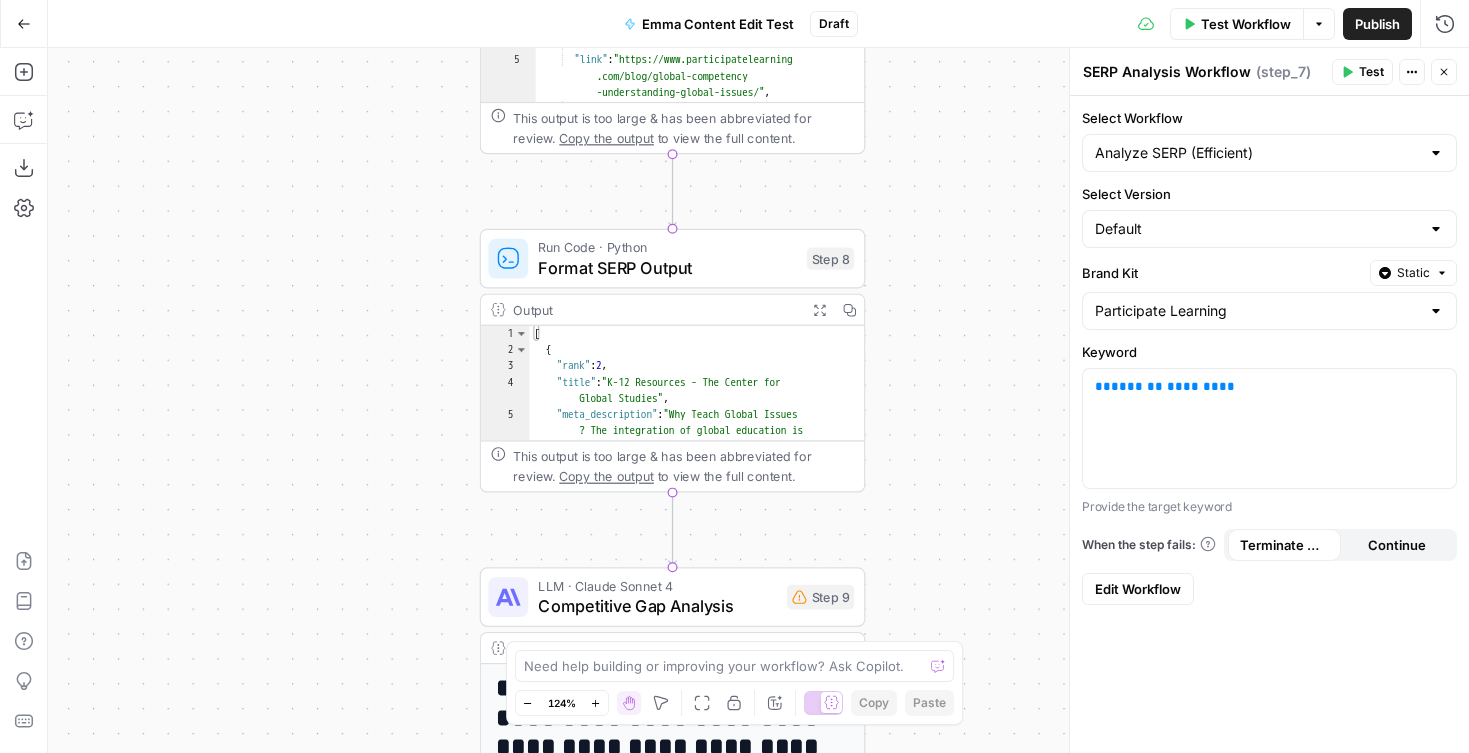drag, startPoint x: 955, startPoint y: 461, endPoint x: 936, endPoint y: 357, distance: 105.72133 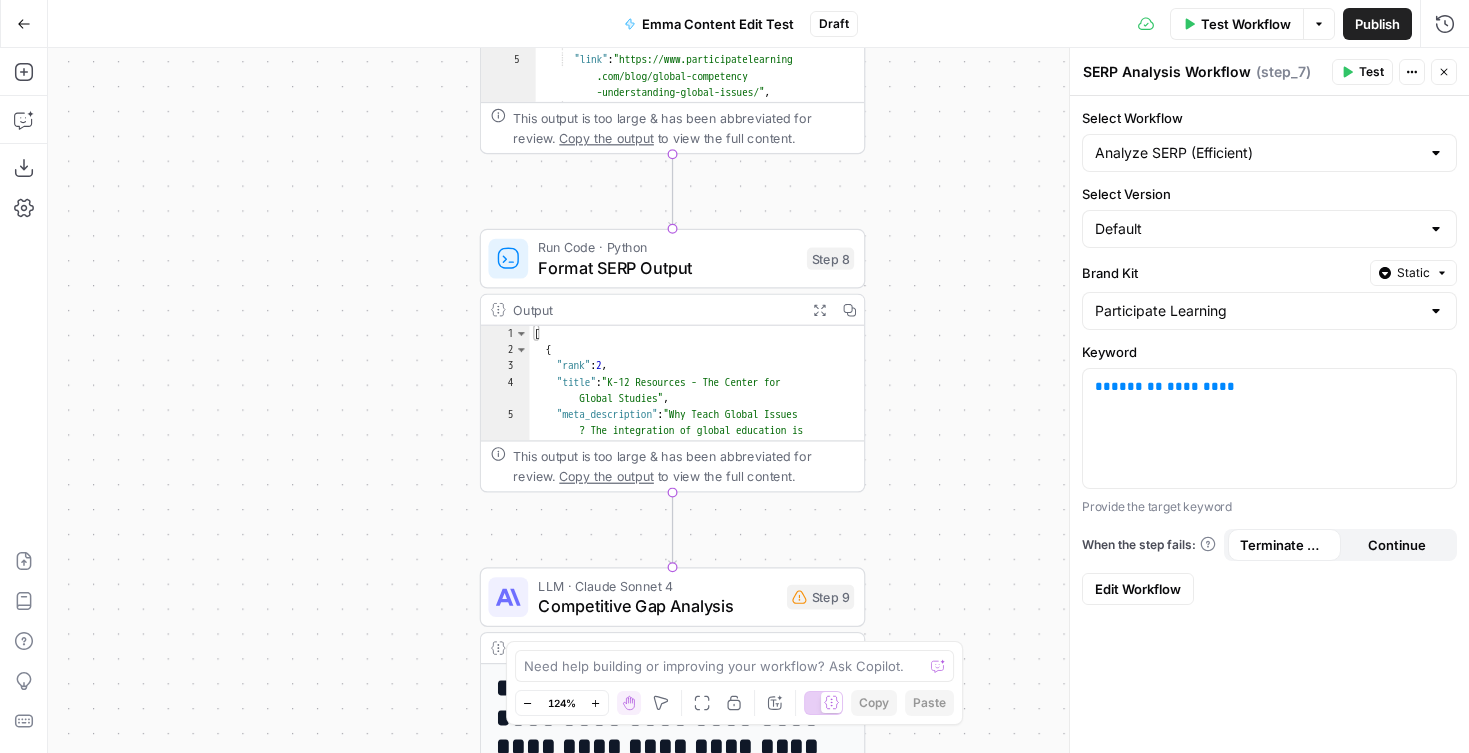 click on "{"sections" : ["# Building an Understanding of Global Issues in K–12 Students - Participate Learning
Building an Understanding of Global Issues in K–12 Students - Participate Learning
[Skip to content](<https://www .participatelearning.com/blog/global -competency-understanding-global-issues /#main>)
[![Participate Learning logo .com/>)
" ]" at bounding box center [758, 400] 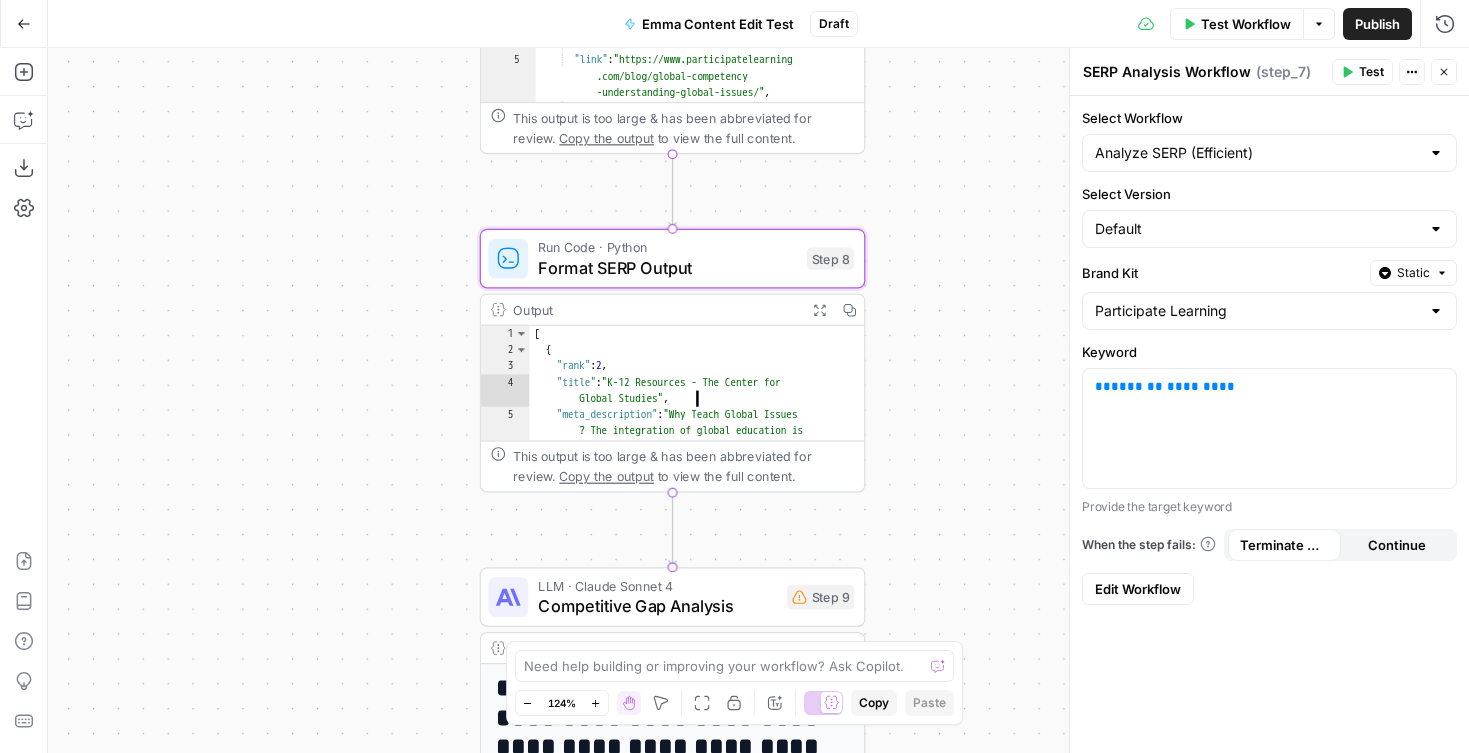 click on "Format SERP Output" at bounding box center [667, 267] 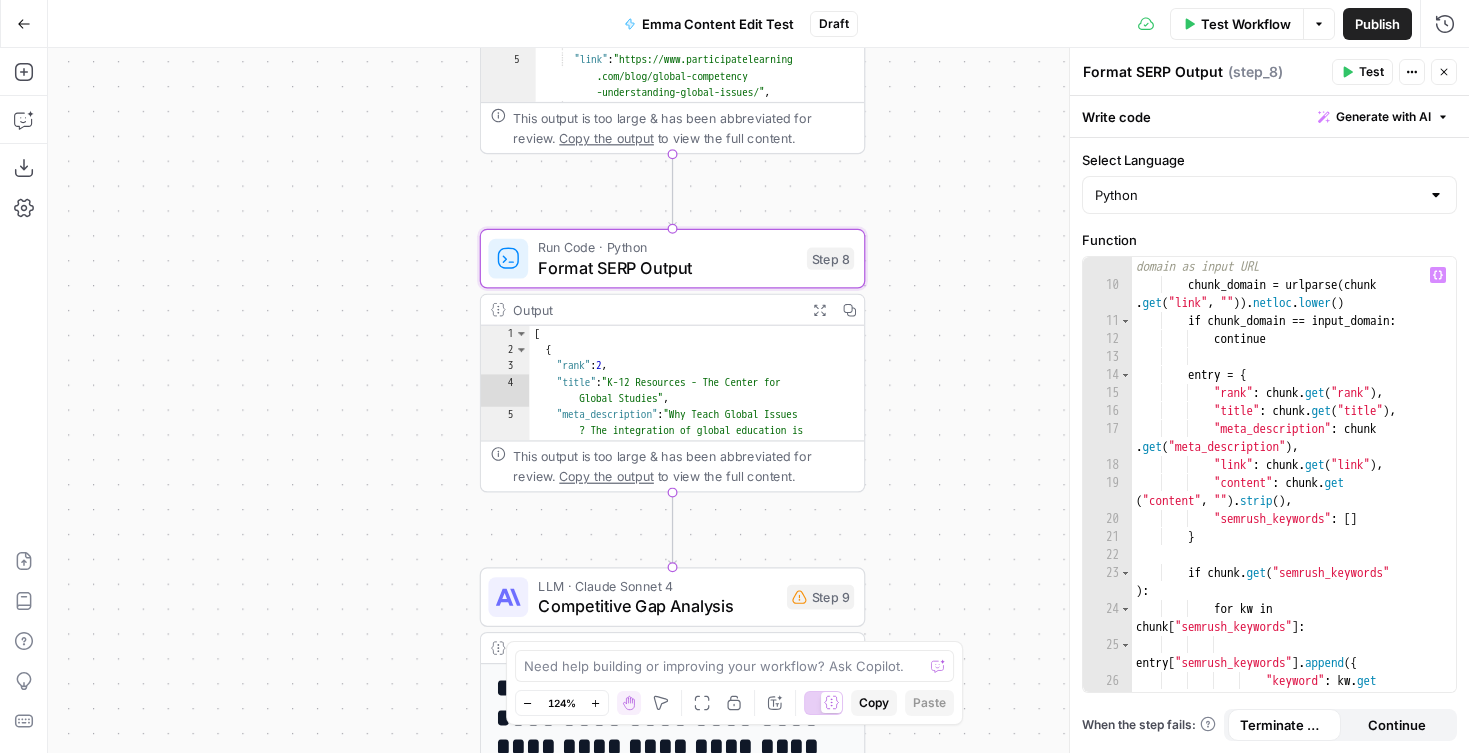 scroll, scrollTop: 179, scrollLeft: 0, axis: vertical 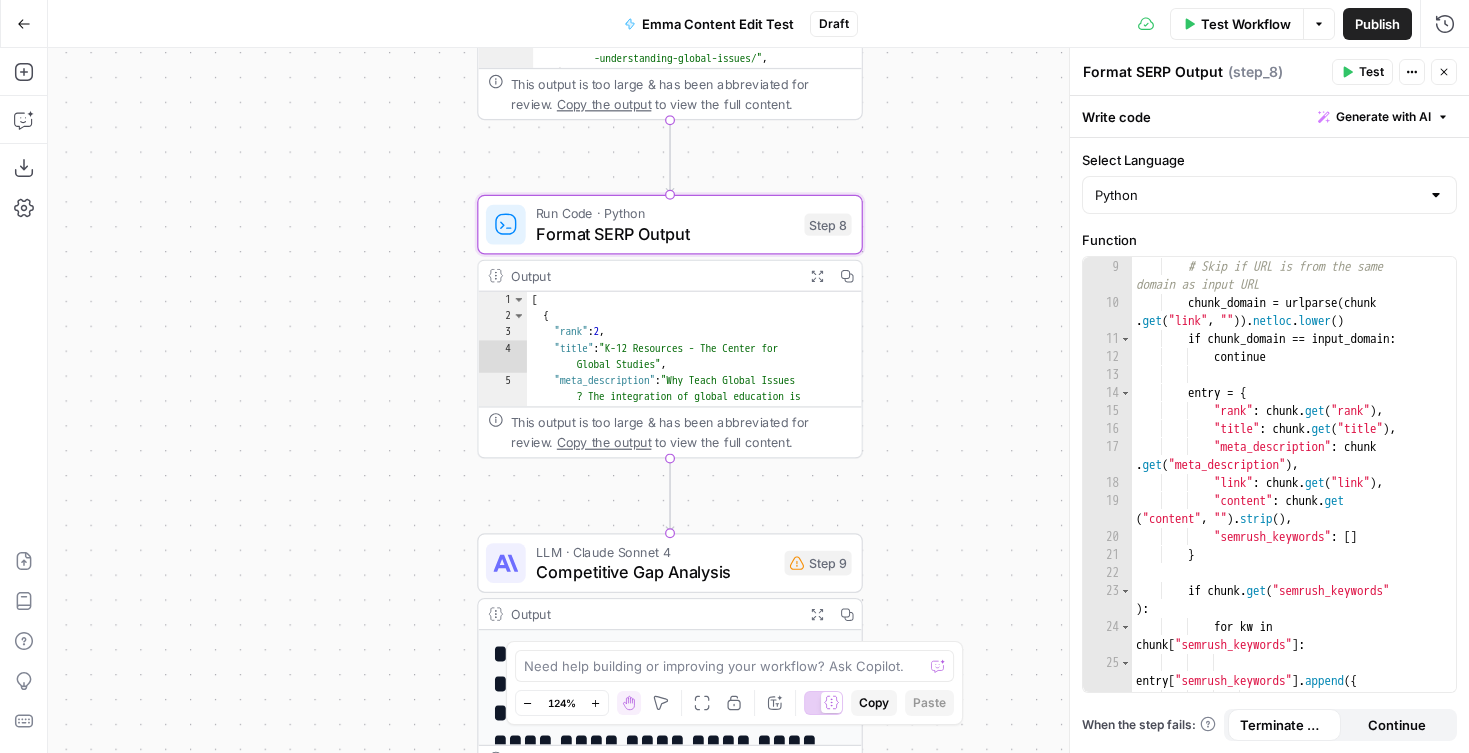 click 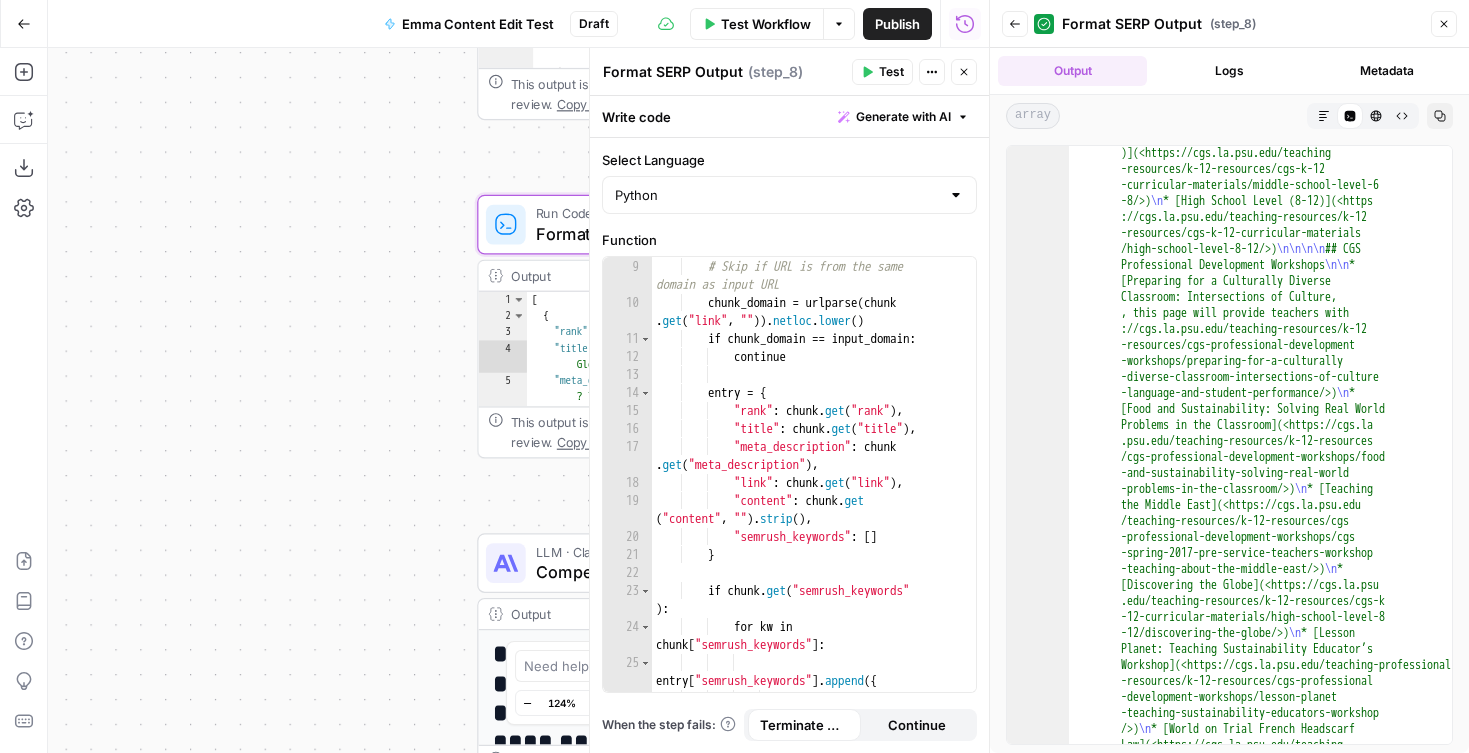 scroll, scrollTop: 1355, scrollLeft: 0, axis: vertical 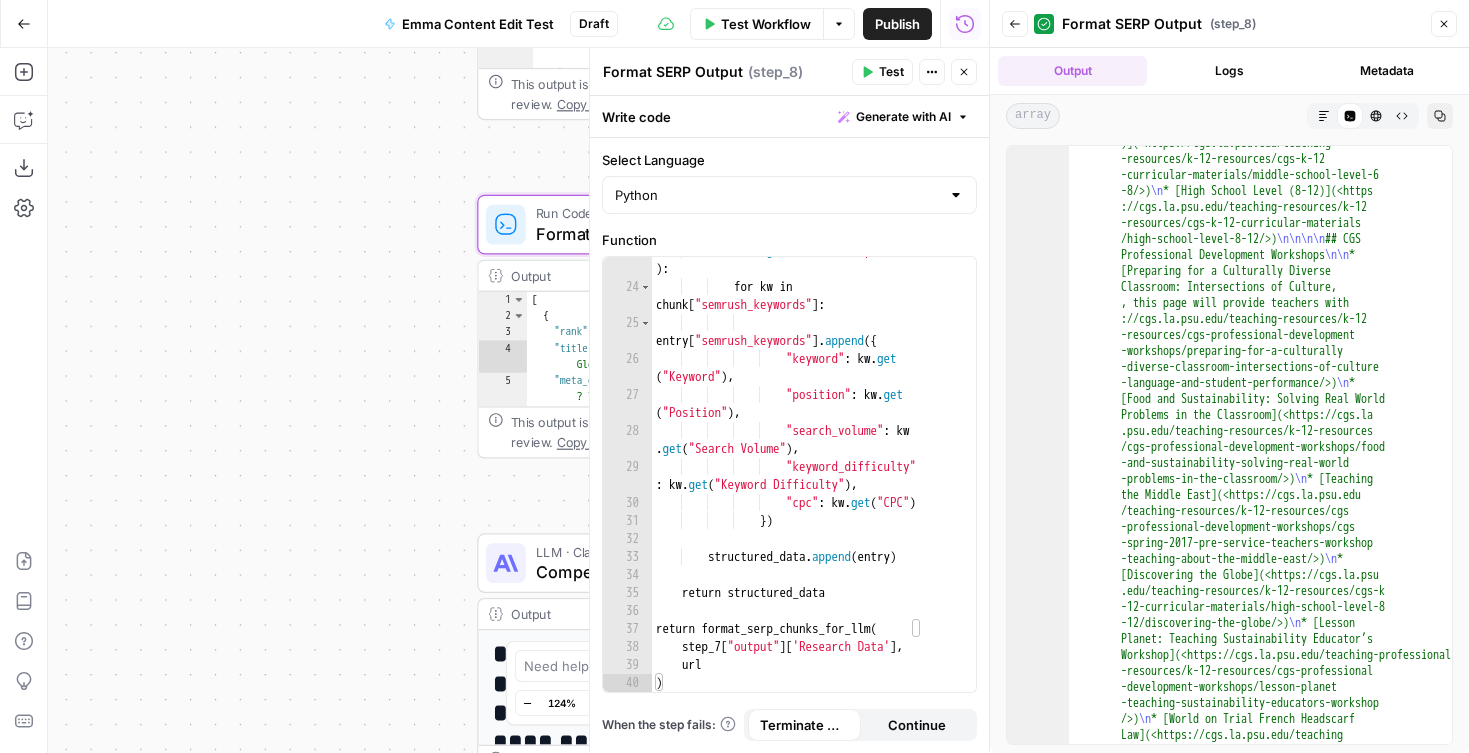 click 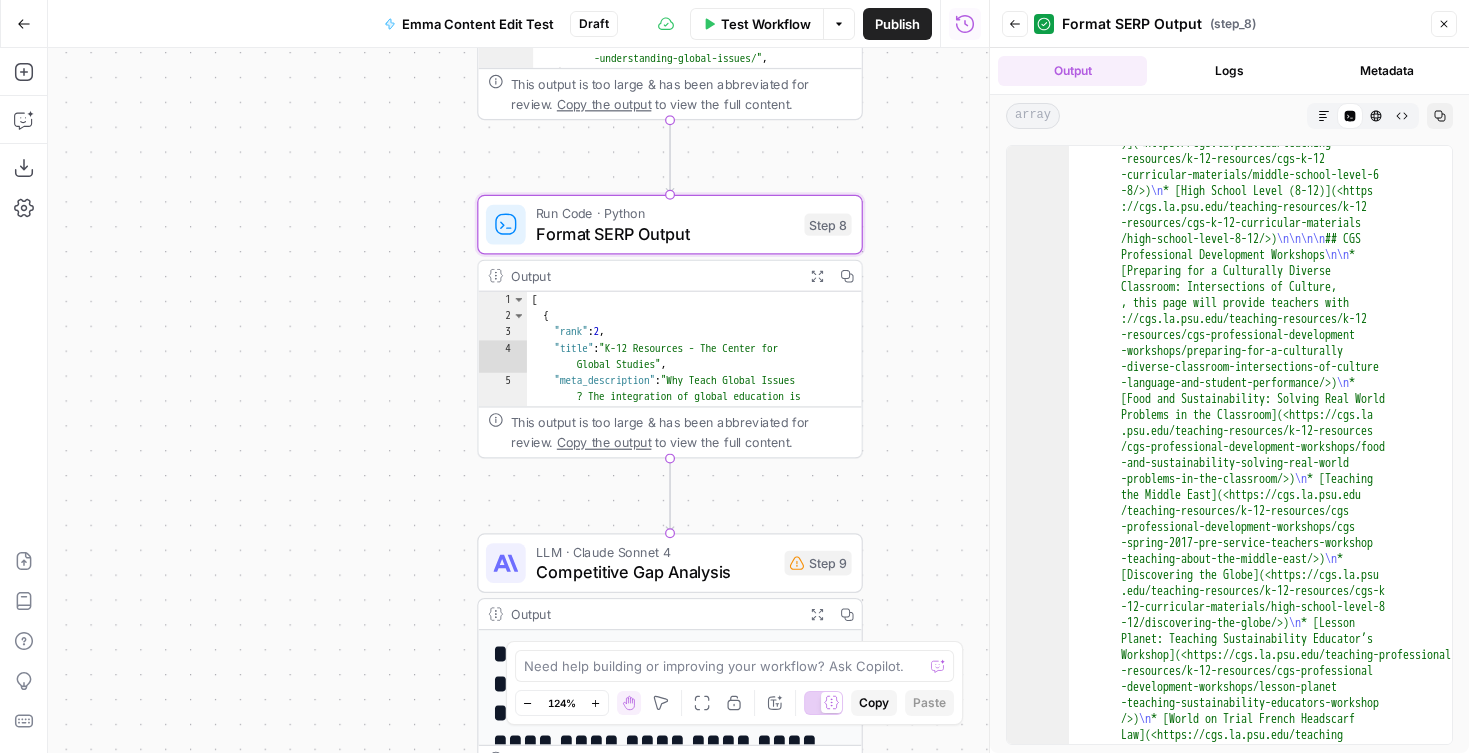 click 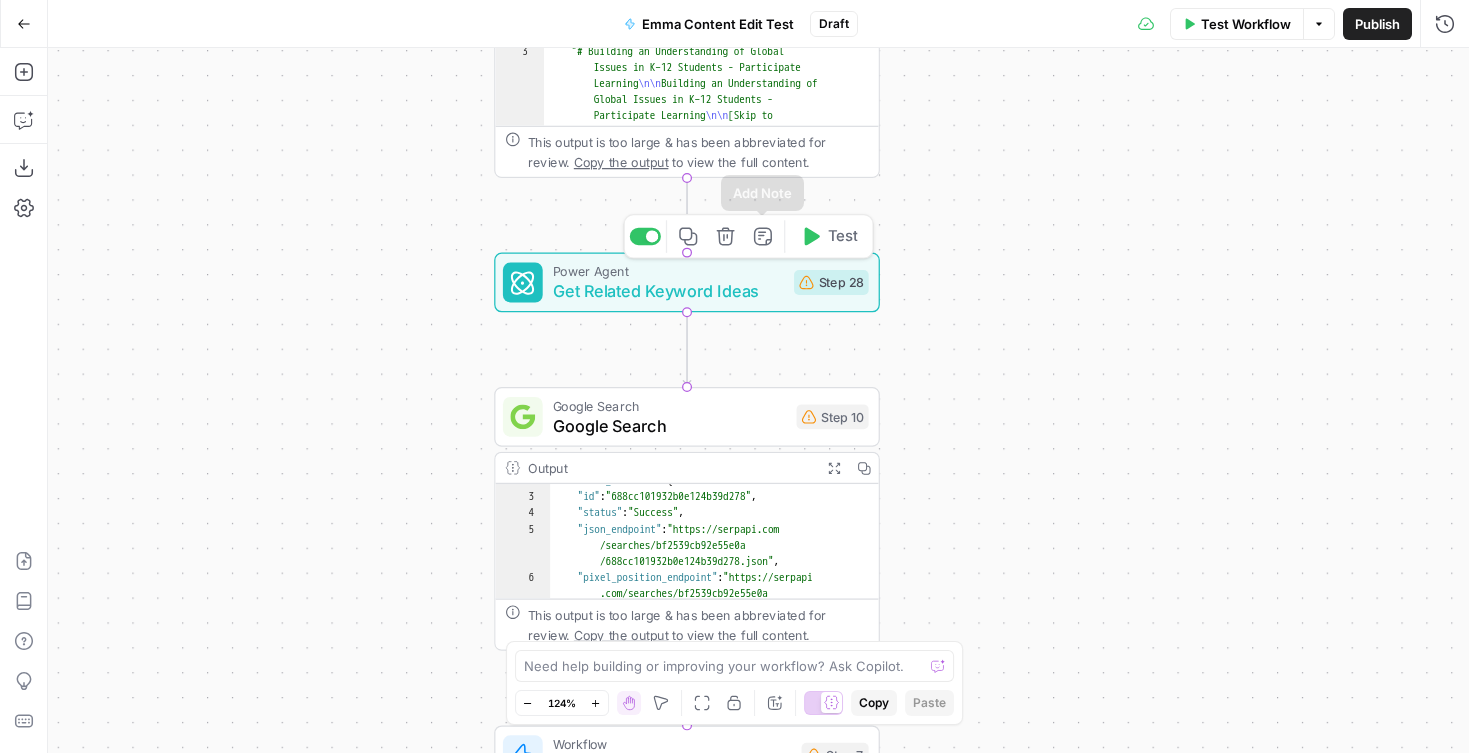 click 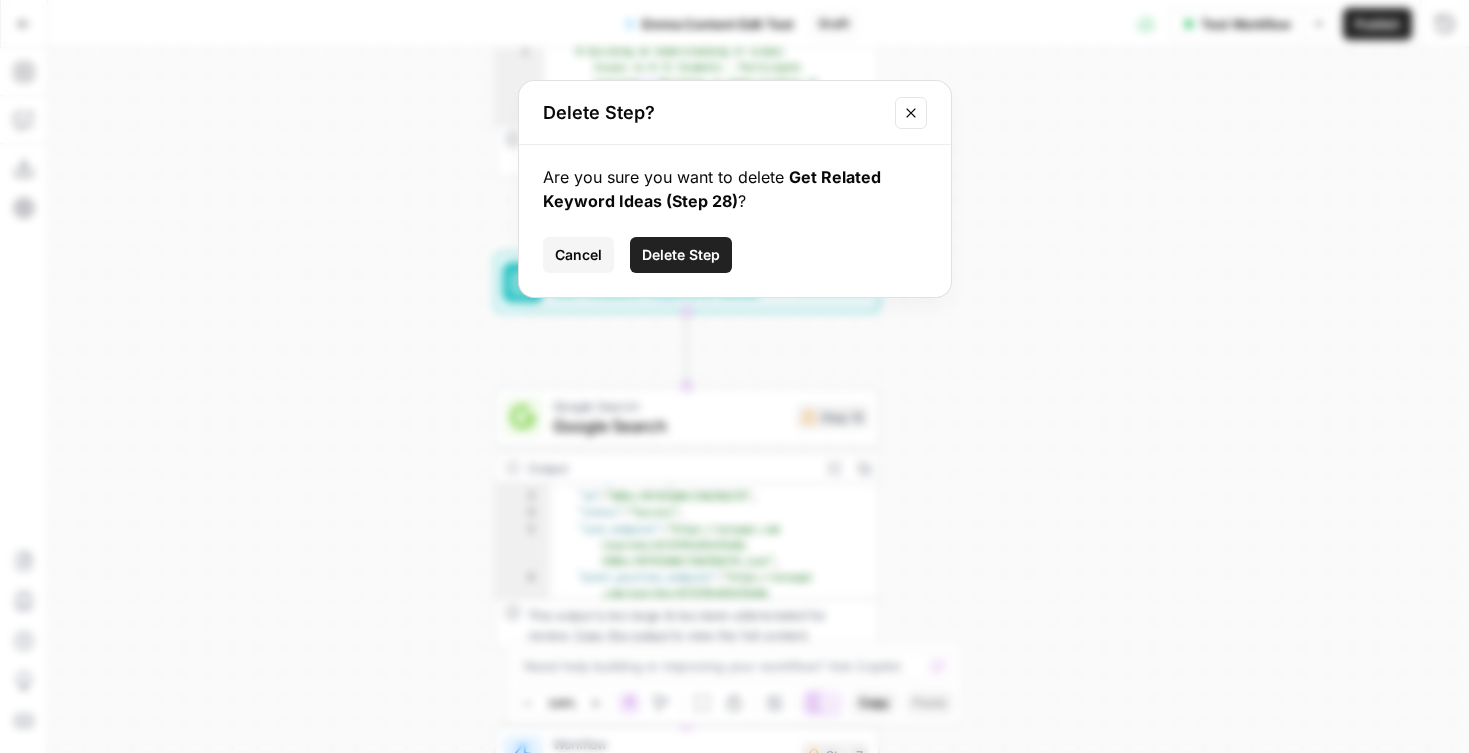 click on "Delete Step" at bounding box center [681, 255] 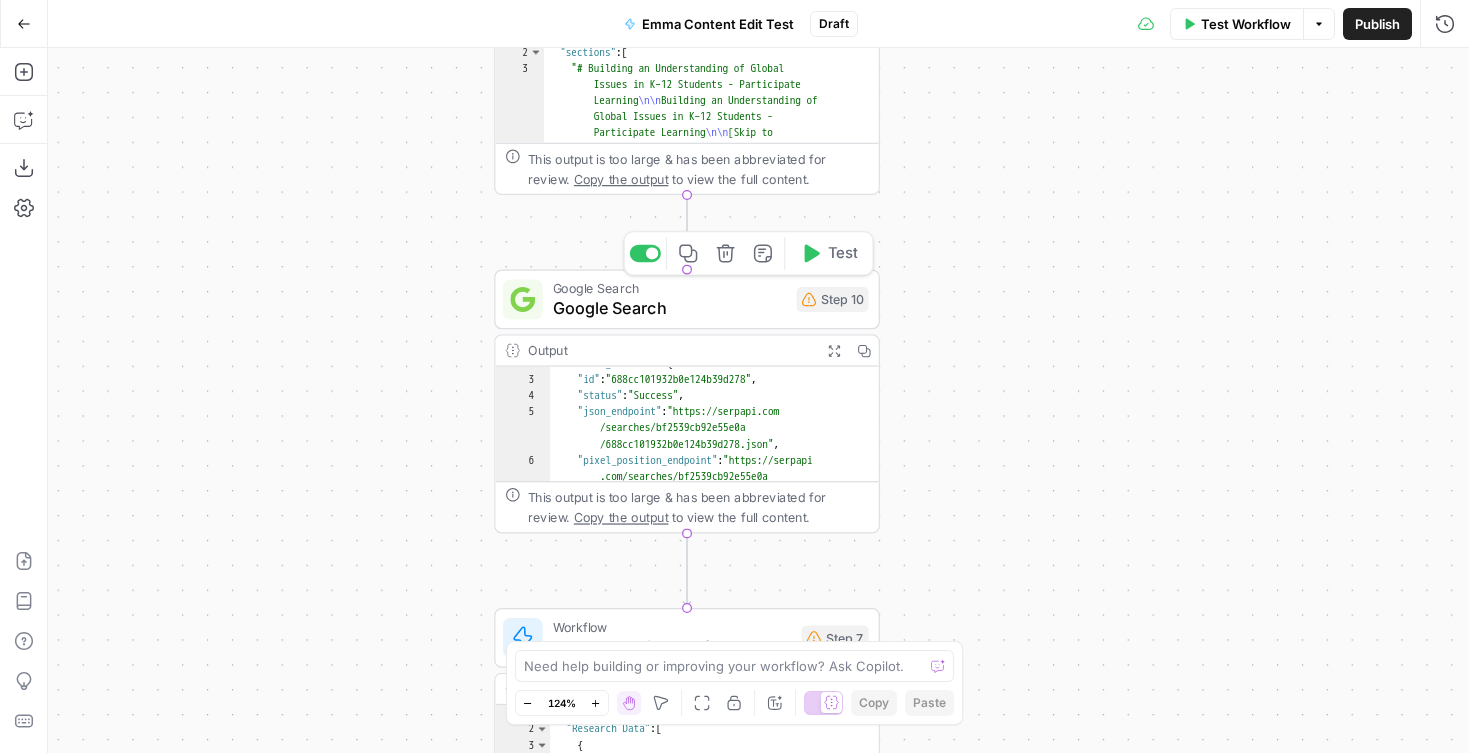 click on "Google Search" at bounding box center [670, 308] 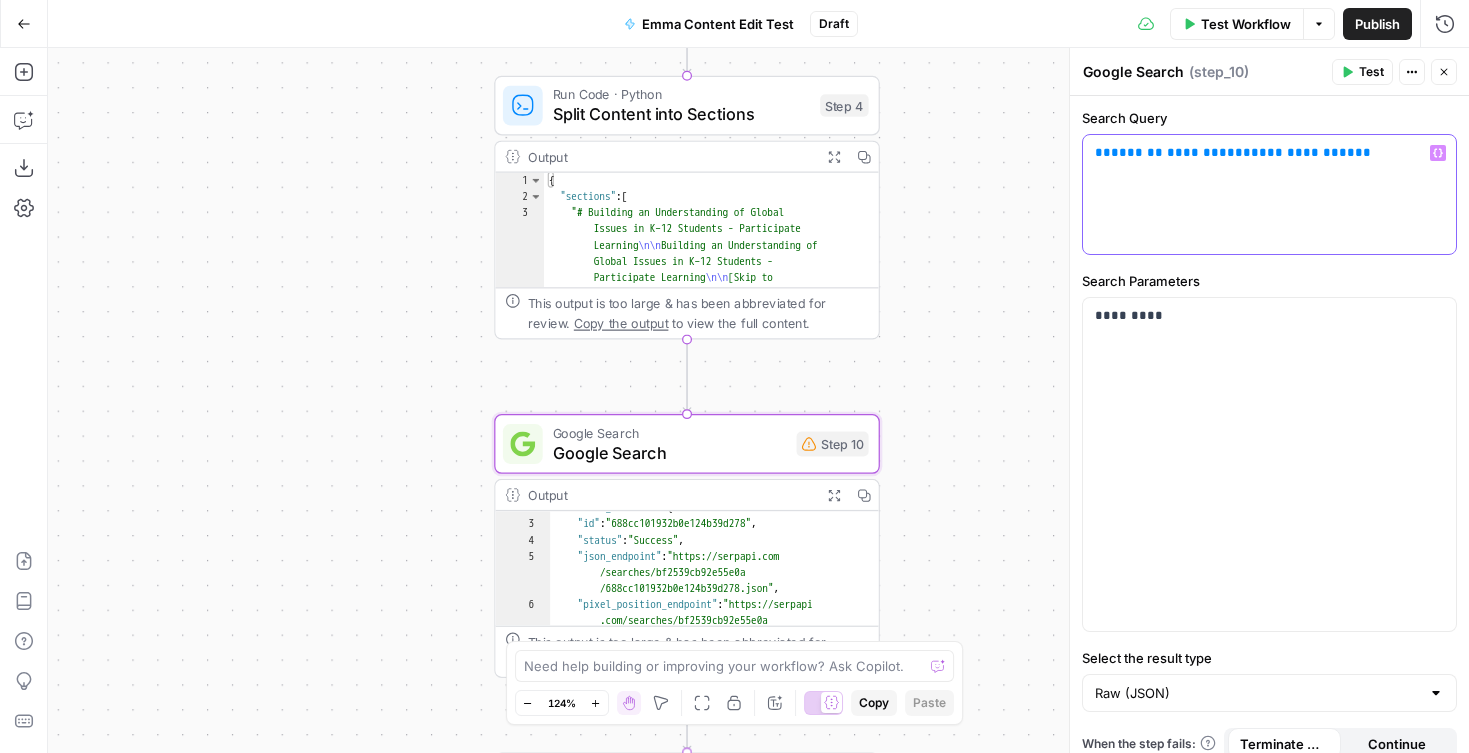 drag, startPoint x: 1295, startPoint y: 156, endPoint x: 1220, endPoint y: 163, distance: 75.32596 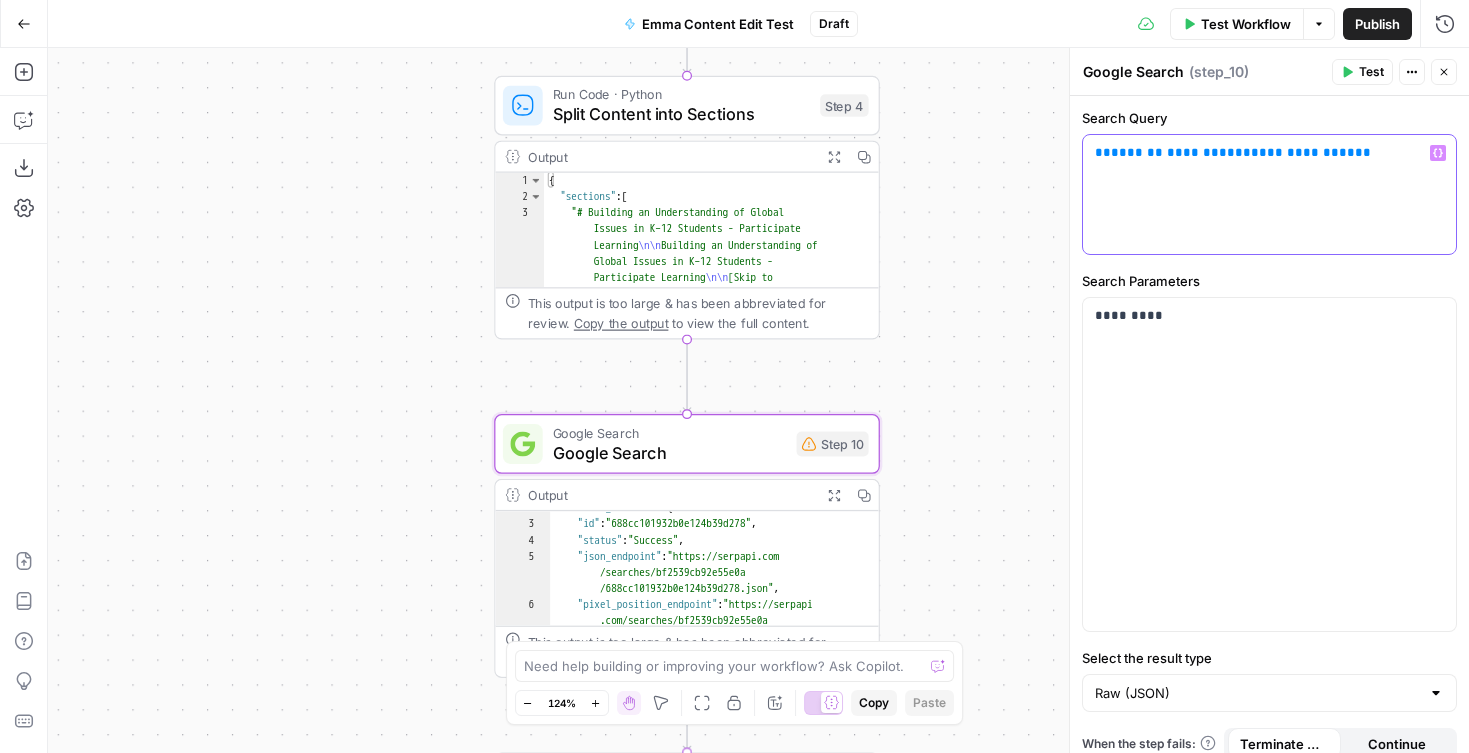 click on "**********" at bounding box center [1269, 194] 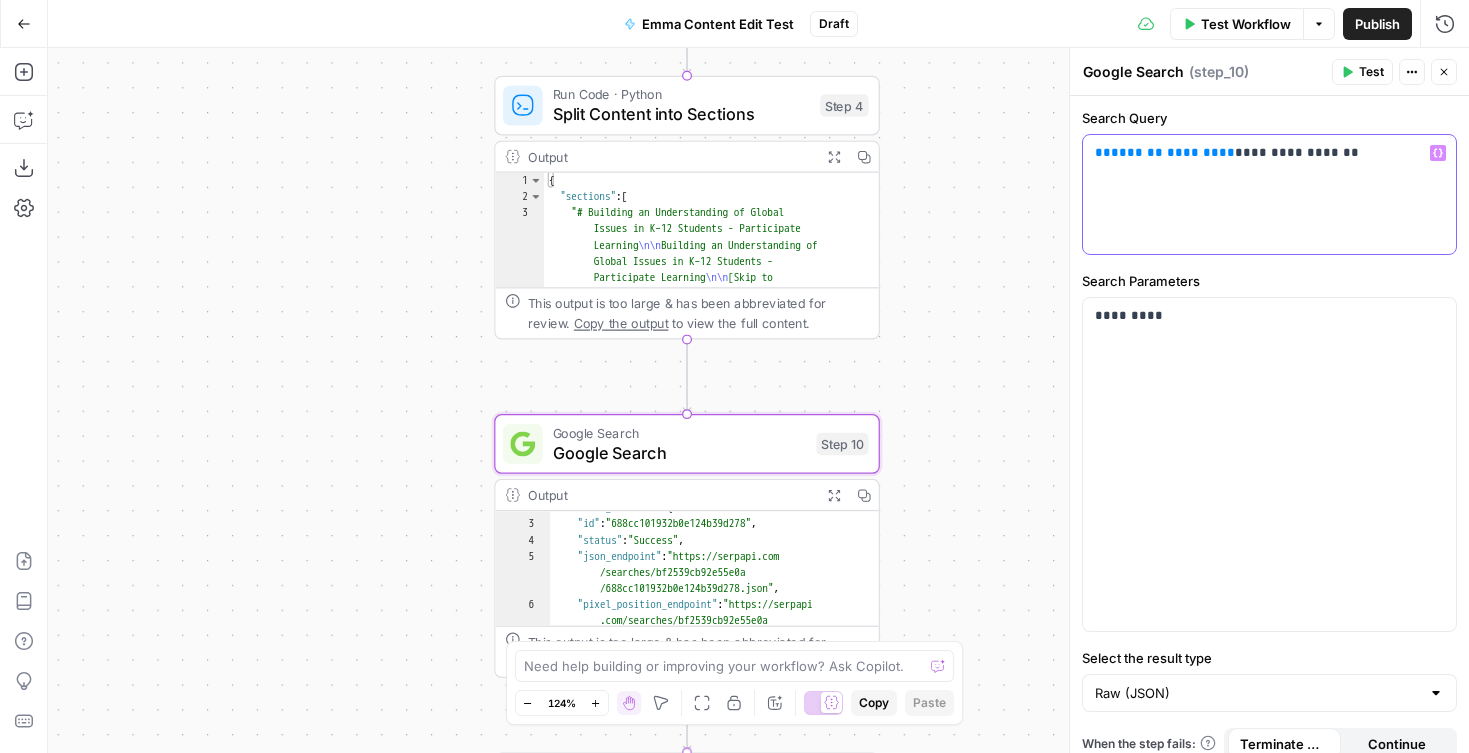 drag, startPoint x: 1355, startPoint y: 161, endPoint x: 1226, endPoint y: 161, distance: 129 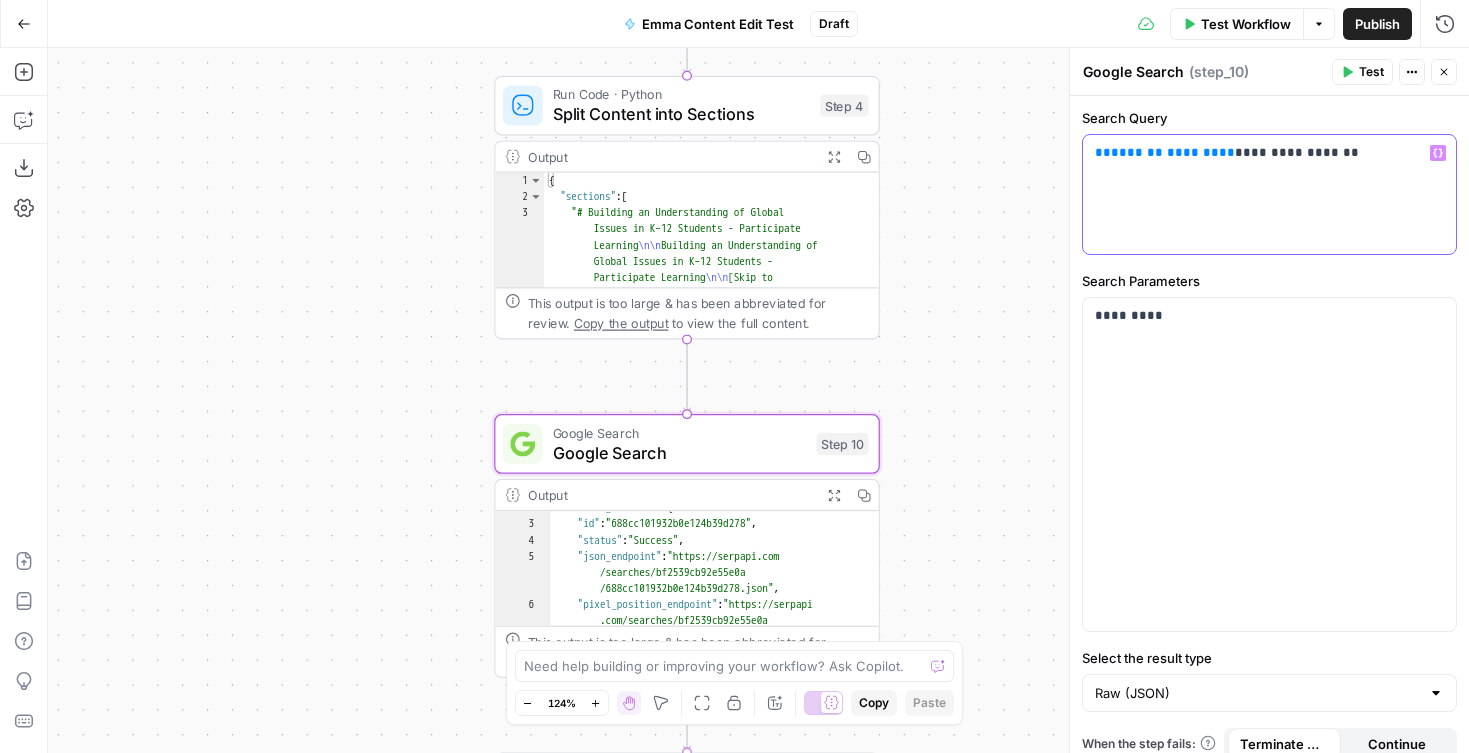 click on "**********" at bounding box center (1269, 153) 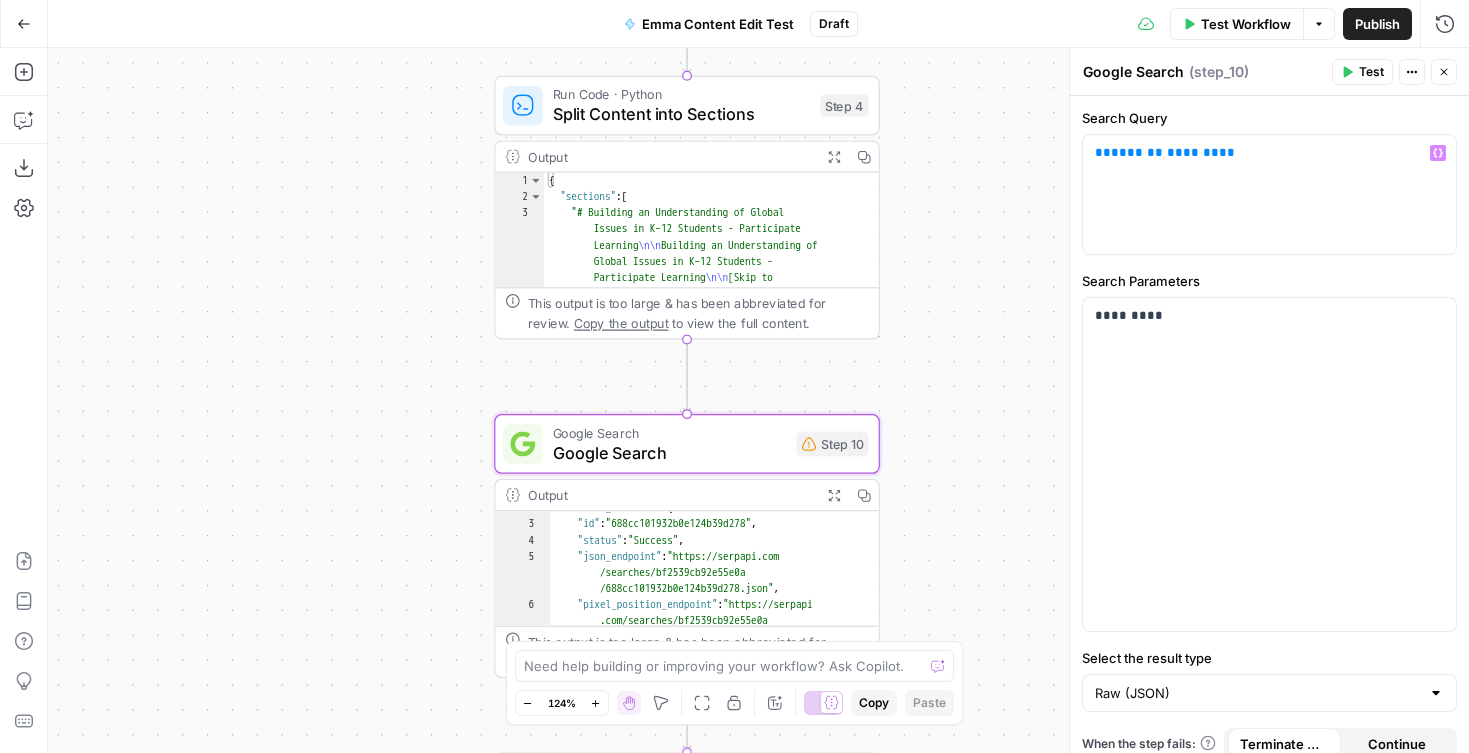 click 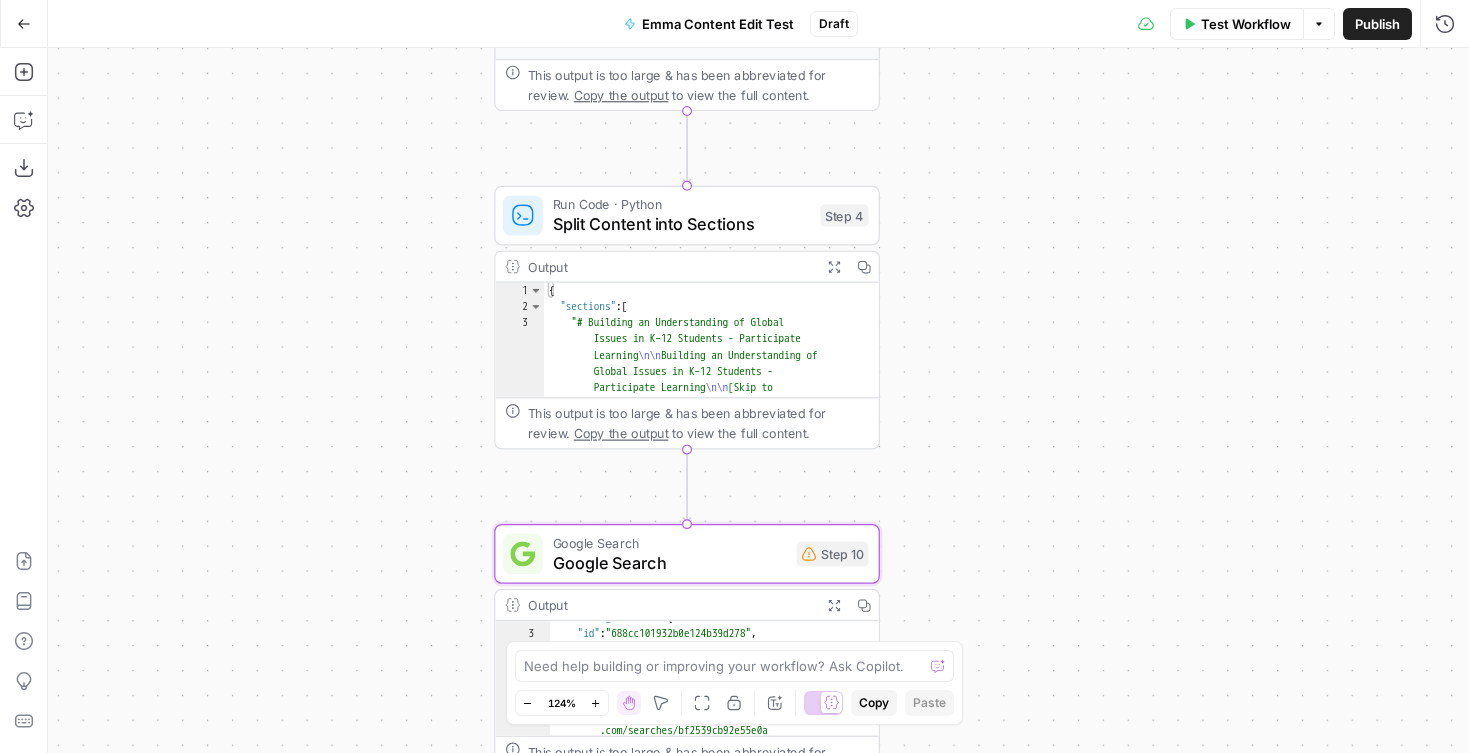 drag, startPoint x: 1021, startPoint y: 265, endPoint x: 1047, endPoint y: 326, distance: 66.309875 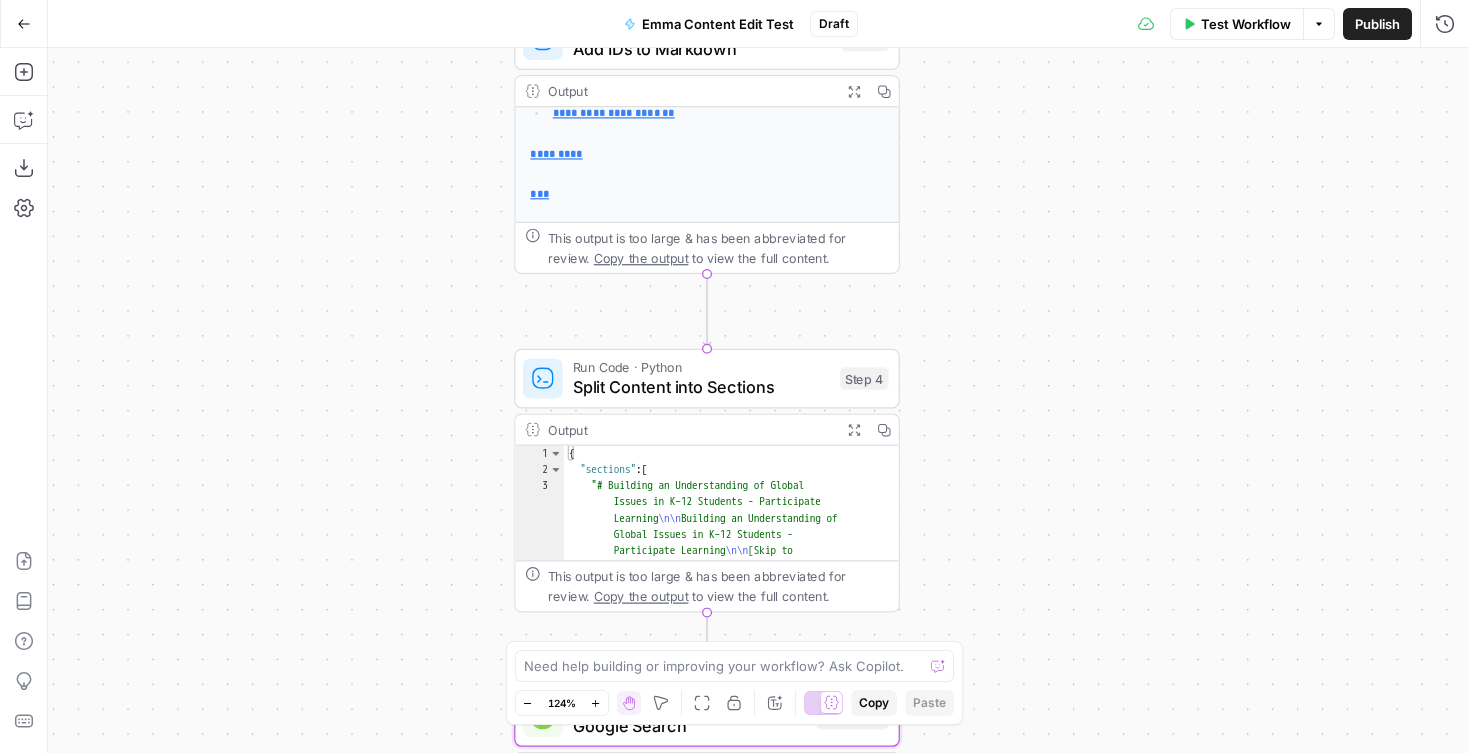 drag, startPoint x: 1060, startPoint y: 201, endPoint x: 1080, endPoint y: 364, distance: 164.22241 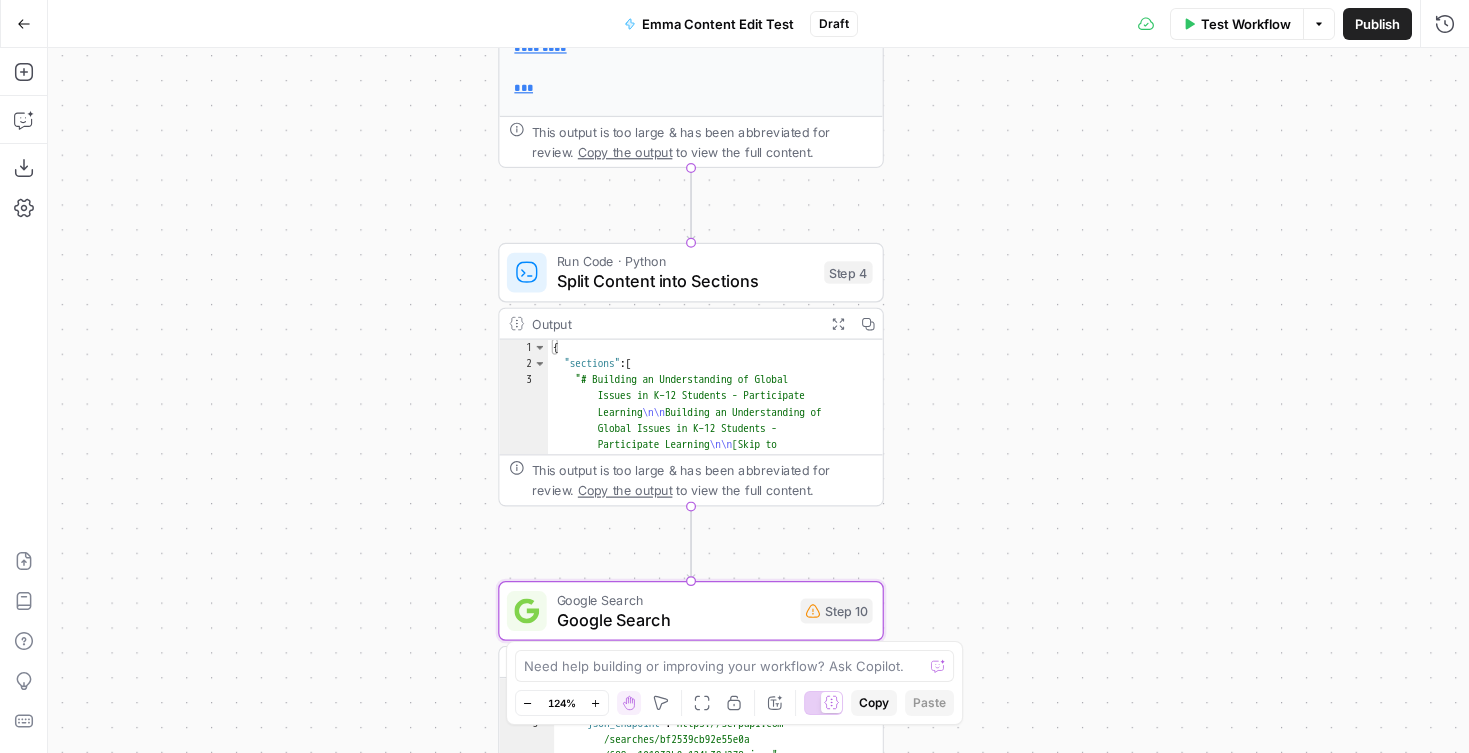 drag, startPoint x: 1078, startPoint y: 278, endPoint x: 1061, endPoint y: 150, distance: 129.12398 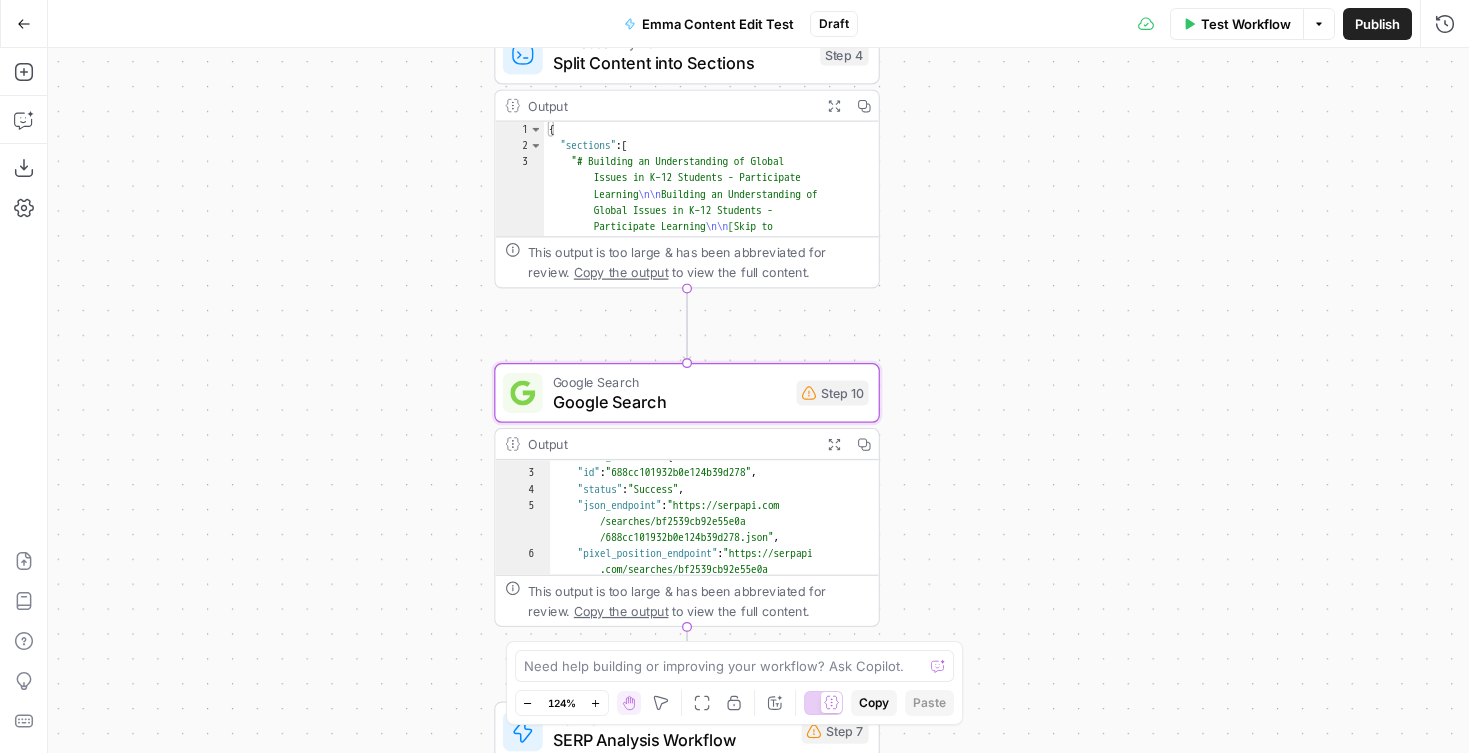 drag, startPoint x: 1066, startPoint y: 356, endPoint x: 1063, endPoint y: 190, distance: 166.0271 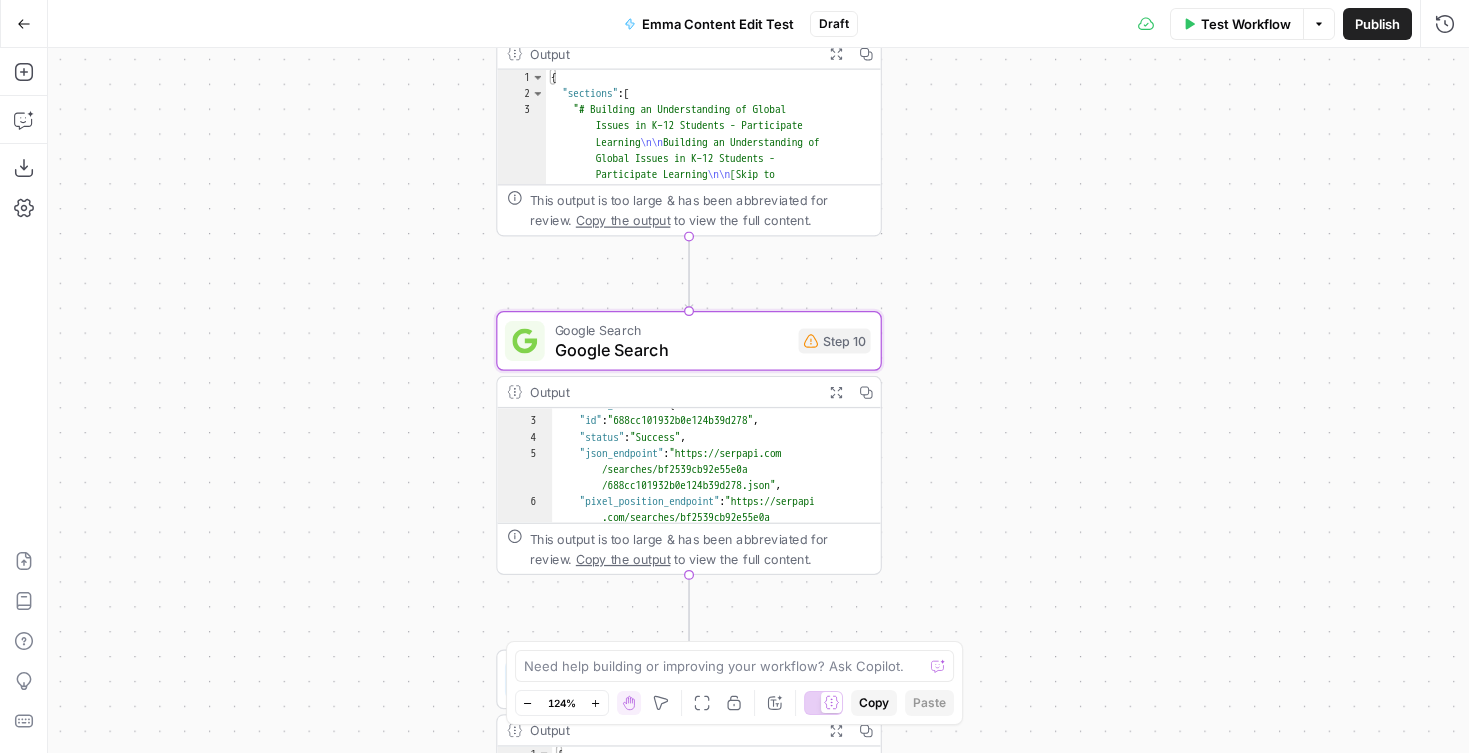 drag, startPoint x: 1067, startPoint y: 339, endPoint x: 1034, endPoint y: 227, distance: 116.76044 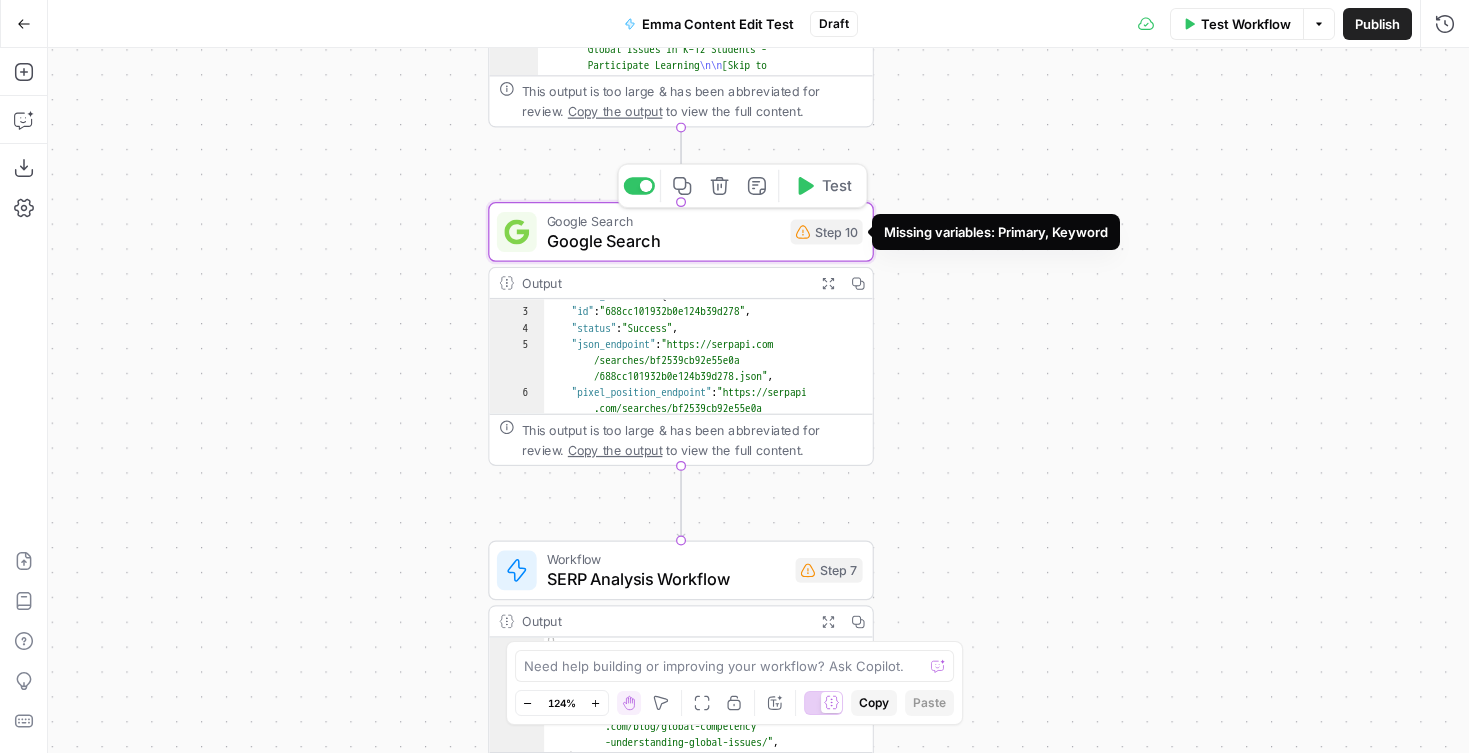 click on "Step 10" at bounding box center (827, 232) 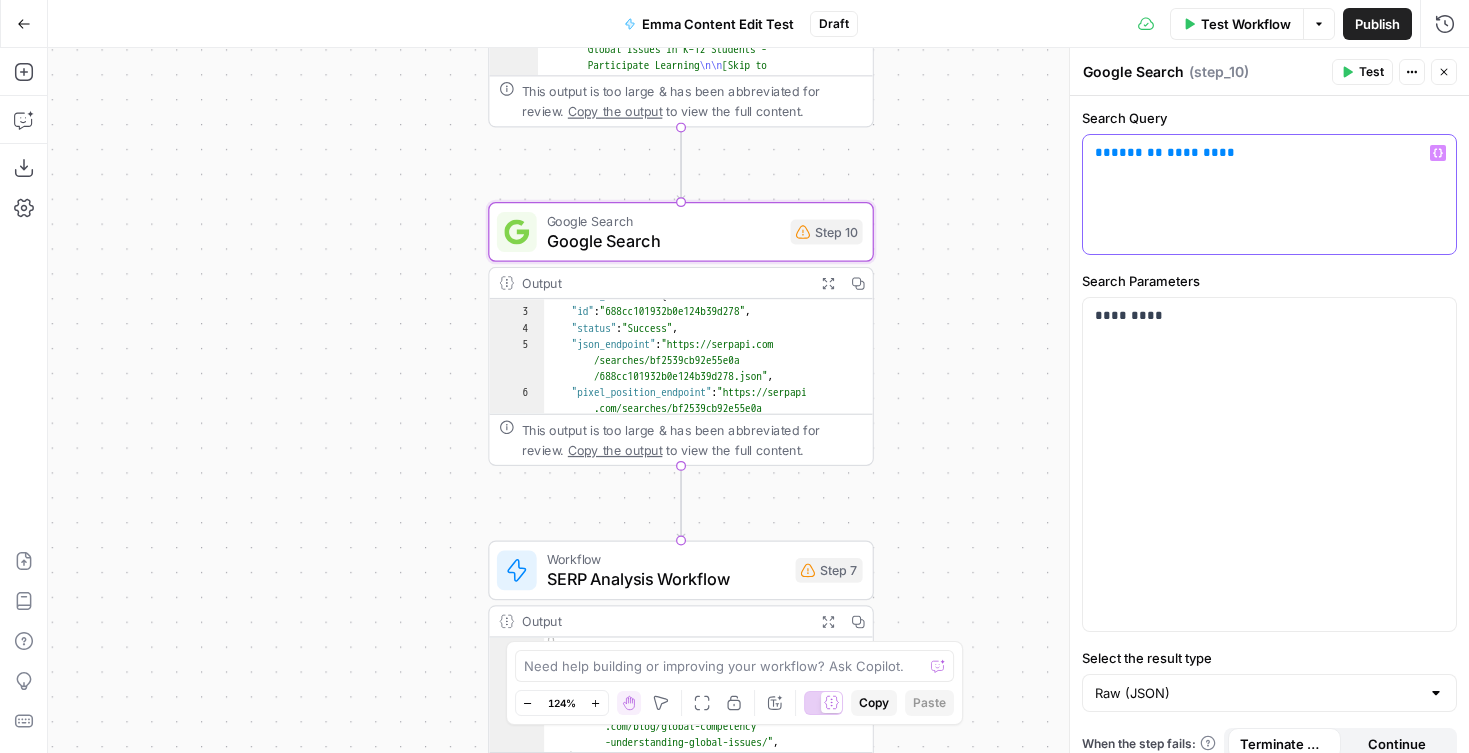 click on "** ******* ******* **" at bounding box center [1269, 194] 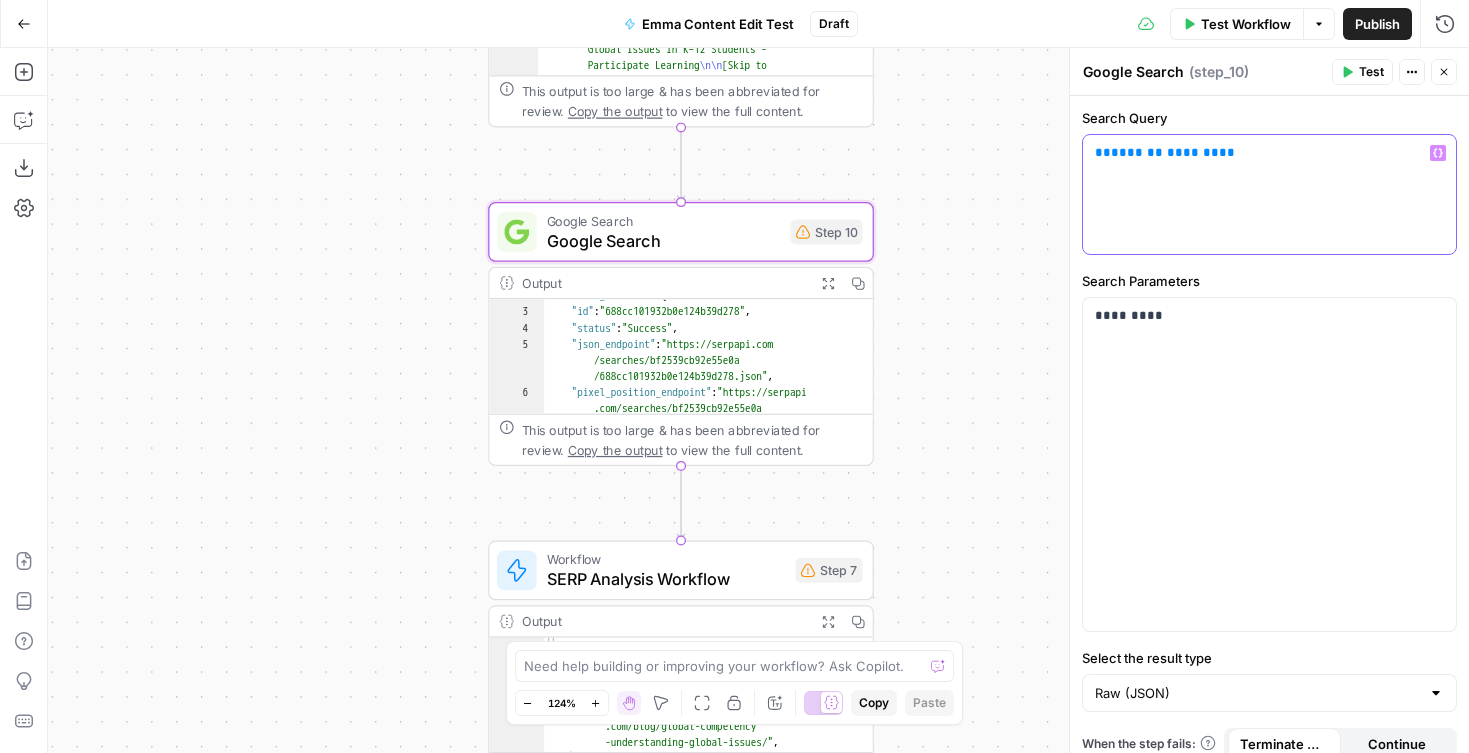click on "** ******* ******* **" at bounding box center [1269, 194] 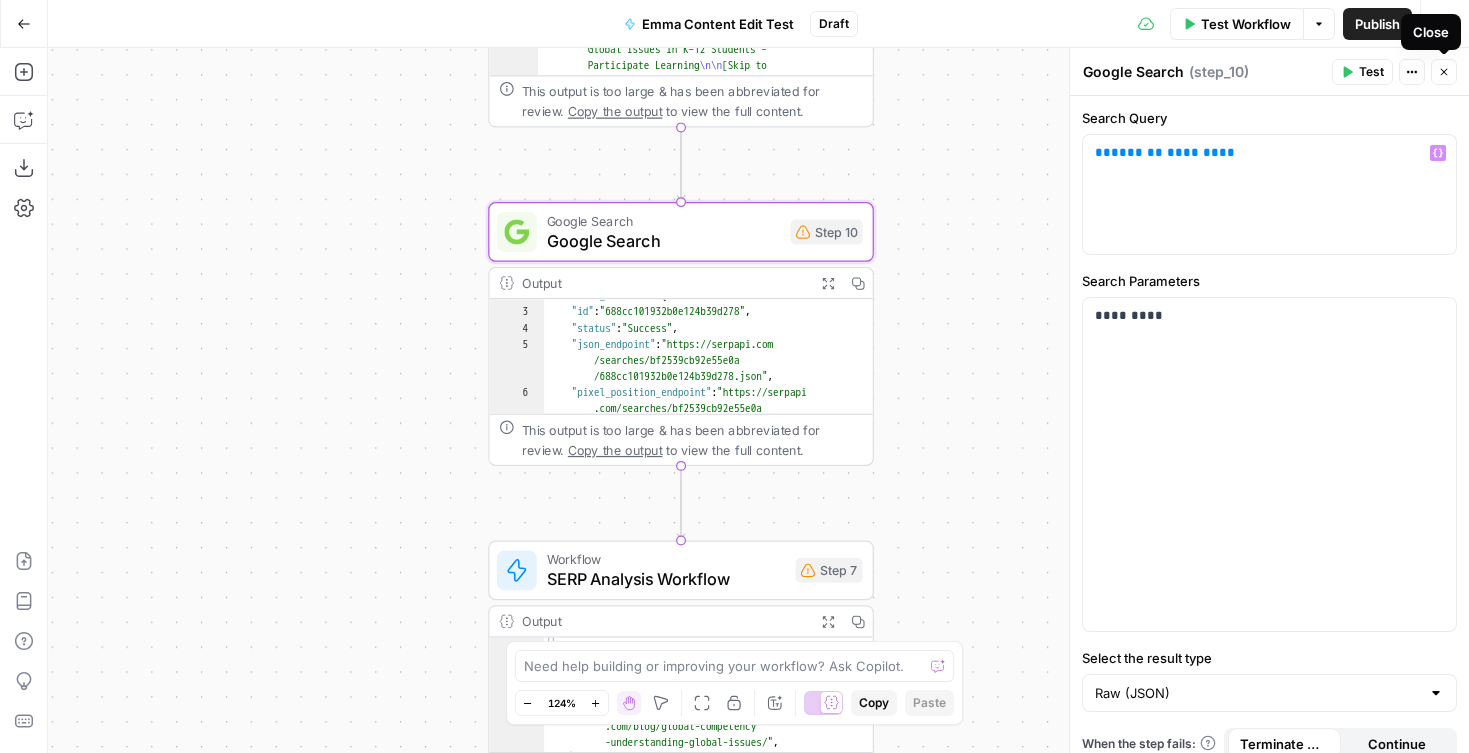 click 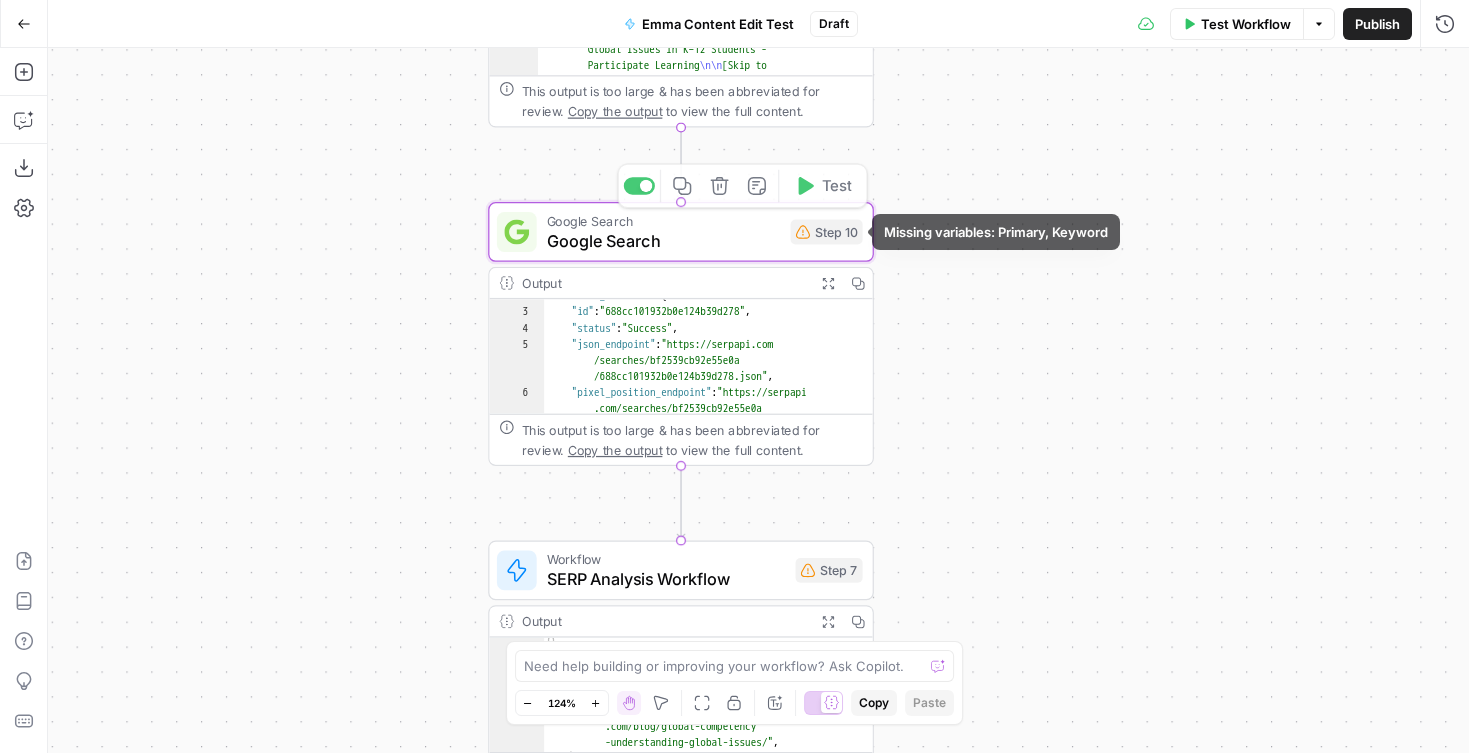 click on "{"sections" : ["# Building an Understanding of Global Issues in K–12 Students - Participate Learning
Building an Understanding of Global Issues in K–12 Students - Participate Learning
[Skip to content](<https://www .participatelearning.com/blog/global -competency-understanding-global-issues /#main>)
[![Participate Learning logo .com/>)
" ]" at bounding box center [758, 400] 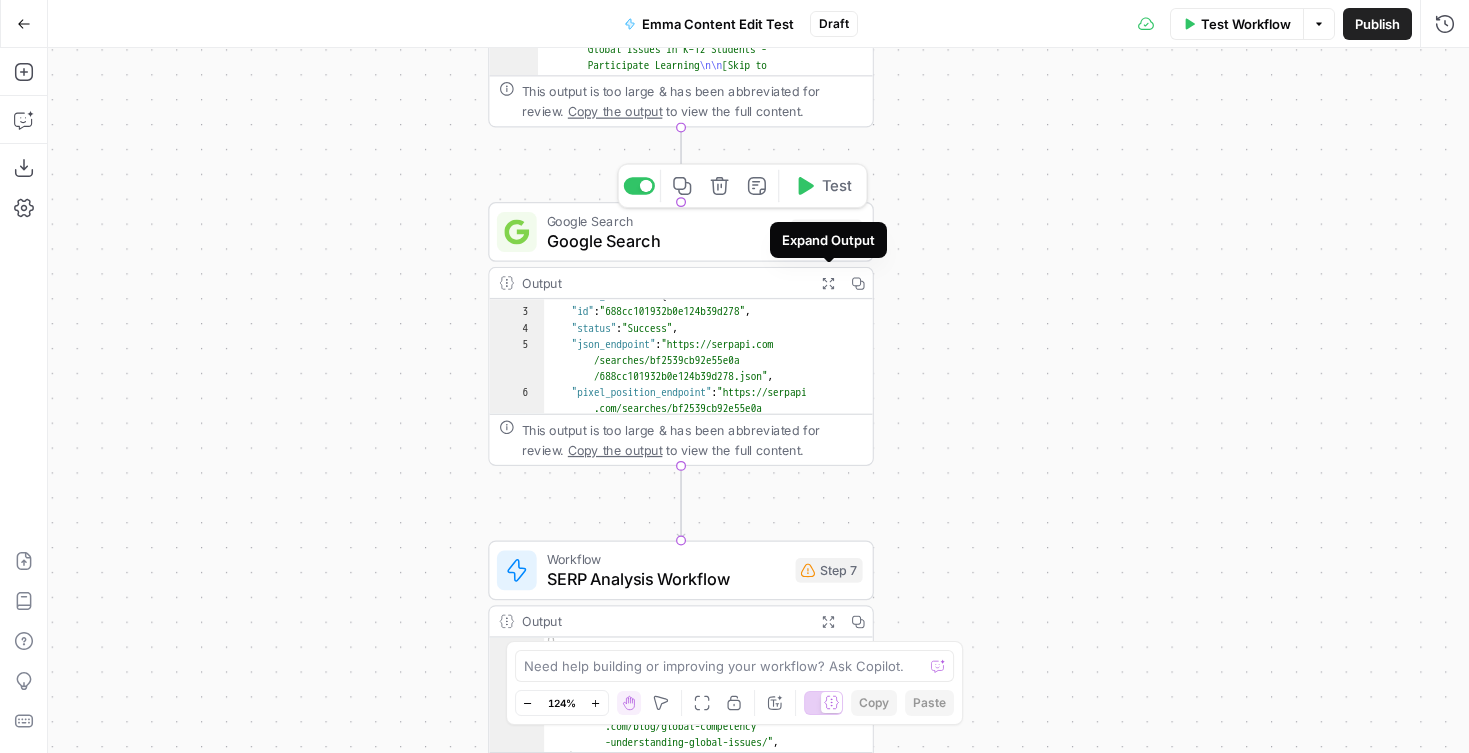 click on "Google Search" at bounding box center (664, 240) 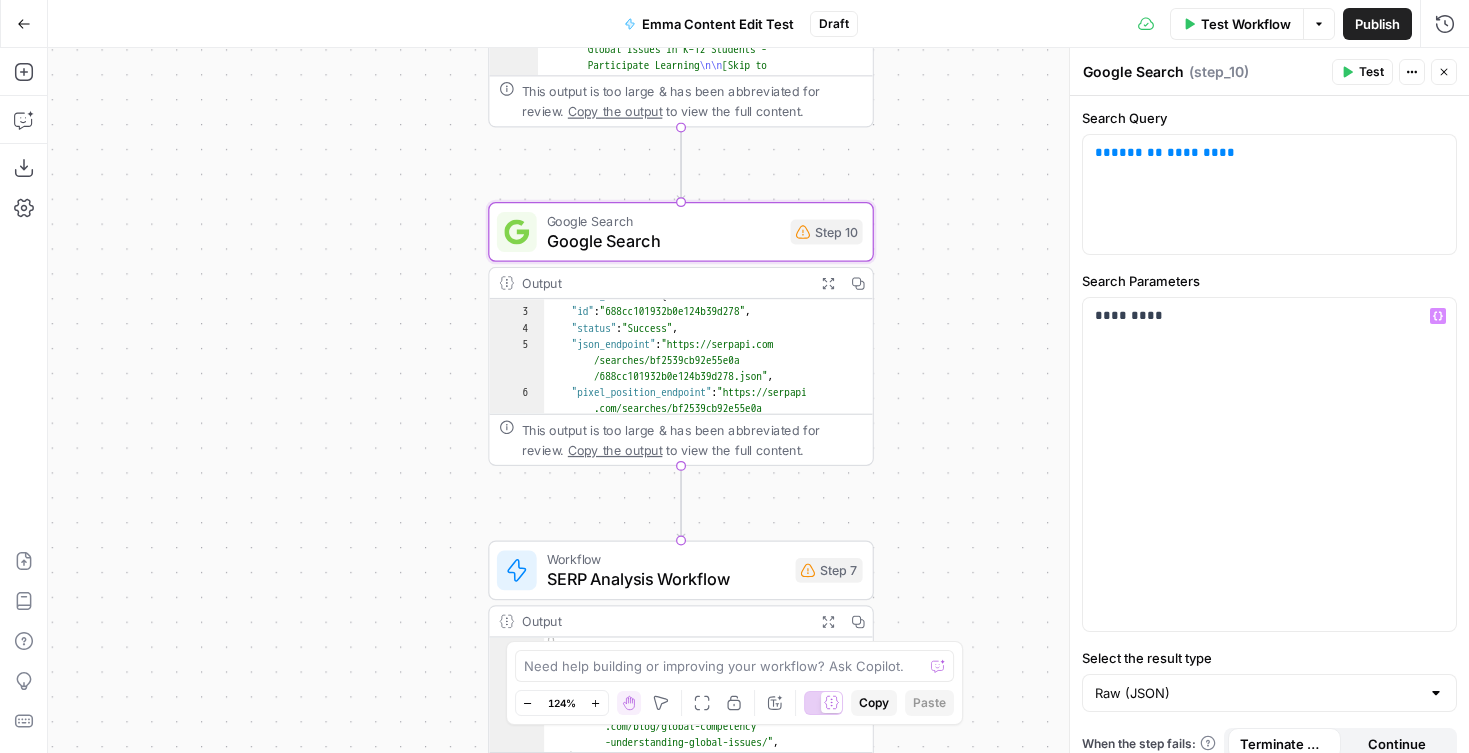 scroll, scrollTop: 19, scrollLeft: 0, axis: vertical 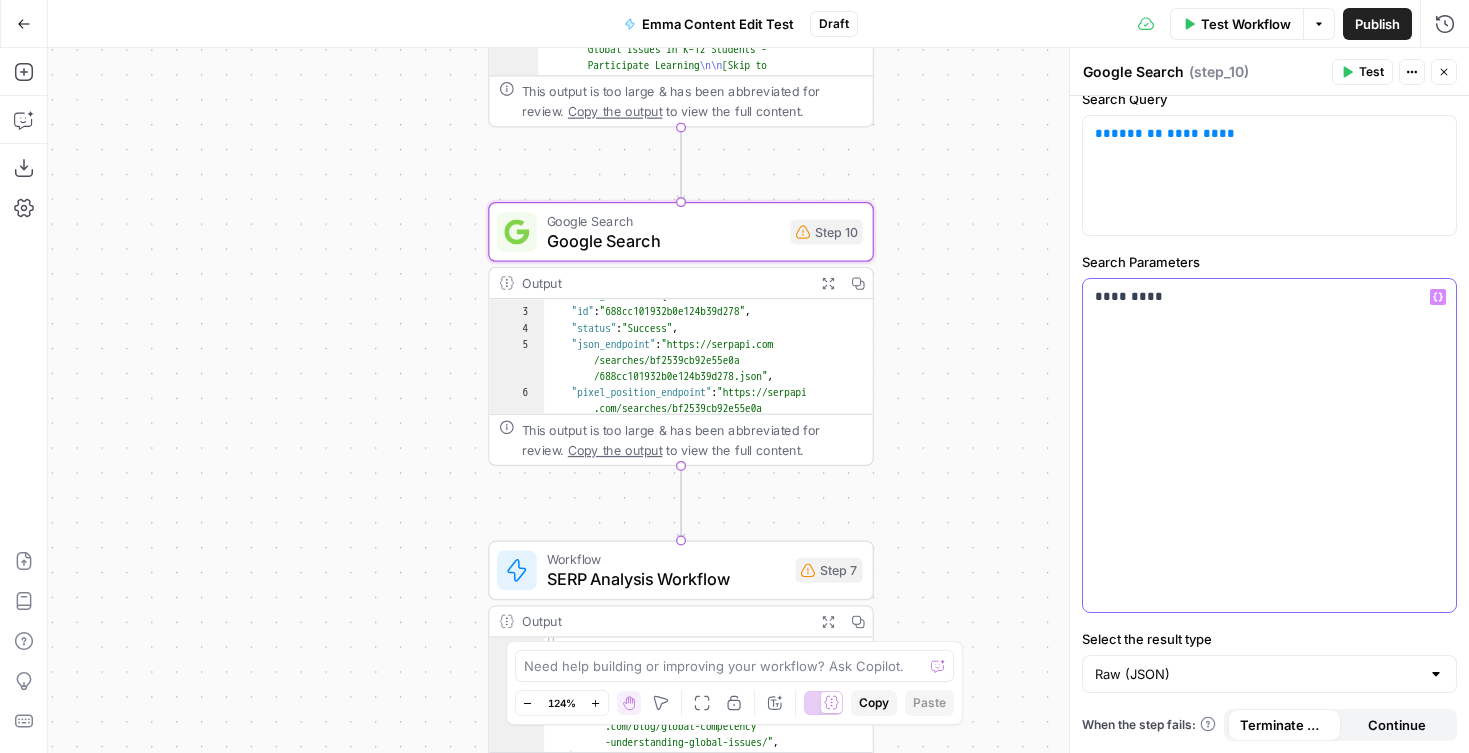 click on "*********" at bounding box center [1269, 445] 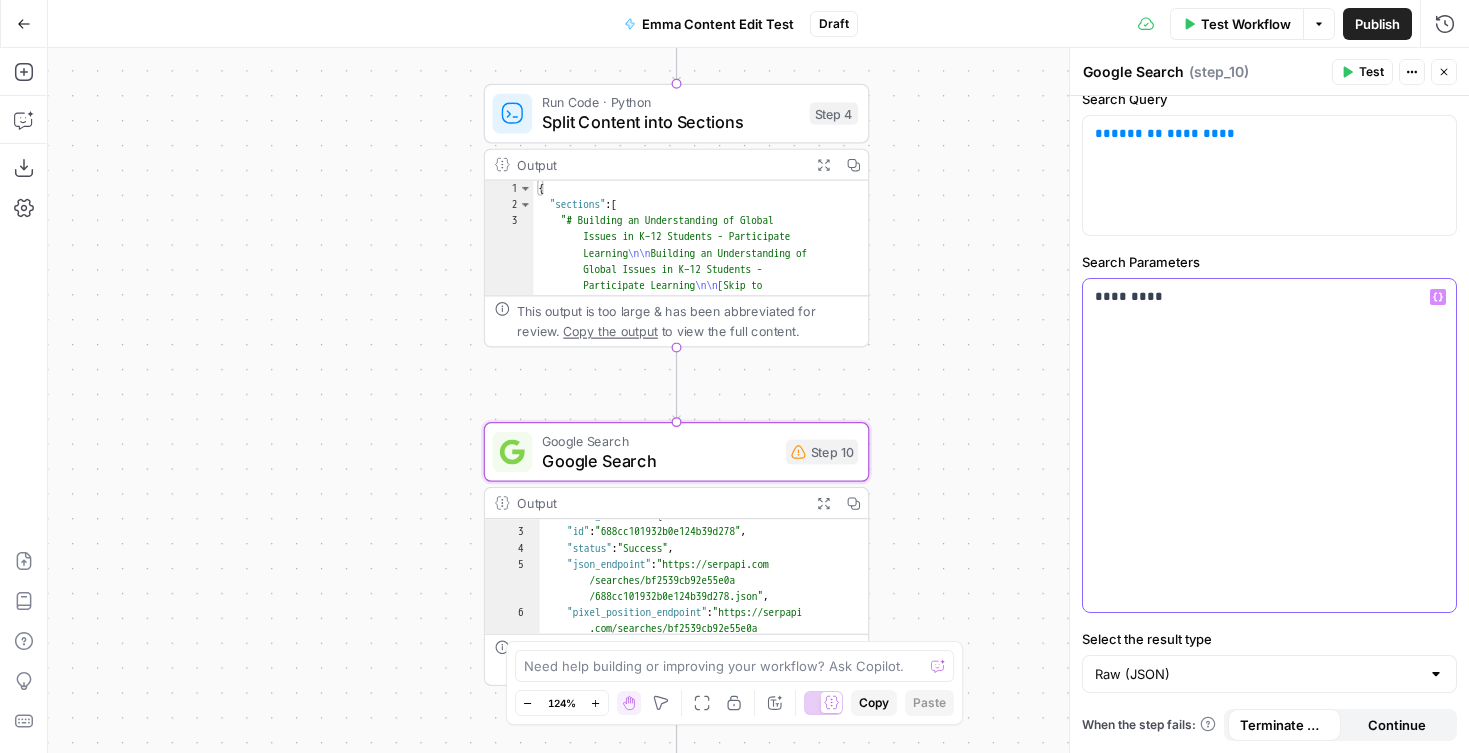 click 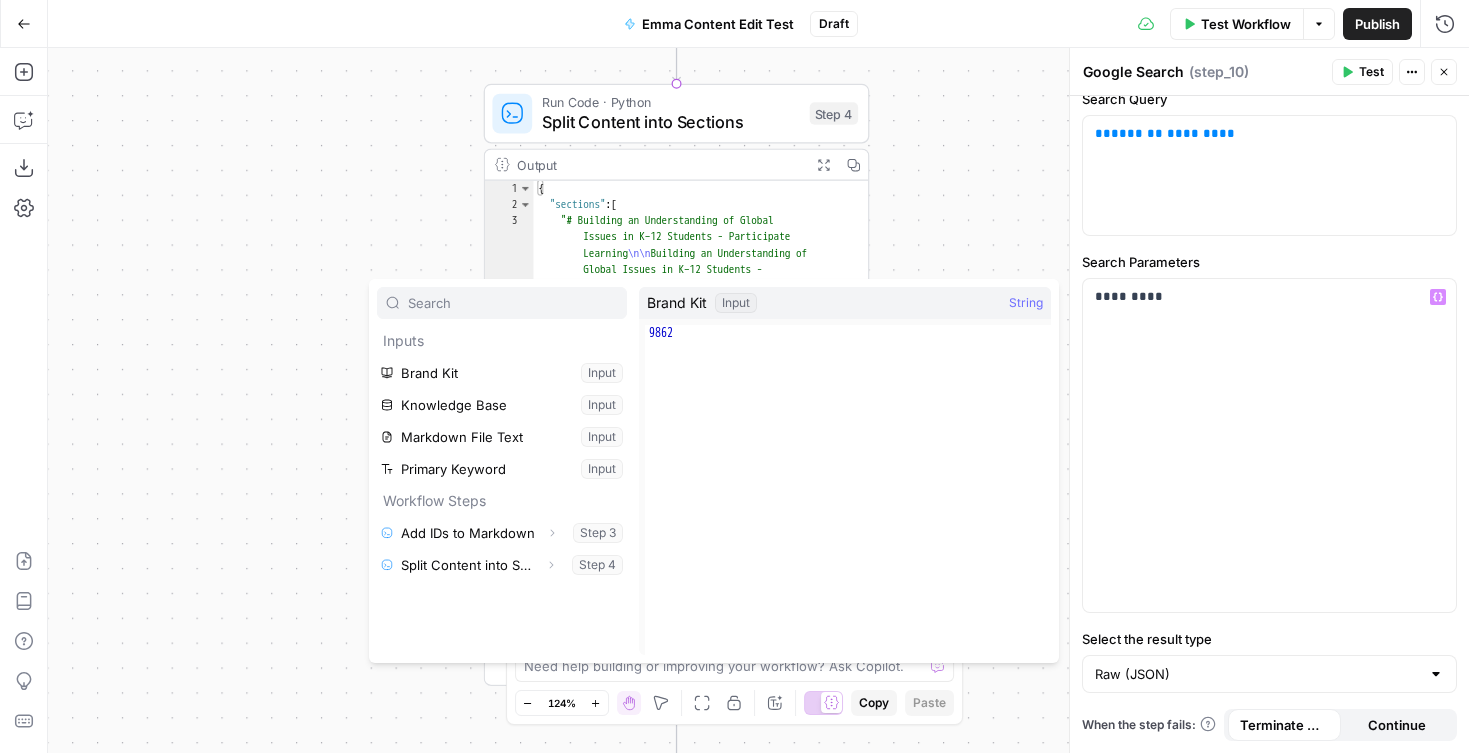 click on "{"sections" : ["# Building an Understanding of Global Issues in K–12 Students - Participate Learning
Building an Understanding of Global Issues in K–12 Students - Participate Learning
[Skip to content](<https://www .participatelearning.com/blog/global -competency-understanding-global-issues /#main>)
[![Participate Learning logo .com/>)
" ]" at bounding box center [758, 400] 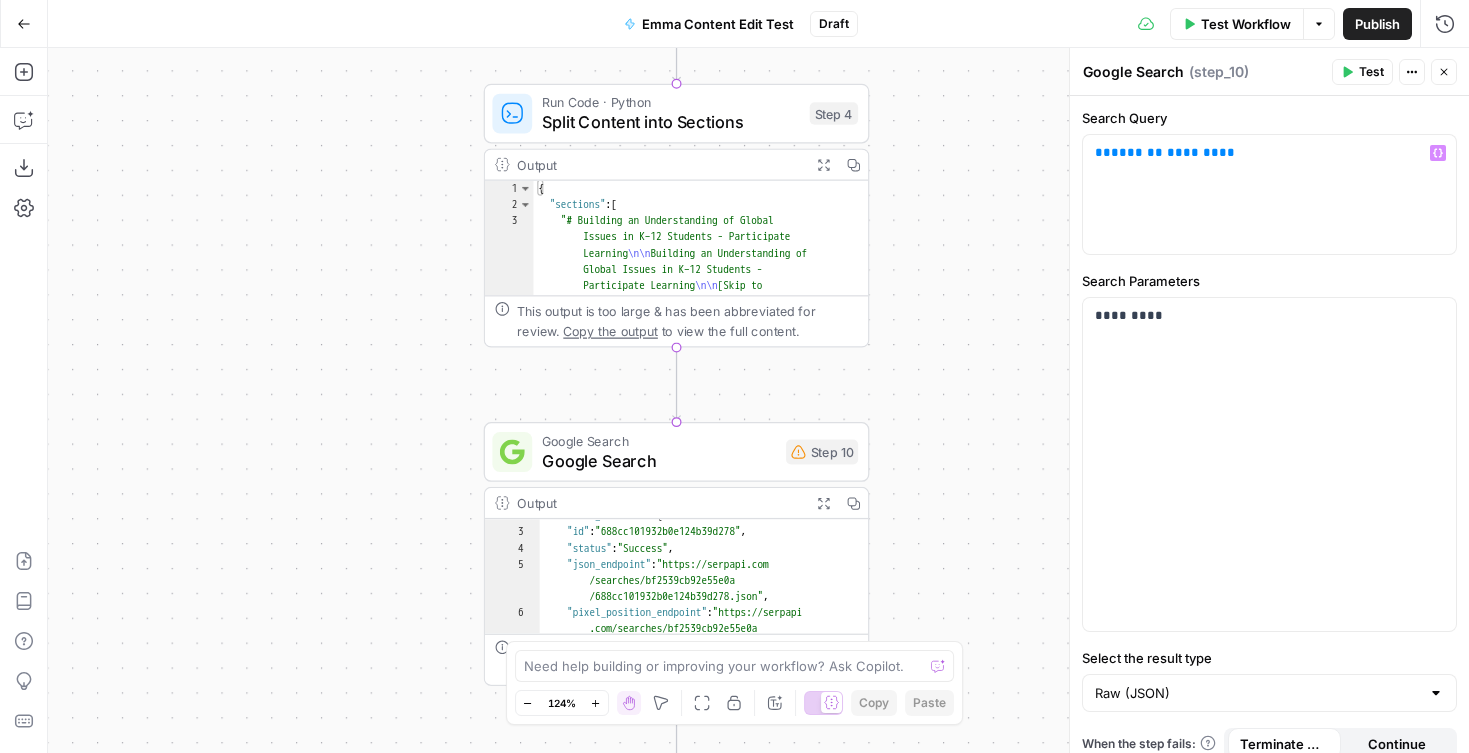 scroll, scrollTop: 19, scrollLeft: 0, axis: vertical 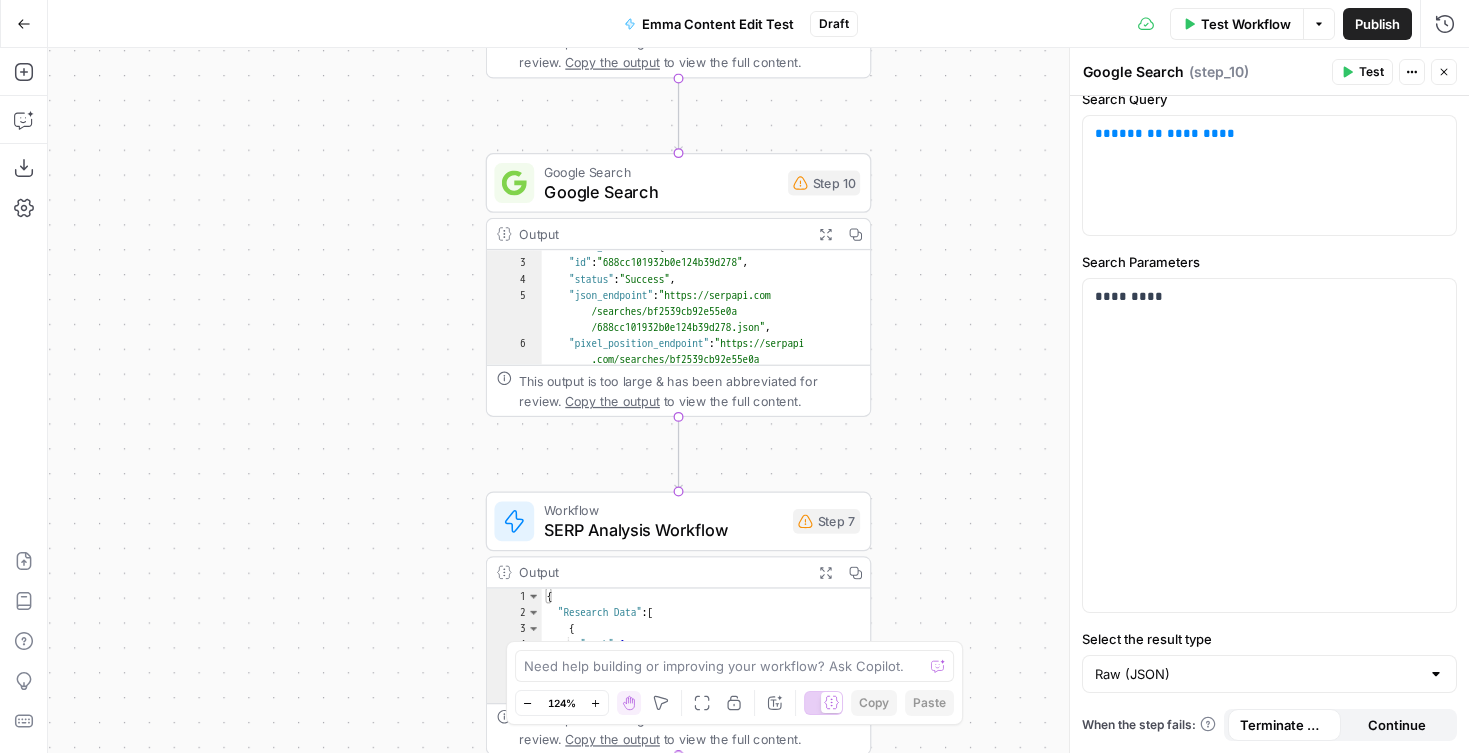 click 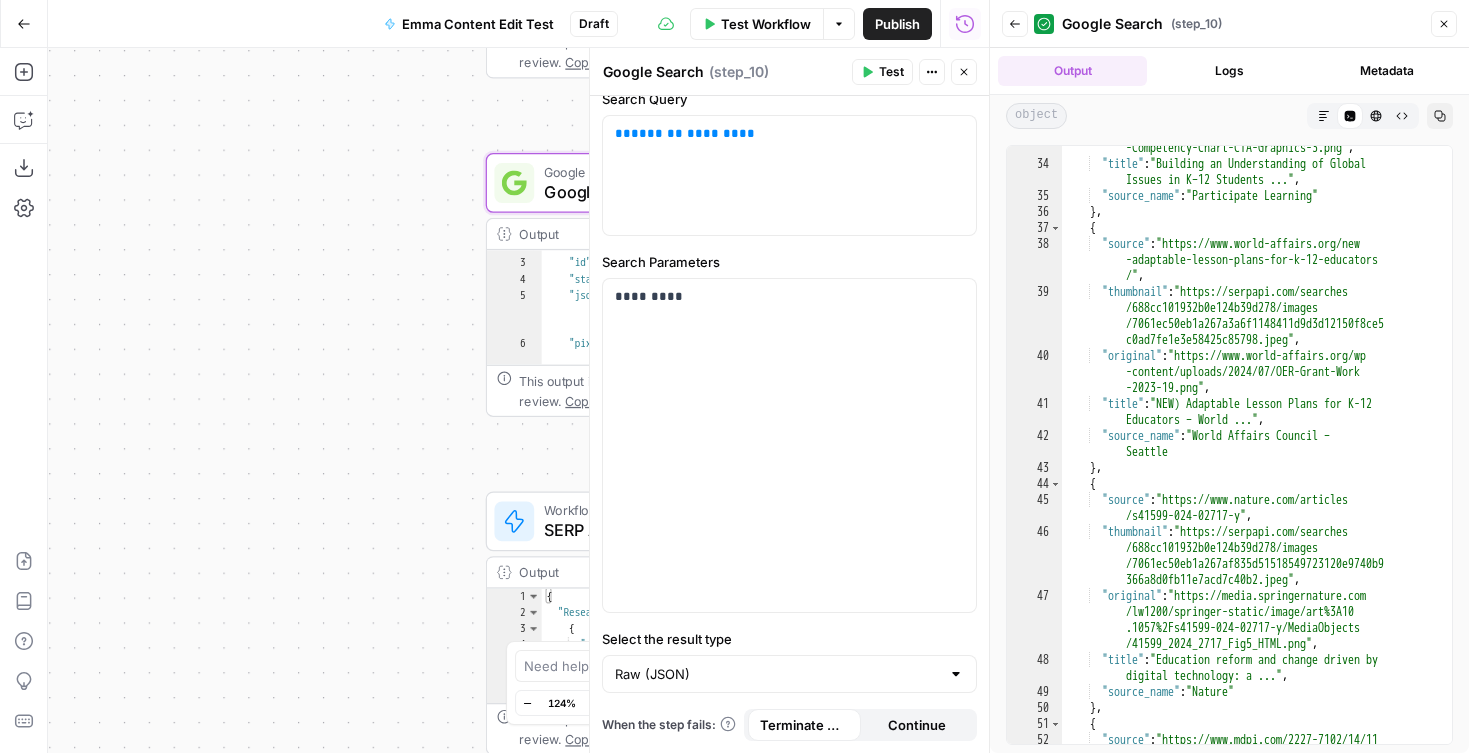 scroll, scrollTop: 2096, scrollLeft: 0, axis: vertical 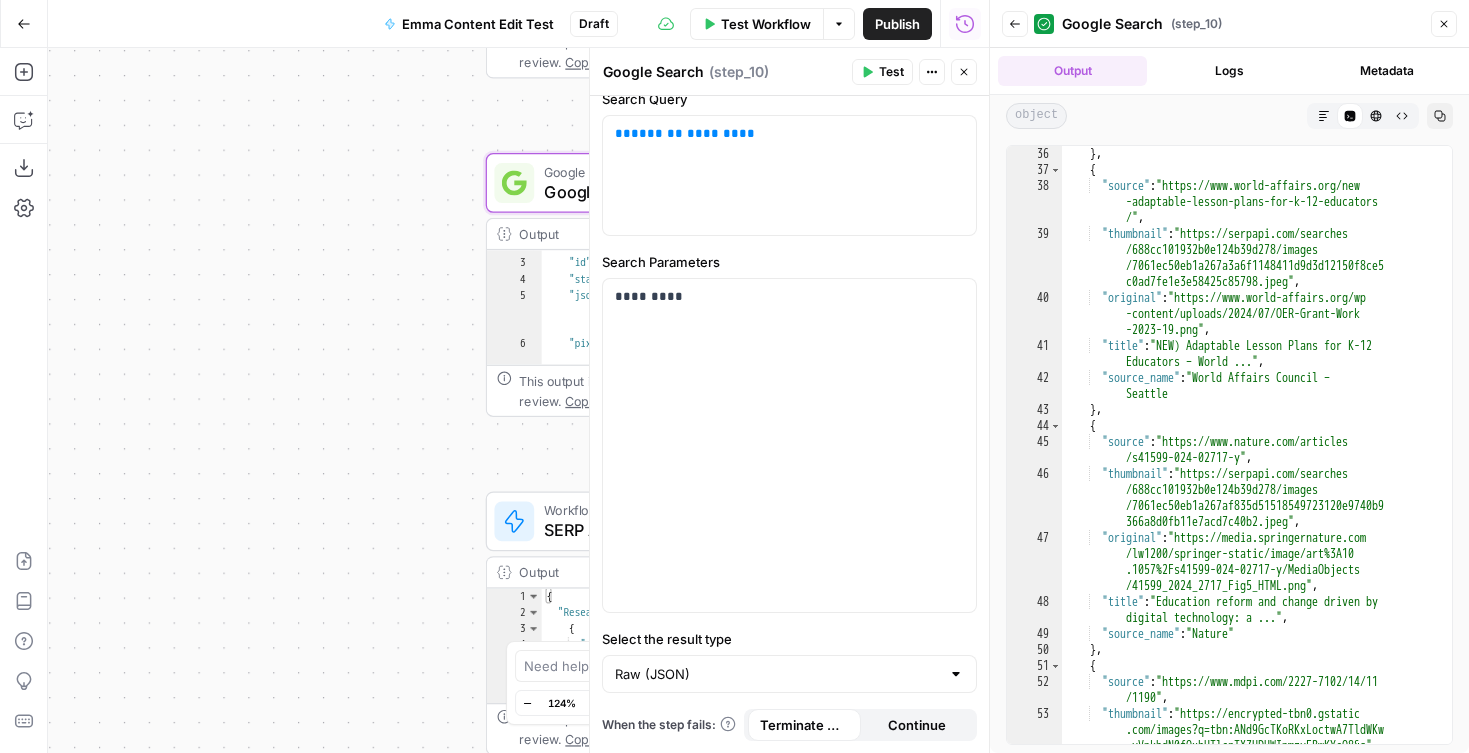 click on "Close" at bounding box center [1444, 24] 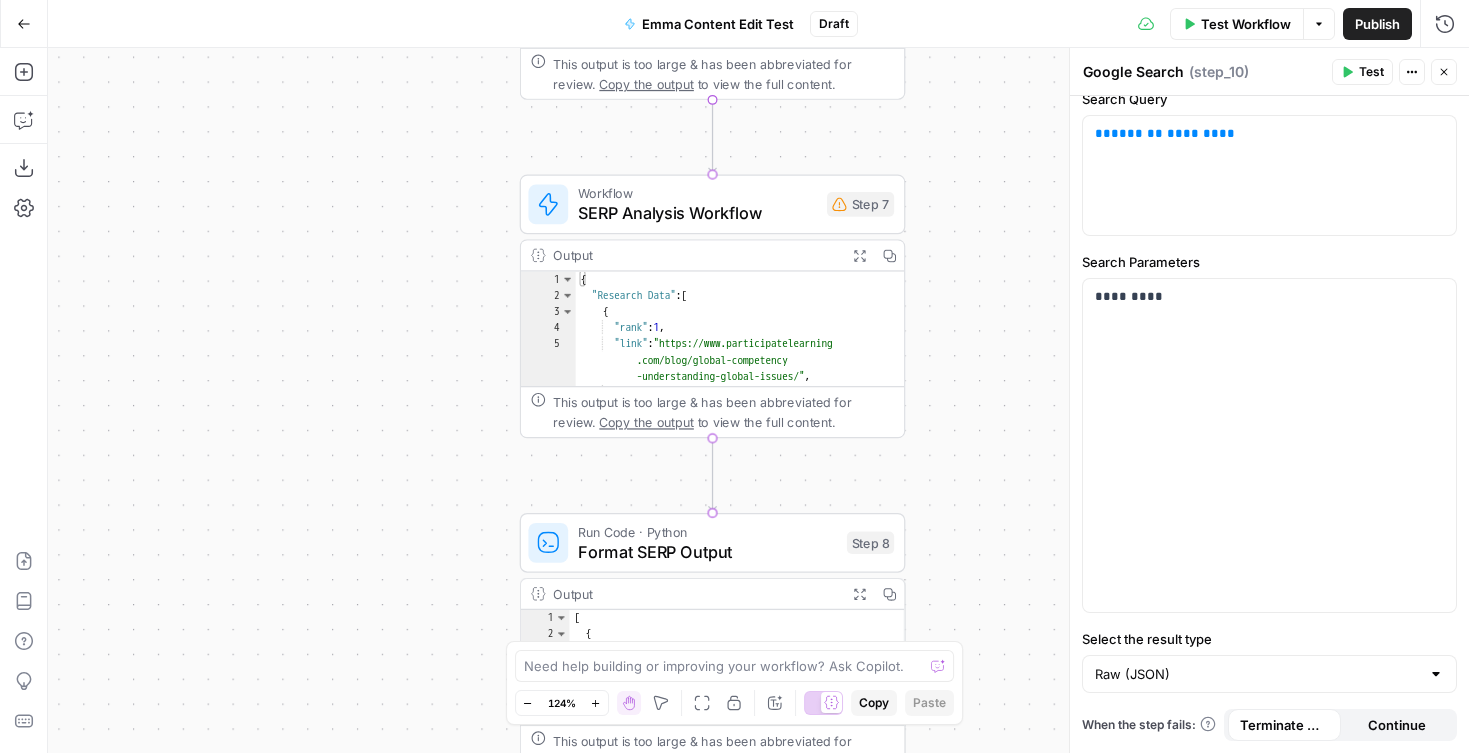 click on "SERP Analysis Workflow" at bounding box center (697, 213) 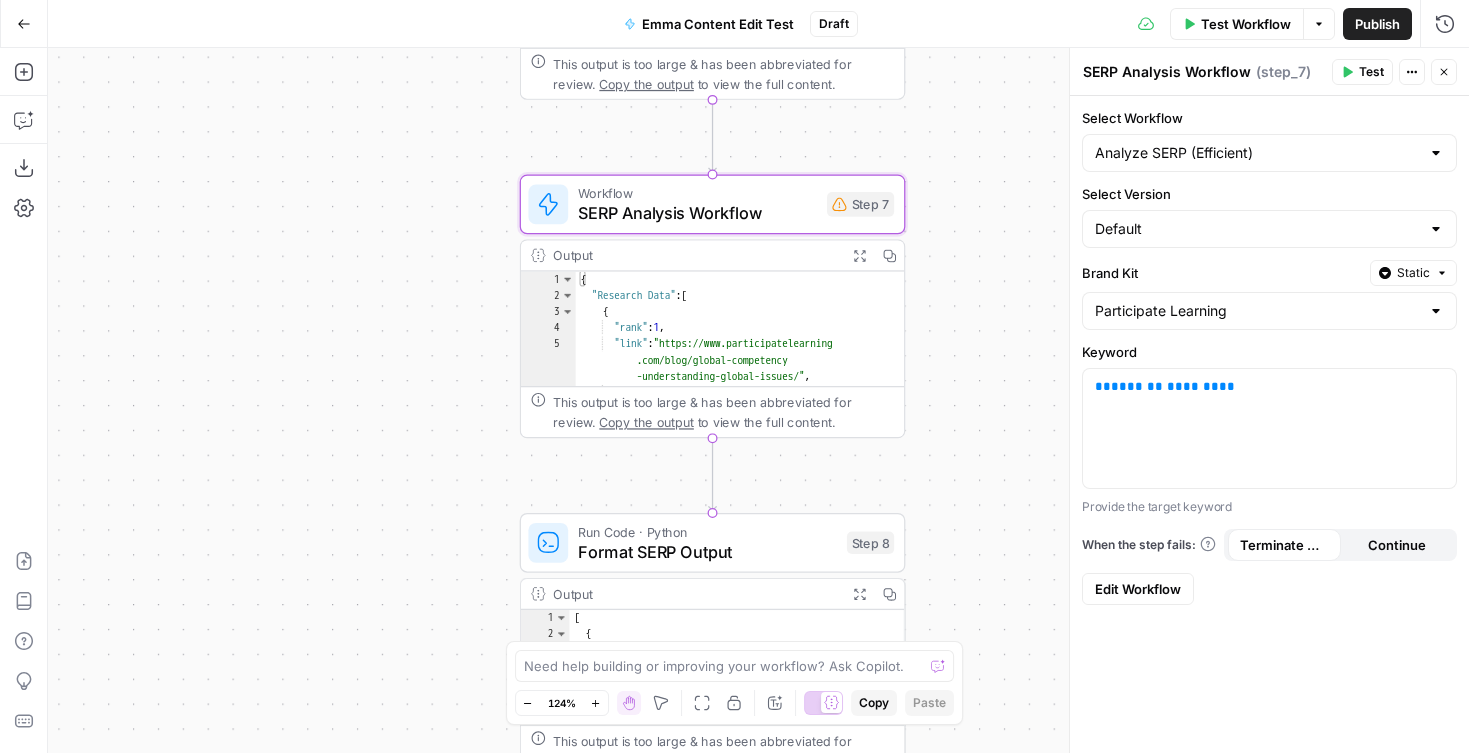 click 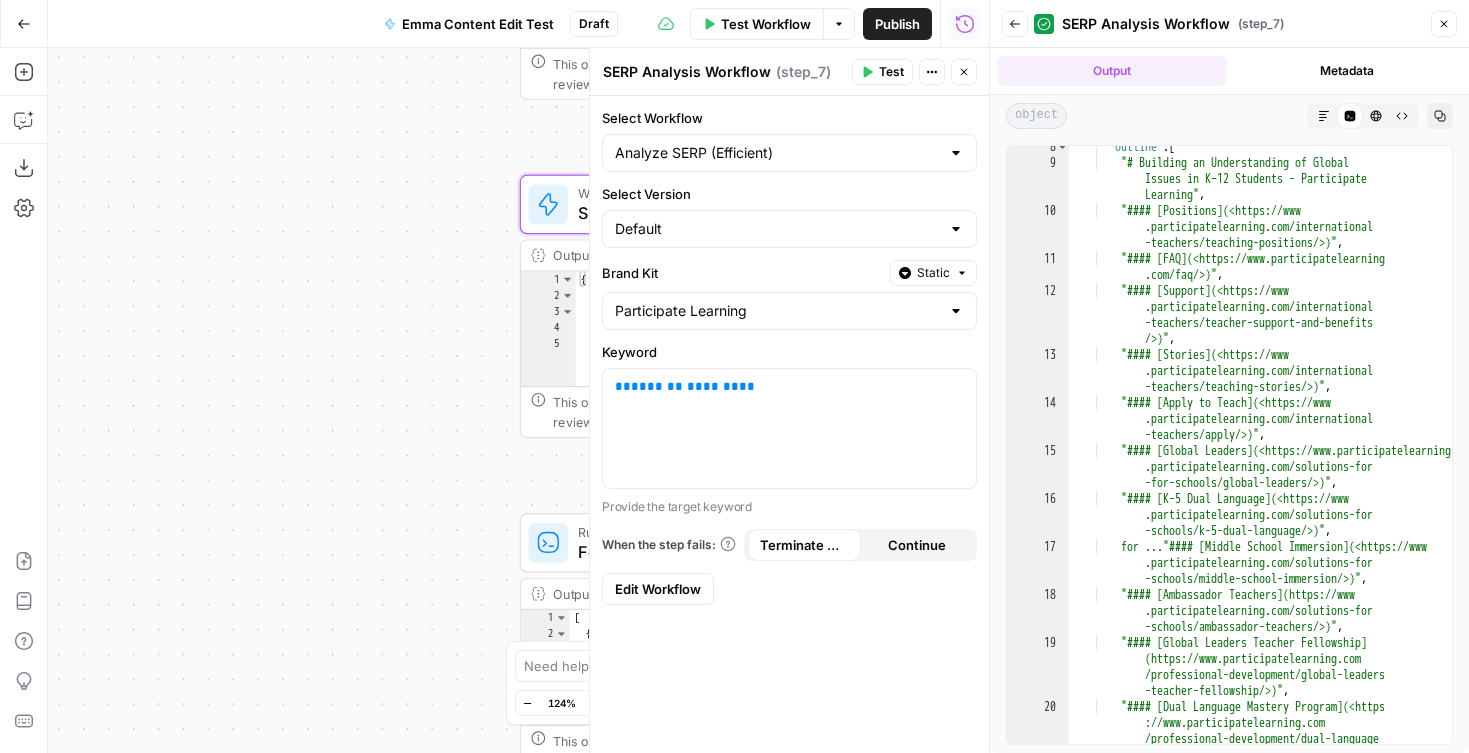 scroll, scrollTop: 1827, scrollLeft: 0, axis: vertical 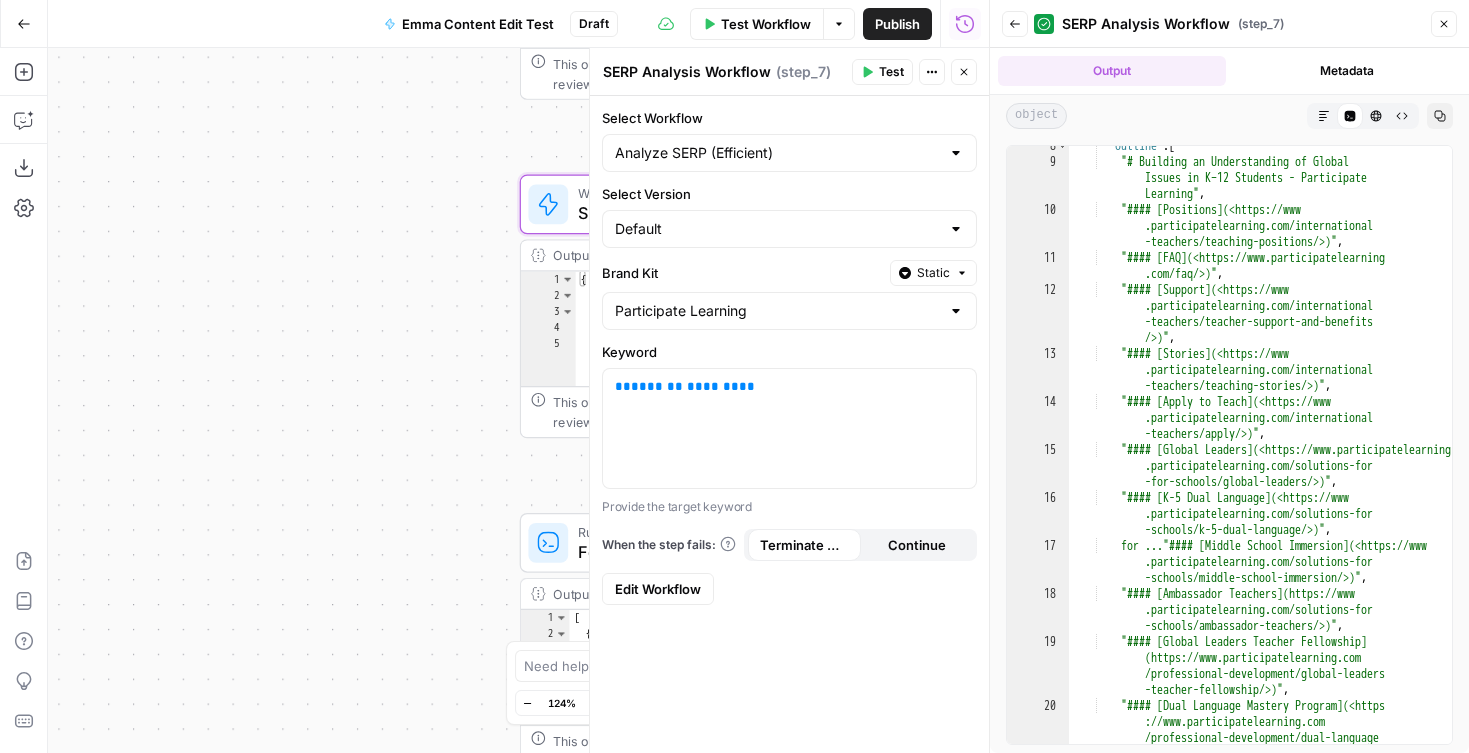 click 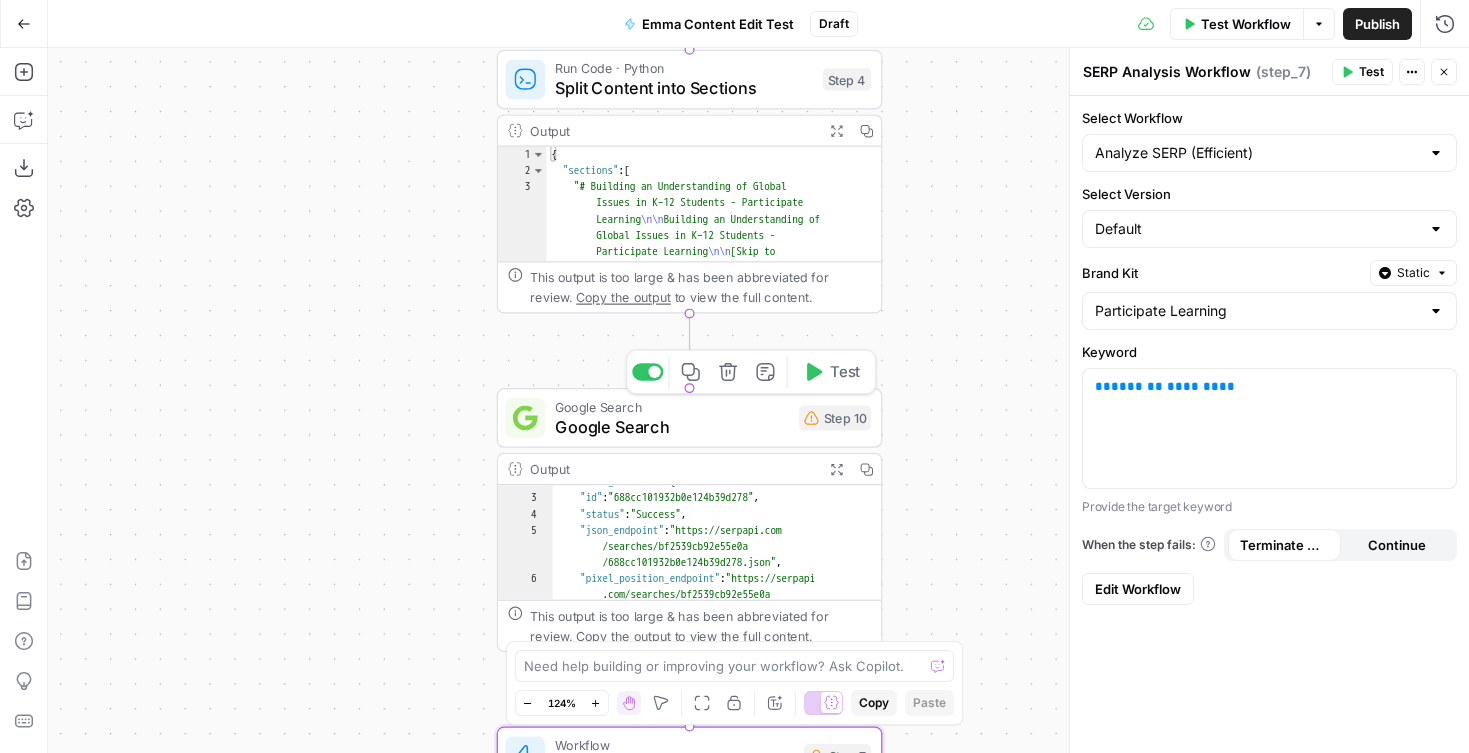 click on "Google Search" at bounding box center [672, 426] 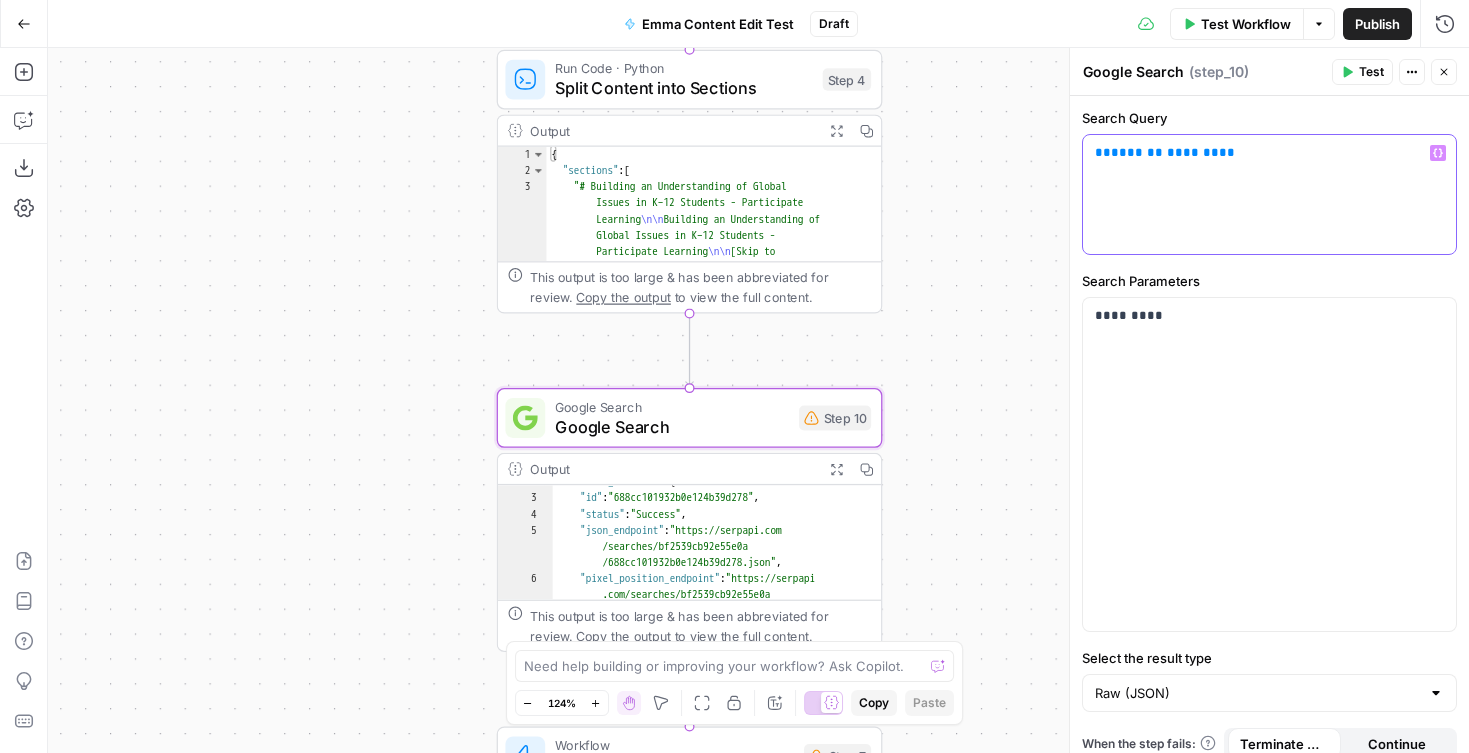 click on "**" at bounding box center (1227, 152) 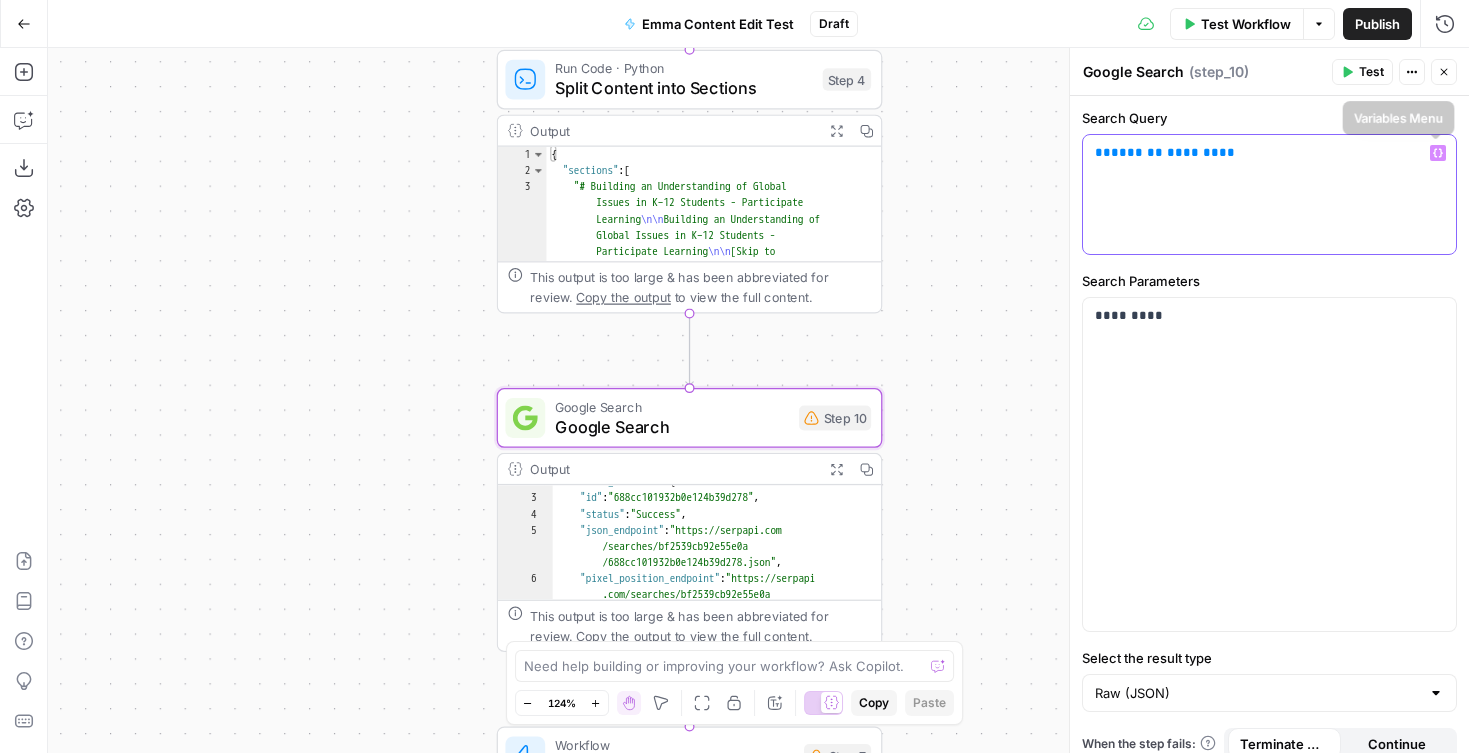 click 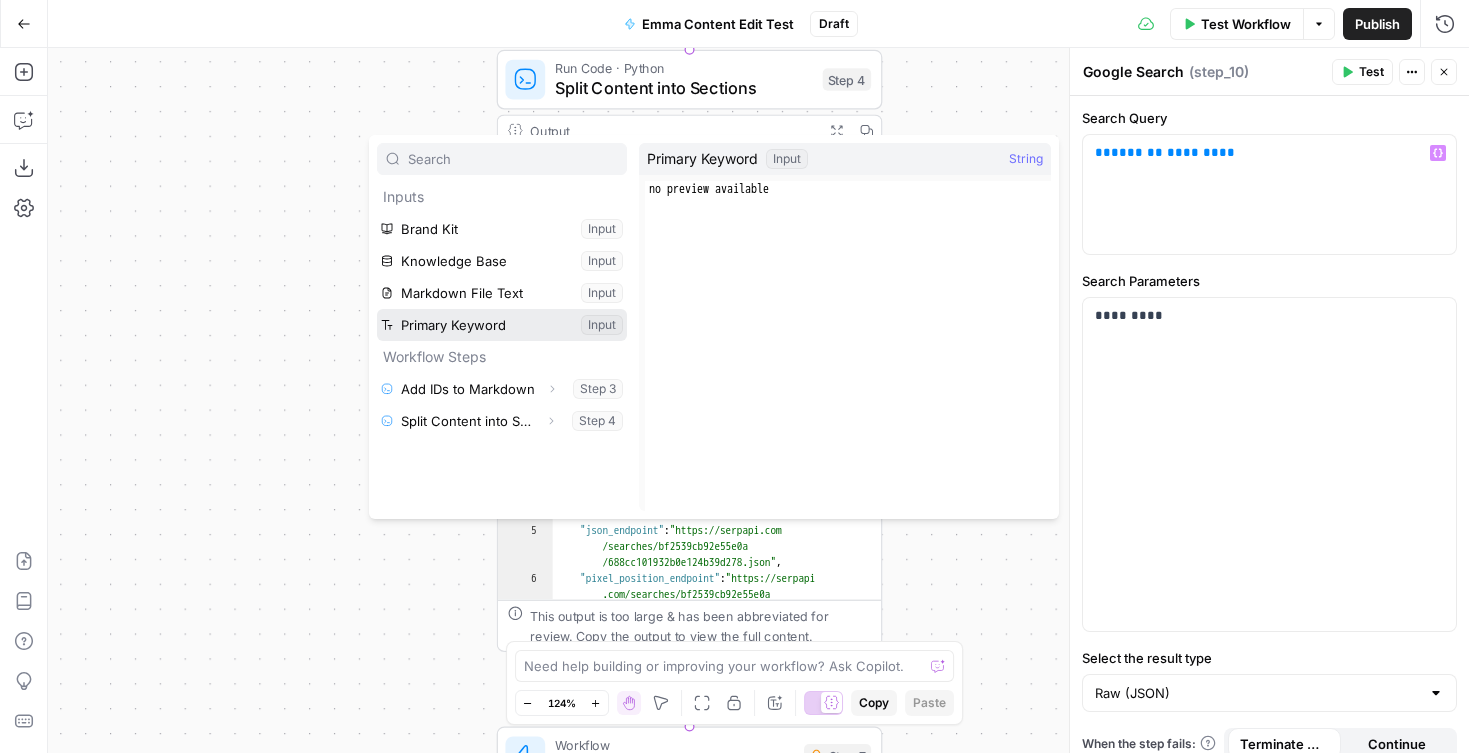 click at bounding box center (502, 325) 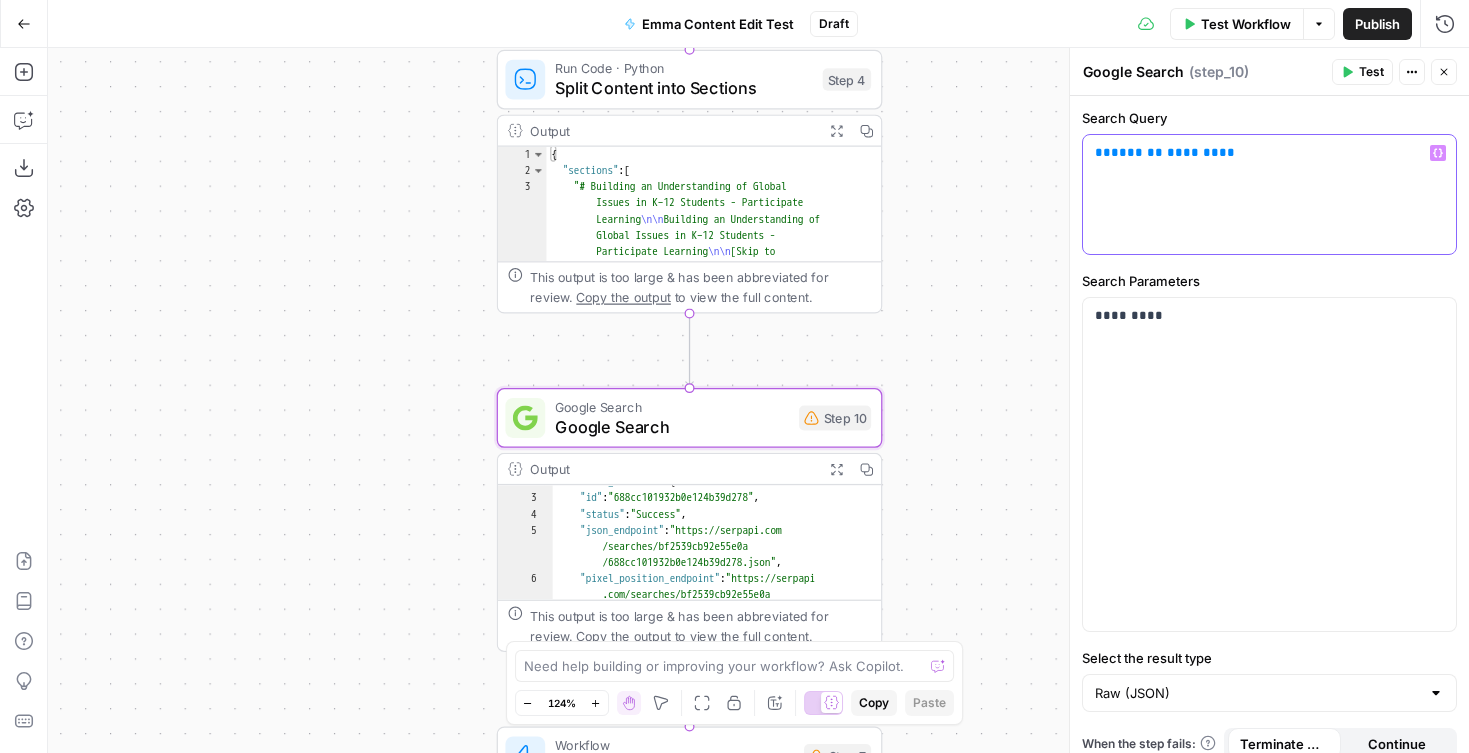 click 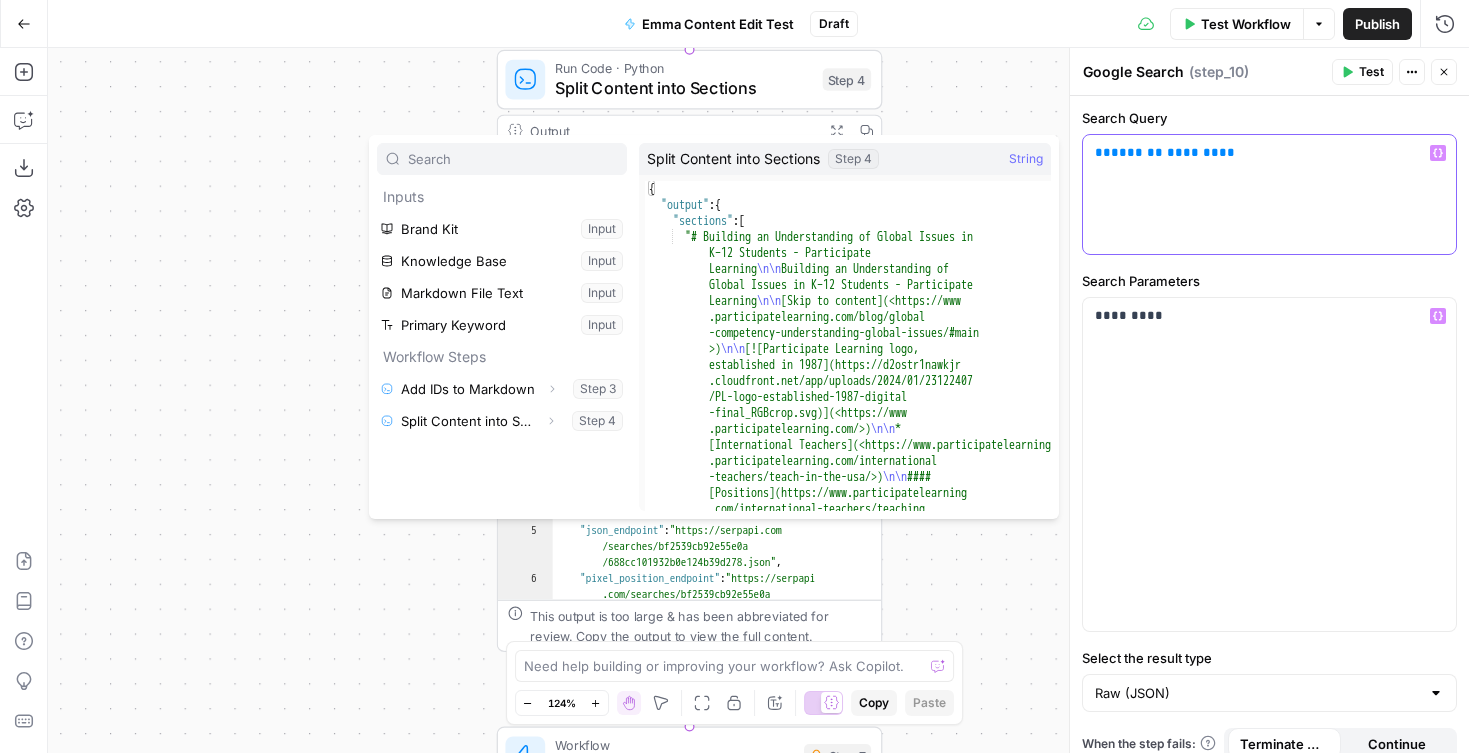 click on "** ******* ******* **" at bounding box center [1269, 194] 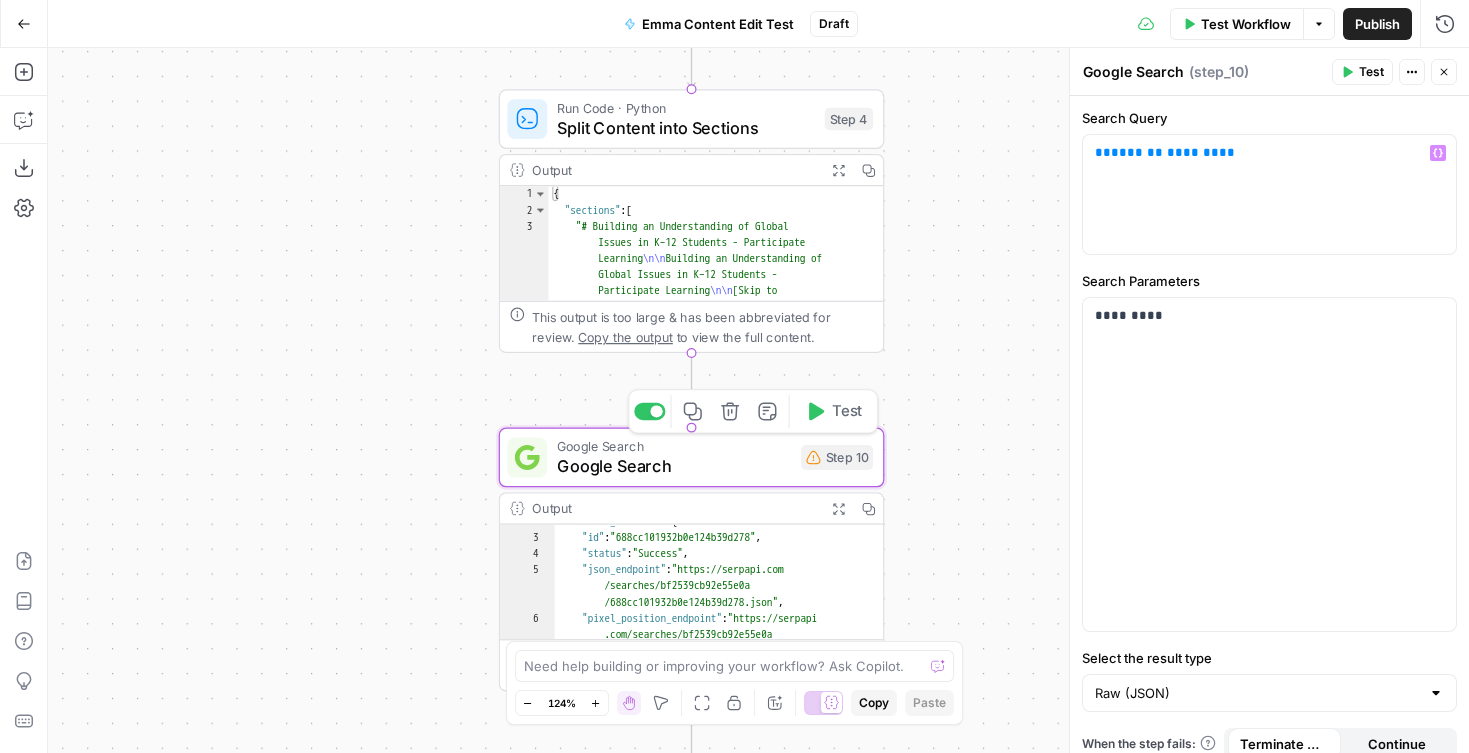 click on "Google Search" at bounding box center (674, 466) 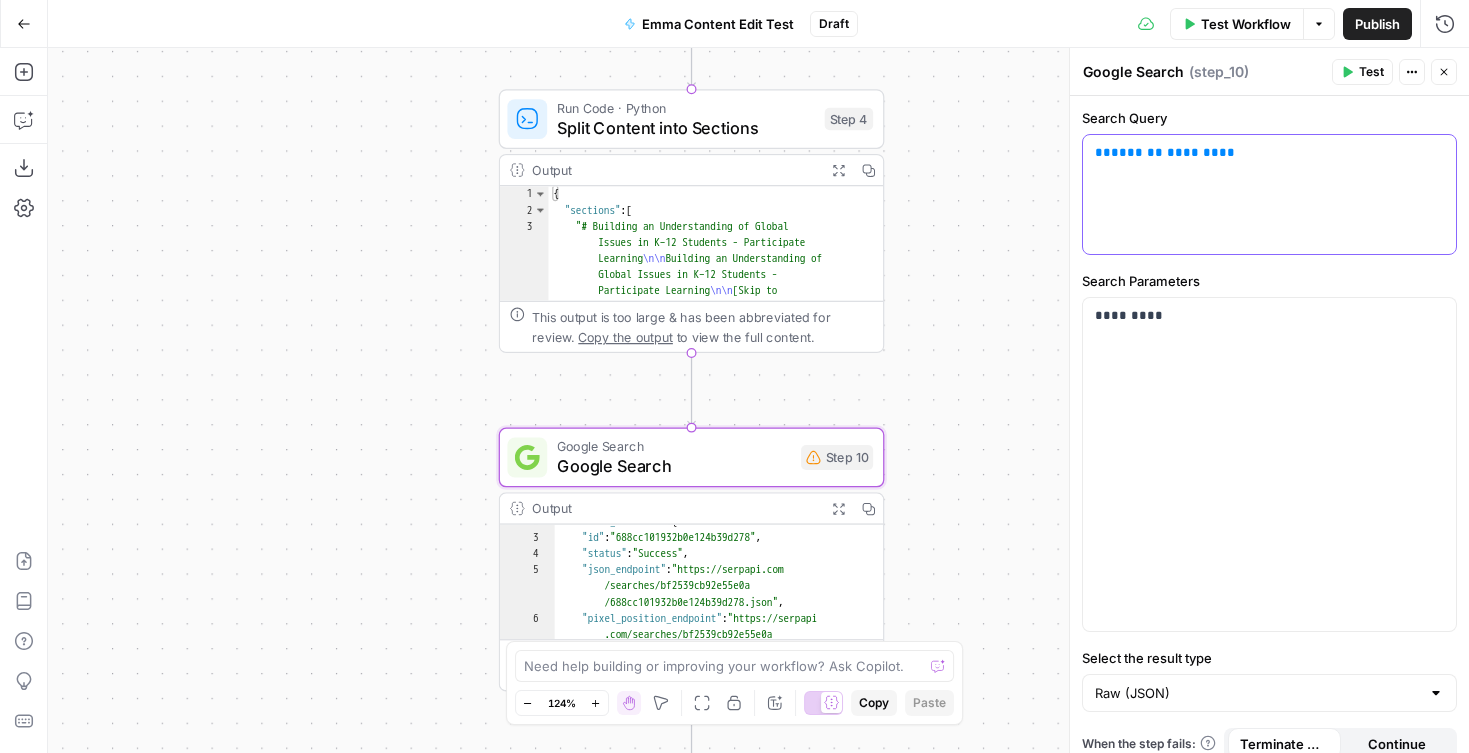 click on "** ******* ******* **" at bounding box center (1269, 194) 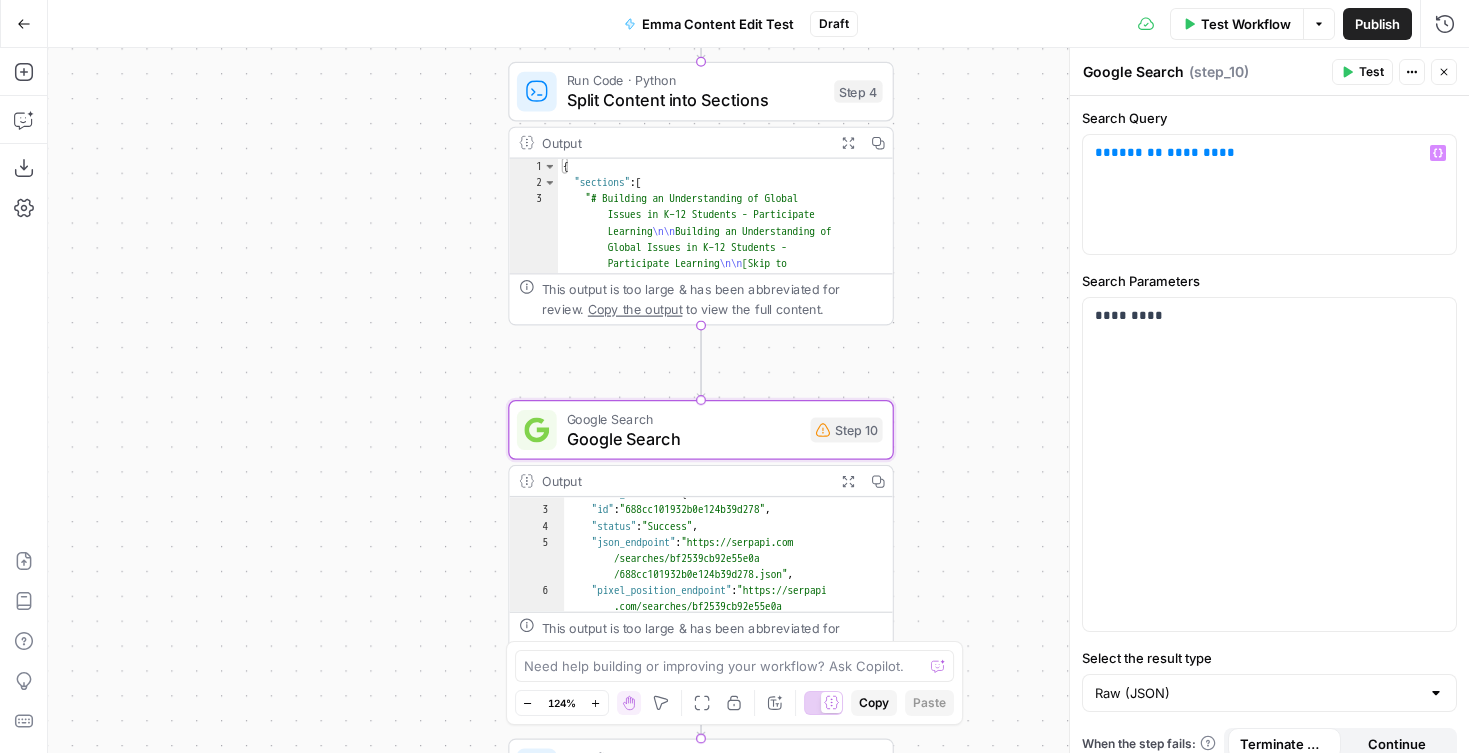 click on "Step 10" at bounding box center [847, 430] 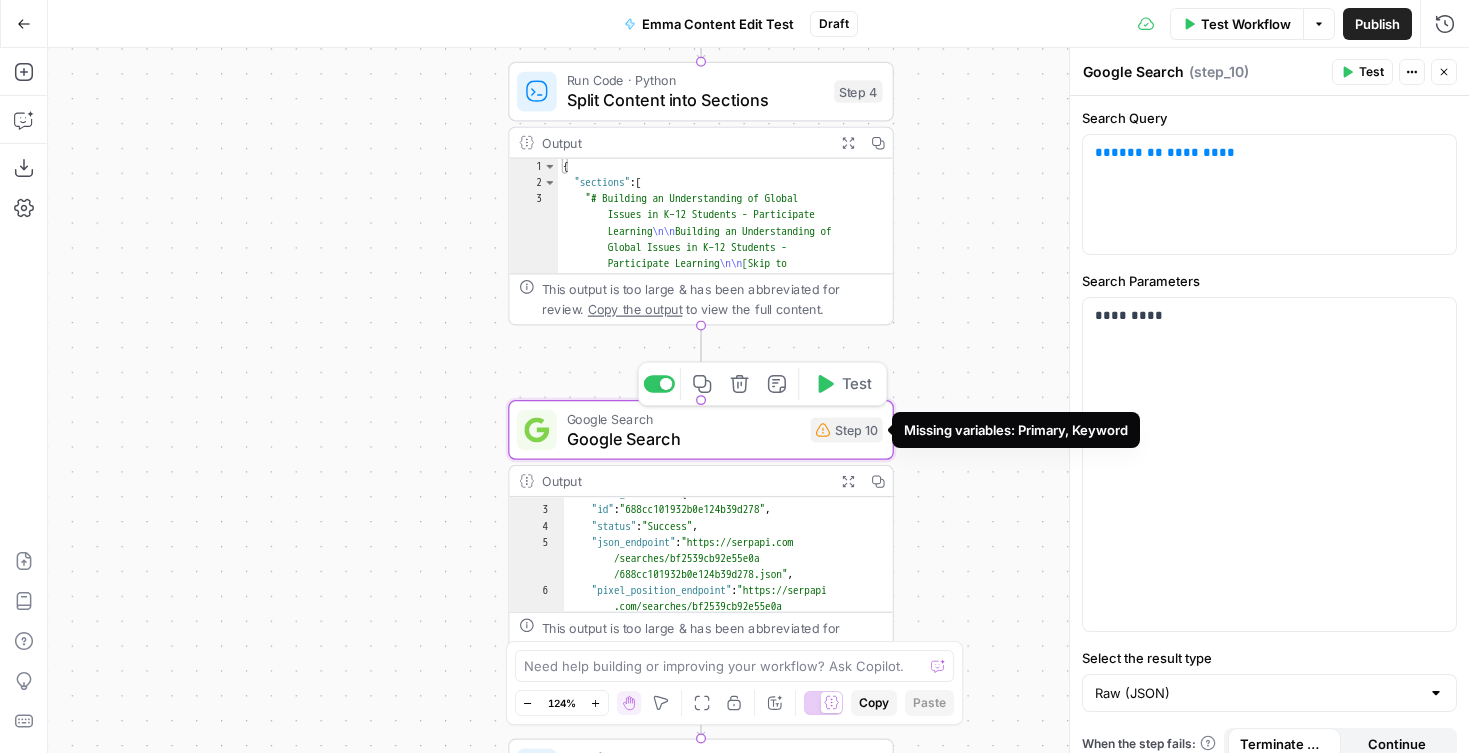click on "Step 10" at bounding box center (847, 430) 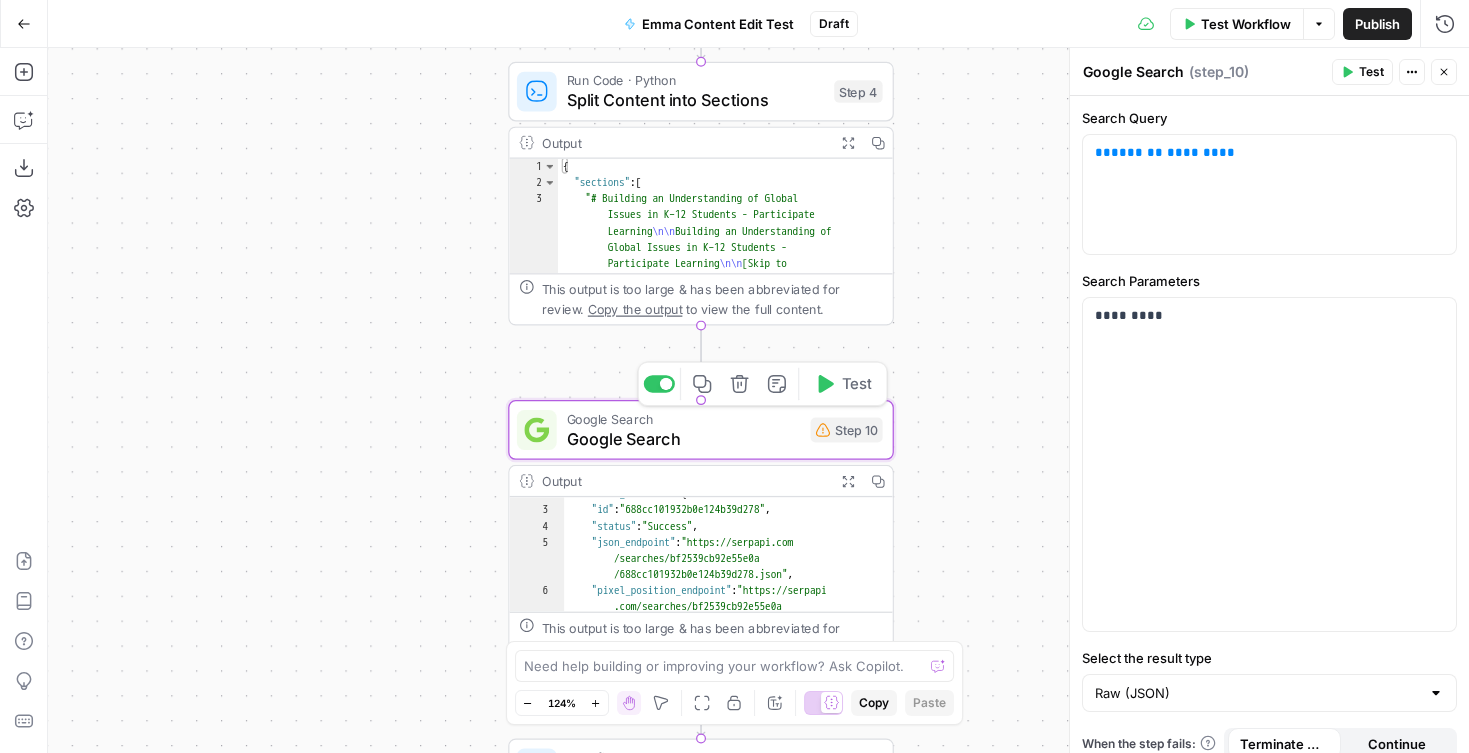 click on "Google Search" at bounding box center [684, 438] 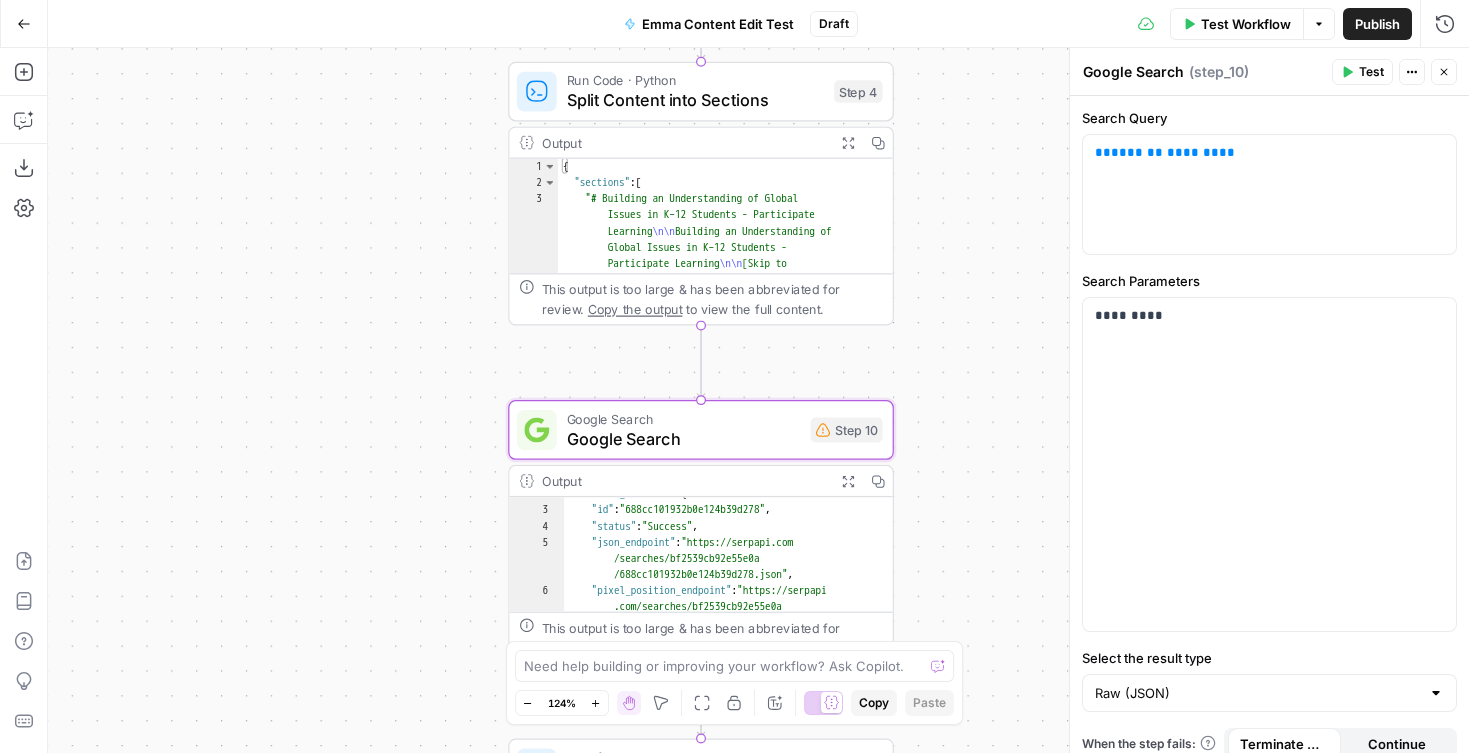 click 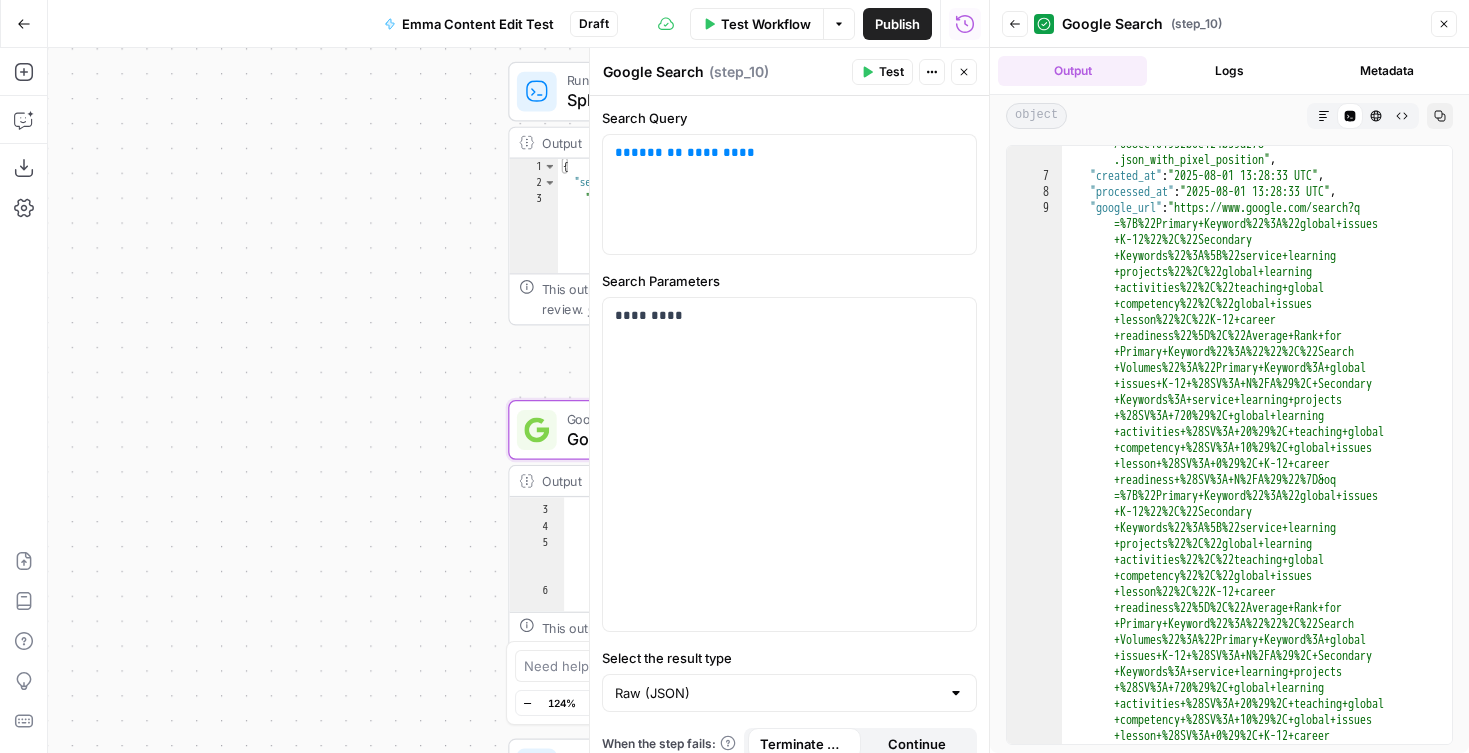 scroll, scrollTop: 0, scrollLeft: 0, axis: both 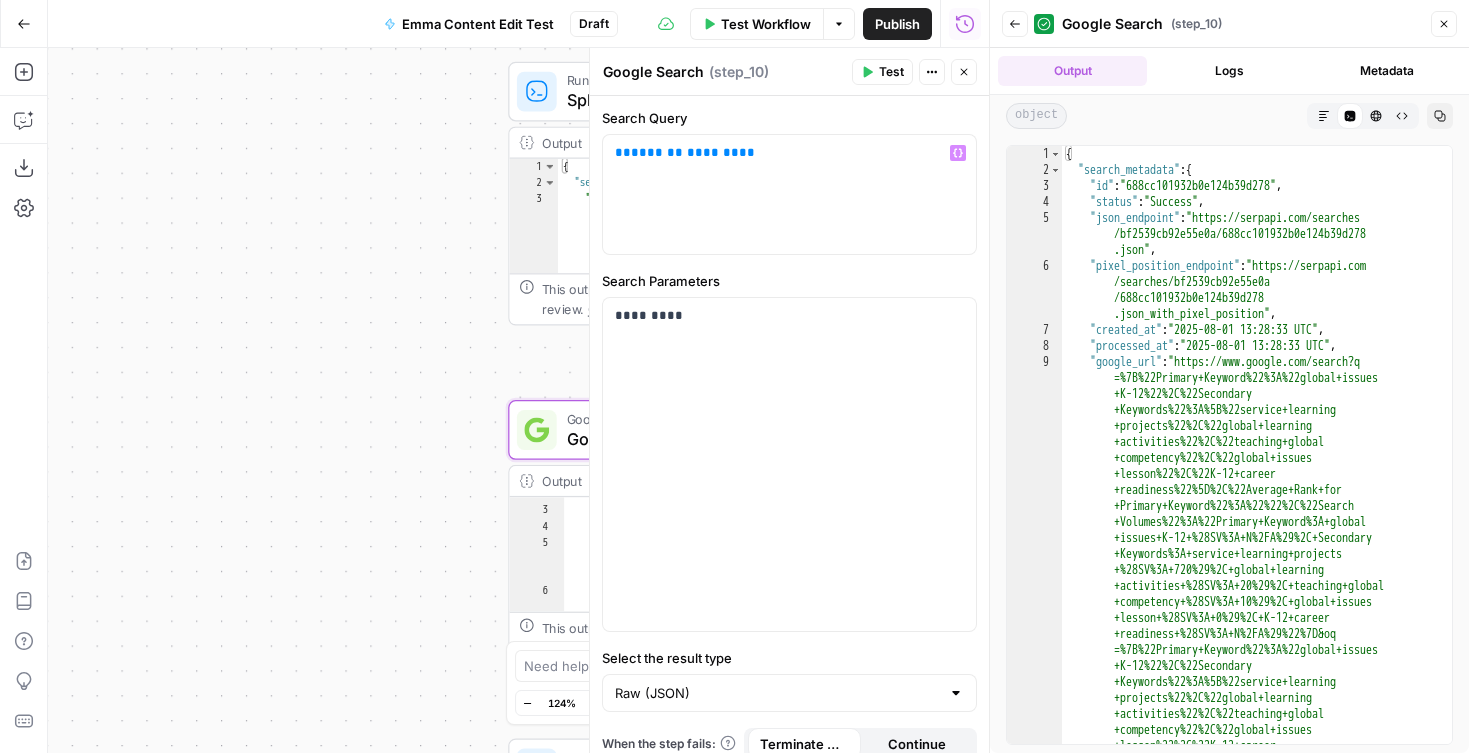 click on "Search Query" at bounding box center [789, 118] 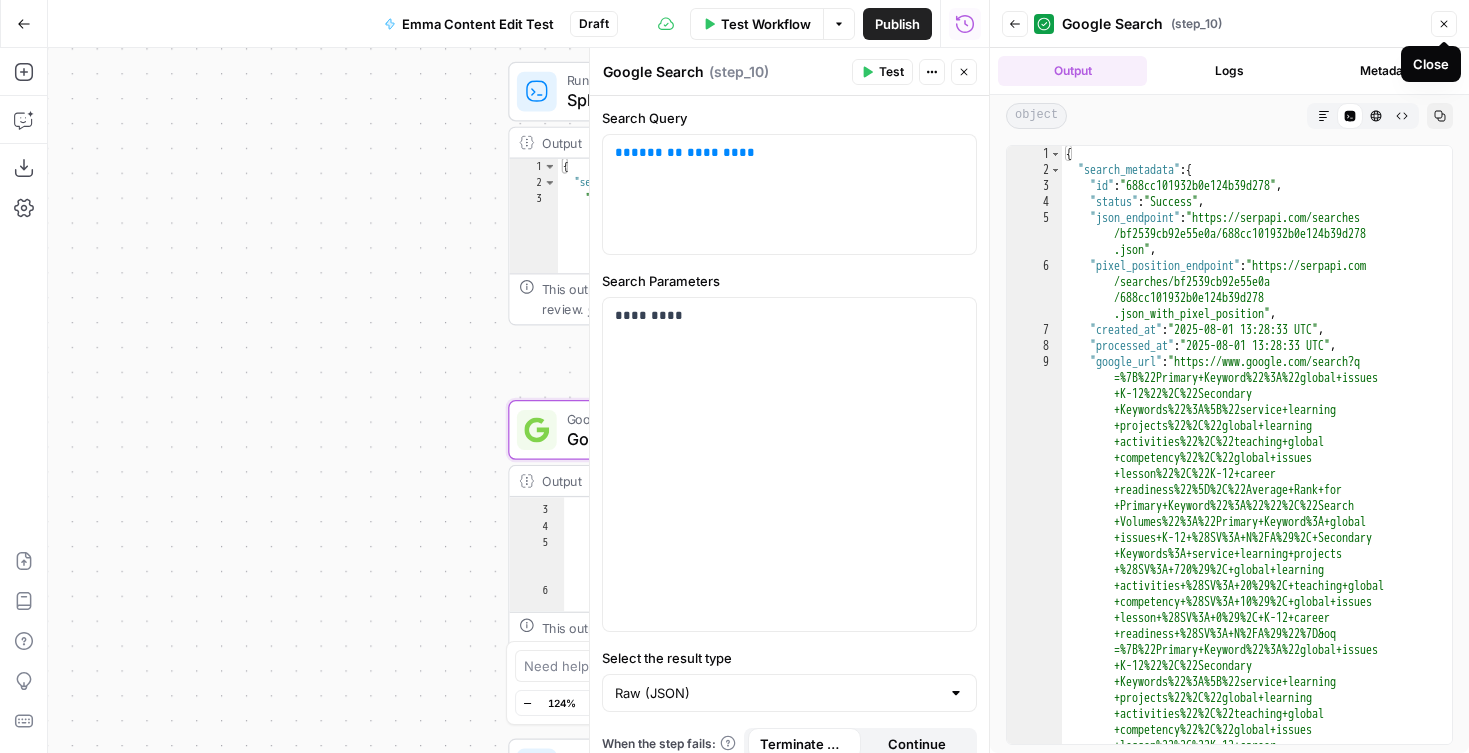 click 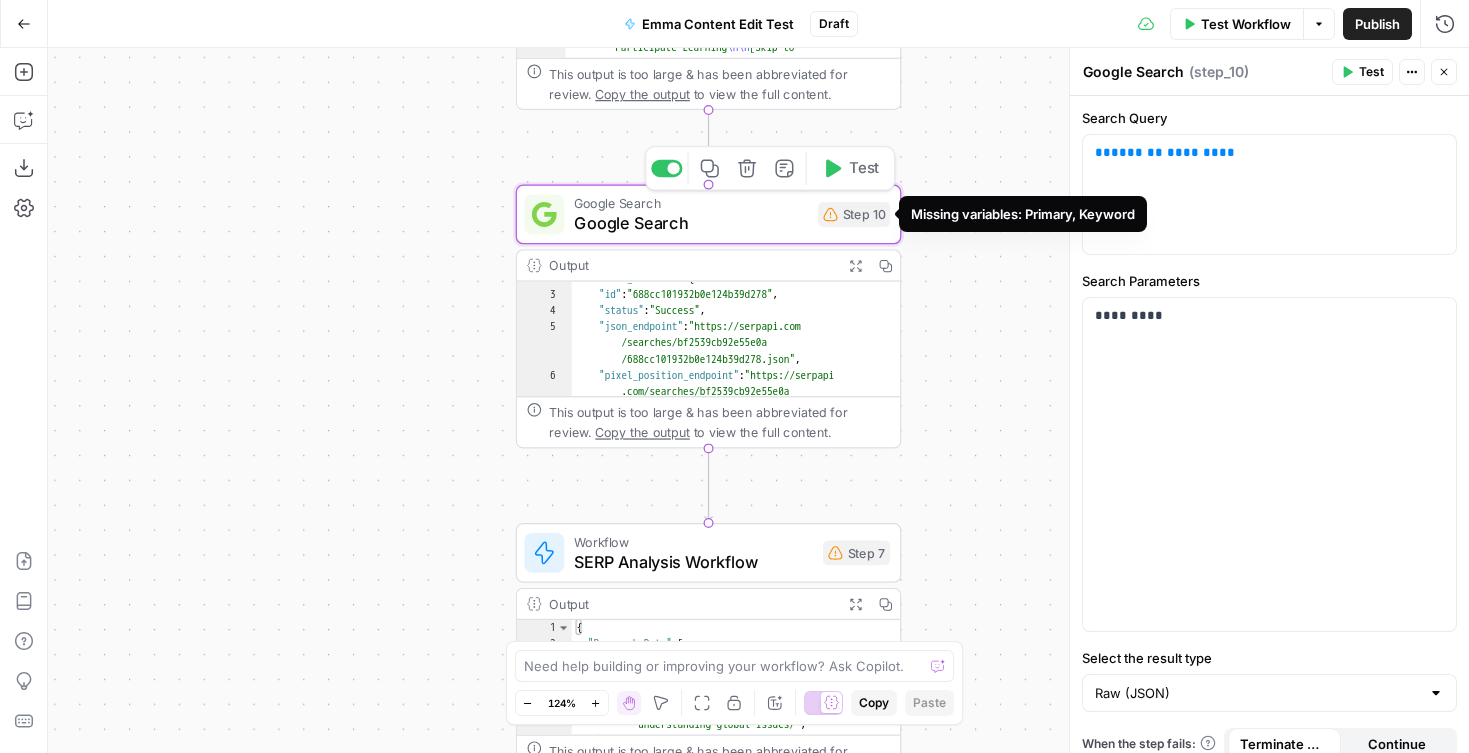 click 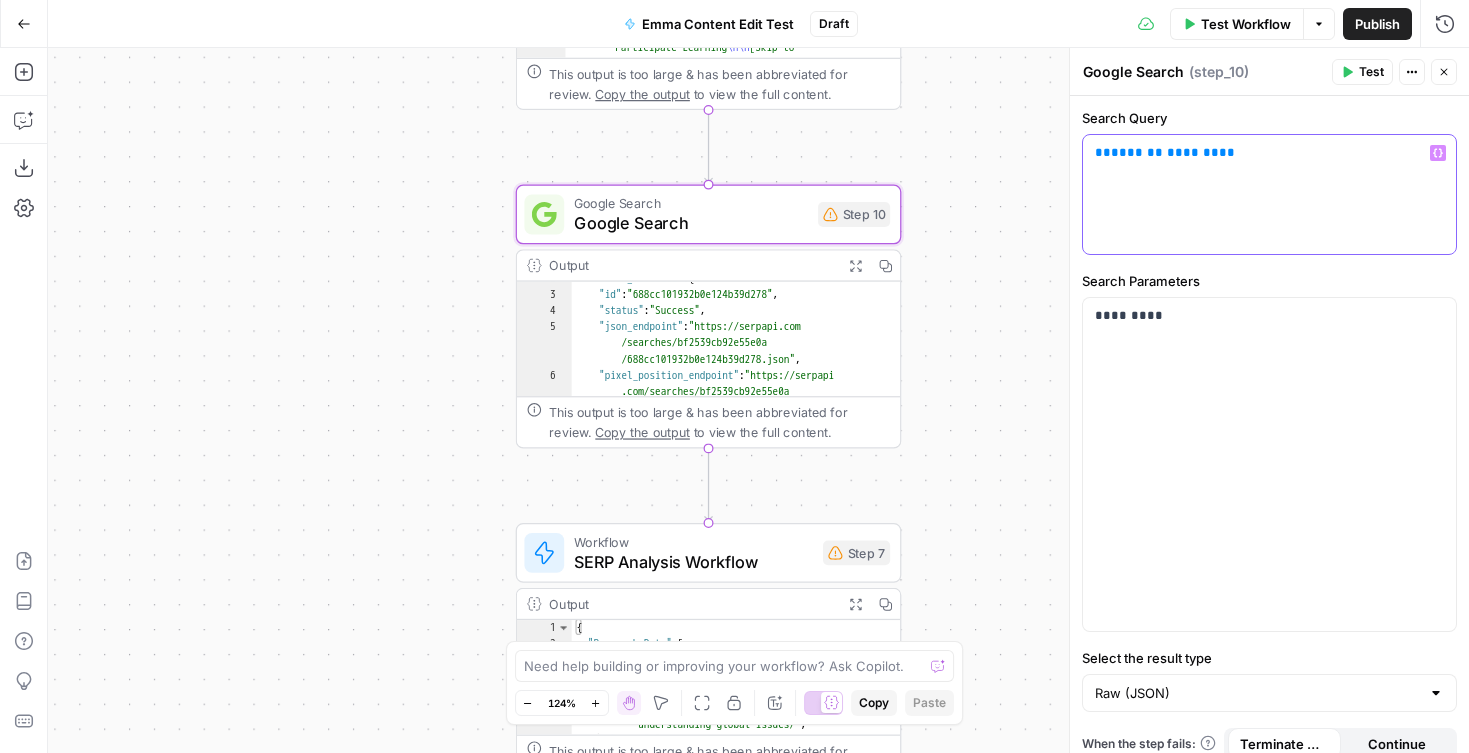 drag, startPoint x: 1211, startPoint y: 154, endPoint x: 1226, endPoint y: 159, distance: 15.811388 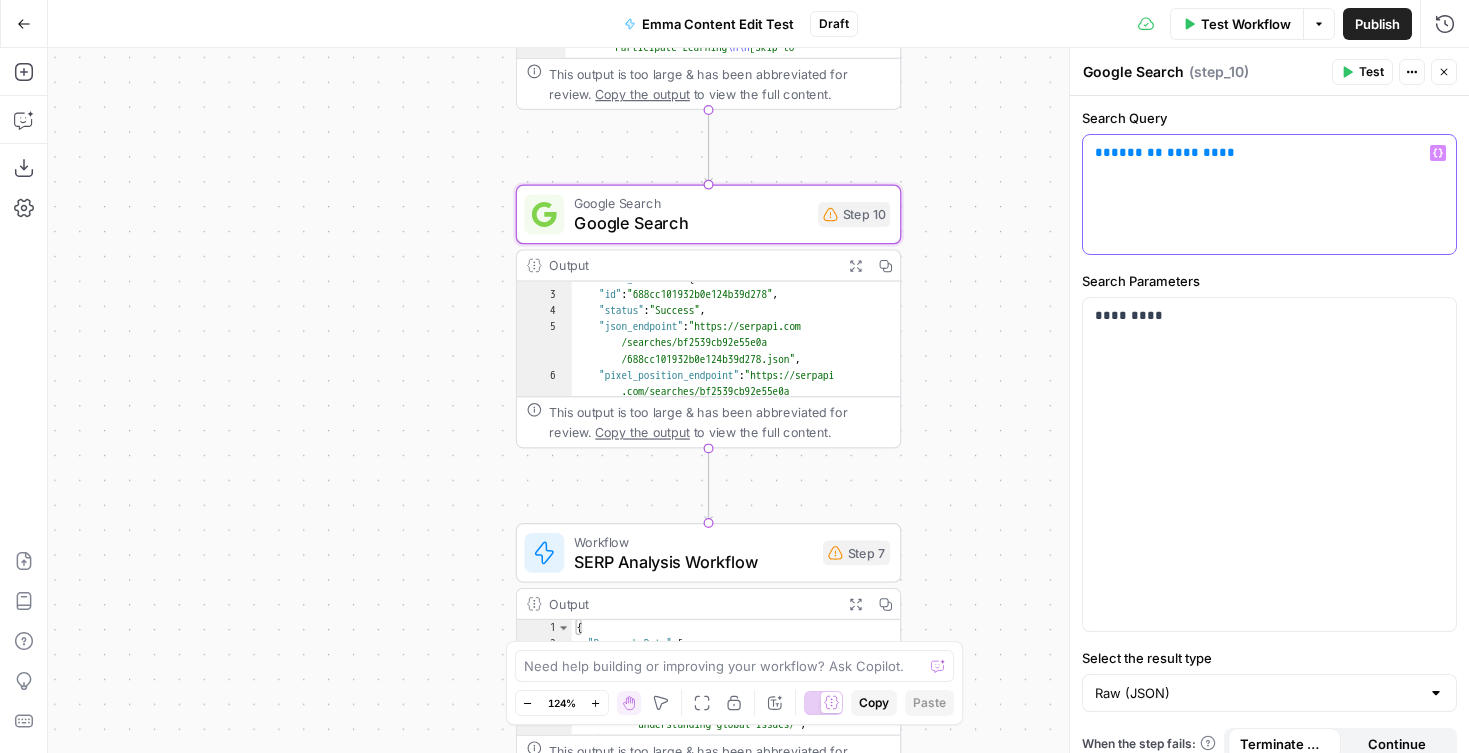 click on "**" at bounding box center [1227, 152] 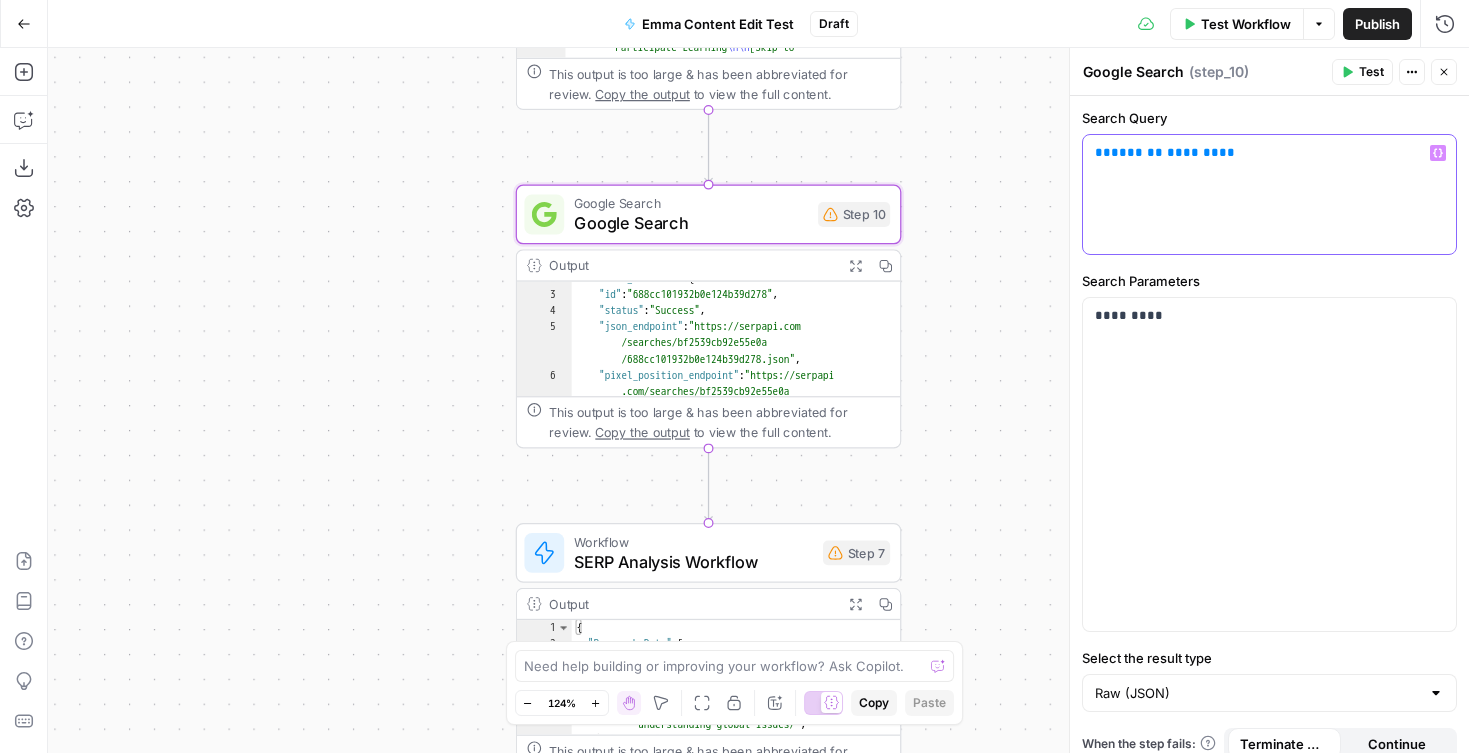 type 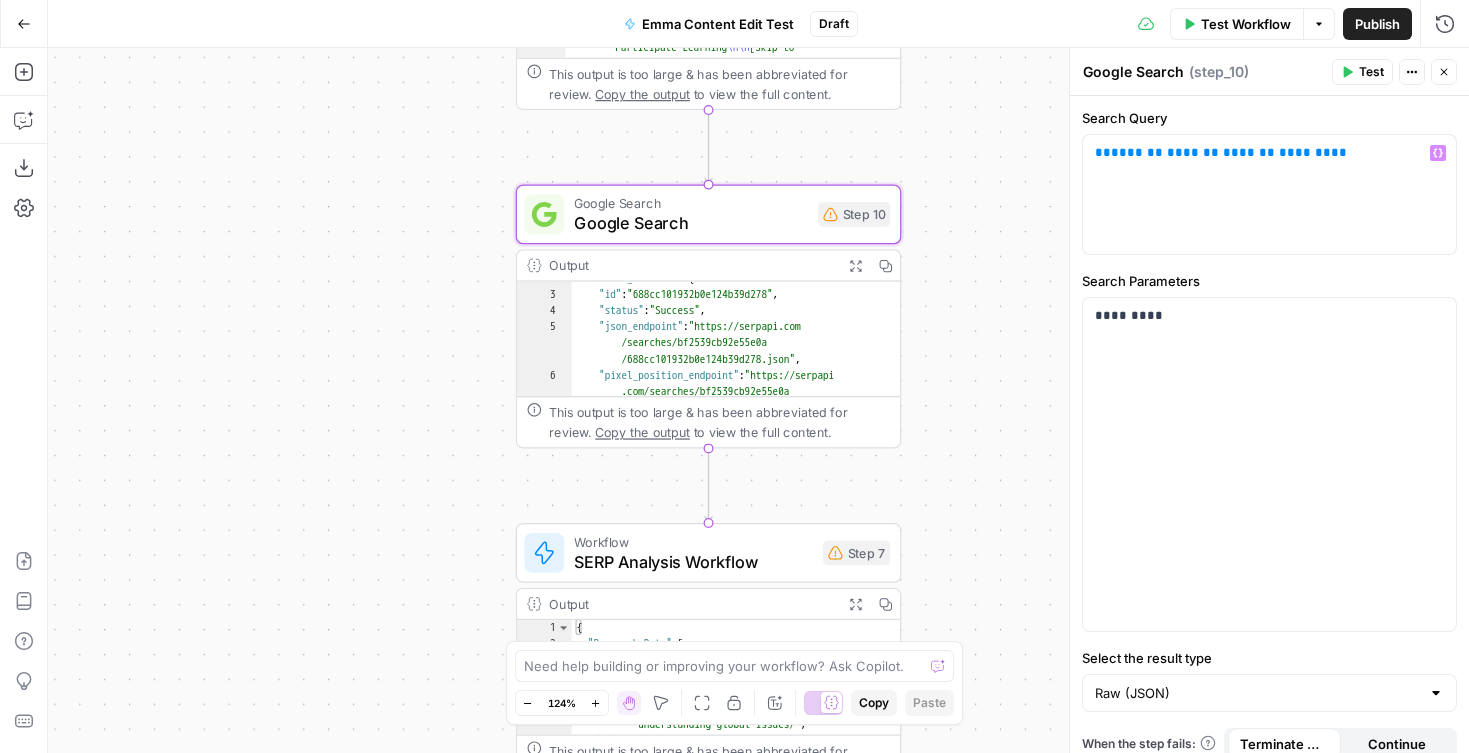 click on "{"sections" : ["# Building an Understanding of Global Issues in K–12 Students - Participate Learning
Building an Understanding of Global Issues in K–12 Students - Participate Learning
[Skip to content](<https://www .participatelearning.com/blog/global -competency-understanding-global-issues /#main>)
[![Participate Learning logo .com/>)
" ]" at bounding box center (758, 400) 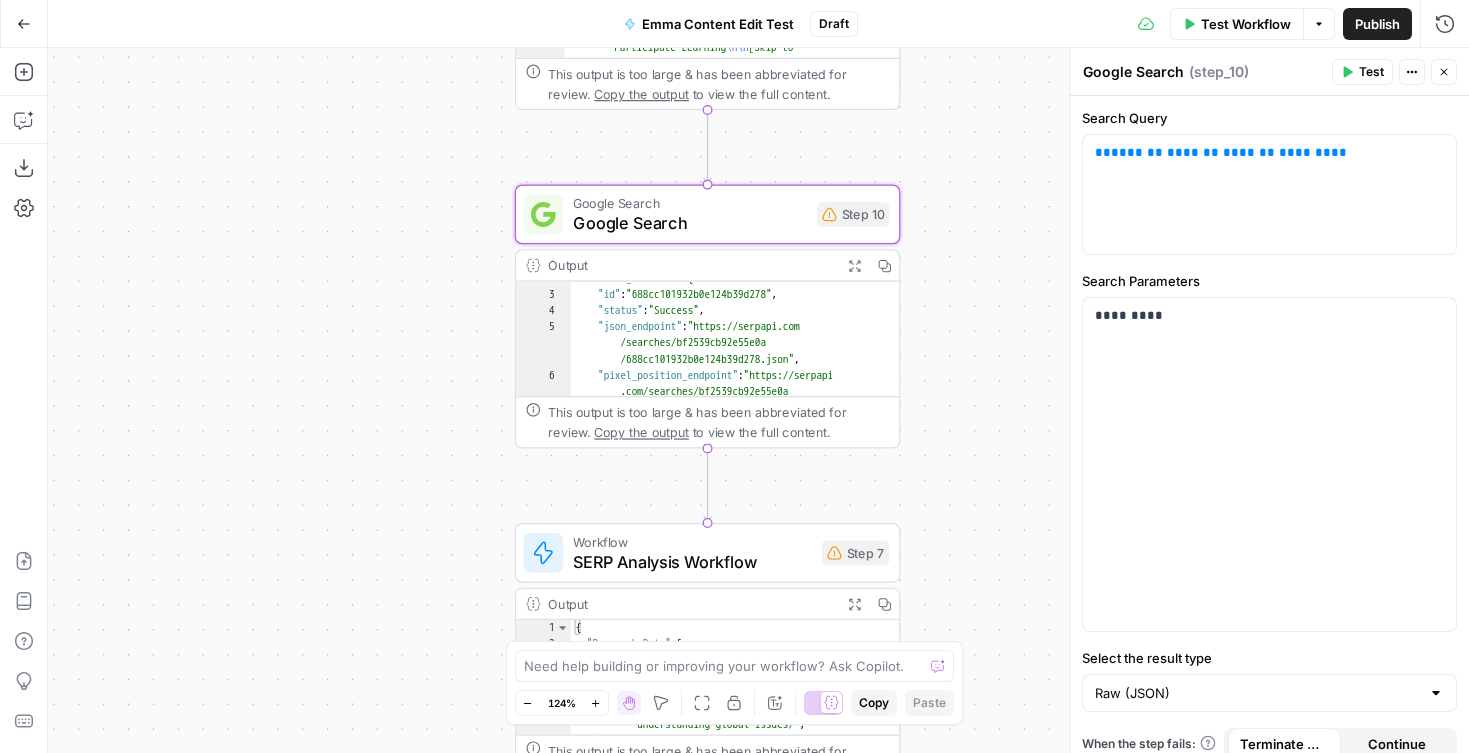 click 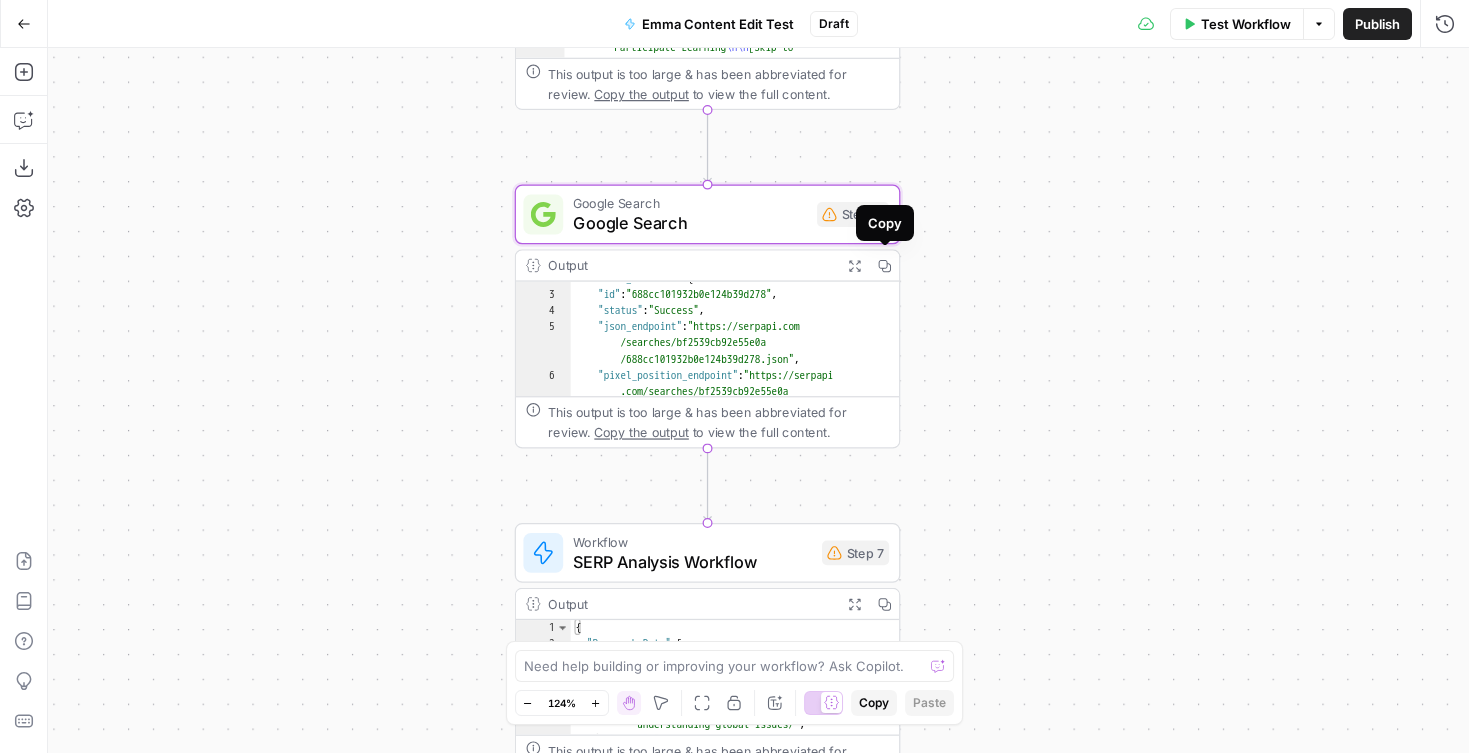 click 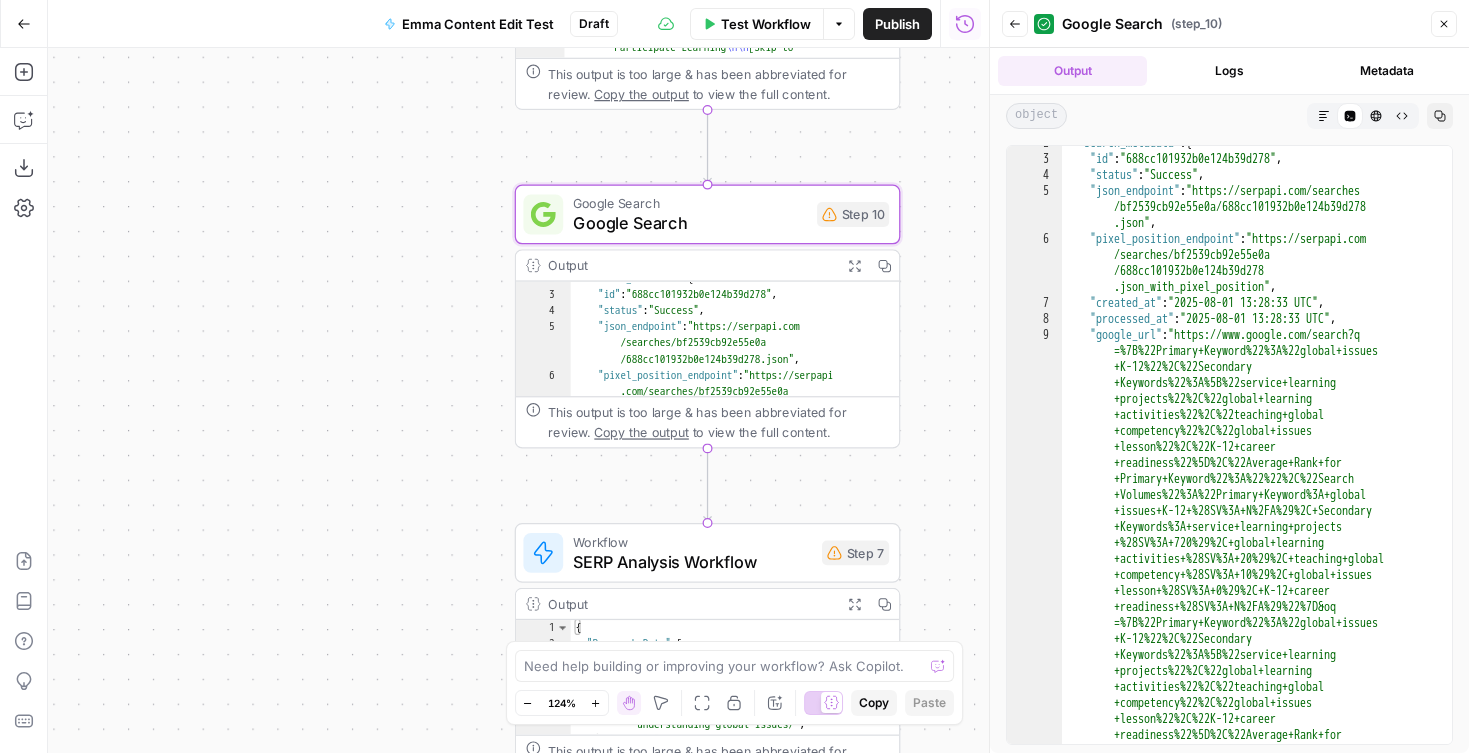 scroll, scrollTop: 0, scrollLeft: 0, axis: both 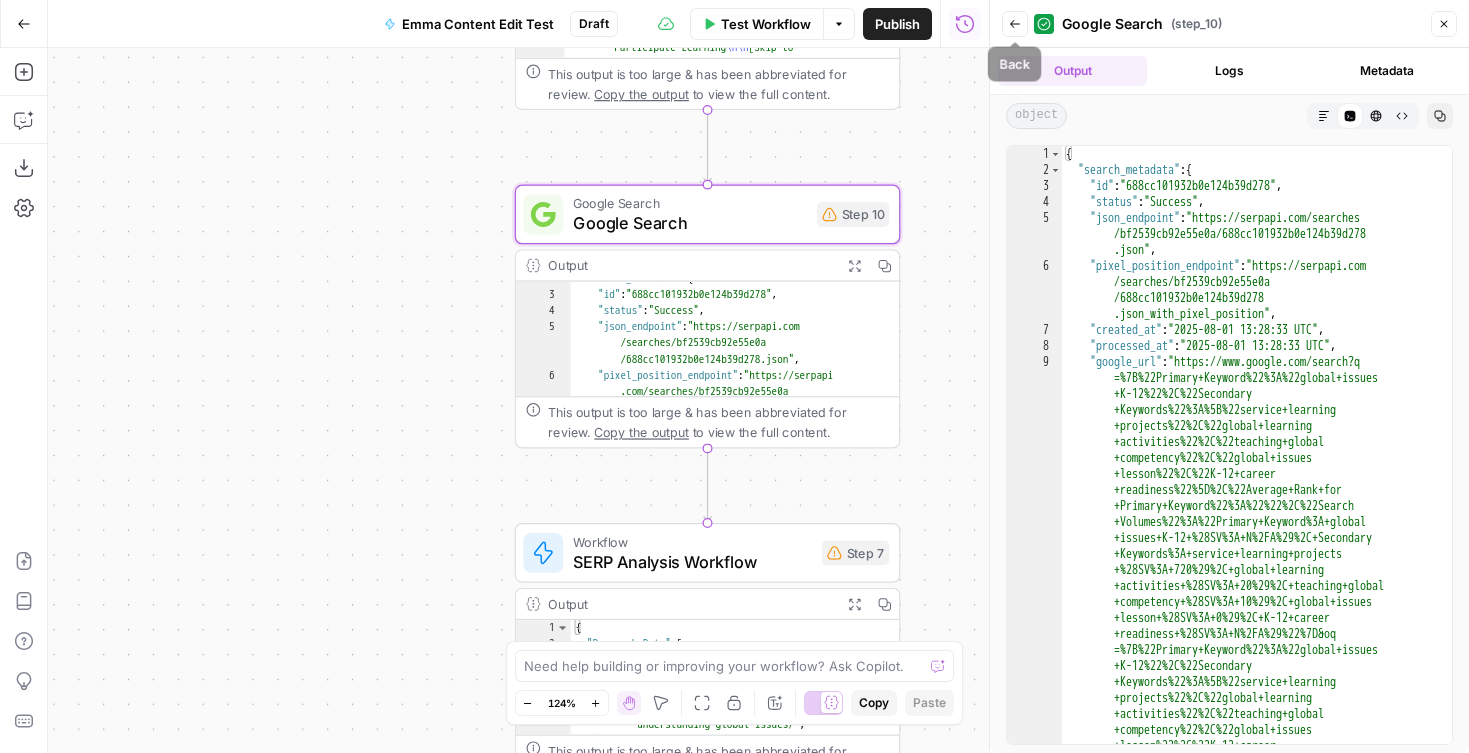 click on "Back" at bounding box center [1015, 24] 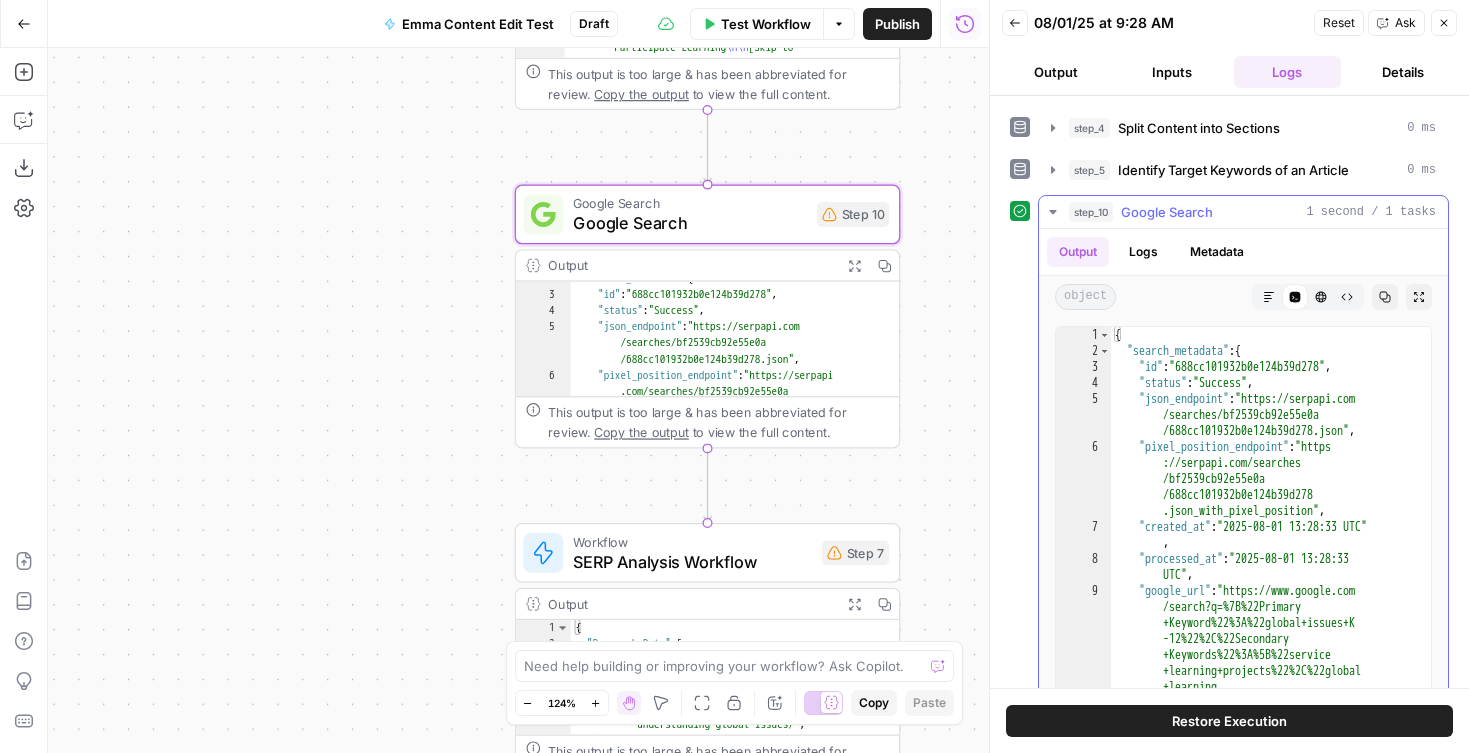 scroll, scrollTop: 133, scrollLeft: 0, axis: vertical 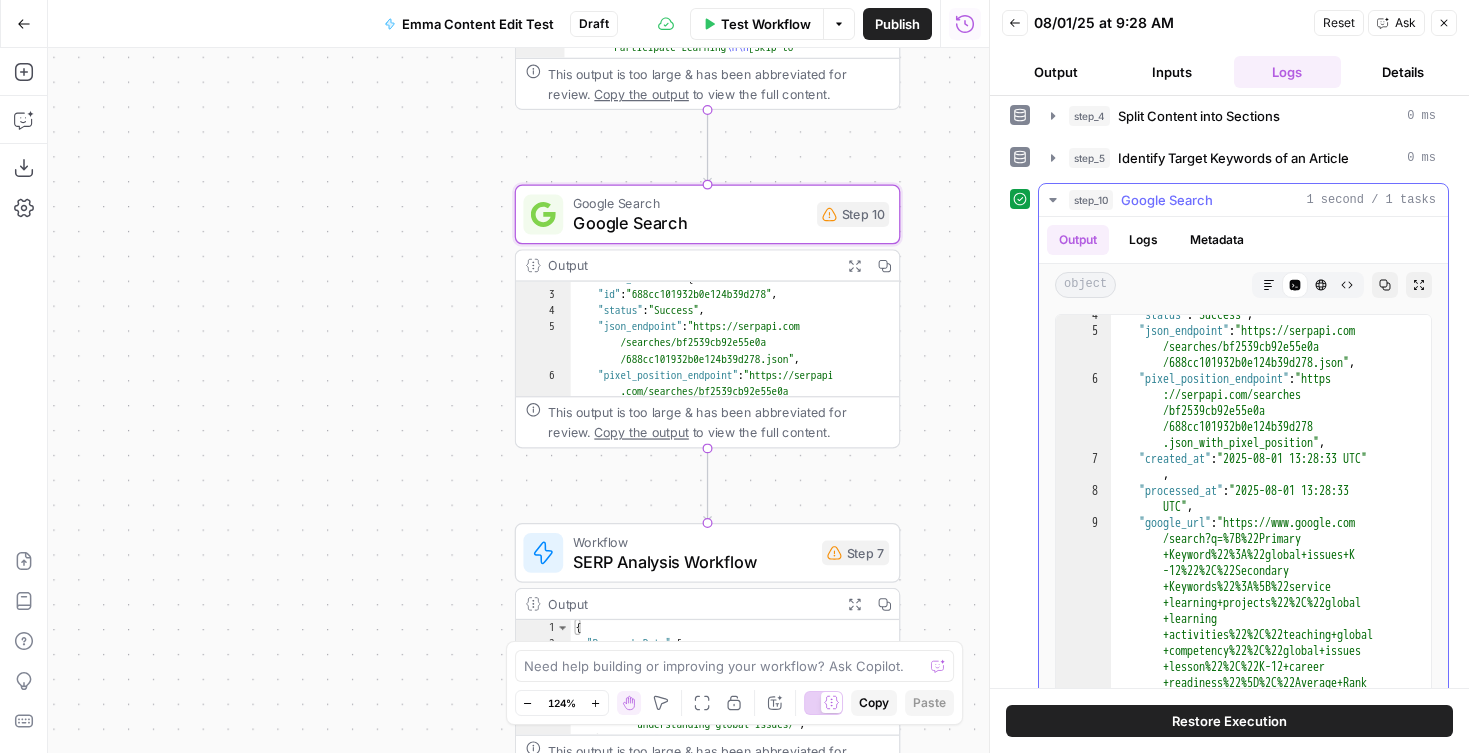 click on "Logs" at bounding box center [1143, 240] 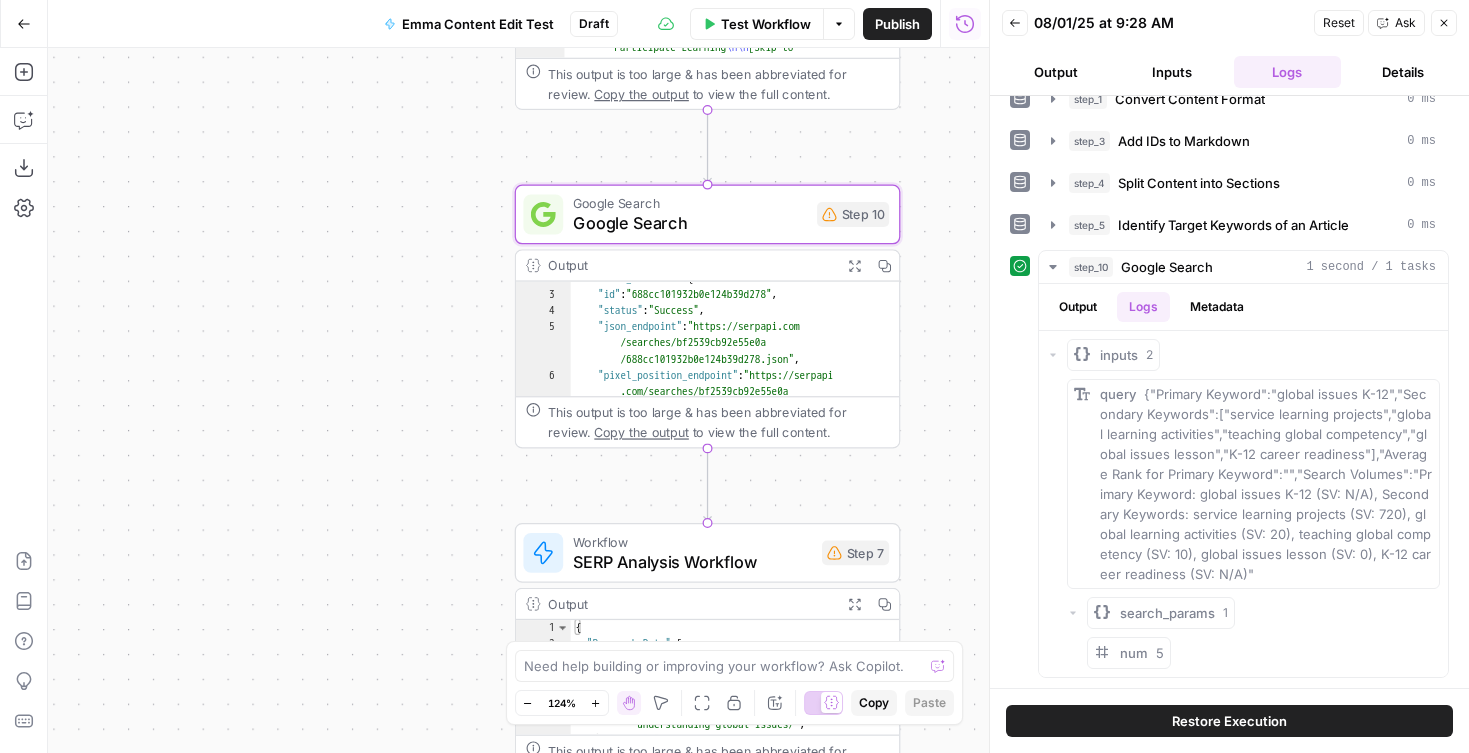 scroll, scrollTop: 66, scrollLeft: 0, axis: vertical 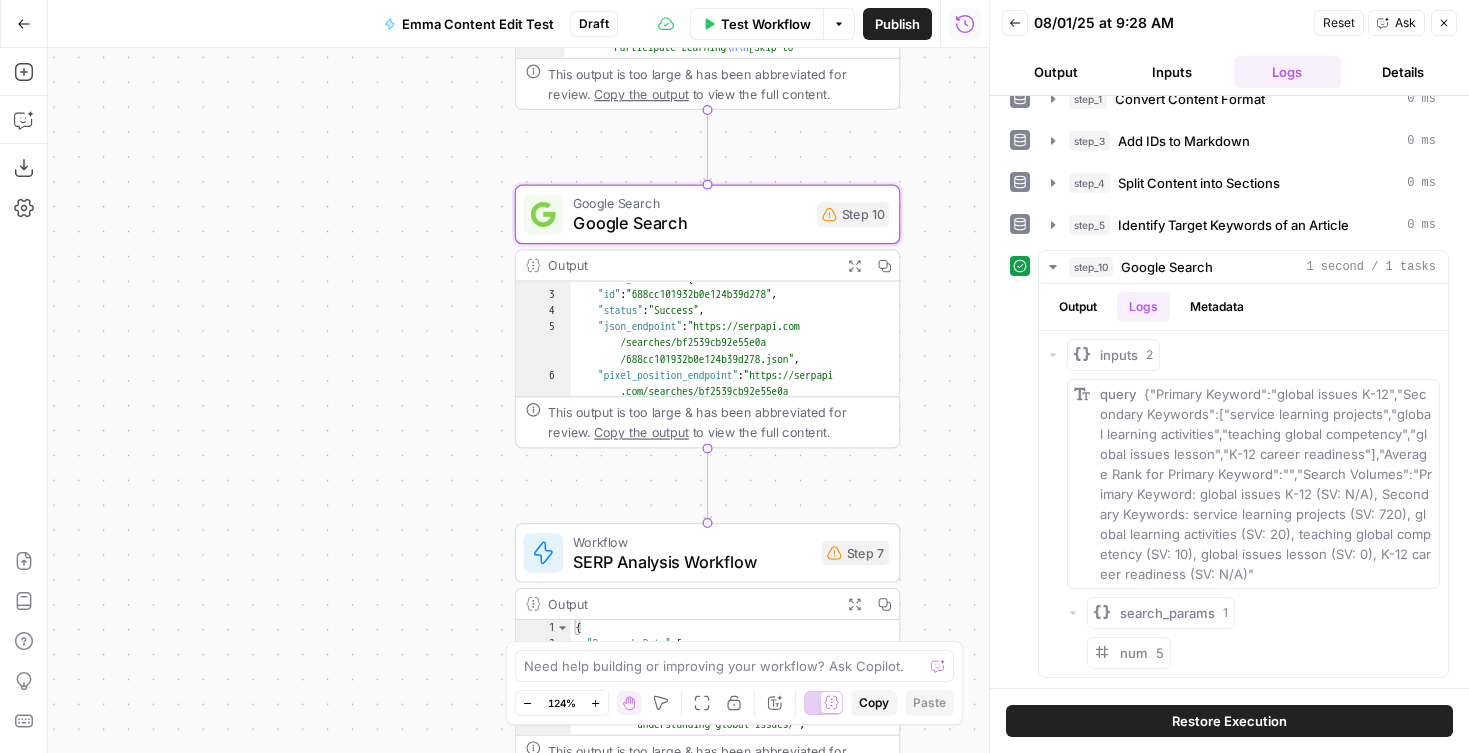 click on "{"sections" : ["# Building an Understanding of Global Issues in K–12 Students - Participate Learning
Building an Understanding of Global Issues in K–12 Students - Participate Learning
[Skip to content](<https://www .participatelearning.com/blog/global -competency-understanding-global-issues /#main>)
[![Participate Learning logo .com/>)
" ]" at bounding box center [518, 400] 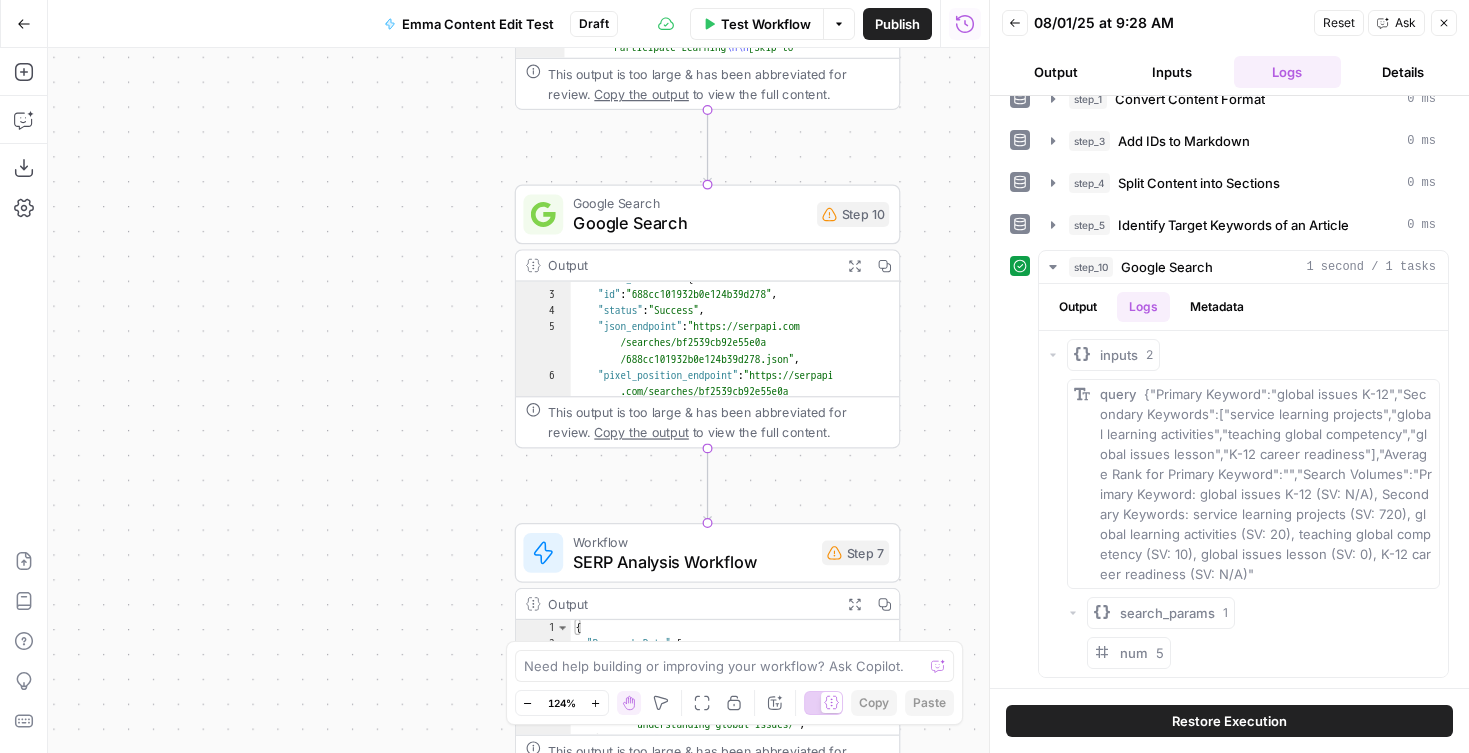 click 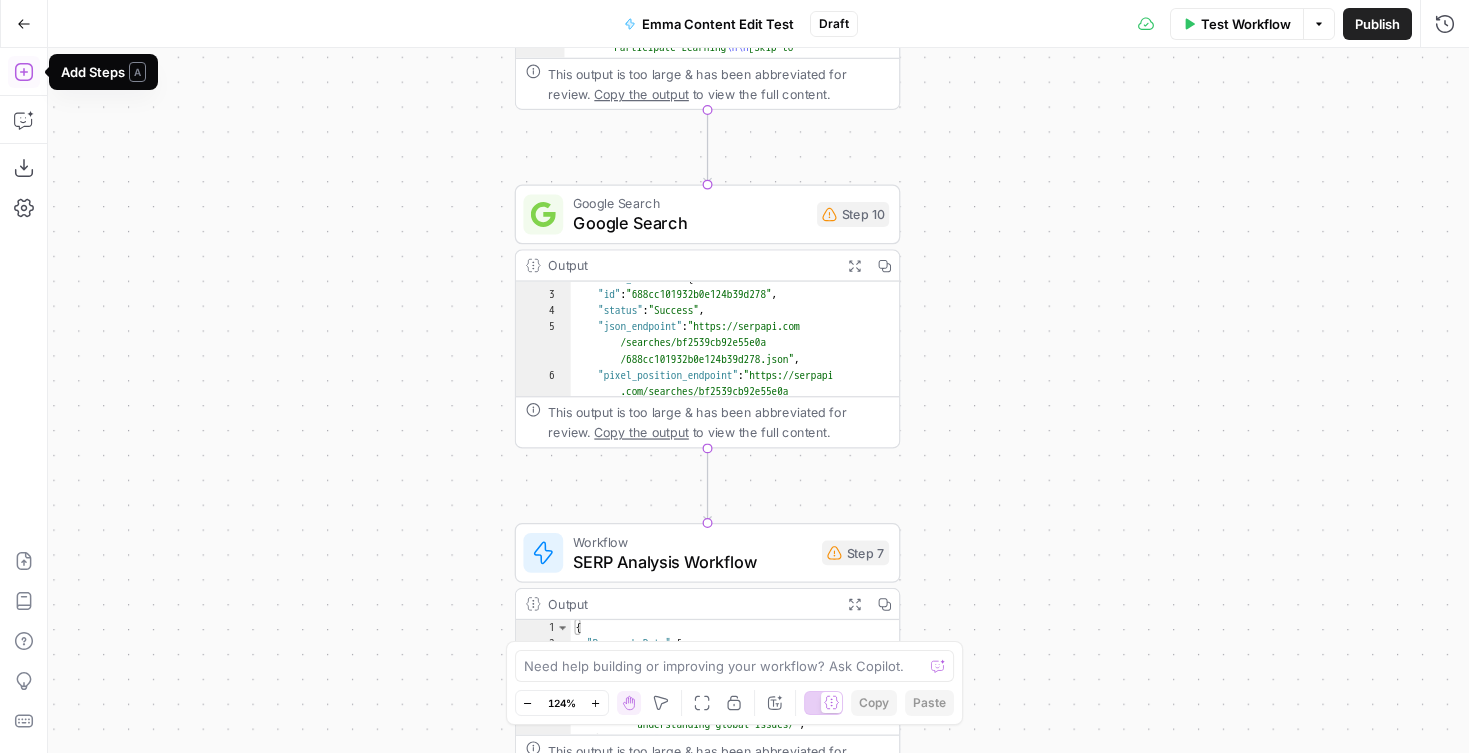 click 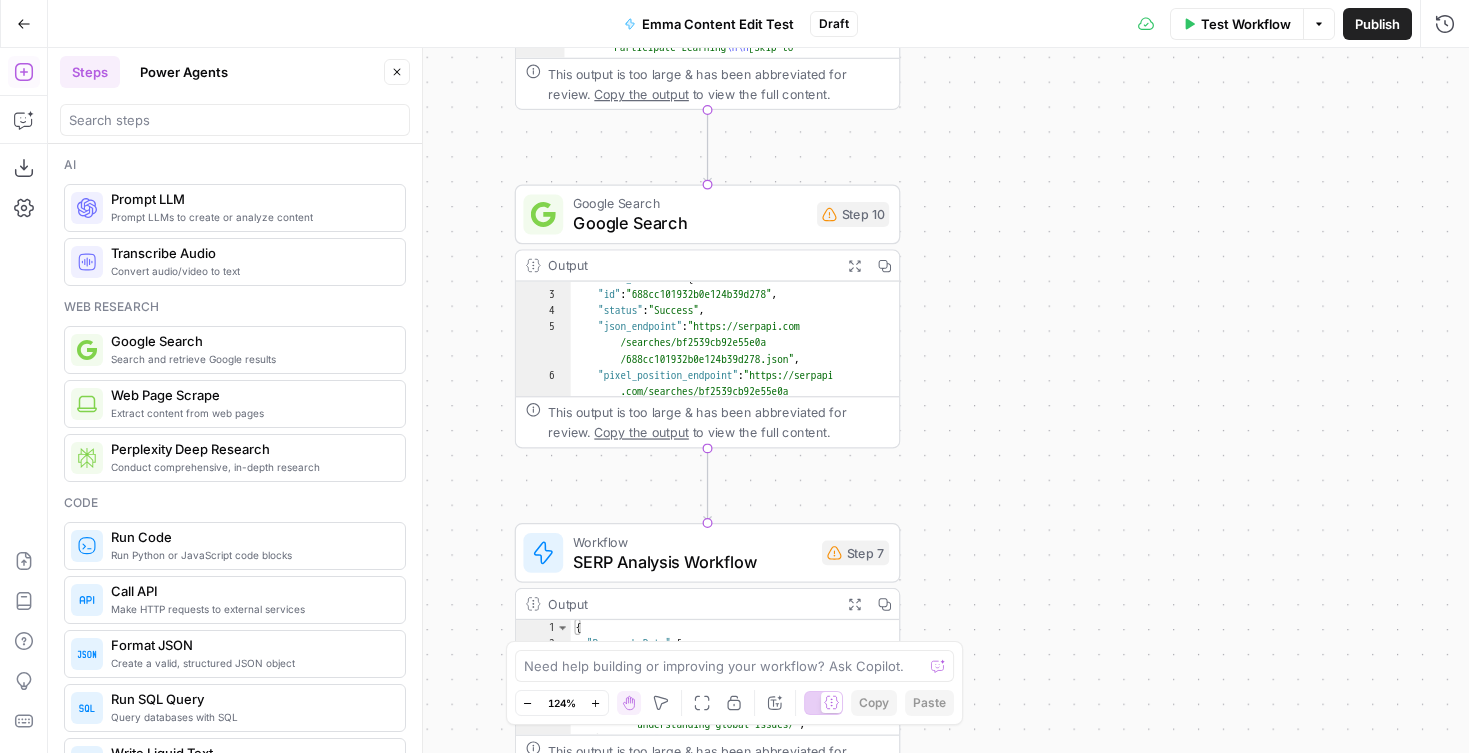click on "Search and retrieve Google results" at bounding box center (250, 359) 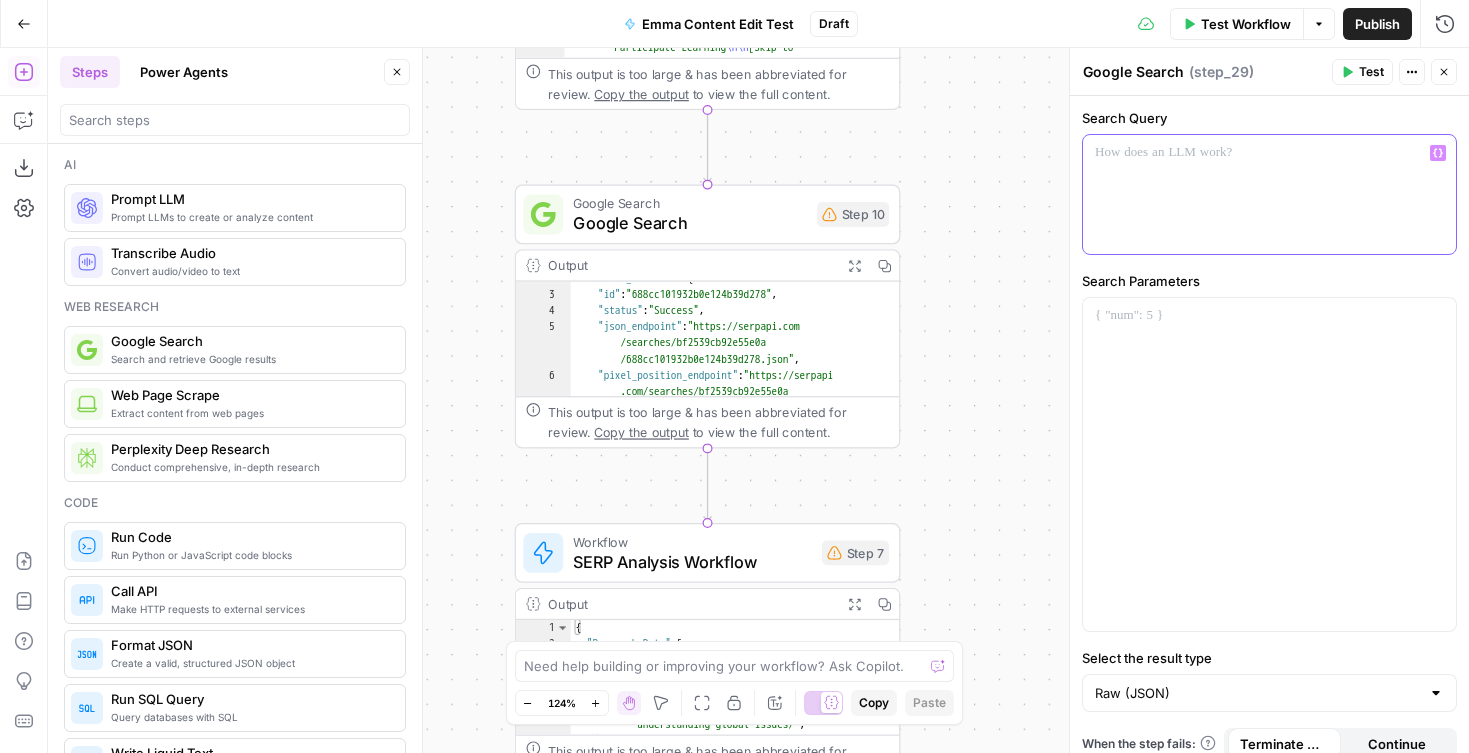 click at bounding box center (1269, 194) 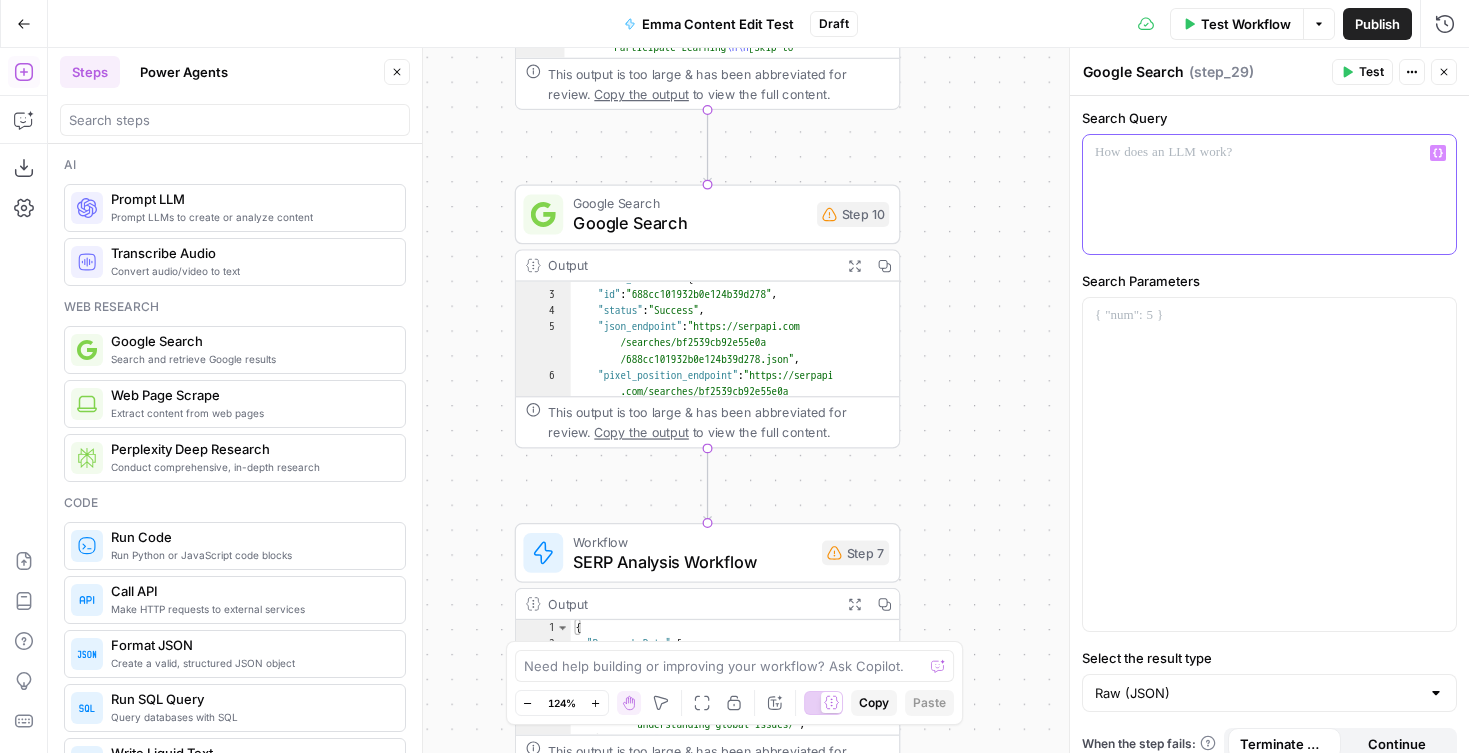 scroll, scrollTop: 19, scrollLeft: 0, axis: vertical 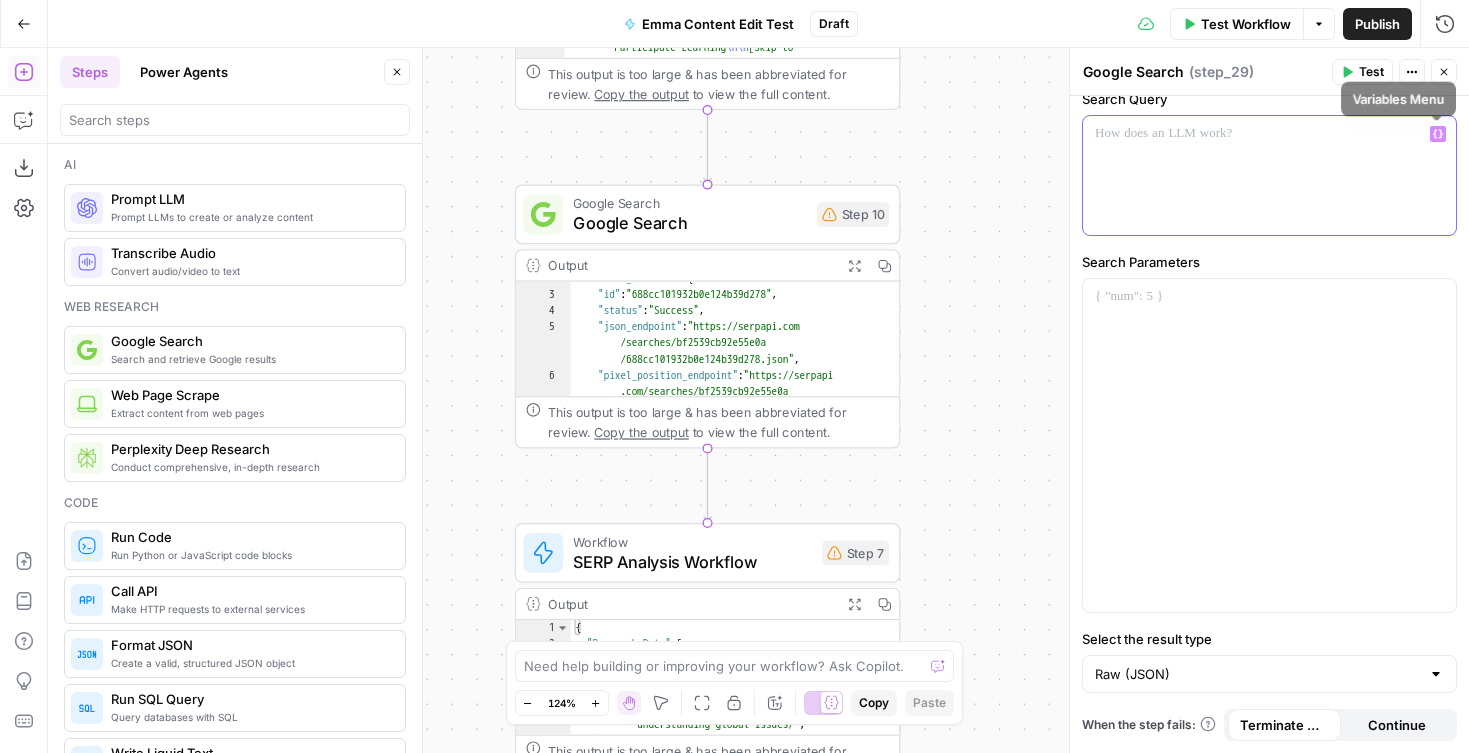 click on "Variables Menu" at bounding box center [1438, 134] 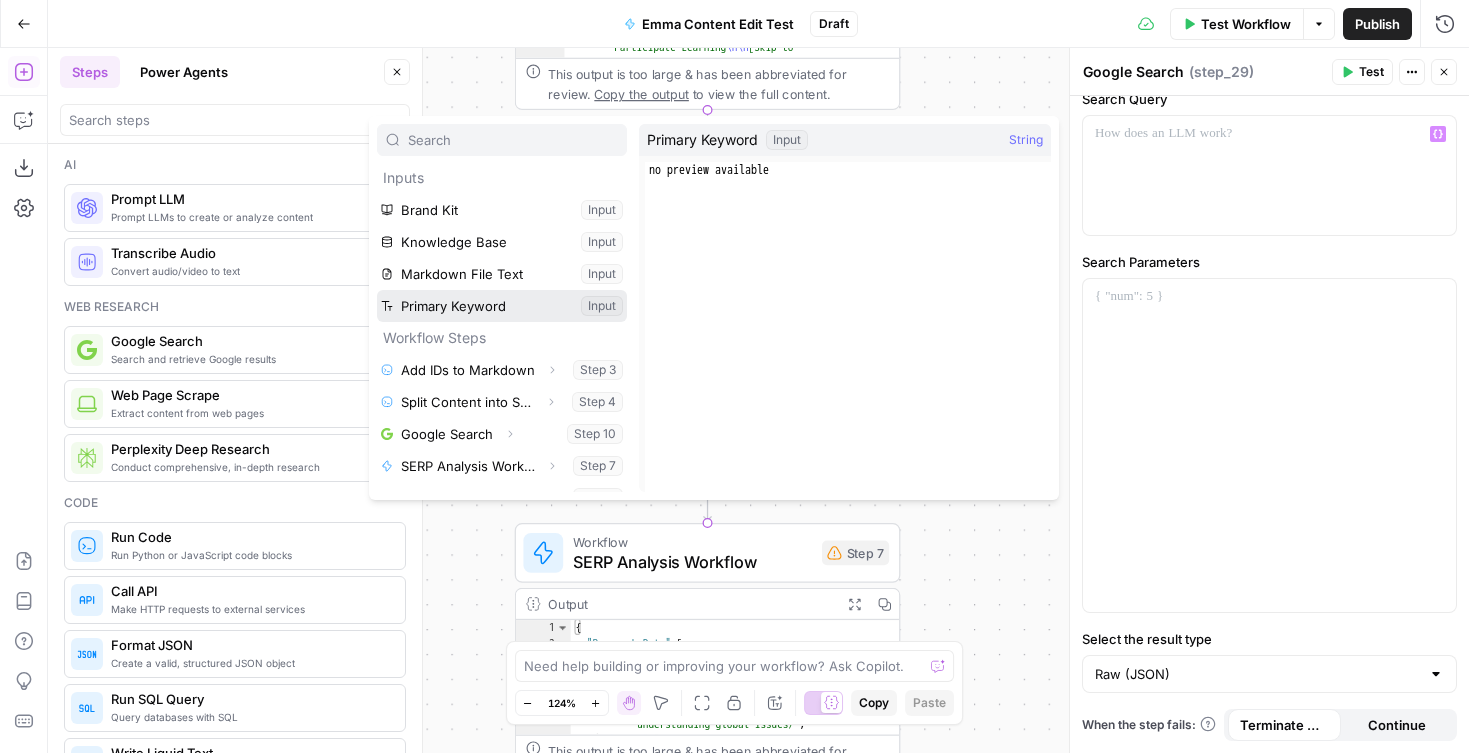 click at bounding box center (502, 306) 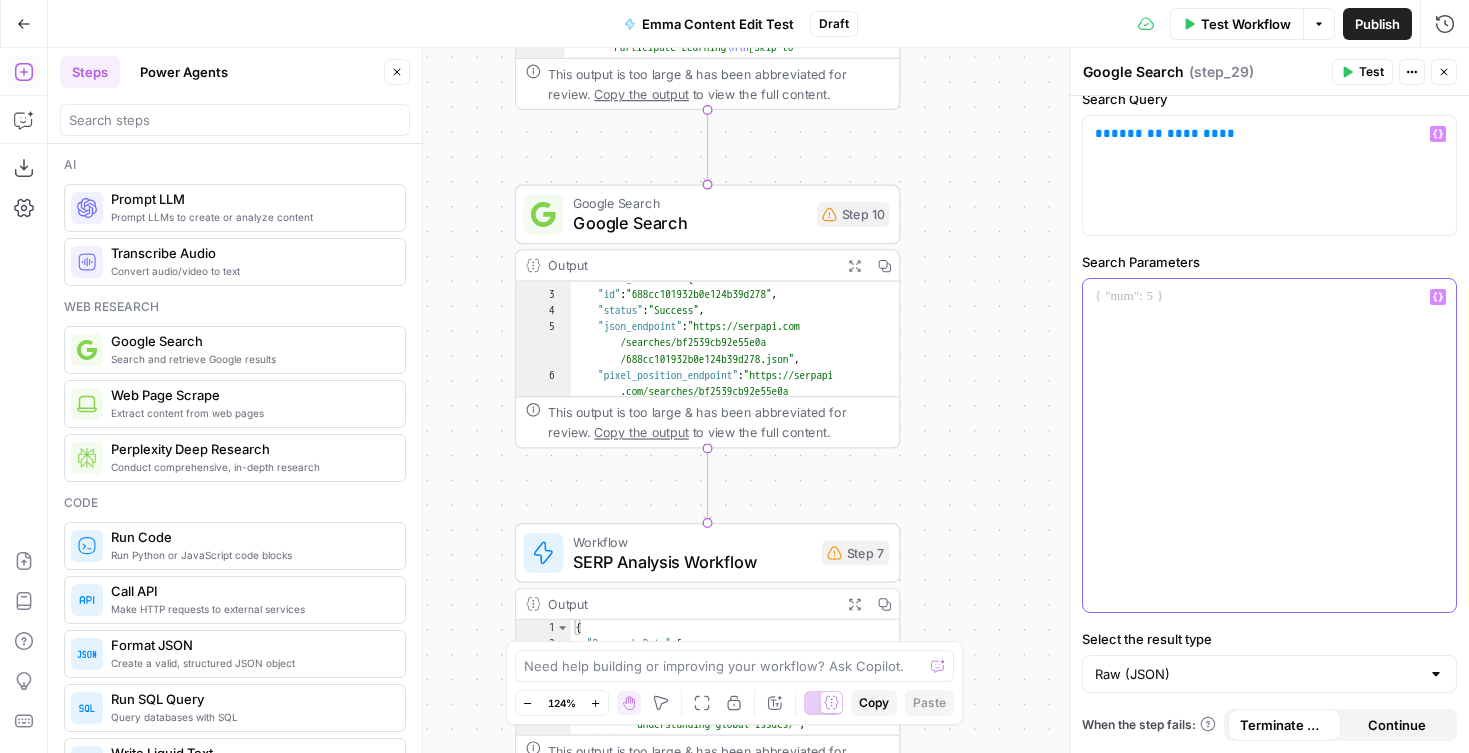 click at bounding box center (1269, 297) 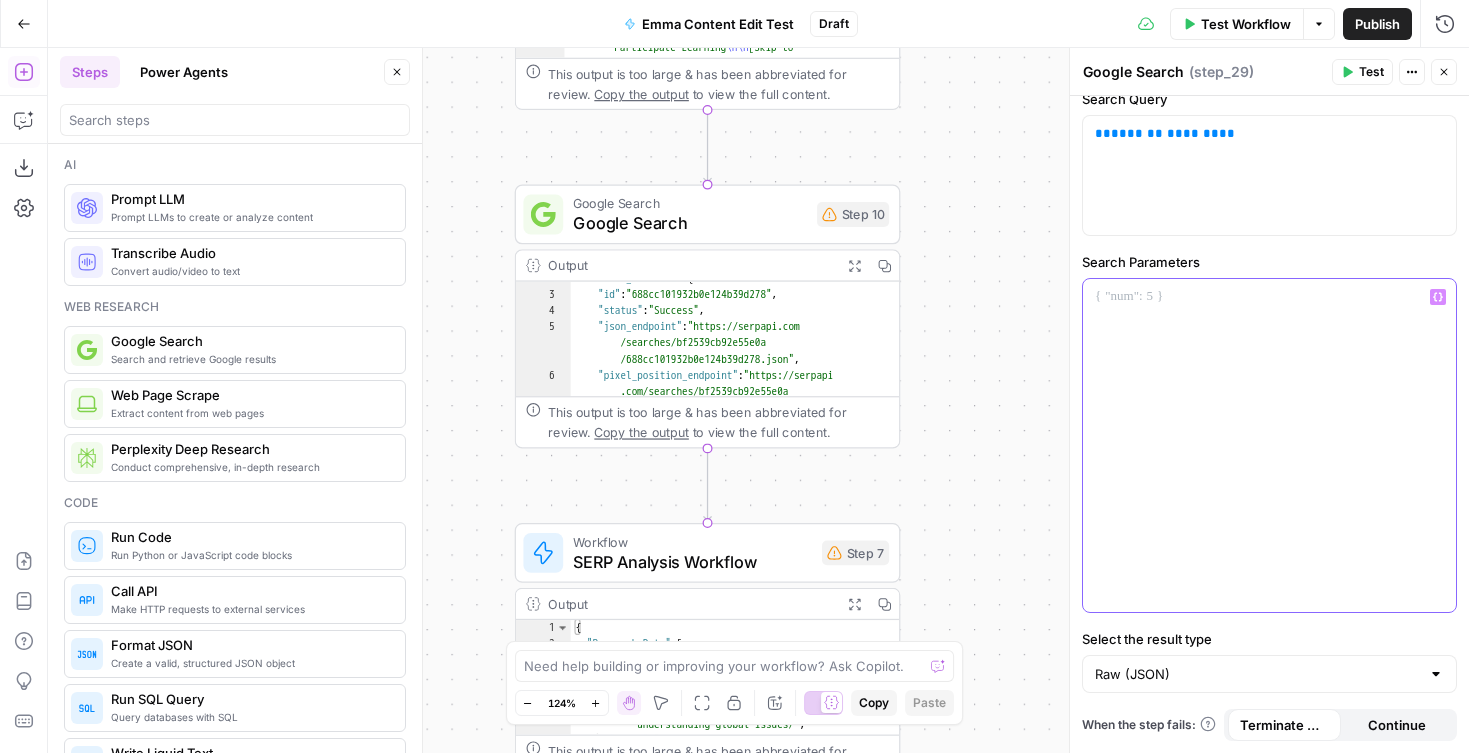 scroll, scrollTop: 0, scrollLeft: 0, axis: both 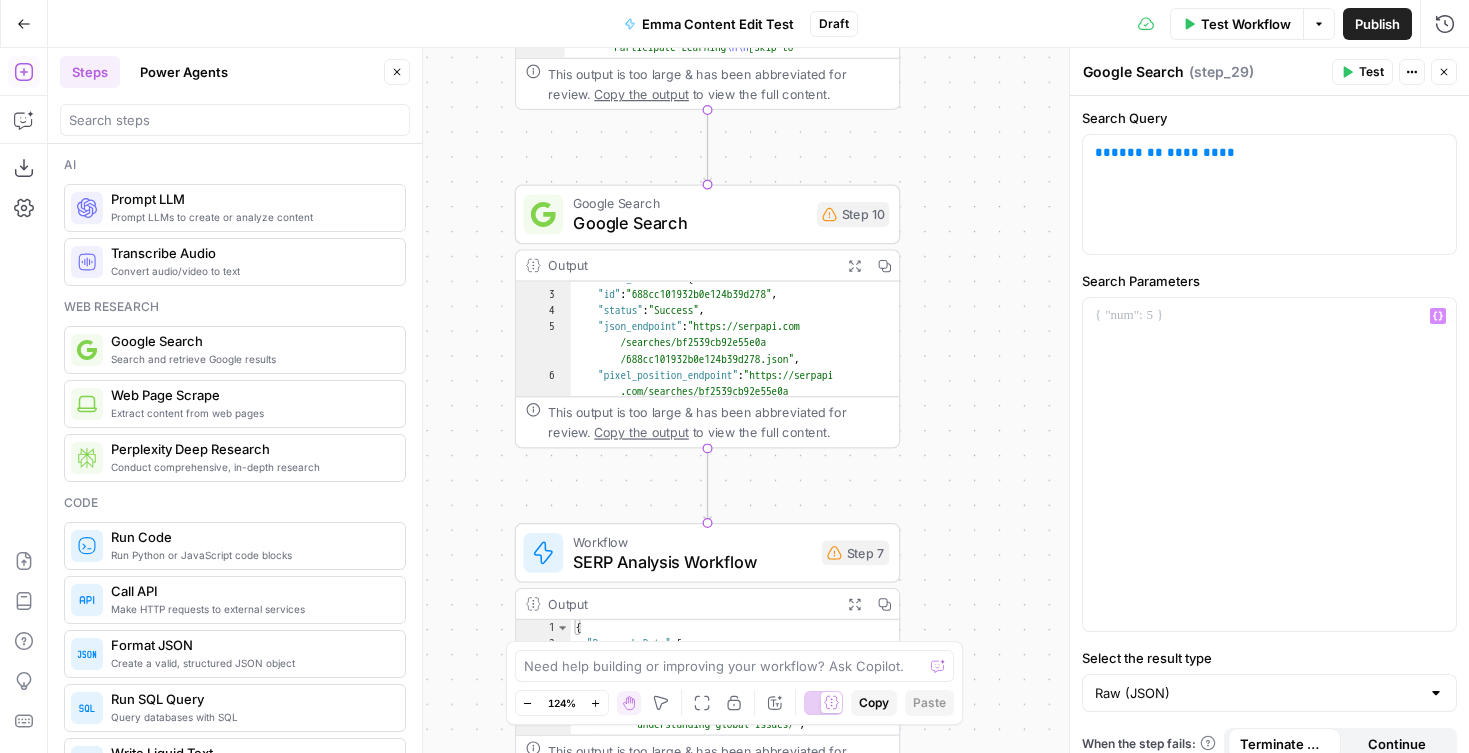 click 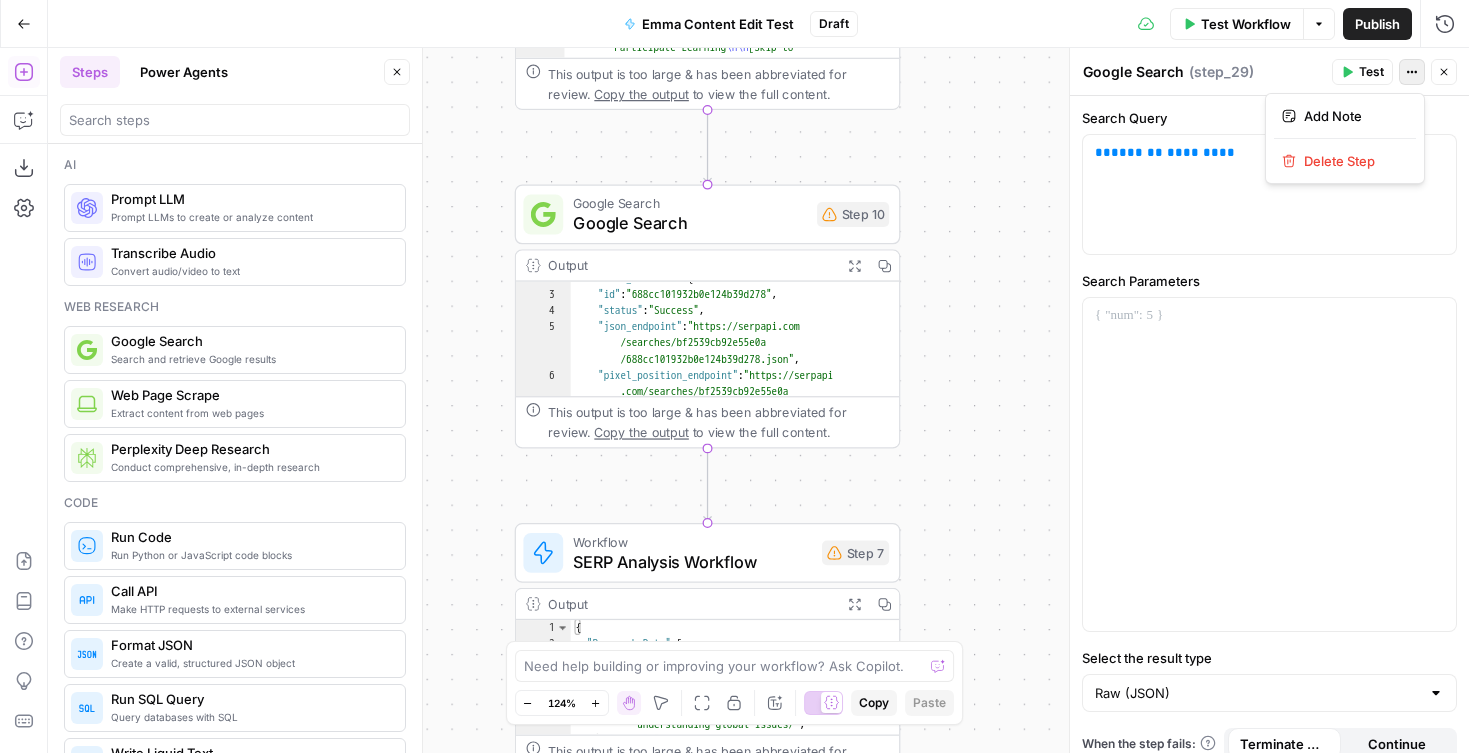 click 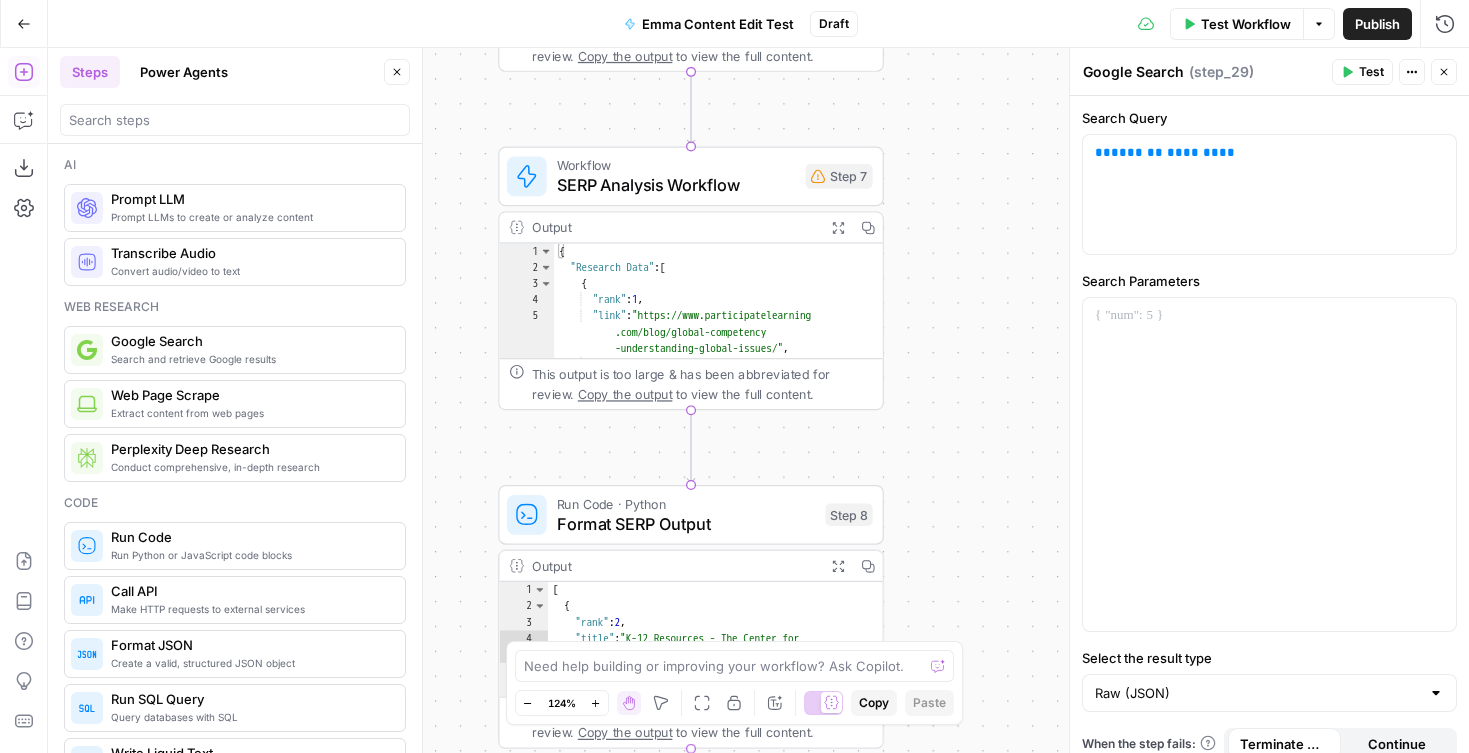 drag, startPoint x: 981, startPoint y: 371, endPoint x: 982, endPoint y: 39, distance: 332.0015 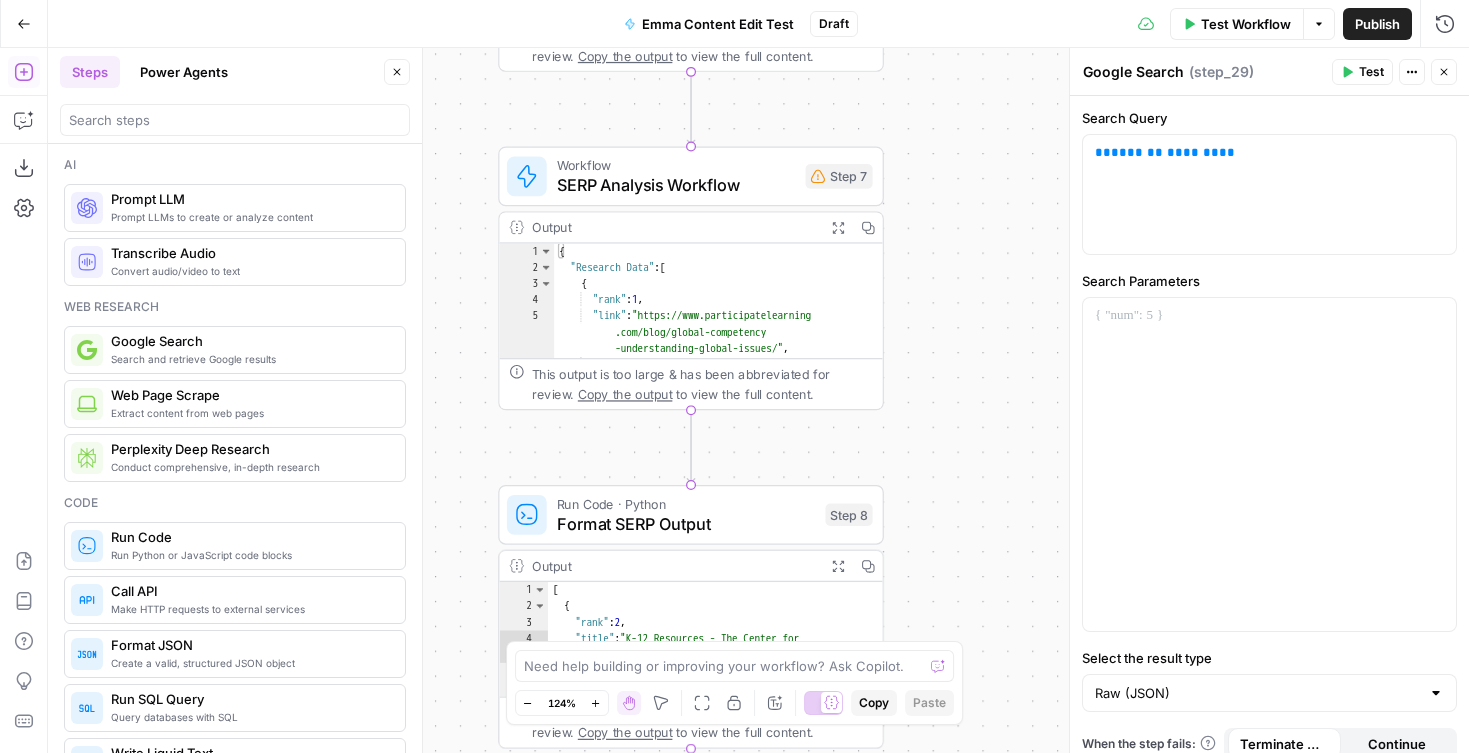 click on "{"sections" : ["# Building an Understanding of Global Issues in K–12 Students - Participate Learning
Building an Understanding of Global Issues in K–12 Students - Participate Learning
[Skip to content](<https://www .participatelearning.com/blog/global -competency-understanding-global-issues /#main>)
[![Participate Learning logo .com/>)
" ]" at bounding box center [758, 400] 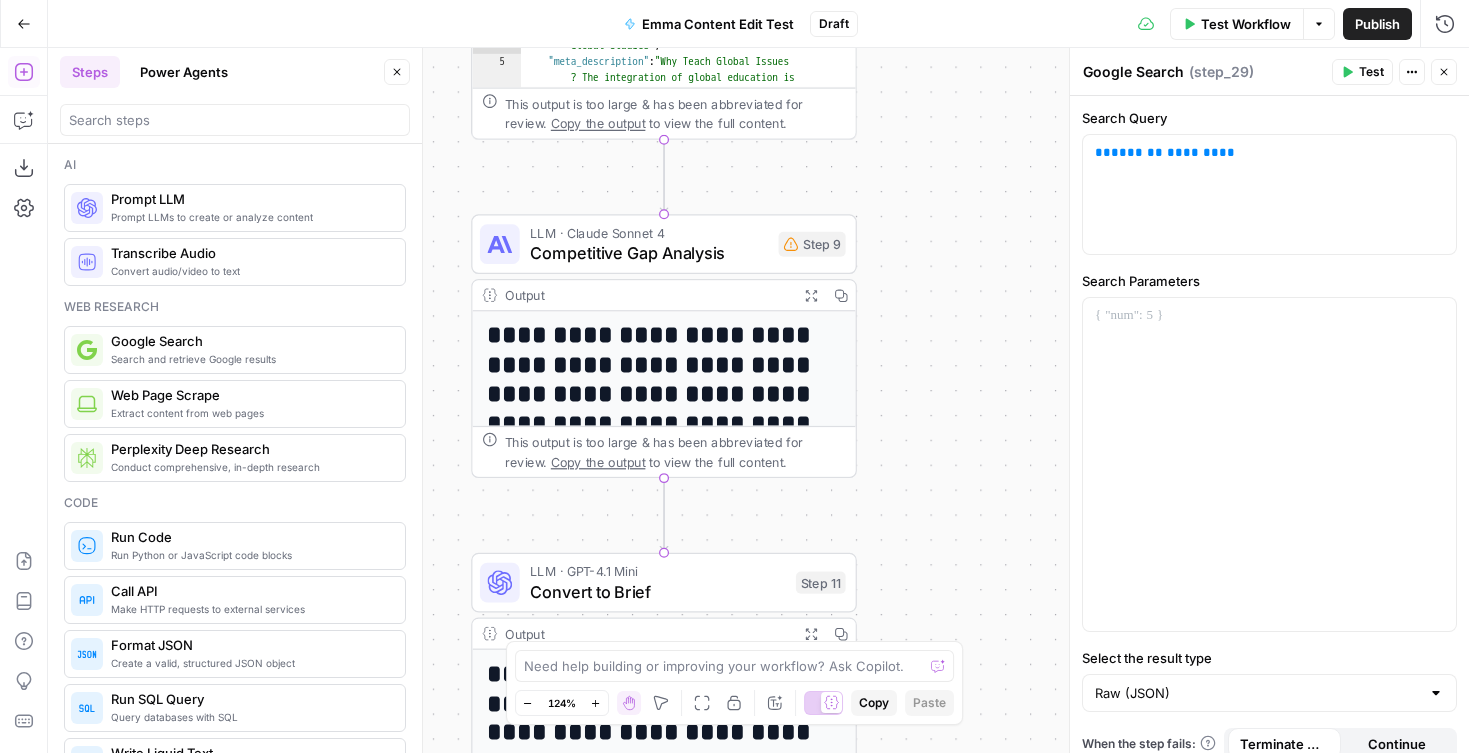 drag, startPoint x: 965, startPoint y: 428, endPoint x: 926, endPoint y: 203, distance: 228.35498 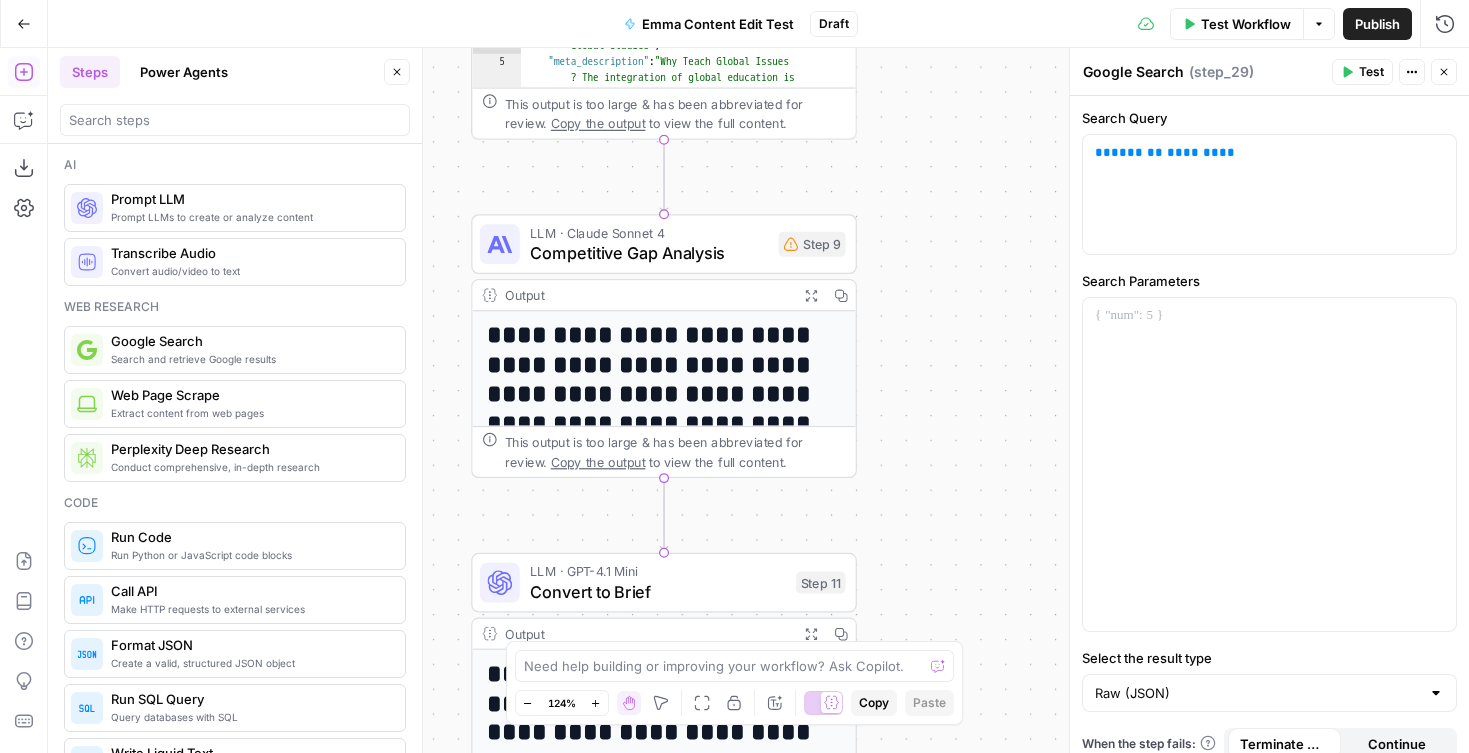 click on "core, understanding global issues is about" at bounding box center [734, 376] 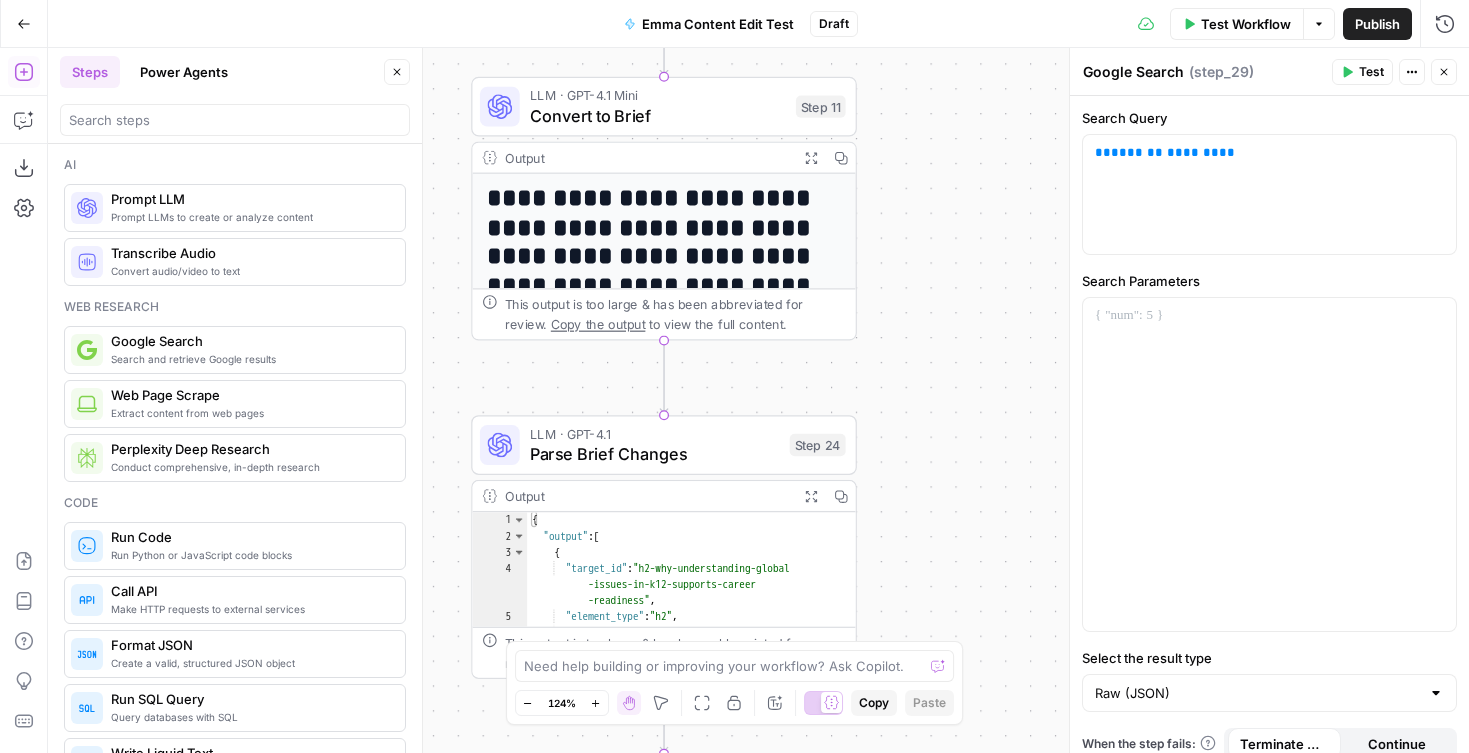 drag, startPoint x: 932, startPoint y: 507, endPoint x: 947, endPoint y: 87, distance: 420.26776 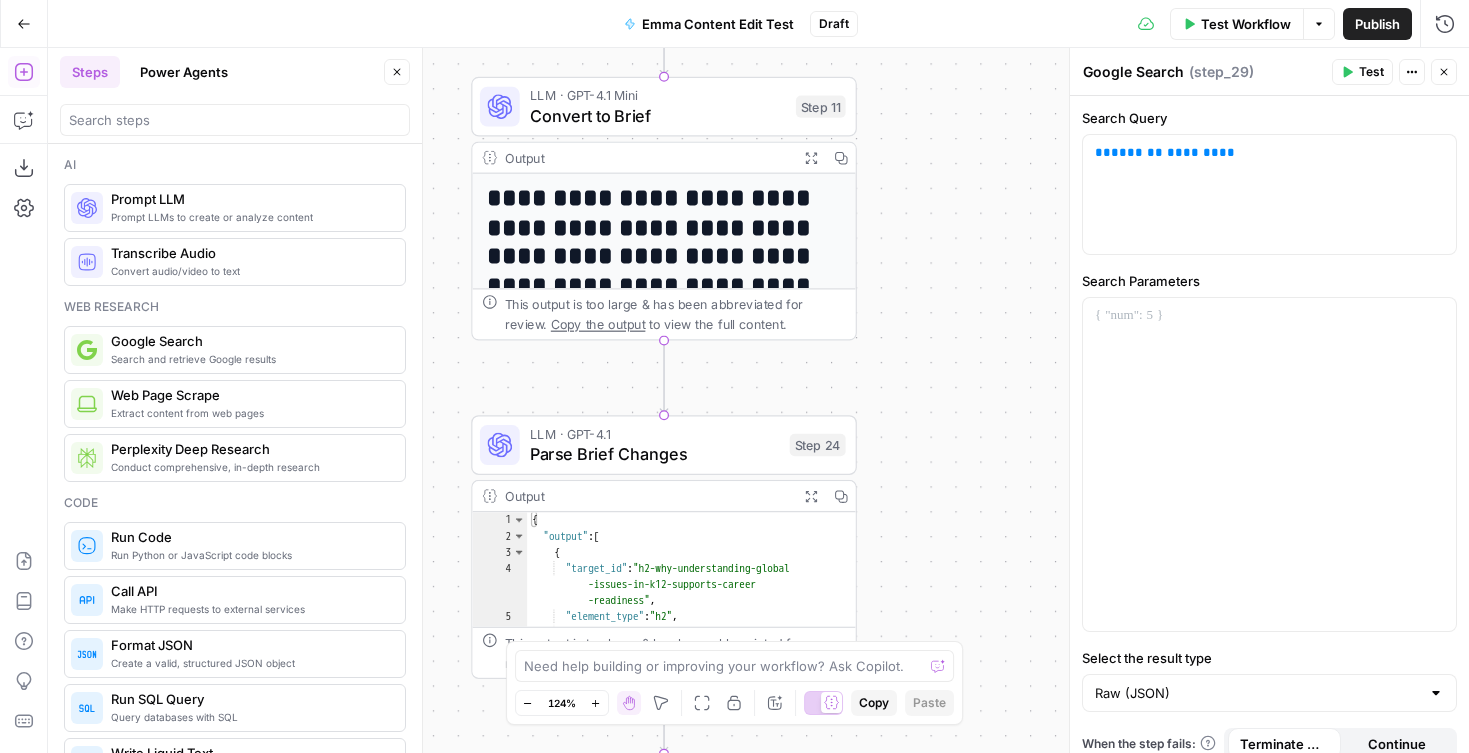 click on "core, understanding global issues is about" at bounding box center [734, 376] 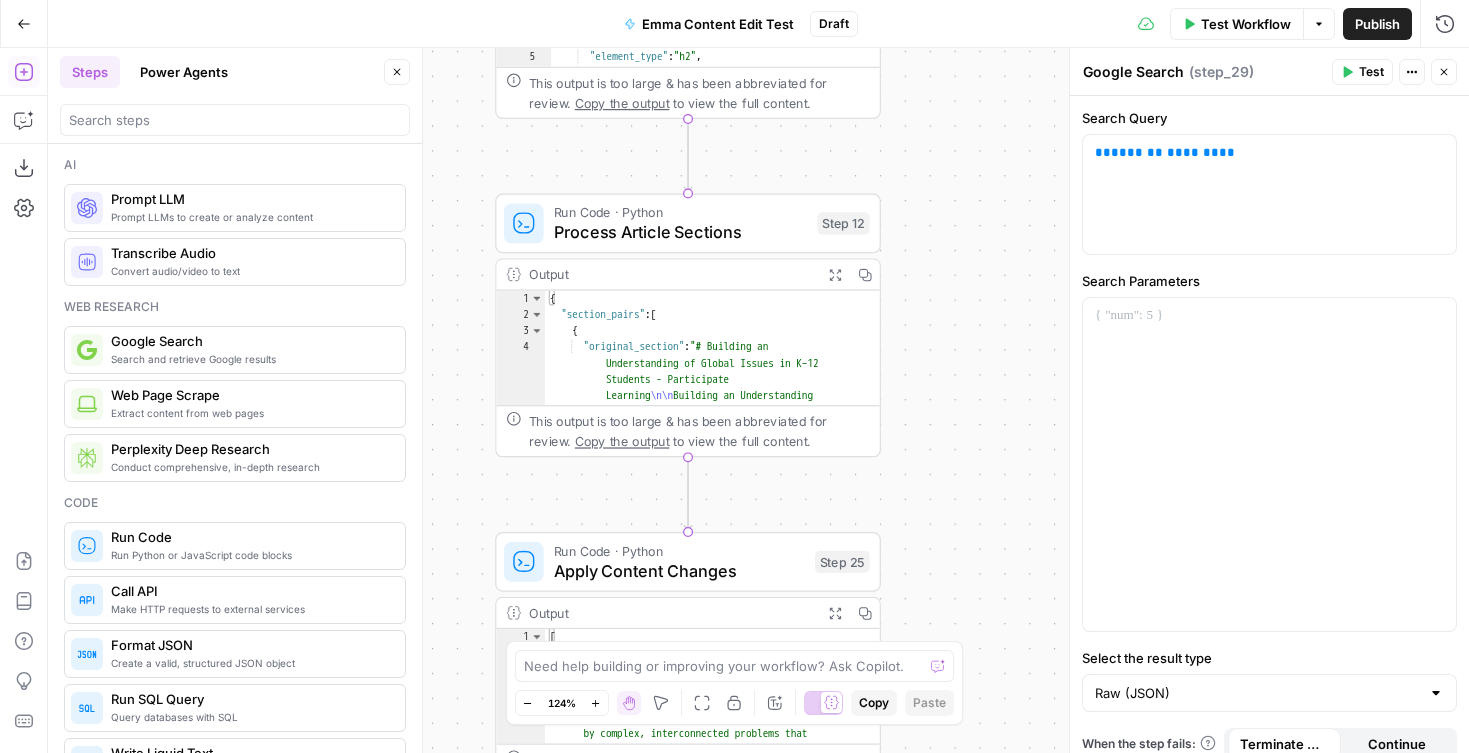drag, startPoint x: 966, startPoint y: 199, endPoint x: 962, endPoint y: -68, distance: 267.02997 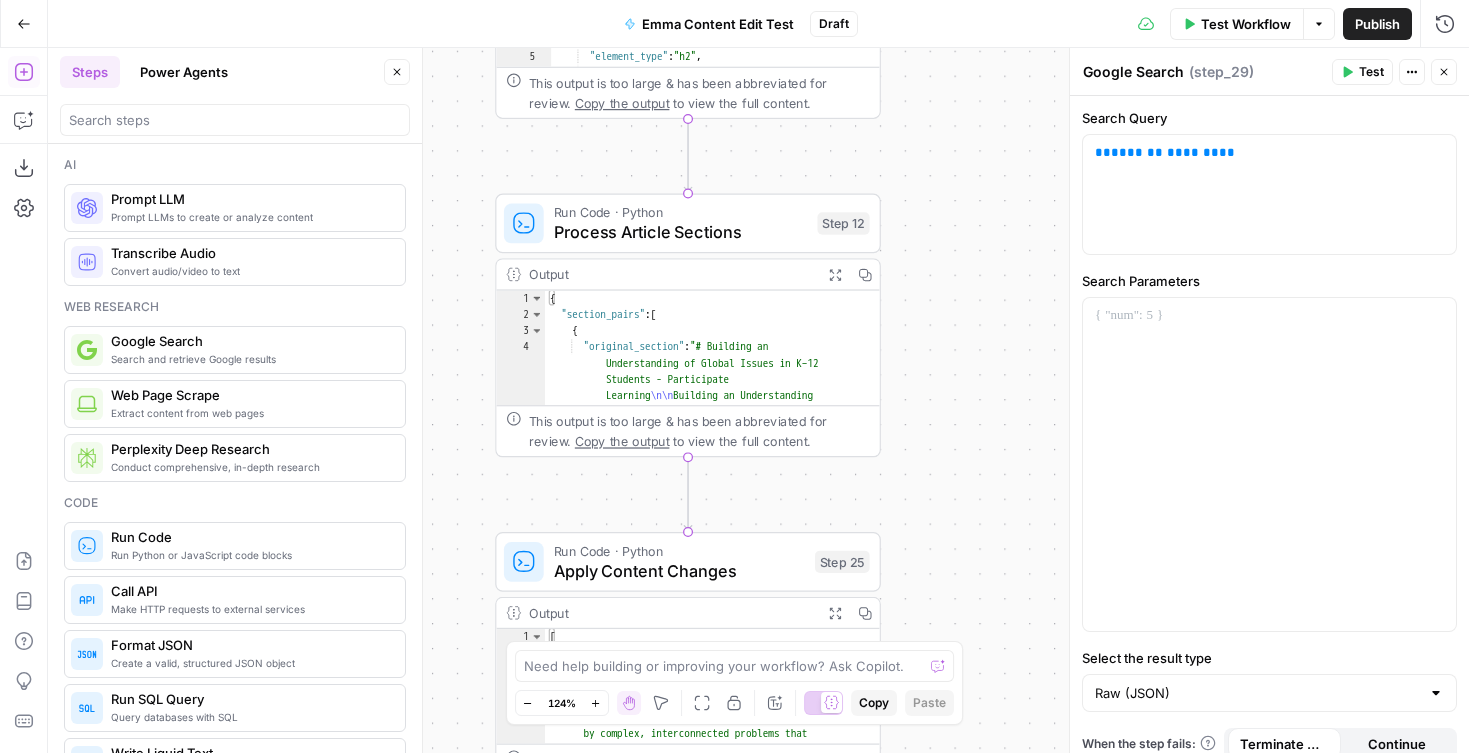 click on "core, understanding global issues is about" at bounding box center [734, 376] 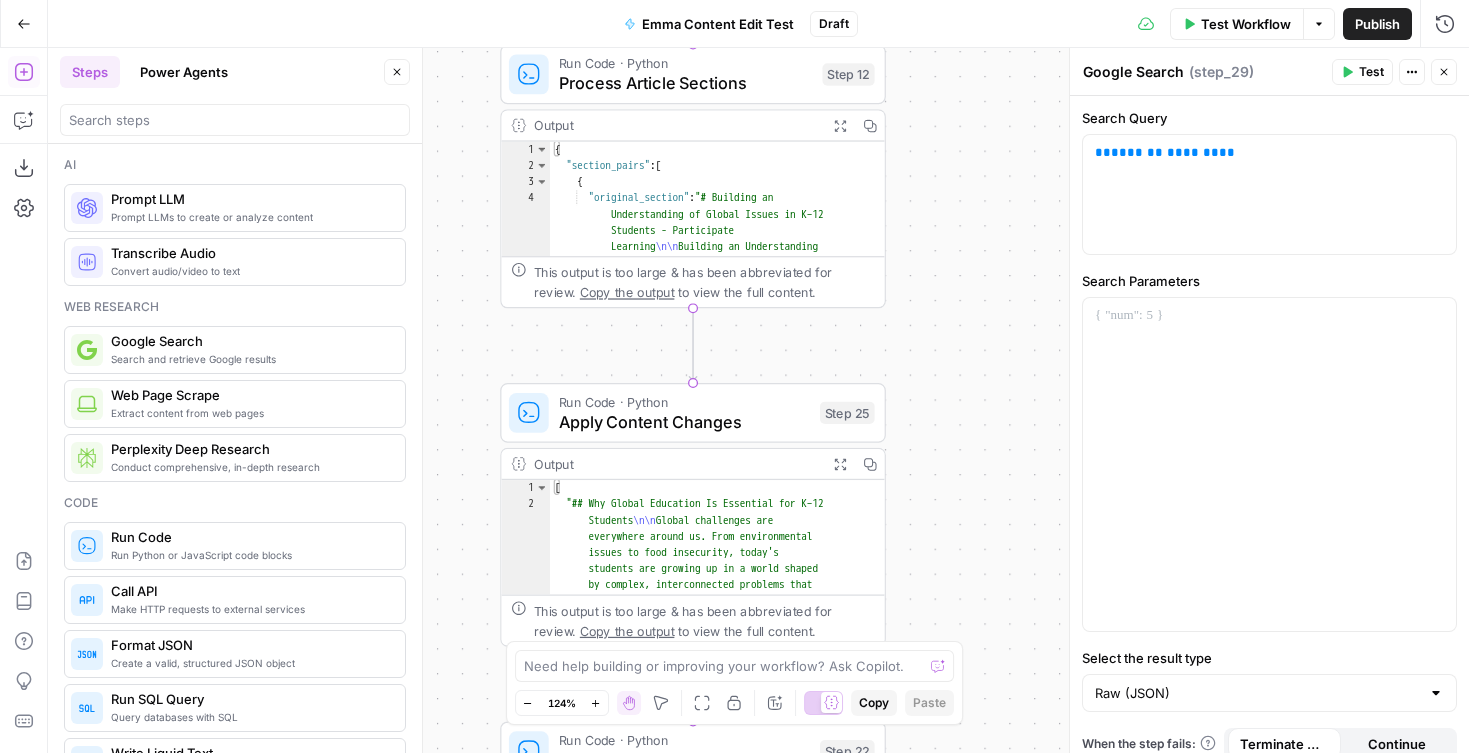 drag, startPoint x: 962, startPoint y: 338, endPoint x: 951, endPoint y: 14, distance: 324.18668 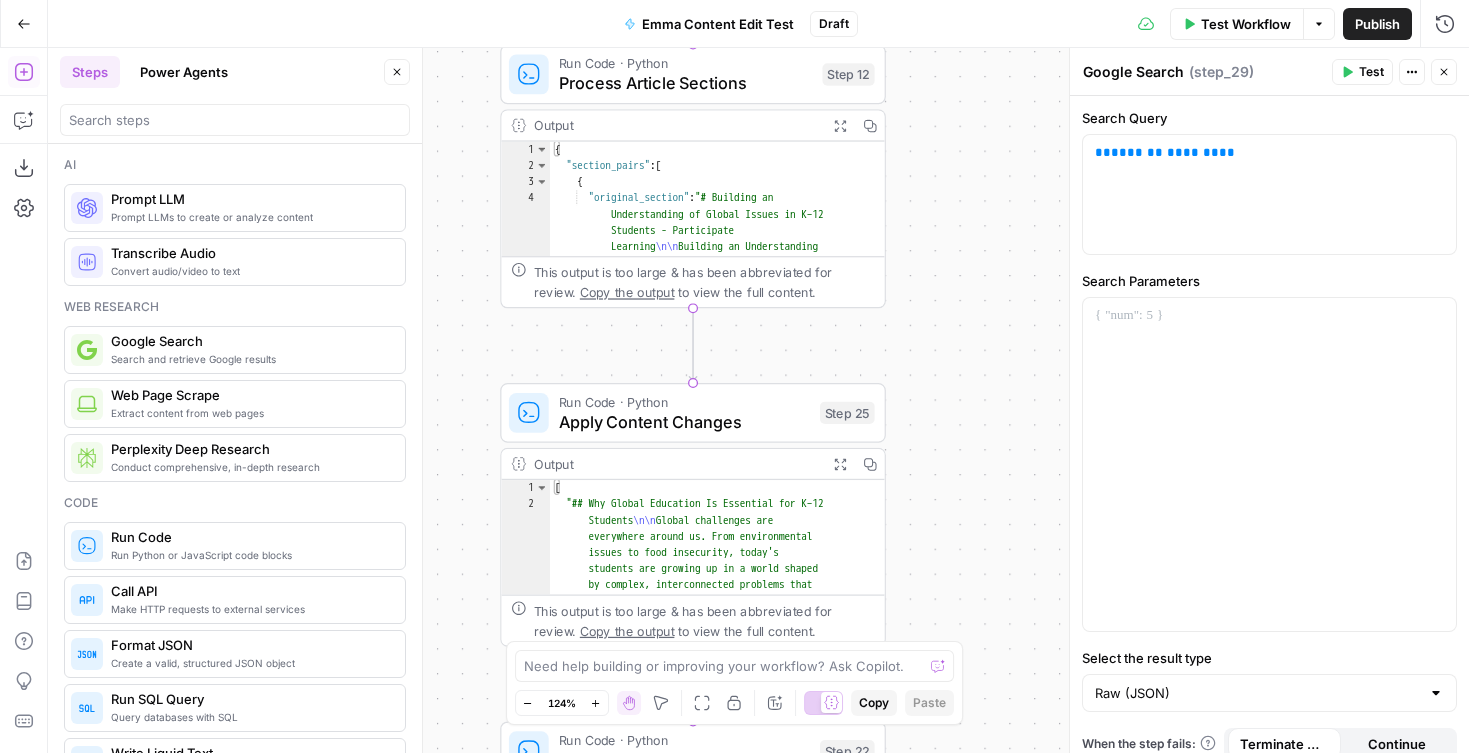 click on "by complex, interconnected problems that" at bounding box center (734, 376) 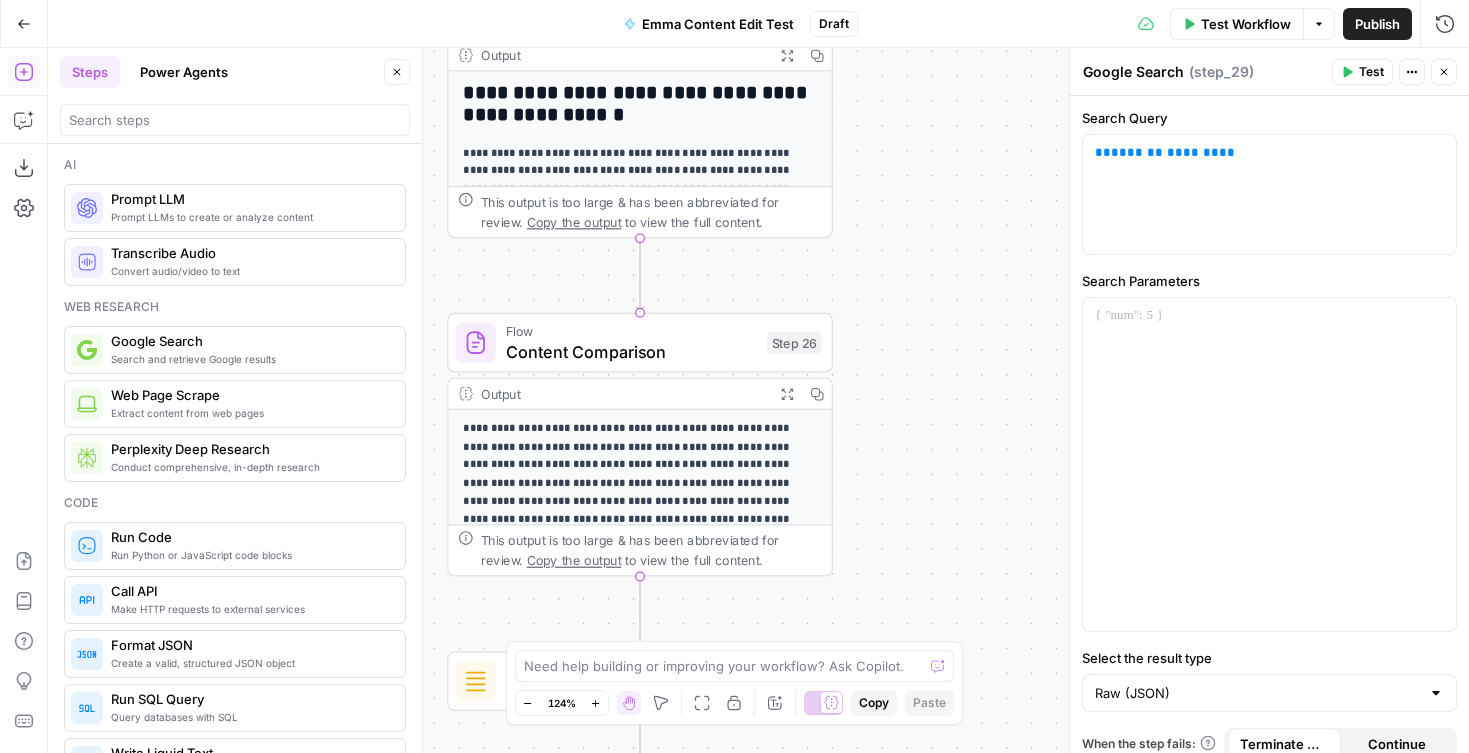 drag, startPoint x: 989, startPoint y: 336, endPoint x: 944, endPoint y: 221, distance: 123.49089 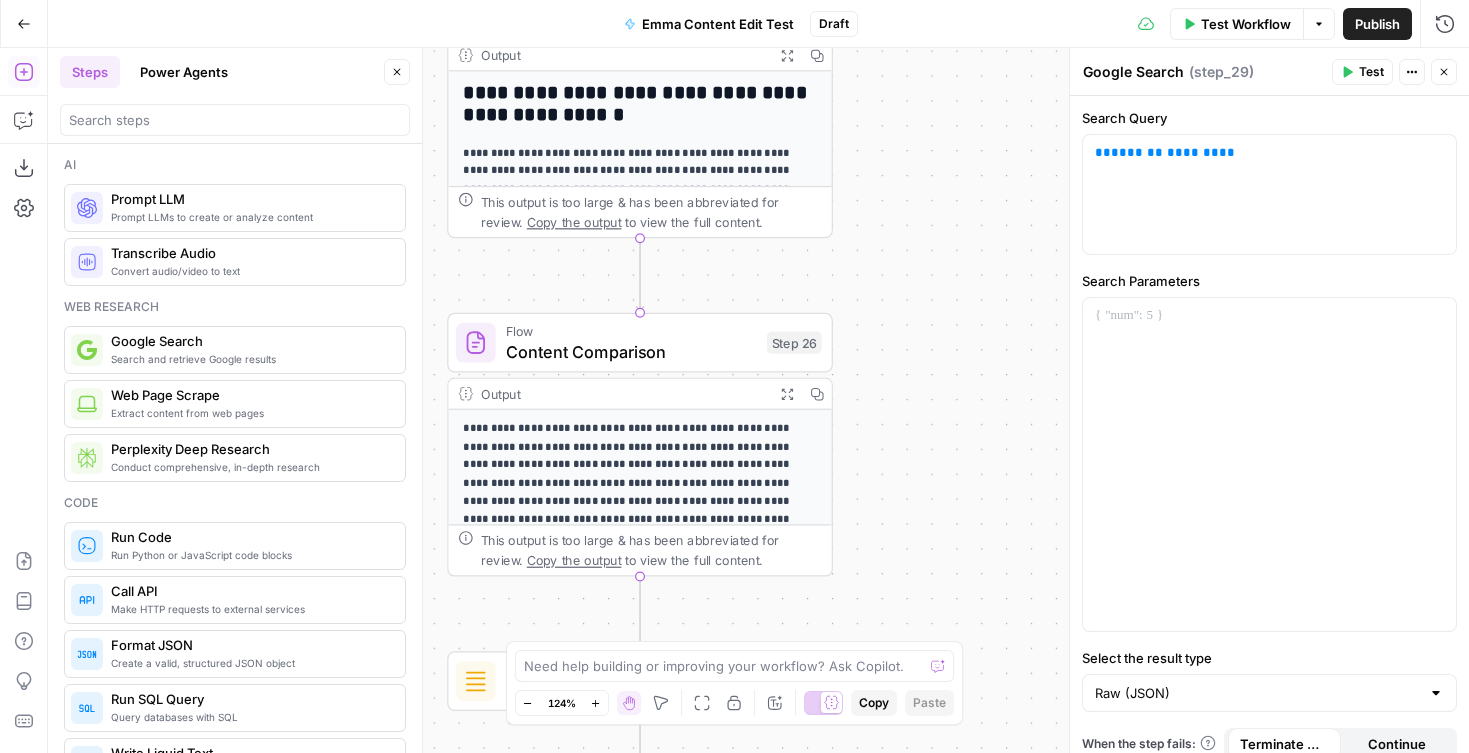 click on "core, understanding global issues is about" at bounding box center [734, 376] 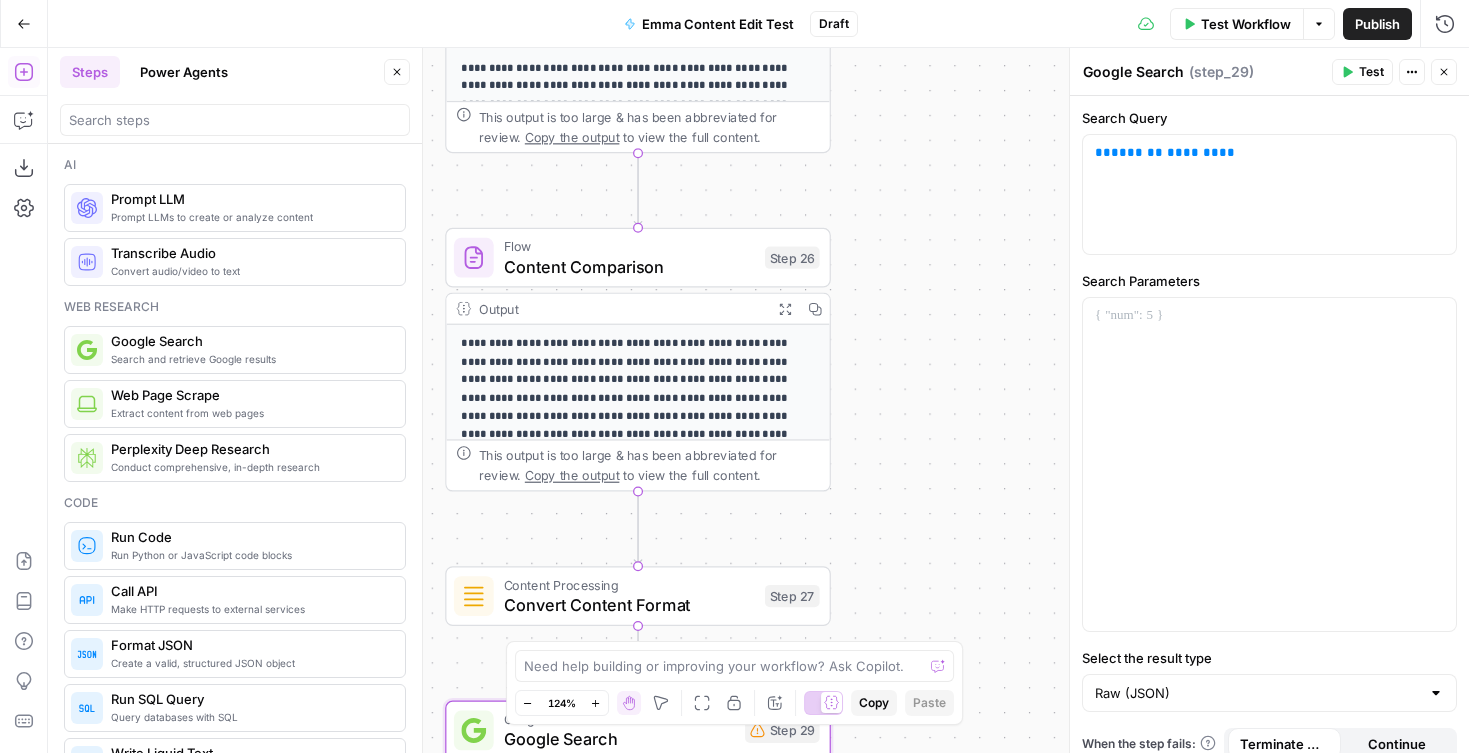 drag, startPoint x: 943, startPoint y: 384, endPoint x: 965, endPoint y: -57, distance: 441.5484 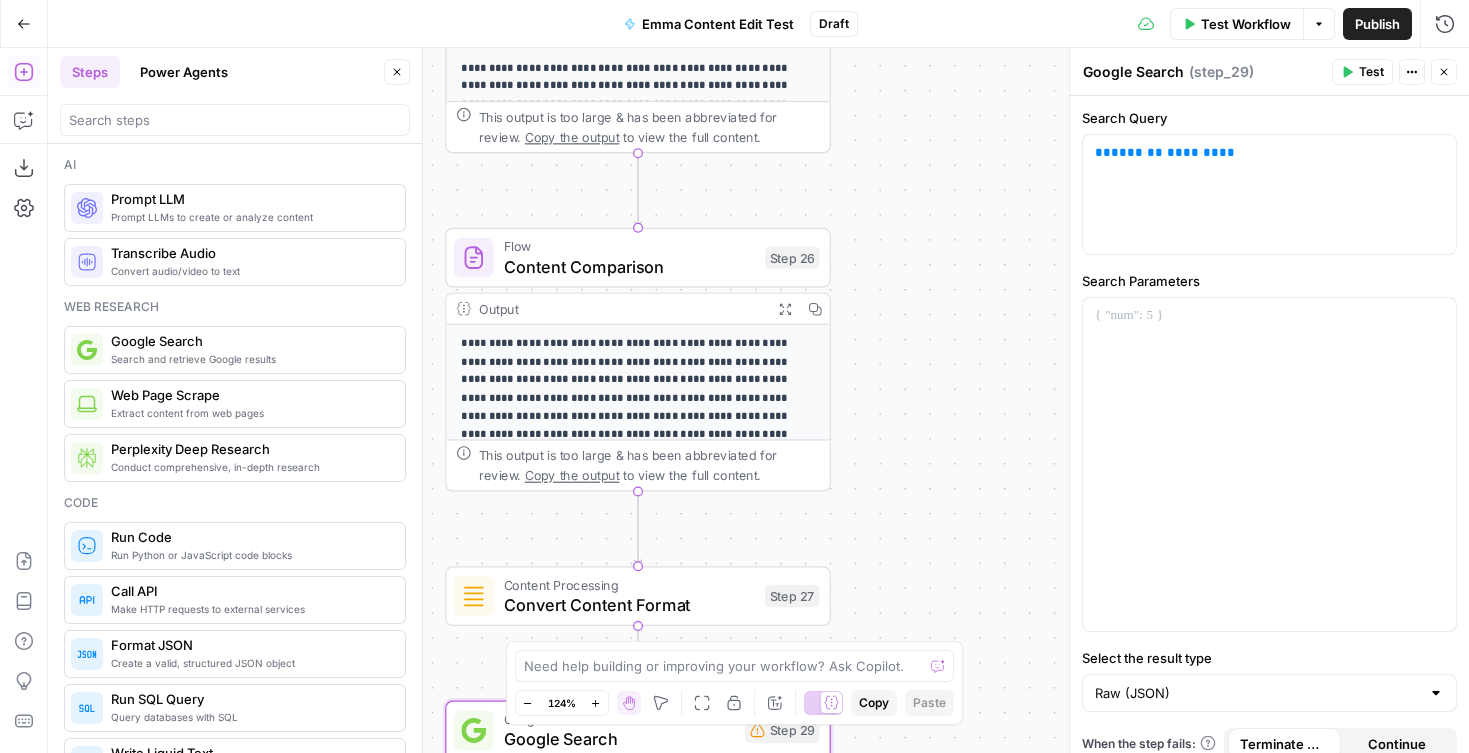 click on "core, understanding global issues is about" at bounding box center [734, 376] 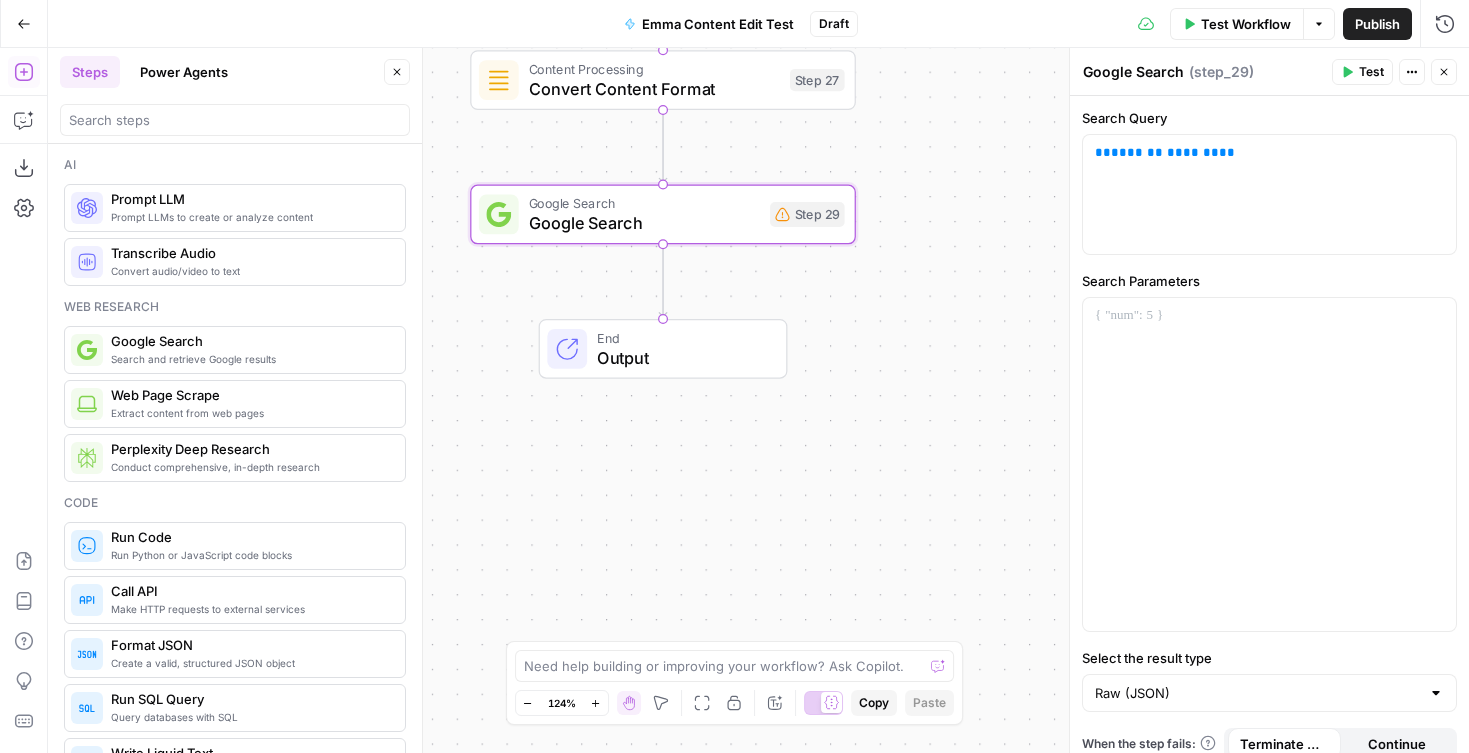 drag, startPoint x: 958, startPoint y: 436, endPoint x: 961, endPoint y: 366, distance: 70.064255 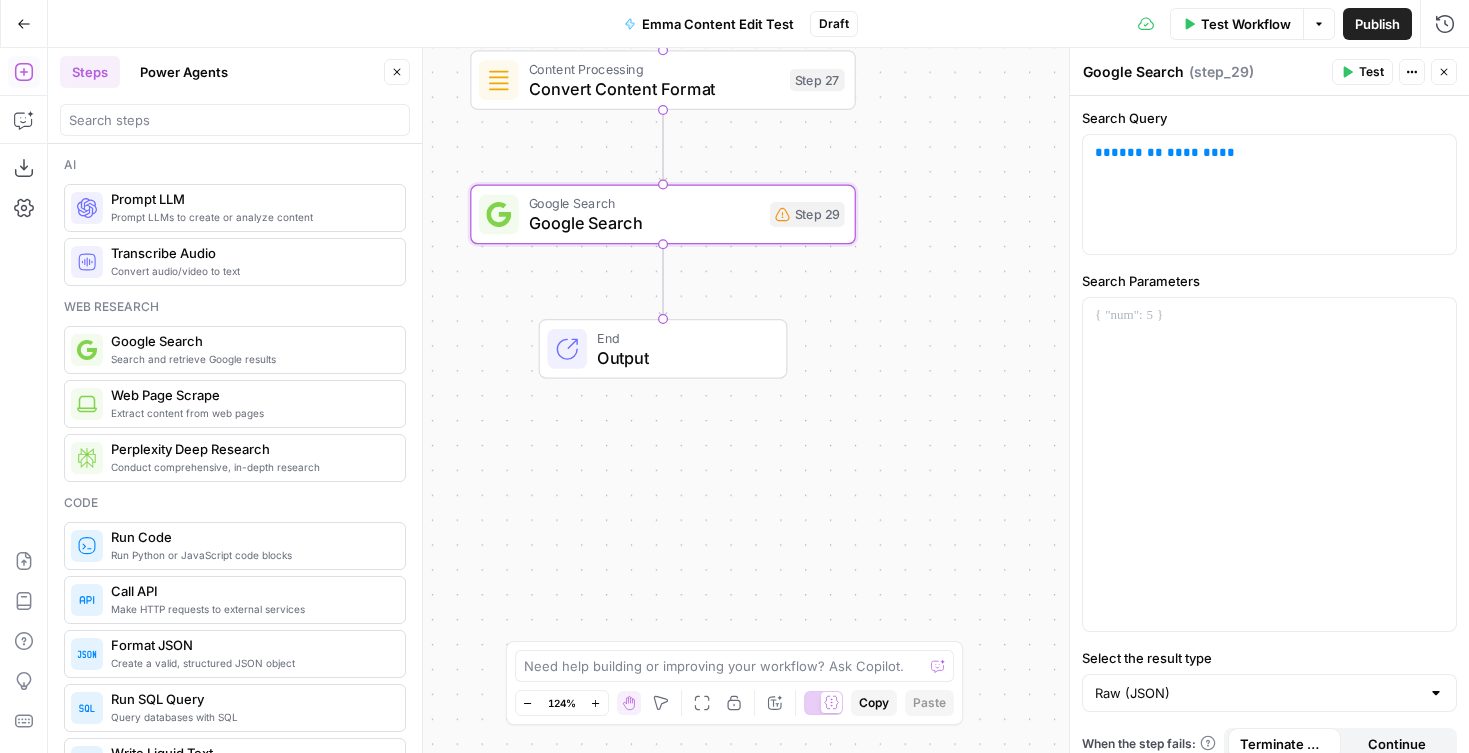 click on "{"sections" : ["# Building an Understanding of Global Issues in K–12 Students - Participate Learning
Building an Understanding of Global Issues in K–12 Students - Participate Learning
[Skip to content](<https://www .participatelearning.com/blog/global -competency-understanding-global-issues /#main>)
[![Participate Learning logo .com/>)
" ]" at bounding box center (758, 400) 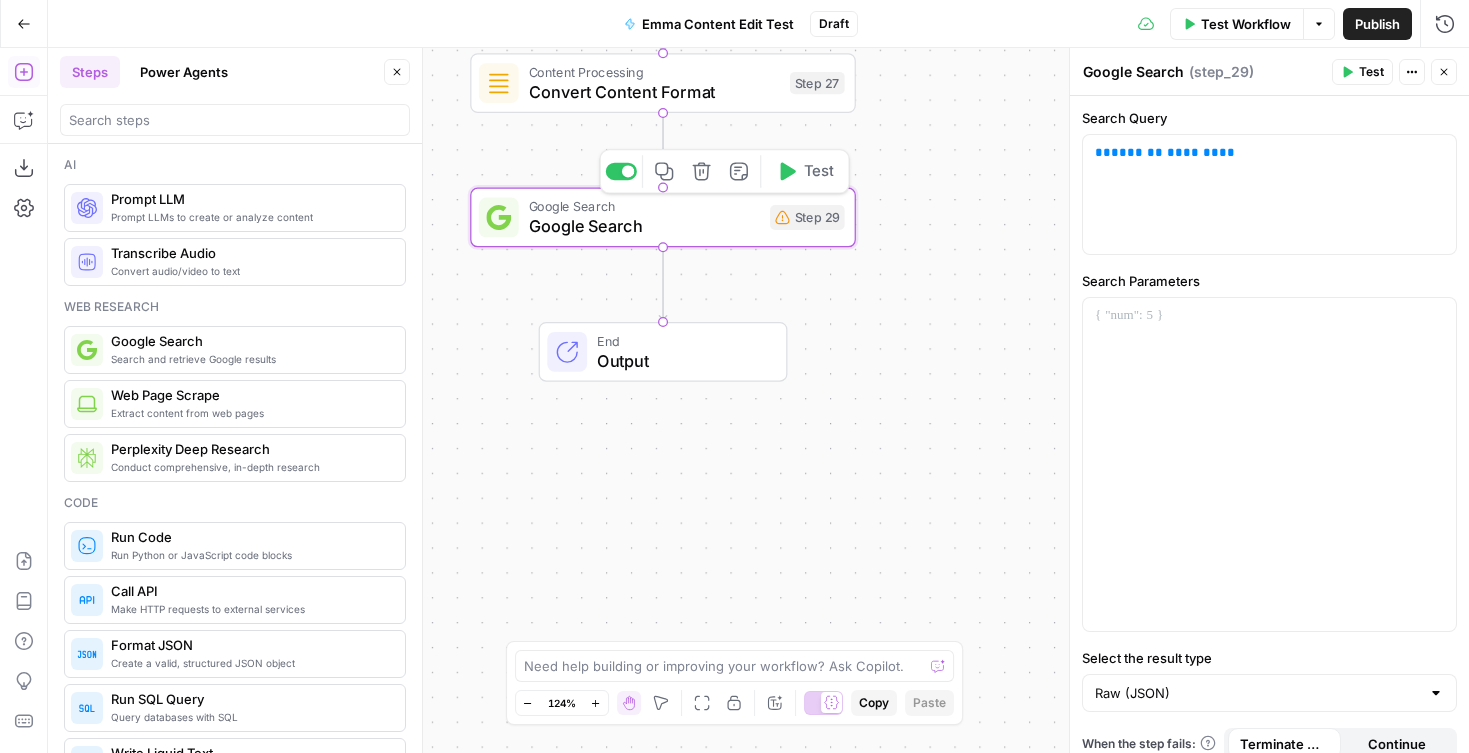 click on "Google Search" at bounding box center (644, 226) 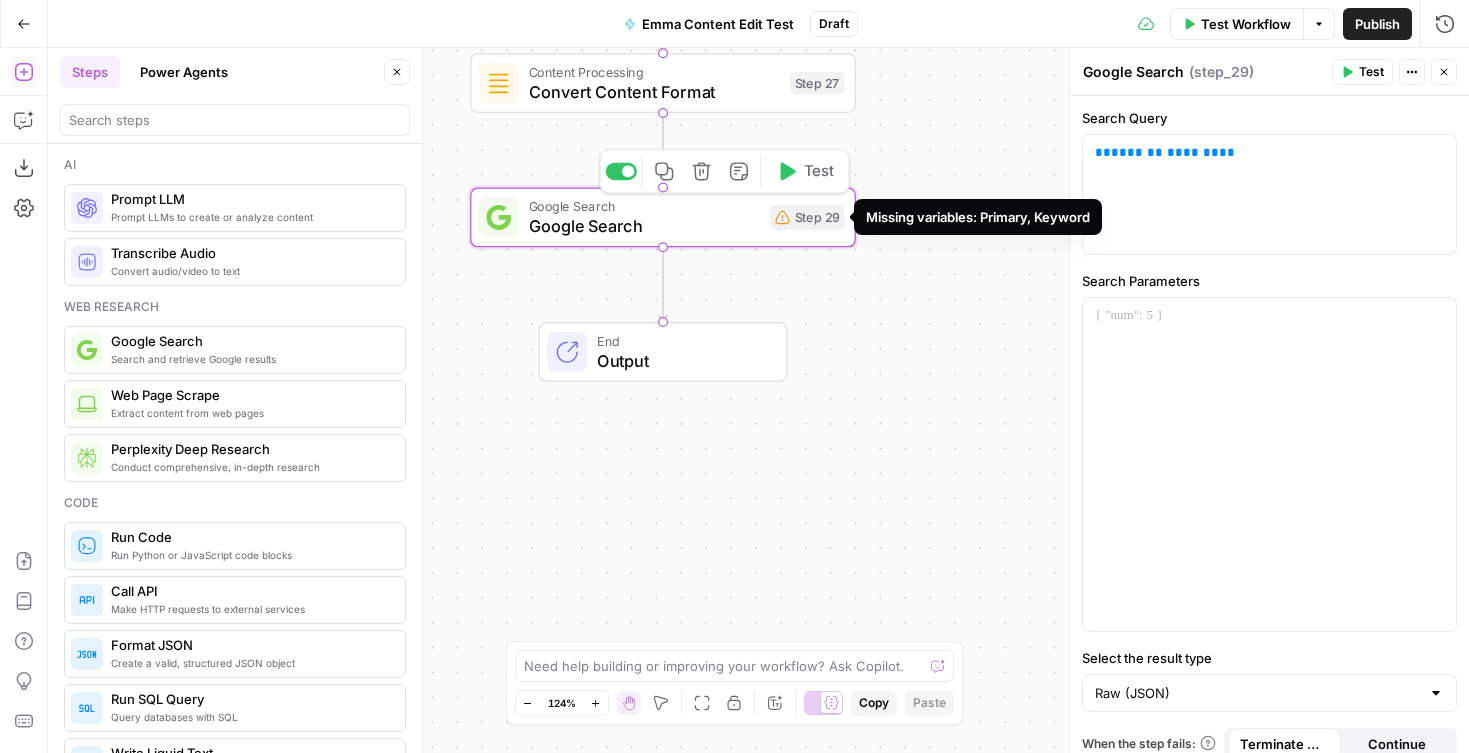 click on "Step 29" at bounding box center [807, 217] 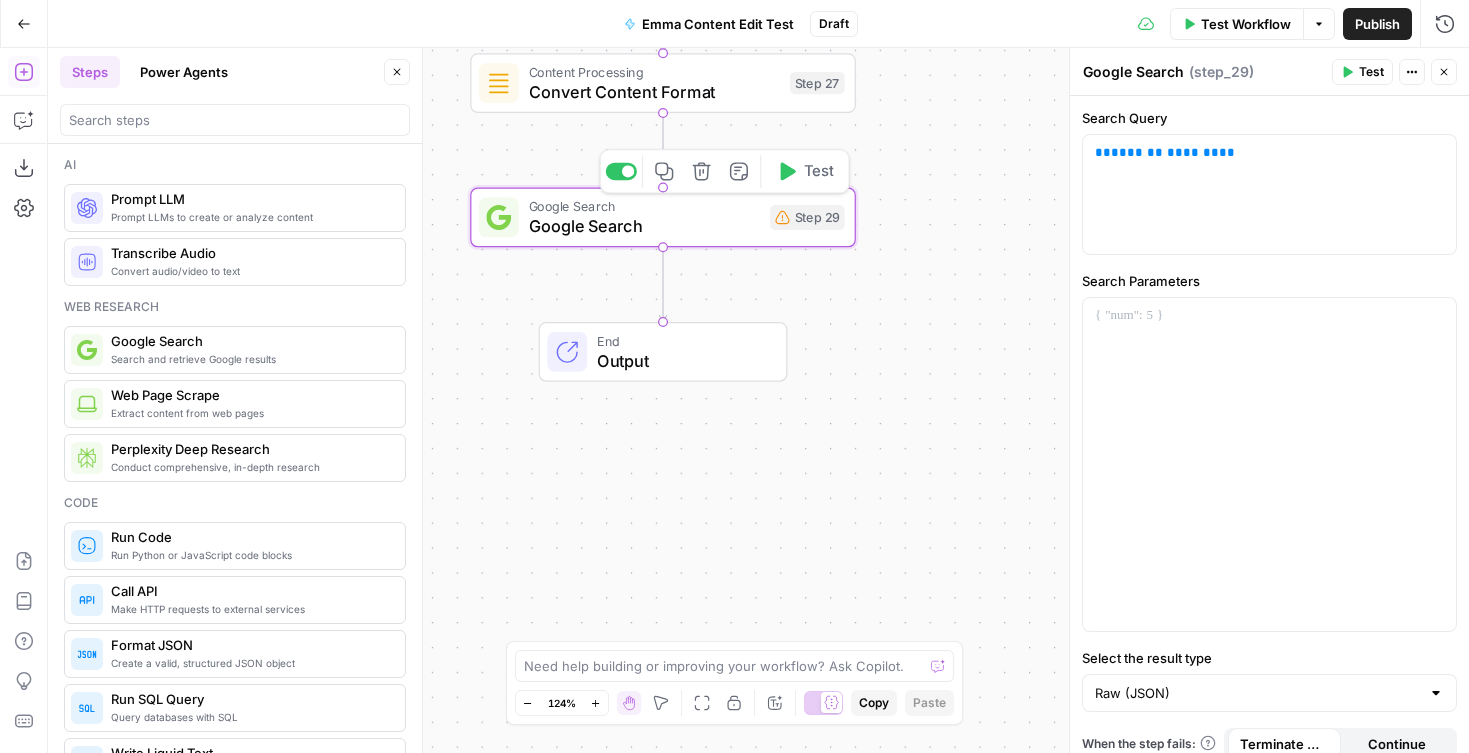 click on "{"sections" : ["# Building an Understanding of Global Issues in K–12 Students - Participate Learning
Building an Understanding of Global Issues in K–12 Students - Participate Learning
[Skip to content](<https://www .participatelearning.com/blog/global -competency-understanding-global-issues /#main>)
[![Participate Learning logo .com/>)
" ]" at bounding box center (758, 400) 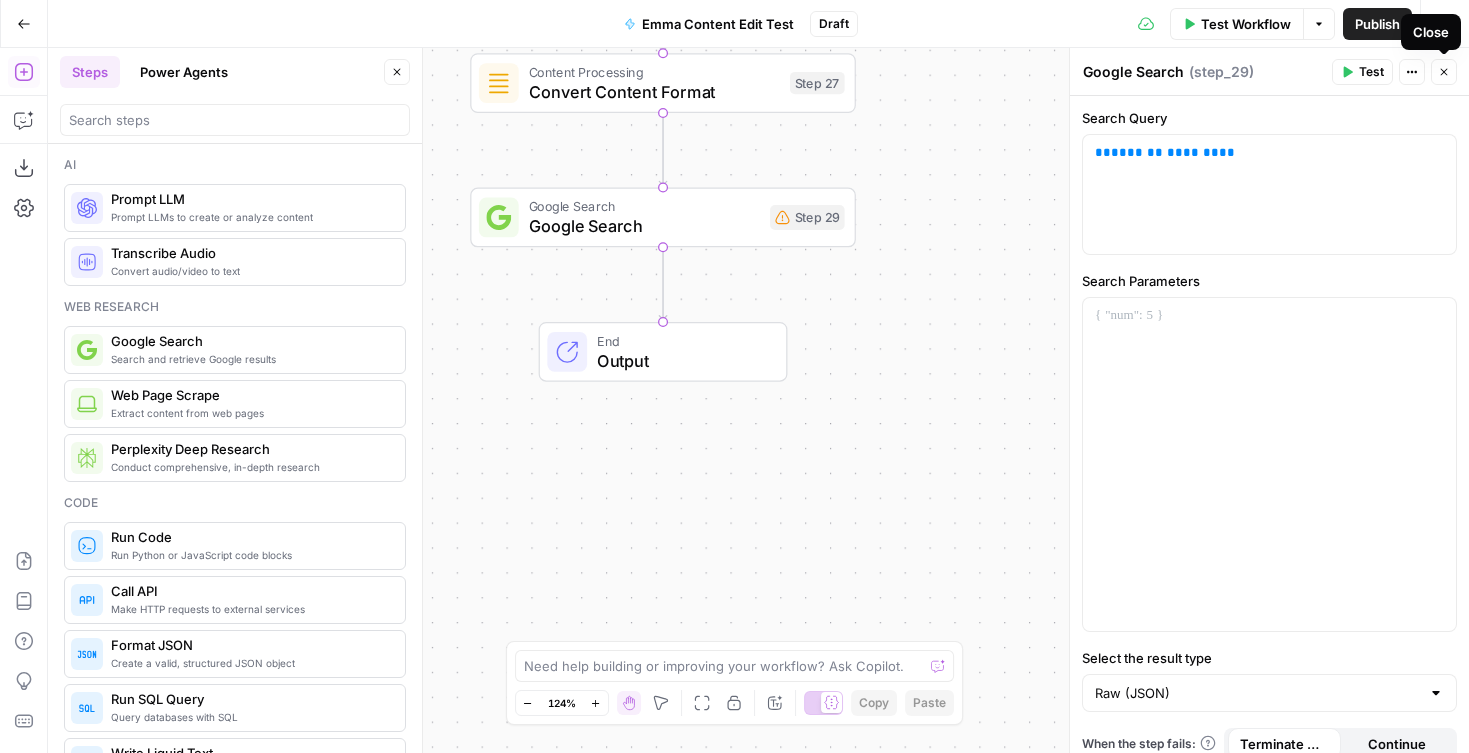 click on "Close" at bounding box center (1444, 72) 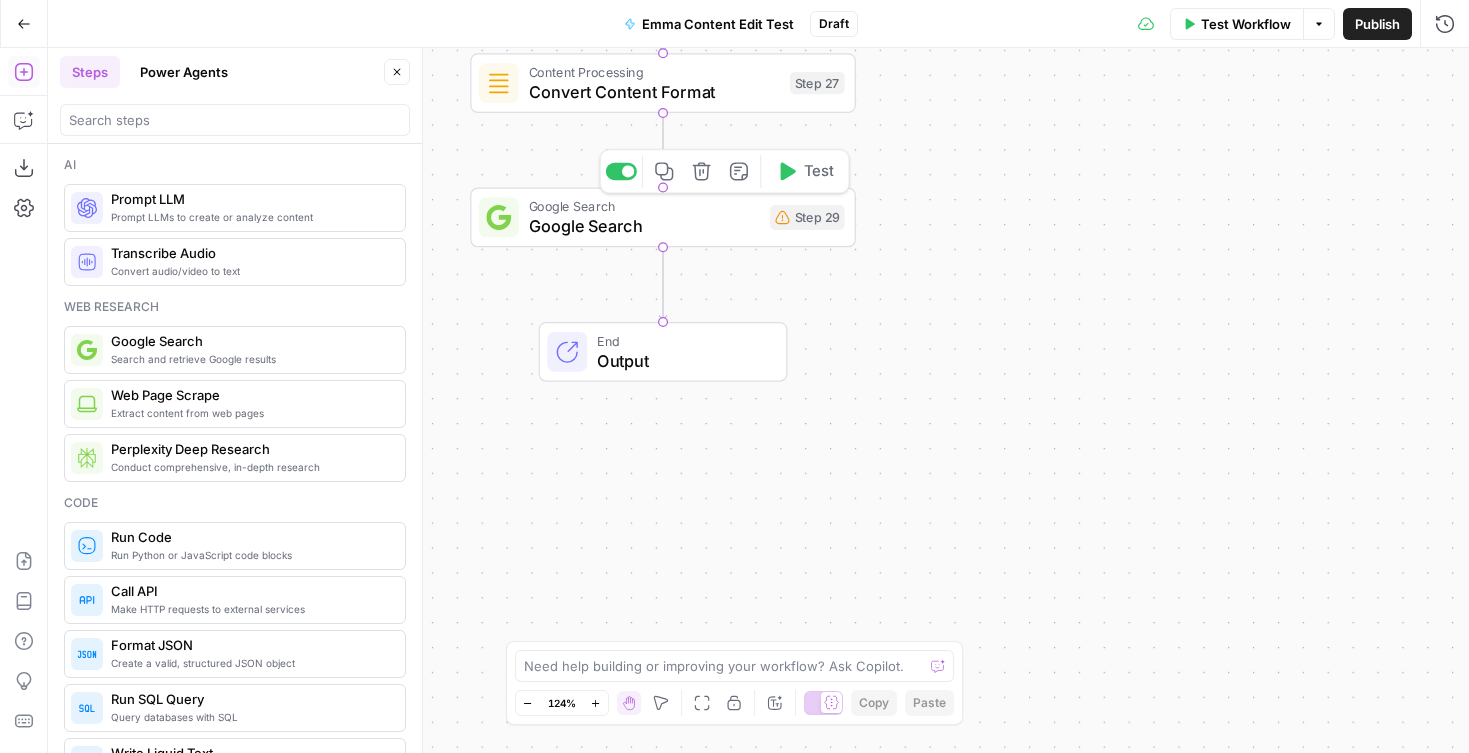 click on "Step 29" at bounding box center [807, 217] 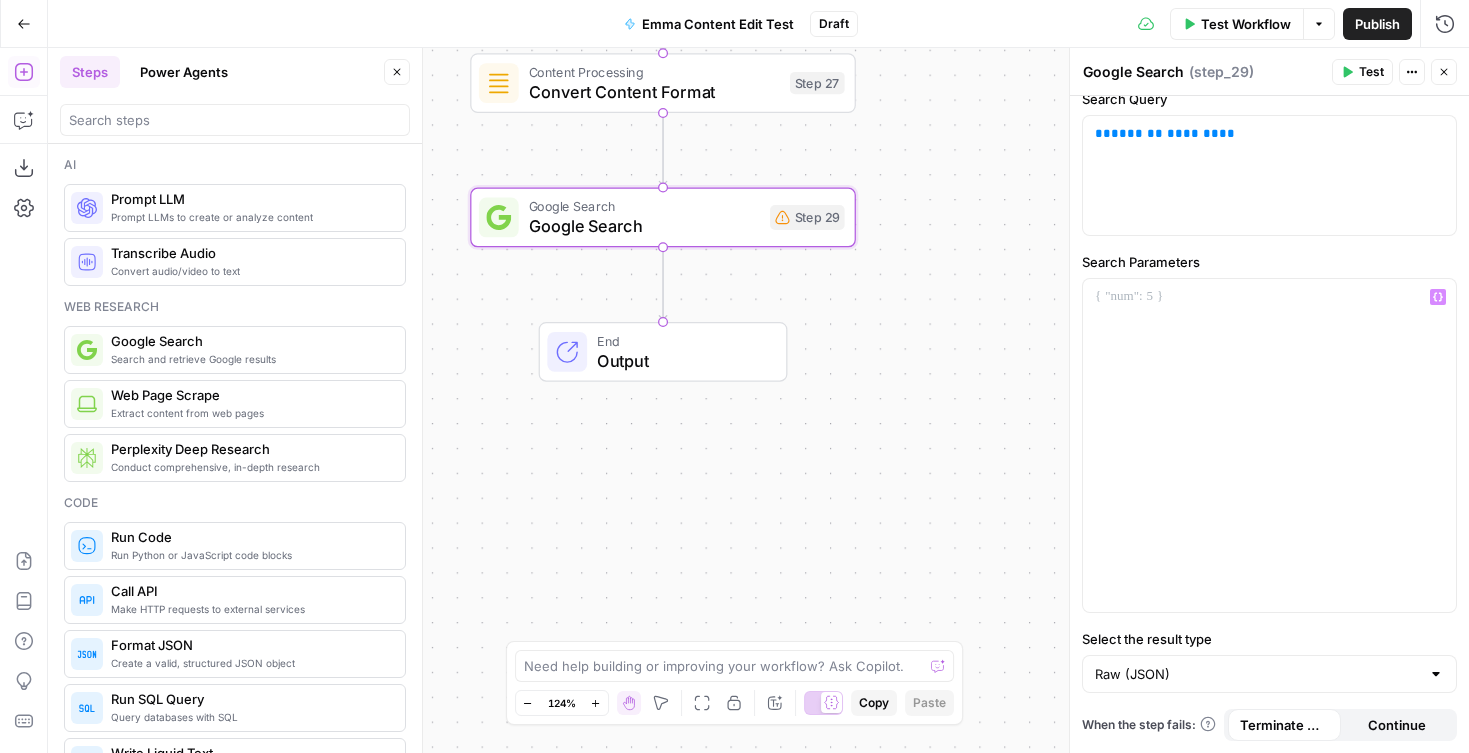 scroll, scrollTop: 0, scrollLeft: 0, axis: both 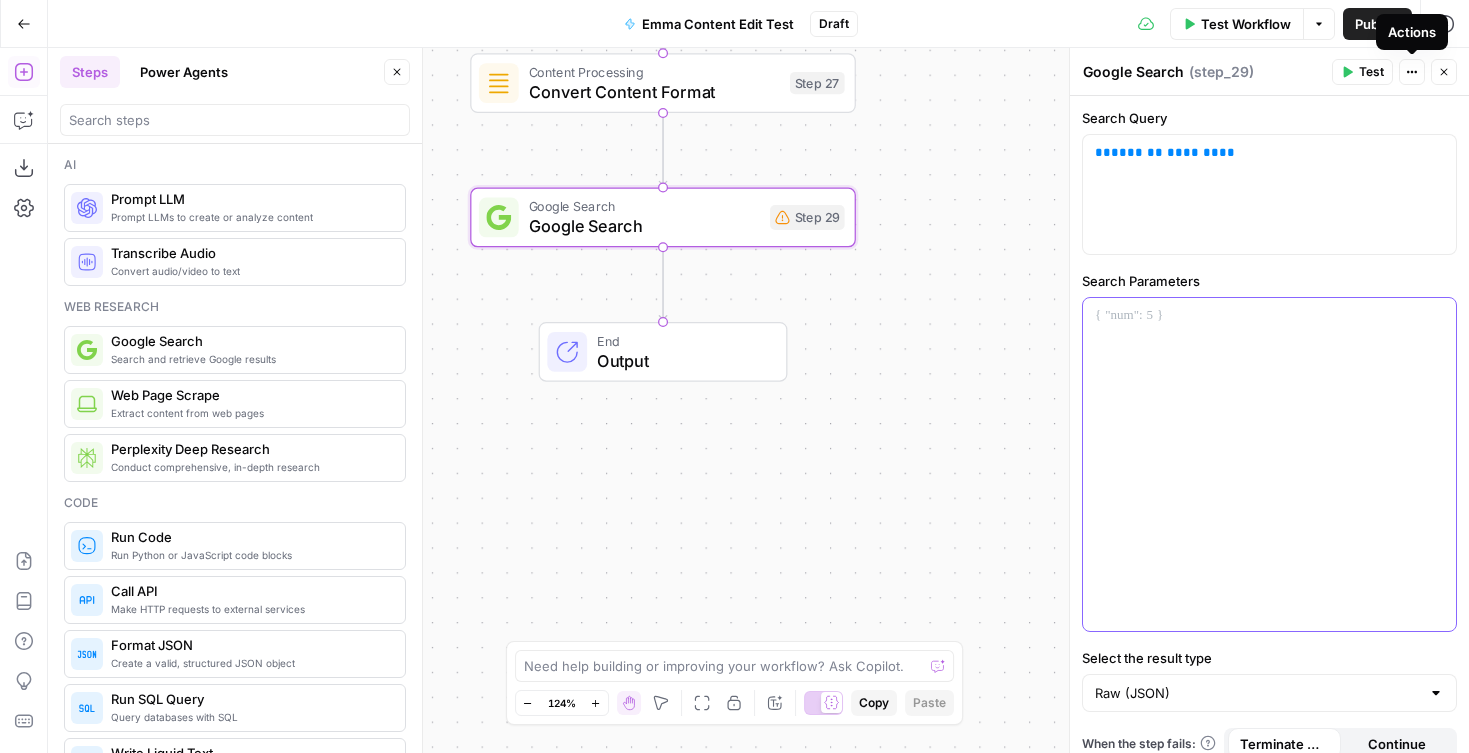 click at bounding box center [1269, 464] 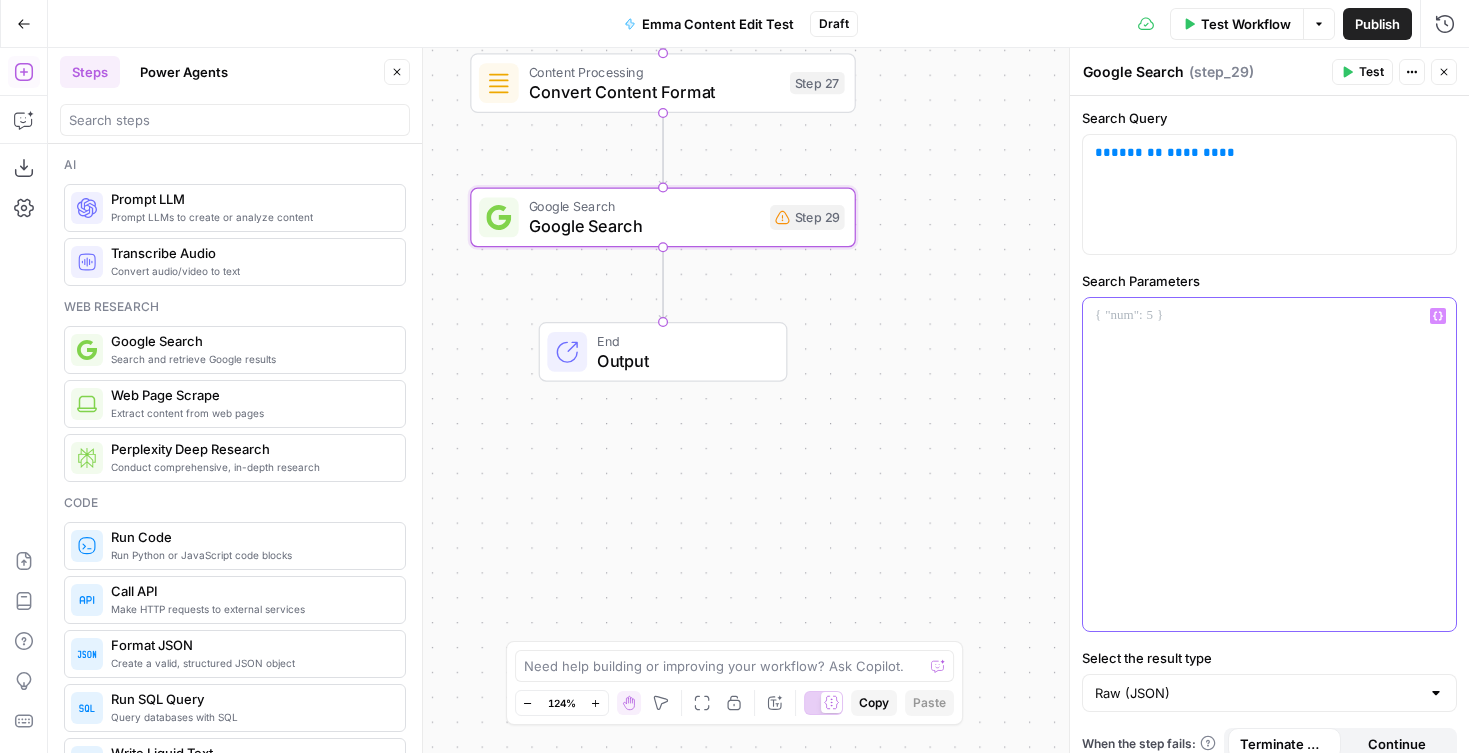 scroll, scrollTop: 19, scrollLeft: 0, axis: vertical 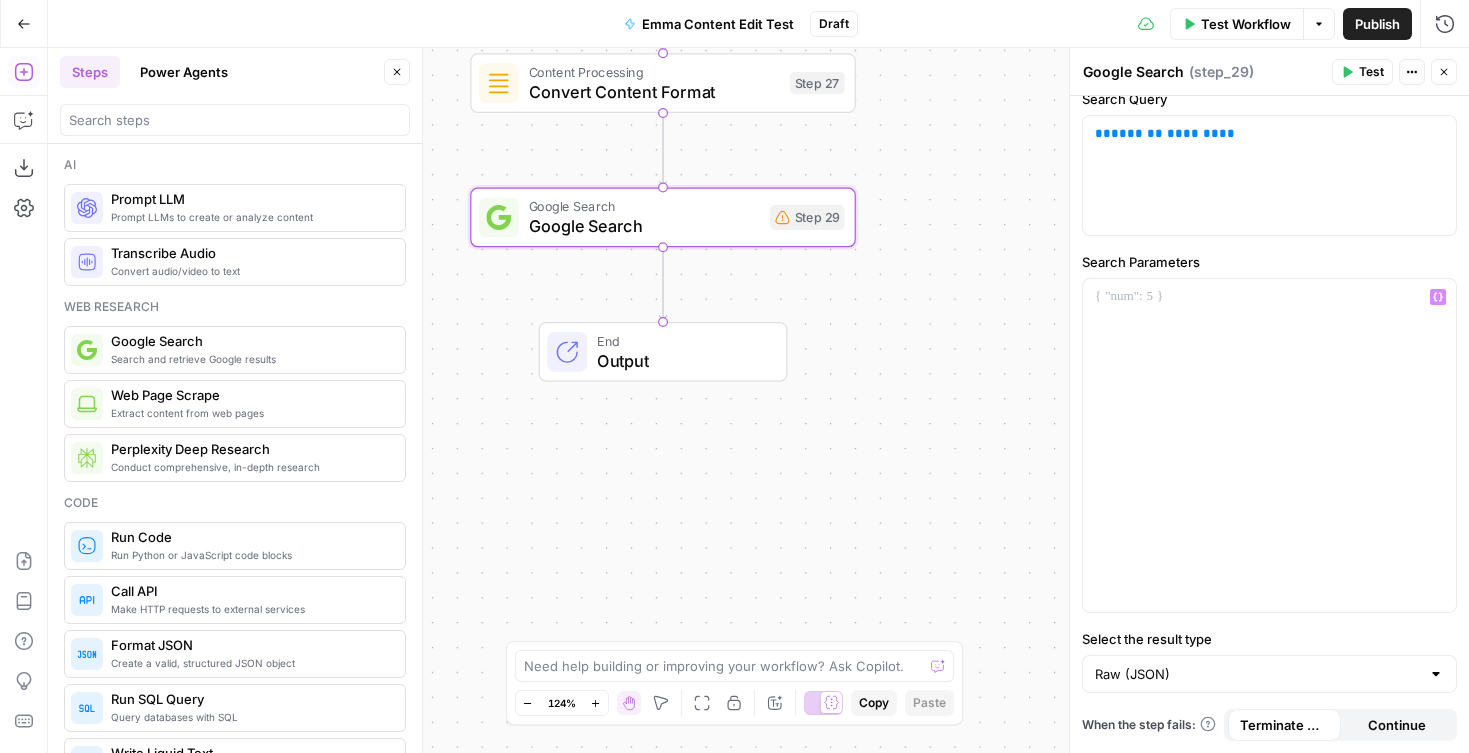 click on "Raw (JSON)" at bounding box center [1269, 674] 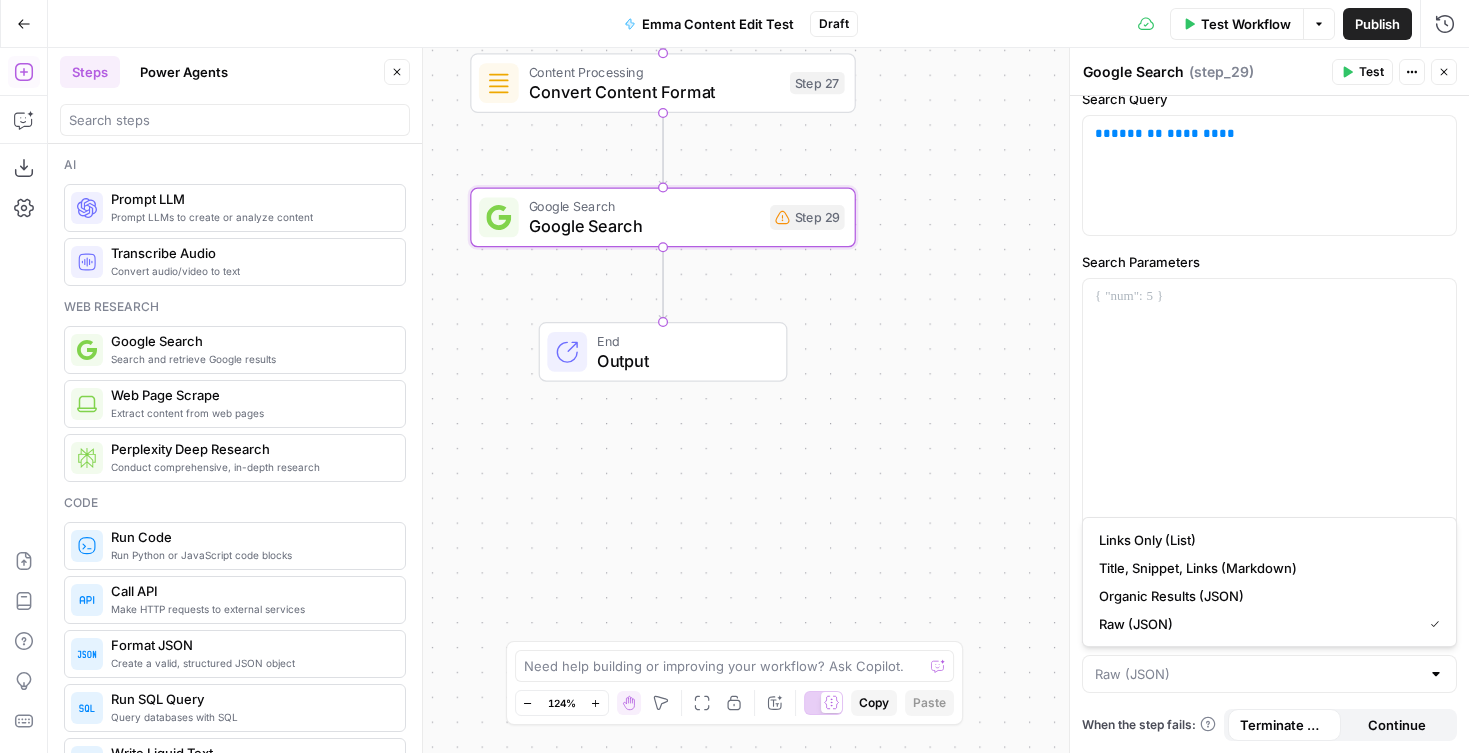 click at bounding box center (1436, 674) 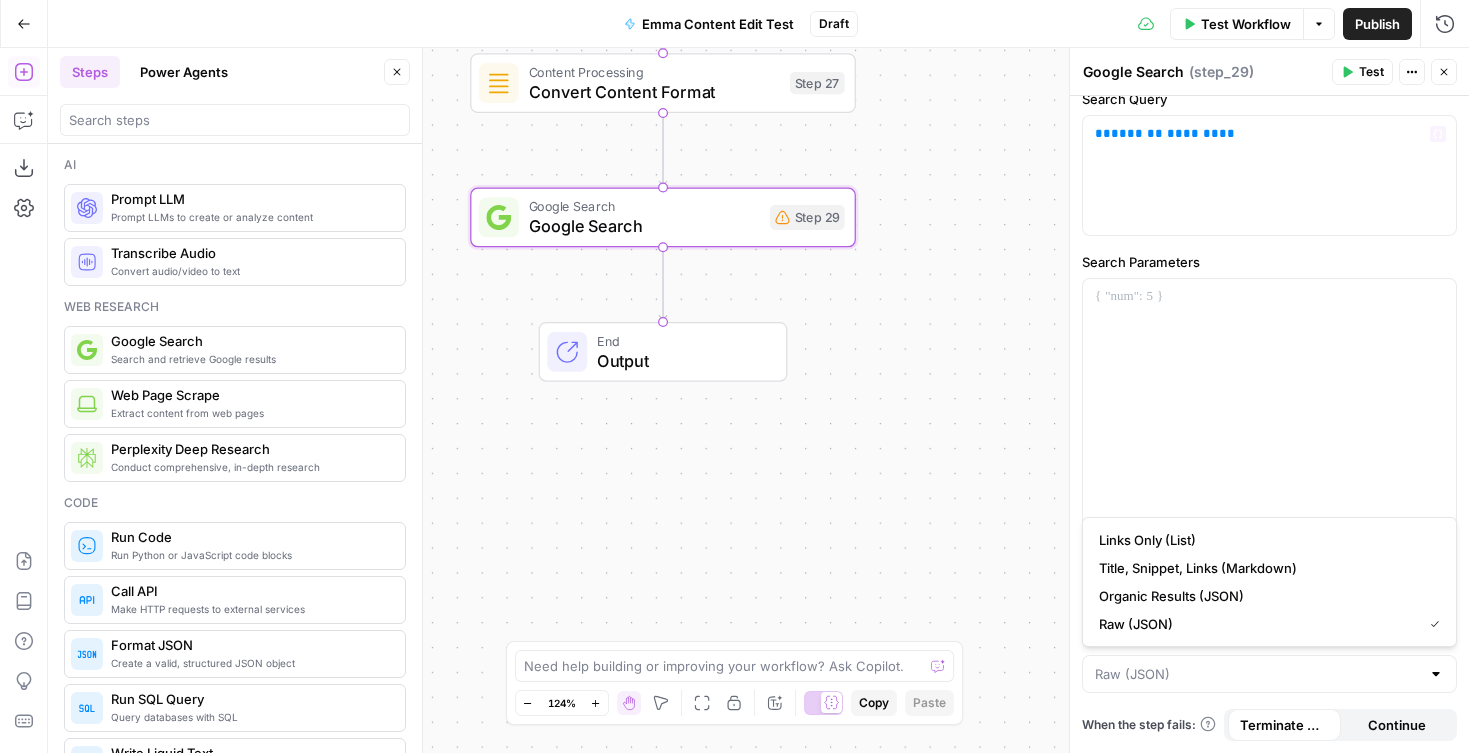 type on "Raw (JSON)" 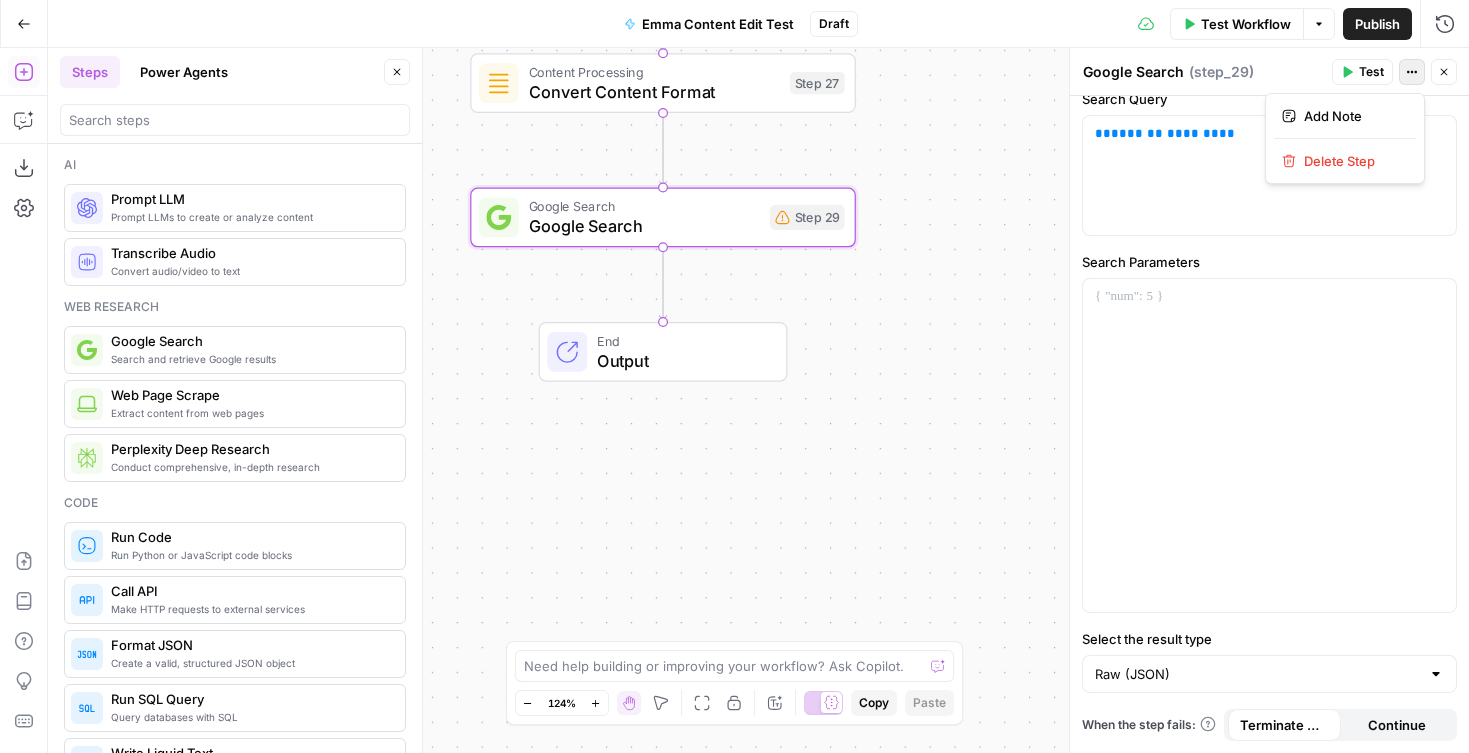 click on "Actions" at bounding box center (1412, 72) 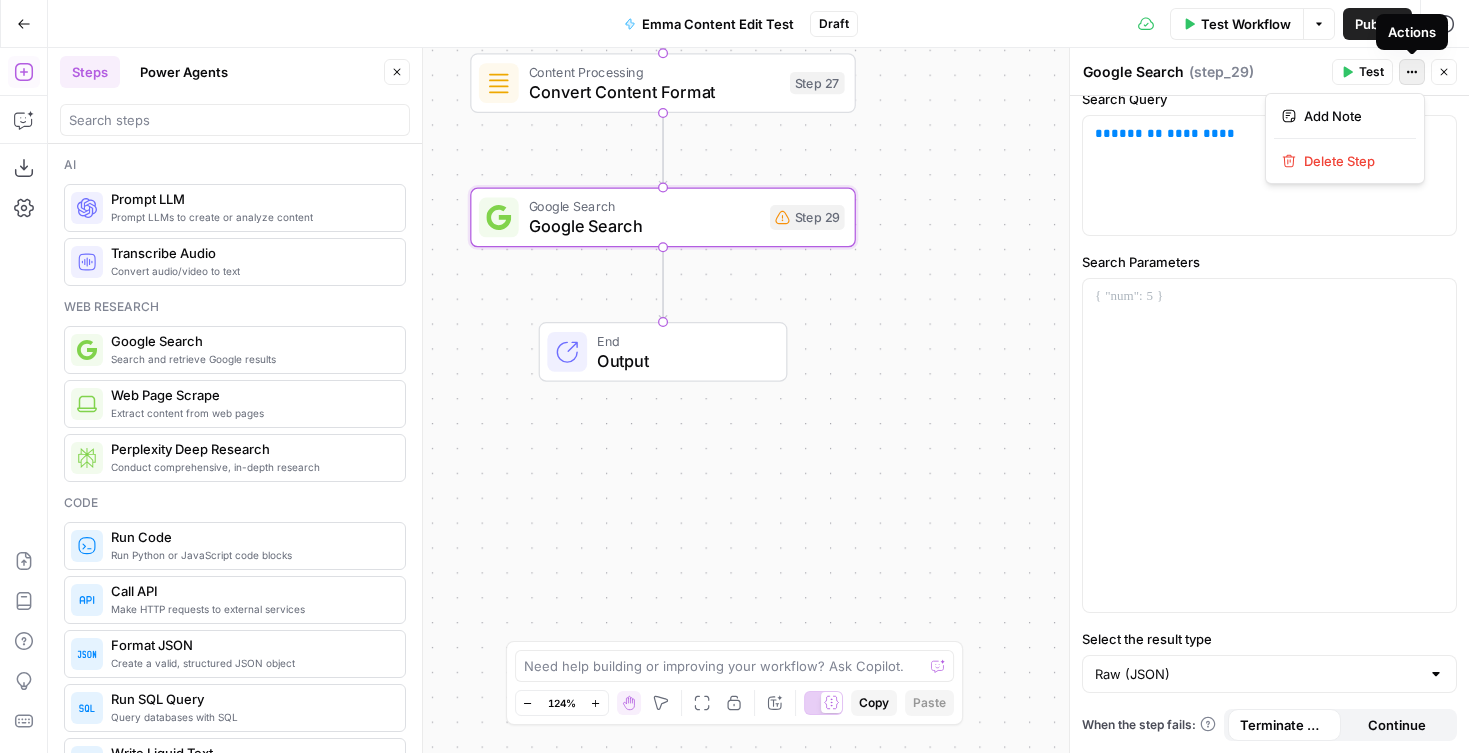 click on "Actions" at bounding box center [1412, 72] 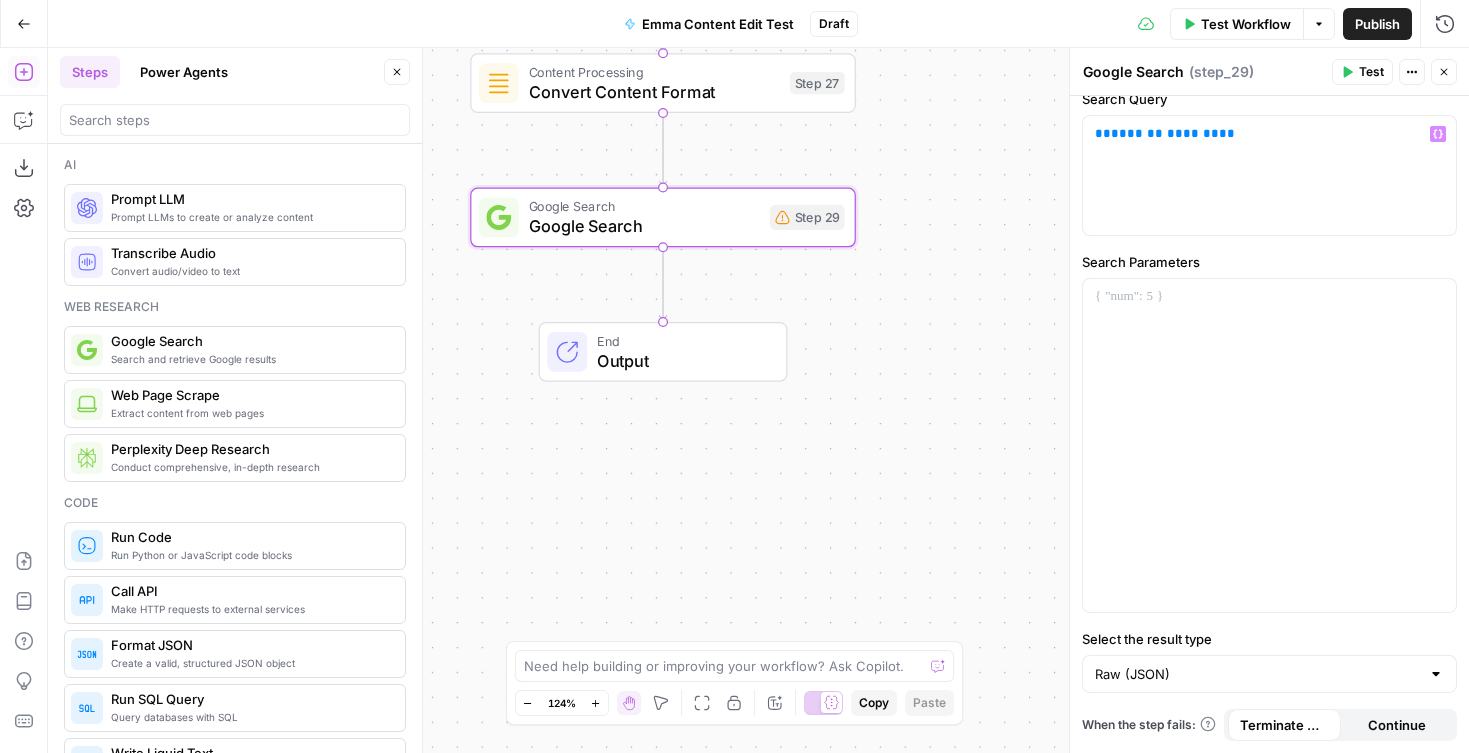 scroll, scrollTop: 0, scrollLeft: 0, axis: both 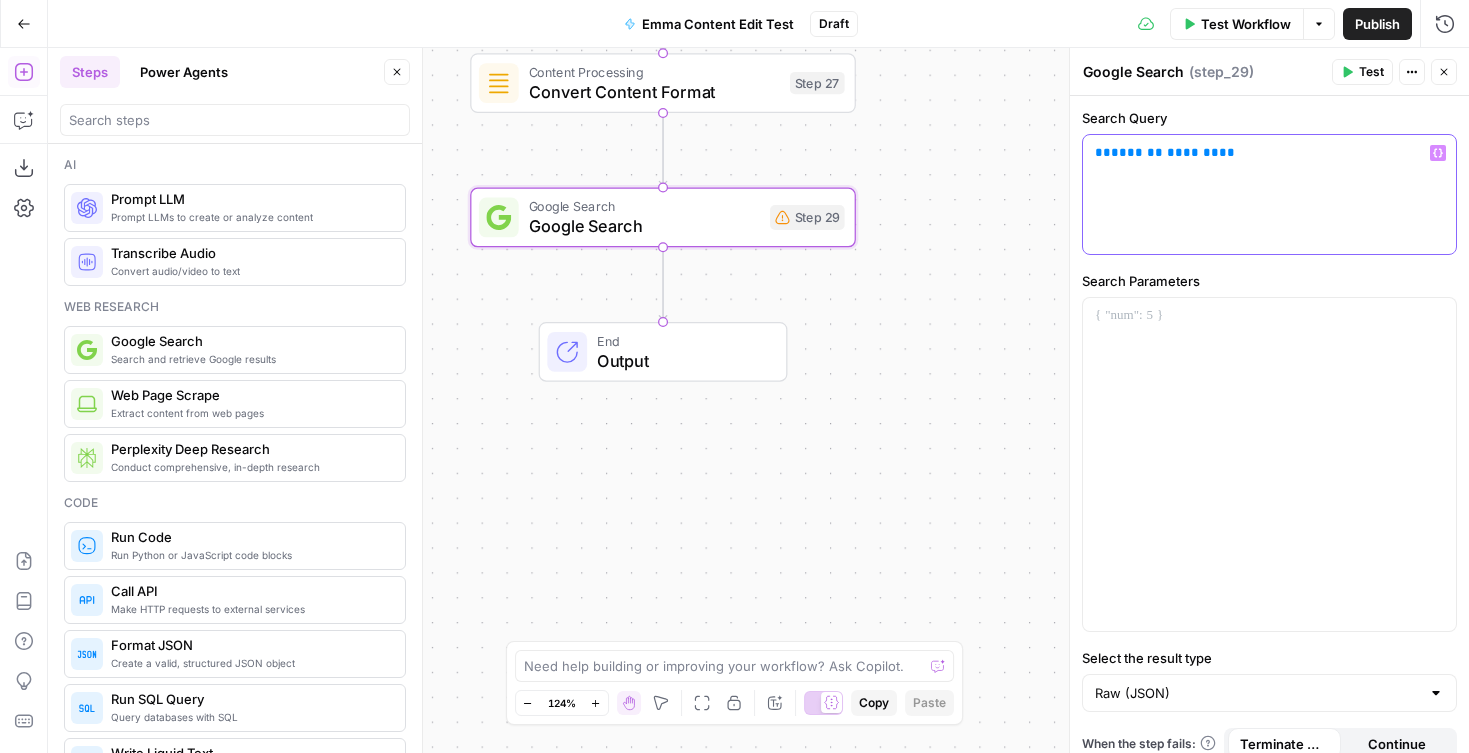 click on "** ******* ******* **" at bounding box center (1269, 194) 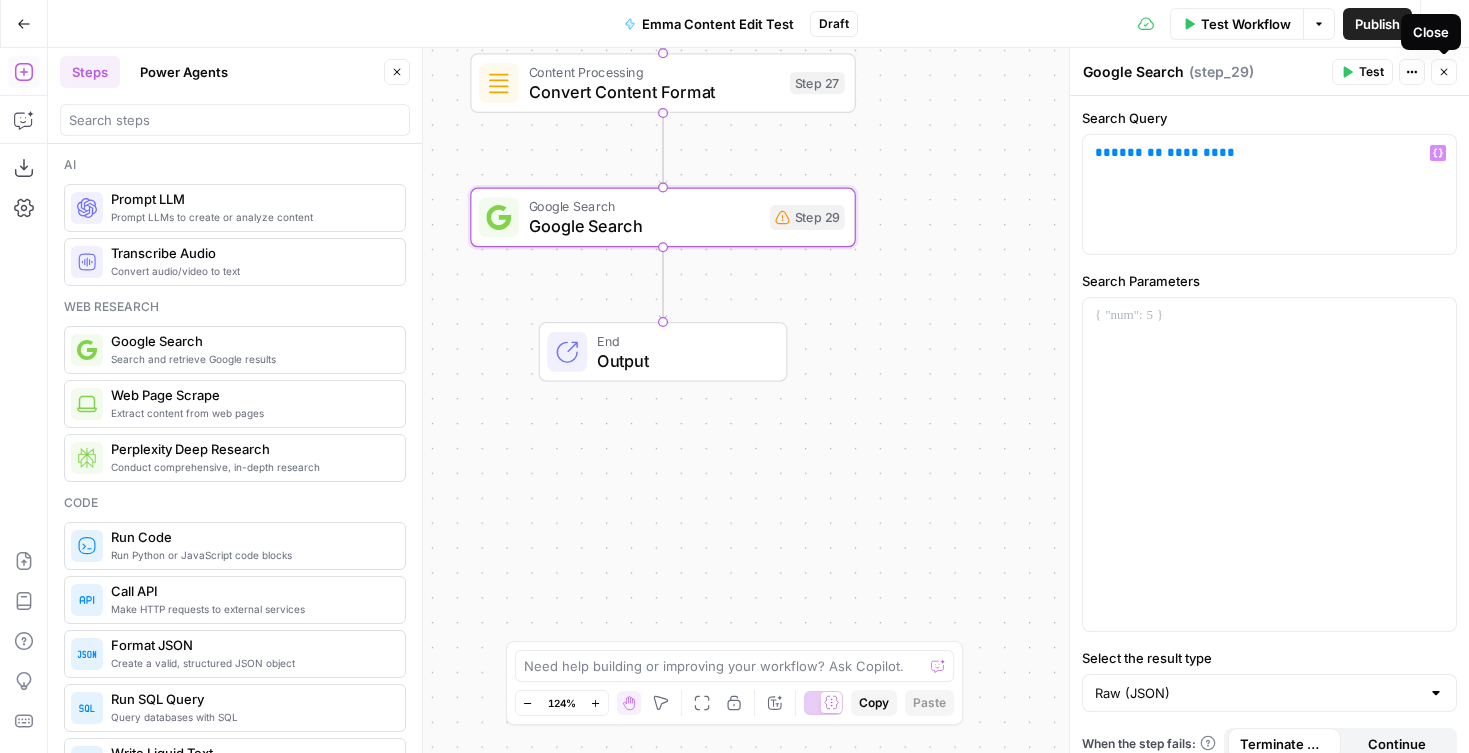 click 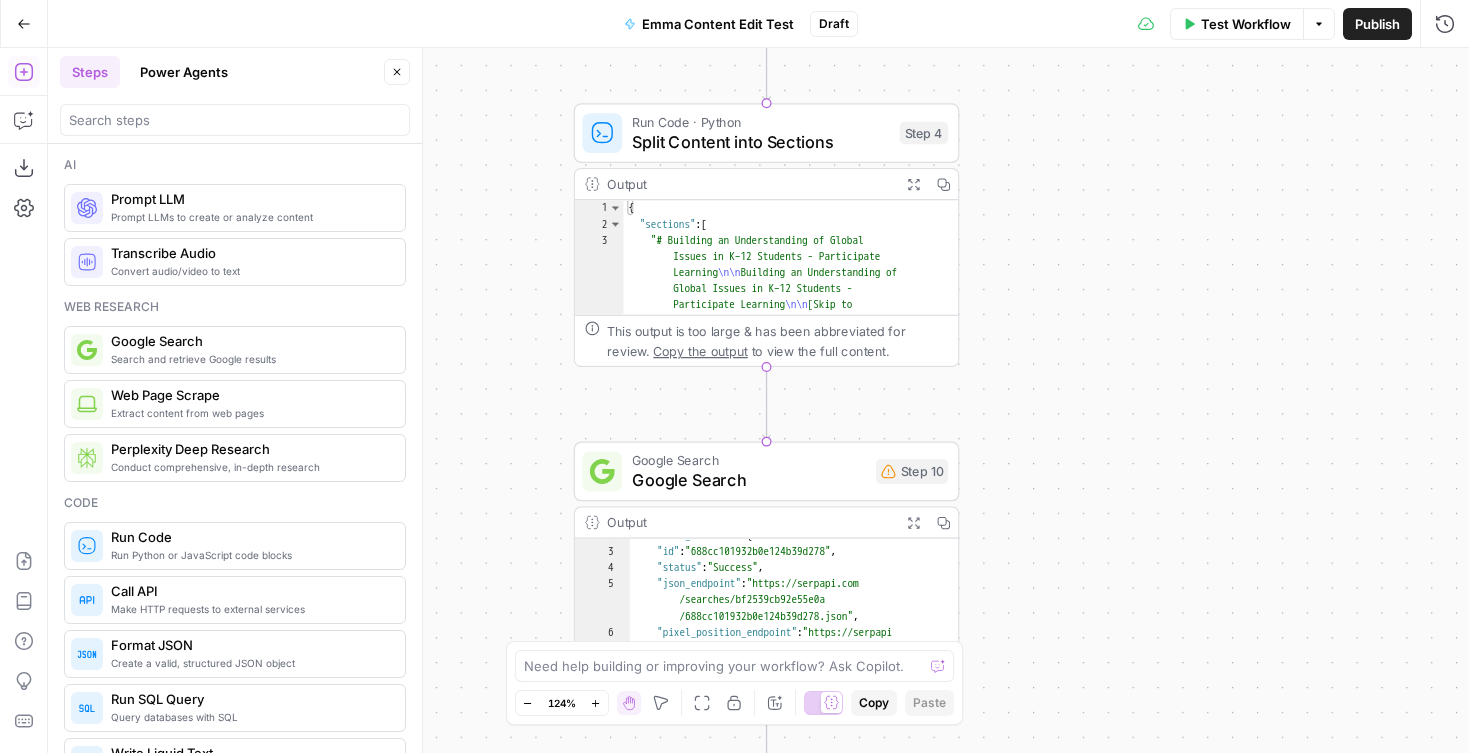 drag, startPoint x: 1063, startPoint y: 125, endPoint x: 1050, endPoint y: 24, distance: 101.8332 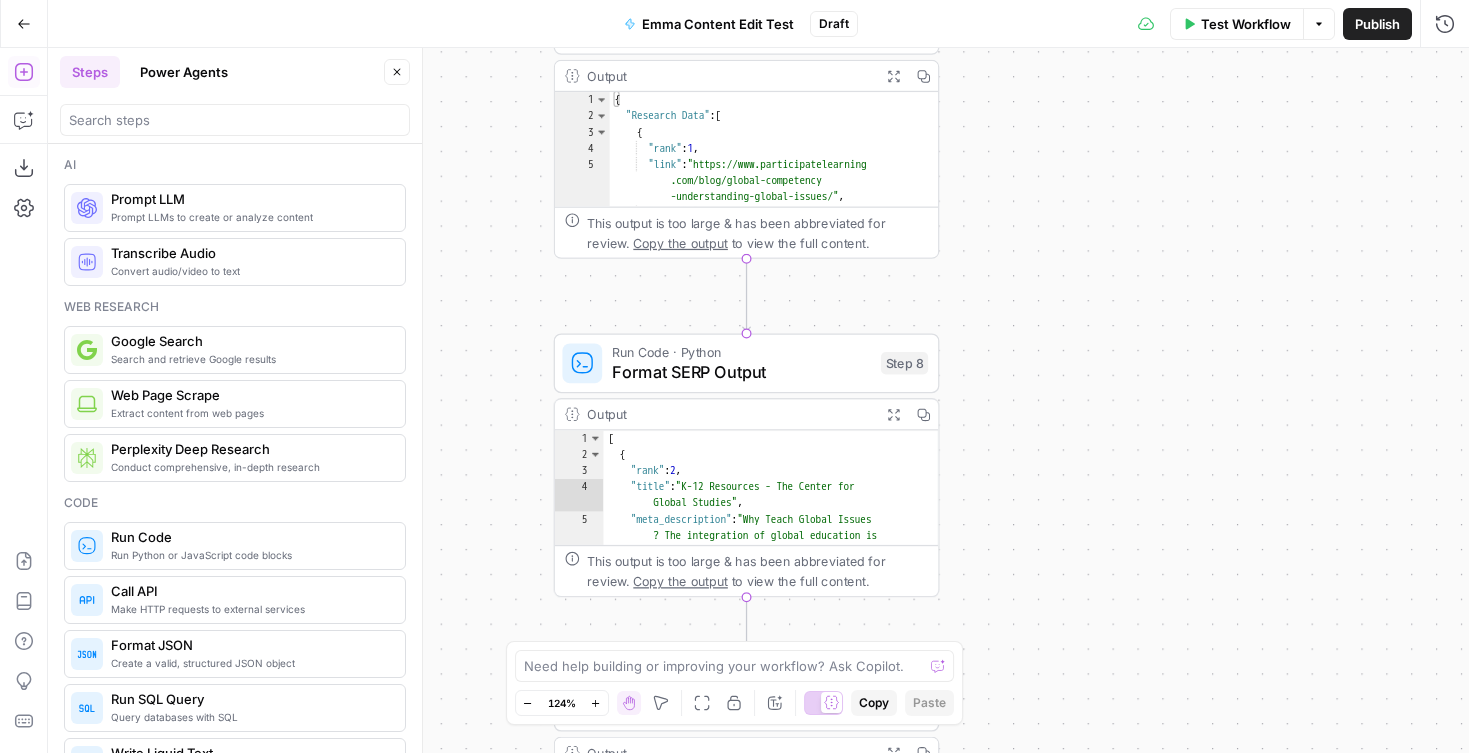 drag, startPoint x: 1046, startPoint y: 134, endPoint x: 1017, endPoint y: 123, distance: 31.016125 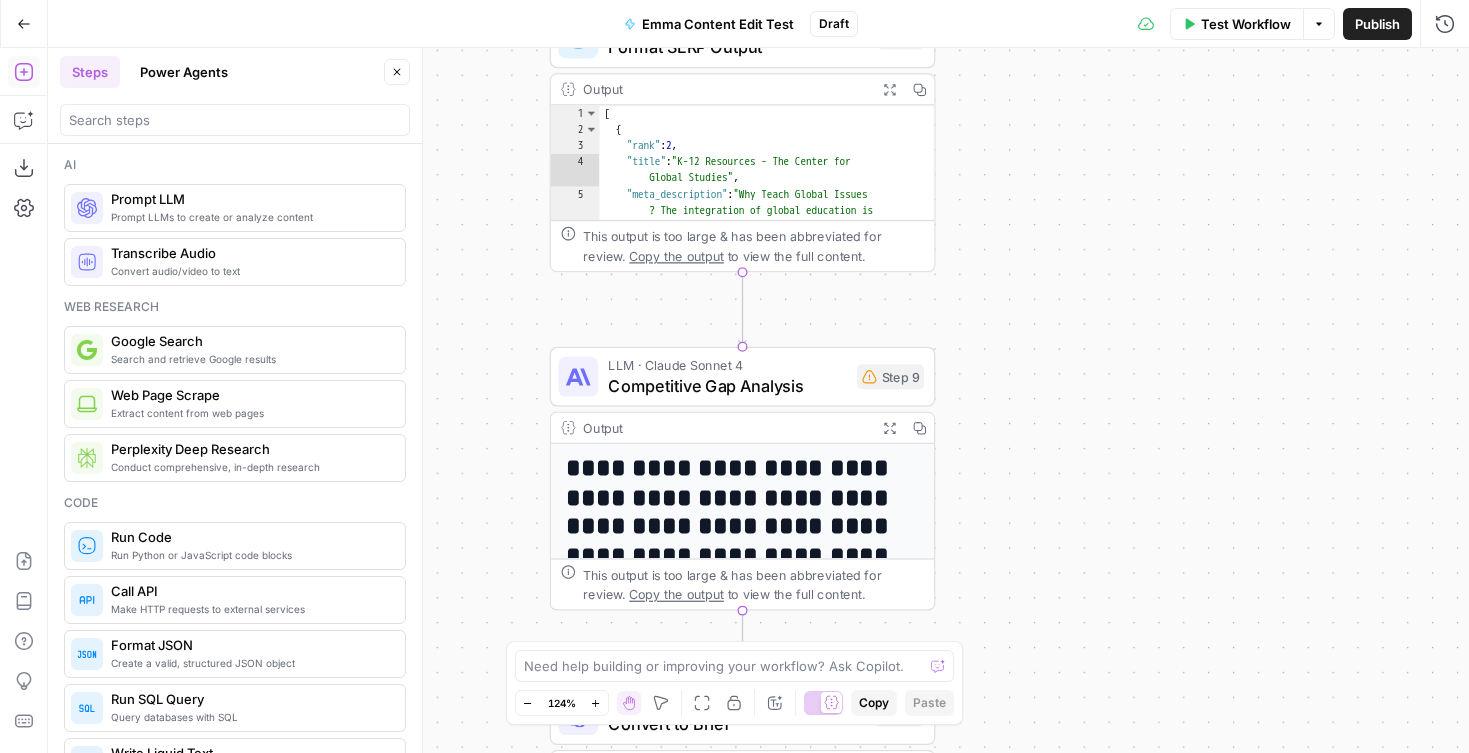 drag, startPoint x: 1055, startPoint y: 330, endPoint x: 1040, endPoint y: 80, distance: 250.4496 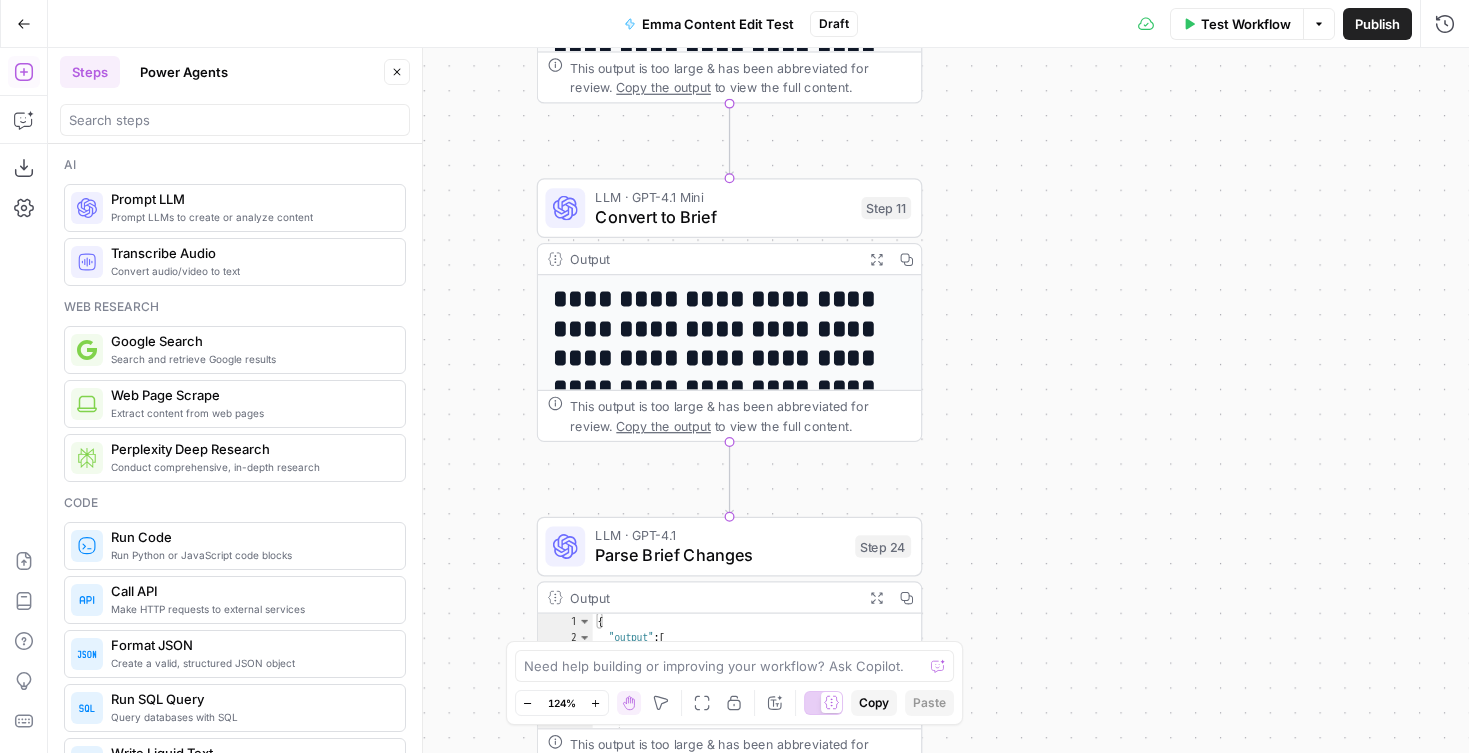 drag, startPoint x: 1084, startPoint y: 478, endPoint x: 1082, endPoint y: 509, distance: 31.06445 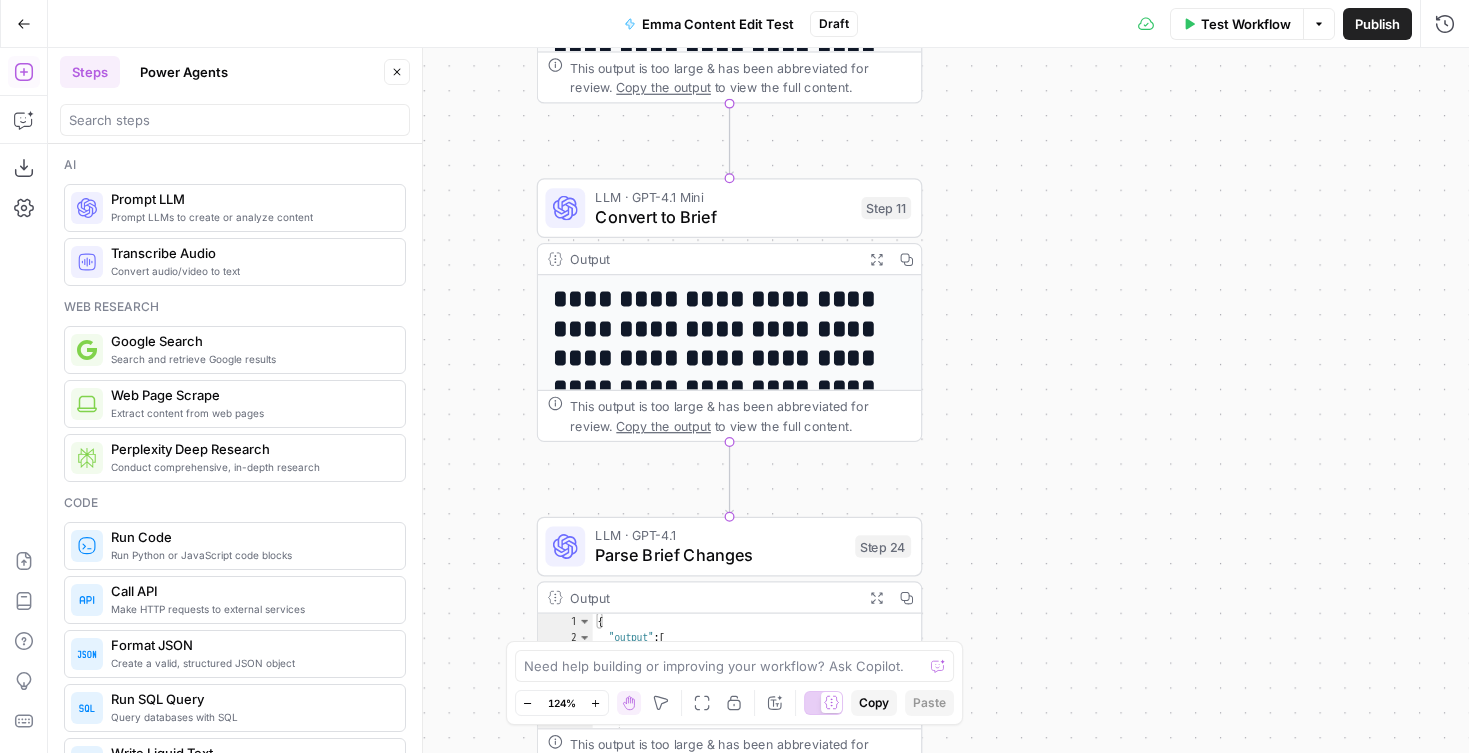 click on "{"sections" : ["# Building an Understanding of Global Issues in K–12 Students - Participate Learning
Building an Understanding of Global Issues in K–12 Students - Participate Learning
[Skip to content](<https://www .participatelearning.com/blog/global -competency-understanding-global-issues /#main>)
[![Participate Learning logo .com/>)
" ]" at bounding box center [758, 400] 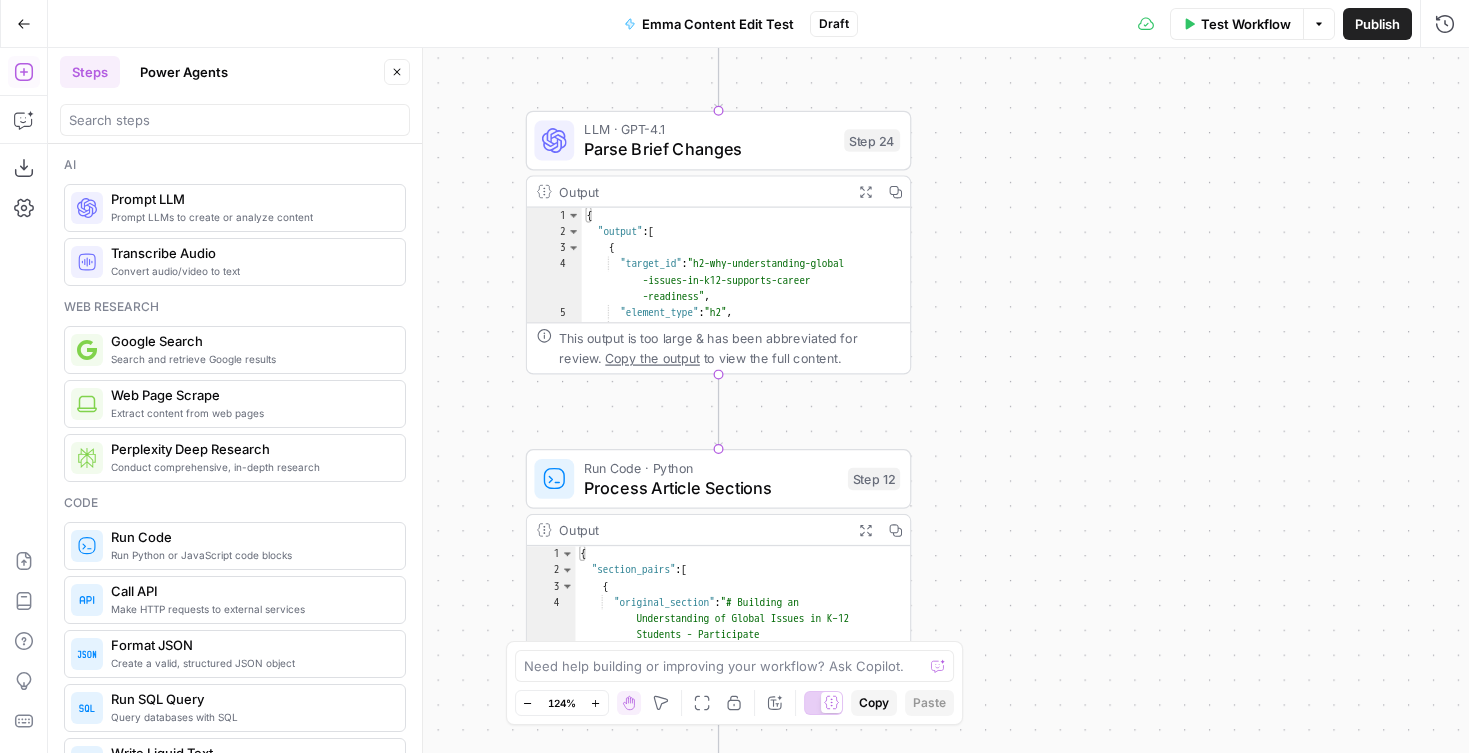 drag, startPoint x: 1084, startPoint y: 484, endPoint x: 1060, endPoint y: 550, distance: 70.2282 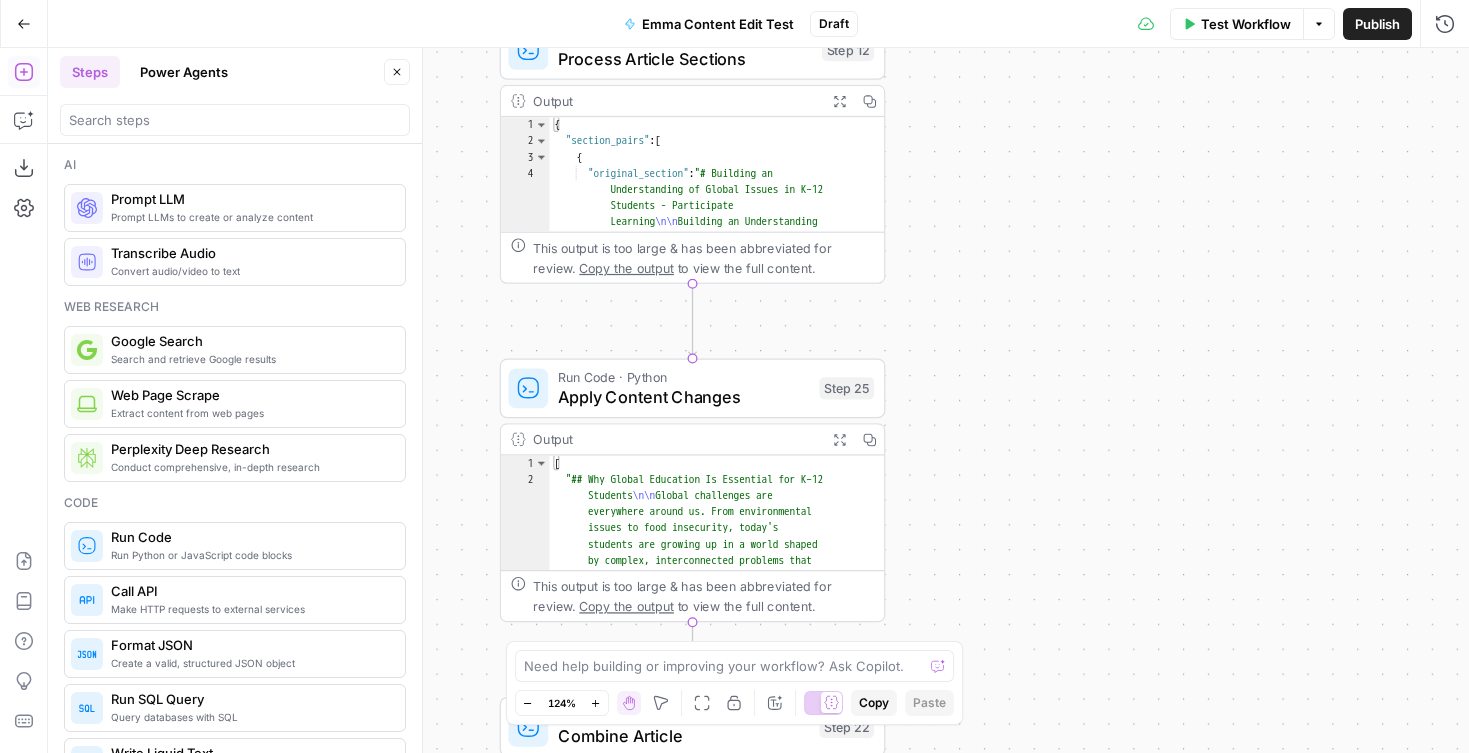 drag, startPoint x: 1066, startPoint y: 476, endPoint x: 991, endPoint y: 534, distance: 94.81033 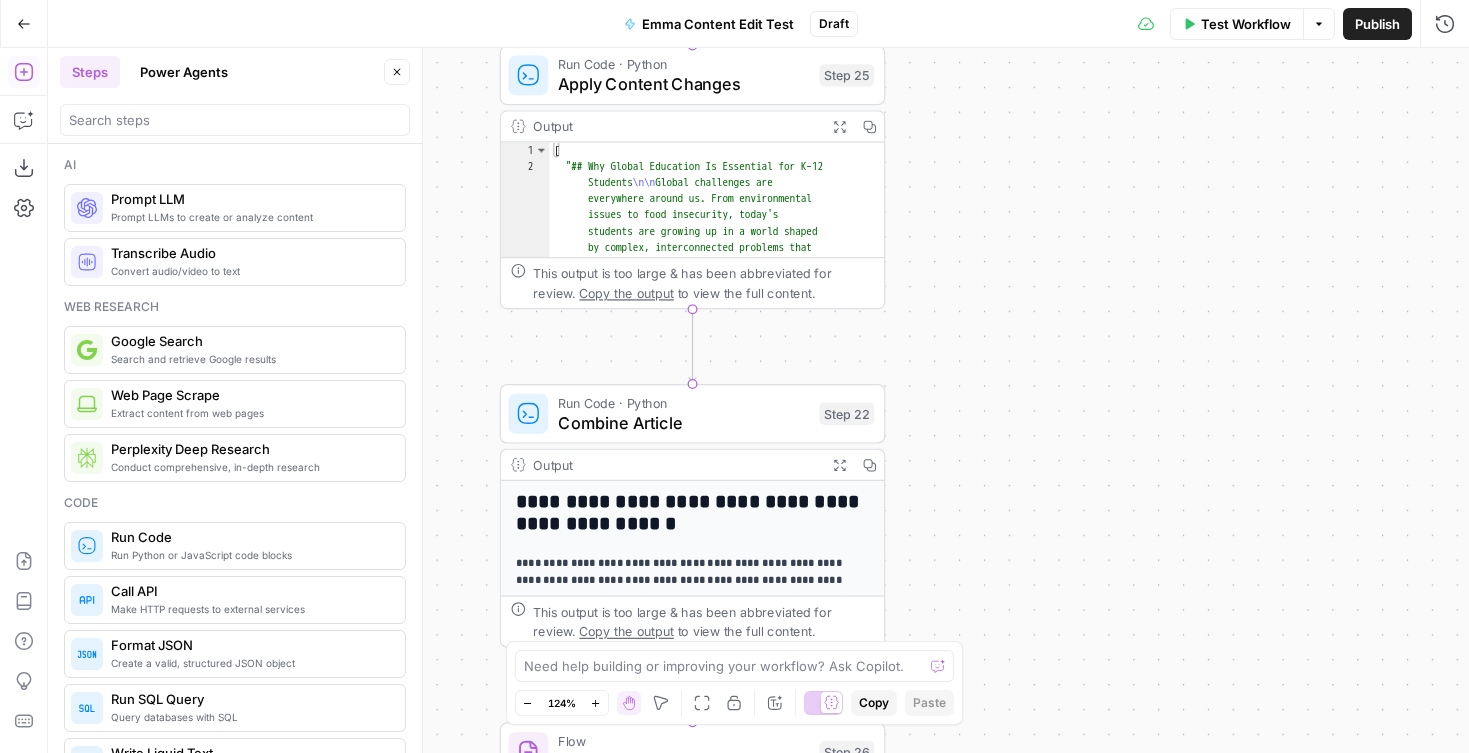 drag, startPoint x: 995, startPoint y: 495, endPoint x: 933, endPoint y: 369, distance: 140.42792 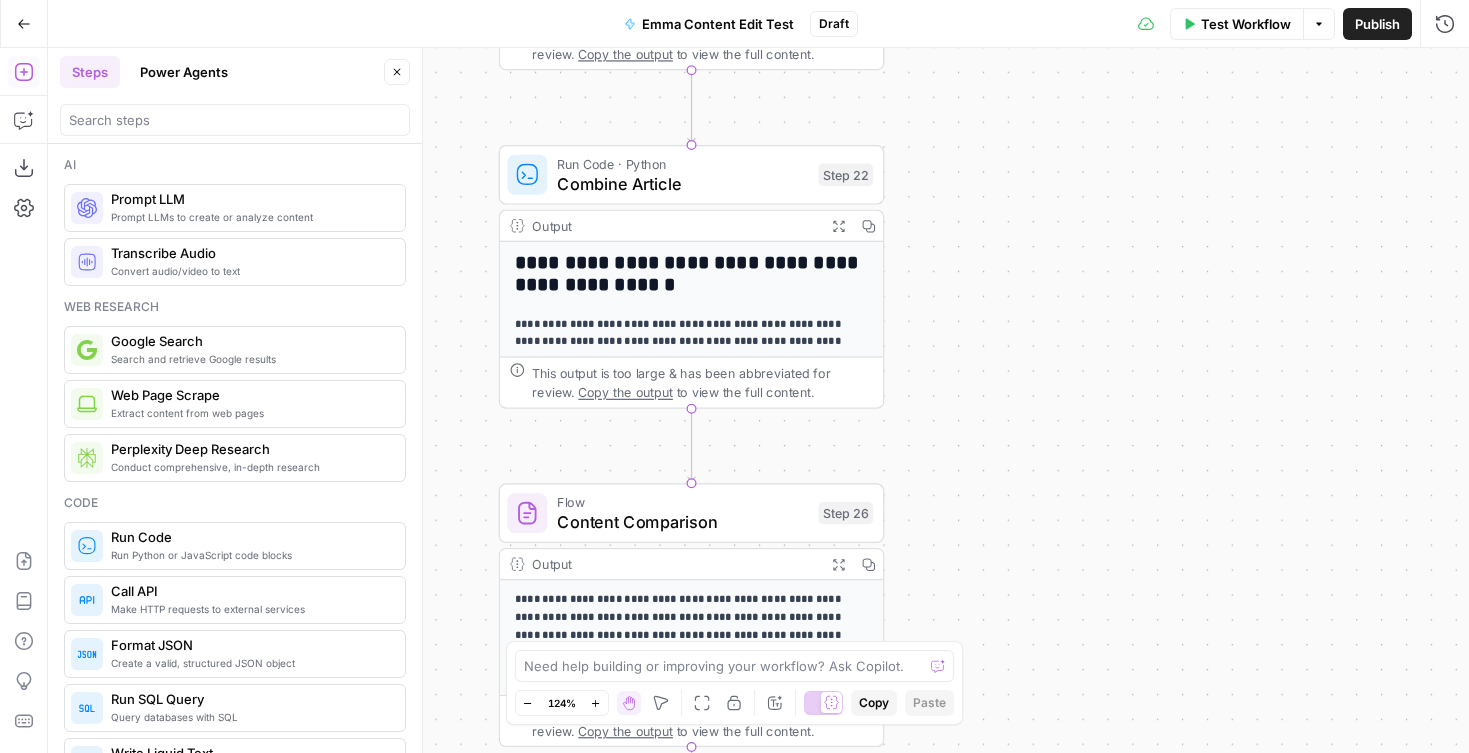 drag, startPoint x: 971, startPoint y: 340, endPoint x: 972, endPoint y: 280, distance: 60.00833 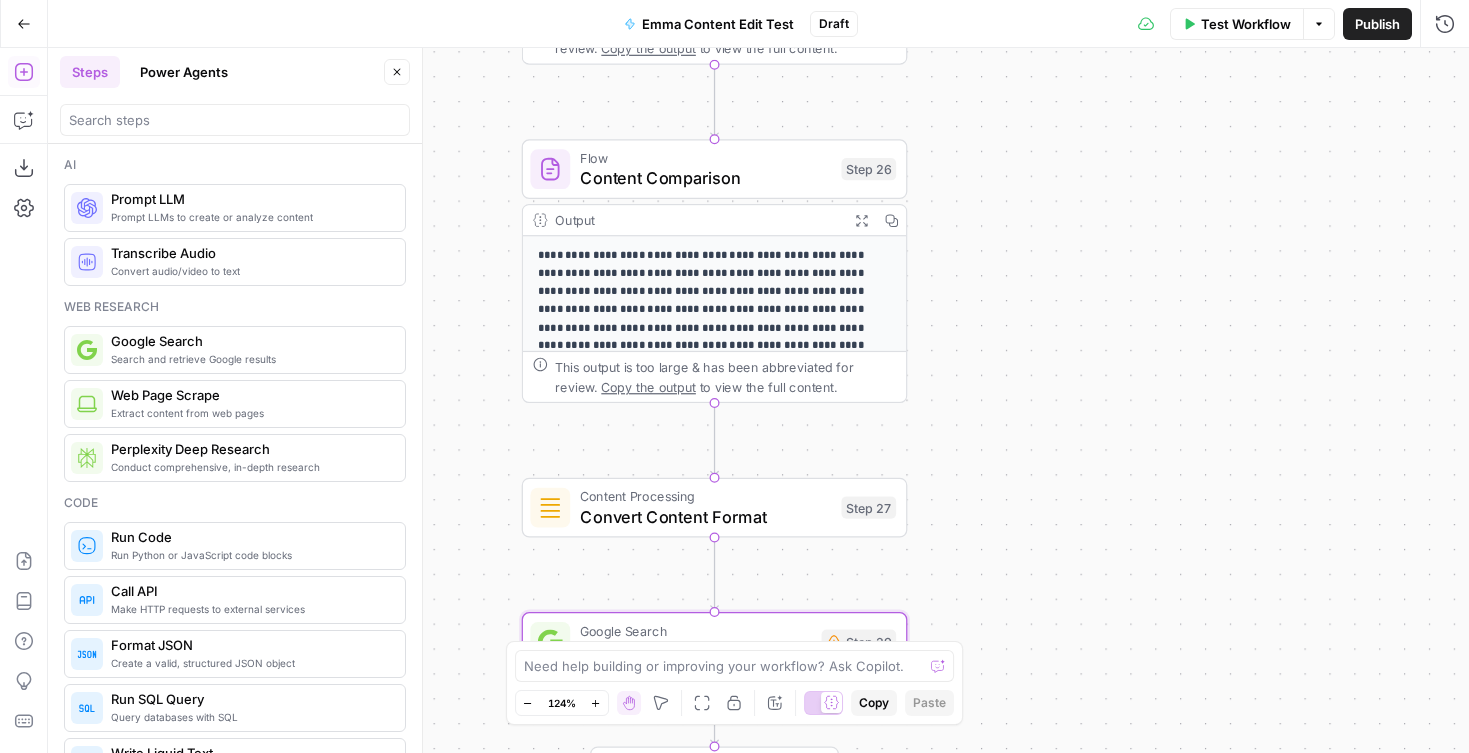 drag, startPoint x: 968, startPoint y: 415, endPoint x: 980, endPoint y: 187, distance: 228.31557 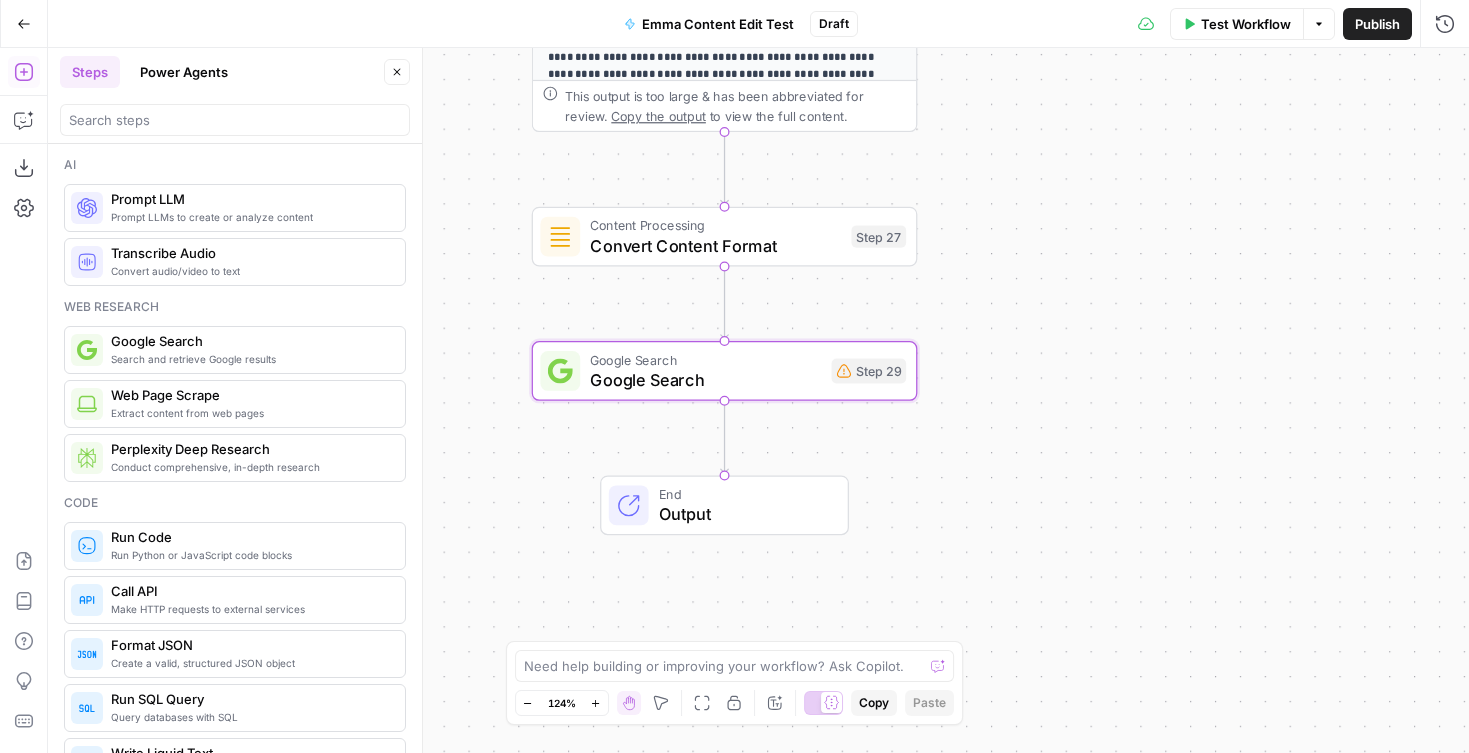 drag, startPoint x: 974, startPoint y: 464, endPoint x: 970, endPoint y: 245, distance: 219.03653 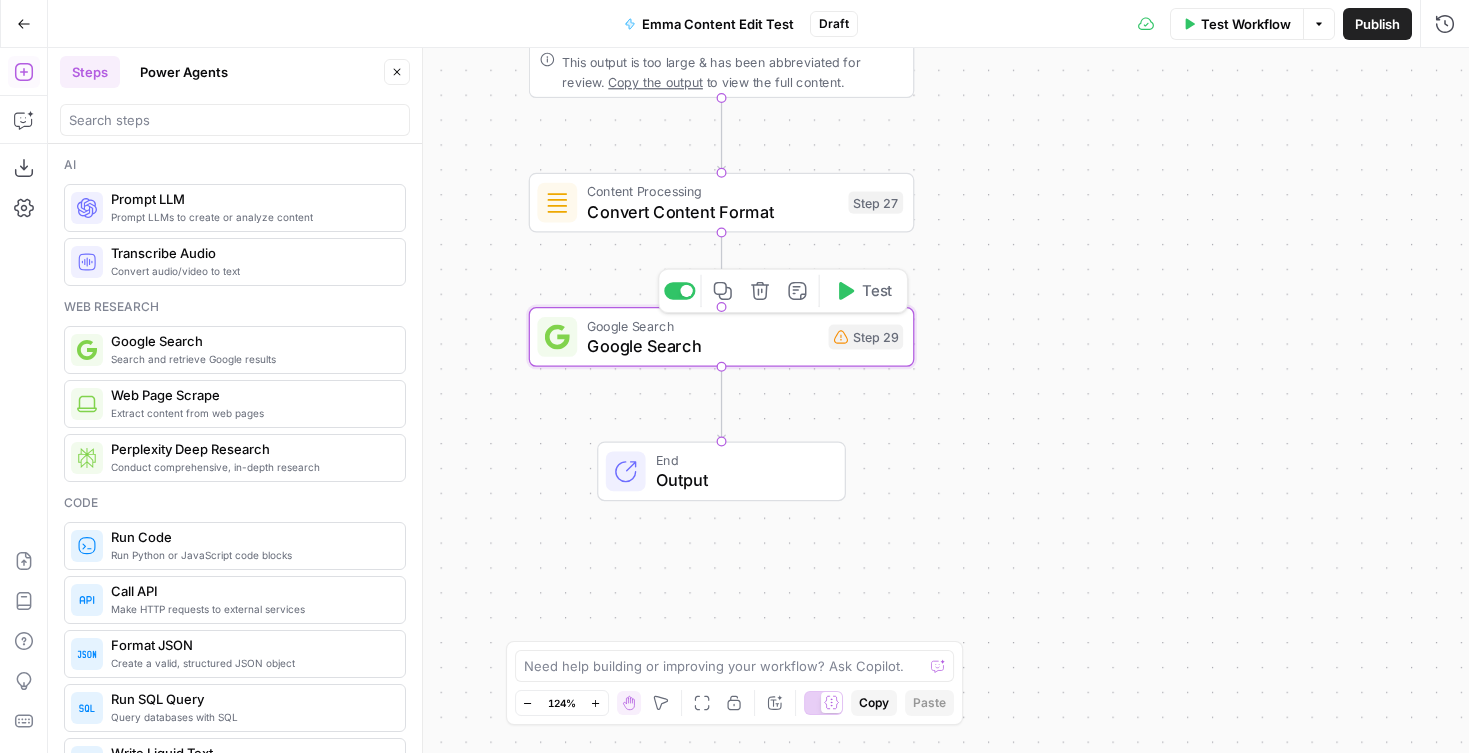 click 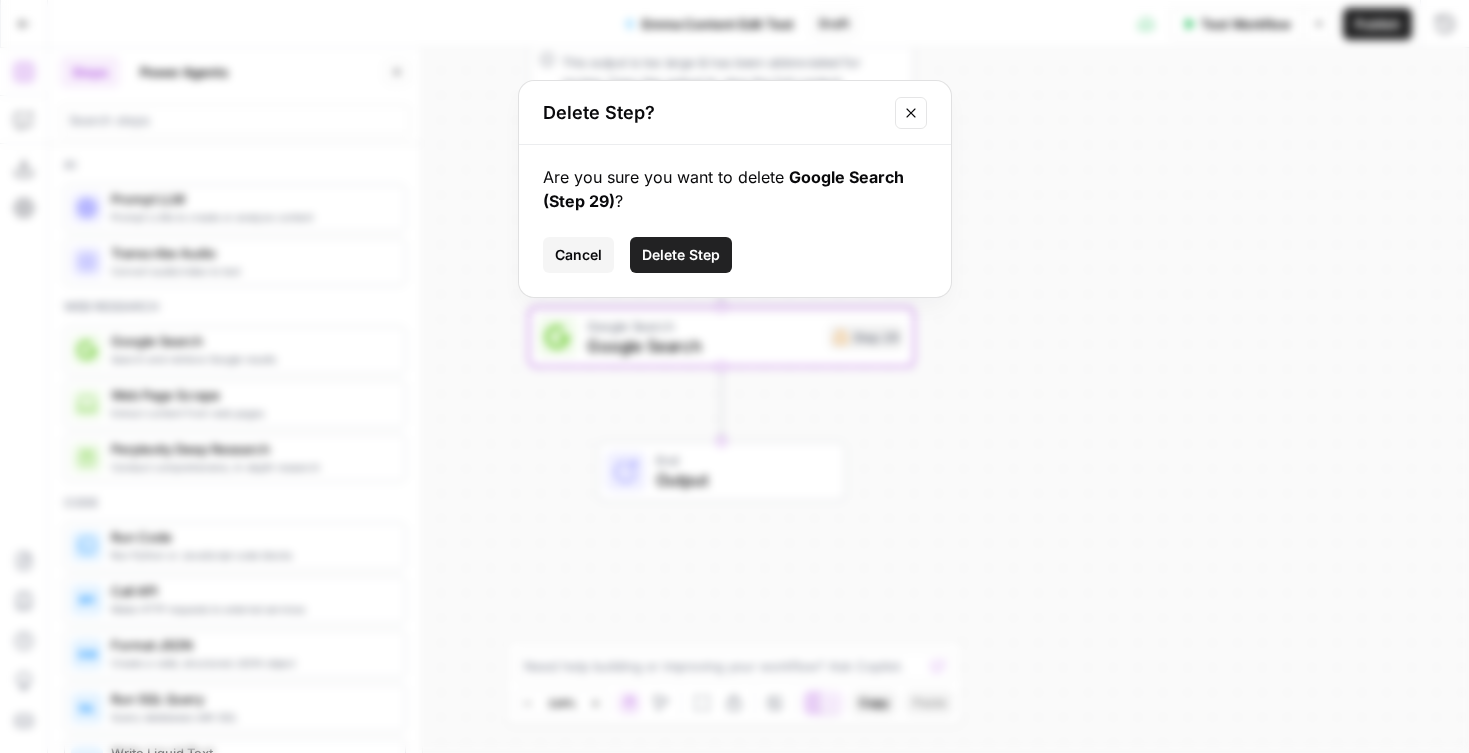 drag, startPoint x: 704, startPoint y: 257, endPoint x: 830, endPoint y: 245, distance: 126.57014 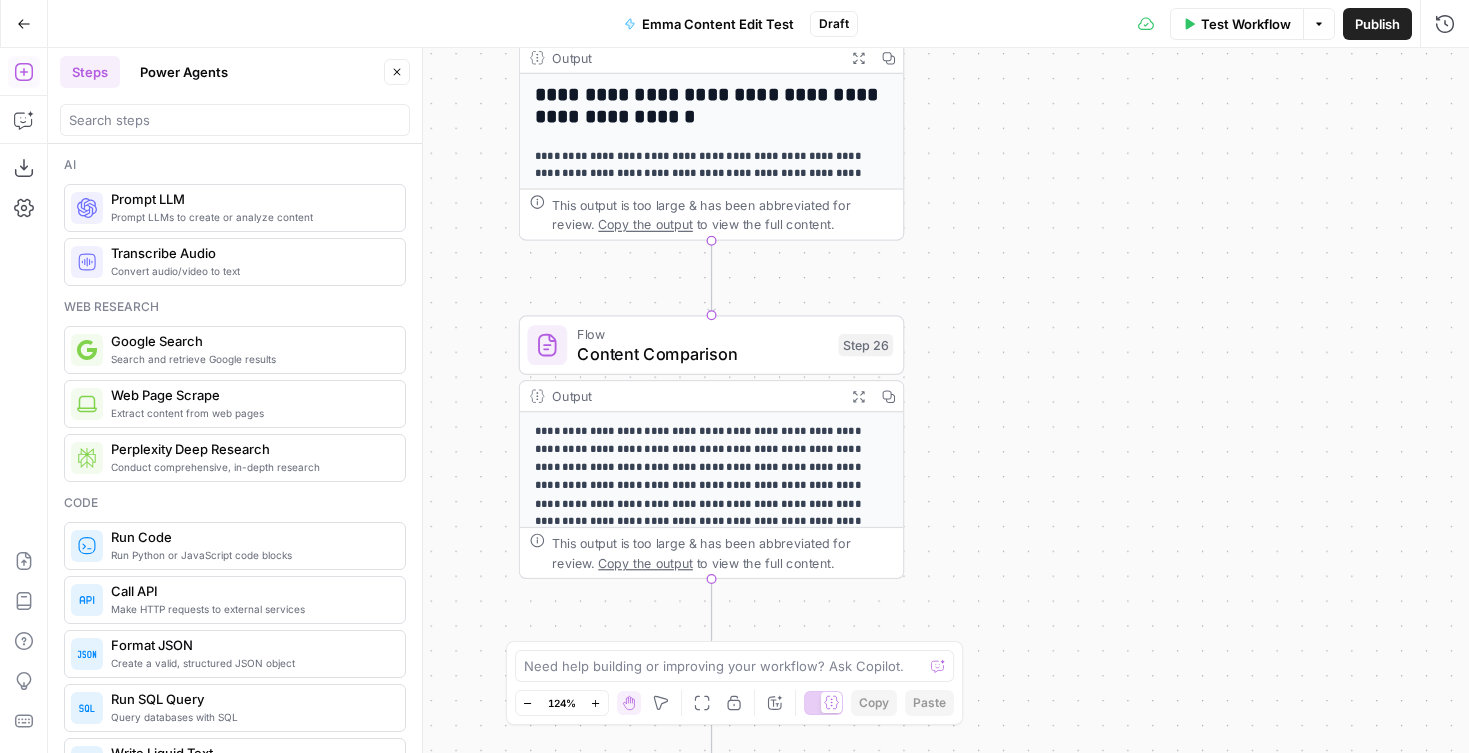 drag, startPoint x: 1053, startPoint y: 178, endPoint x: 999, endPoint y: 352, distance: 182.18672 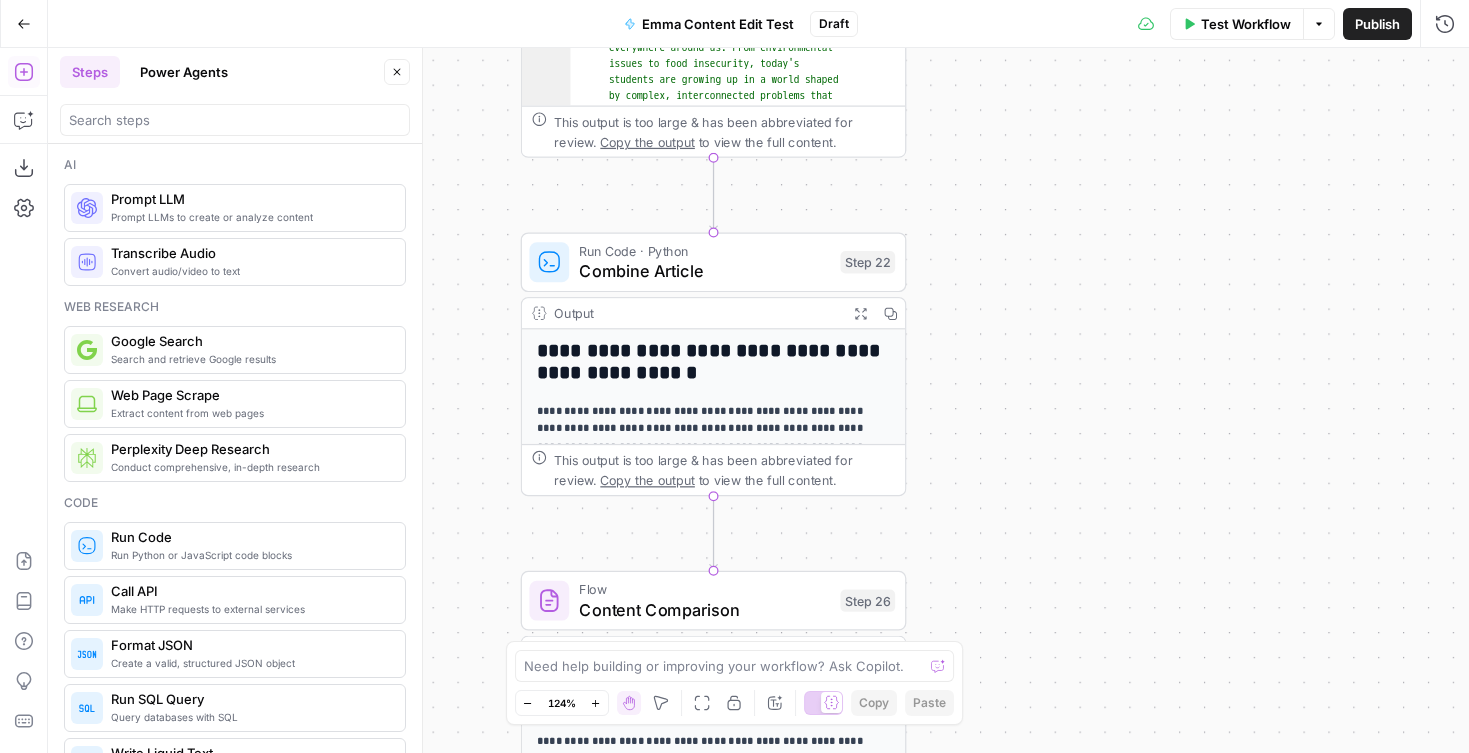 drag, startPoint x: 999, startPoint y: 364, endPoint x: 964, endPoint y: 431, distance: 75.591 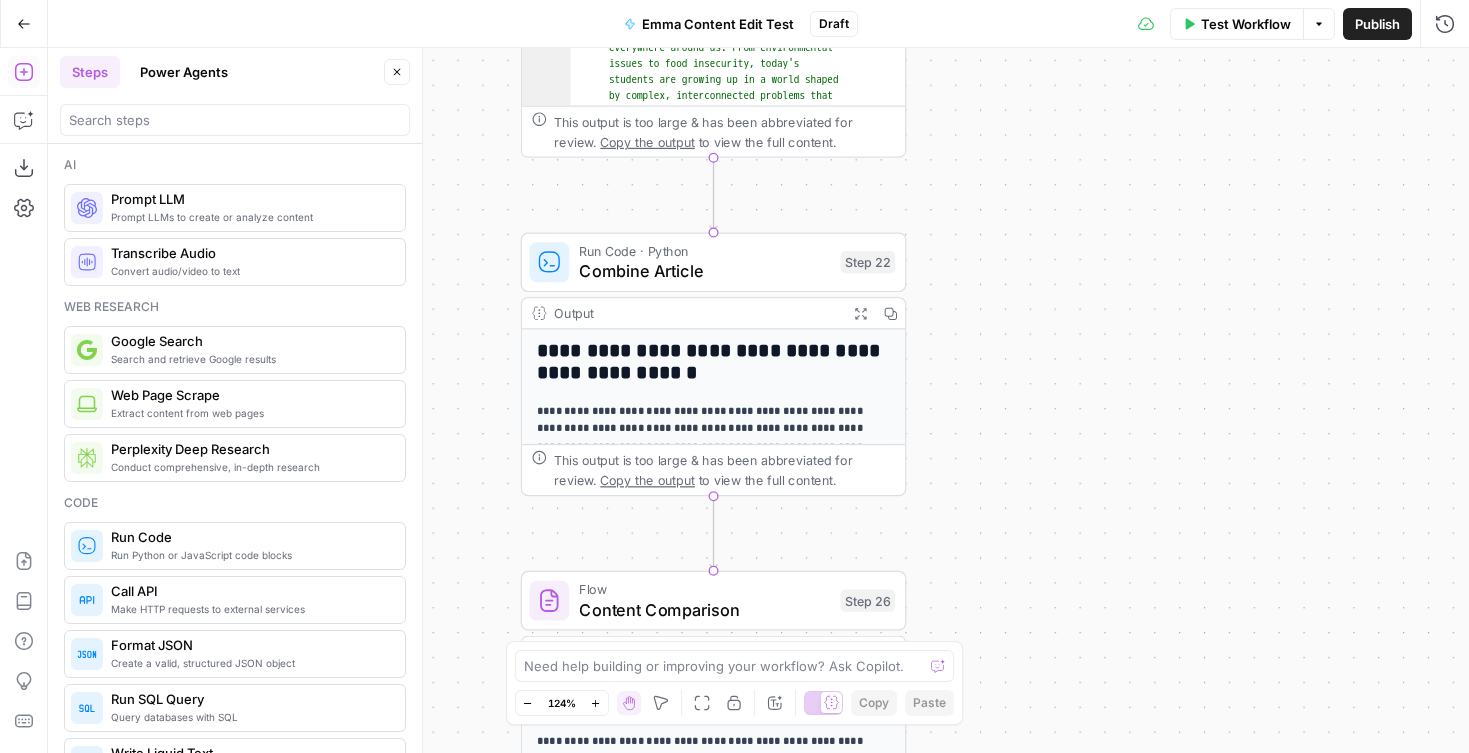 click on "{"sections" : ["# Building an Understanding of Global Issues in K–12 Students - Participate Learning
Building an Understanding of Global Issues in K–12 Students - Participate Learning
[Skip to content](<https://www .participatelearning.com/blog/global -competency-understanding-global-issues /#main>)
[![Participate Learning logo .com/>)
" ]" at bounding box center [758, 400] 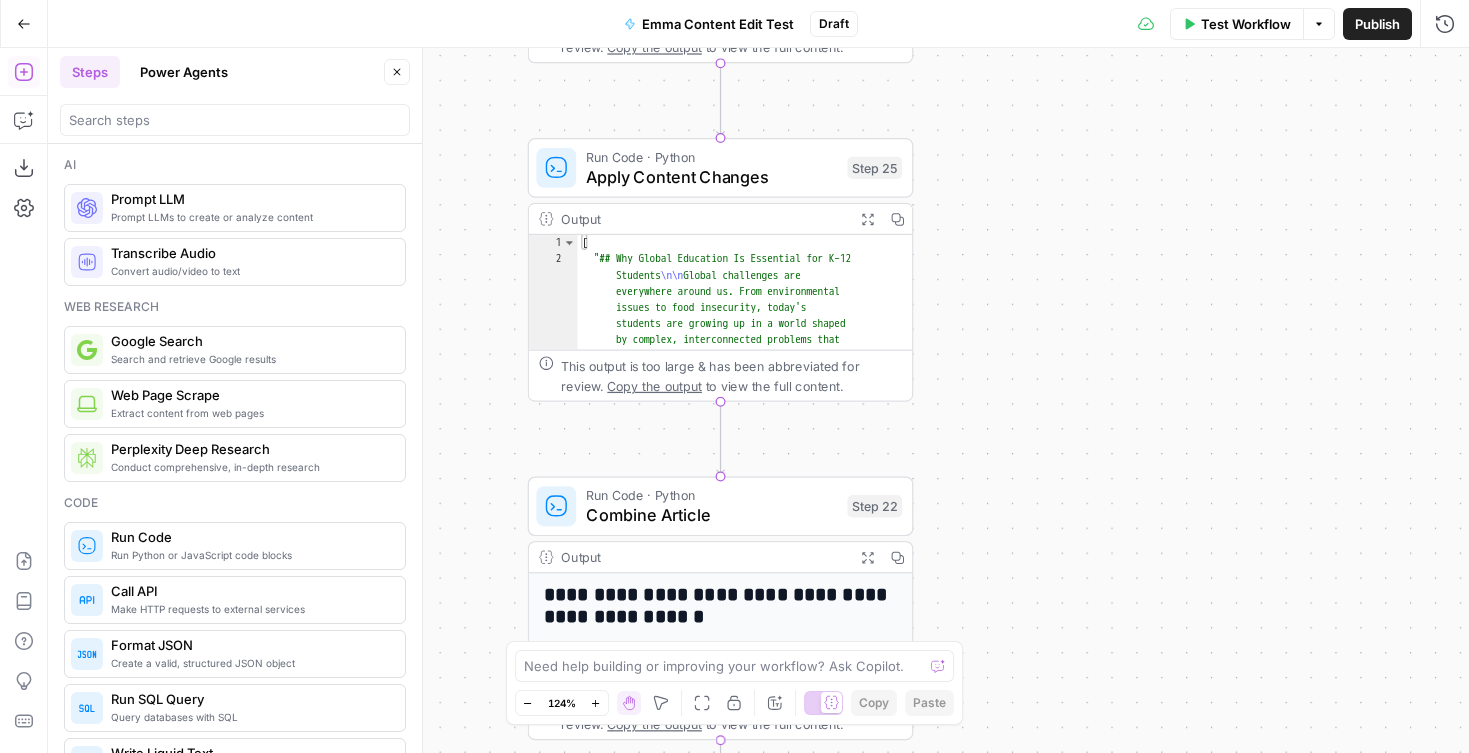 drag, startPoint x: 969, startPoint y: 250, endPoint x: 979, endPoint y: 593, distance: 343.14575 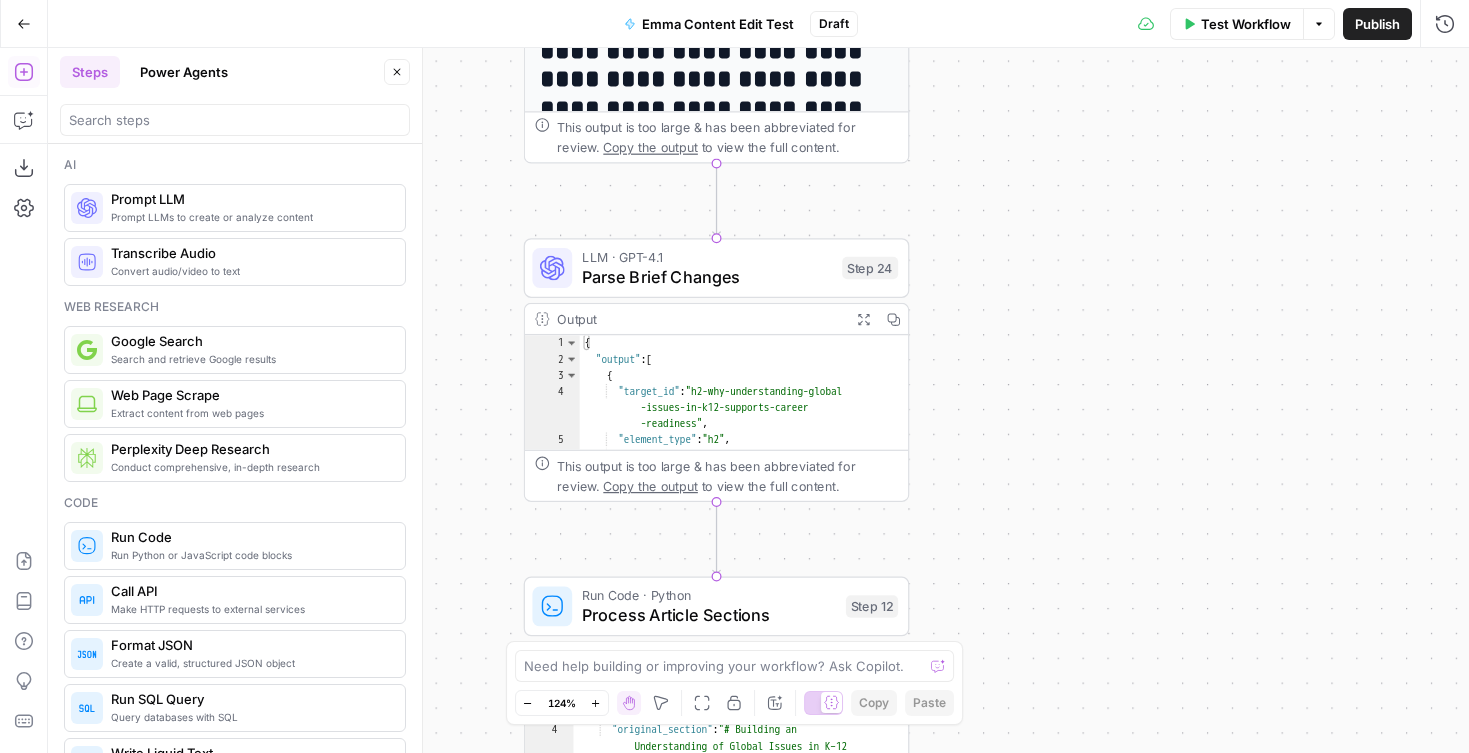 drag, startPoint x: 1000, startPoint y: 430, endPoint x: 992, endPoint y: 193, distance: 237.13498 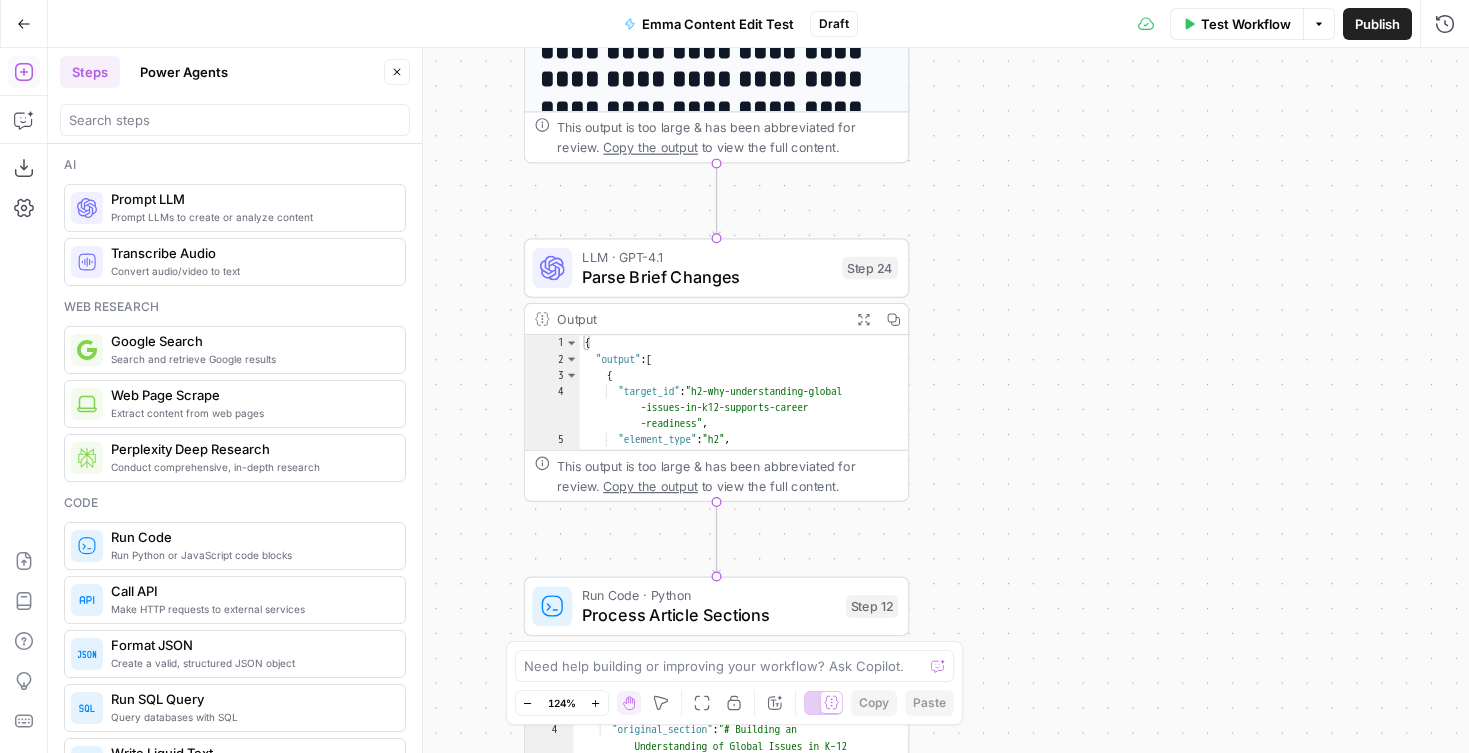 click on "{"sections" : ["# Building an Understanding of Global Issues in K–12 Students - Participate Learning
Building an Understanding of Global Issues in K–12 Students - Participate Learning
[Skip to content](<https://www .participatelearning.com/blog/global -competency-understanding-global-issues /#main>)
[![Participate Learning logo .com/>)
" ]" at bounding box center (758, 400) 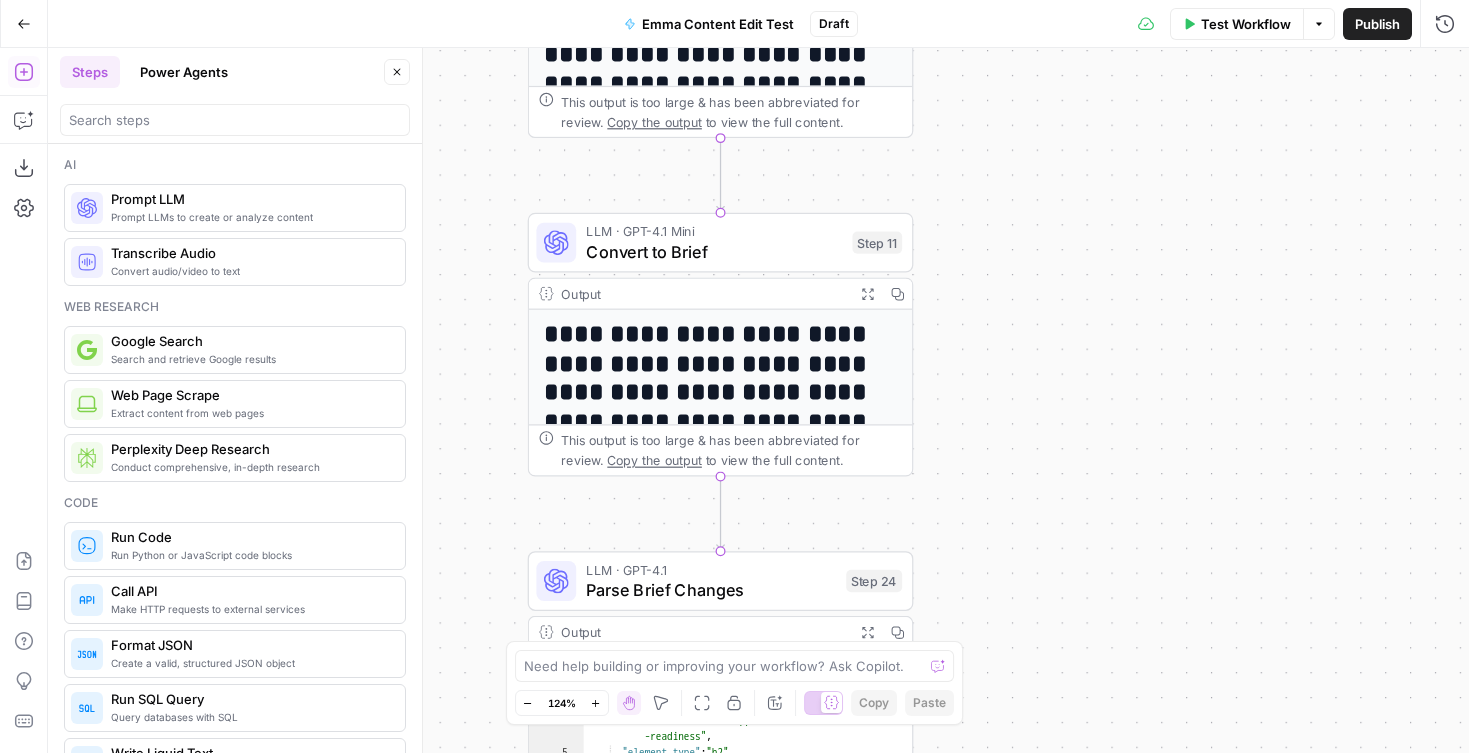 drag, startPoint x: 994, startPoint y: 283, endPoint x: 992, endPoint y: 369, distance: 86.023254 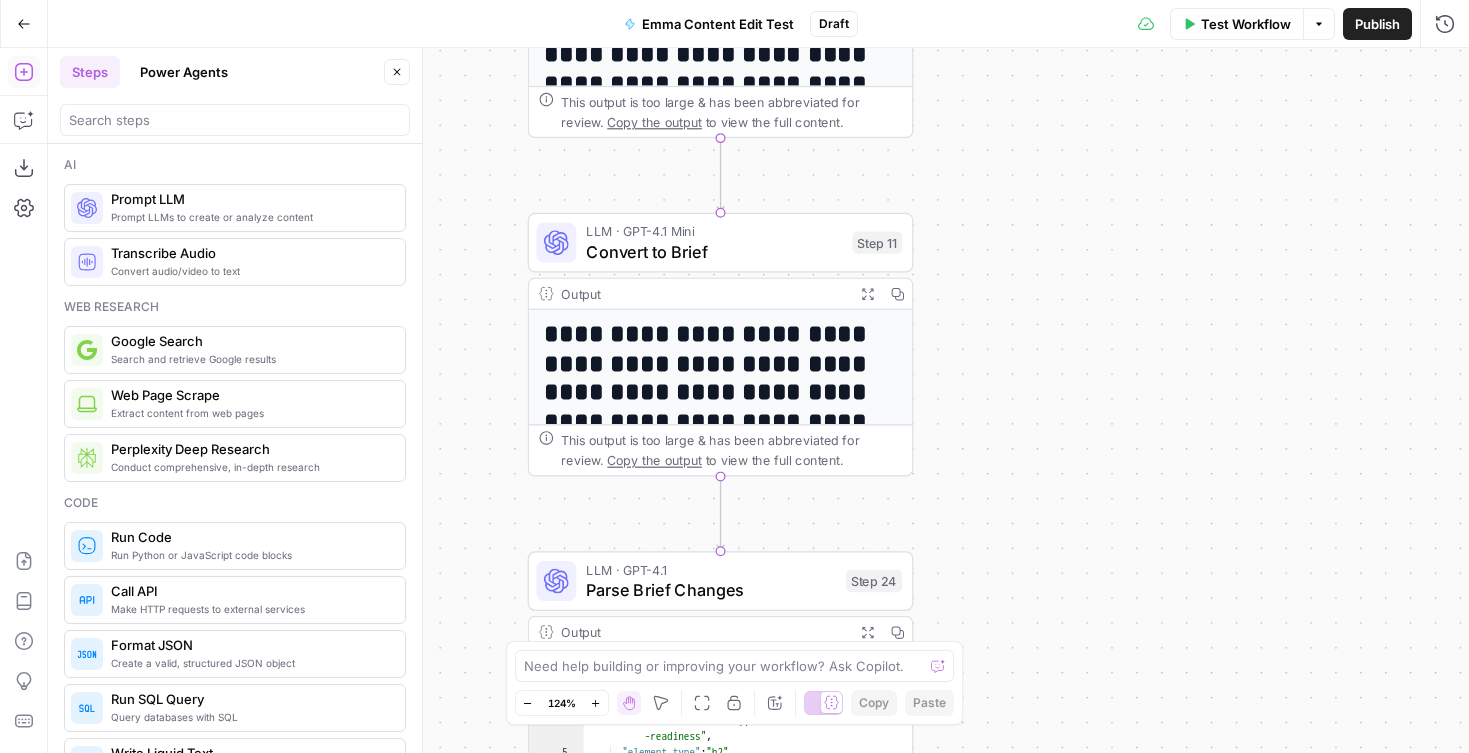 click on "{"sections" : ["# Building an Understanding of Global Issues in K–12 Students - Participate Learning
Building an Understanding of Global Issues in K–12 Students - Participate Learning
[Skip to content](<https://www .participatelearning.com/blog/global -competency-understanding-global-issues /#main>)
[![Participate Learning logo .com/>)
" ]" at bounding box center [758, 400] 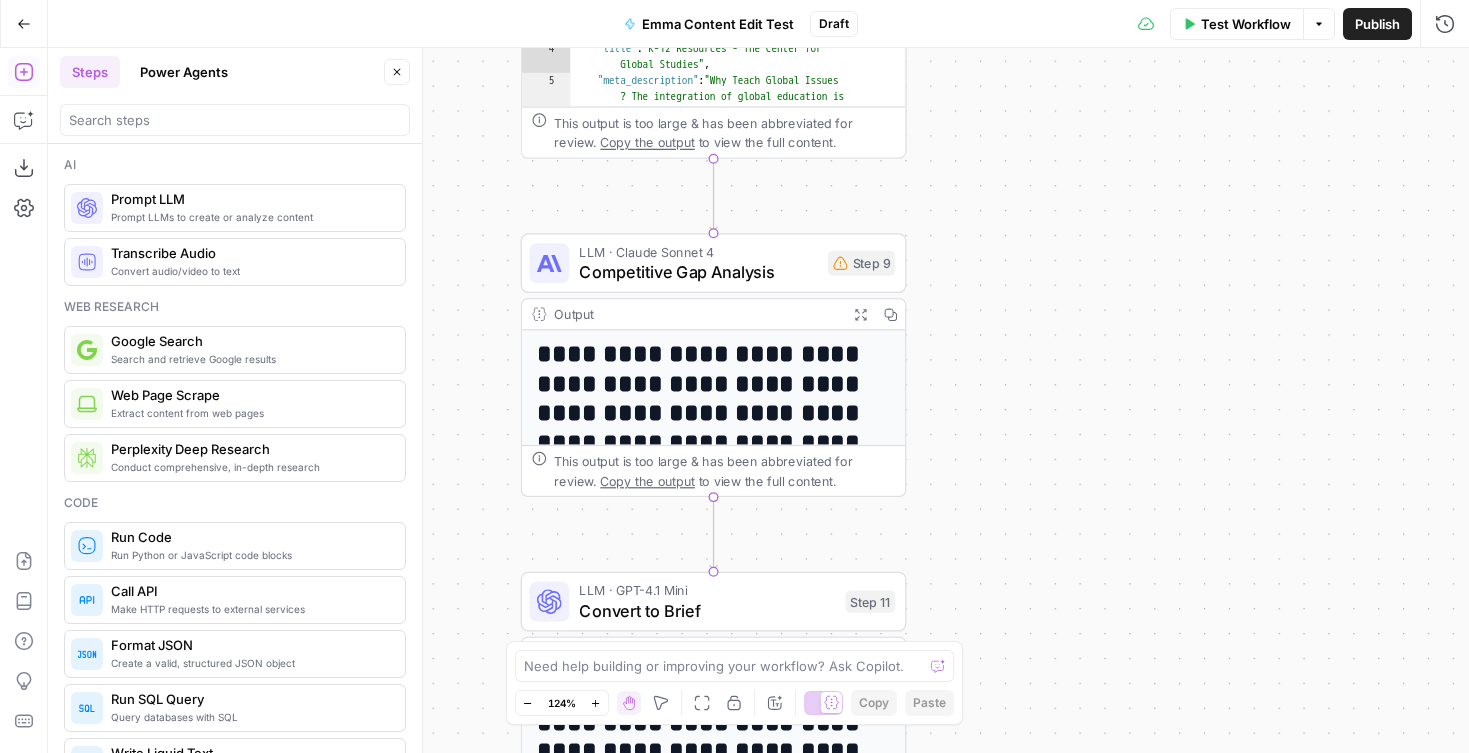 drag, startPoint x: 983, startPoint y: 519, endPoint x: 972, endPoint y: 572, distance: 54.129475 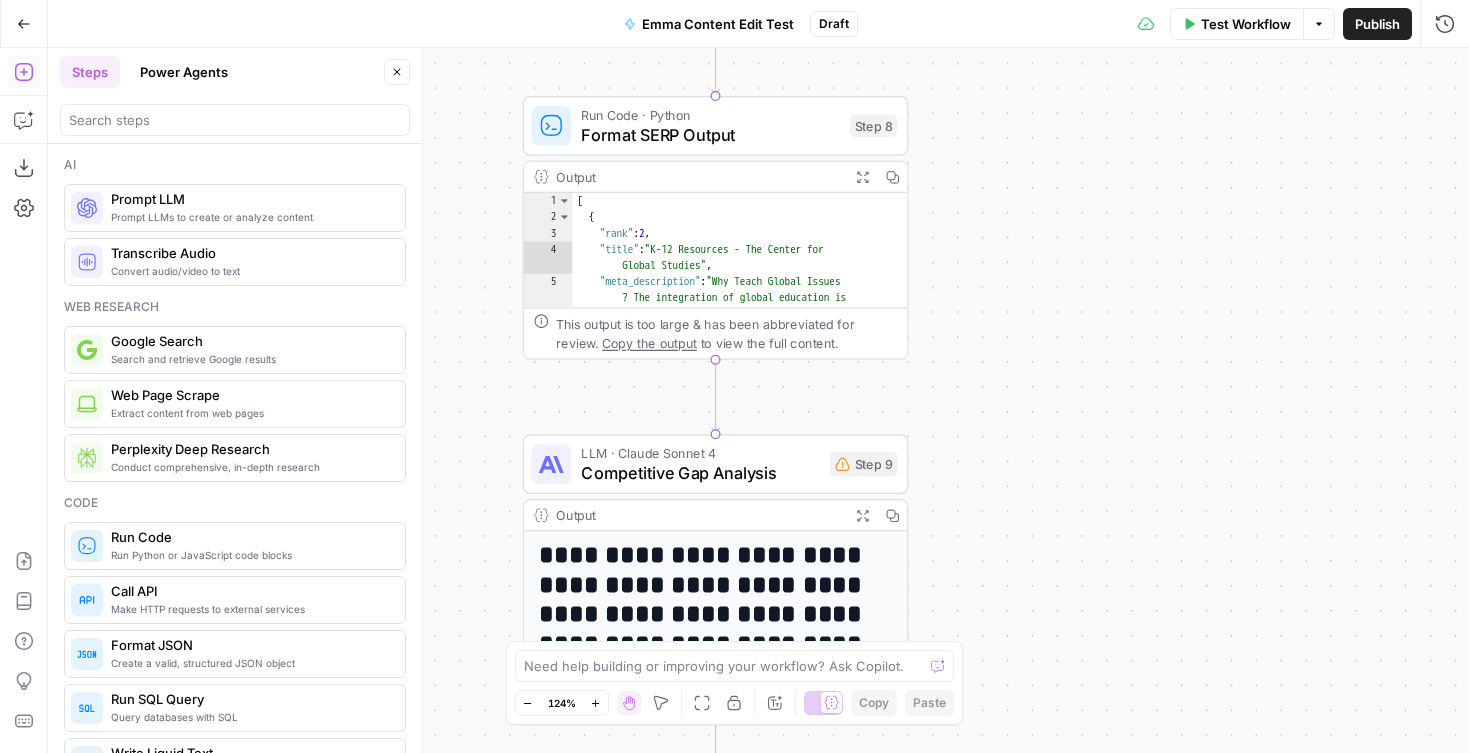 drag, startPoint x: 946, startPoint y: 211, endPoint x: 918, endPoint y: 468, distance: 258.52078 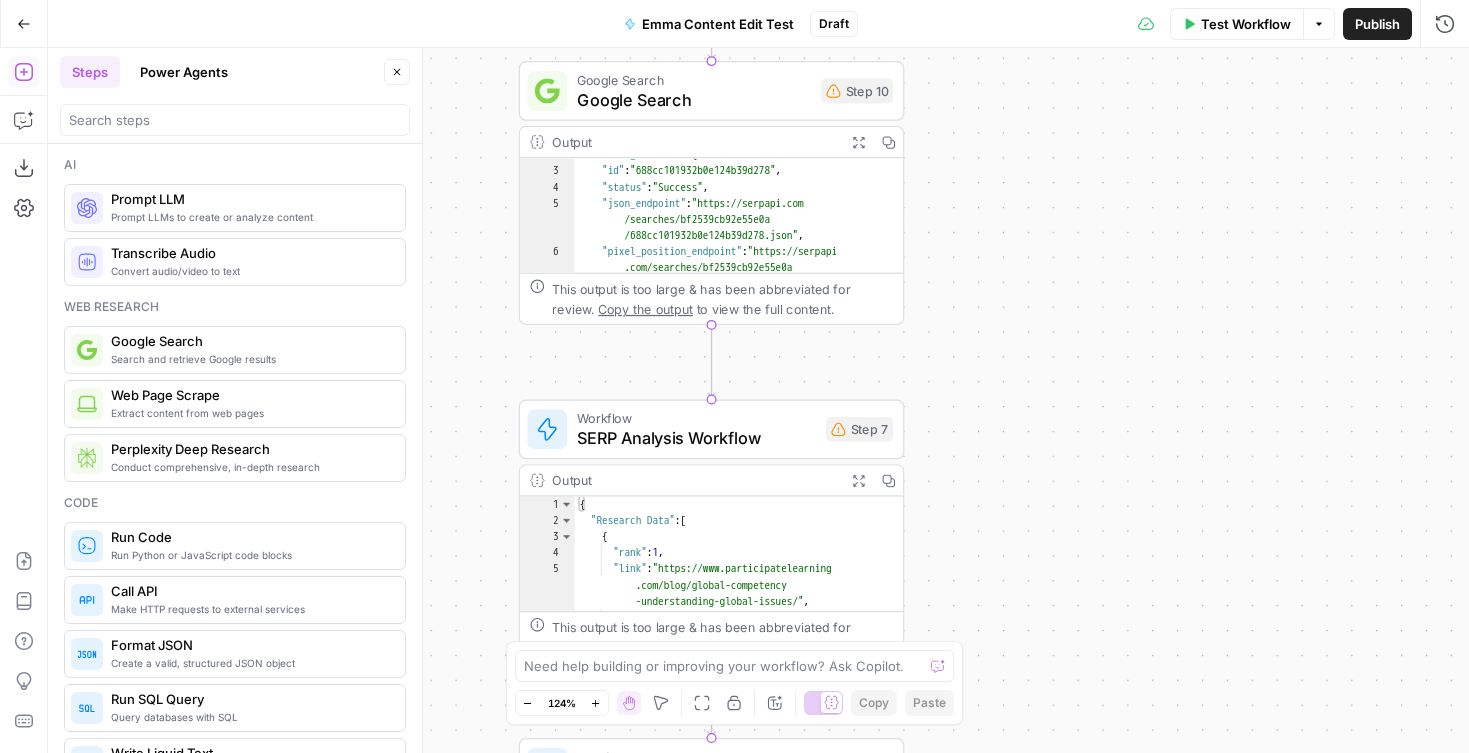 drag, startPoint x: 954, startPoint y: 208, endPoint x: 957, endPoint y: 378, distance: 170.02647 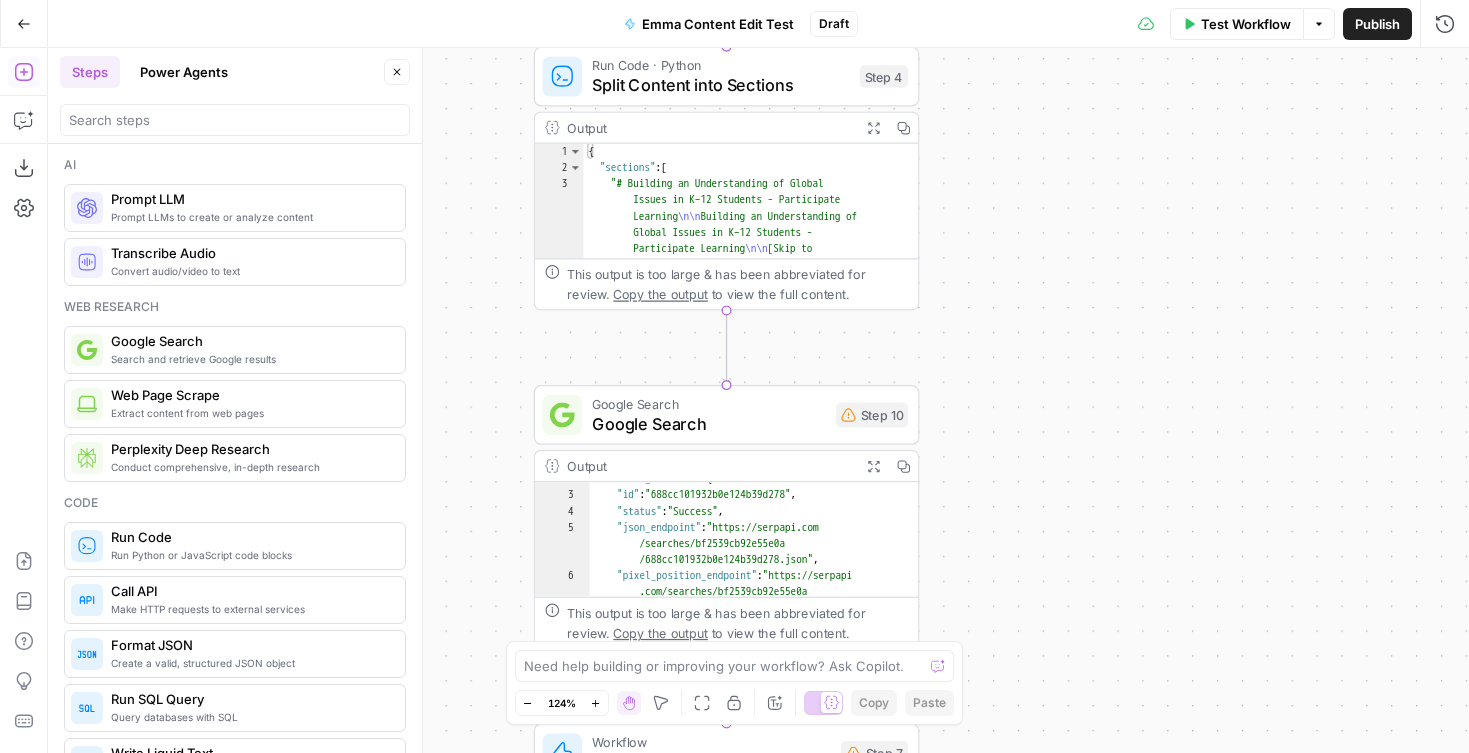 drag, startPoint x: 974, startPoint y: 262, endPoint x: 989, endPoint y: 219, distance: 45.54119 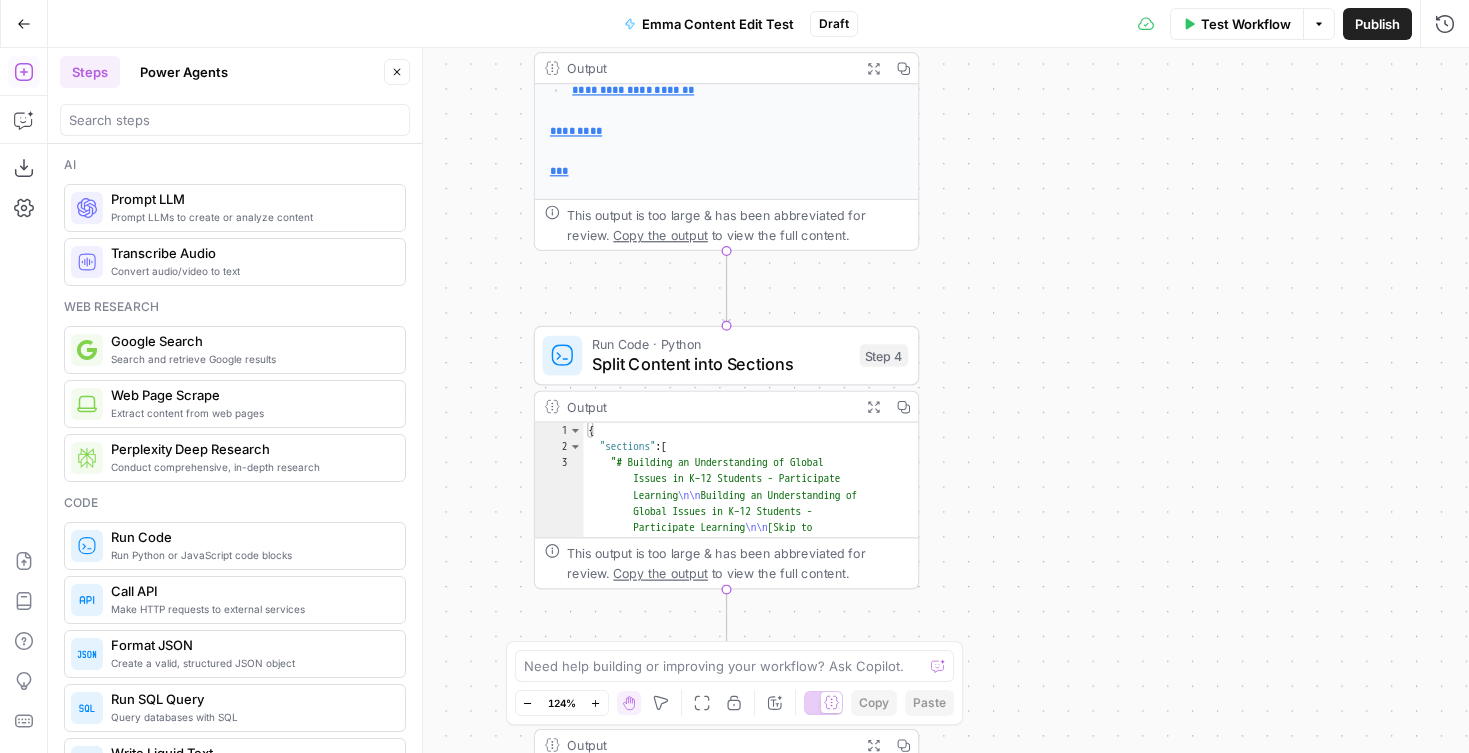 drag, startPoint x: 993, startPoint y: 215, endPoint x: 980, endPoint y: 393, distance: 178.47409 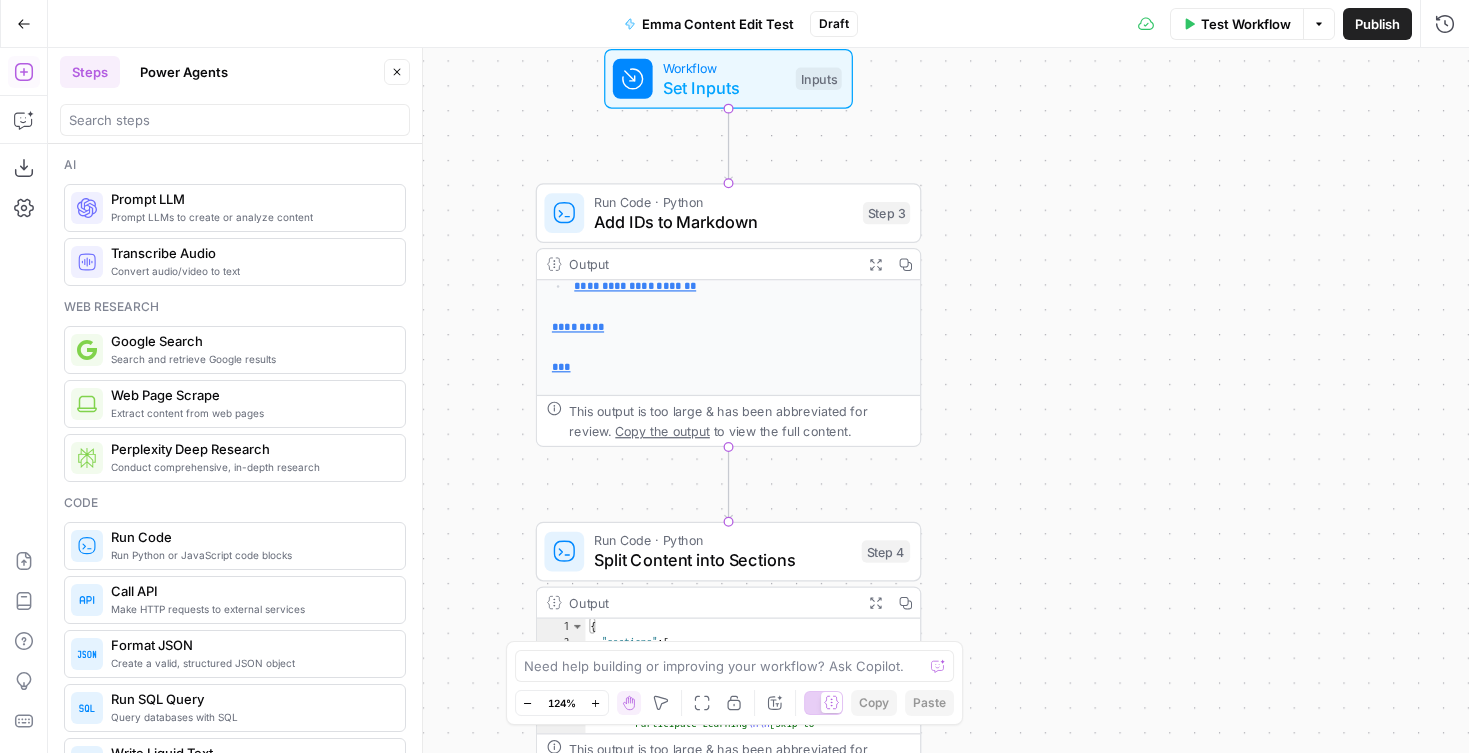 drag, startPoint x: 973, startPoint y: 303, endPoint x: 978, endPoint y: 372, distance: 69.18092 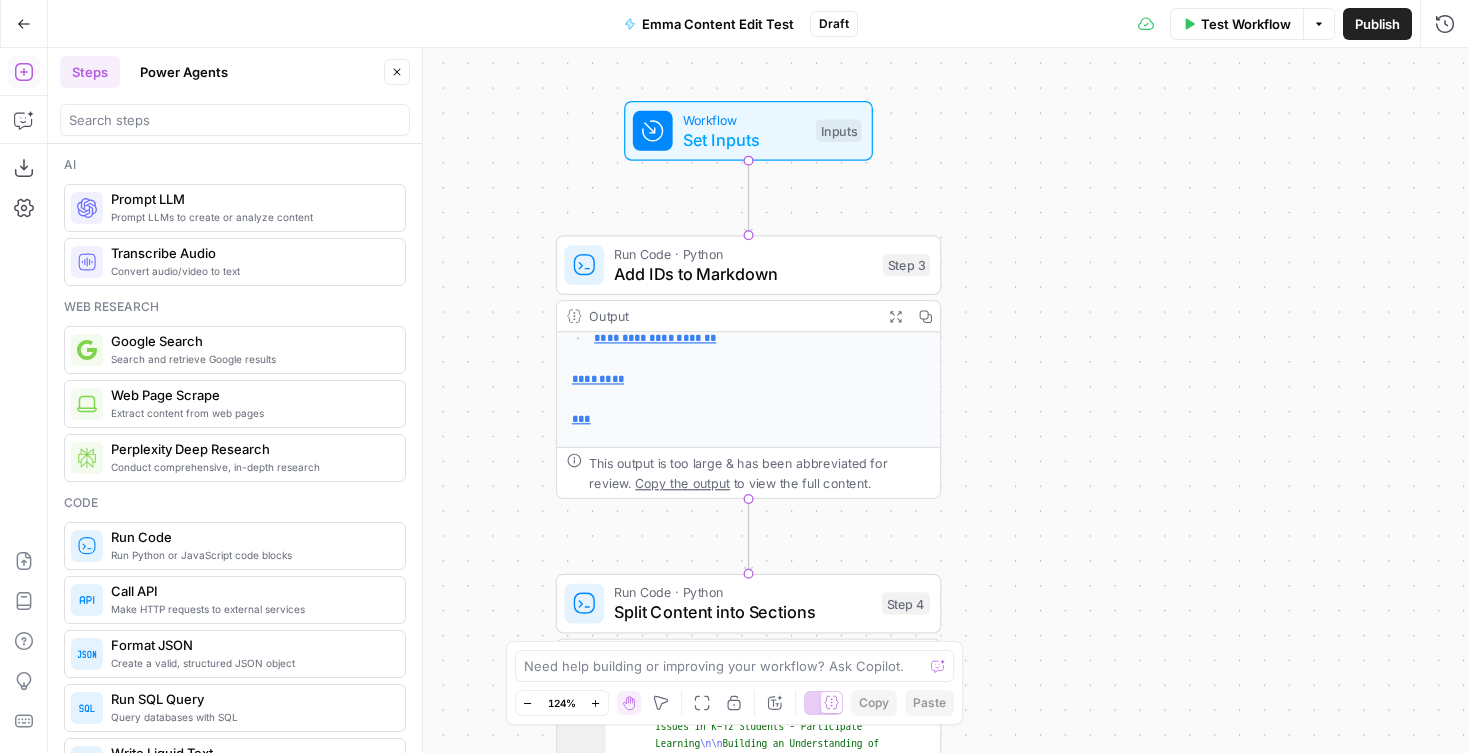 drag 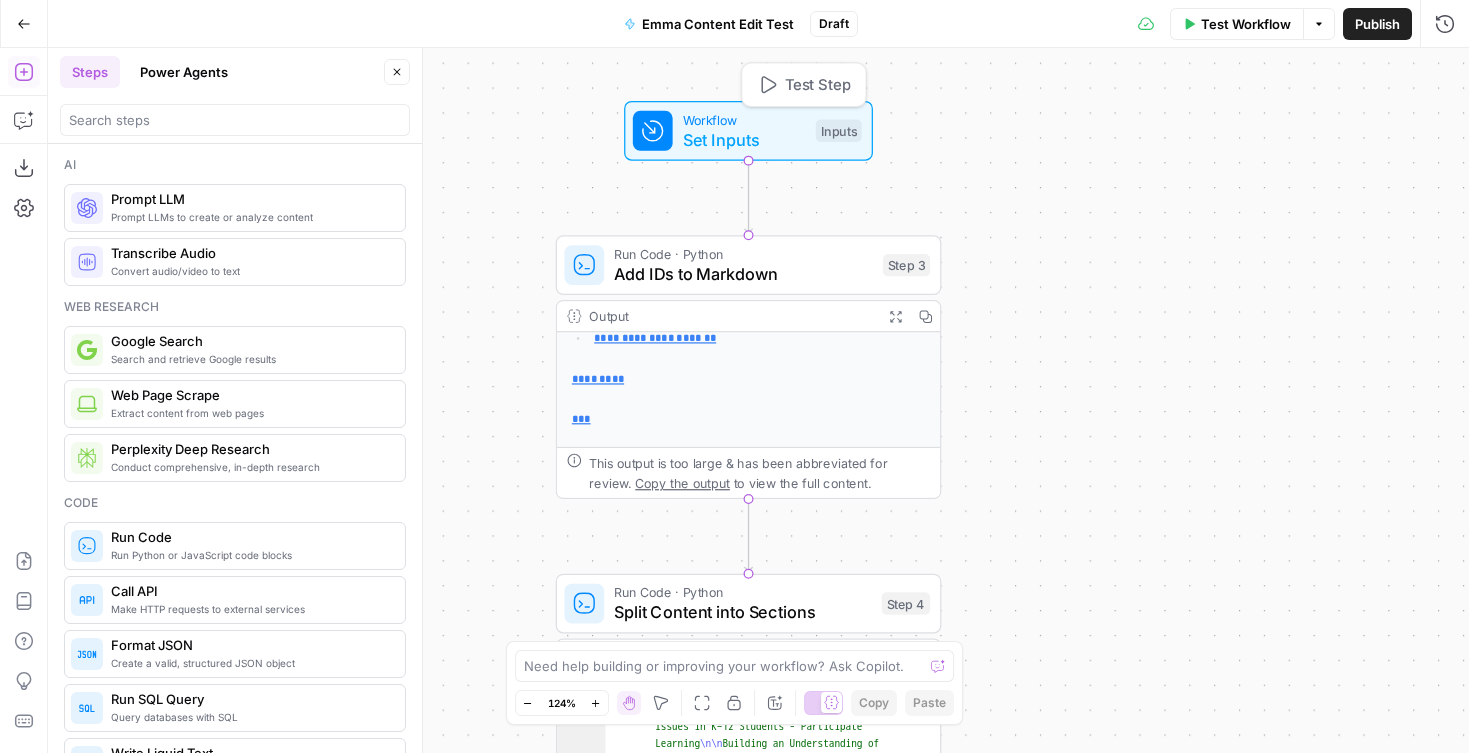 click on "Set Inputs" at bounding box center [744, 139] 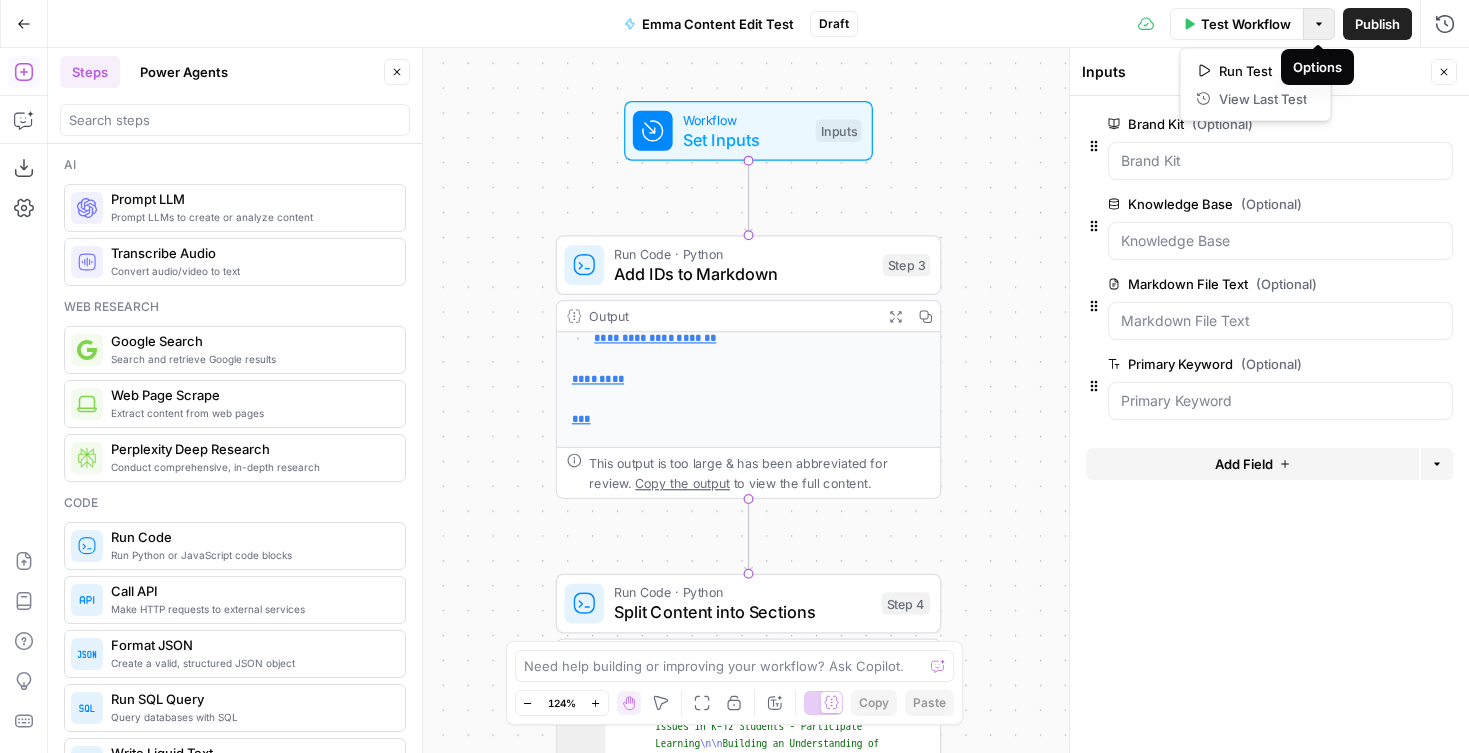 click 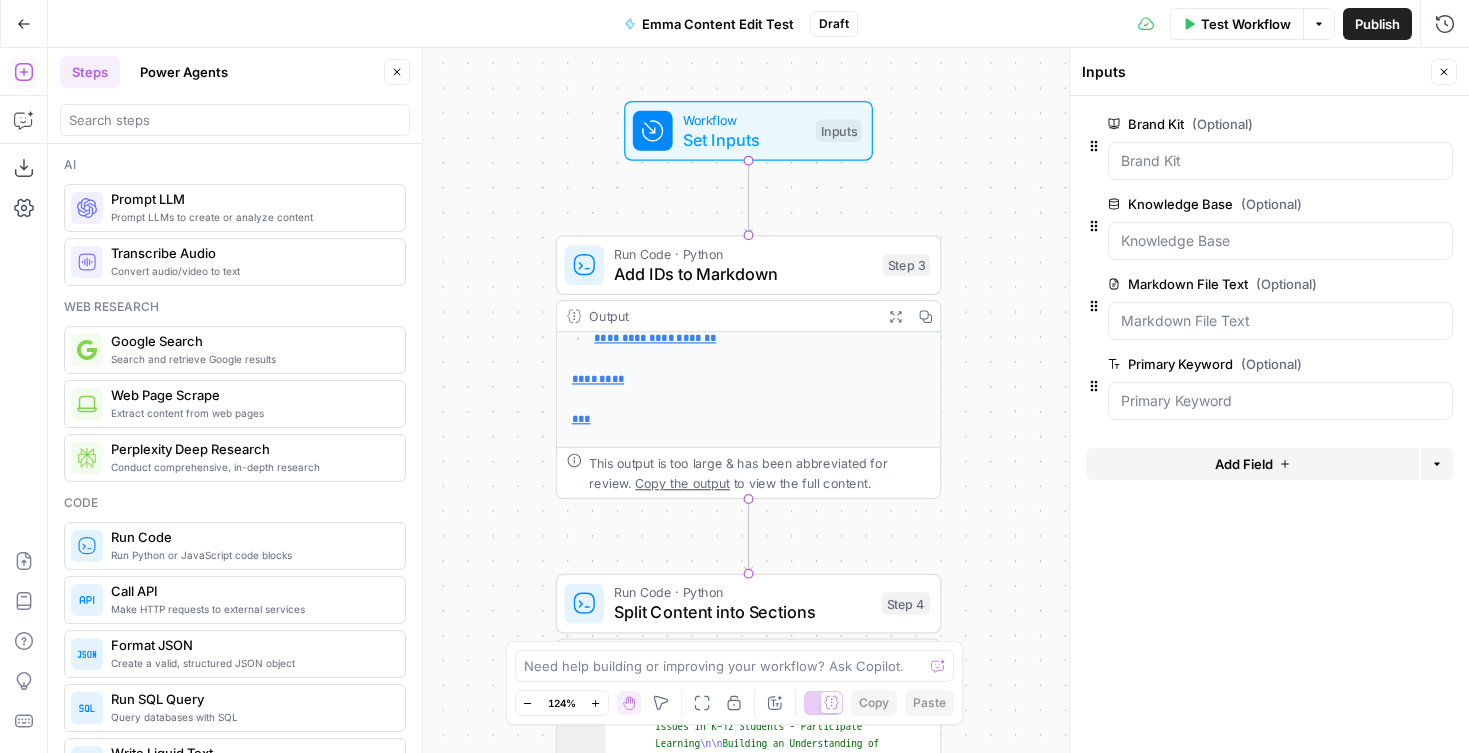click 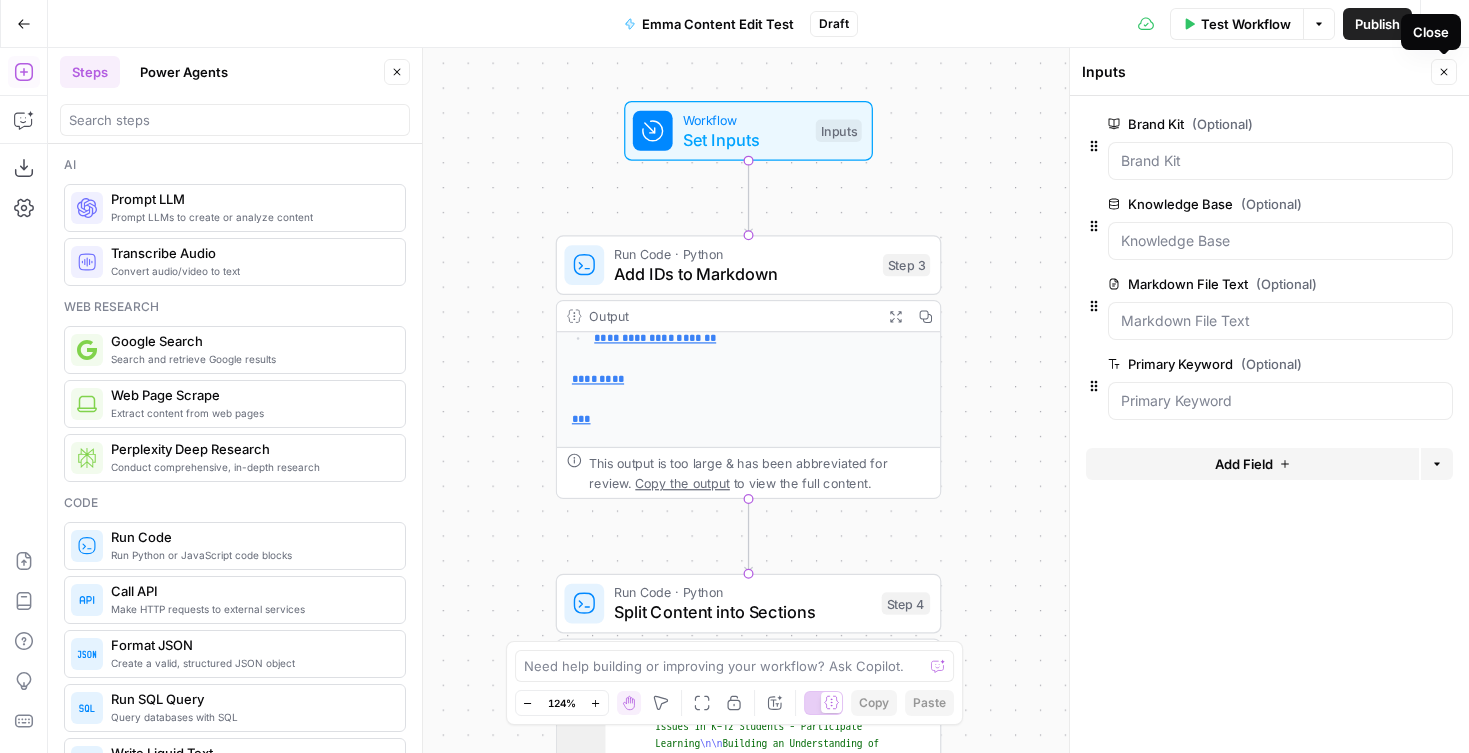 click 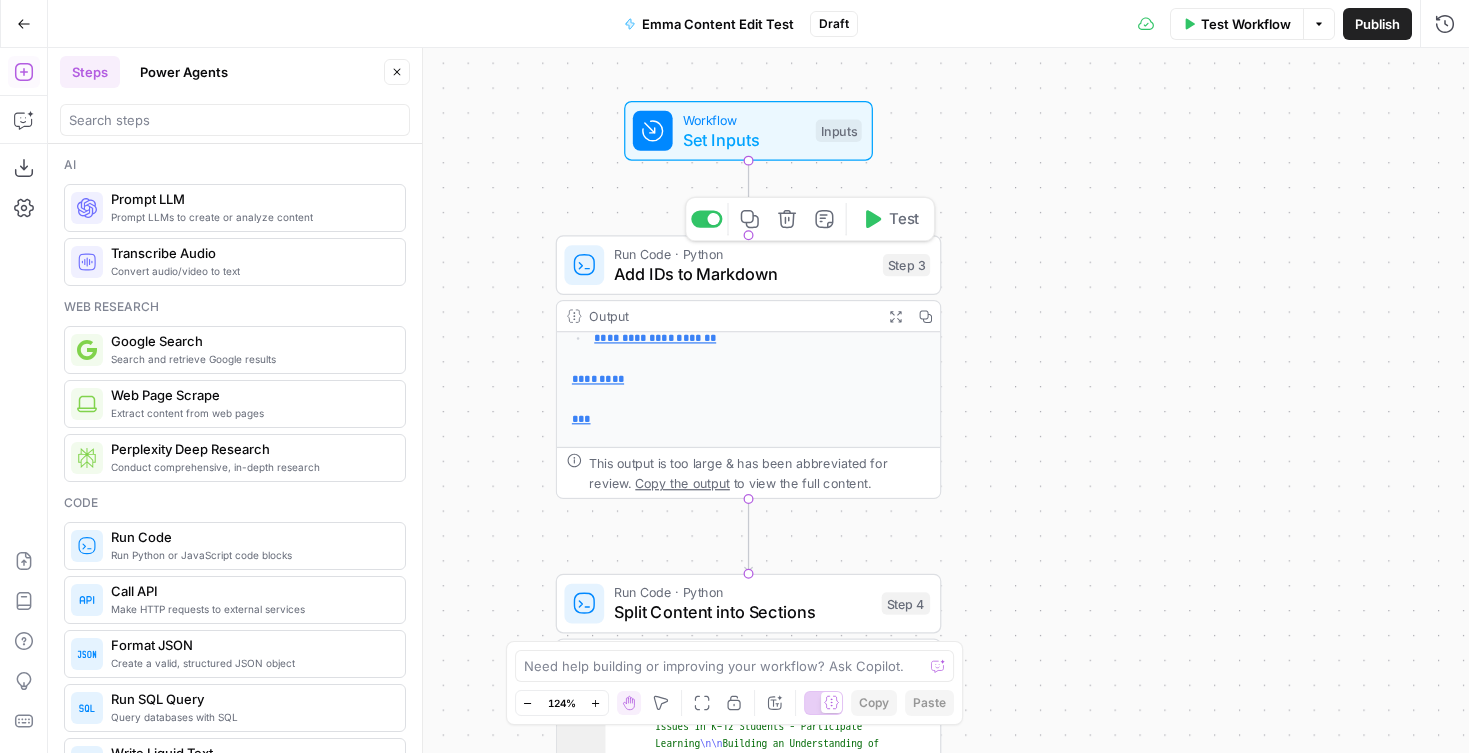 click on "Add IDs to Markdown" at bounding box center [743, 273] 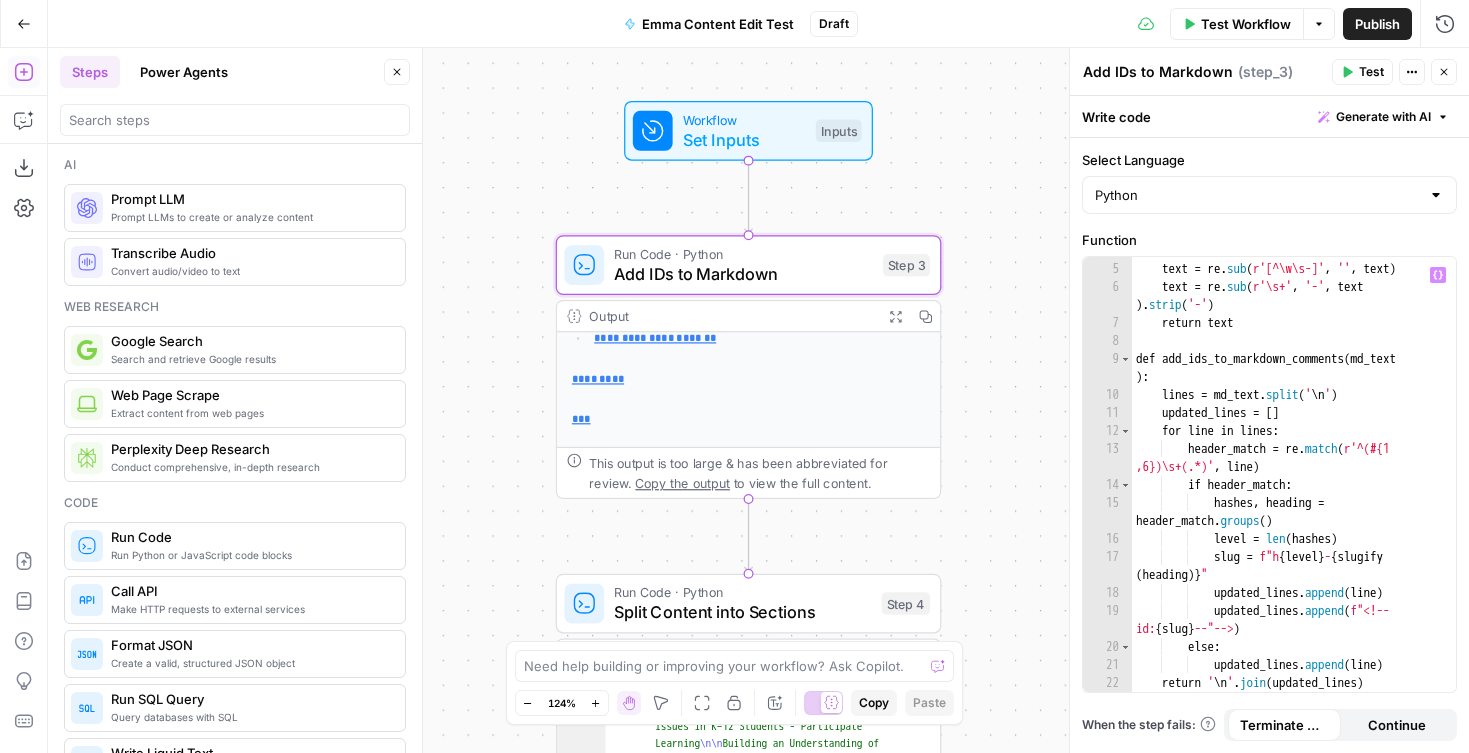 scroll, scrollTop: 90, scrollLeft: 0, axis: vertical 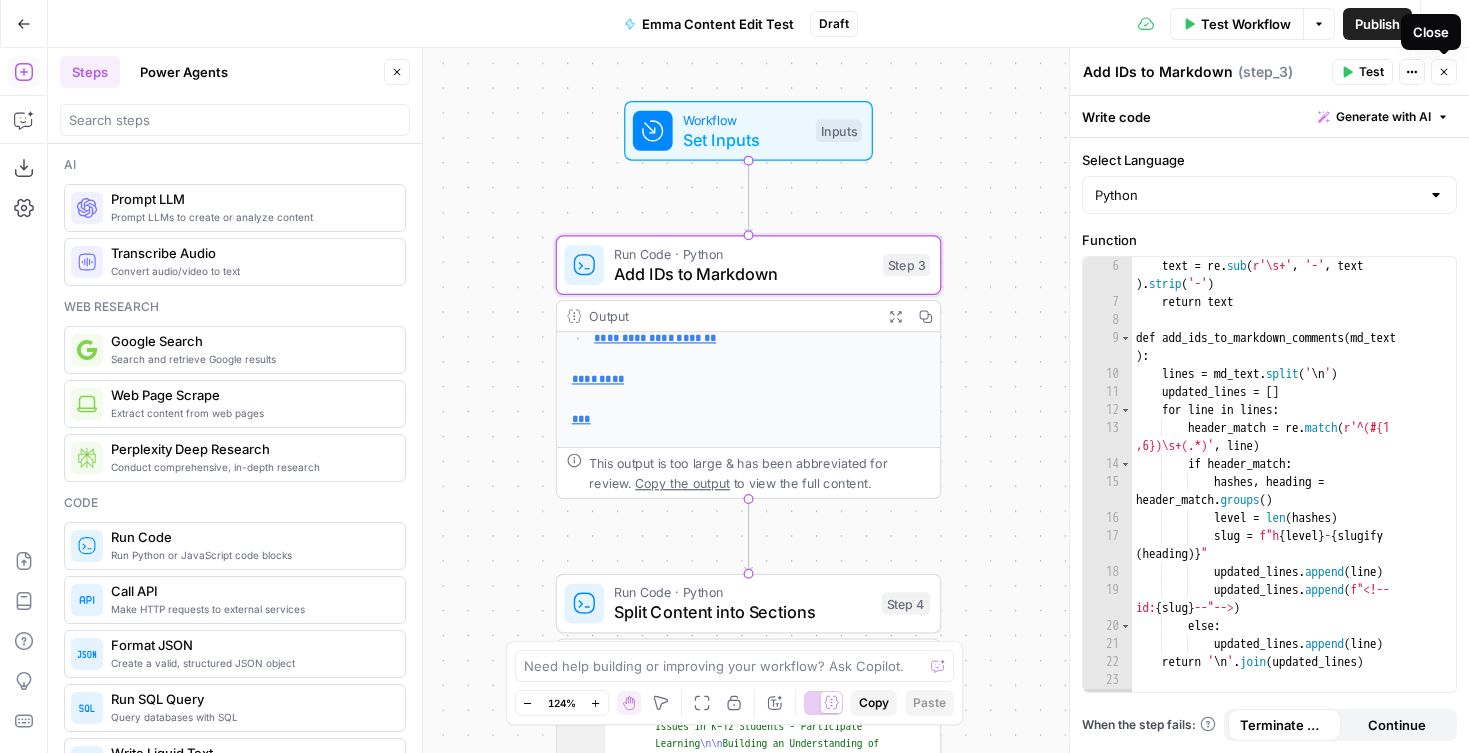 drag, startPoint x: 1448, startPoint y: 69, endPoint x: 1423, endPoint y: 99, distance: 39.051247 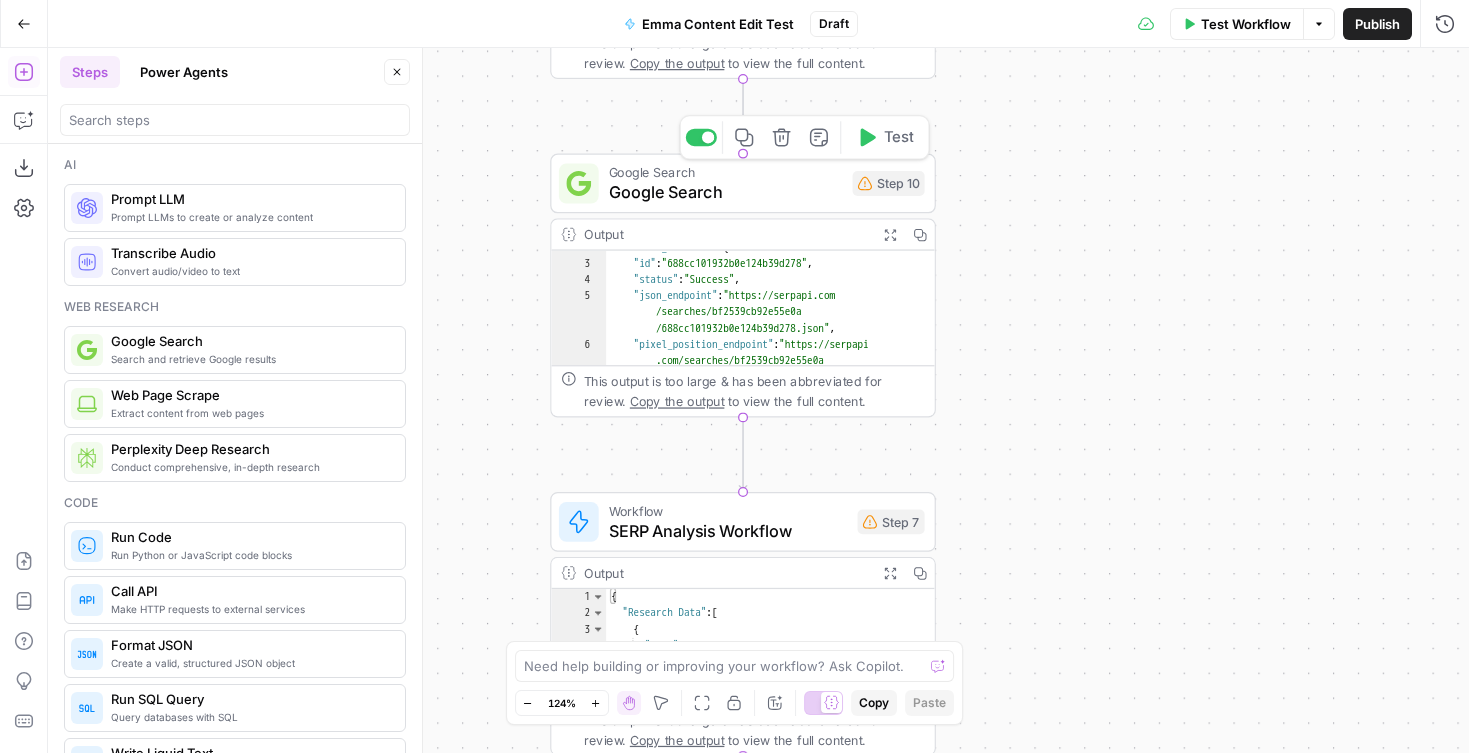 click on "Google Search" at bounding box center (726, 192) 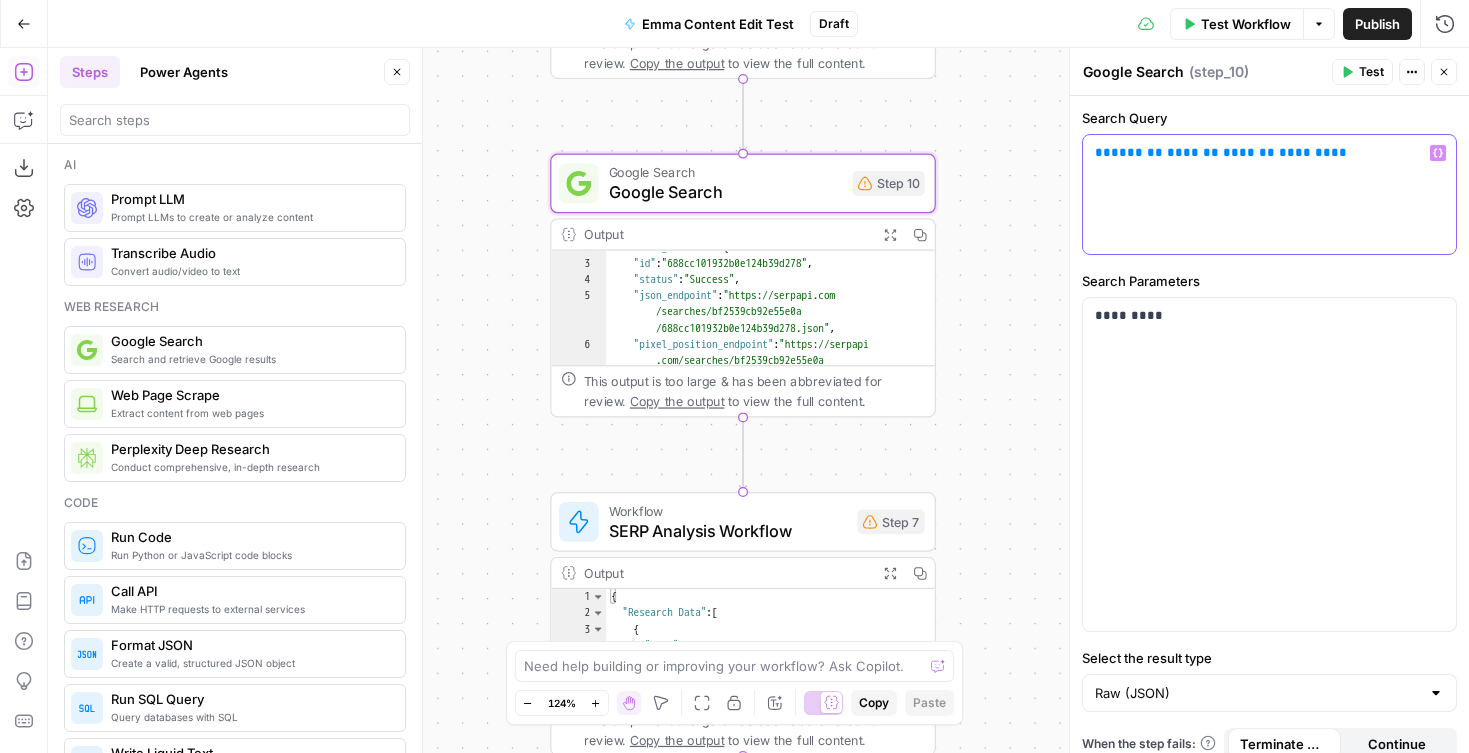 drag, startPoint x: 1317, startPoint y: 155, endPoint x: 1212, endPoint y: 158, distance: 105.04285 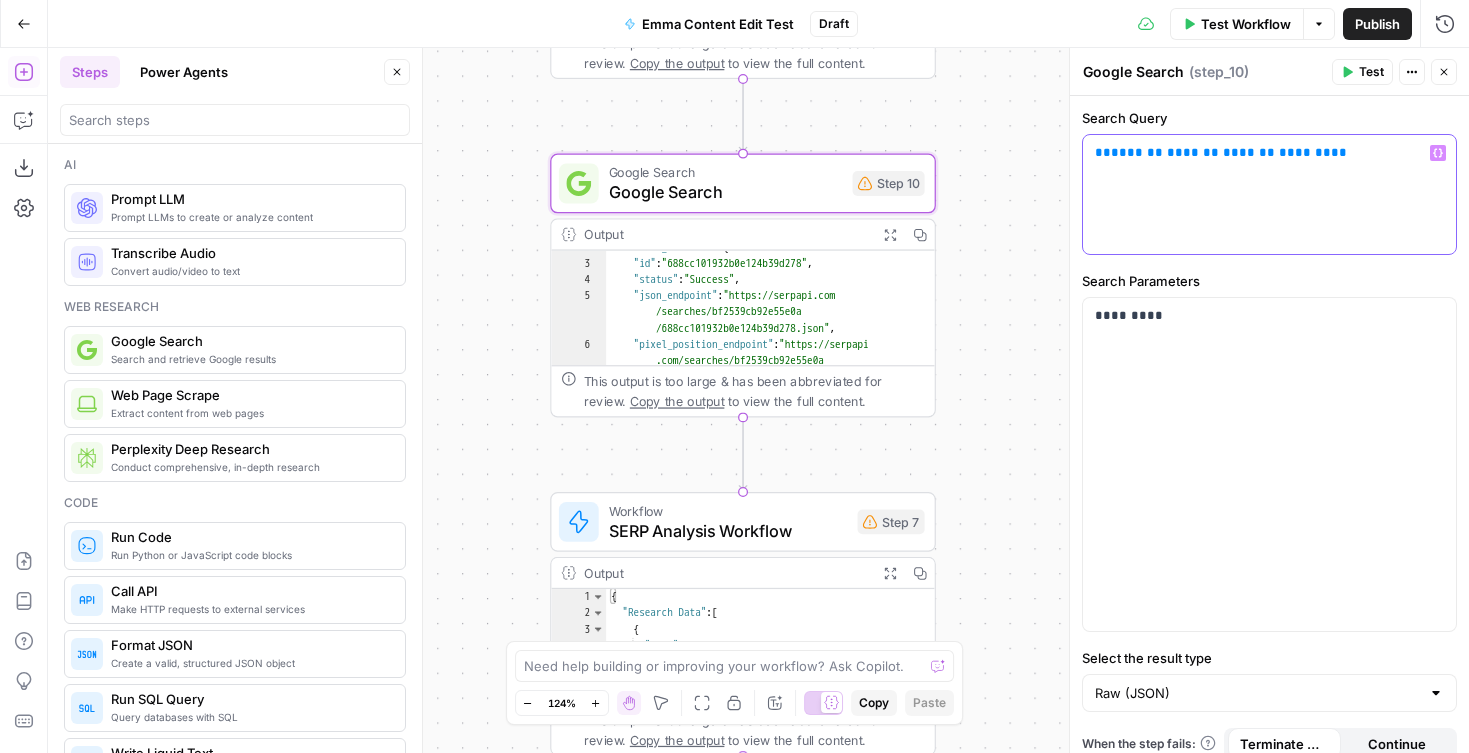click on "** *******   *******   *******   ******* **" at bounding box center [1269, 153] 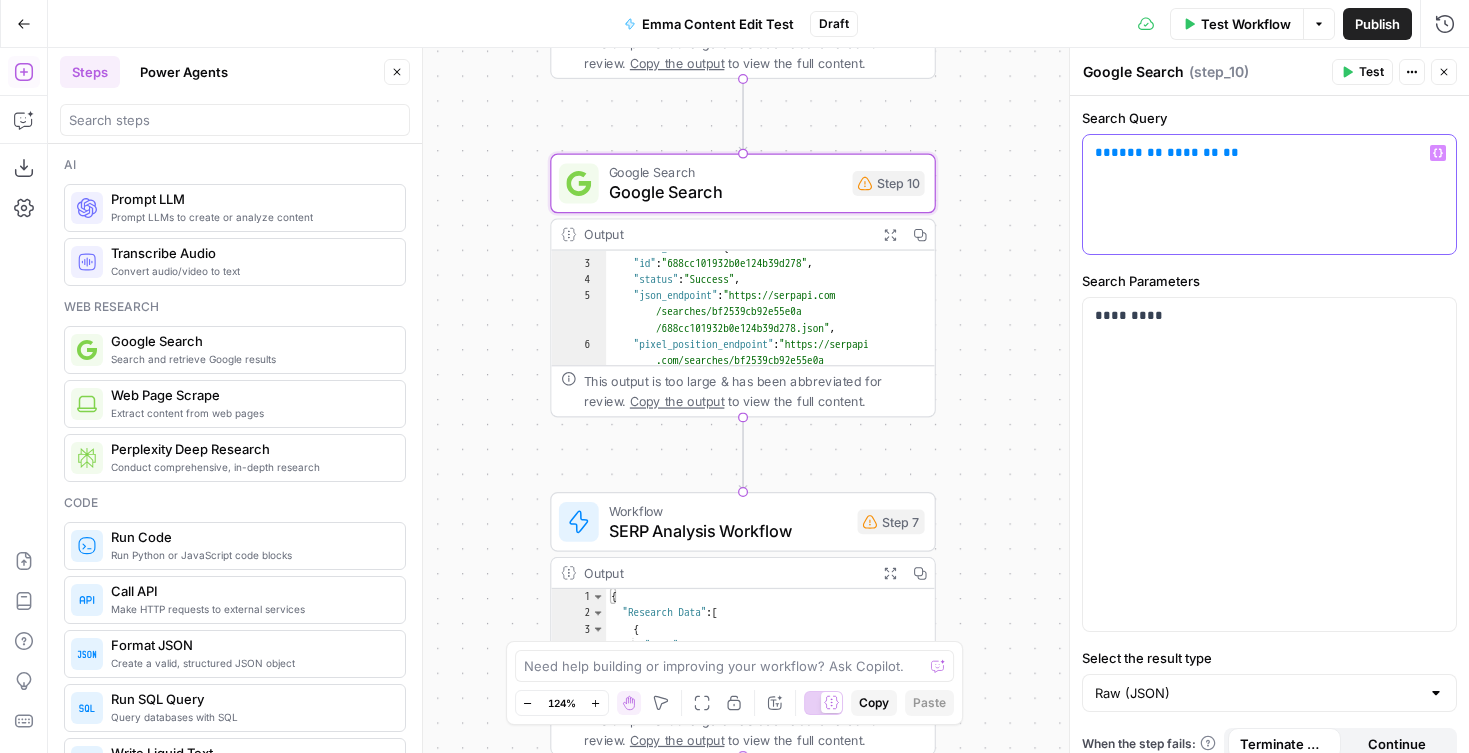 type 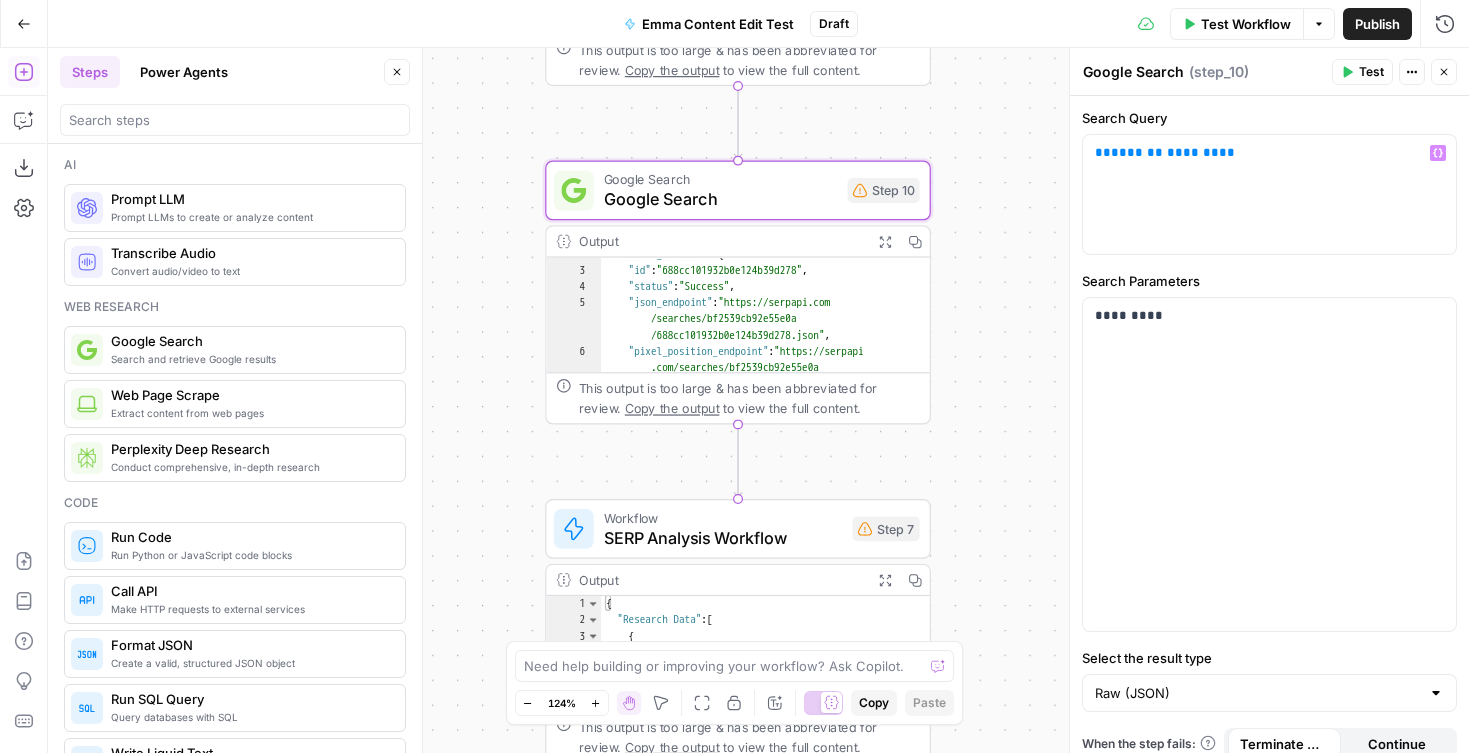 click on "{"sections" : ["# Building an Understanding of Global Issues in K–12 Students - Participate Learning
Building an Understanding of Global Issues in K–12 Students - Participate Learning
[Skip to content](<https://www .participatelearning.com/blog/global -competency-understanding-global-issues /#main>)
[![Participate Learning logo .com/>)
" ]" at bounding box center [758, 400] 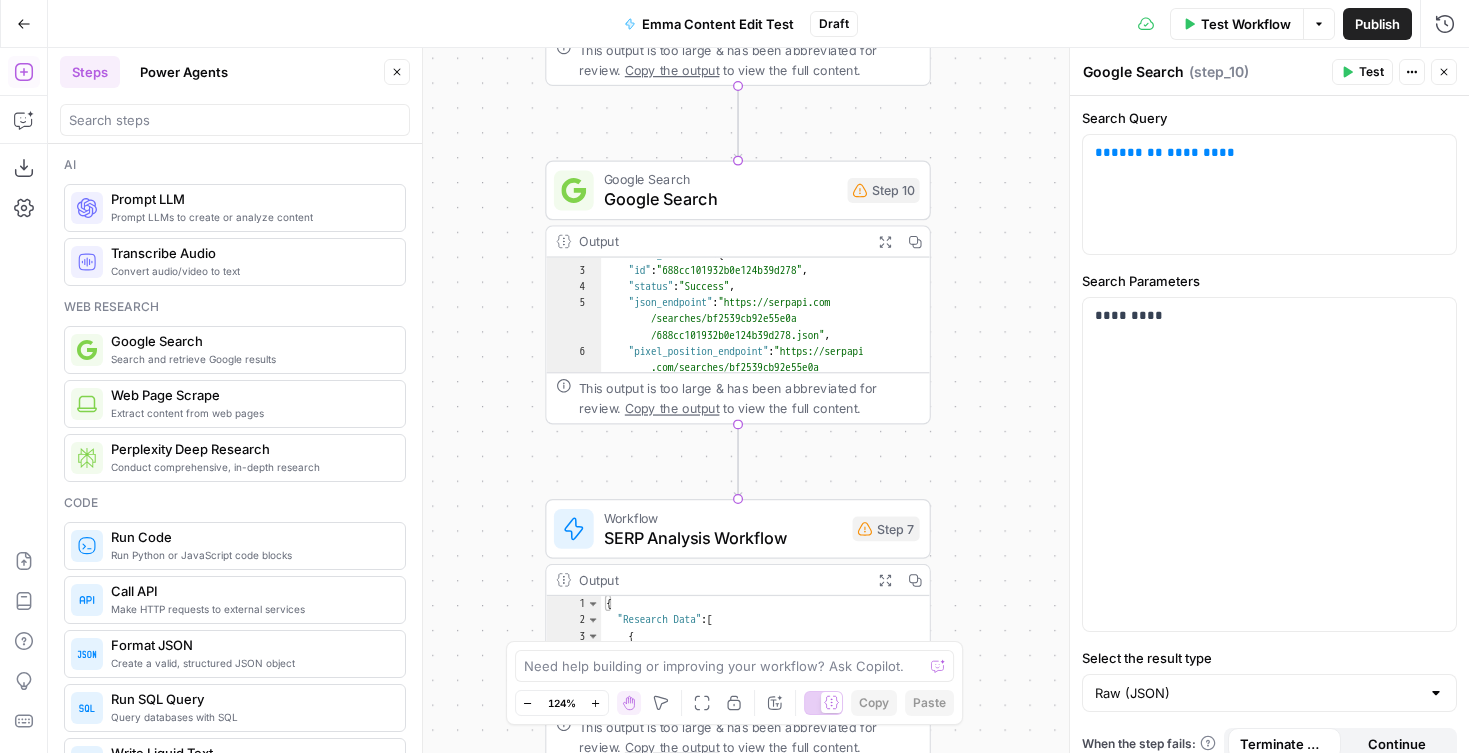 click on "Close" at bounding box center [1449, 72] 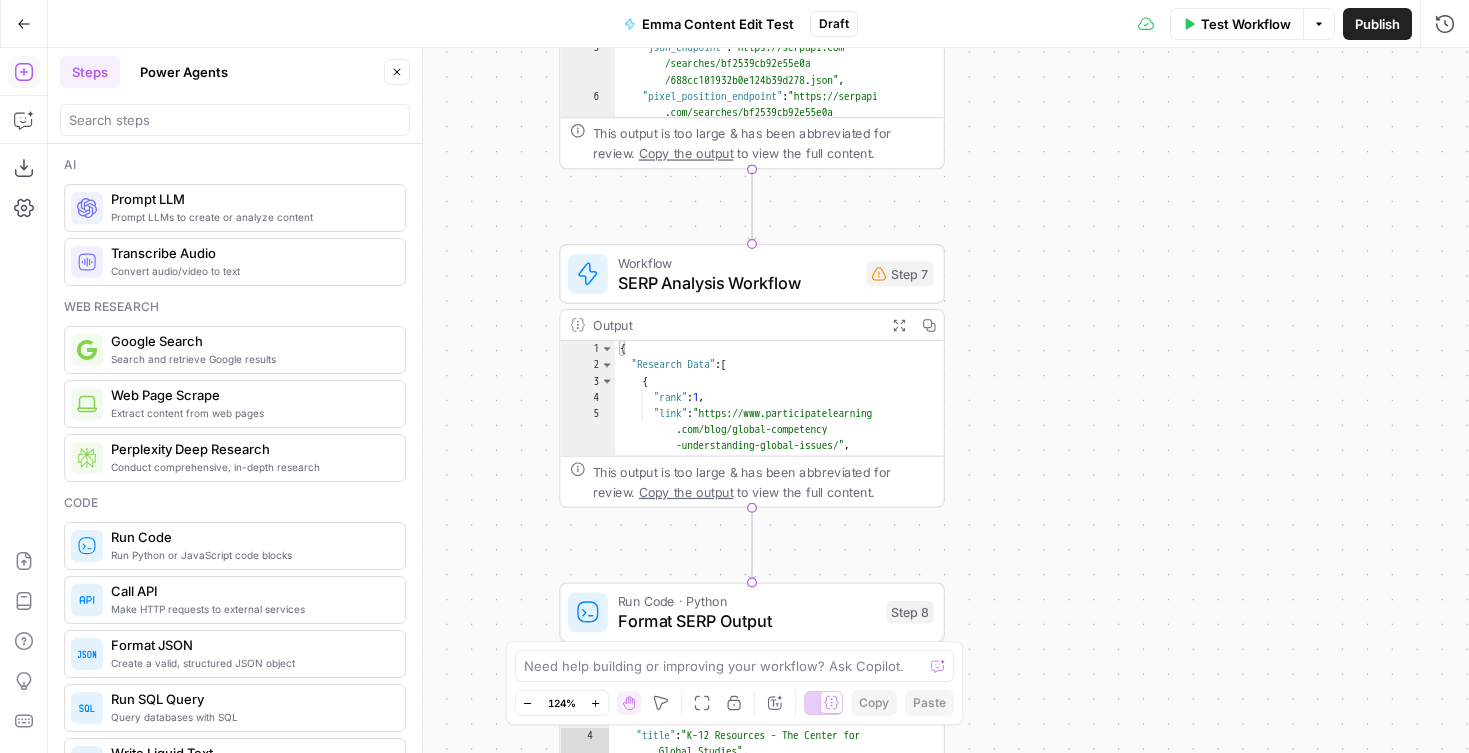 drag, startPoint x: 1030, startPoint y: 445, endPoint x: 1036, endPoint y: 129, distance: 316.05695 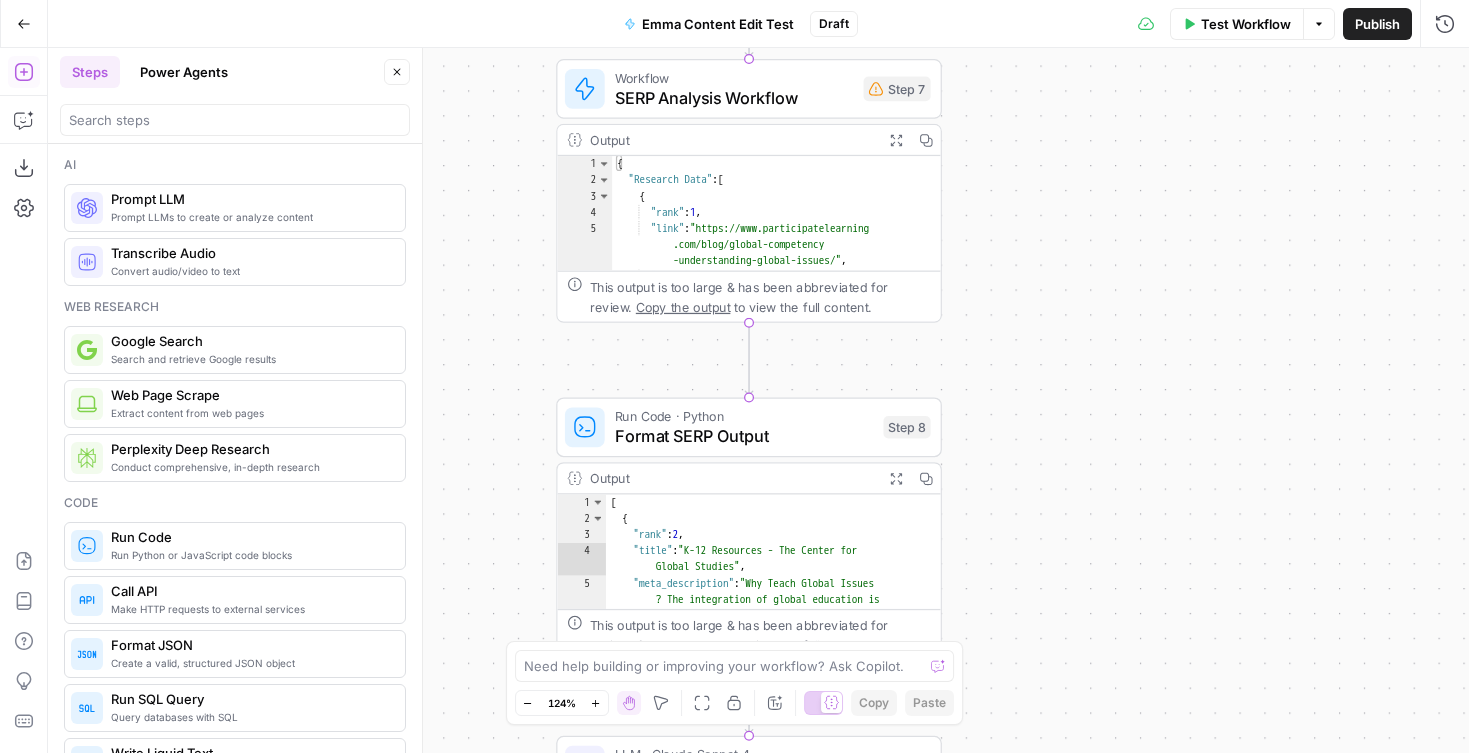 drag, startPoint x: 1097, startPoint y: 325, endPoint x: 1100, endPoint y: 226, distance: 99.04544 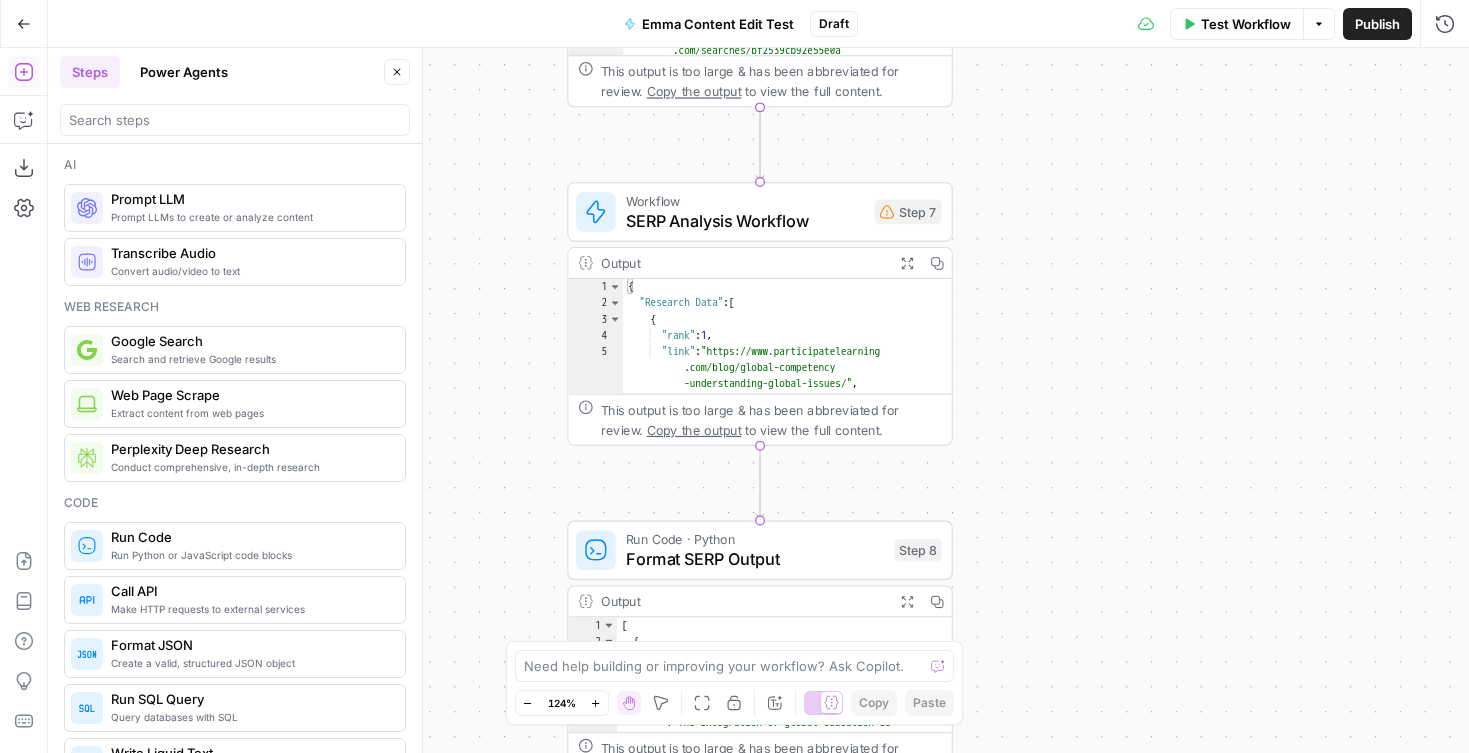 drag, startPoint x: 1025, startPoint y: 202, endPoint x: 1030, endPoint y: 329, distance: 127.09839 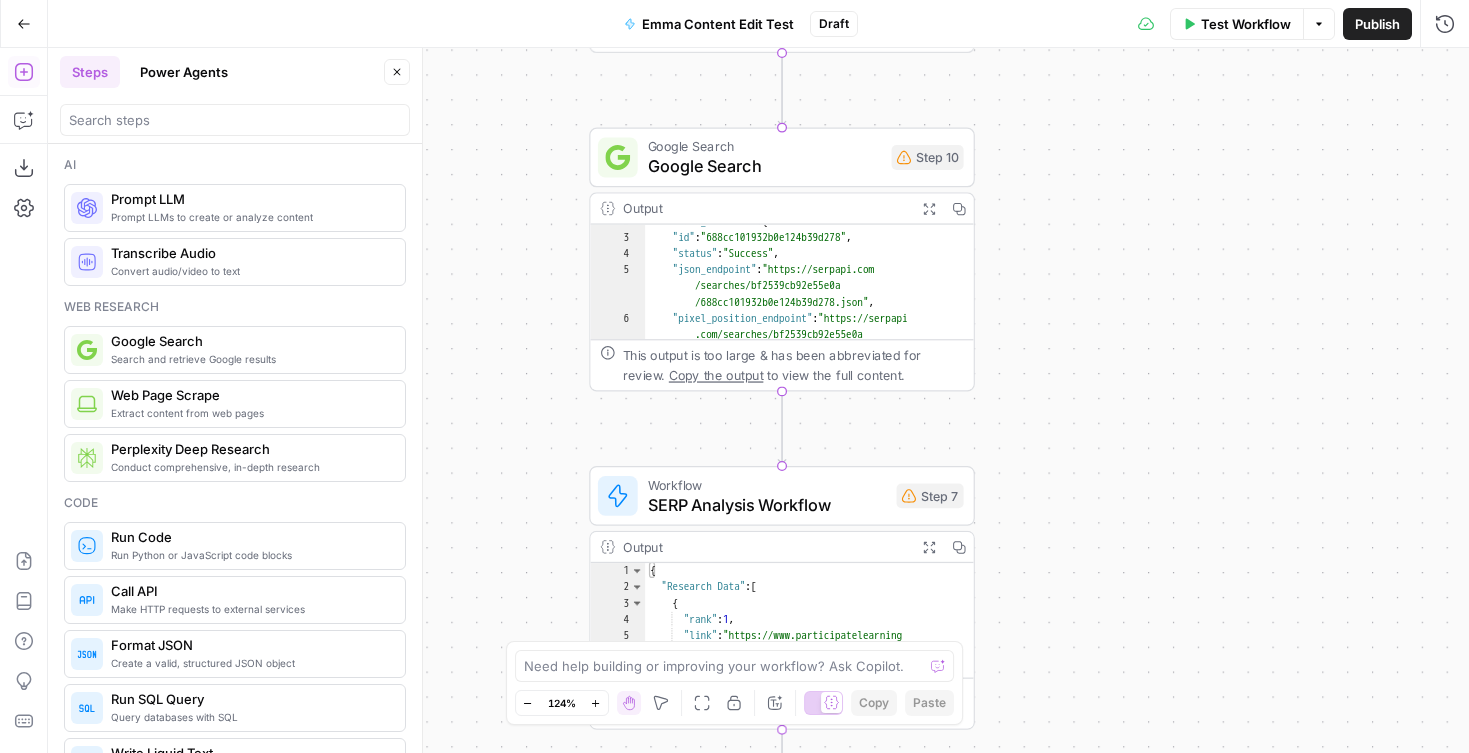 drag, startPoint x: 1003, startPoint y: 106, endPoint x: 1026, endPoint y: 344, distance: 239.10876 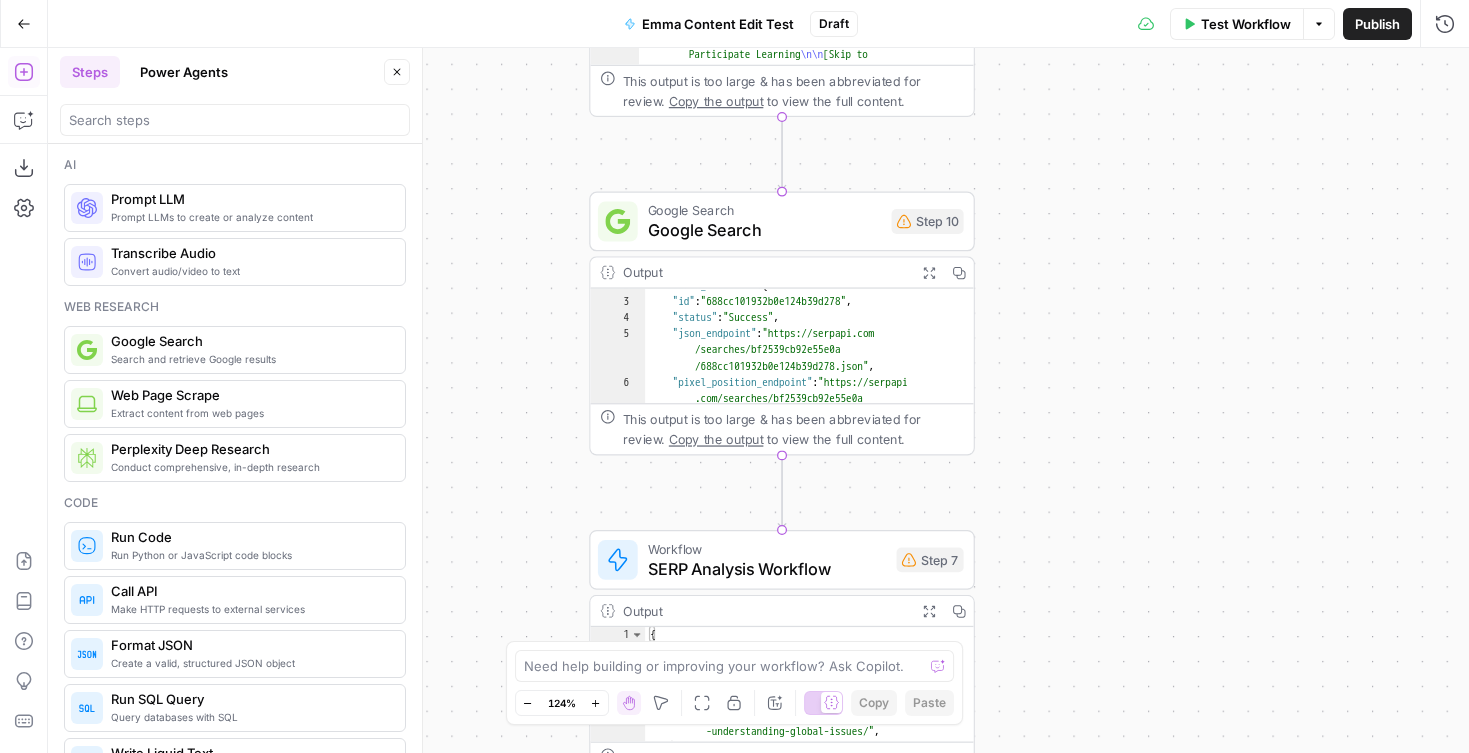 drag, startPoint x: 1032, startPoint y: 228, endPoint x: 947, endPoint y: 275, distance: 97.128784 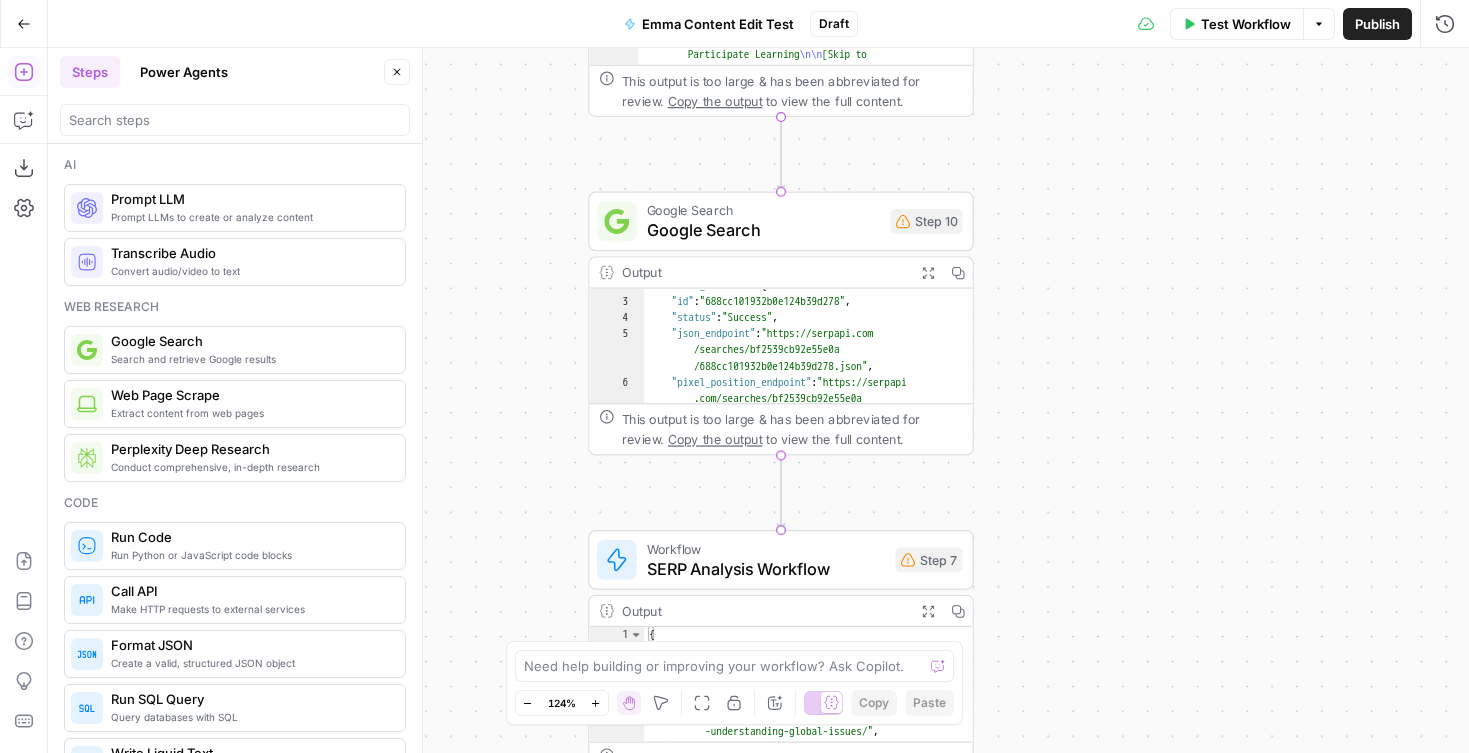click on "Google Search" at bounding box center [764, 230] 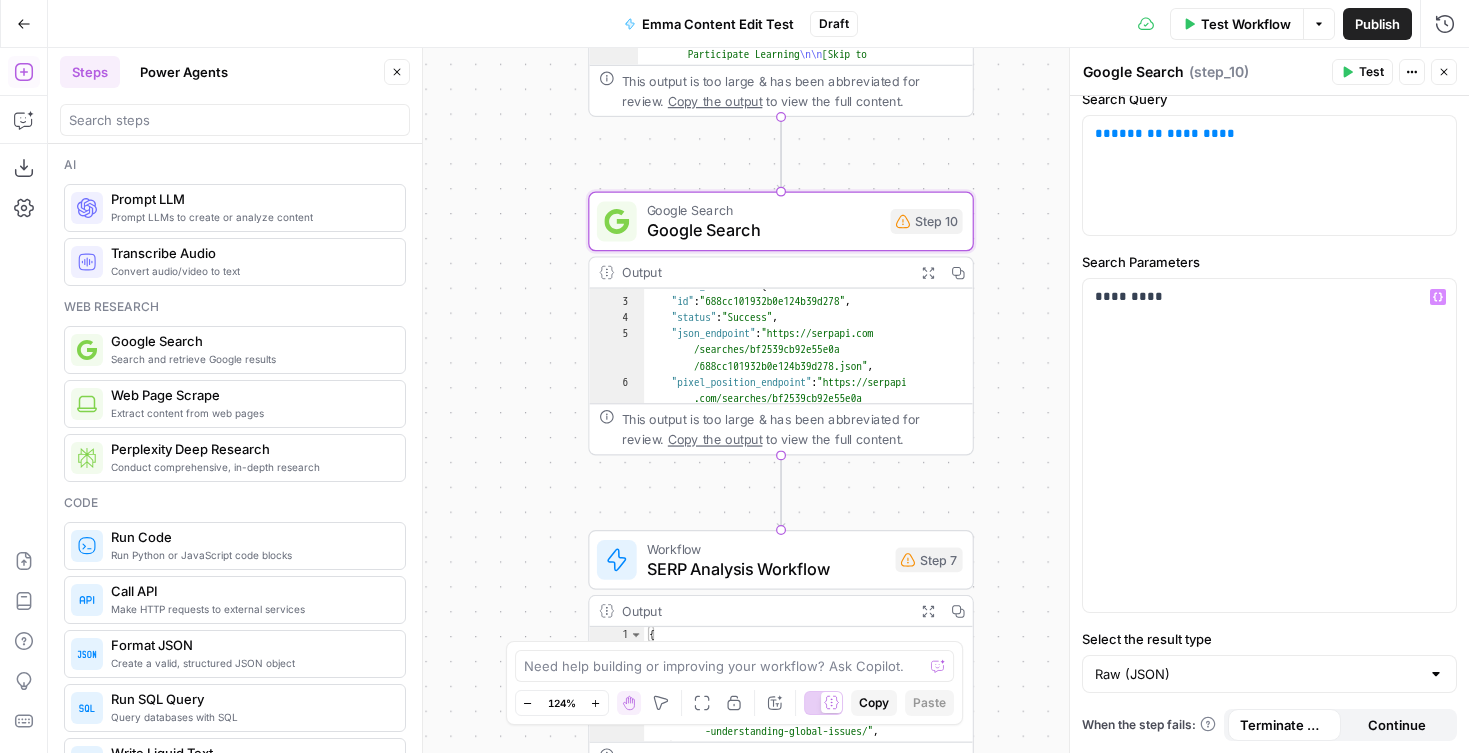scroll, scrollTop: 0, scrollLeft: 0, axis: both 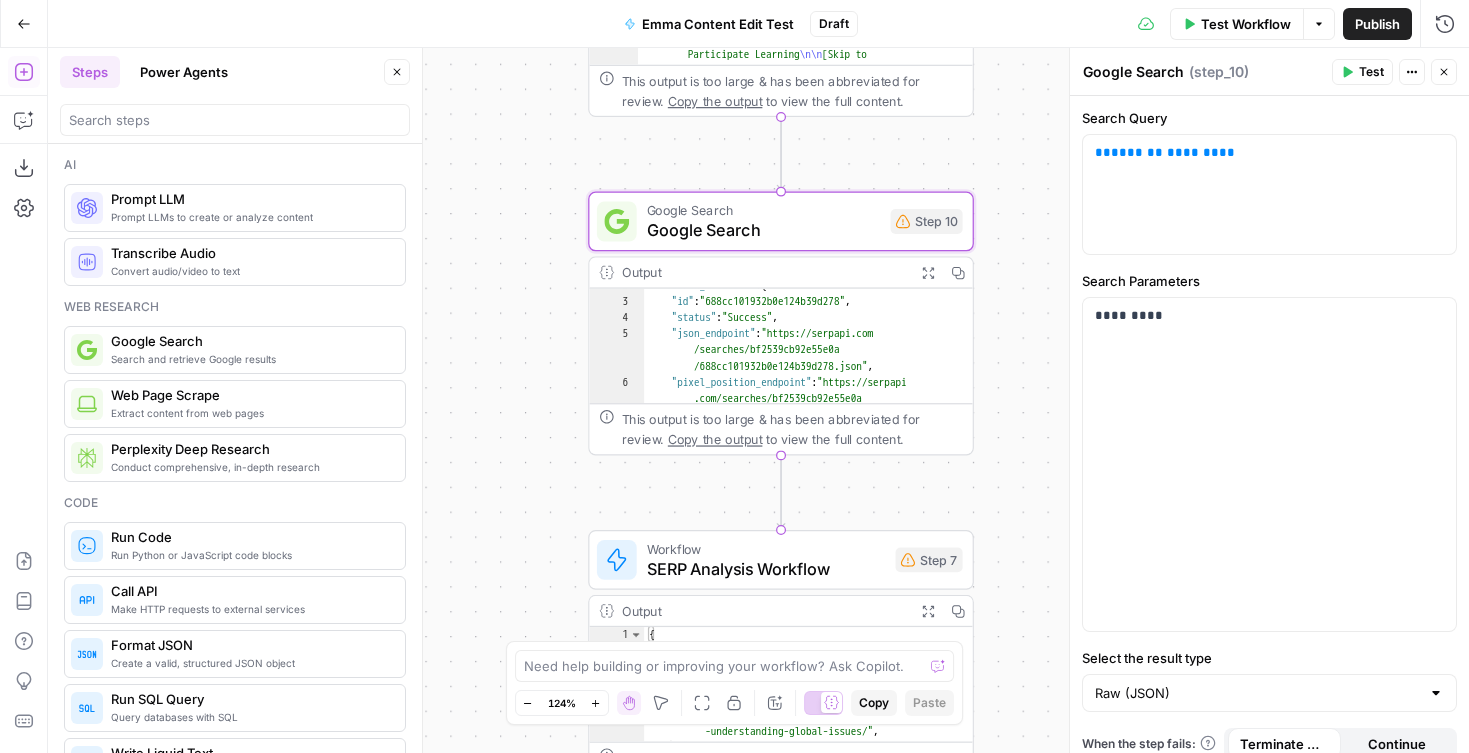 click 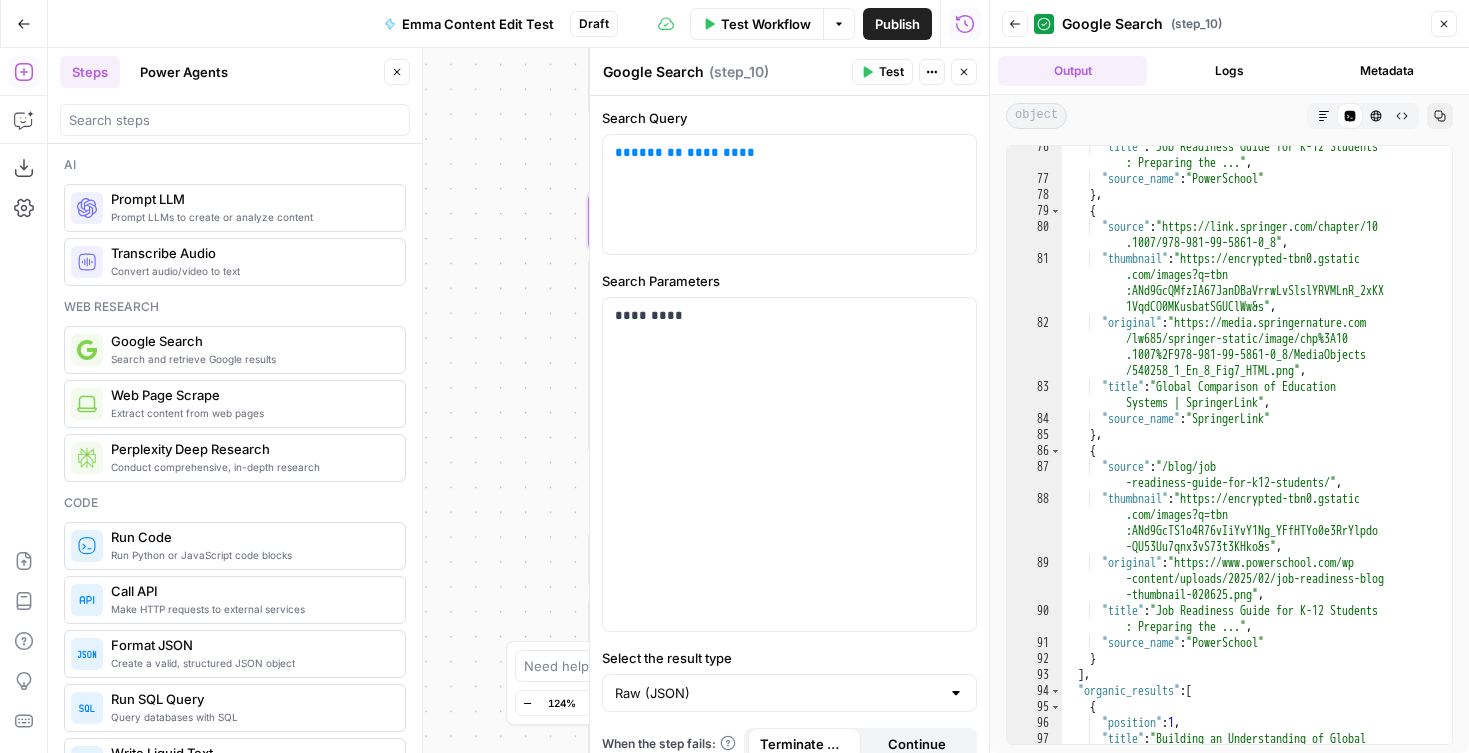 scroll, scrollTop: 3494, scrollLeft: 0, axis: vertical 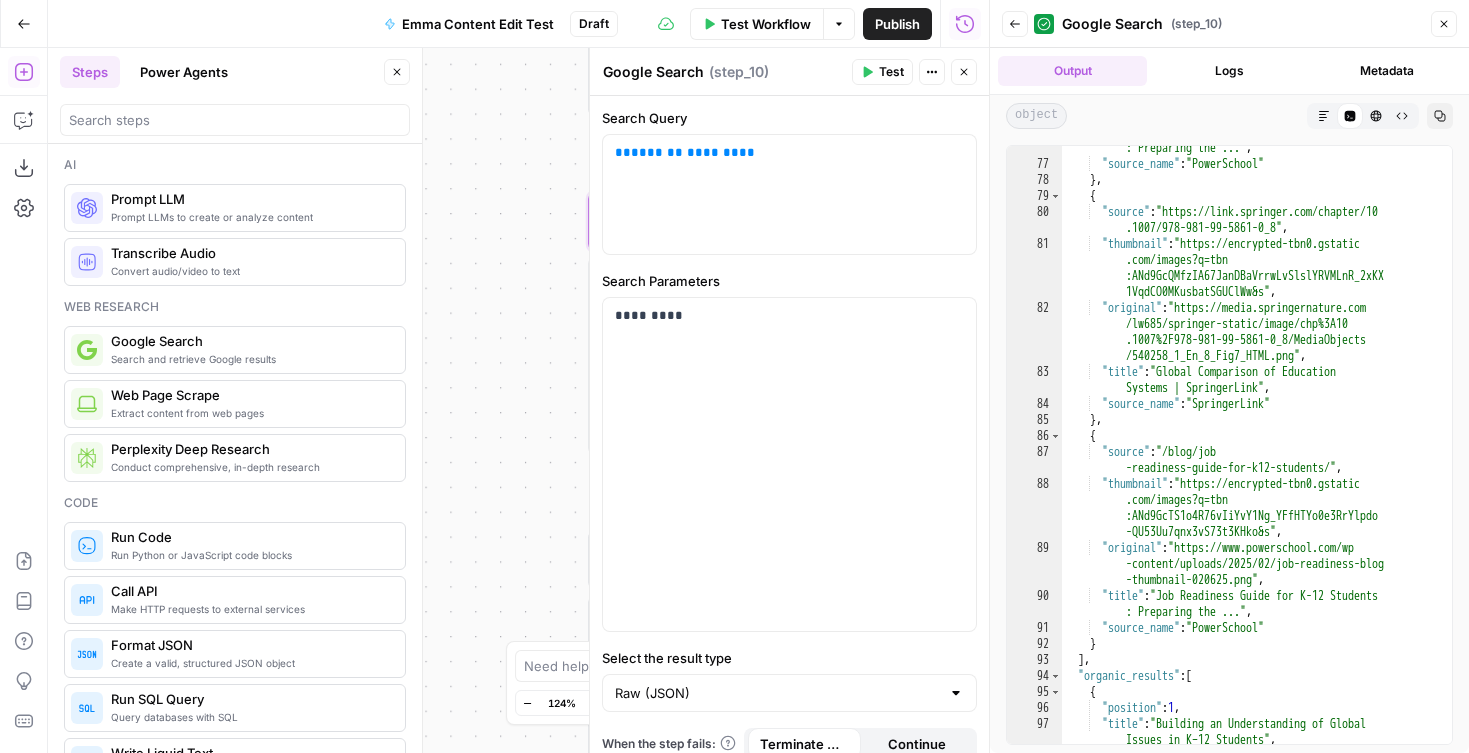 click 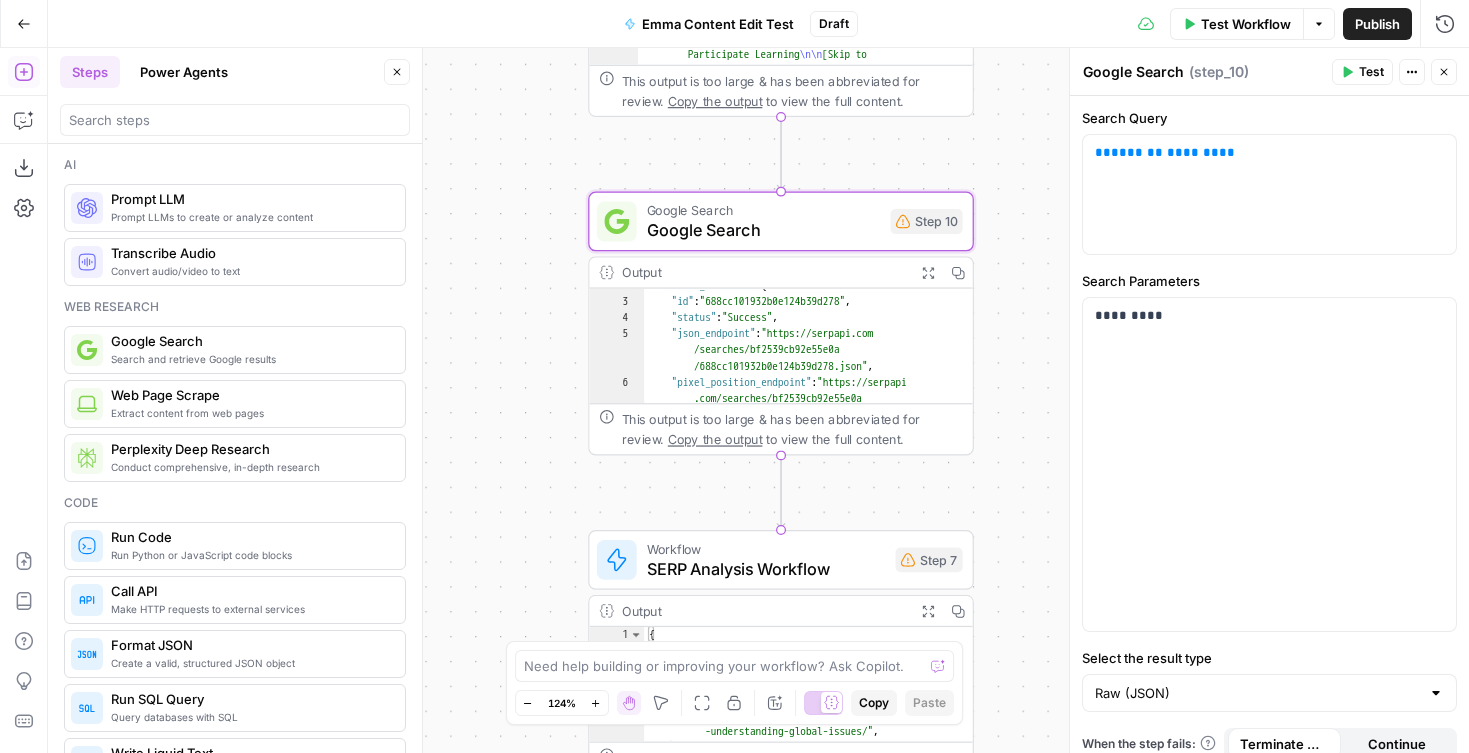 click on "{"sections" : ["# Building an Understanding of Global Issues in K–12 Students - Participate Learning
Building an Understanding of Global Issues in K–12 Students - Participate Learning
[Skip to content](<https://www .participatelearning.com/blog/global -competency-understanding-global-issues /#main>)
[![Participate Learning logo .com/>)
" ]" at bounding box center (758, 400) 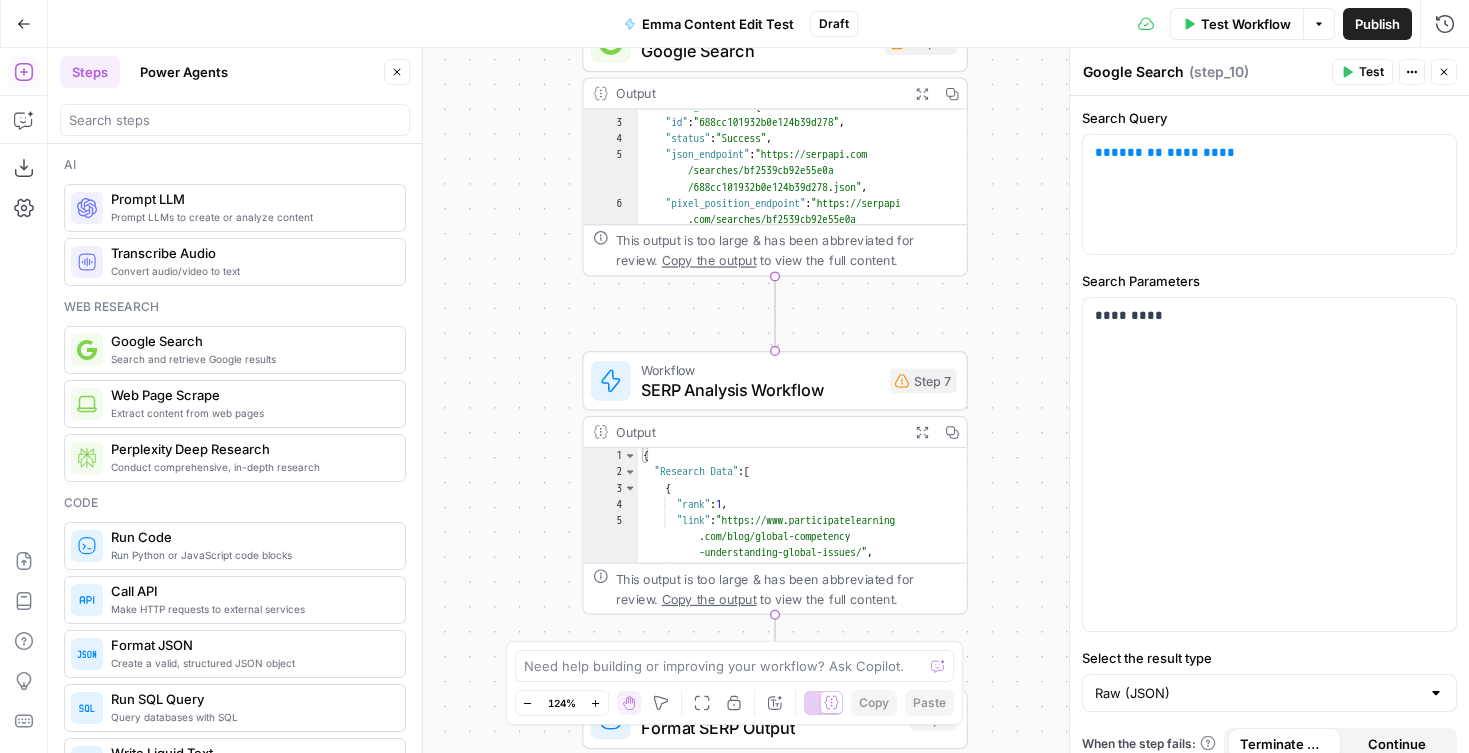 drag, startPoint x: 1013, startPoint y: 322, endPoint x: 1017, endPoint y: 361, distance: 39.20459 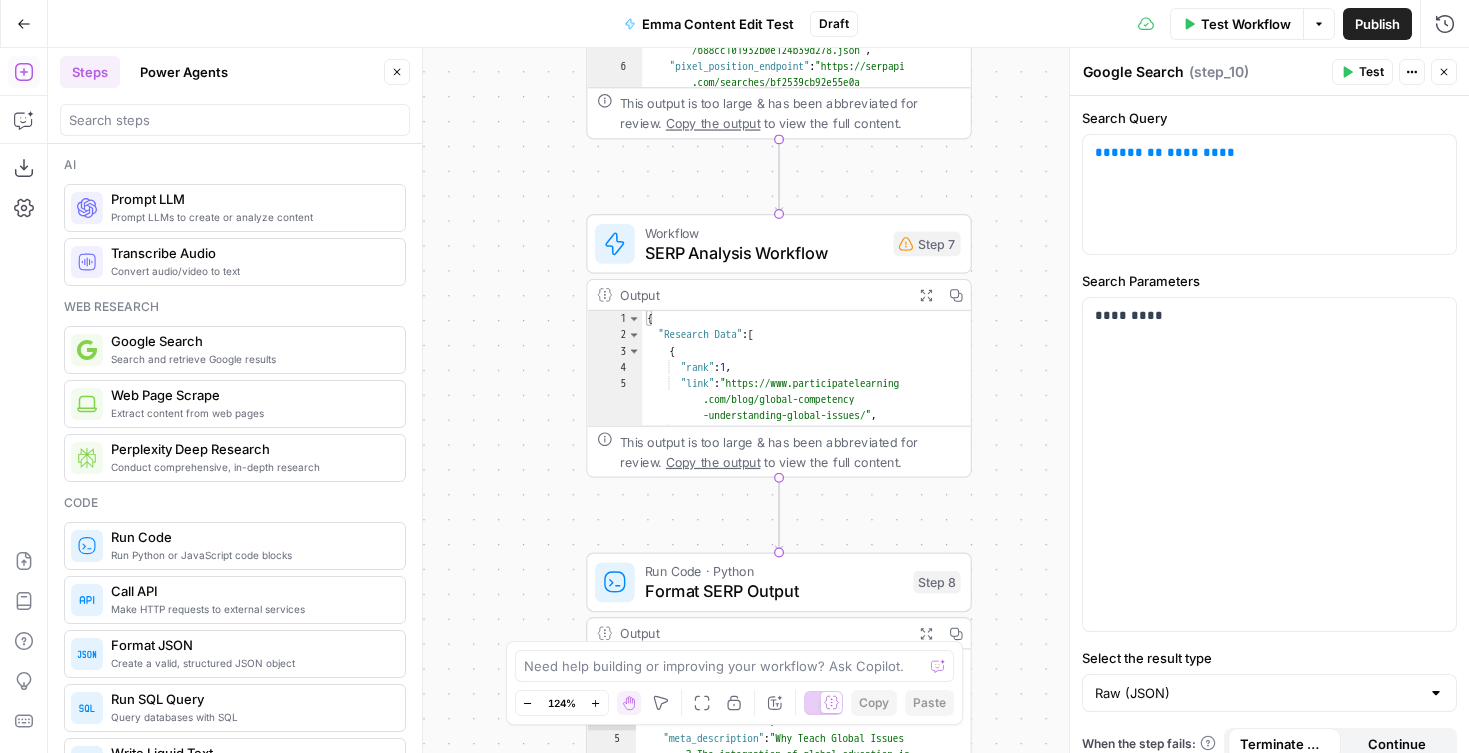 drag, startPoint x: 1011, startPoint y: 283, endPoint x: 981, endPoint y: 233, distance: 58.30952 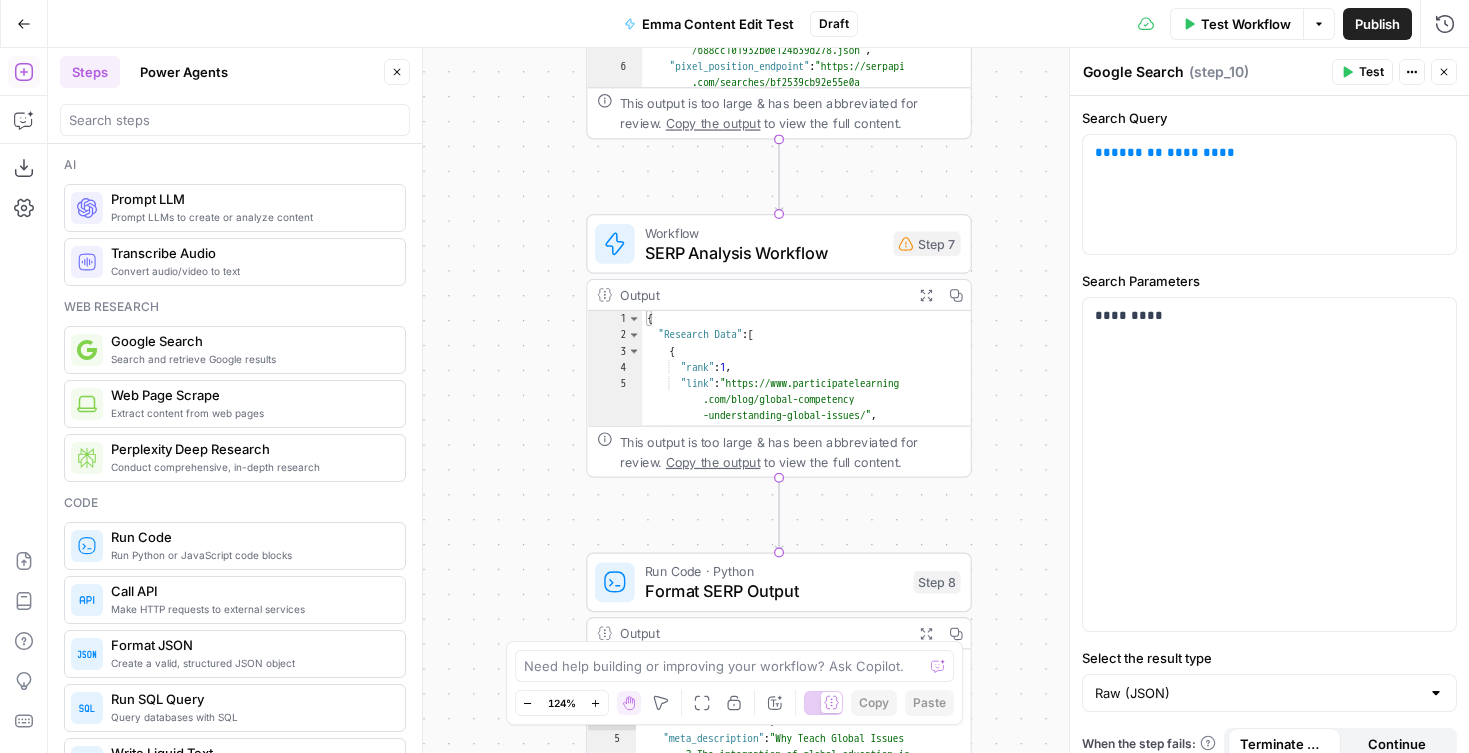 click on "{"sections" : ["# Building an Understanding of Global Issues in K–12 Students - Participate Learning
Building an Understanding of Global Issues in K–12 Students - Participate Learning
[Skip to content](<https://www .participatelearning.com/blog/global -competency-understanding-global-issues /#main>)
[![Participate Learning logo .com/>)
" ]" at bounding box center [758, 400] 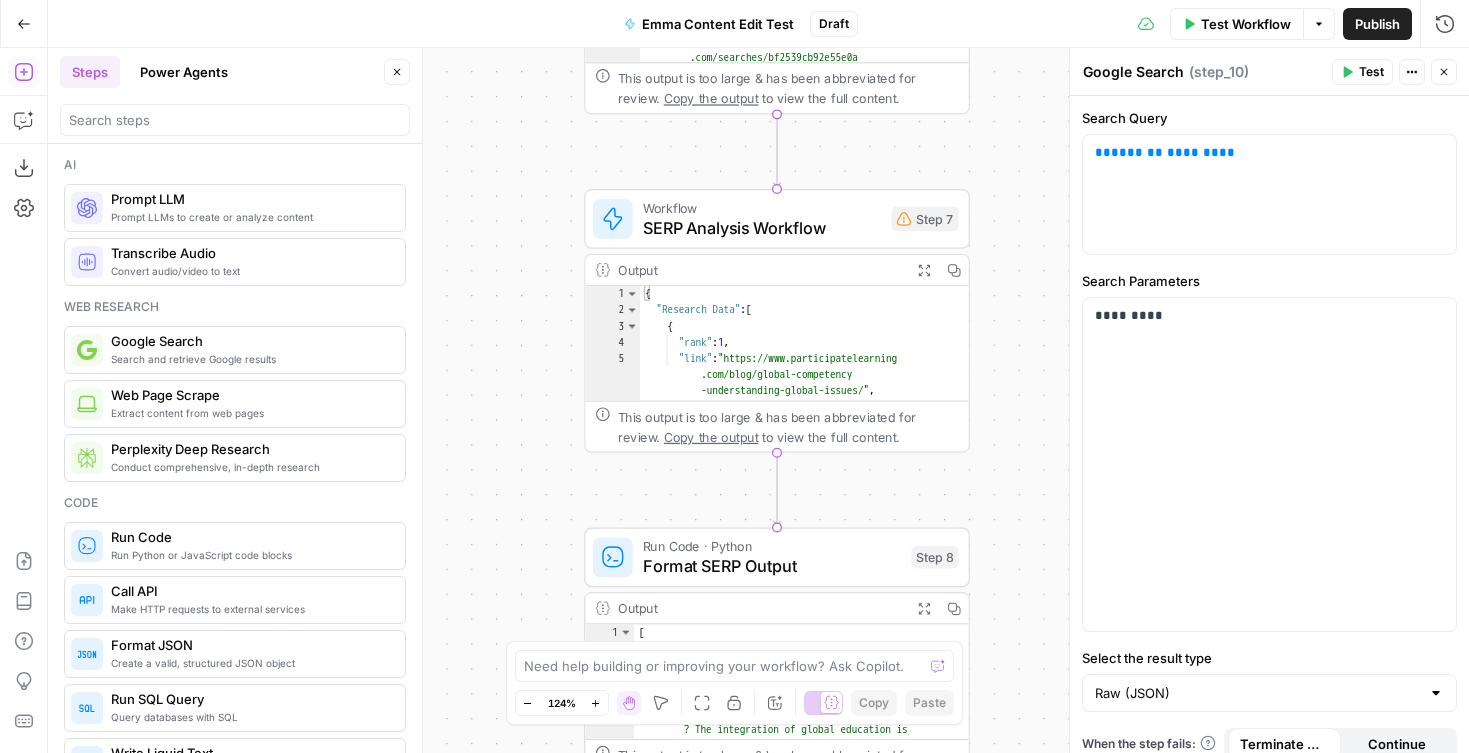 click on "Workflow SERP Analysis Workflow Step 7 Copy step Delete step Add Note Test" at bounding box center [777, 219] 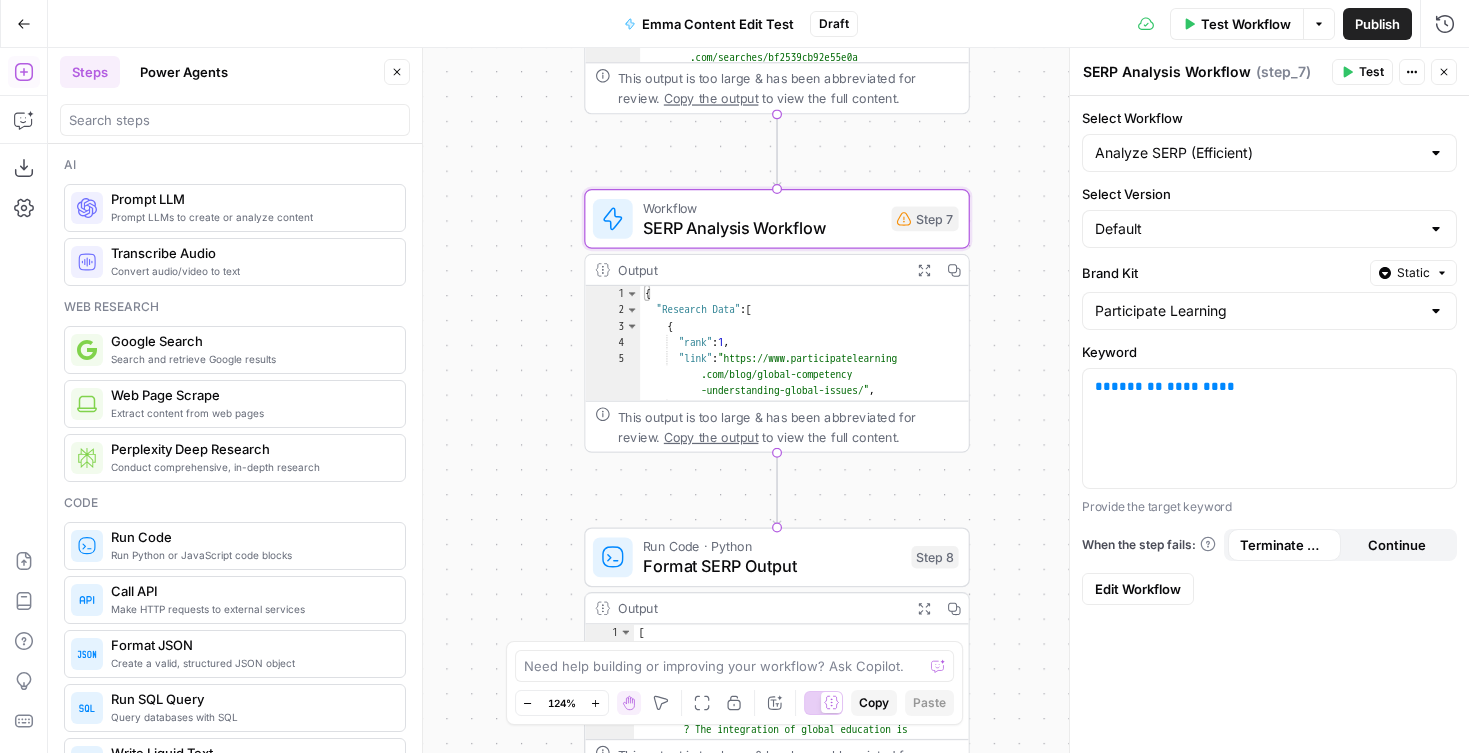 click 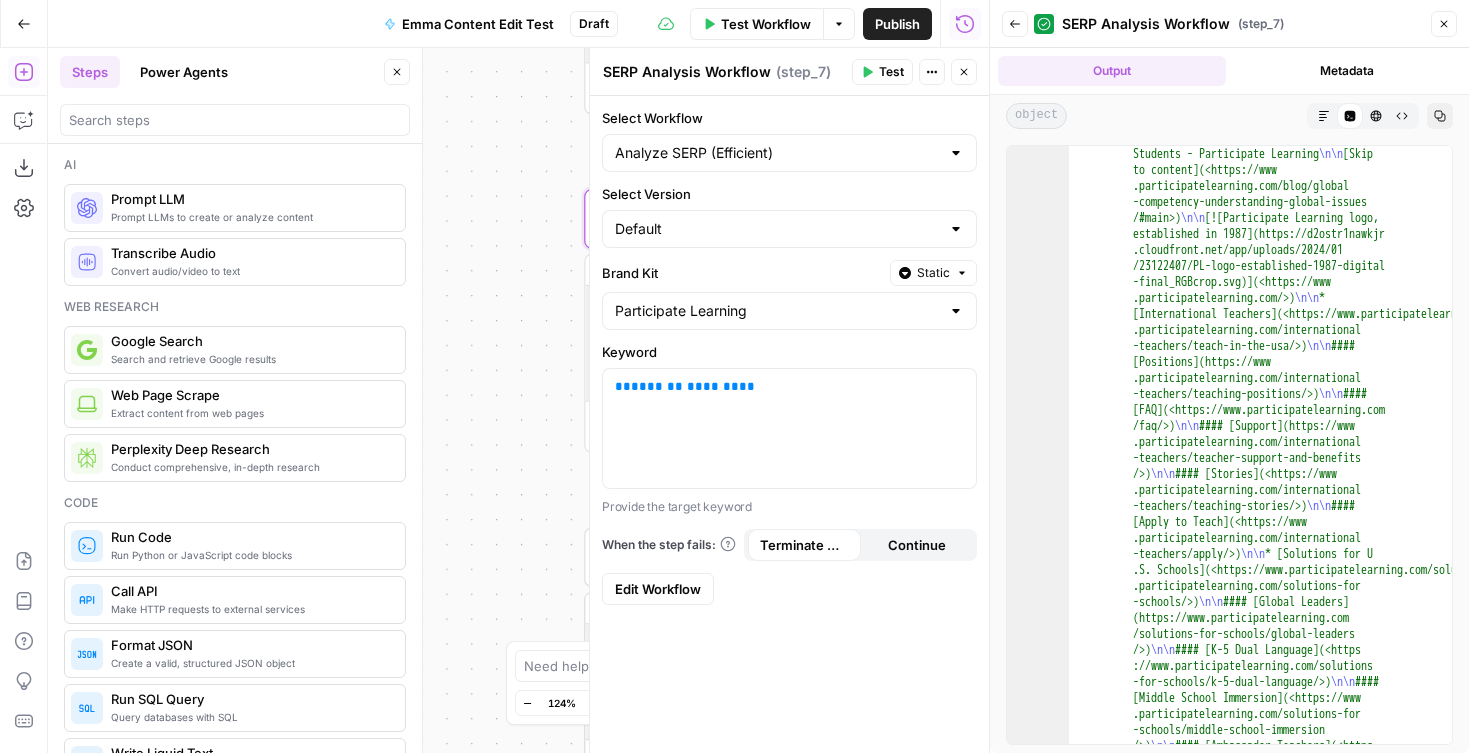 scroll, scrollTop: 0, scrollLeft: 0, axis: both 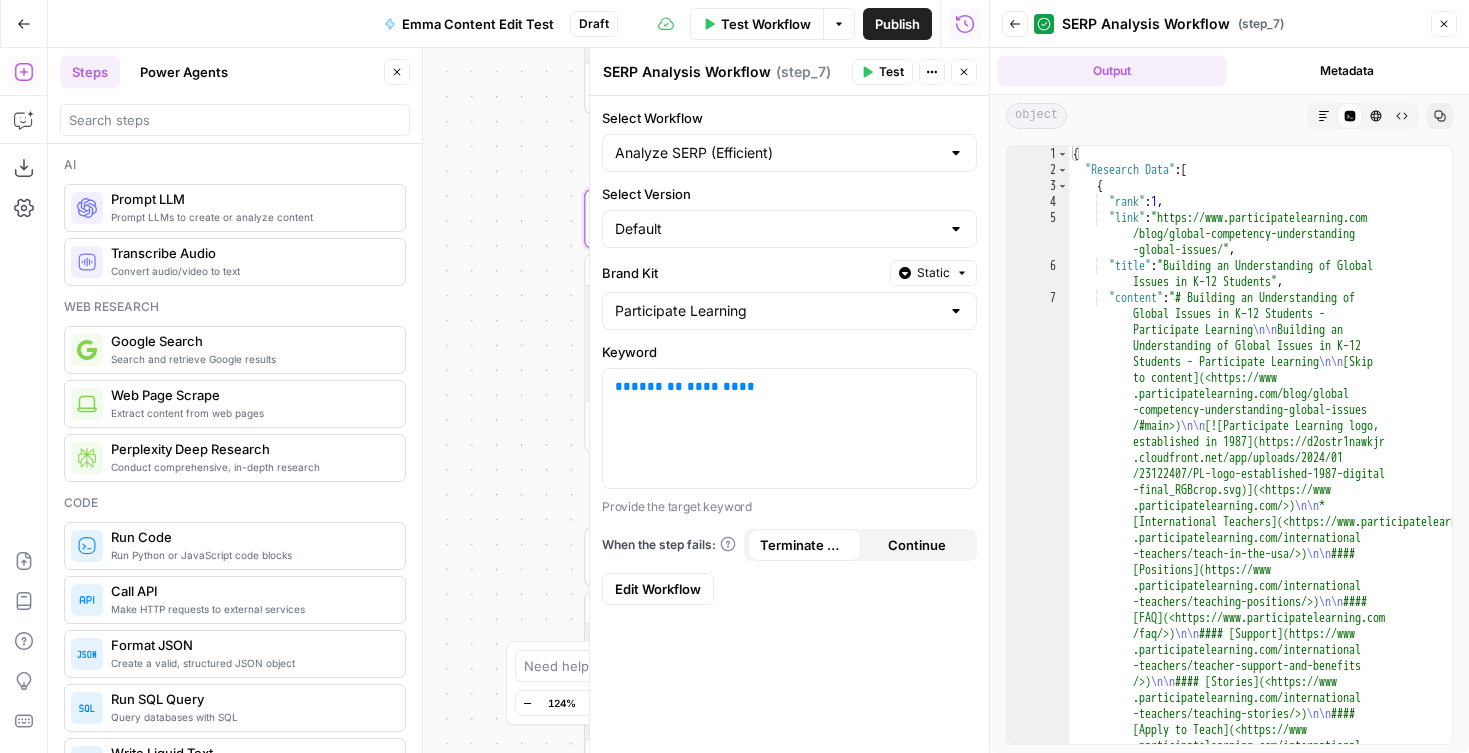 click 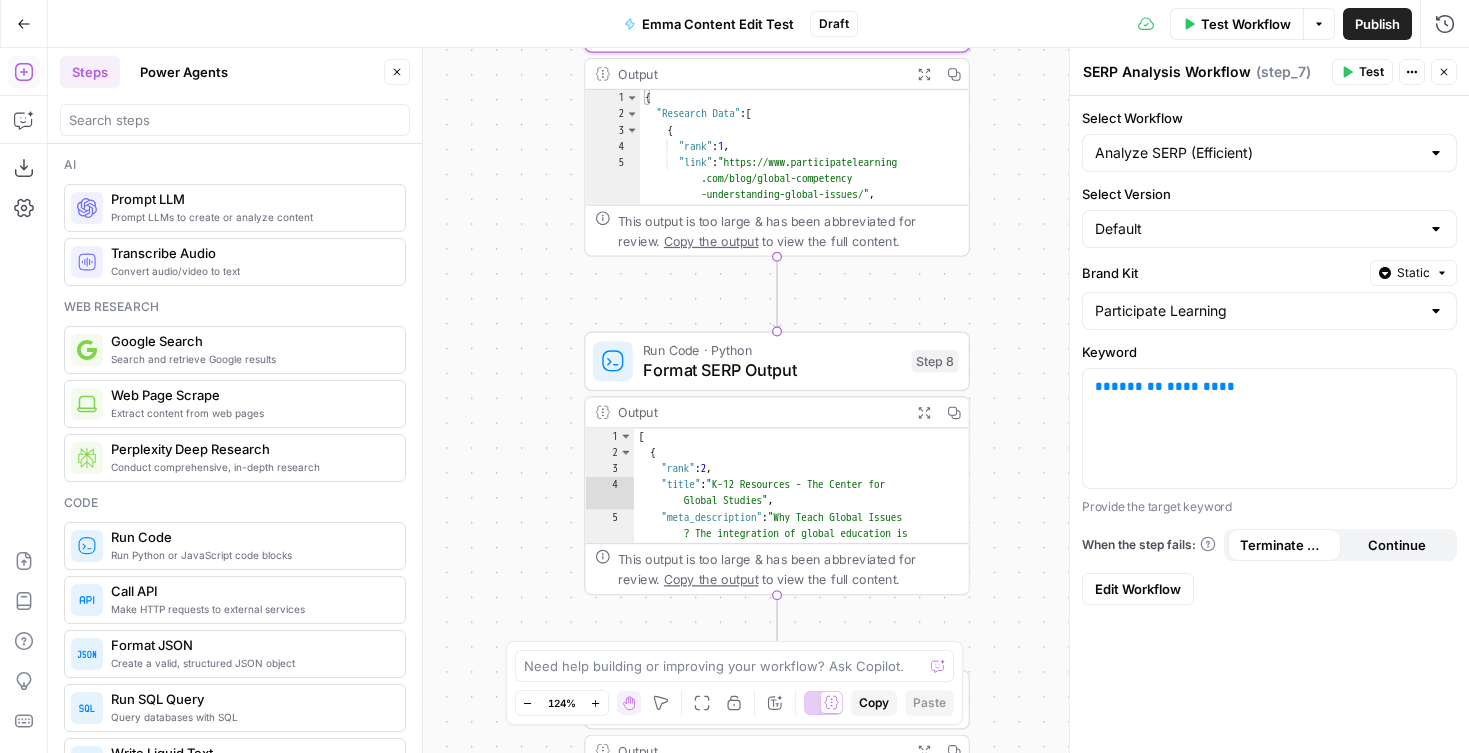 drag, startPoint x: 1057, startPoint y: 311, endPoint x: 1015, endPoint y: 270, distance: 58.694122 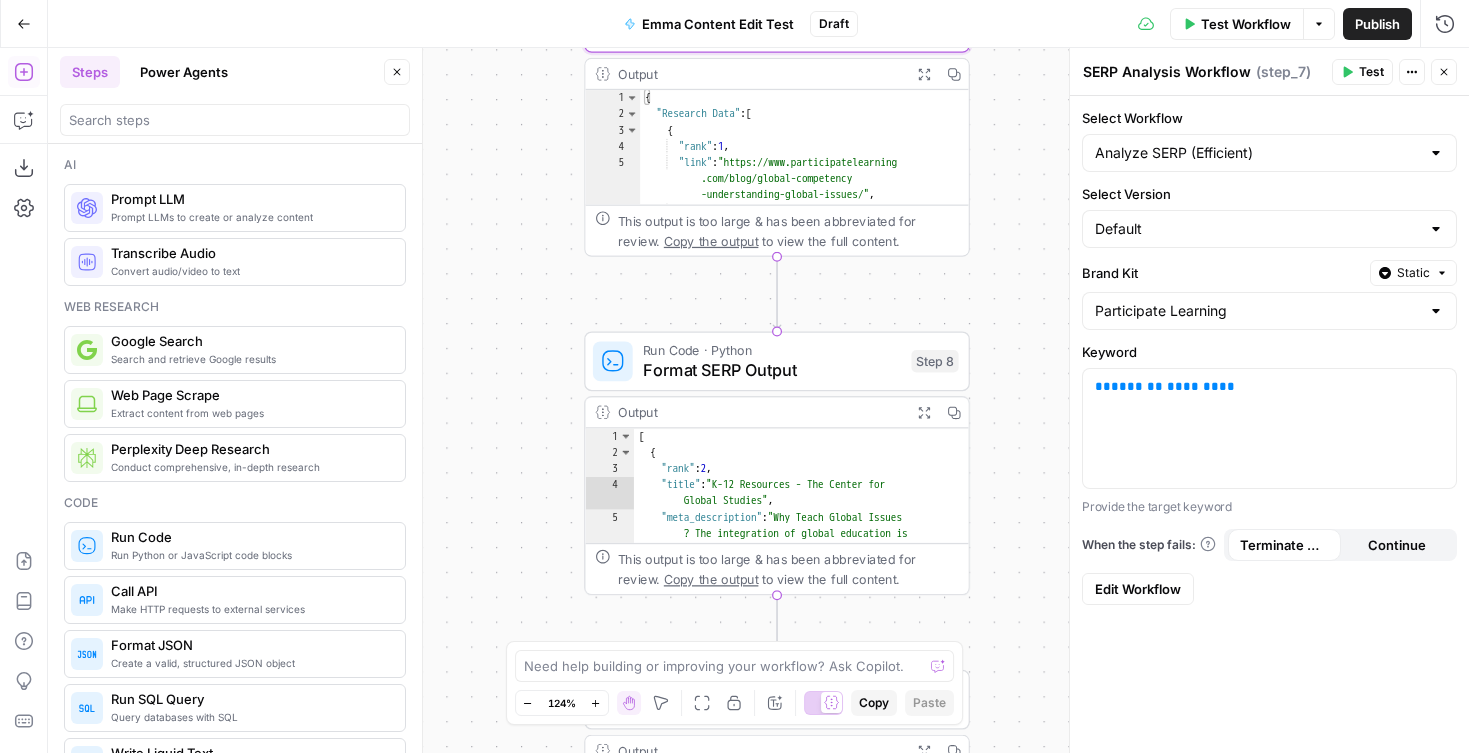 click on "{"sections" : ["# Building an Understanding of Global Issues in K–12 Students - Participate Learning
Building an Understanding of Global Issues in K–12 Students - Participate Learning
[Skip to content](<https://www .participatelearning.com/blog/global -competency-understanding-global-issues /#main>)
[![Participate Learning logo .com/>)
" ]" at bounding box center [758, 400] 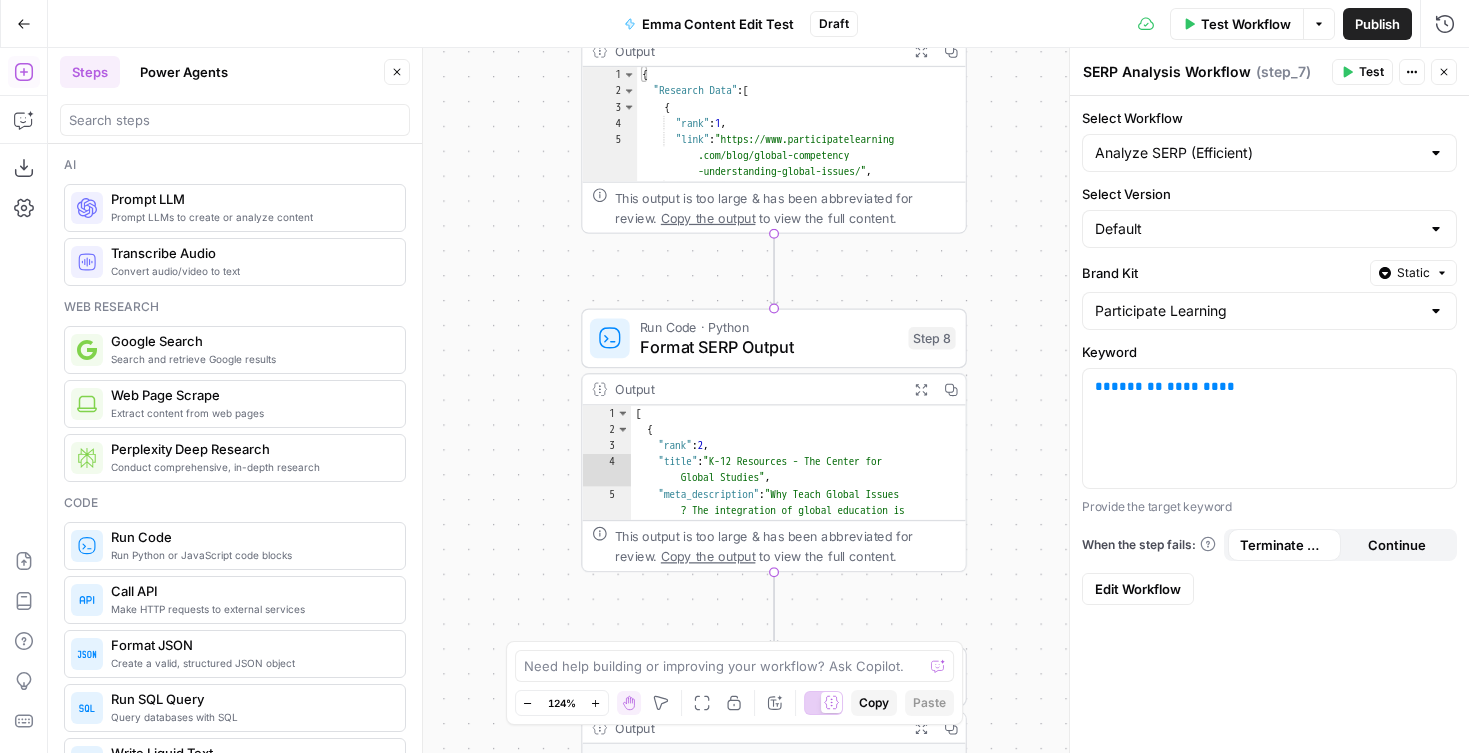 drag, startPoint x: 988, startPoint y: 306, endPoint x: 989, endPoint y: 198, distance: 108.00463 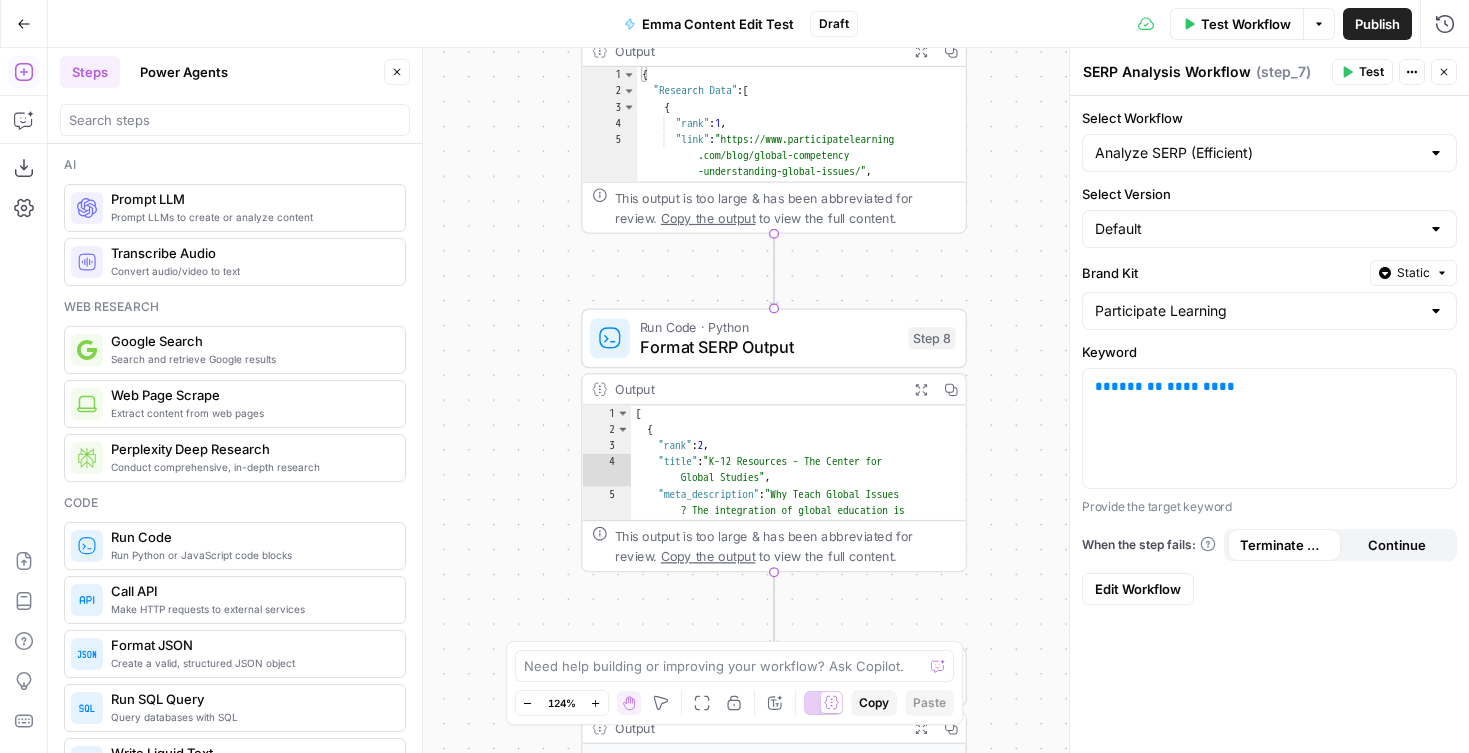 click on "{"sections" : ["# Building an Understanding of Global Issues in K–12 Students - Participate Learning
Building an Understanding of Global Issues in K–12 Students - Participate Learning
[Skip to content](<https://www .participatelearning.com/blog/global -competency-understanding-global-issues /#main>)
[![Participate Learning logo .com/>)
" ]" at bounding box center [758, 400] 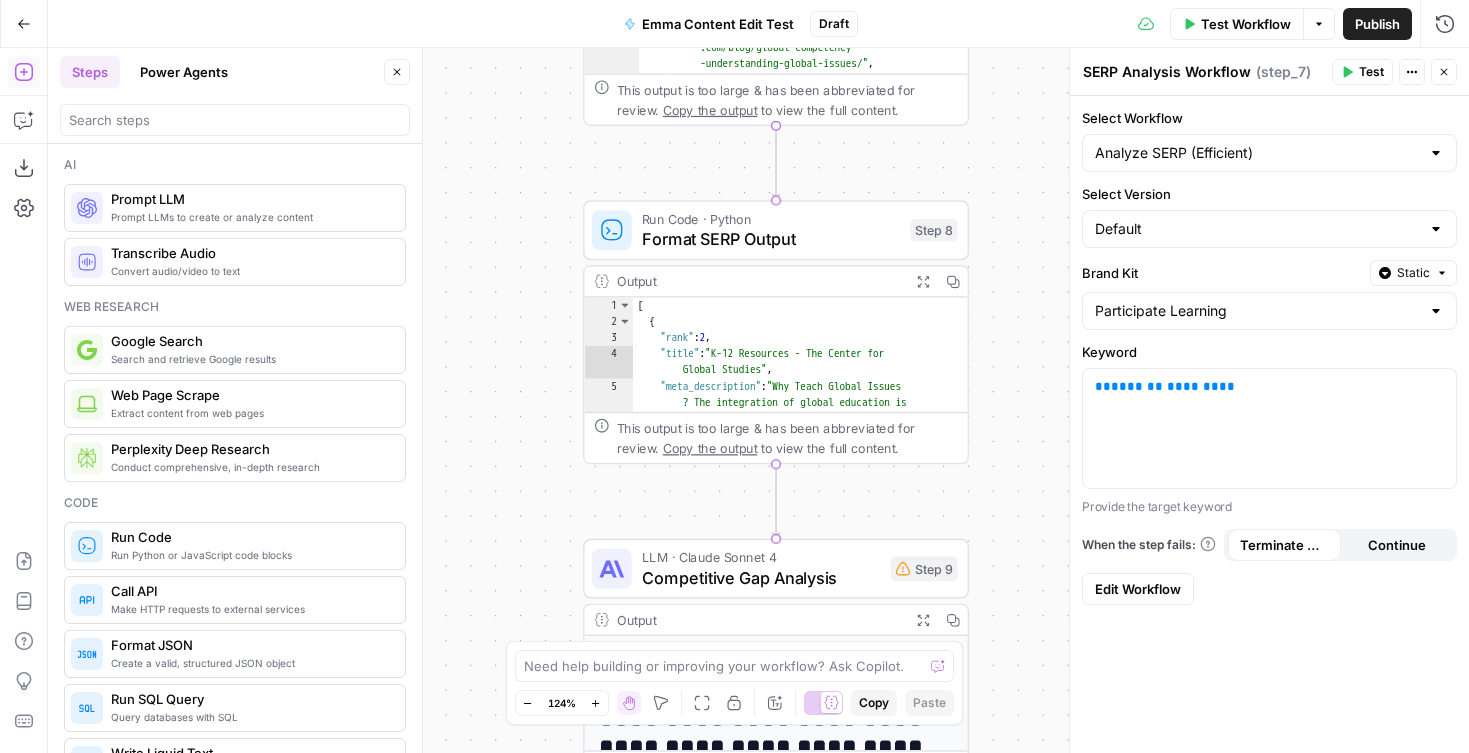 click on "Run Code · Python Format SERP Output Step 8 Copy step Delete step Add Note Test" at bounding box center [776, 230] 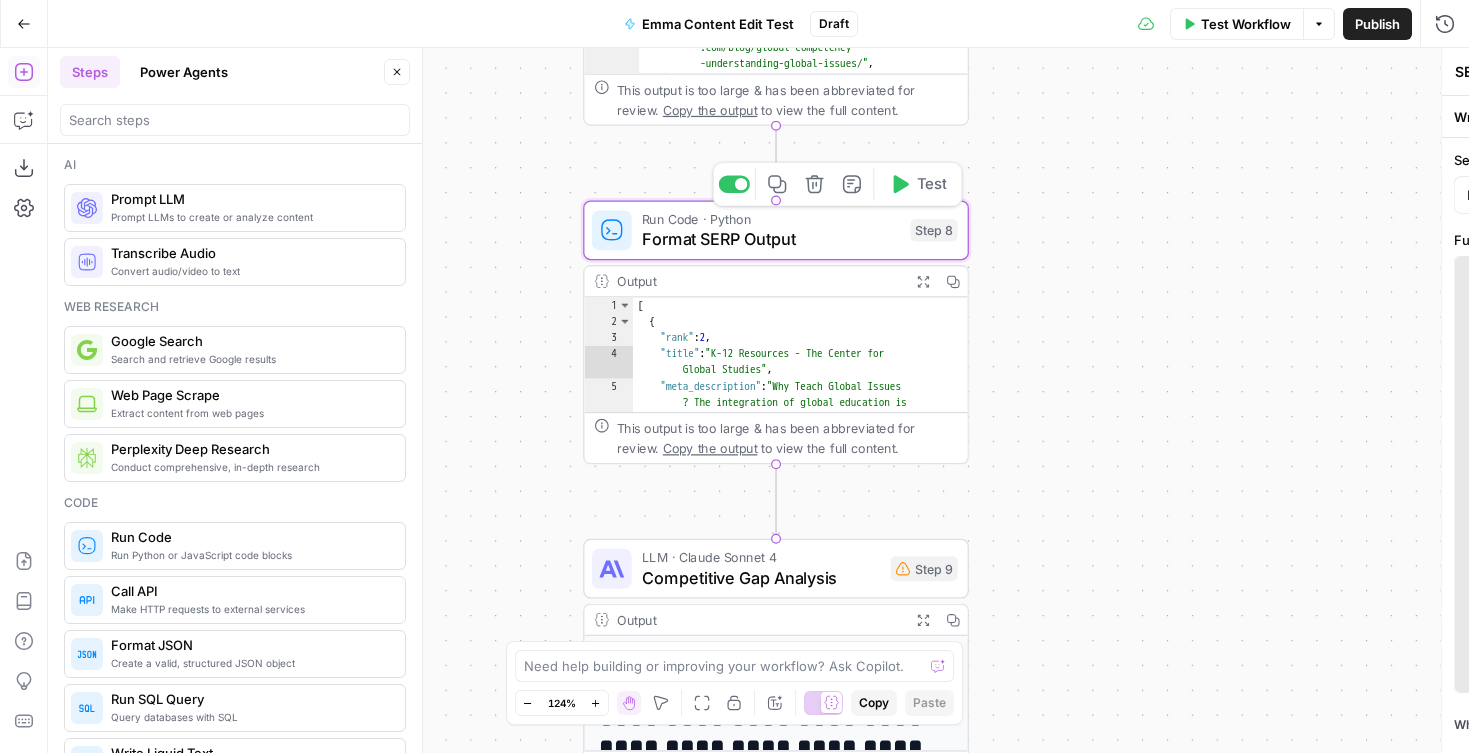 type on "Format SERP Output" 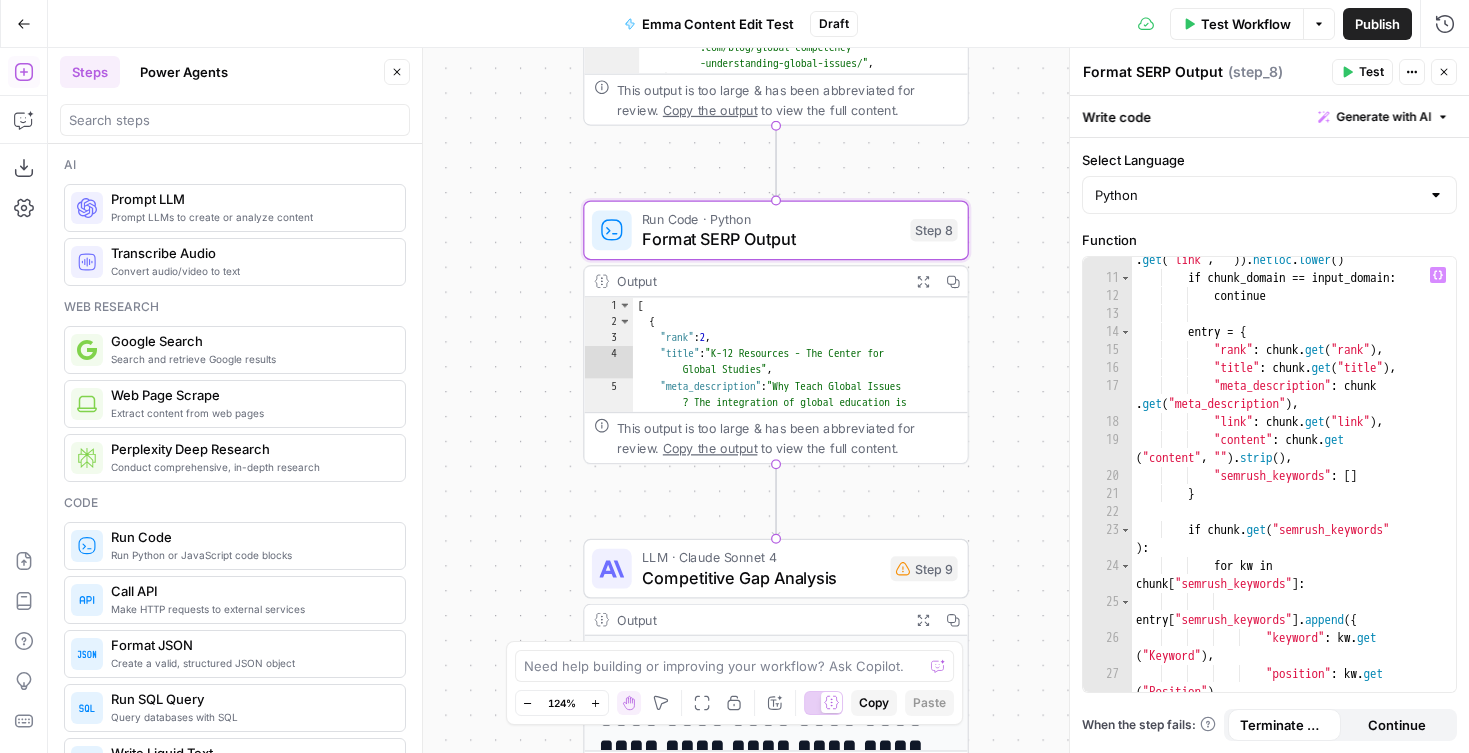 scroll, scrollTop: 519, scrollLeft: 0, axis: vertical 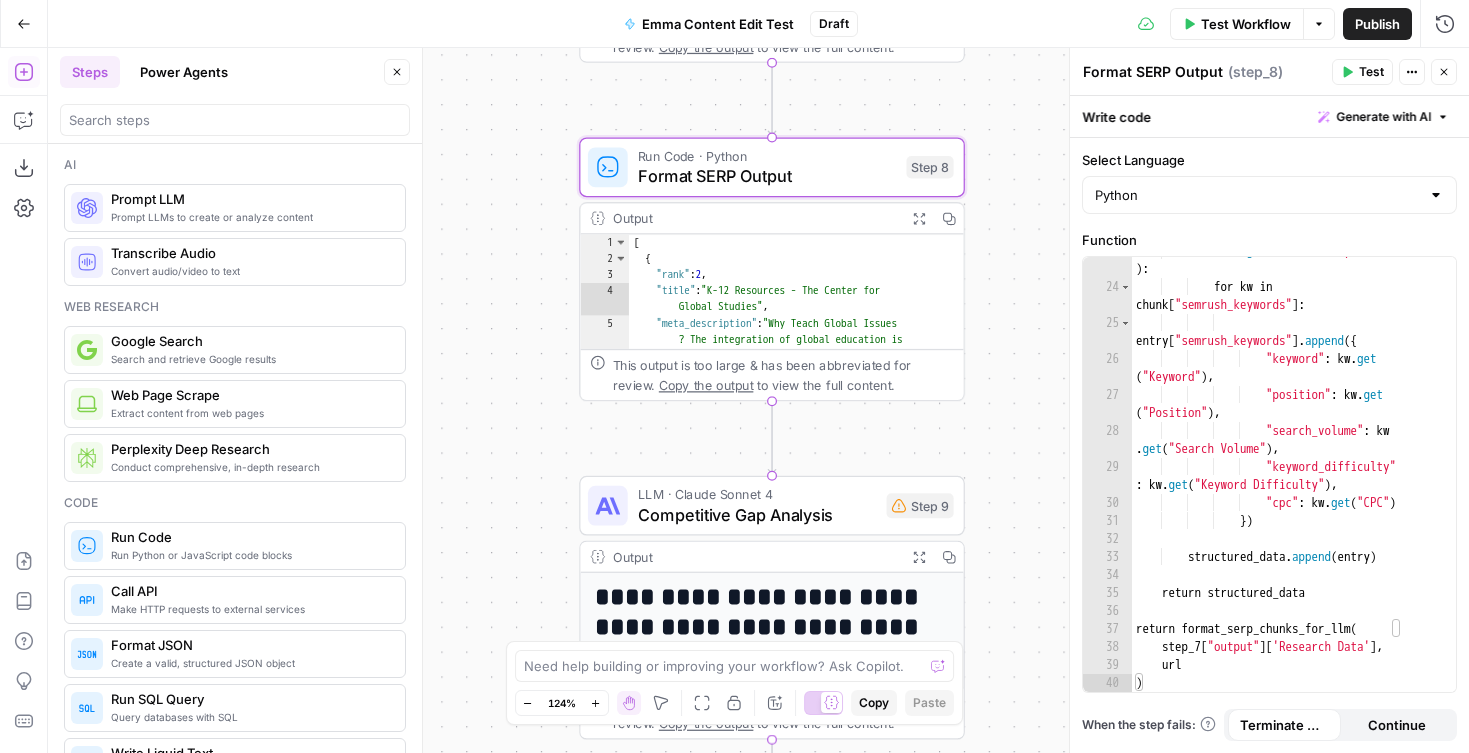 drag, startPoint x: 1009, startPoint y: 360, endPoint x: 1005, endPoint y: 298, distance: 62.1289 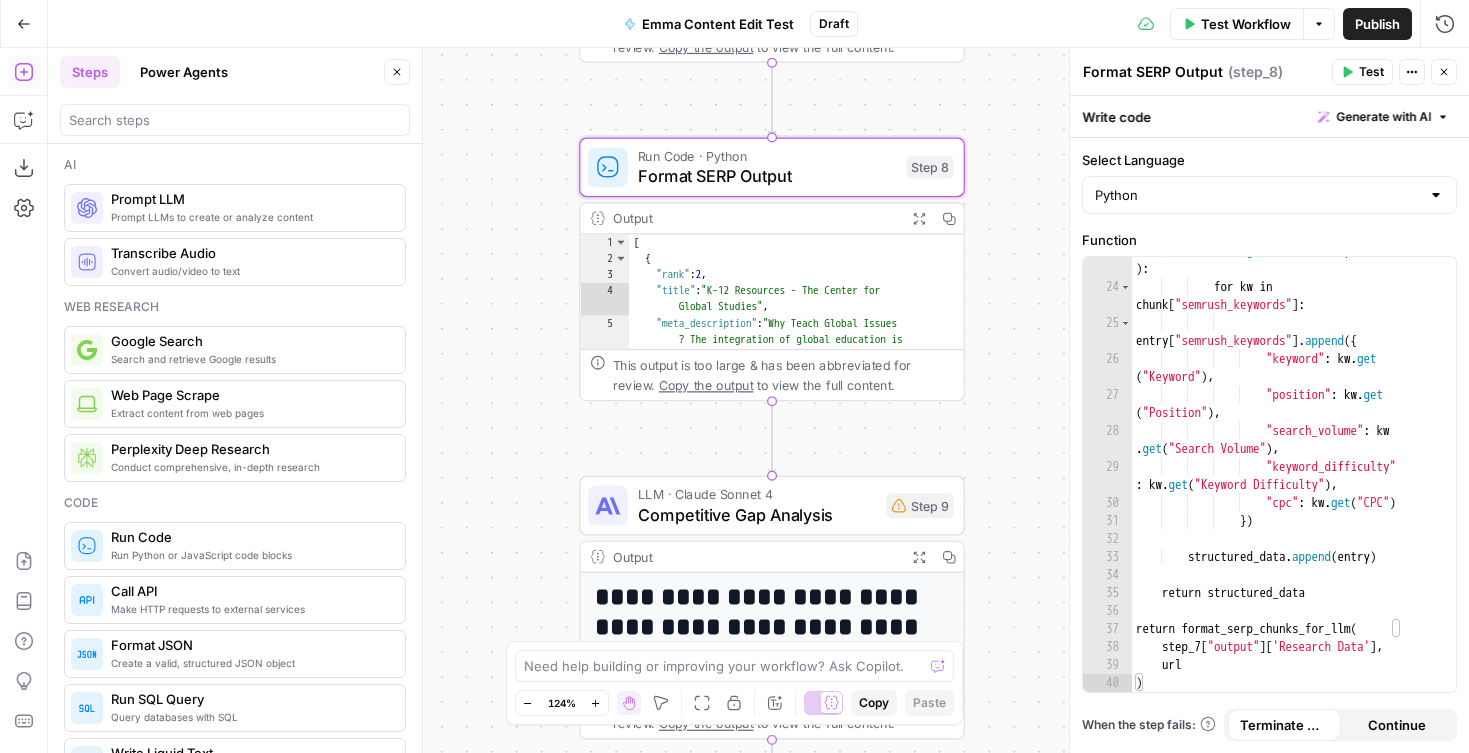 click on "{"sections" : ["# Building an Understanding of Global Issues in K–12 Students - Participate Learning
Building an Understanding of Global Issues in K–12 Students - Participate Learning
[Skip to content](<https://www .participatelearning.com/blog/global -competency-understanding-global-issues /#main>)
[![Participate Learning logo .com/>)
" ]" at bounding box center [758, 400] 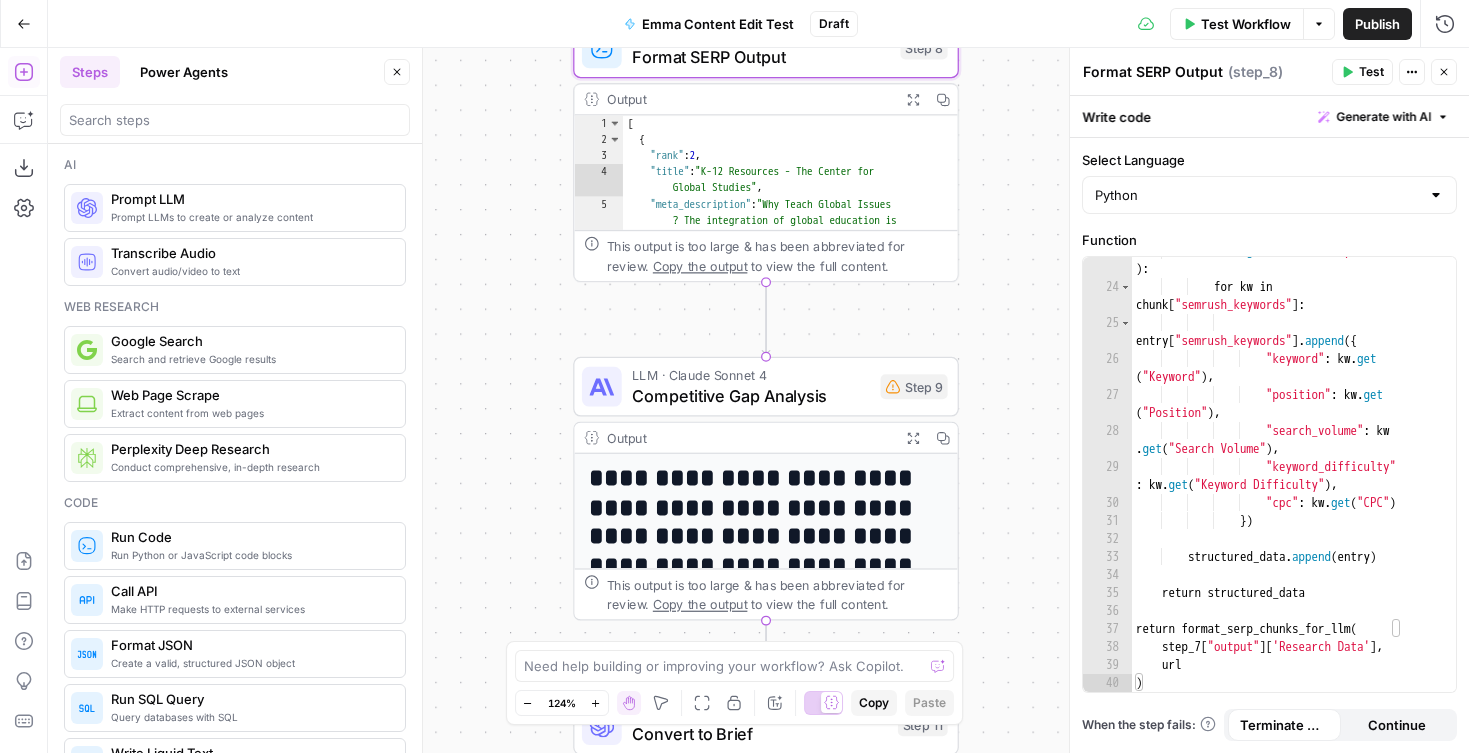 drag, startPoint x: 1018, startPoint y: 357, endPoint x: 1009, endPoint y: 195, distance: 162.2498 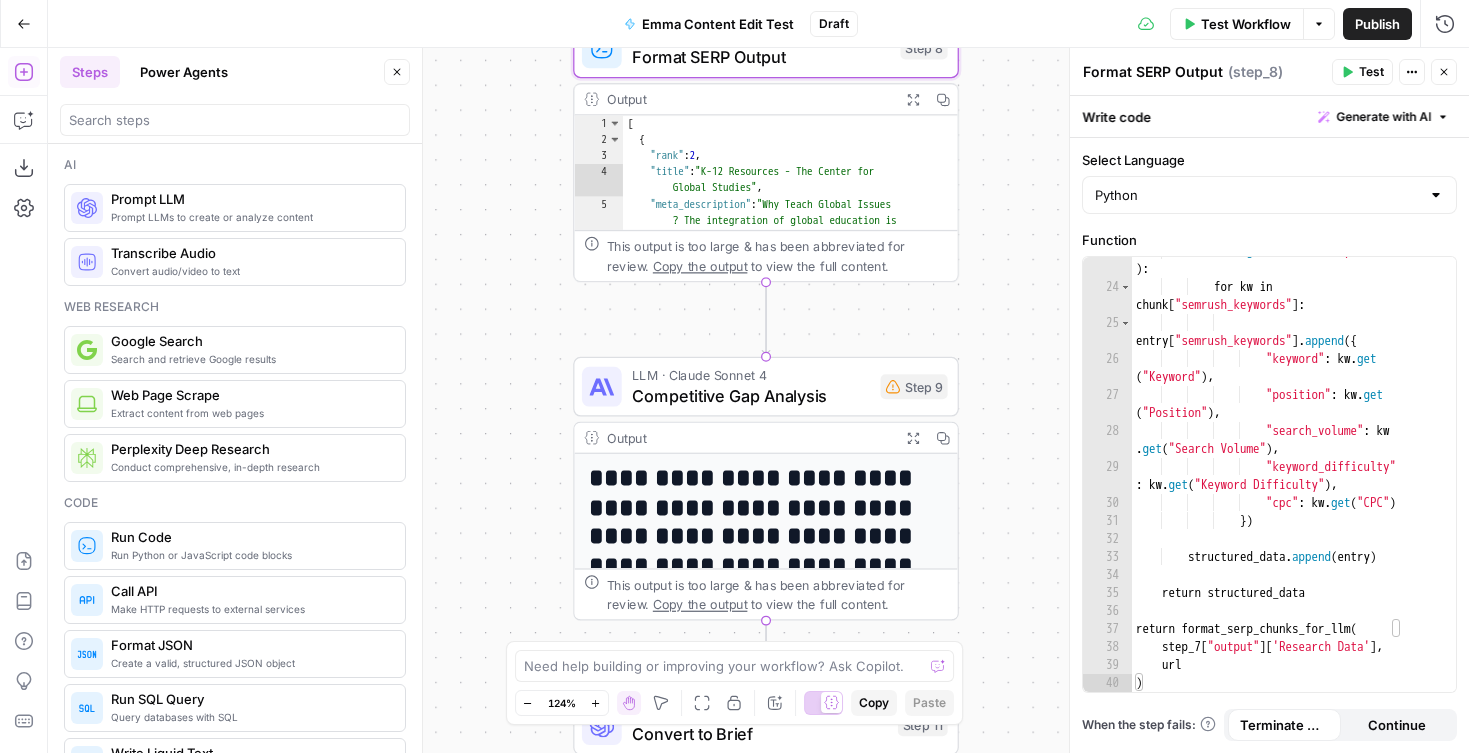 click on "{"sections" : ["# Building an Understanding of Global Issues in K–12 Students - Participate Learning
Building an Understanding of Global Issues in K–12 Students - Participate Learning
[Skip to content](<https://www .participatelearning.com/blog/global -competency-understanding-global-issues /#main>)
[![Participate Learning logo .com/>)
" ]" at bounding box center [758, 400] 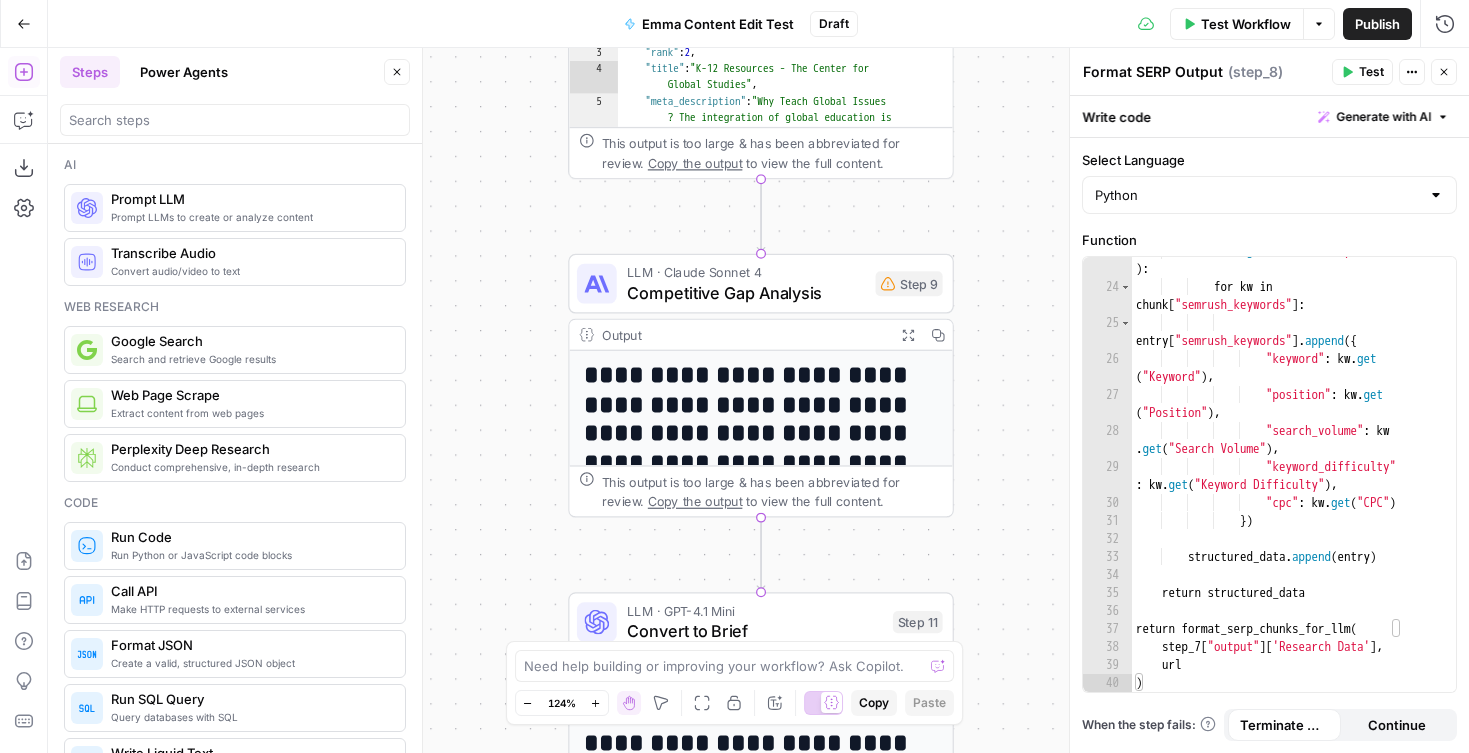 drag, startPoint x: 1012, startPoint y: 295, endPoint x: 998, endPoint y: 297, distance: 14.142136 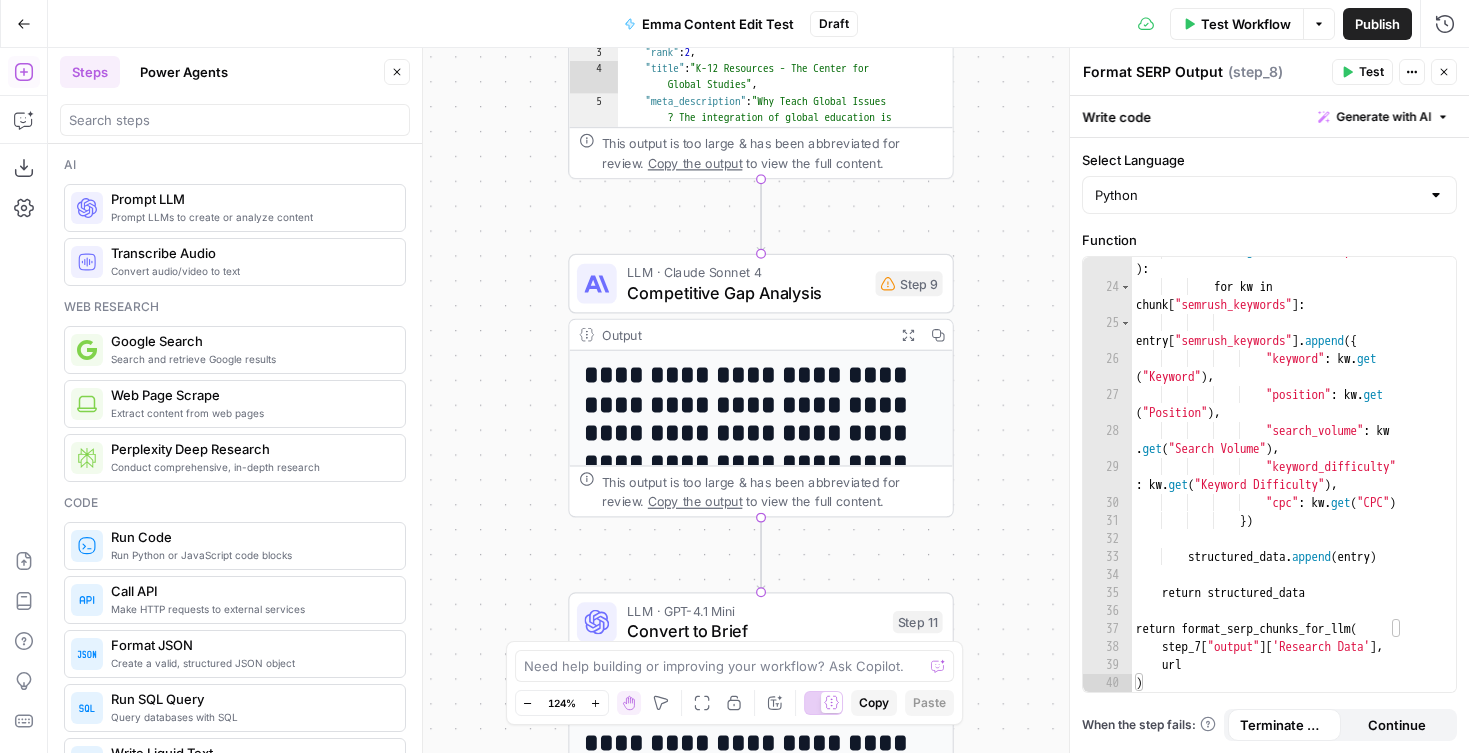 click on "{"sections" : ["# Building an Understanding of Global Issues in K–12 Students - Participate Learning
Building an Understanding of Global Issues in K–12 Students - Participate Learning
[Skip to content](<https://www .participatelearning.com/blog/global -competency-understanding-global-issues /#main>)
[![Participate Learning logo .com/>)
" ]" at bounding box center [758, 400] 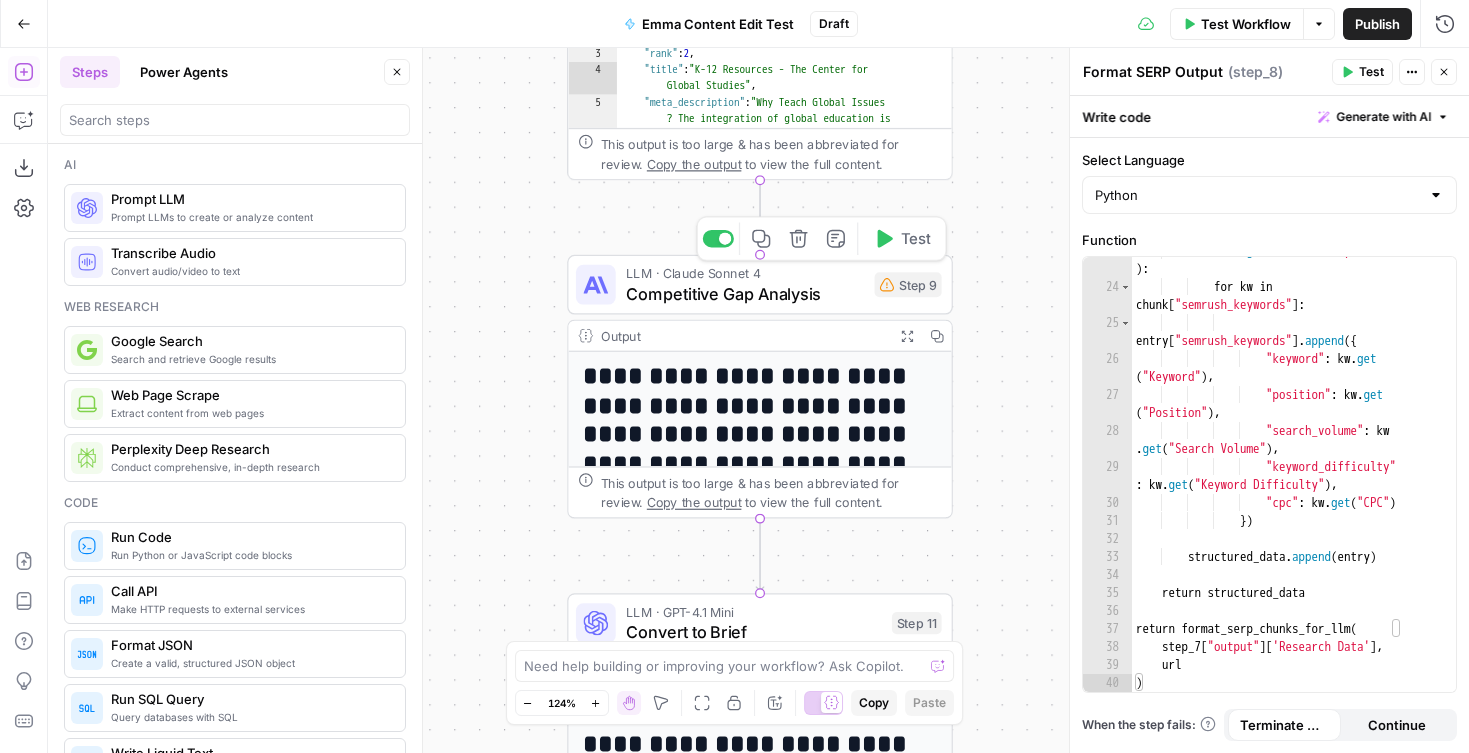 click on "Competitive Gap Analysis" at bounding box center (745, 293) 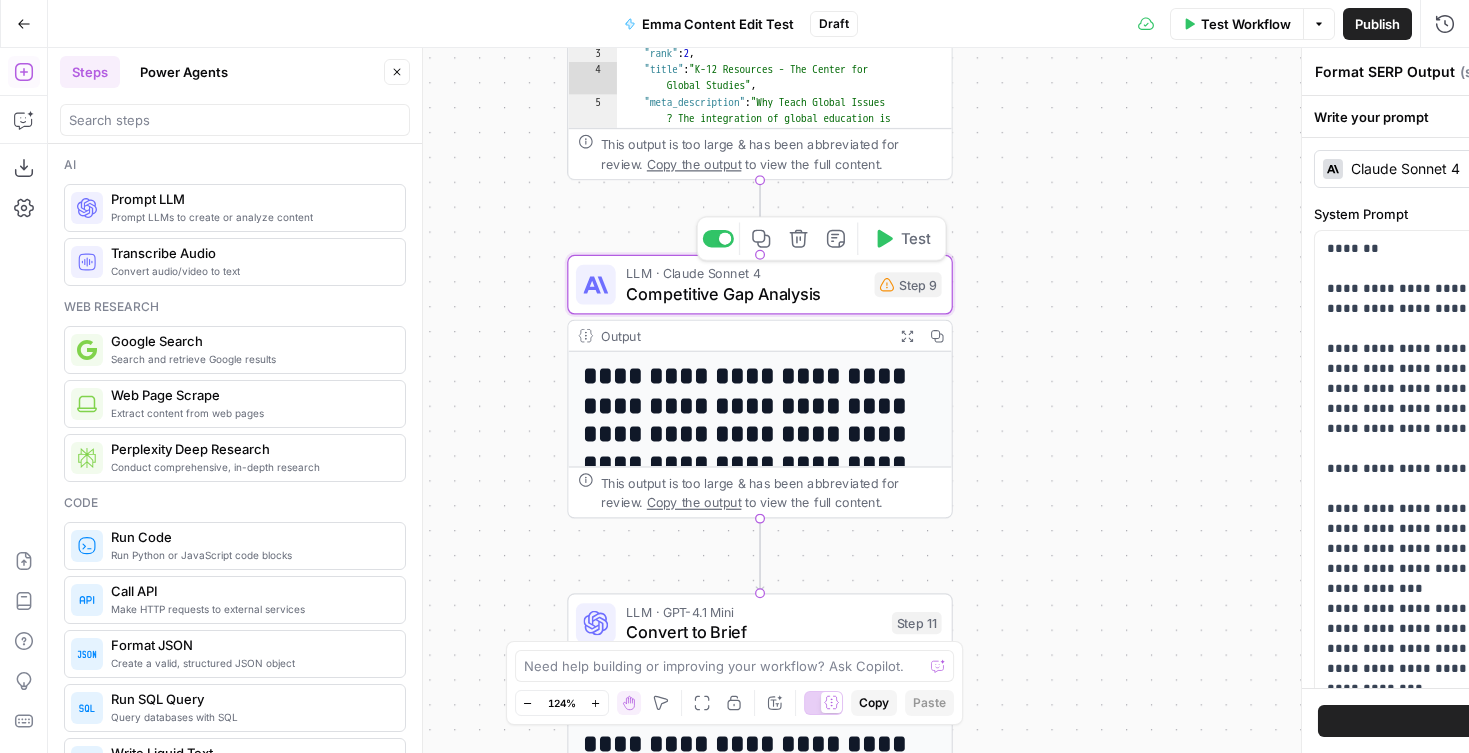 type on "Competitive Gap Analysis" 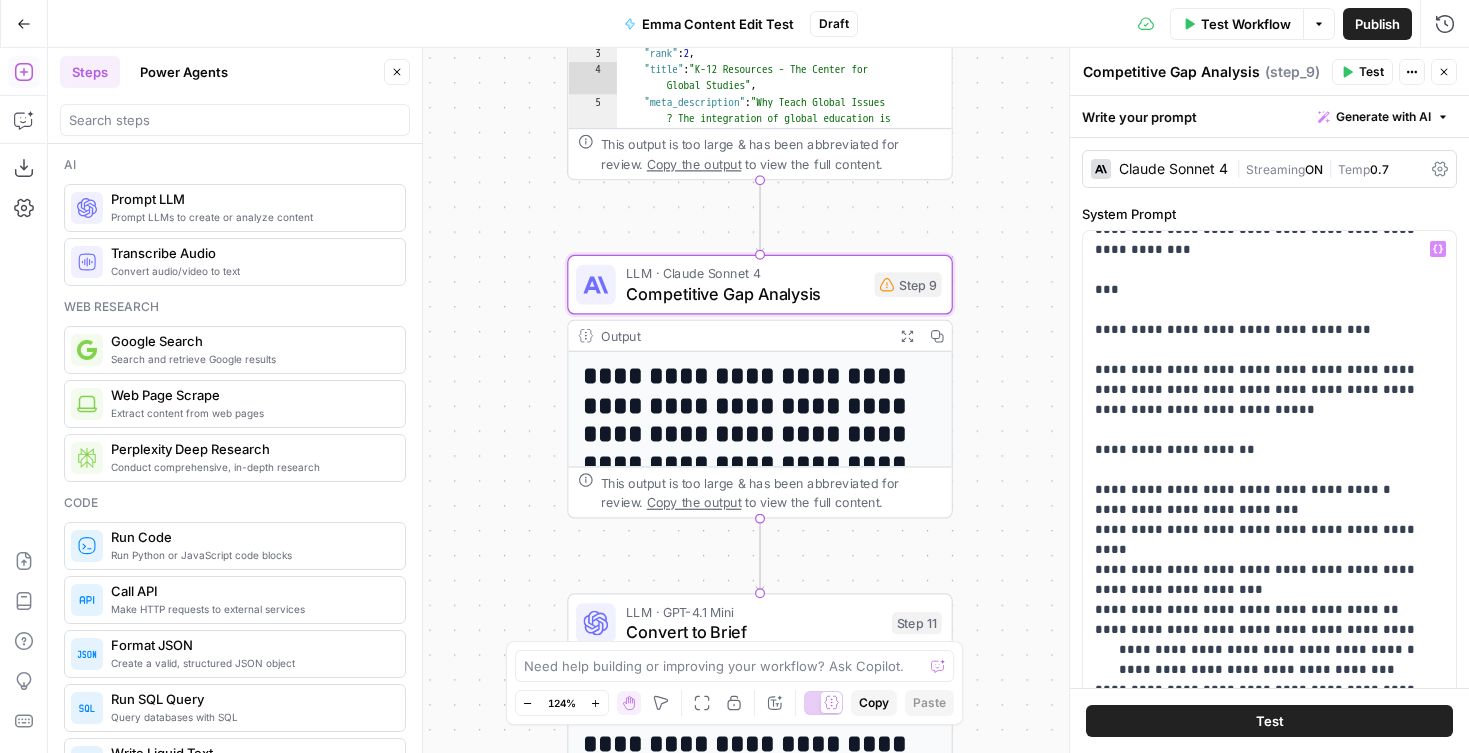 scroll, scrollTop: 464, scrollLeft: 0, axis: vertical 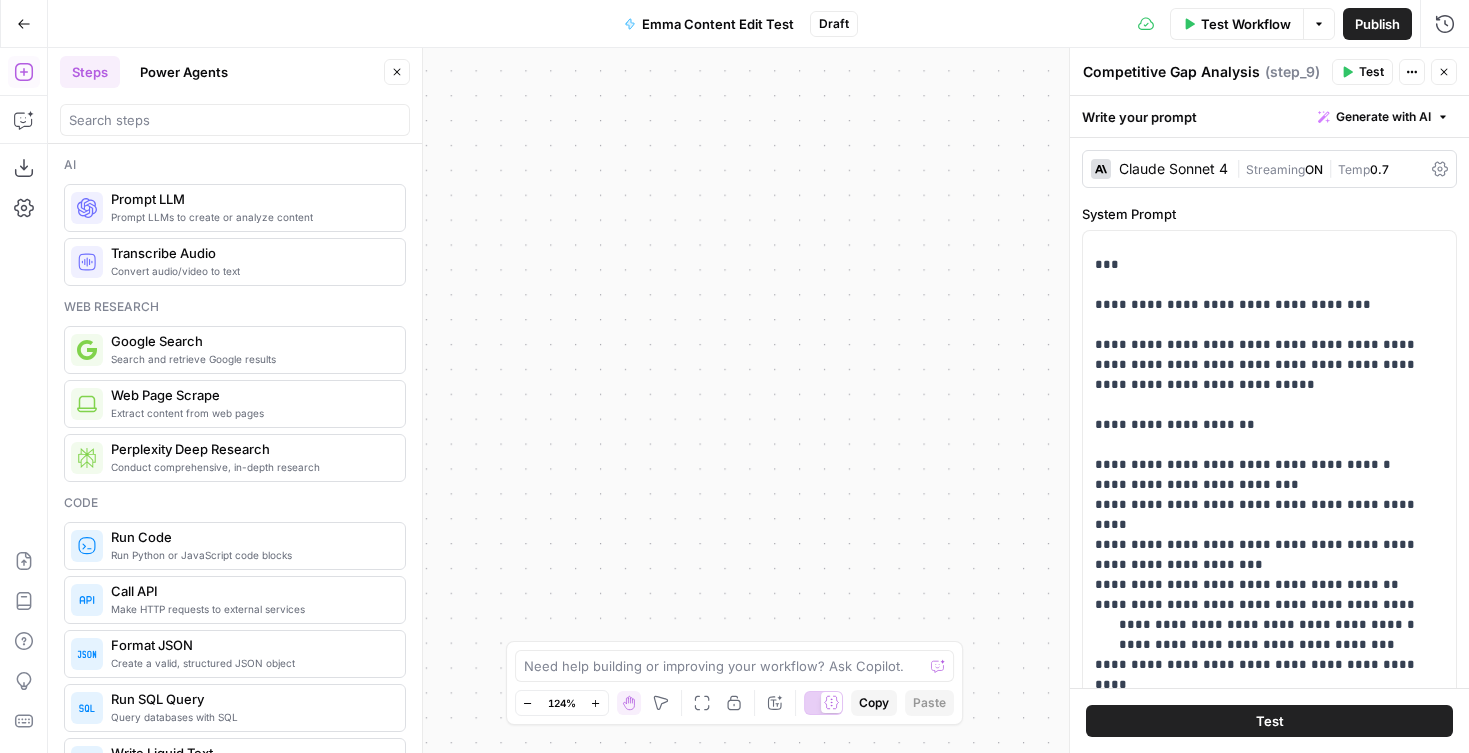 click 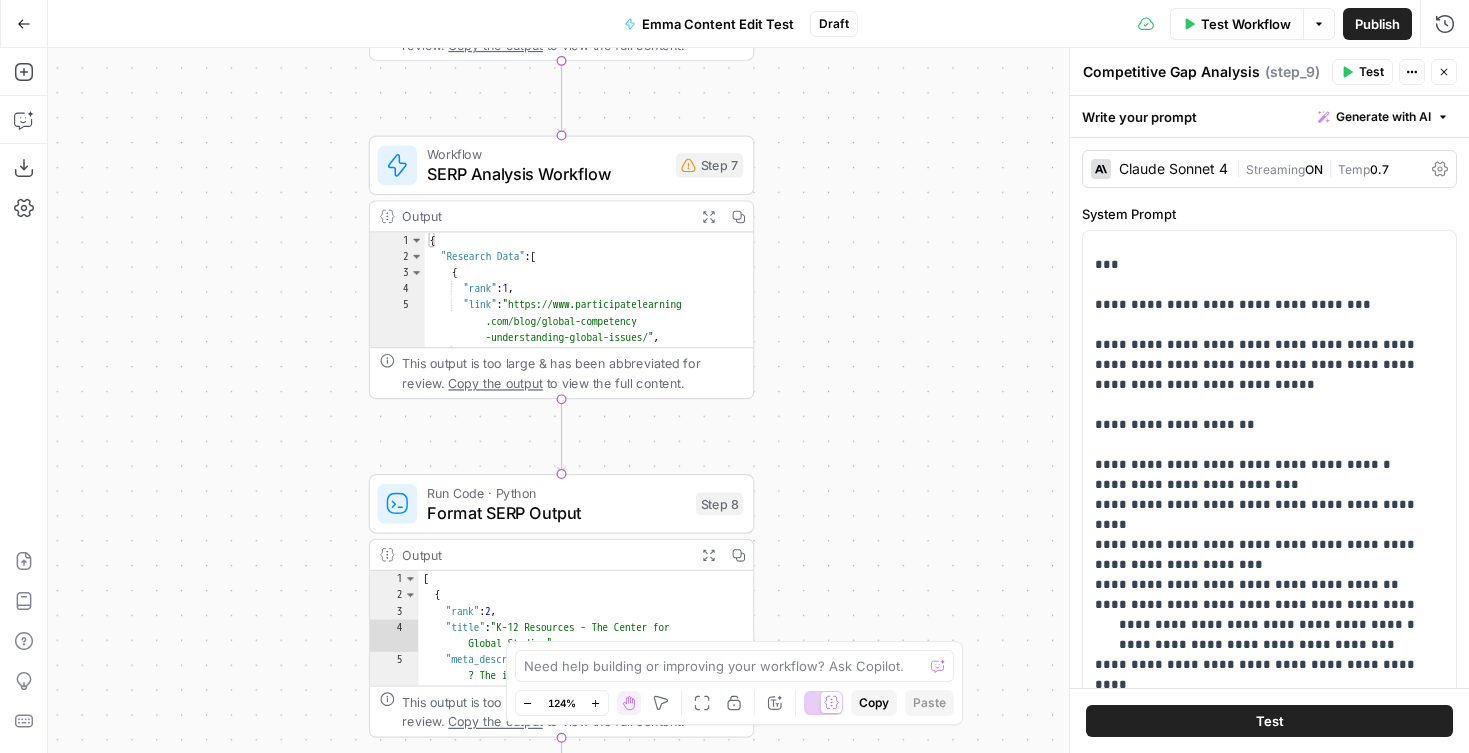 drag, startPoint x: 566, startPoint y: 215, endPoint x: 1003, endPoint y: 246, distance: 438.09818 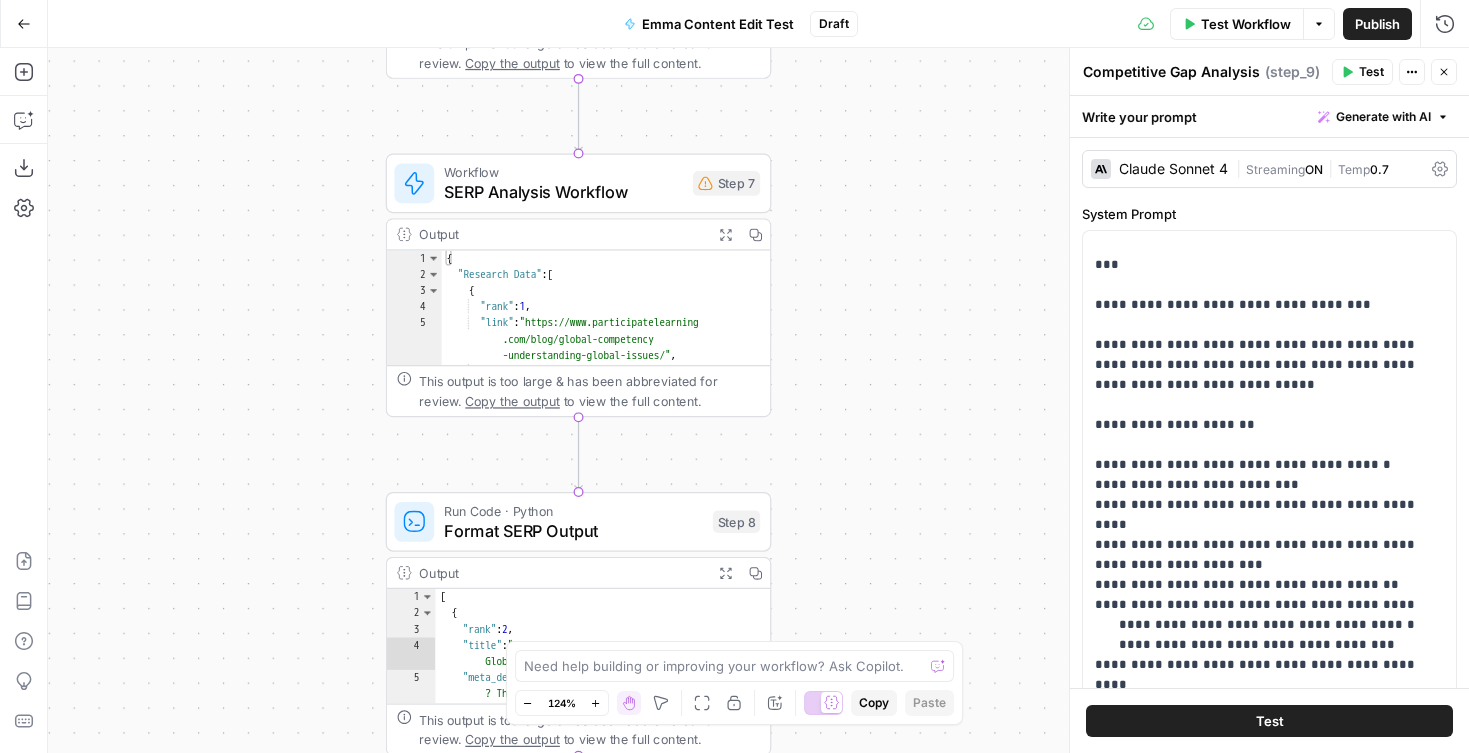 drag, startPoint x: 912, startPoint y: 160, endPoint x: 965, endPoint y: 177, distance: 55.65968 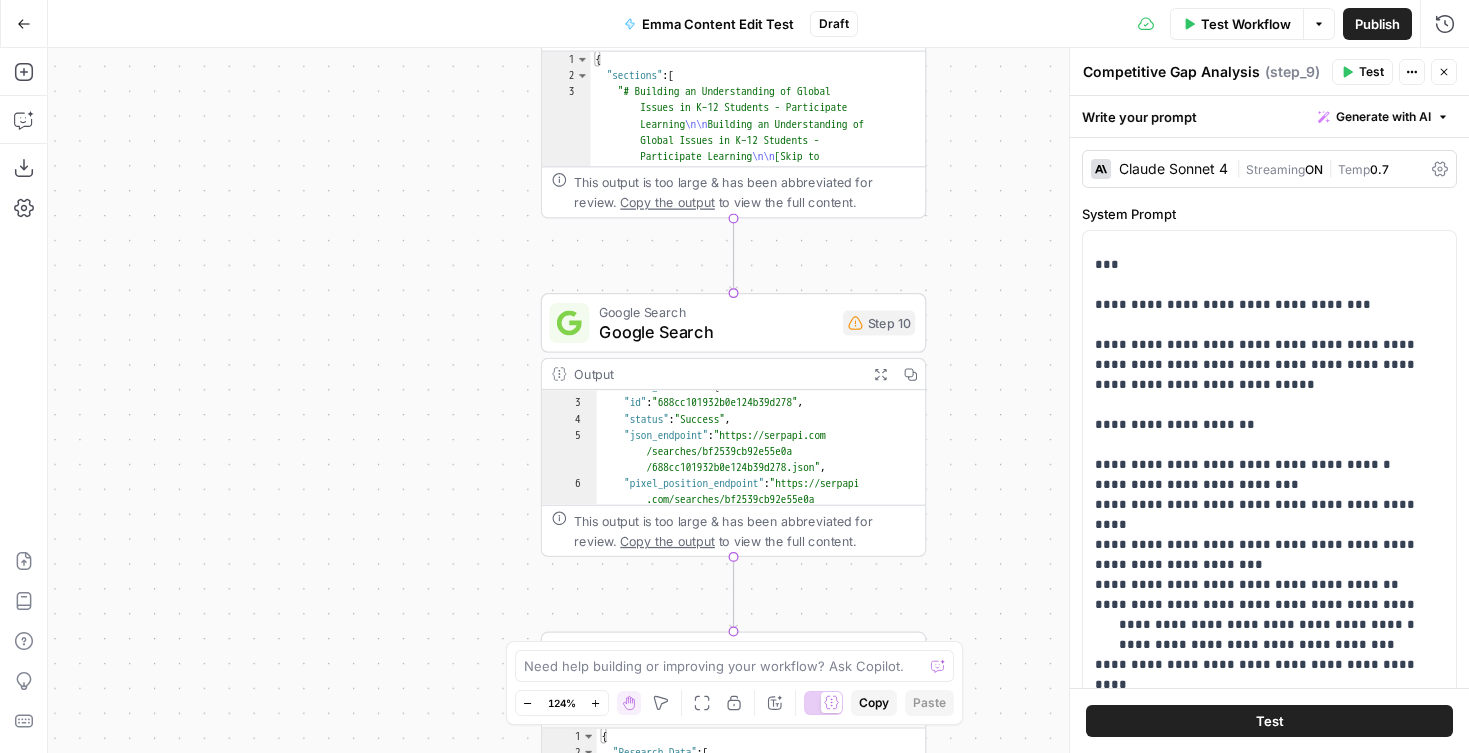 drag, startPoint x: 970, startPoint y: 156, endPoint x: 1066, endPoint y: 656, distance: 509.1326 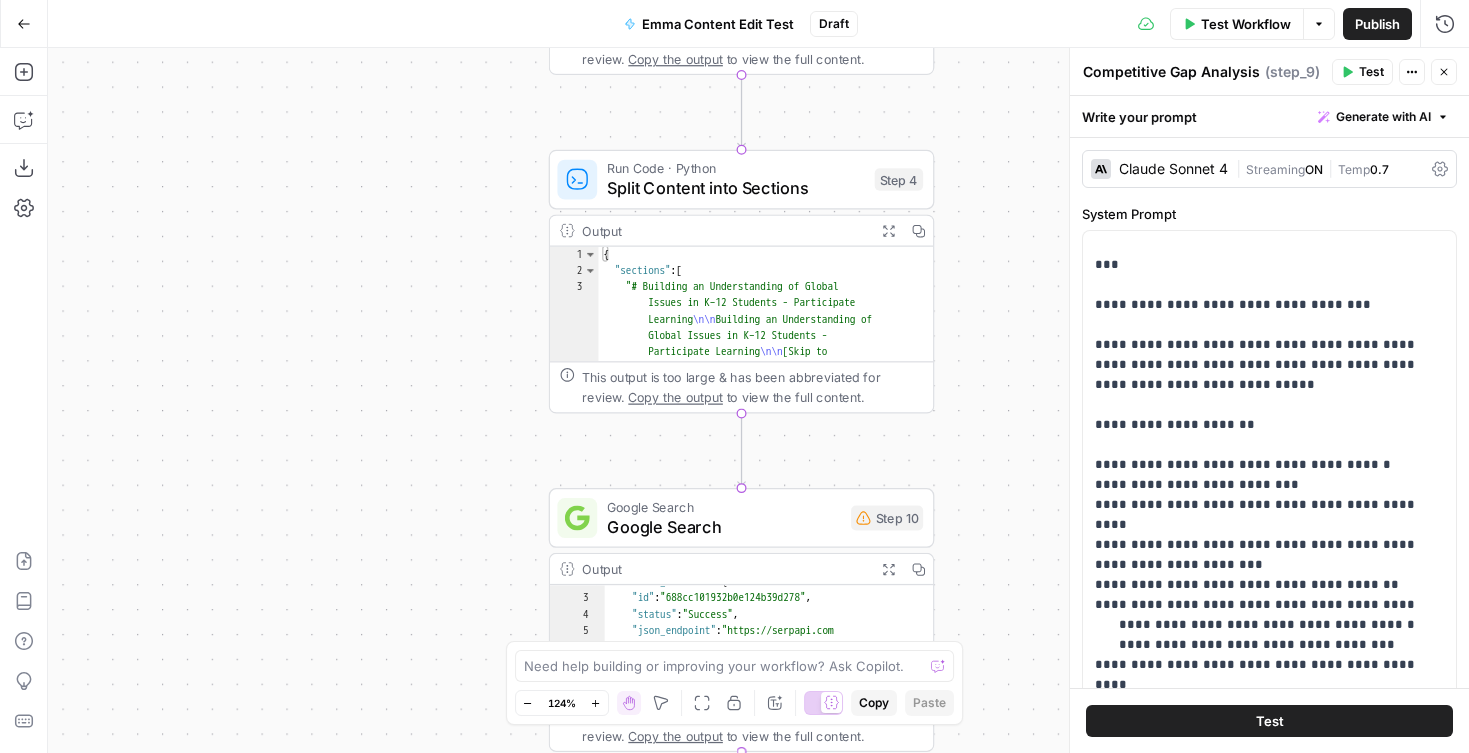 drag, startPoint x: 1011, startPoint y: 230, endPoint x: 976, endPoint y: 817, distance: 588.04254 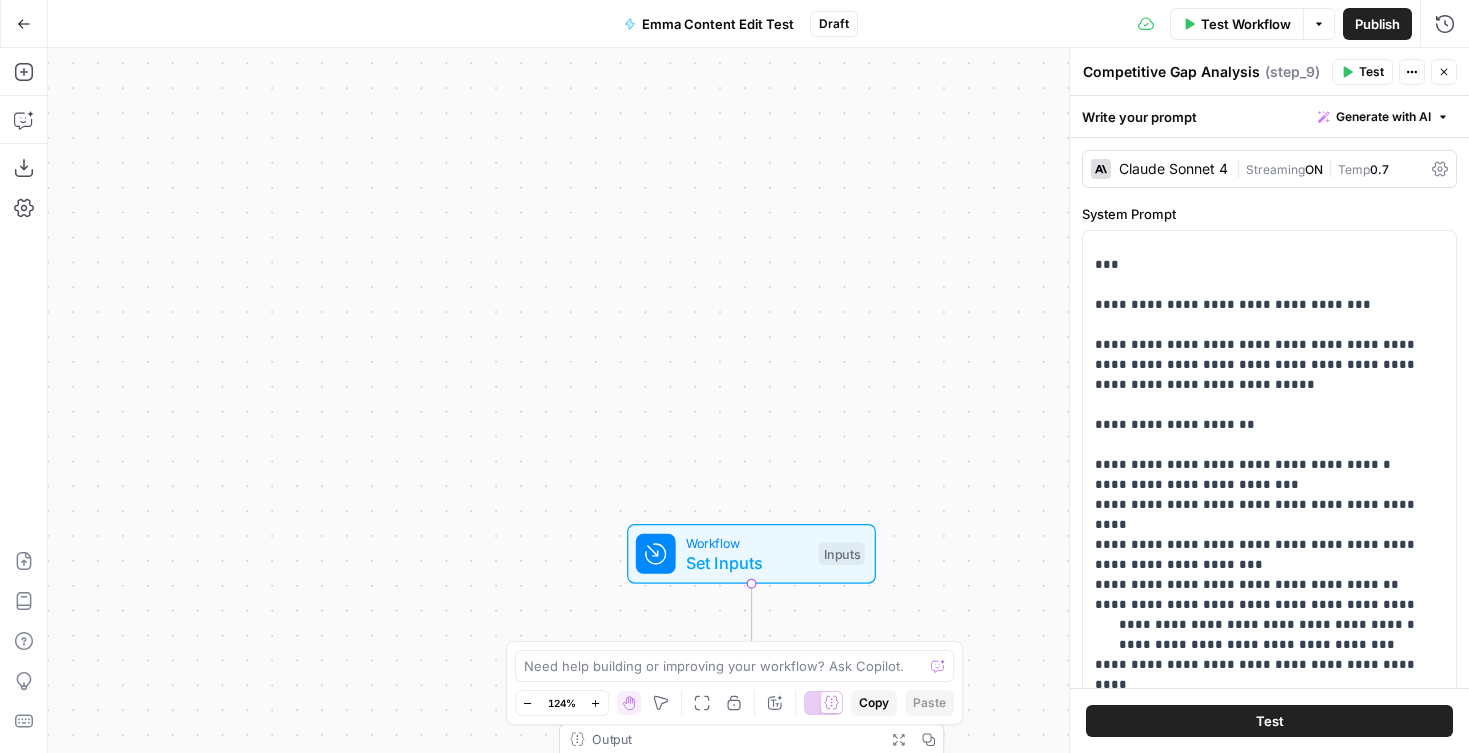 drag, startPoint x: 1004, startPoint y: 586, endPoint x: 1014, endPoint y: 761, distance: 175.28548 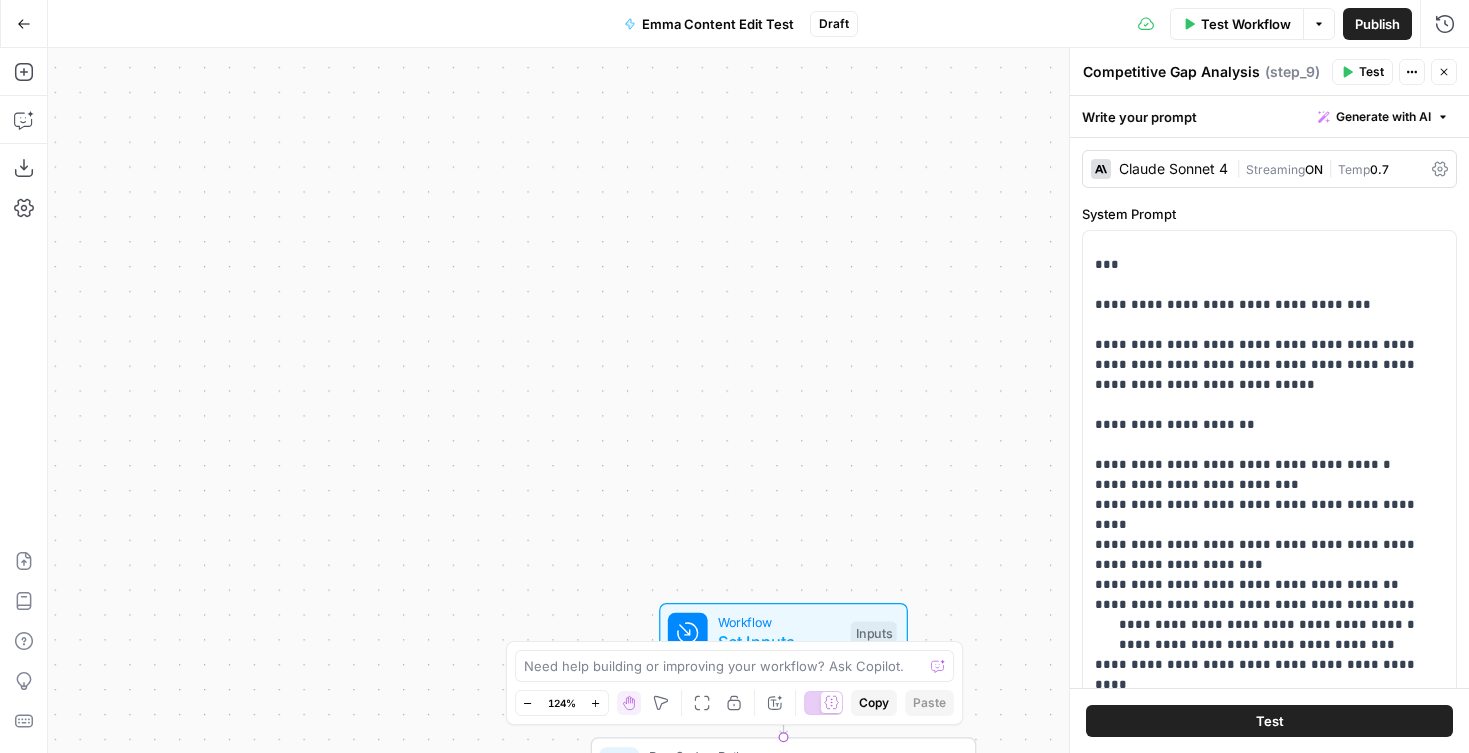 drag, startPoint x: 911, startPoint y: 235, endPoint x: 912, endPoint y: 29, distance: 206.00243 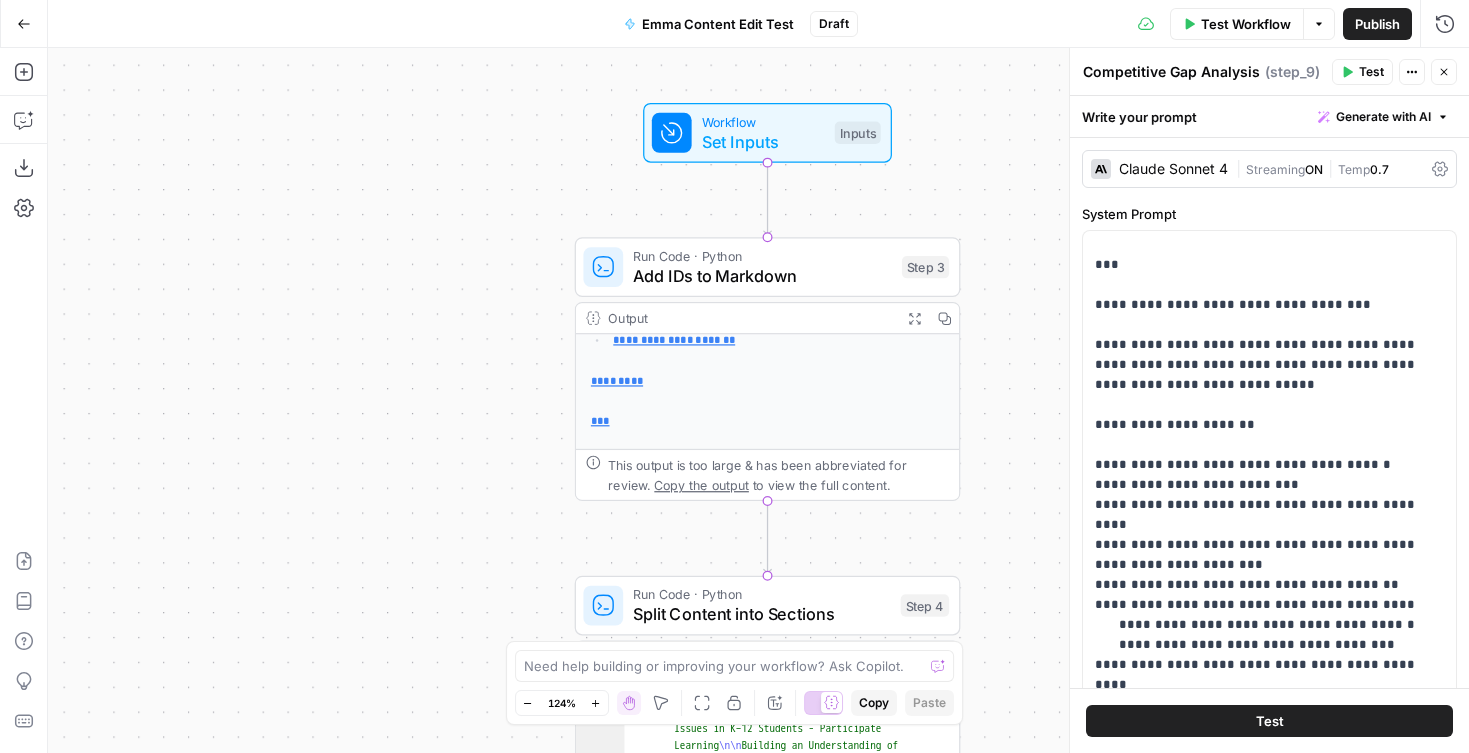 drag, startPoint x: 991, startPoint y: 197, endPoint x: 989, endPoint y: 126, distance: 71.02816 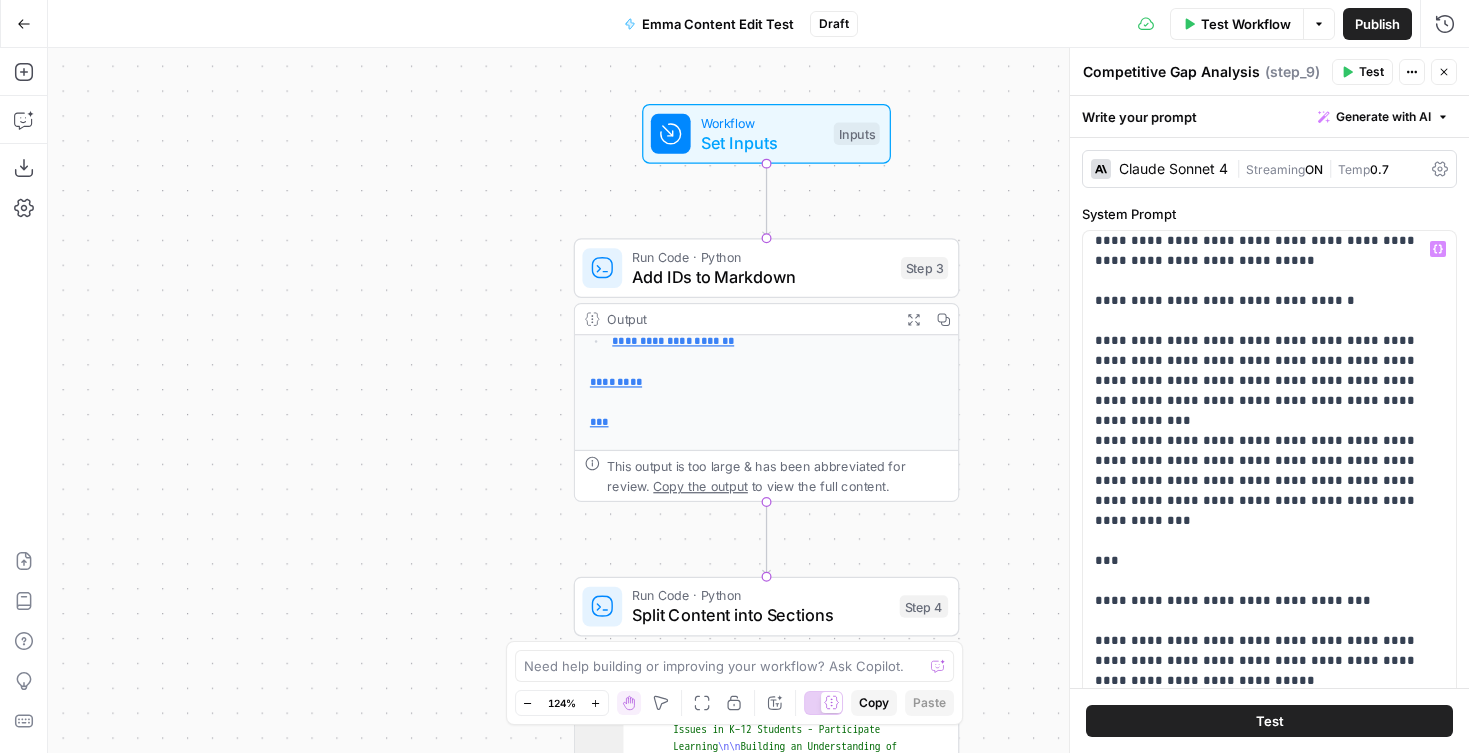 scroll, scrollTop: 0, scrollLeft: 0, axis: both 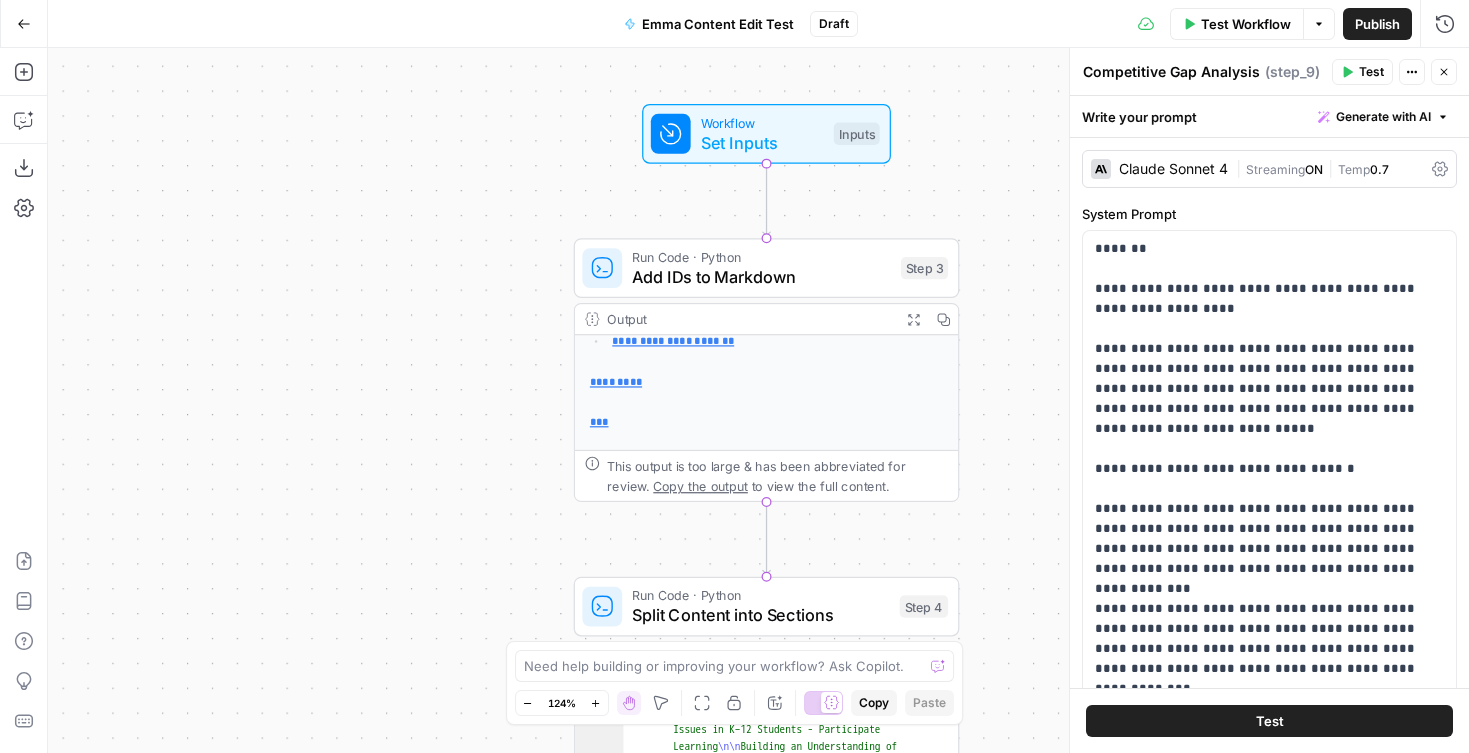 click 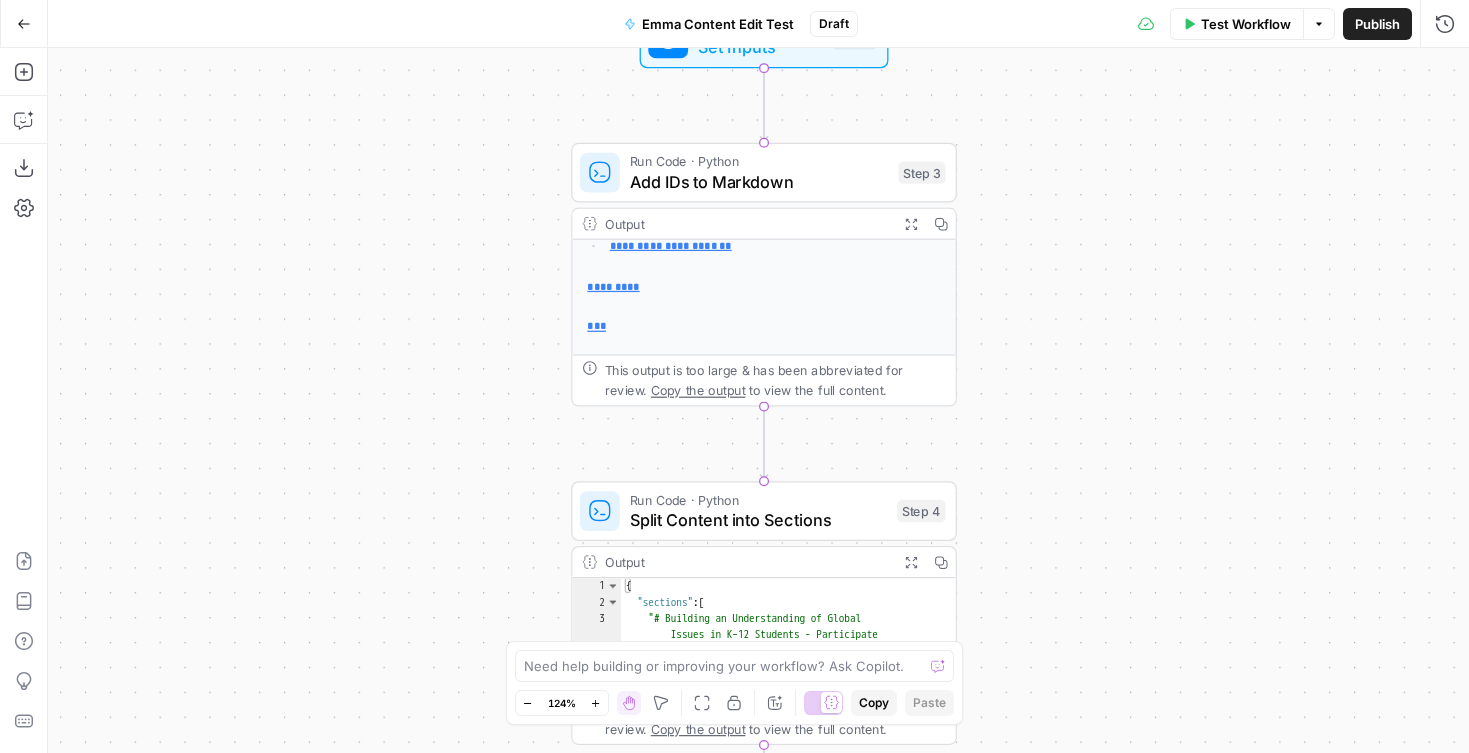 click on "Draft" at bounding box center (834, 24) 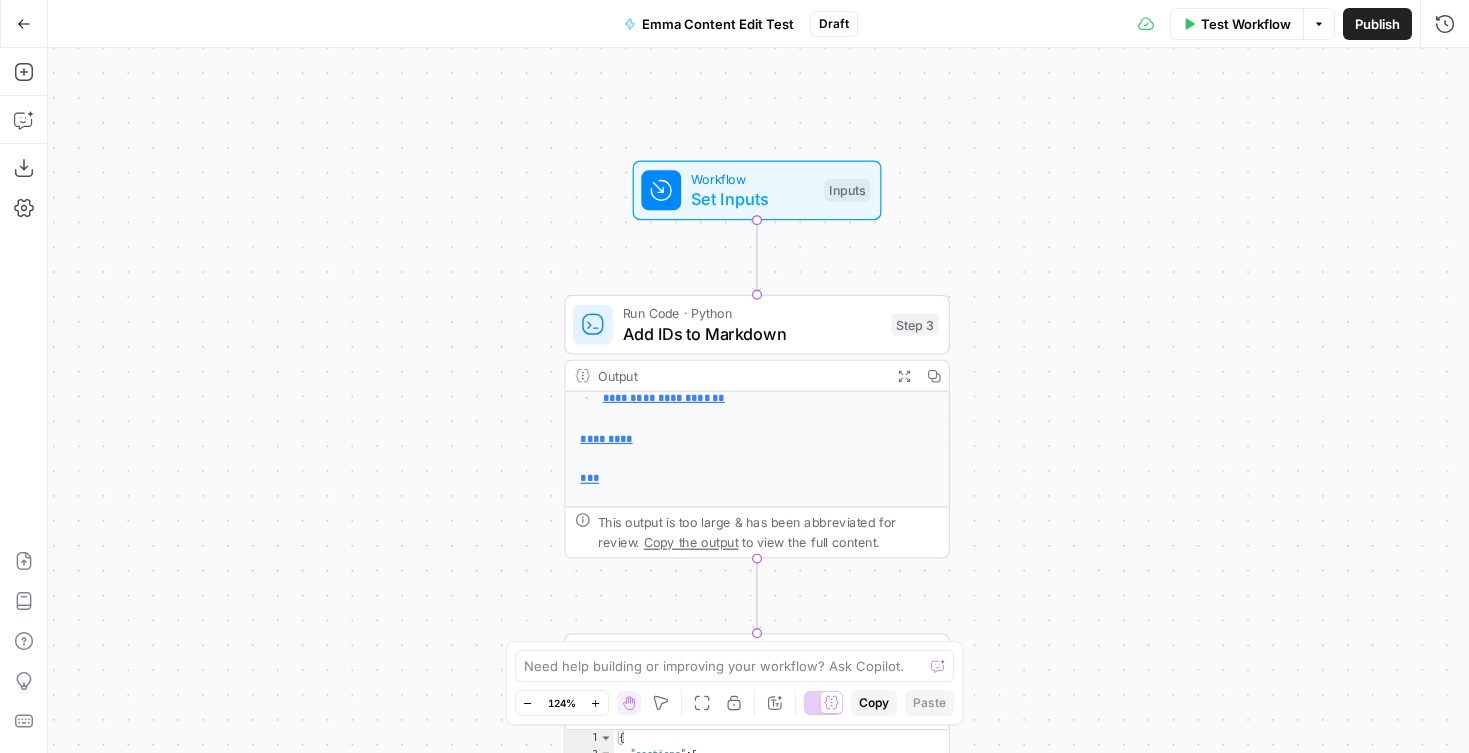 drag, startPoint x: 1069, startPoint y: 223, endPoint x: 1134, endPoint y: 195, distance: 70.77429 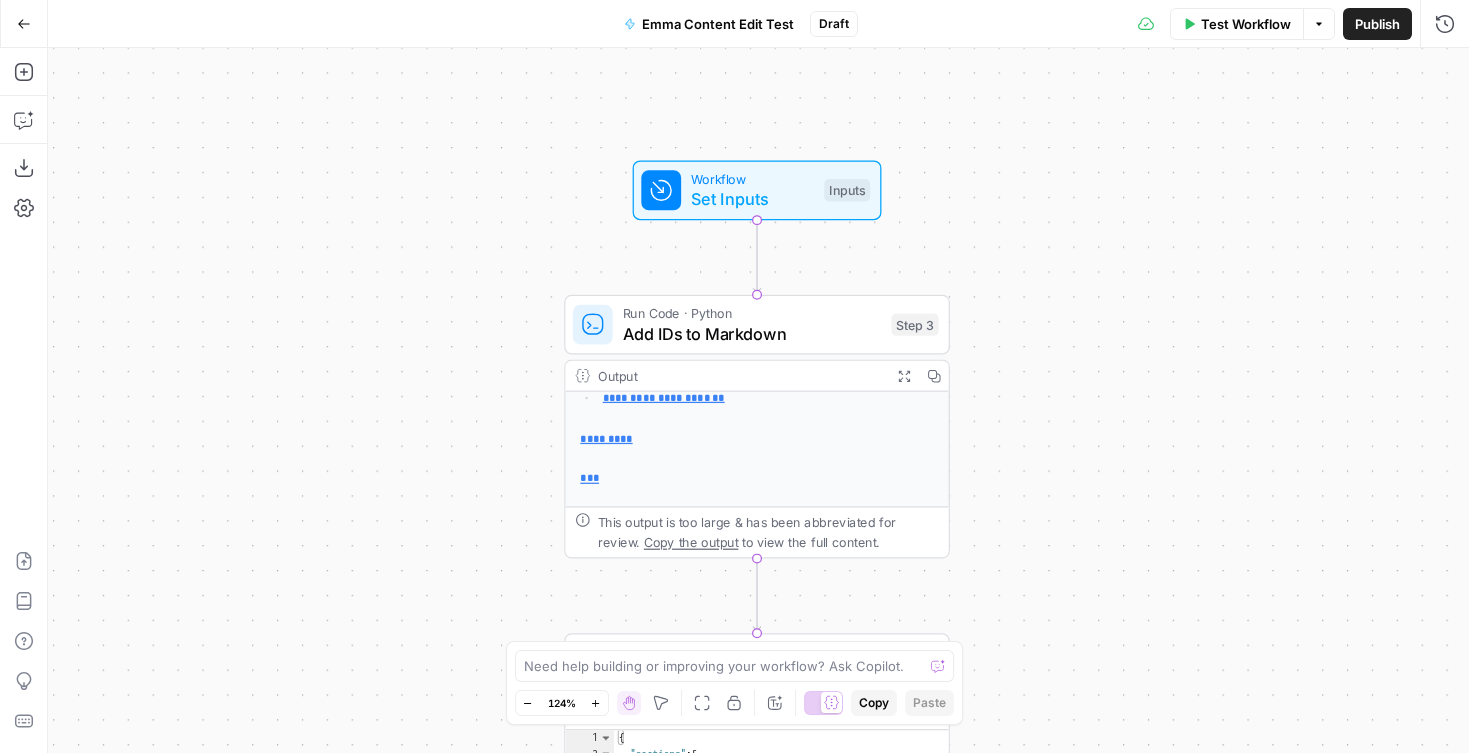 click on "Options" at bounding box center [1319, 24] 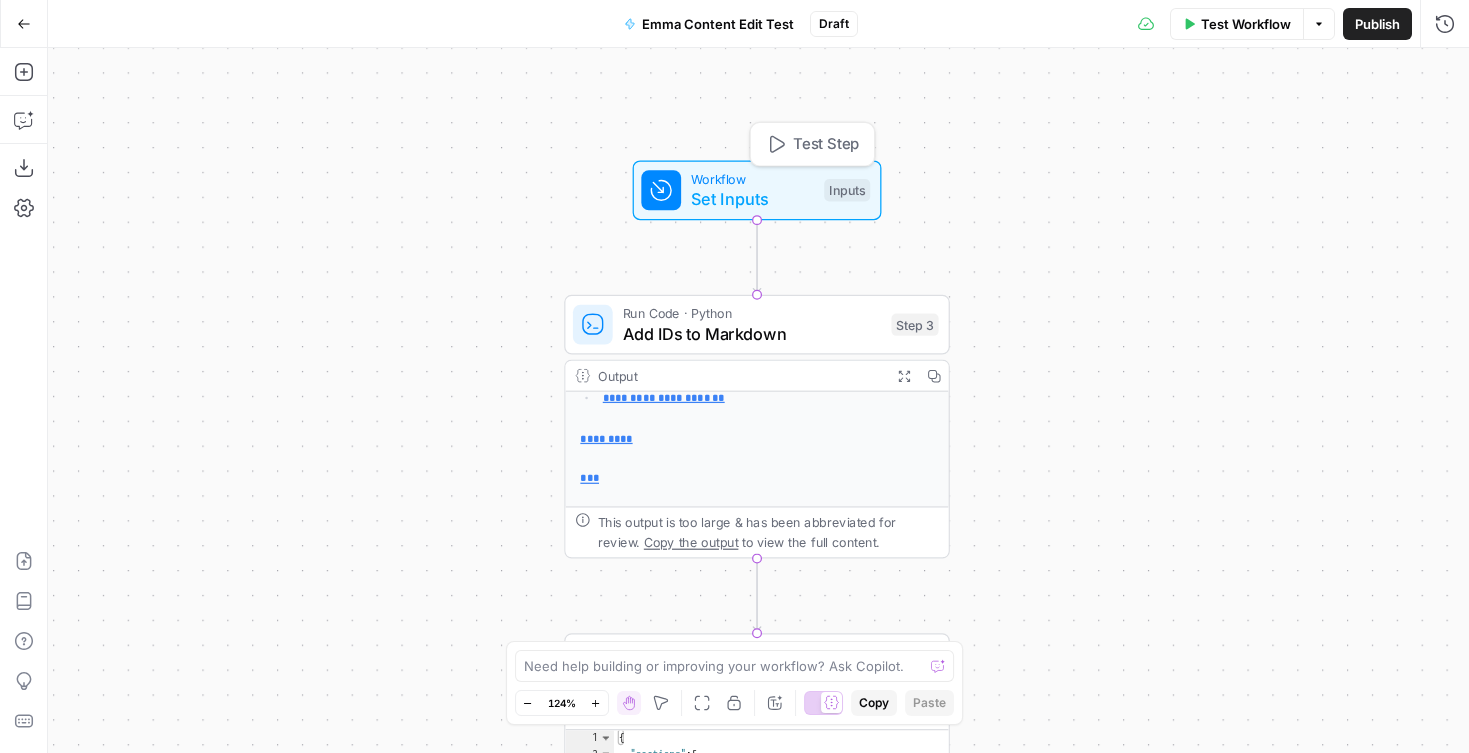click on "Workflow" at bounding box center [752, 179] 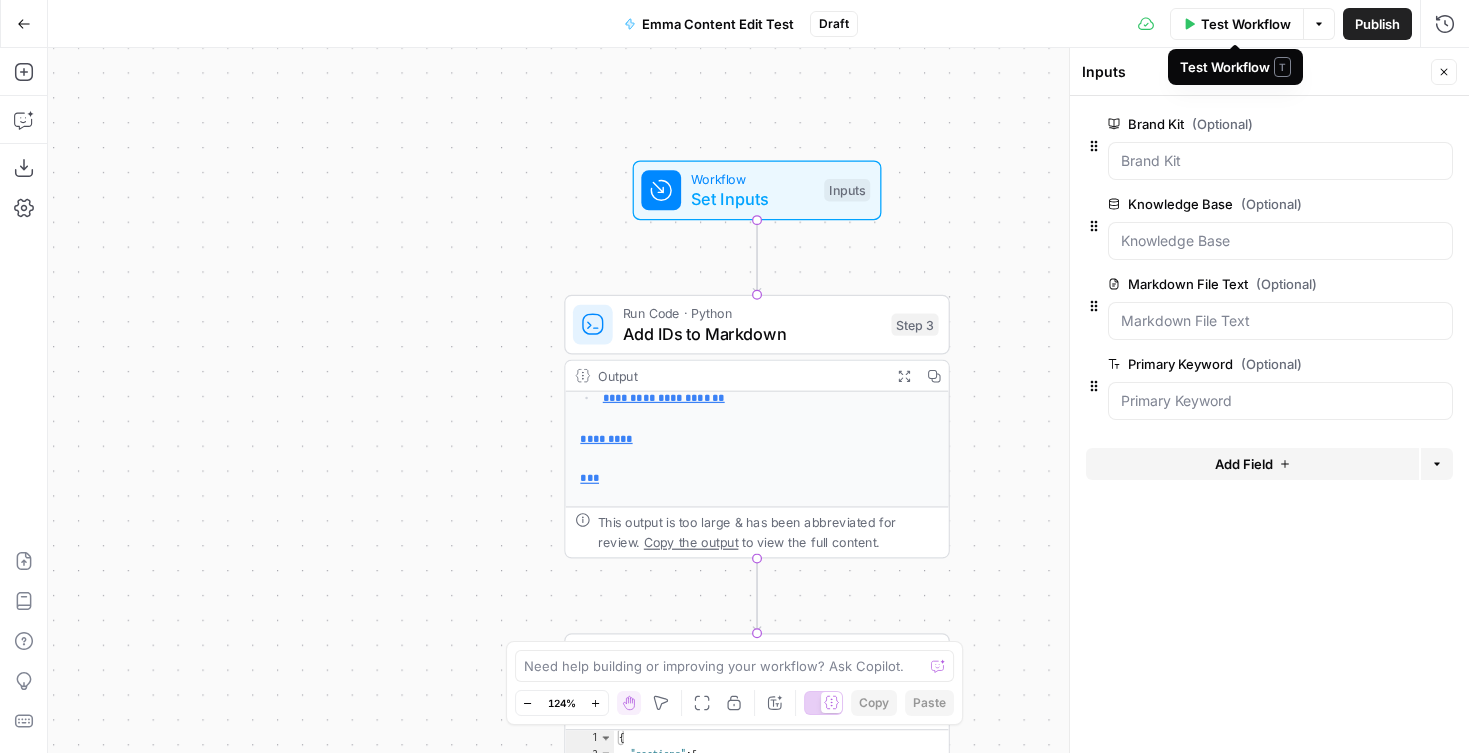 click on "Test Workflow" at bounding box center (1246, 24) 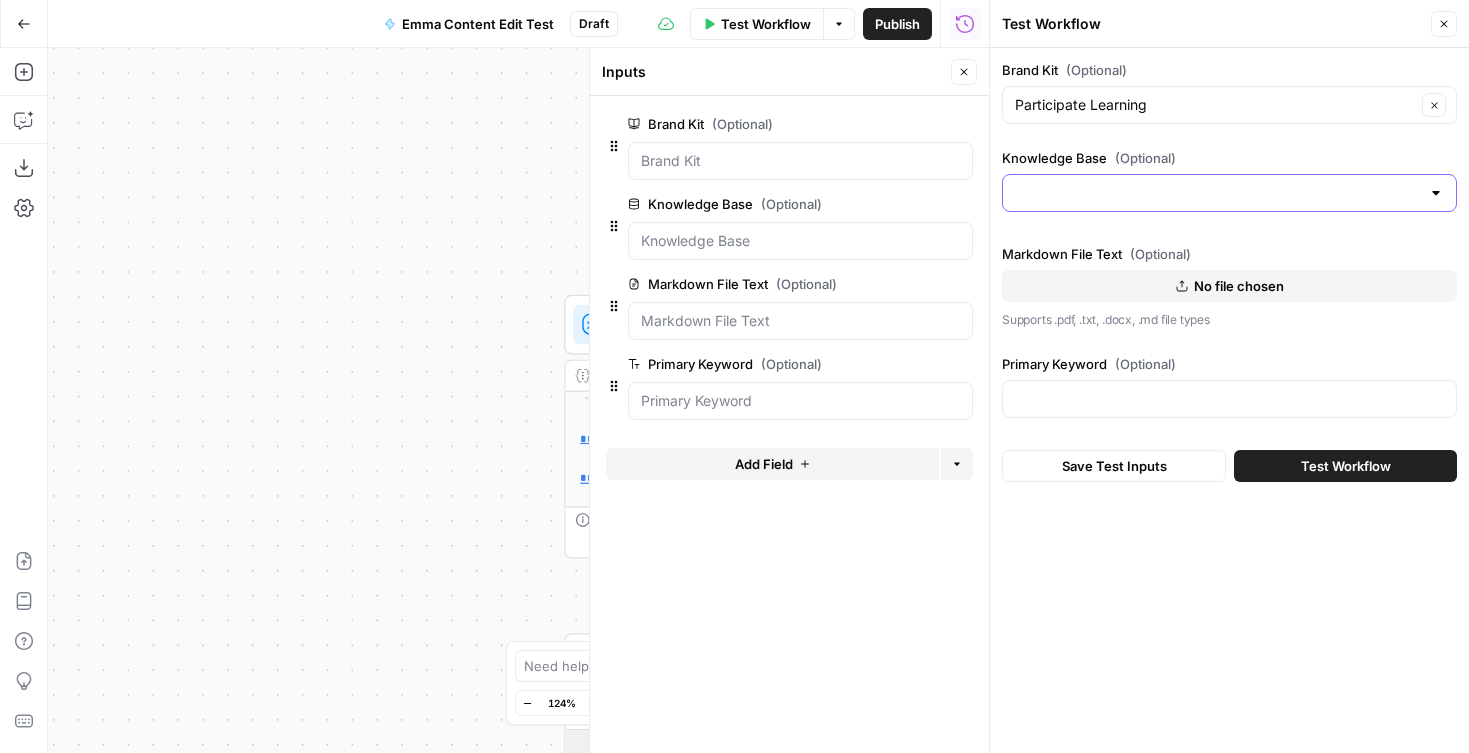 click on "Knowledge Base   (Optional)" at bounding box center [1217, 193] 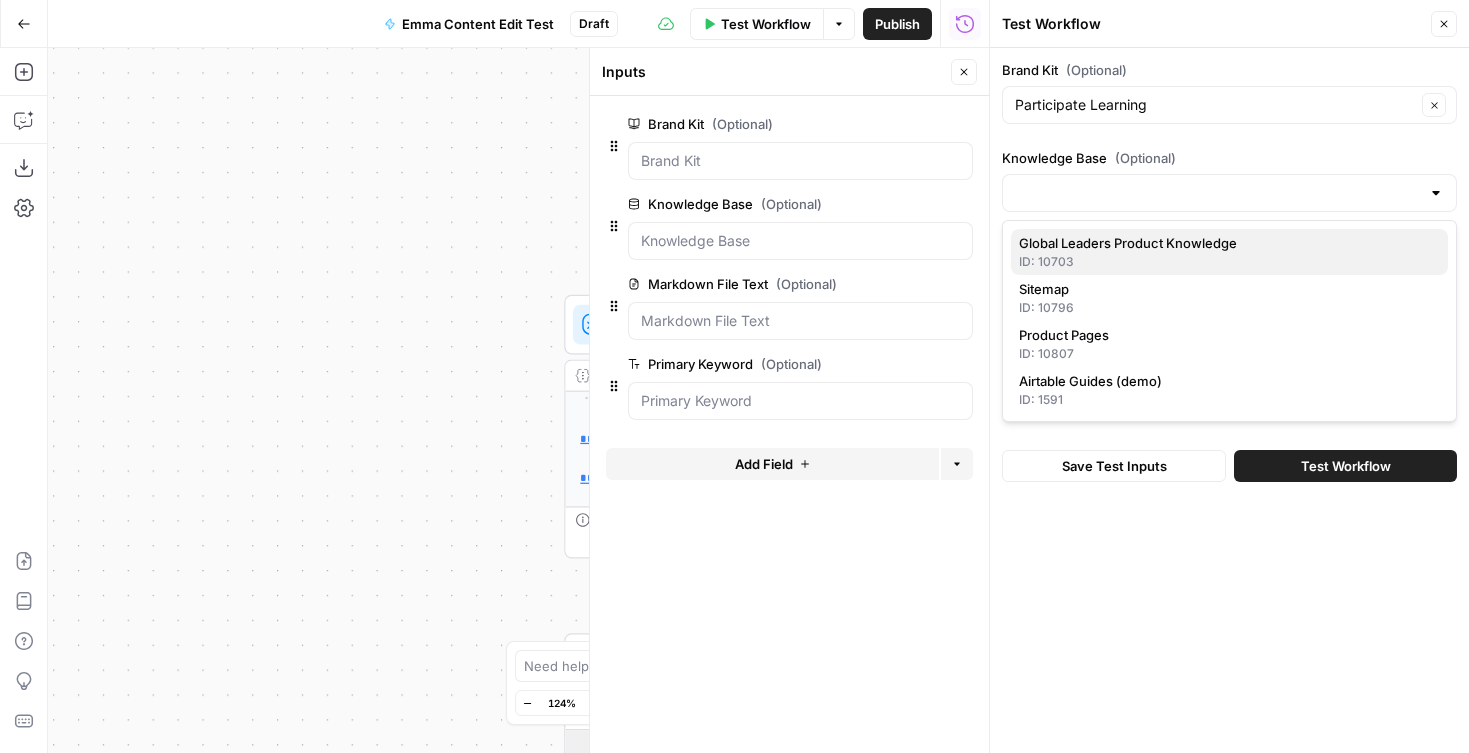 click on "Global Leaders Product Knowledge" at bounding box center (1225, 243) 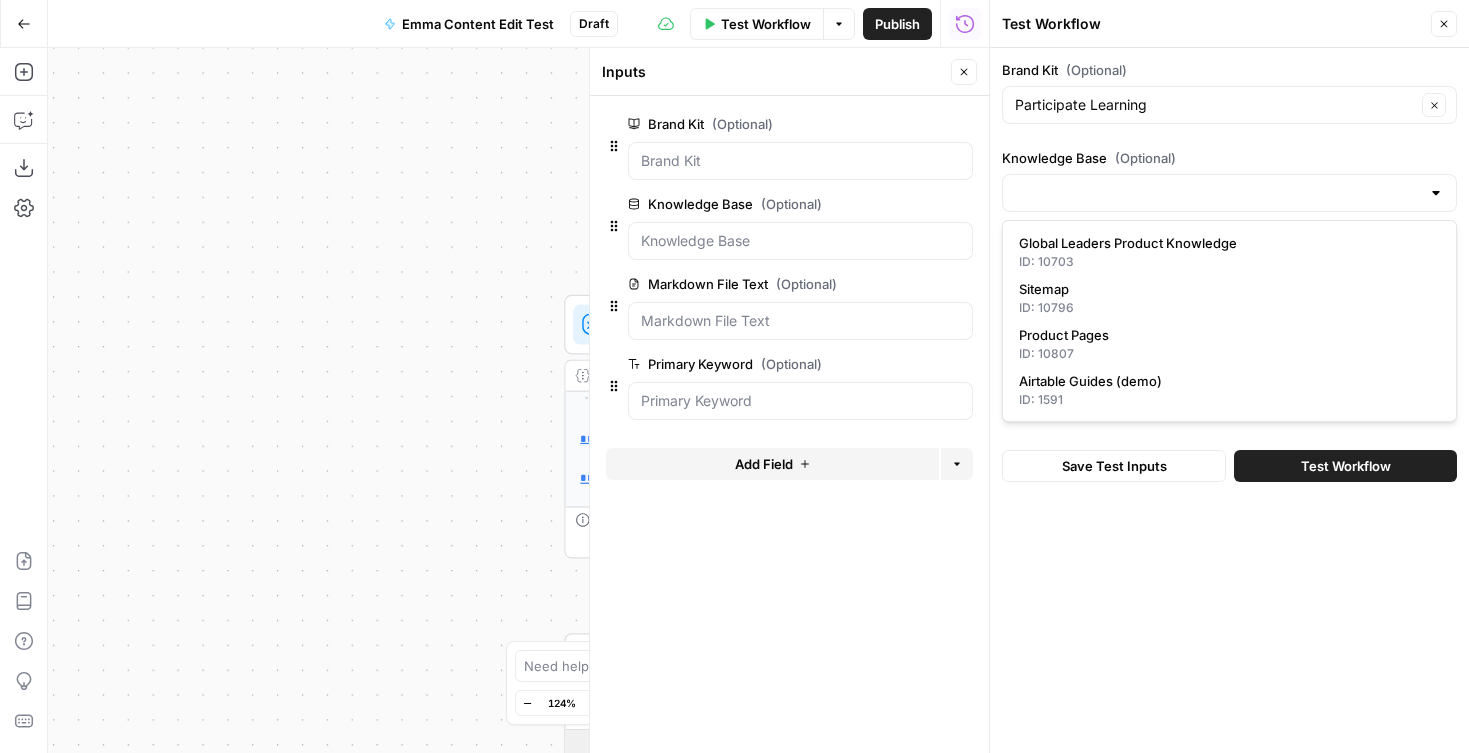 type on "Global Leaders Product Knowledge" 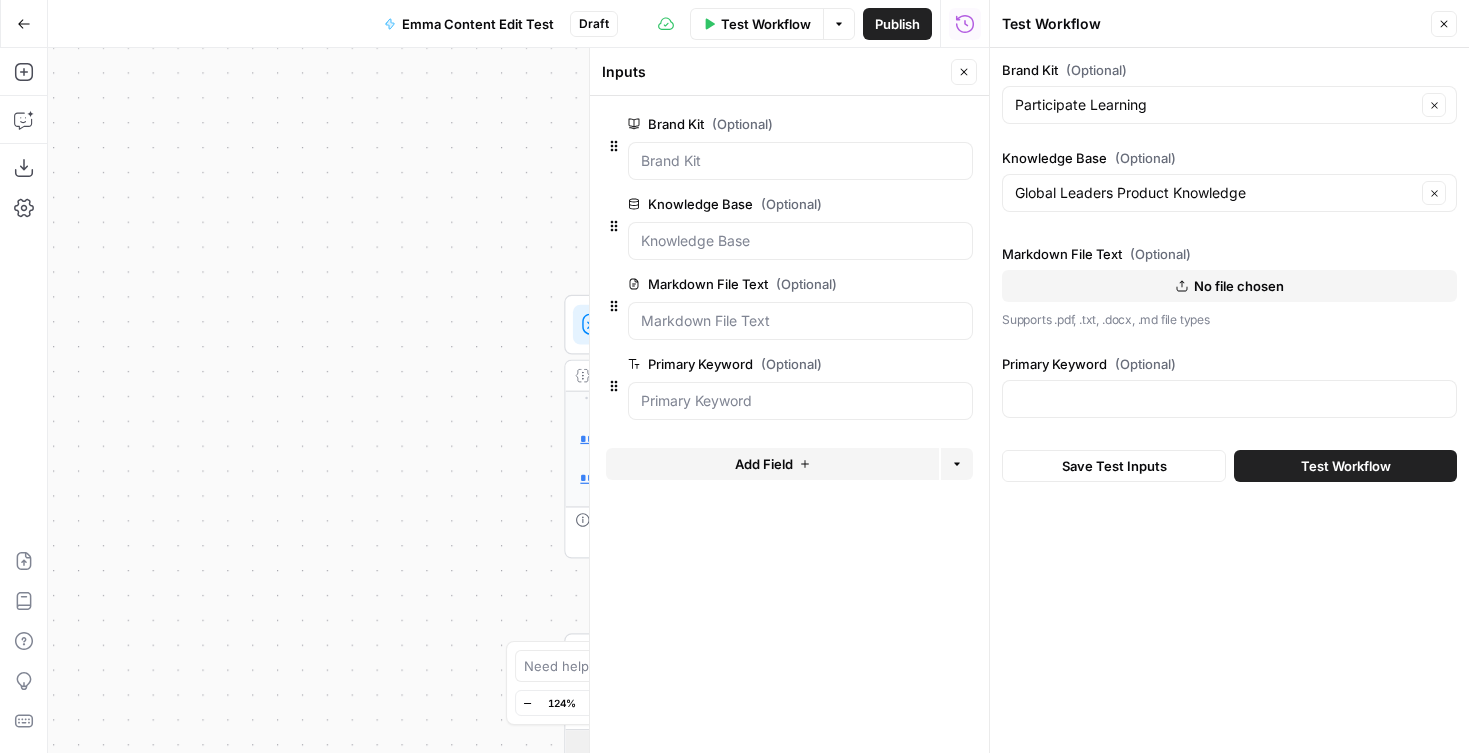 click 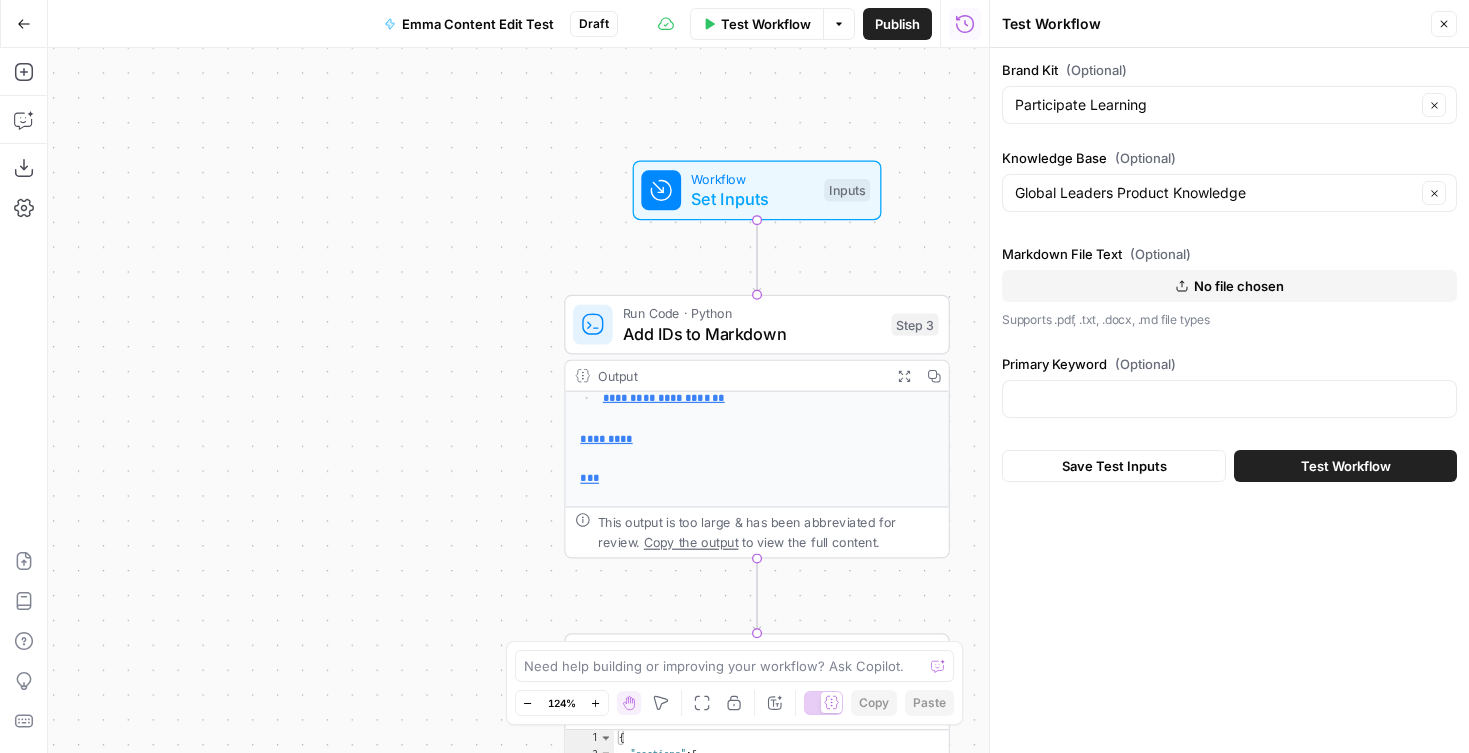 click 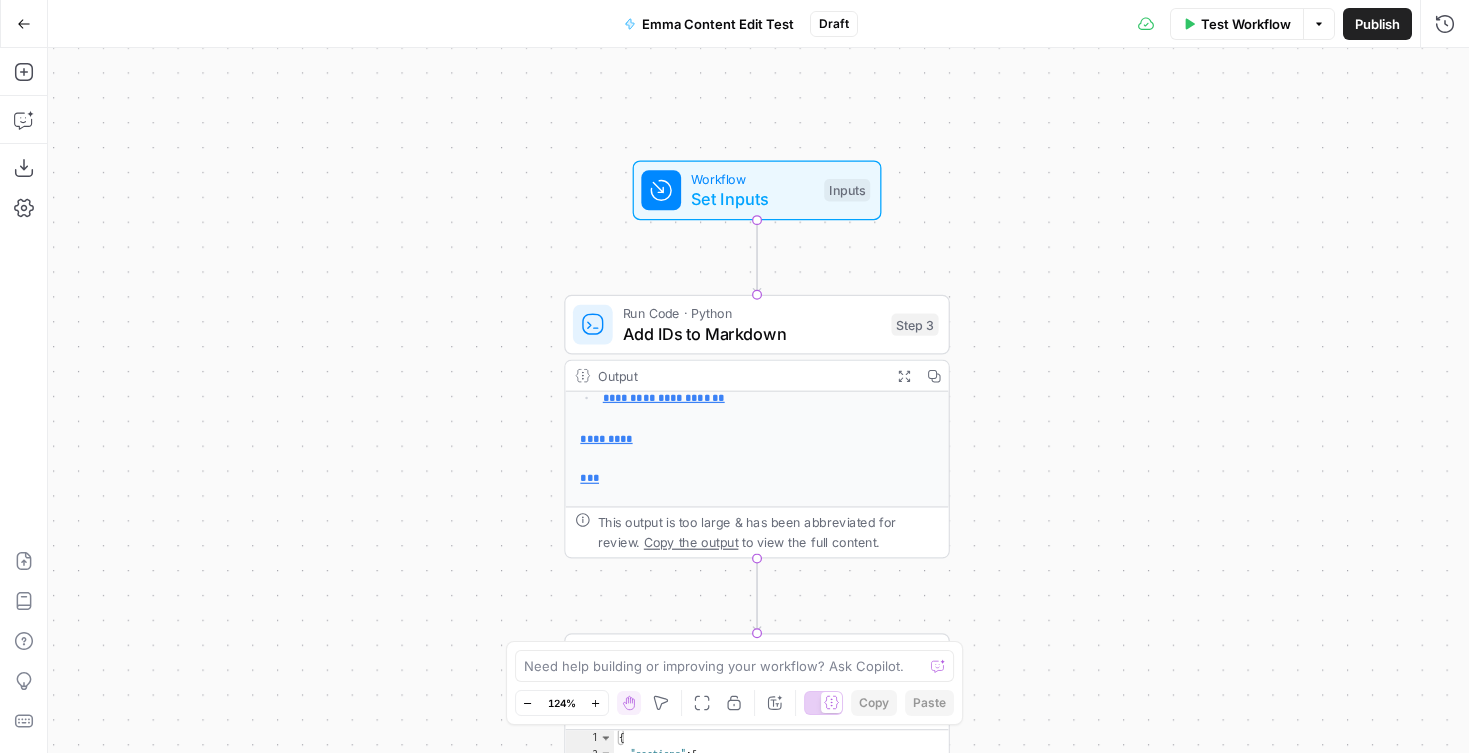 click 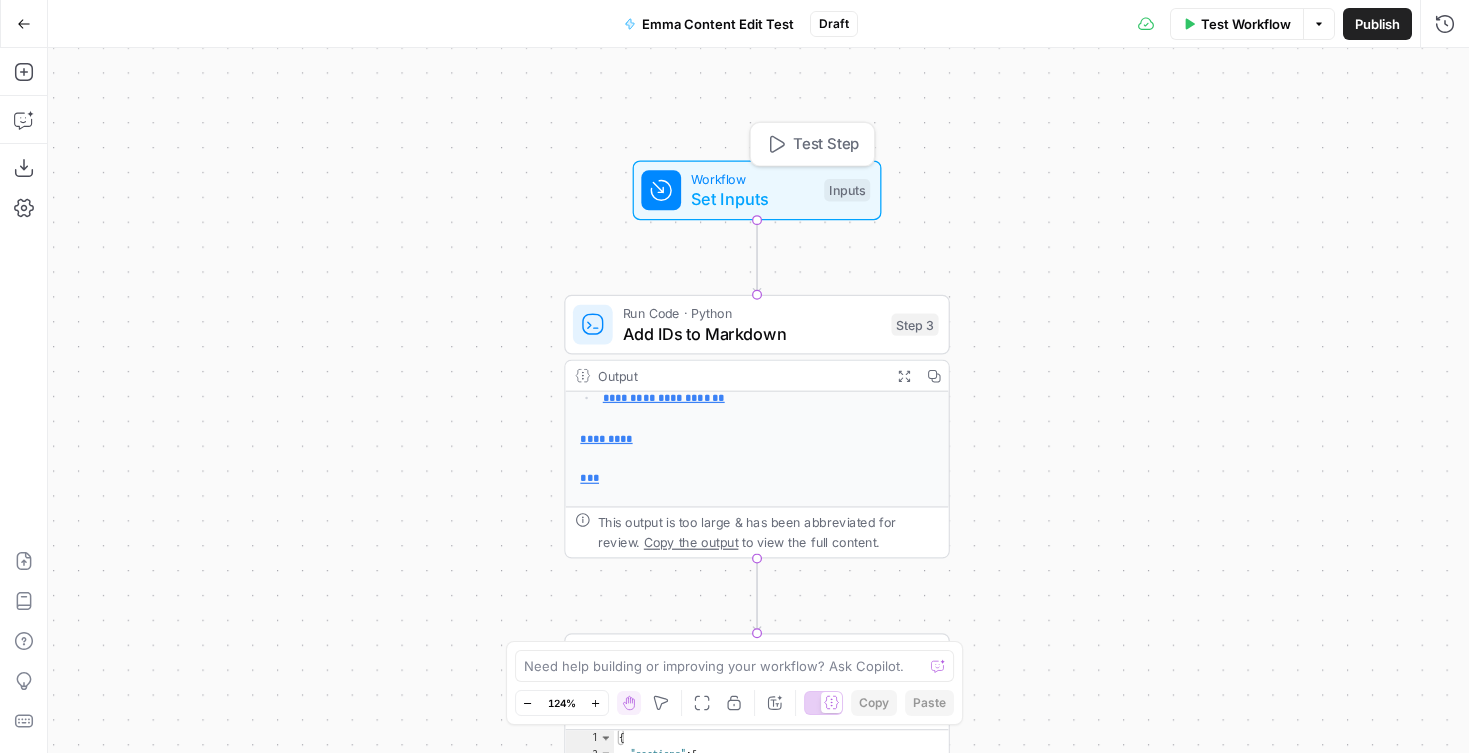 click on "Set Inputs" at bounding box center (752, 199) 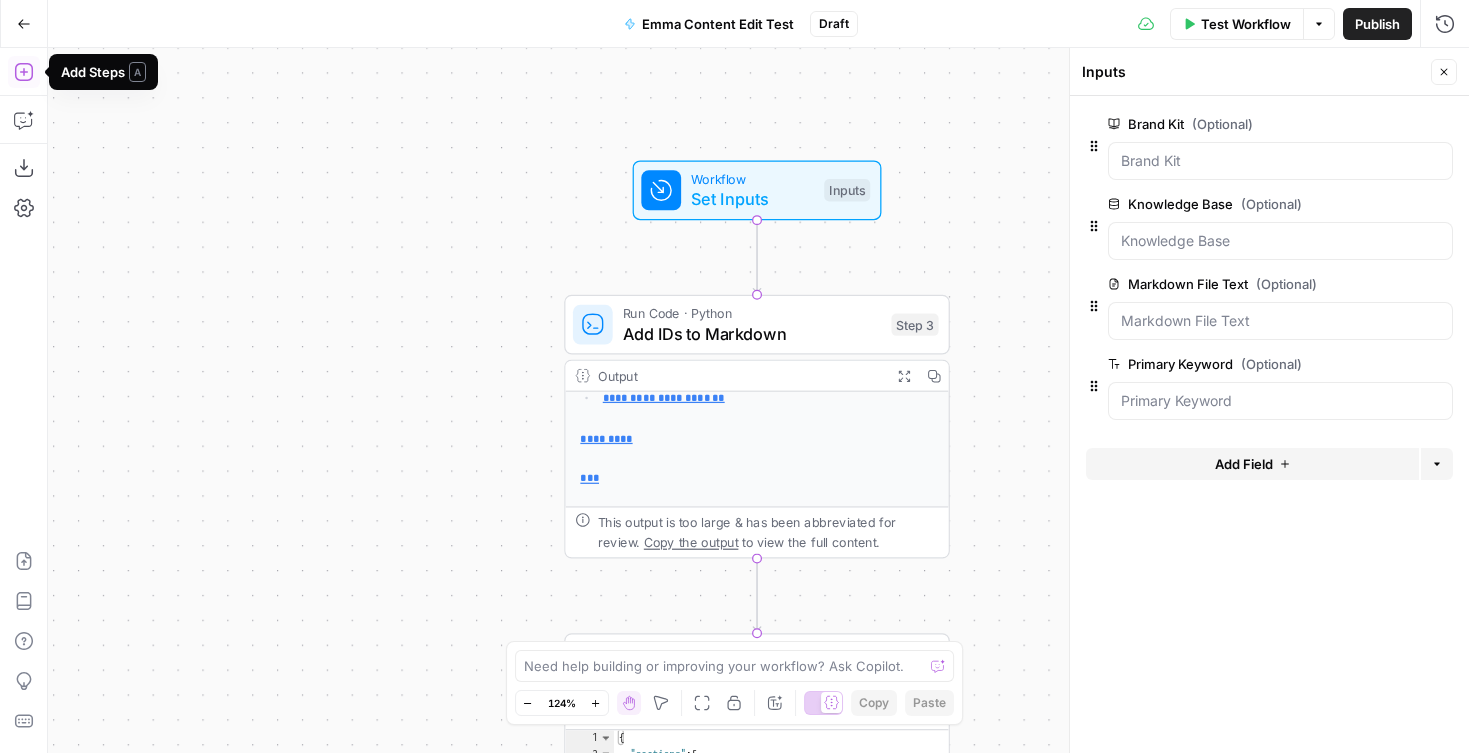 click 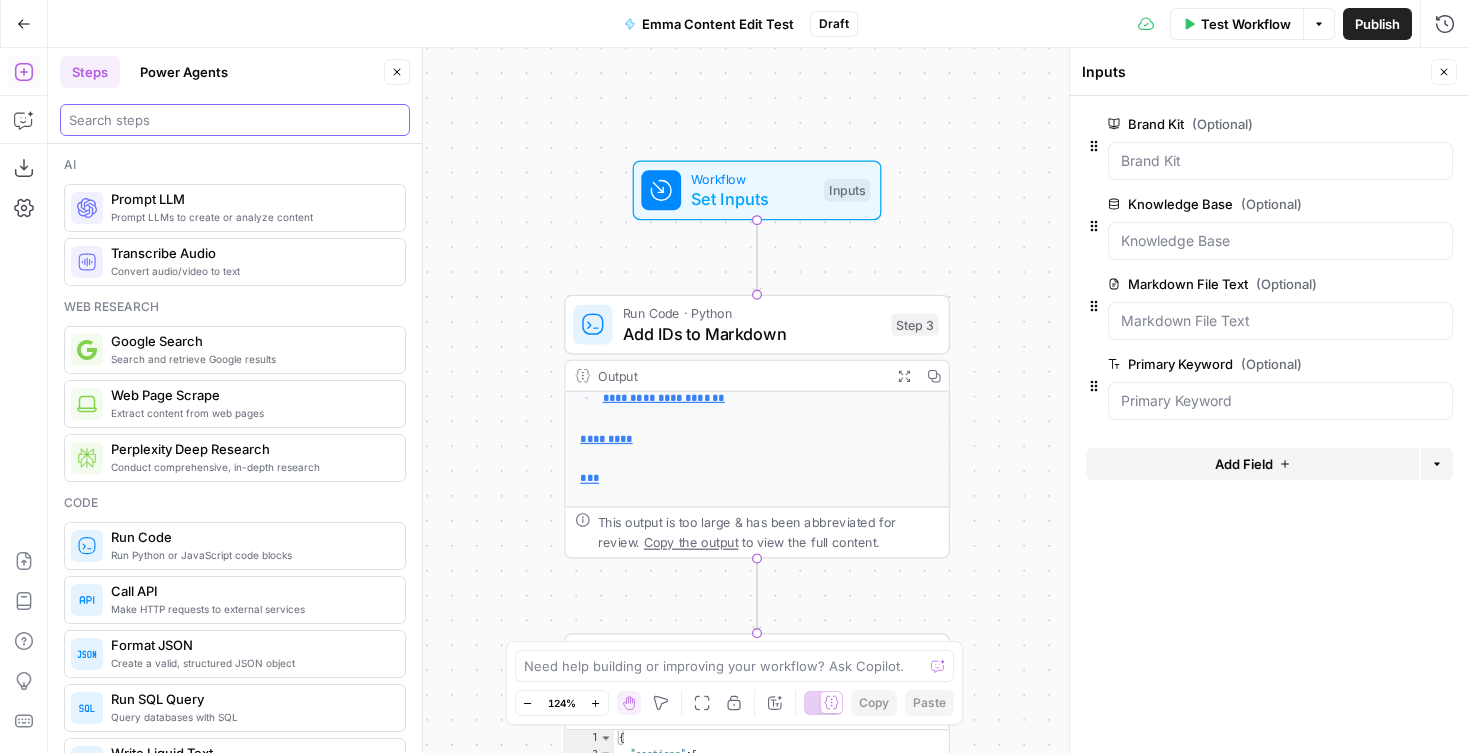 click at bounding box center (235, 120) 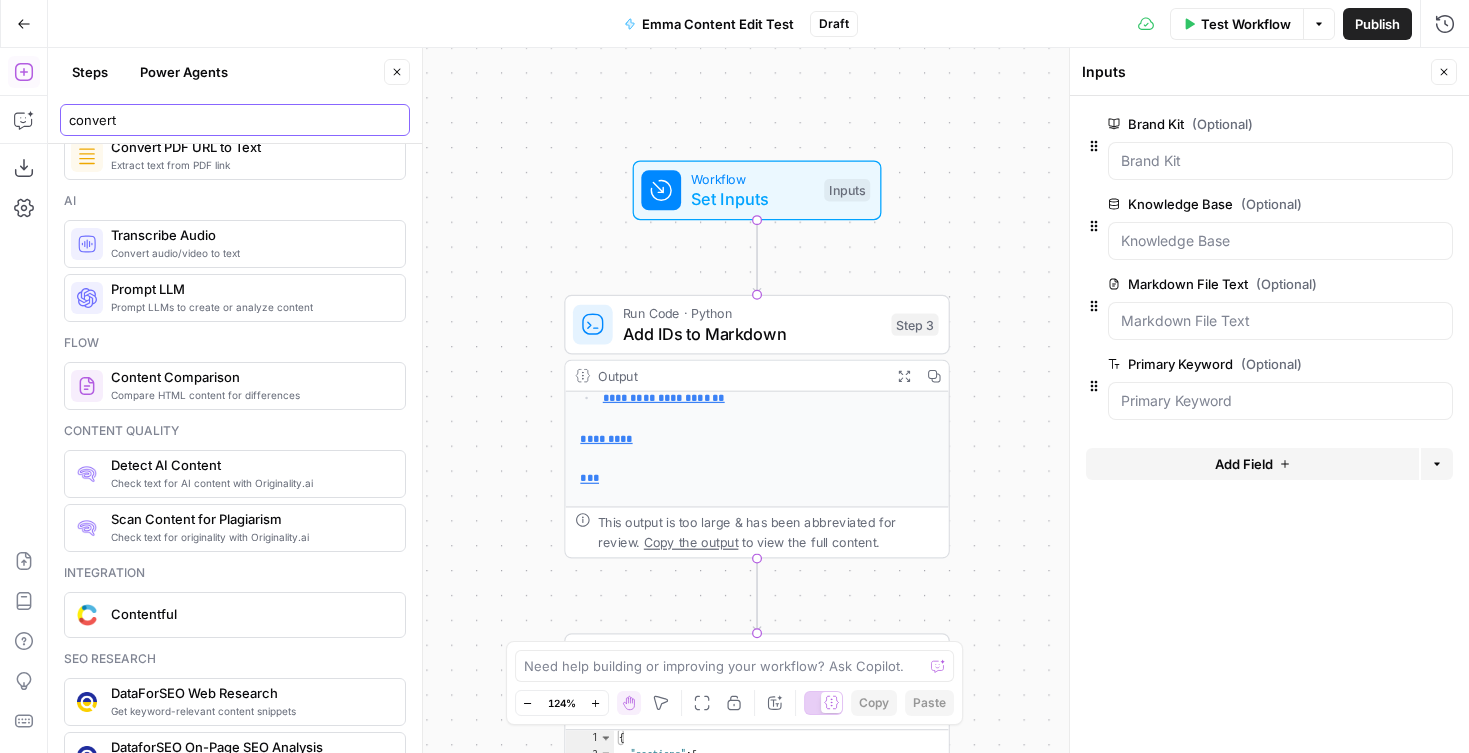 scroll, scrollTop: 0, scrollLeft: 0, axis: both 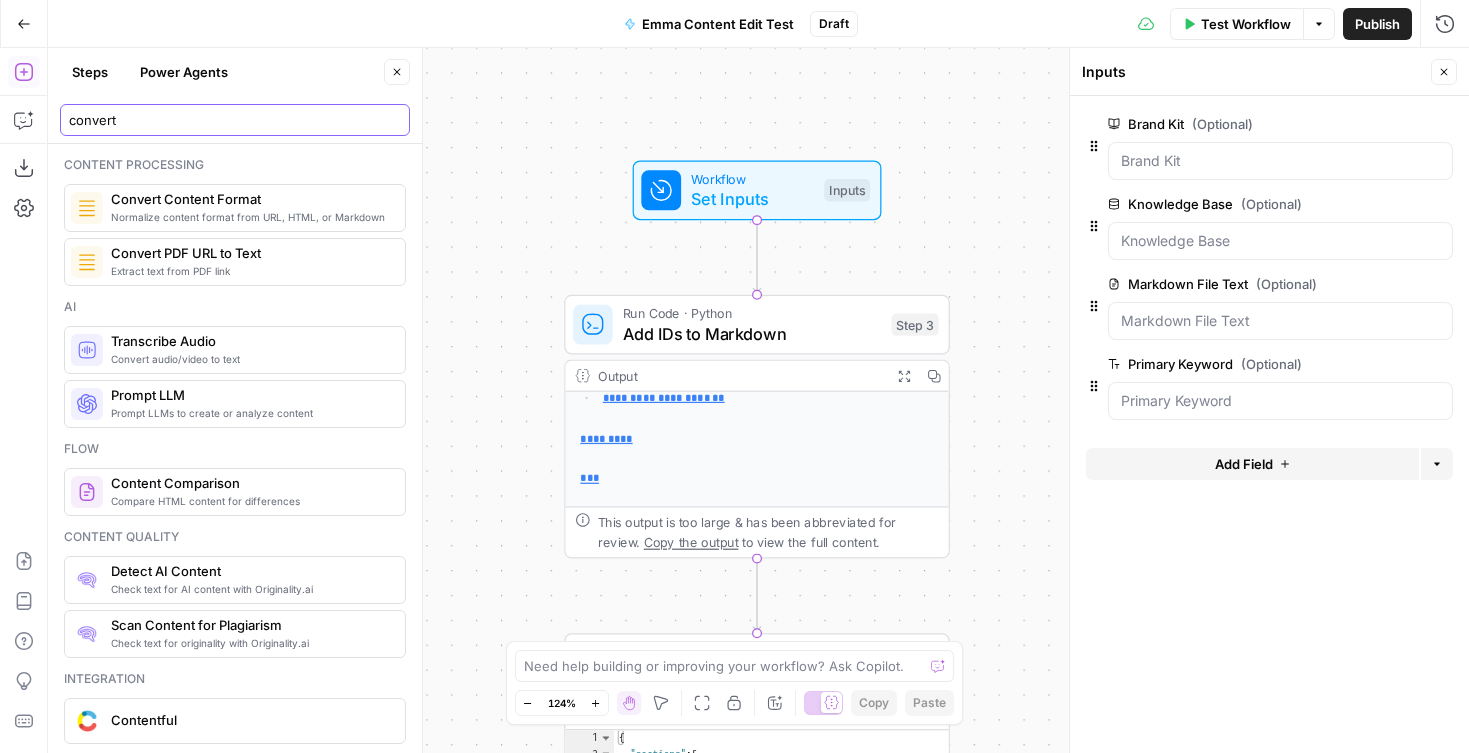 type on "convert" 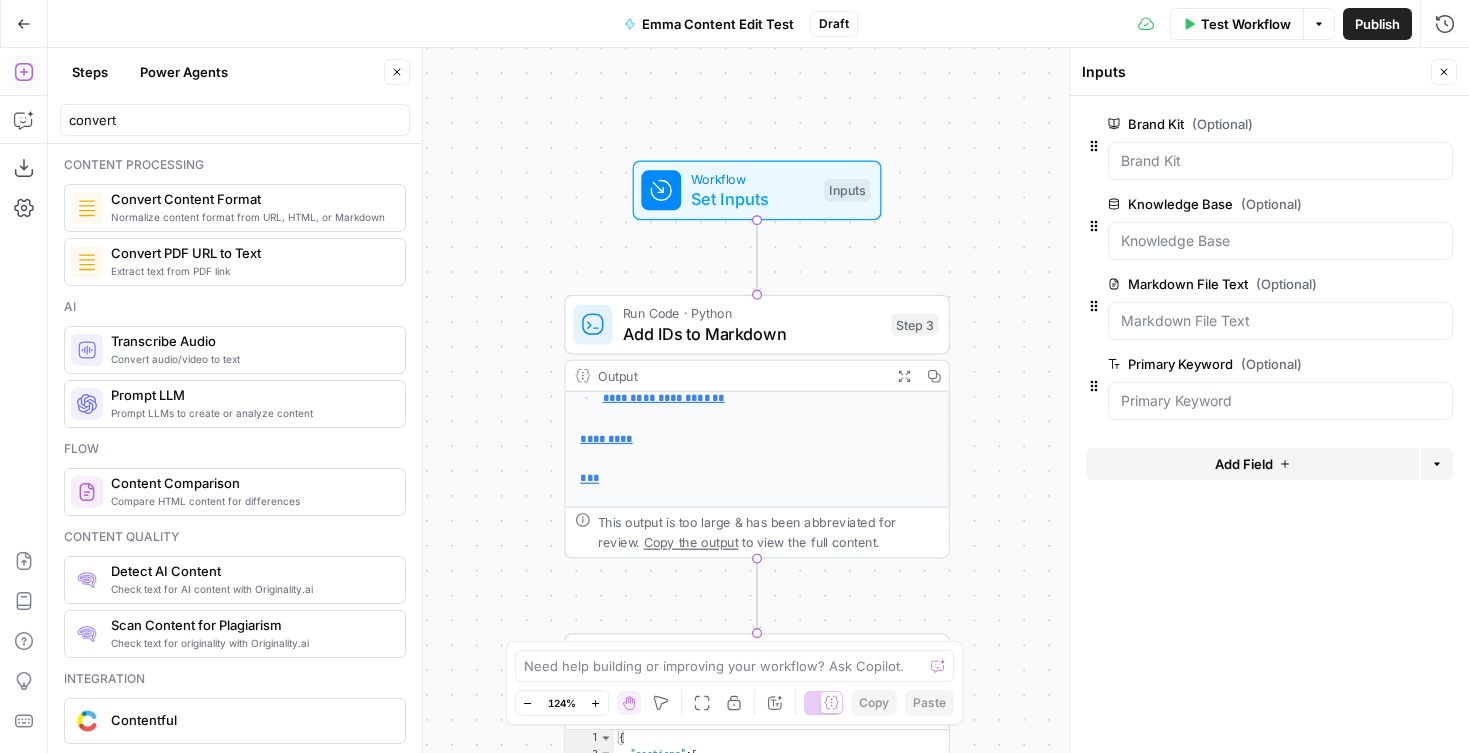 click on "Convert Content Format" at bounding box center [250, 199] 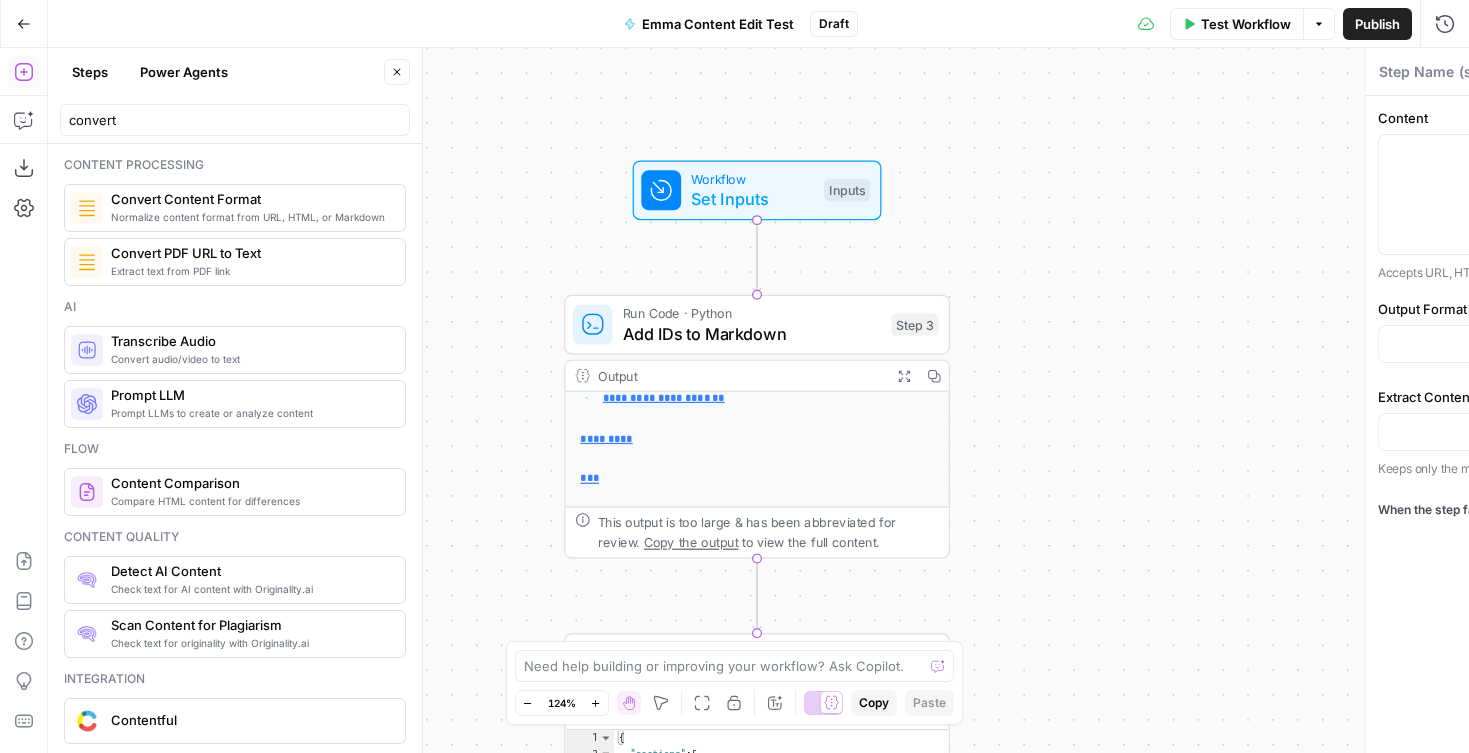 type on "Convert Content Format" 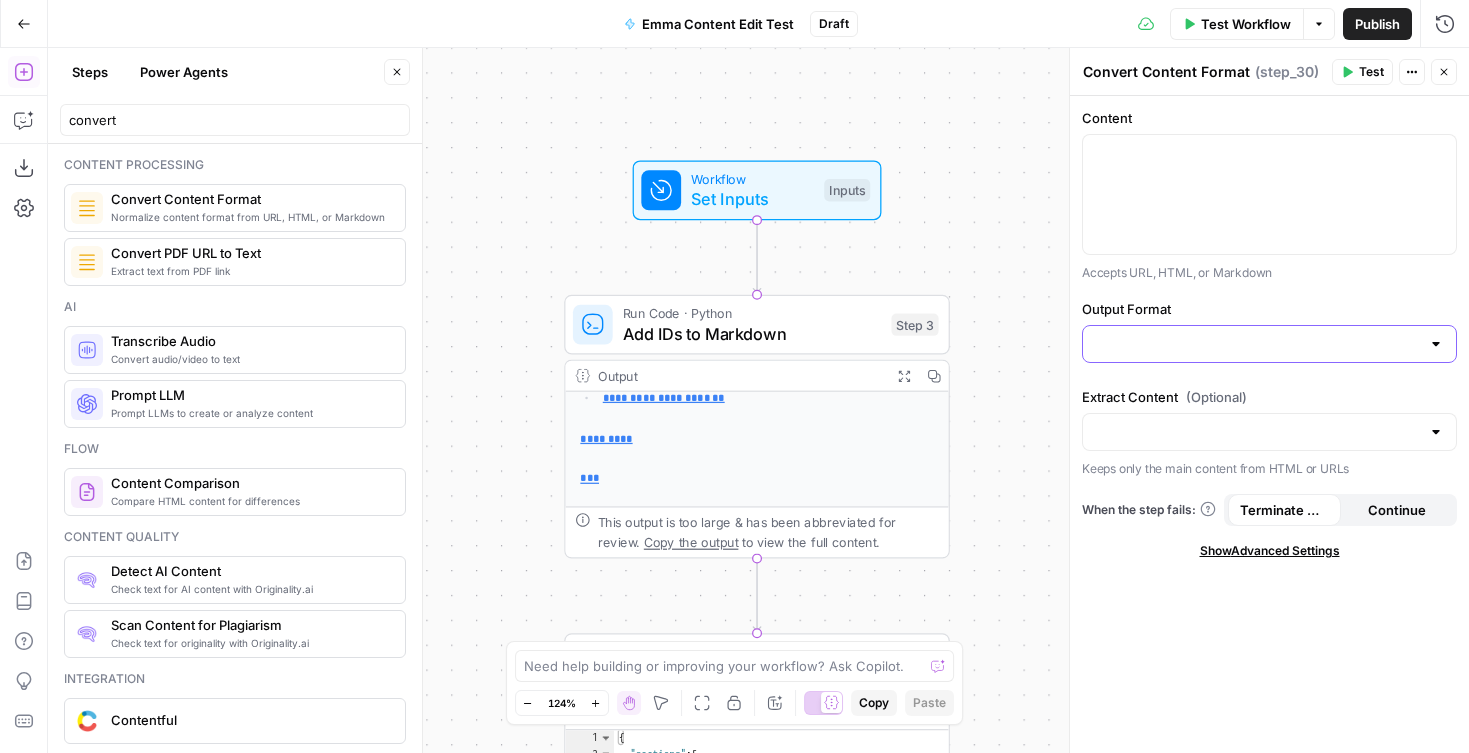 click on "Output Format" at bounding box center [1257, 344] 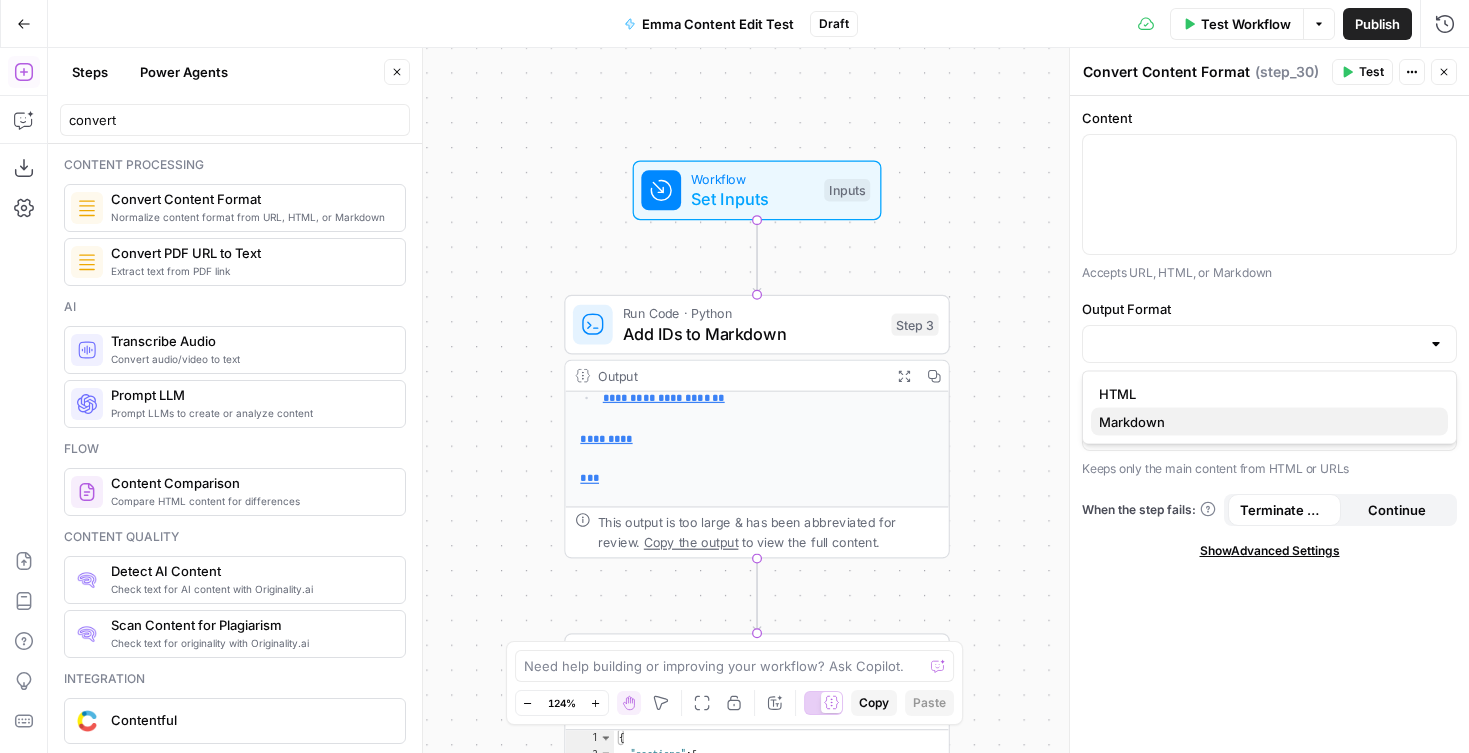 click on "Markdown" at bounding box center [1265, 422] 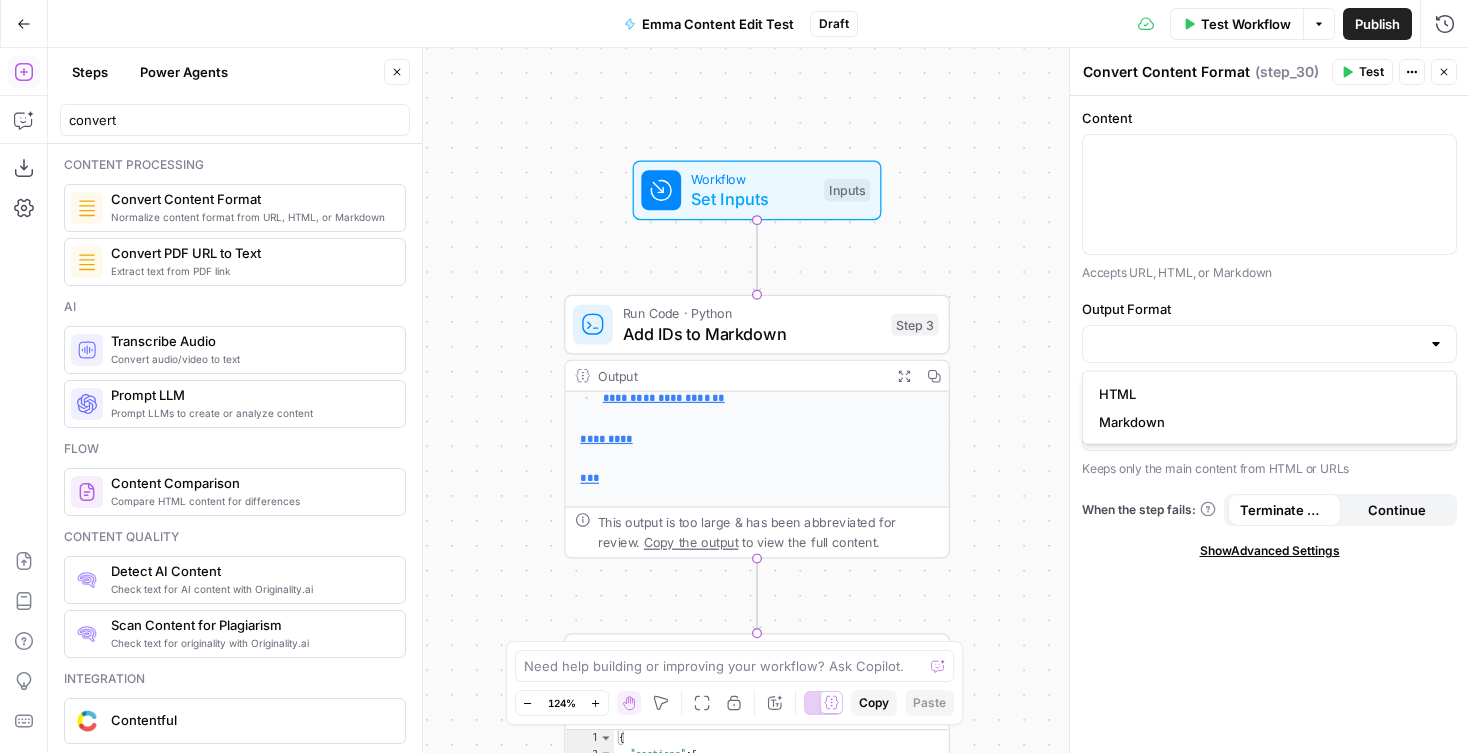 type on "Markdown" 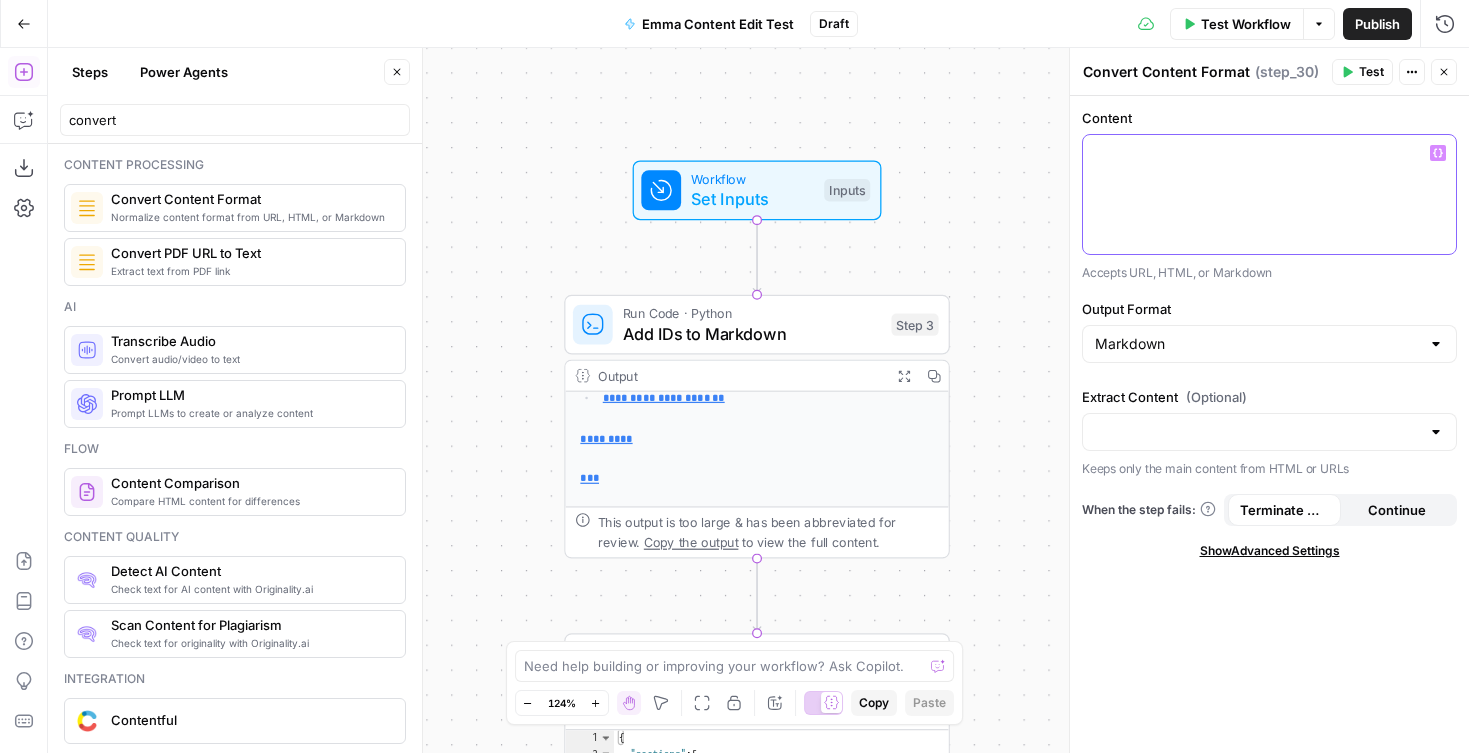 click at bounding box center (1269, 194) 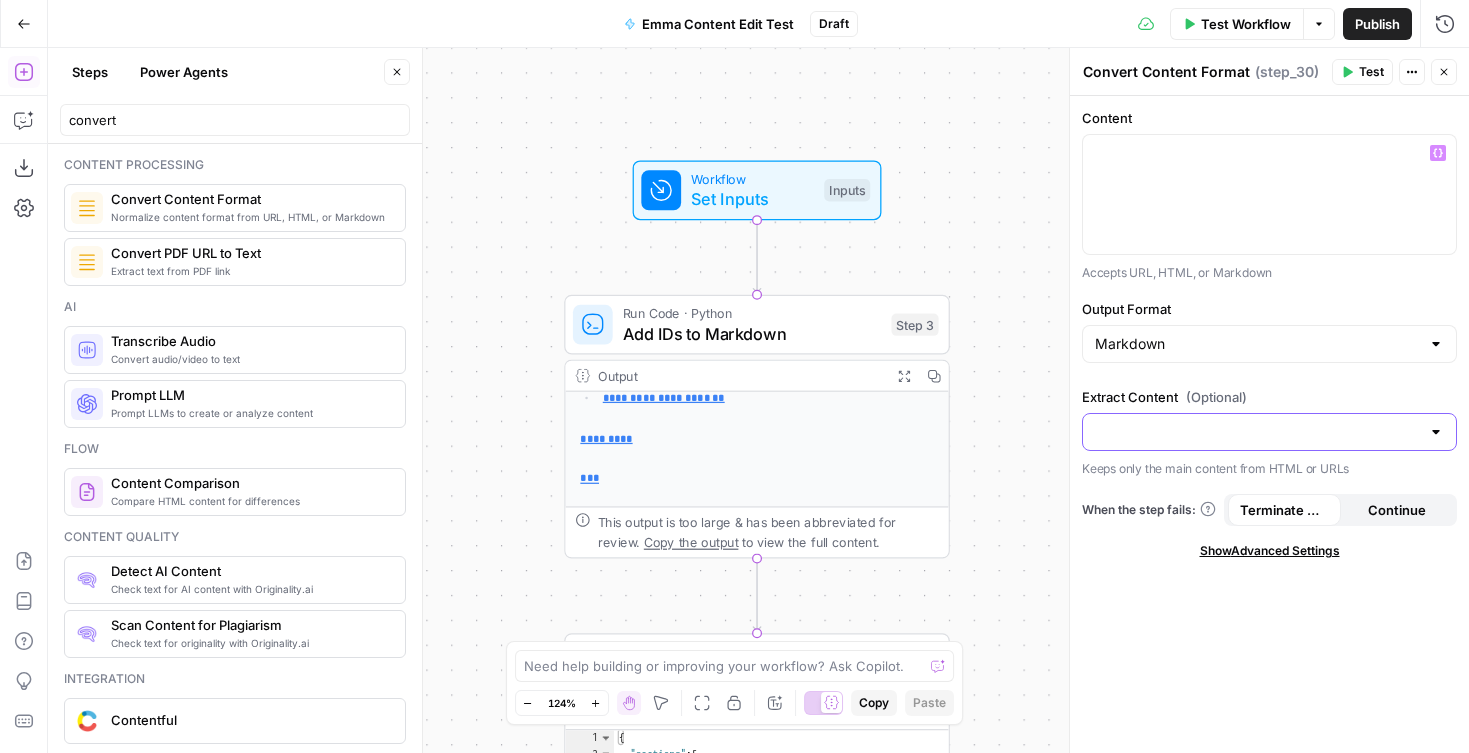 click on "Extract Content   (Optional)" at bounding box center [1257, 432] 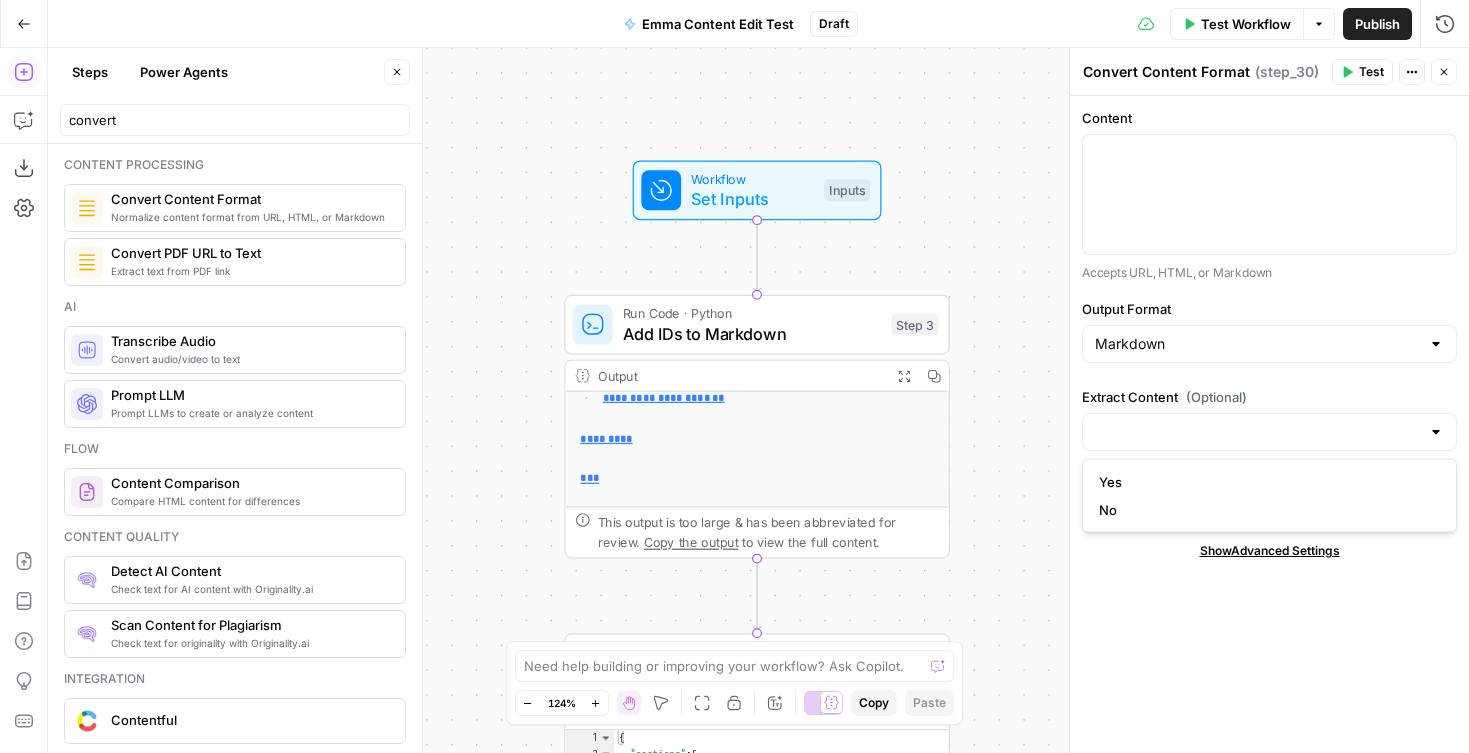 click on "Extract Content   (Optional)" at bounding box center (1269, 397) 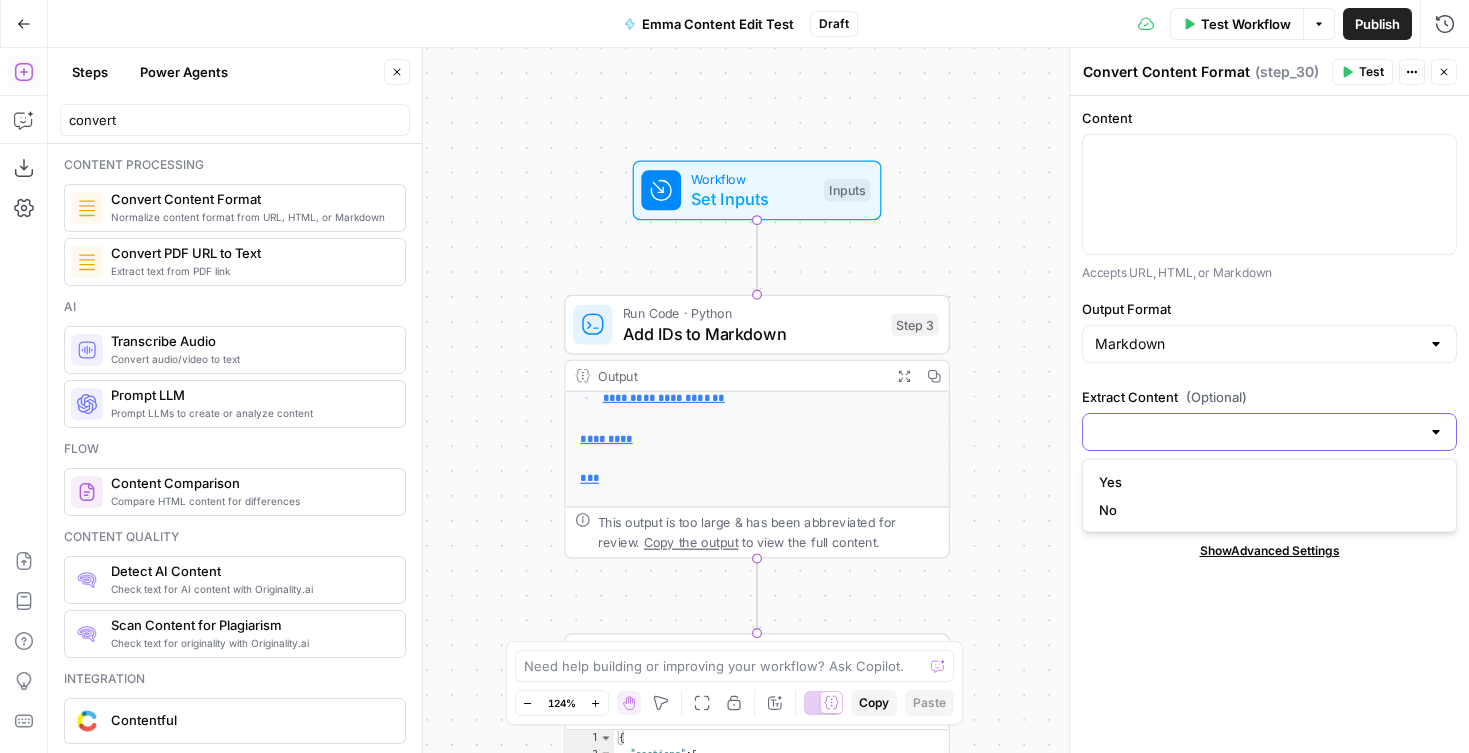 click on "Extract Content   (Optional)" at bounding box center (1257, 432) 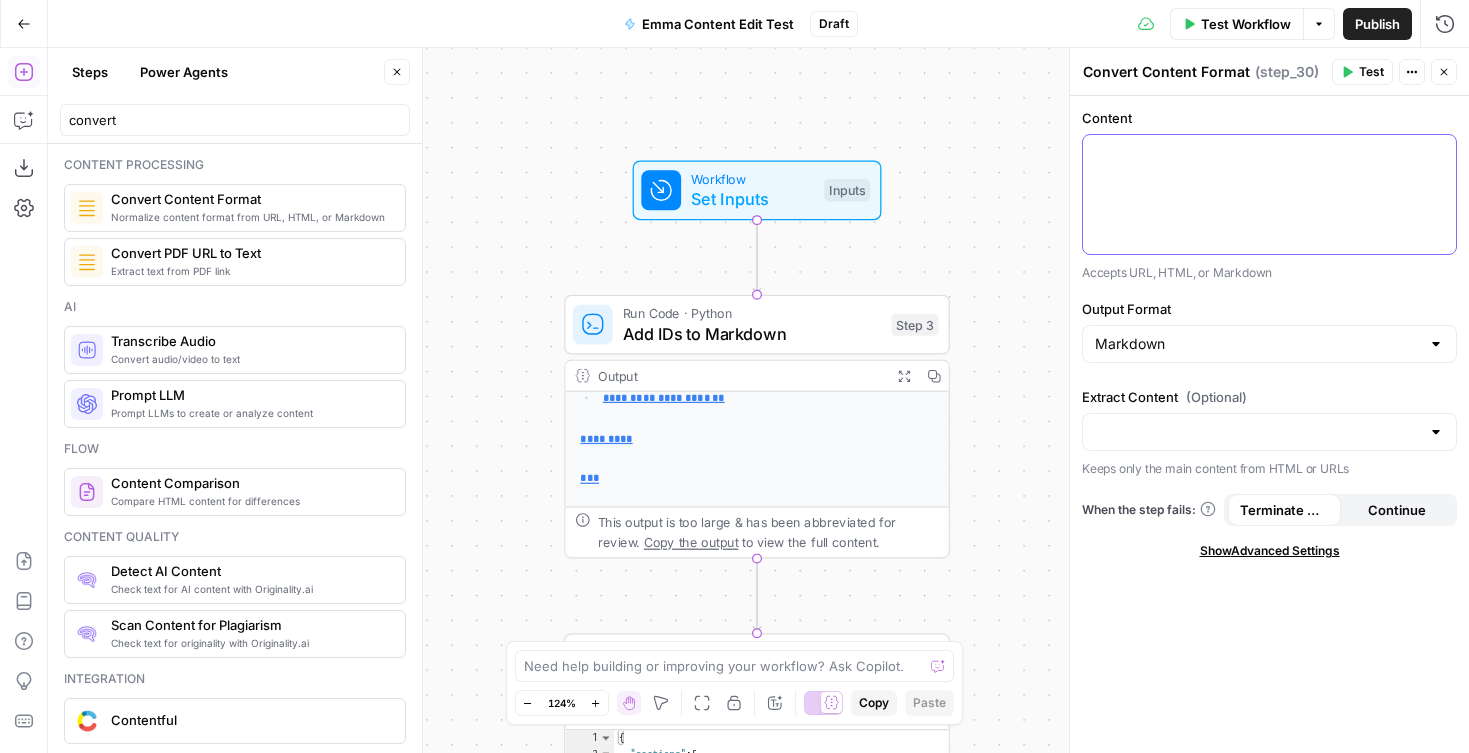 click at bounding box center [1269, 194] 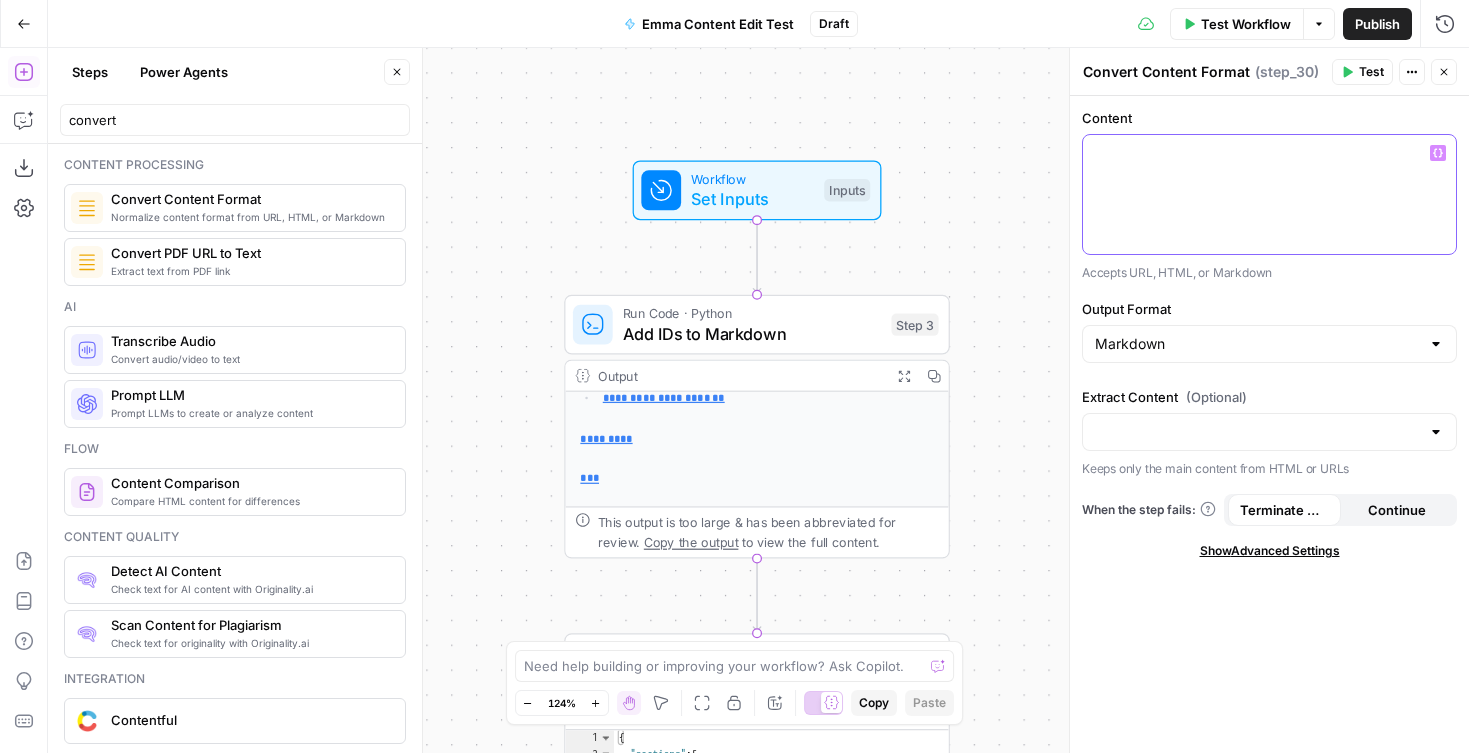 click at bounding box center (1269, 194) 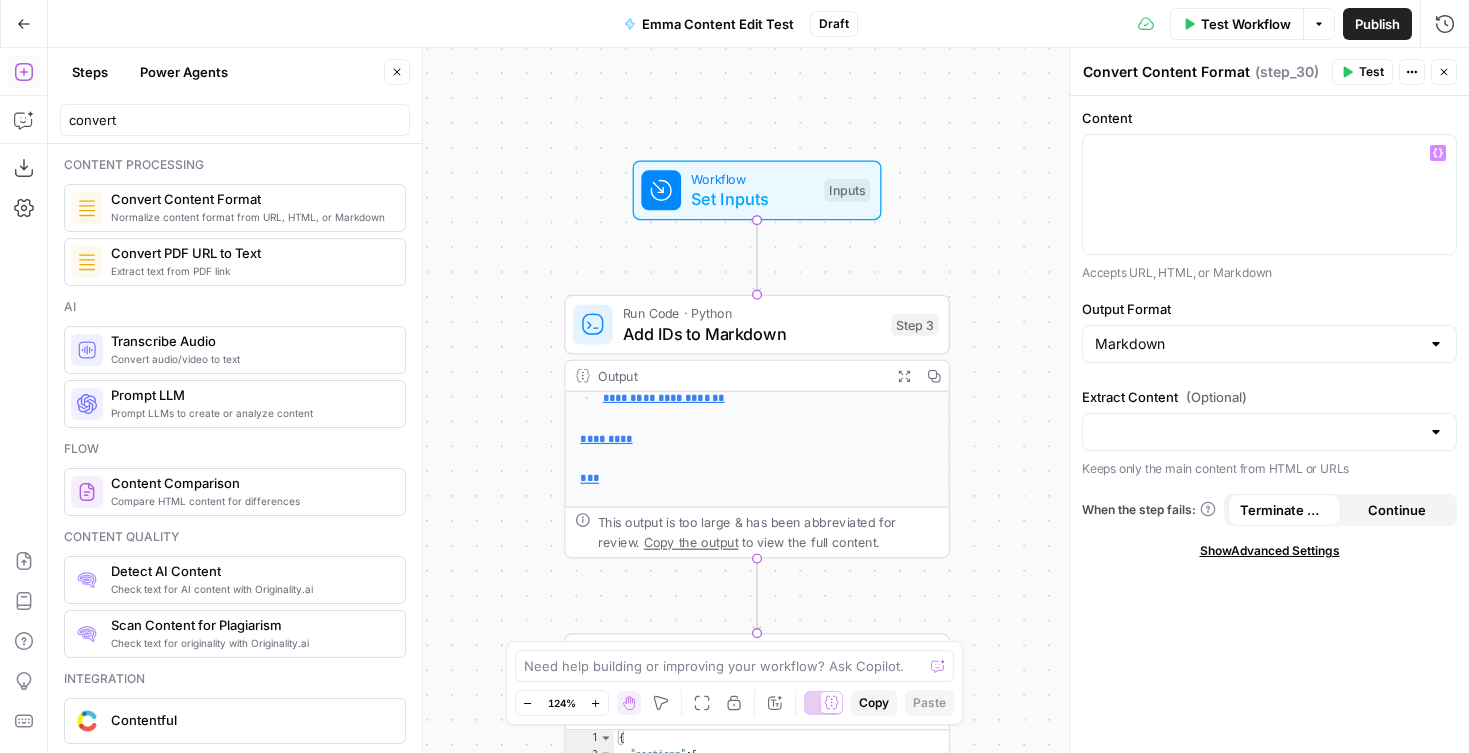 click on "Content “/” to reference Variables Menu Accepts URL, HTML, or Markdown Output Format Markdown Extract Content (Optional) Keeps only the main content from HTML or URLs When the step fails: Terminate Workflow Continue Show Advanced Settings" at bounding box center [1269, 424] 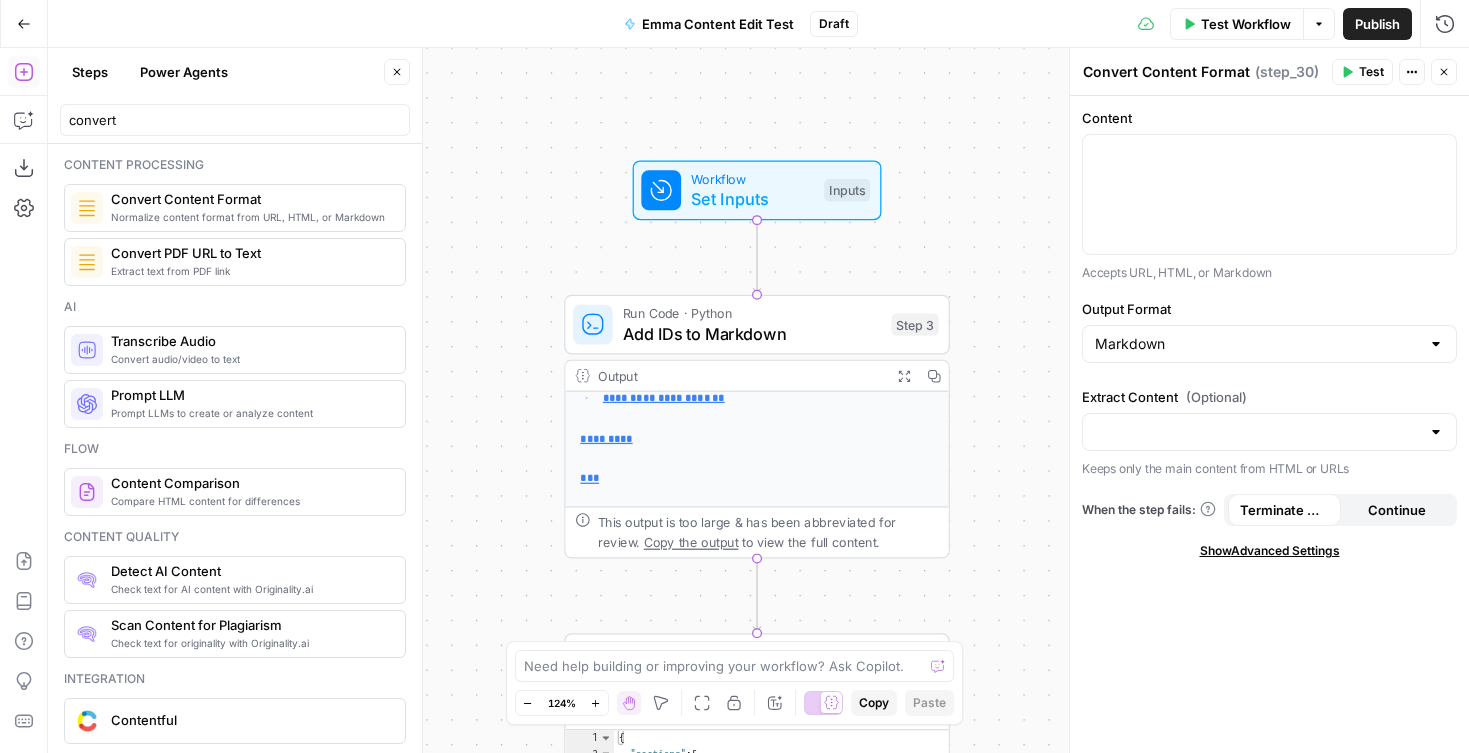 click on "Close" at bounding box center (1444, 72) 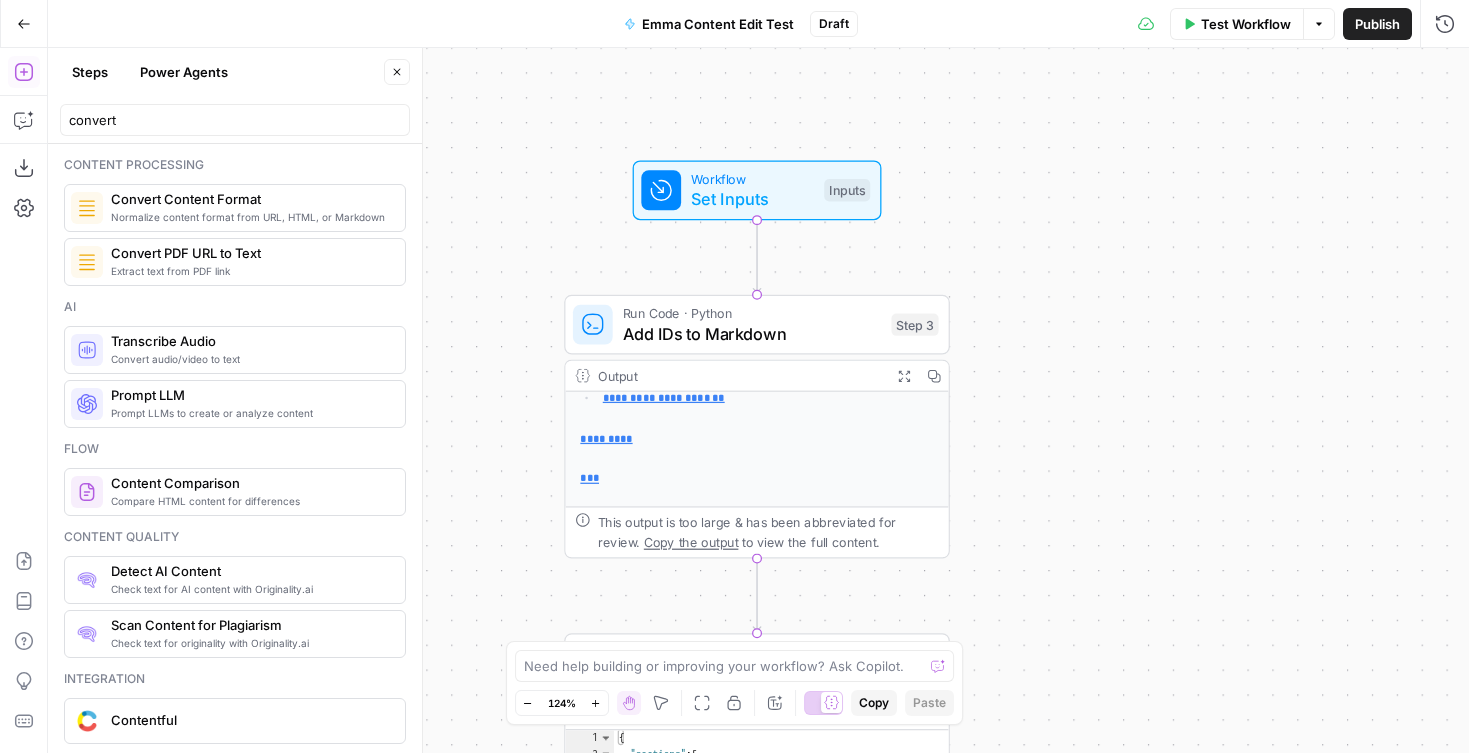 click on "Extract text from PDF link" at bounding box center [250, 271] 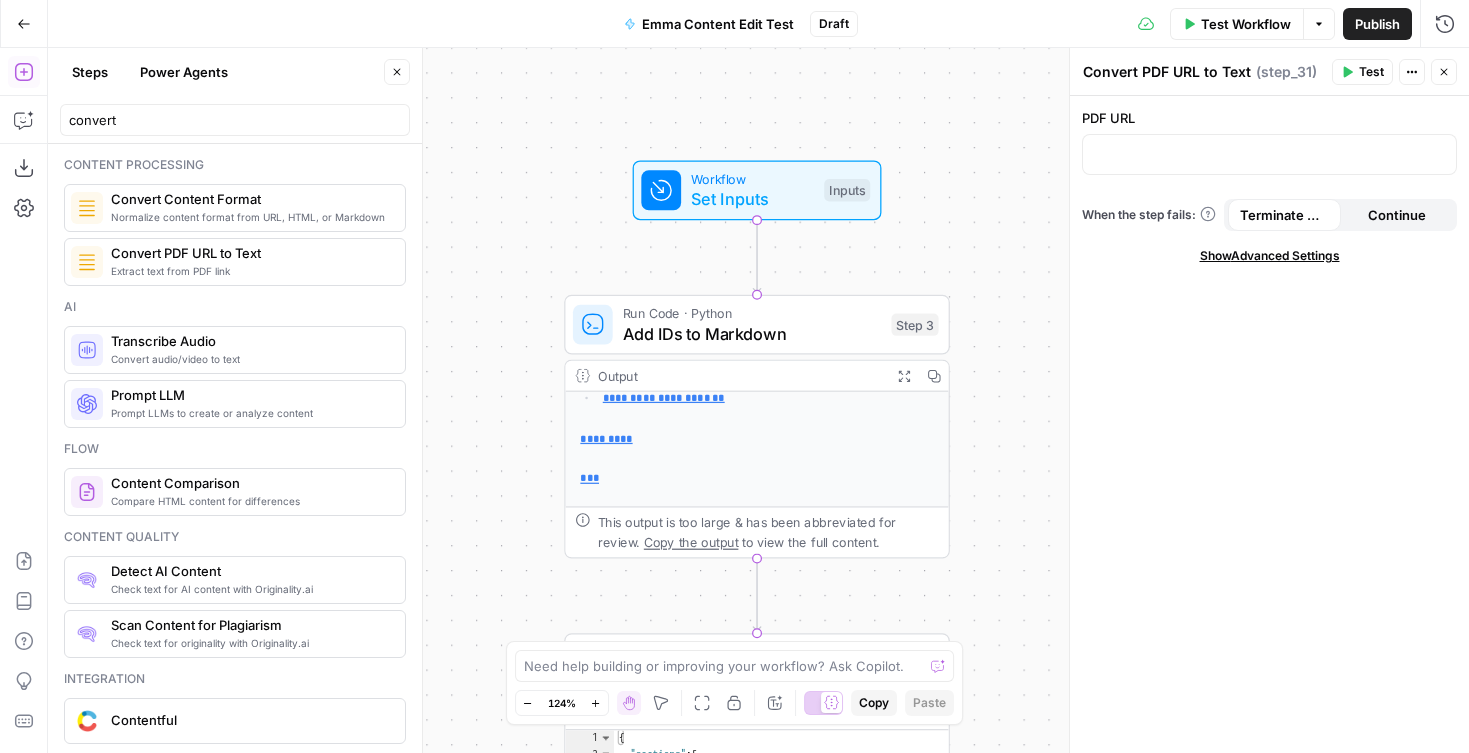 click 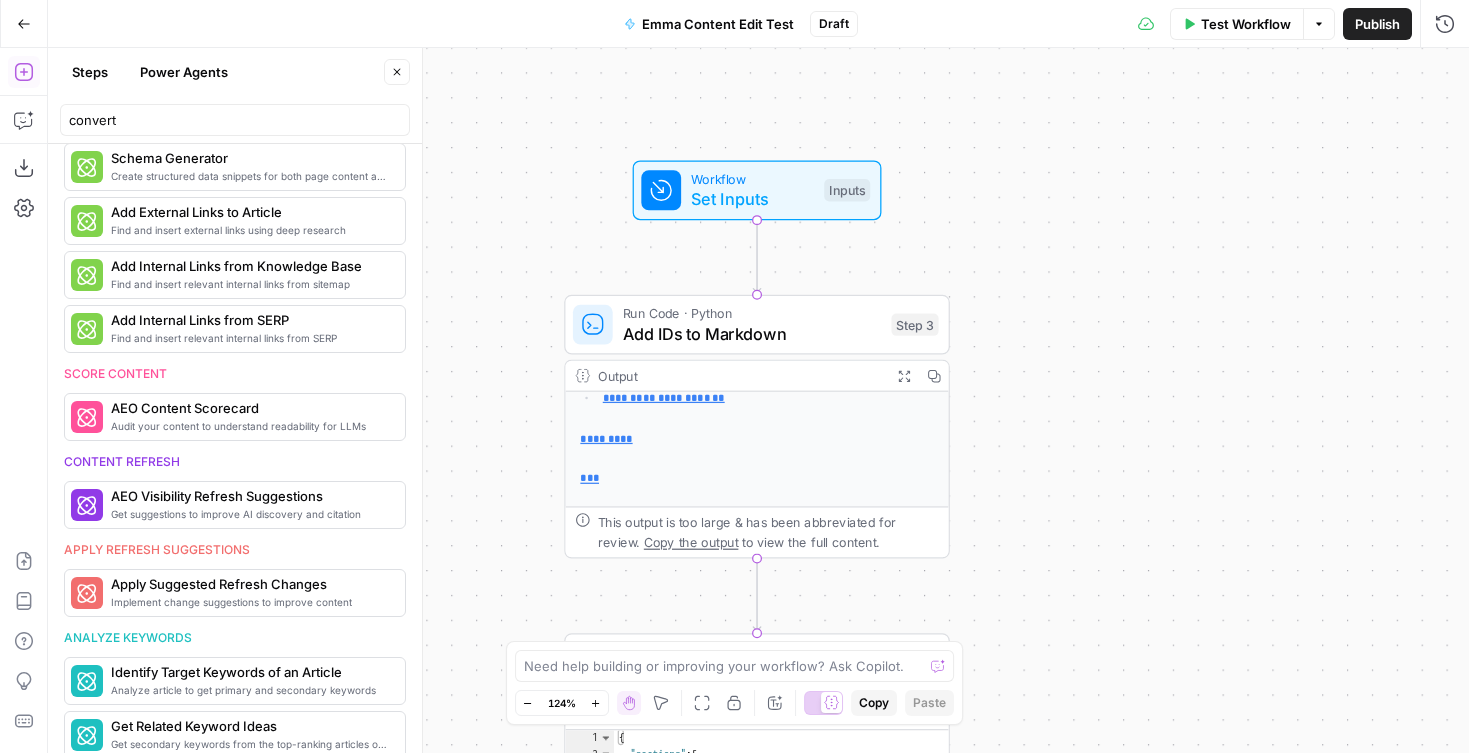 scroll, scrollTop: 1173, scrollLeft: 0, axis: vertical 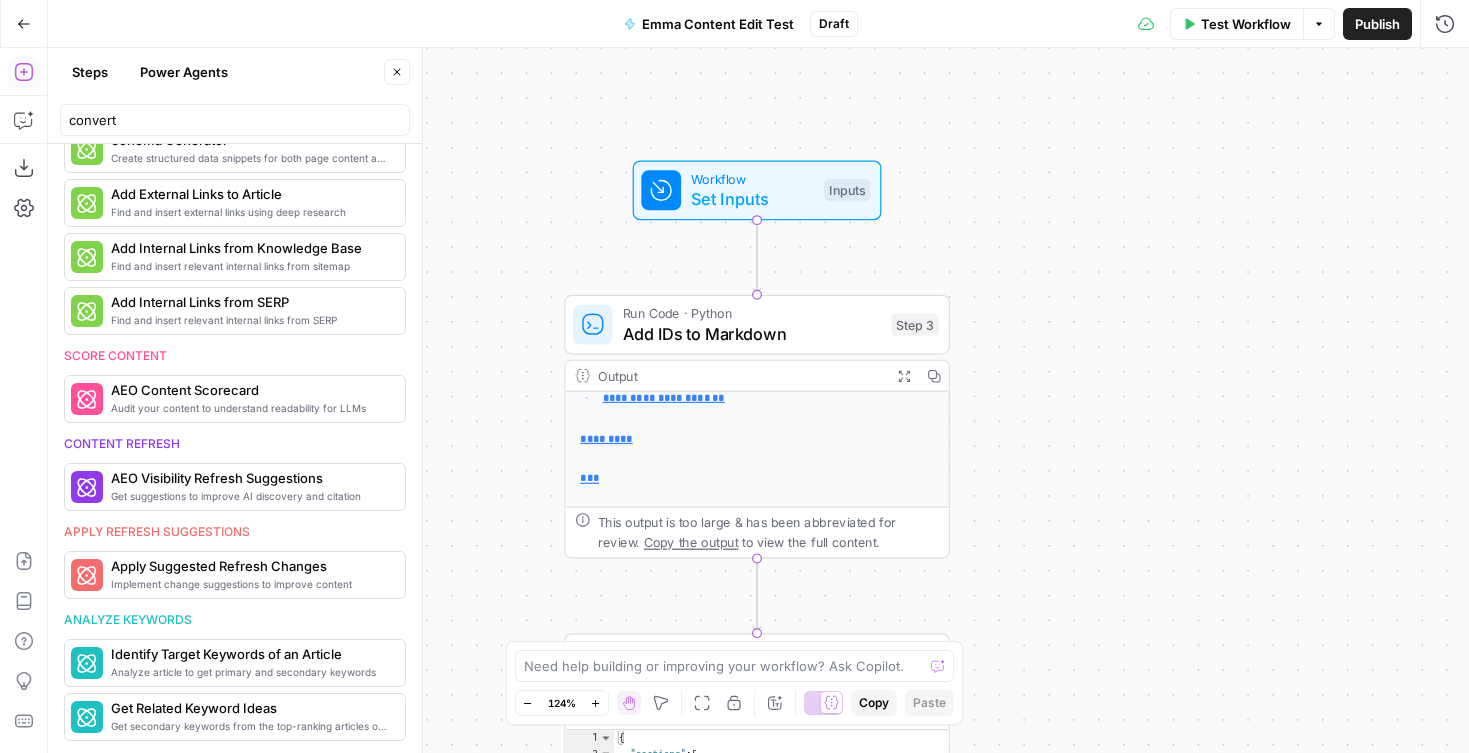 click on "Close" at bounding box center (397, 72) 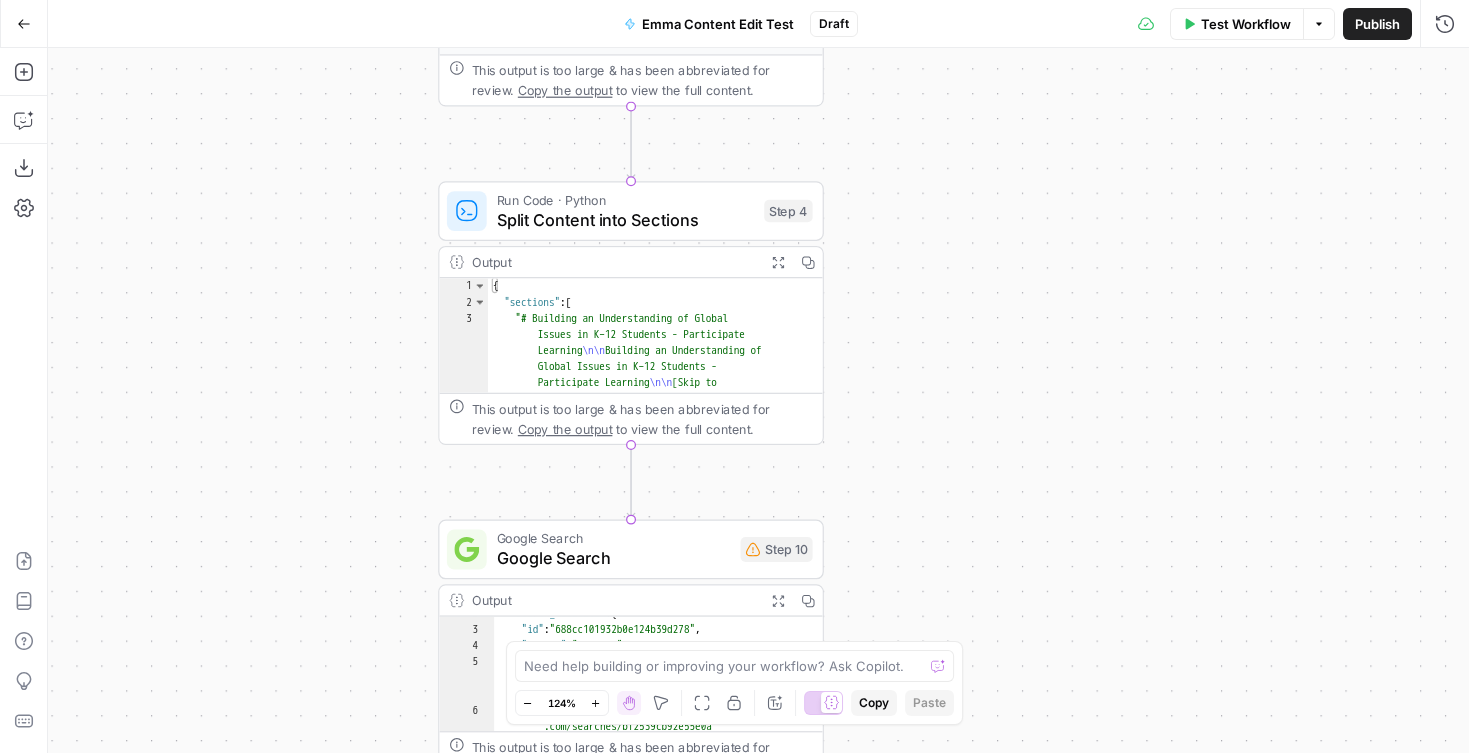 drag, startPoint x: 1101, startPoint y: 345, endPoint x: 1031, endPoint y: 487, distance: 158.31615 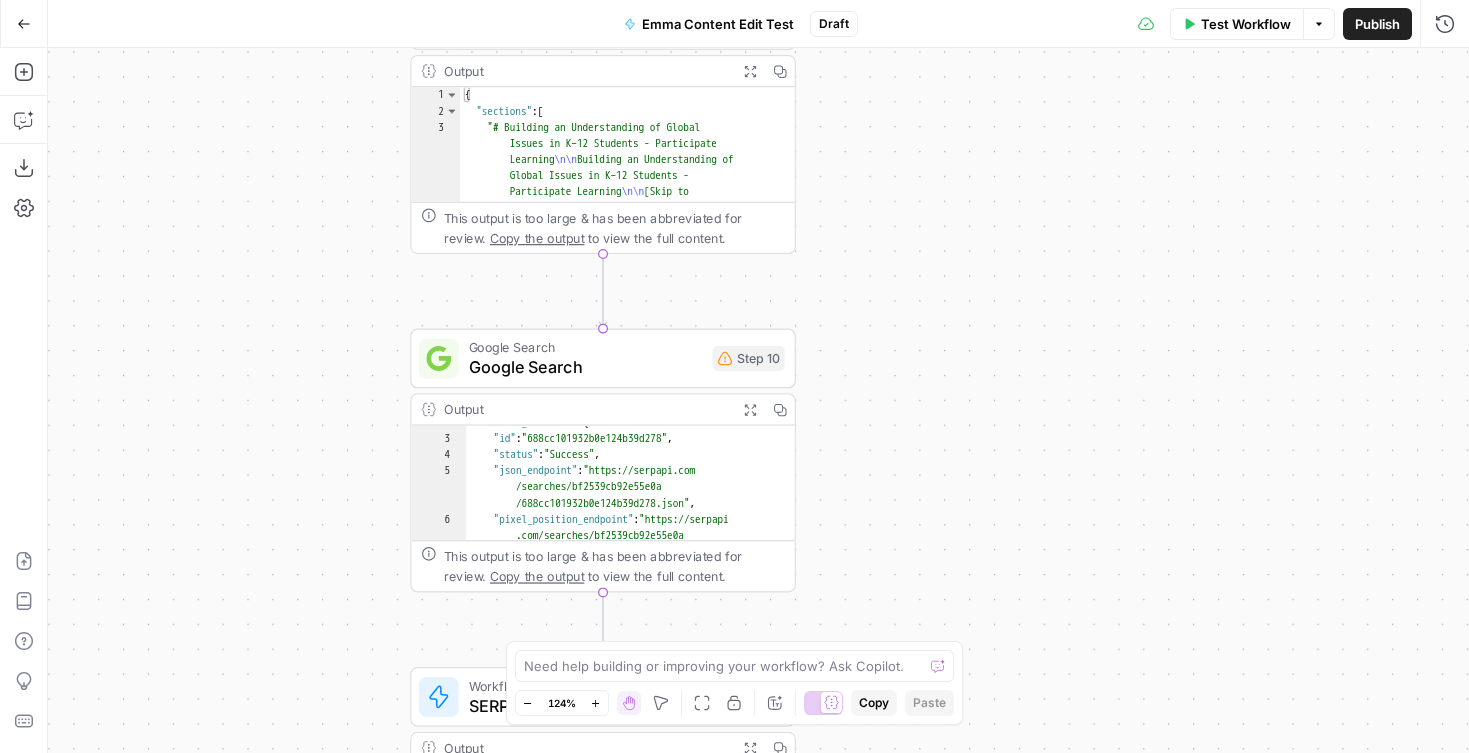 drag, startPoint x: 1042, startPoint y: 572, endPoint x: 1014, endPoint y: 158, distance: 414.94577 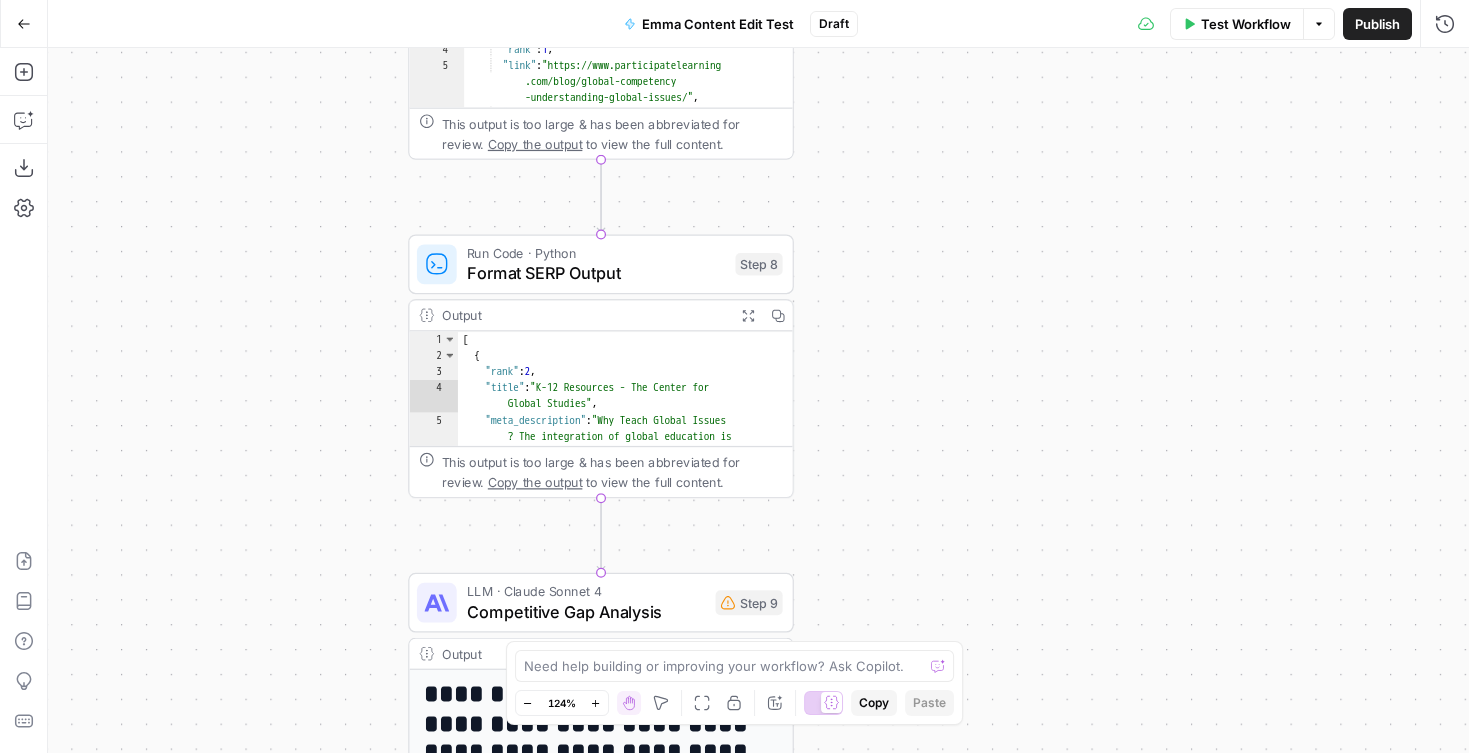 drag, startPoint x: 992, startPoint y: 299, endPoint x: 997, endPoint y: 464, distance: 165.07574 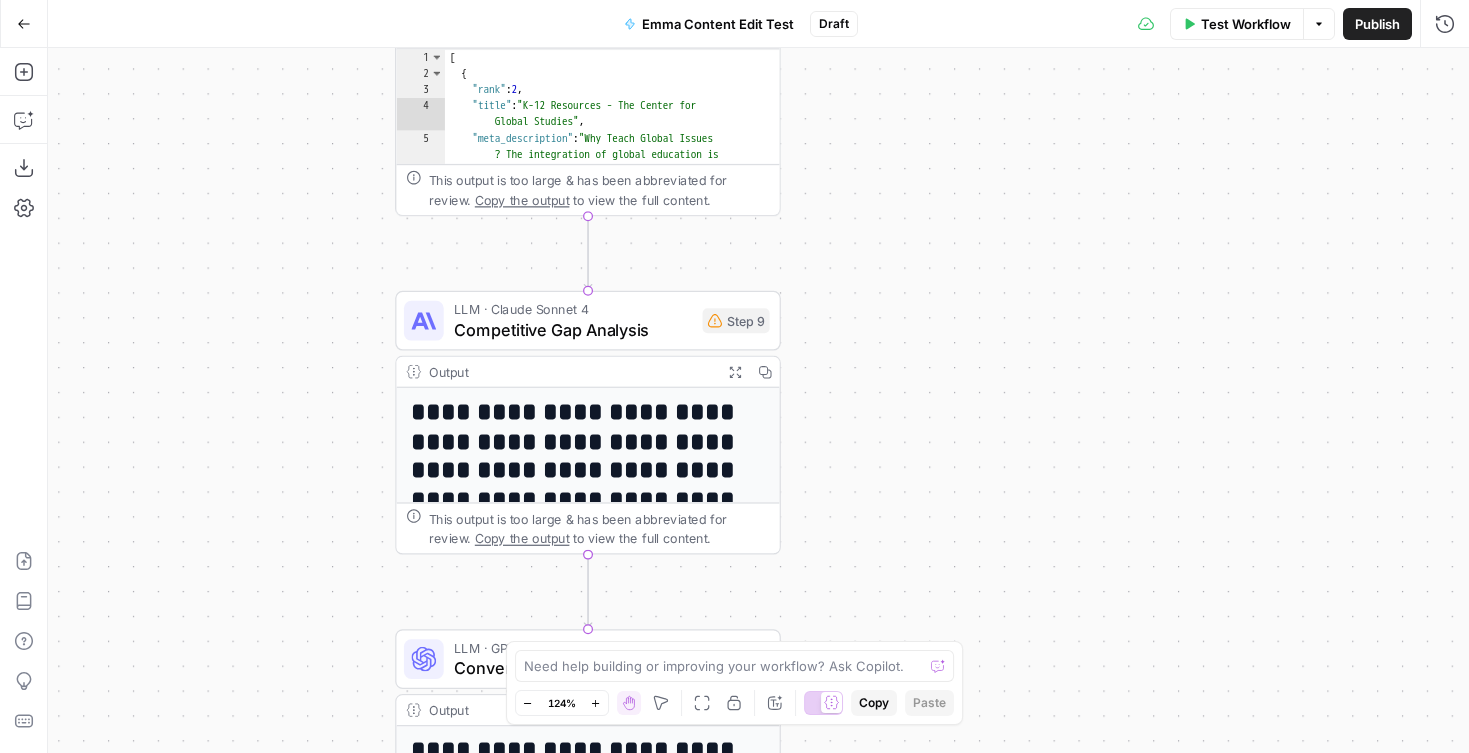 drag, startPoint x: 992, startPoint y: 288, endPoint x: 994, endPoint y: 420, distance: 132.01515 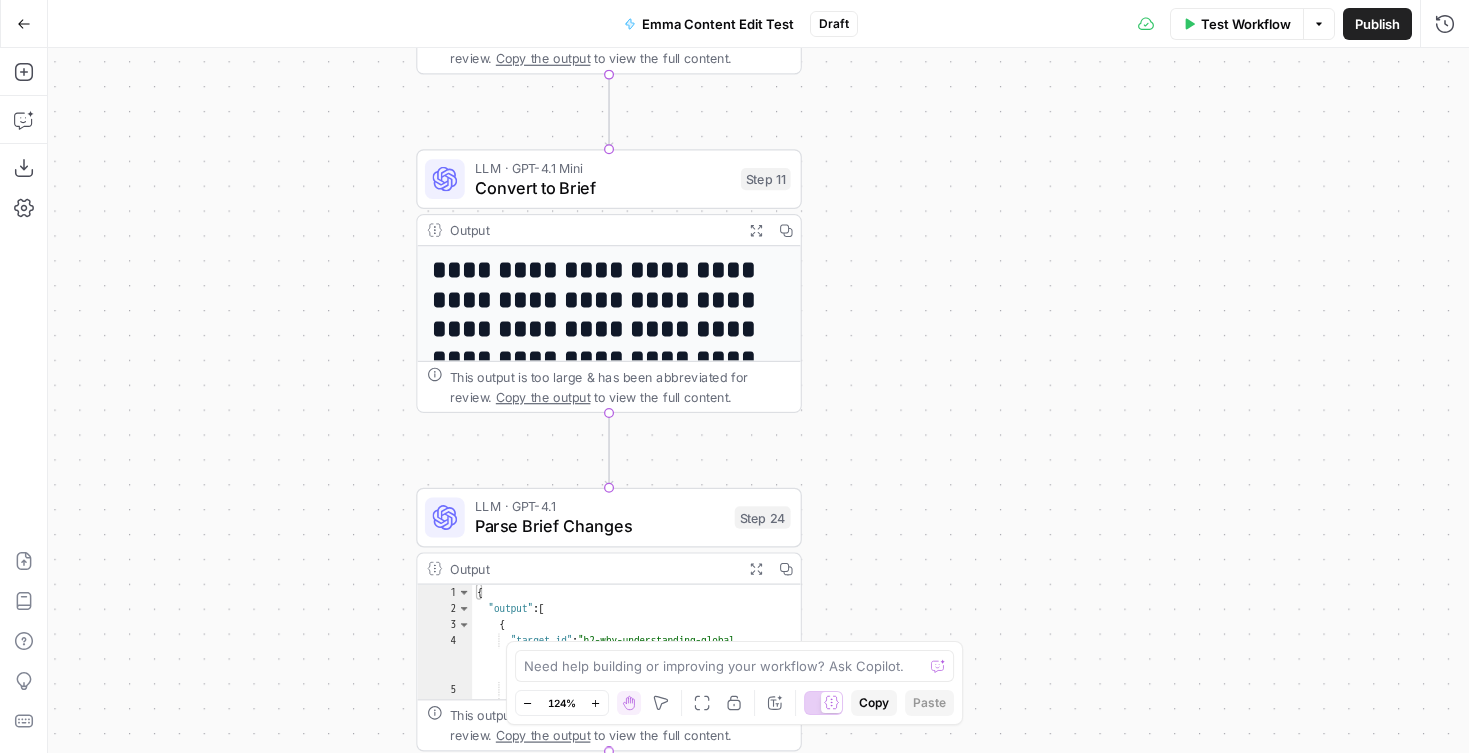 drag, startPoint x: 1002, startPoint y: 573, endPoint x: 983, endPoint y: 527, distance: 49.76947 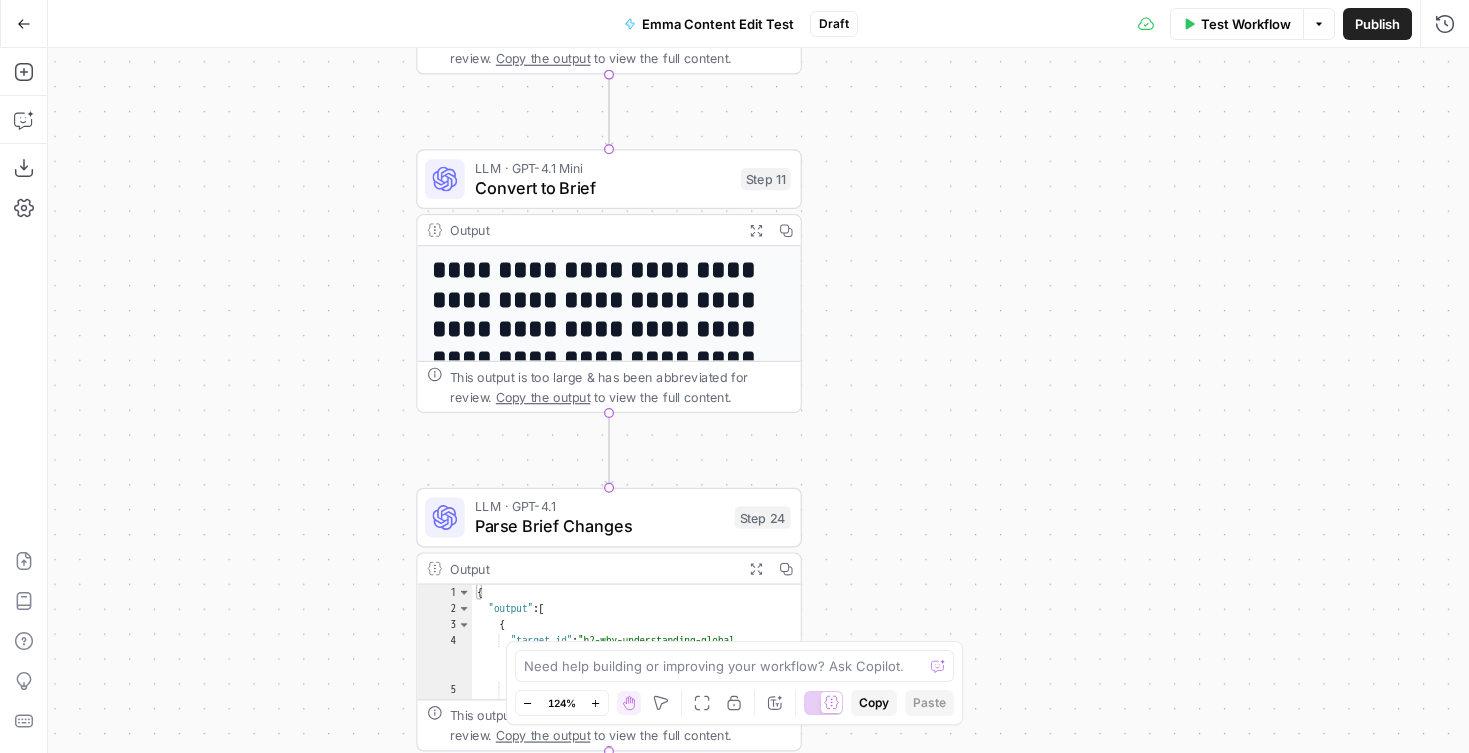 click on "{"sections" : ["# Building an Understanding of Global Issues in K–12 Students - Participate Learning
Building an Understanding of Global Issues in K–12 Students - Participate Learning
[Skip to content](<https://www .participatelearning.com/blog/global -competency-understanding-global-issues /#main>)
[![Participate Learning logo .com/>)
" ]" at bounding box center (758, 400) 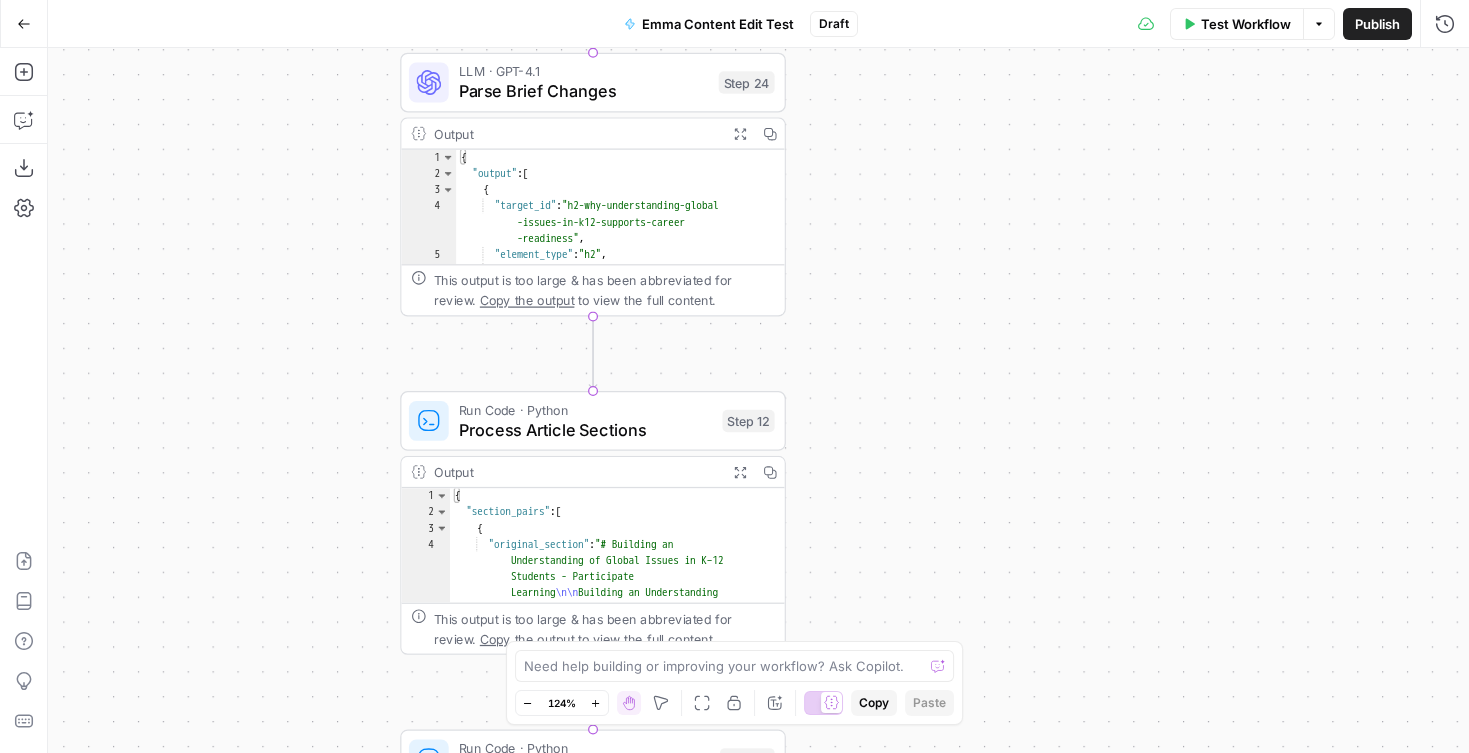 drag, startPoint x: 959, startPoint y: 300, endPoint x: 954, endPoint y: 256, distance: 44.28318 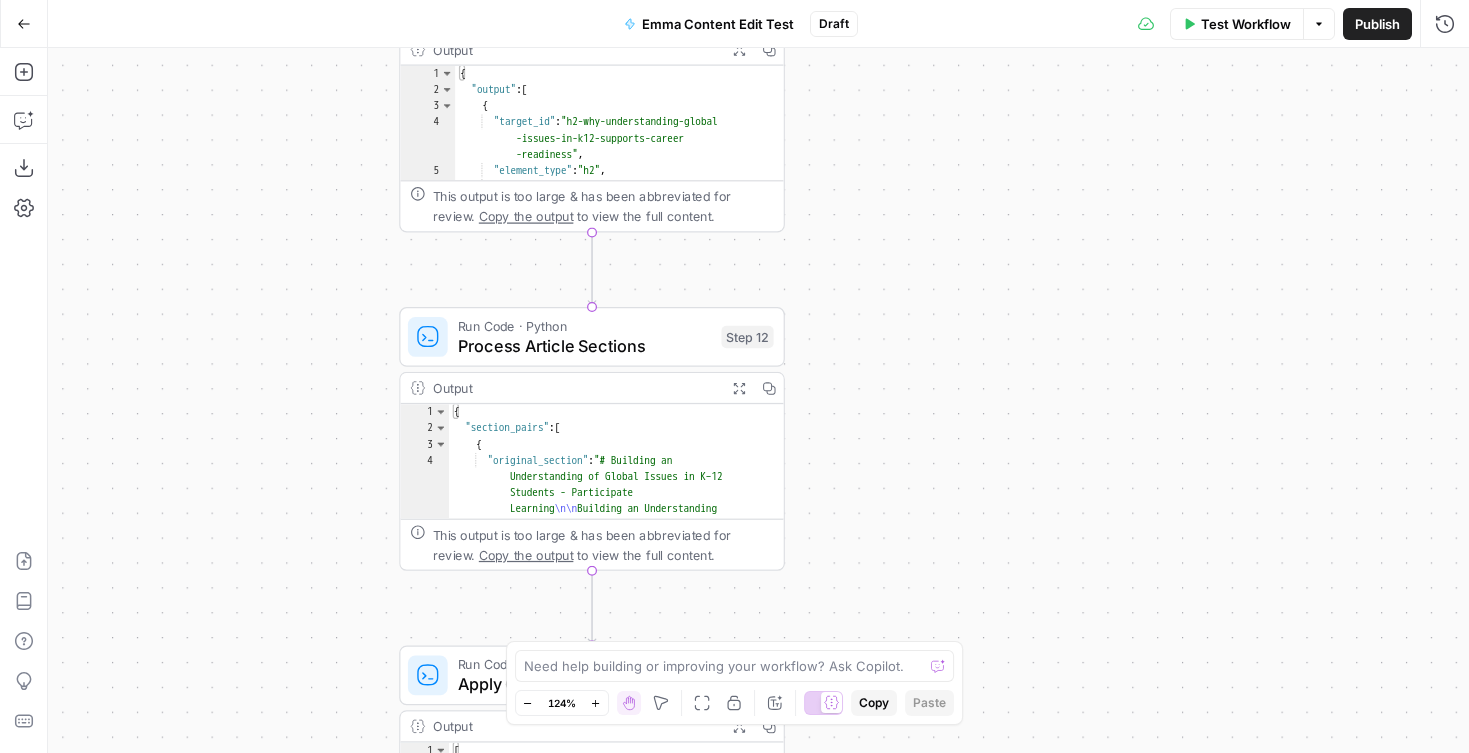 drag, startPoint x: 954, startPoint y: 405, endPoint x: 959, endPoint y: 158, distance: 247.0506 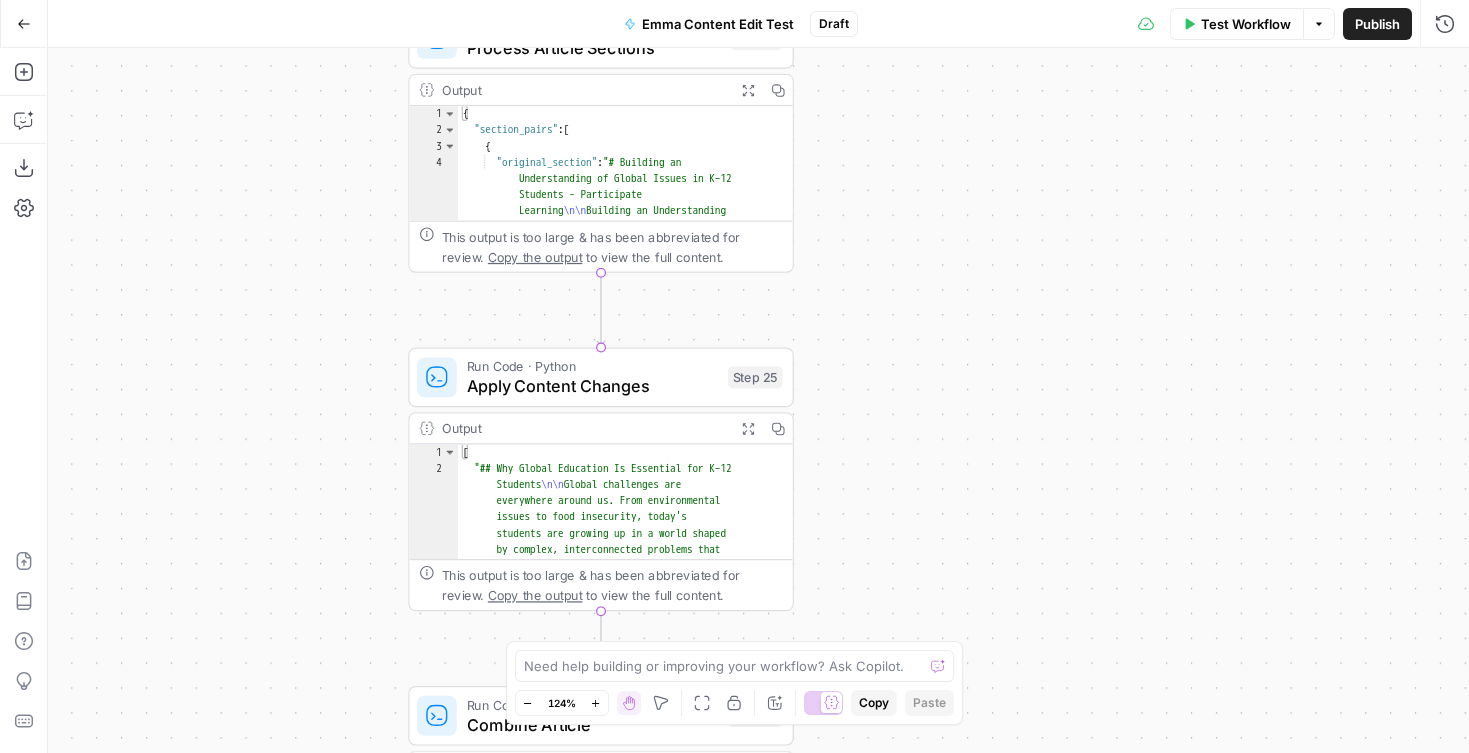 drag, startPoint x: 946, startPoint y: 500, endPoint x: 942, endPoint y: 301, distance: 199.04019 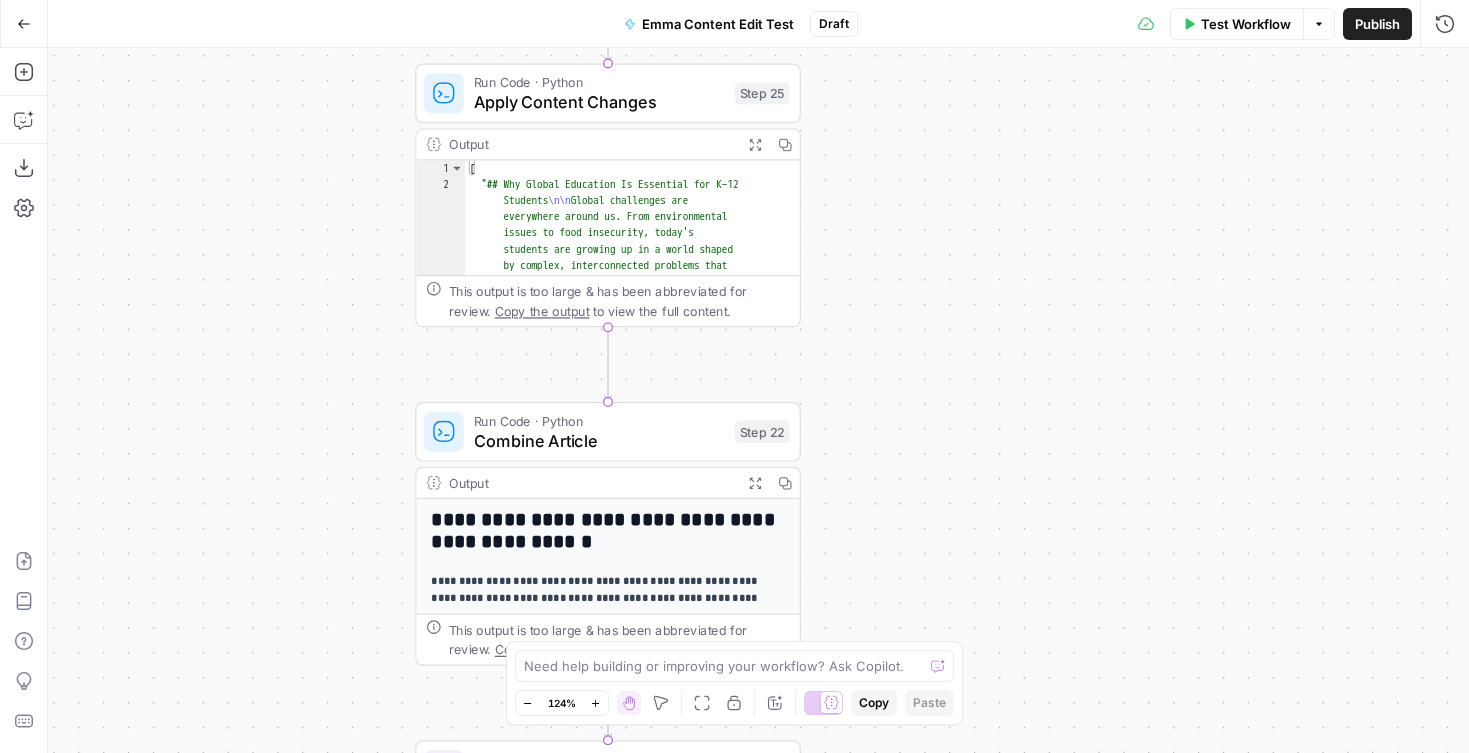 drag, startPoint x: 945, startPoint y: 537, endPoint x: 952, endPoint y: 331, distance: 206.1189 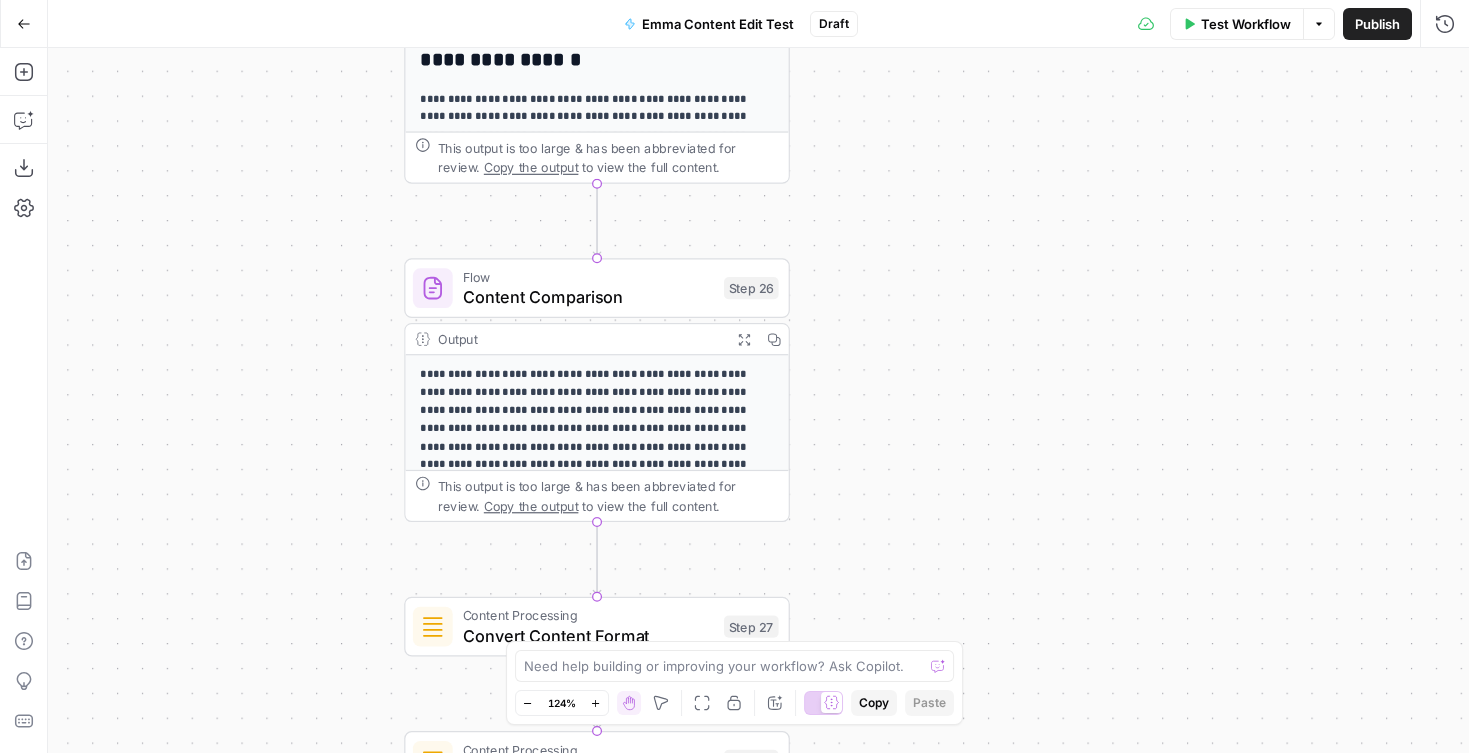 drag, startPoint x: 962, startPoint y: 570, endPoint x: 847, endPoint y: 643, distance: 136.21307 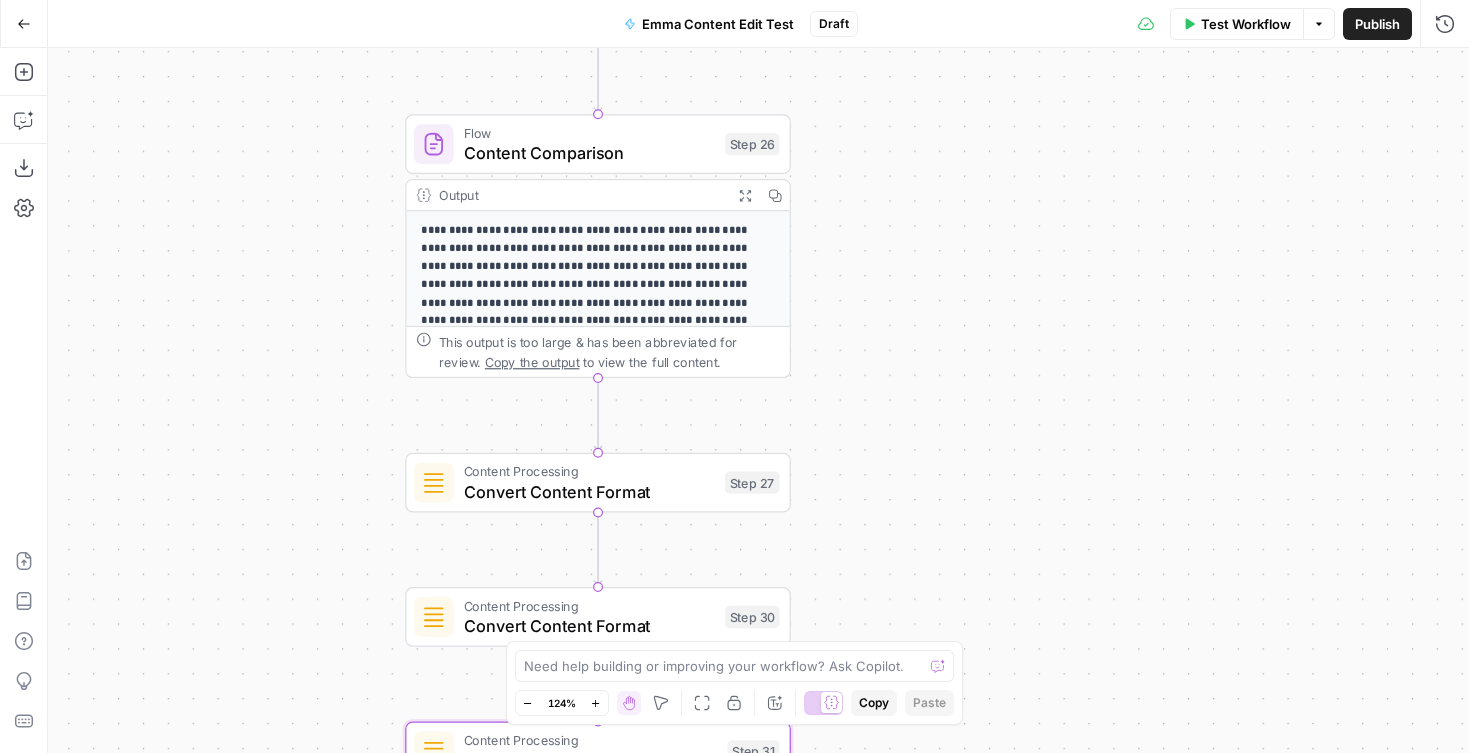 drag, startPoint x: 913, startPoint y: 407, endPoint x: 868, endPoint y: 403, distance: 45.17743 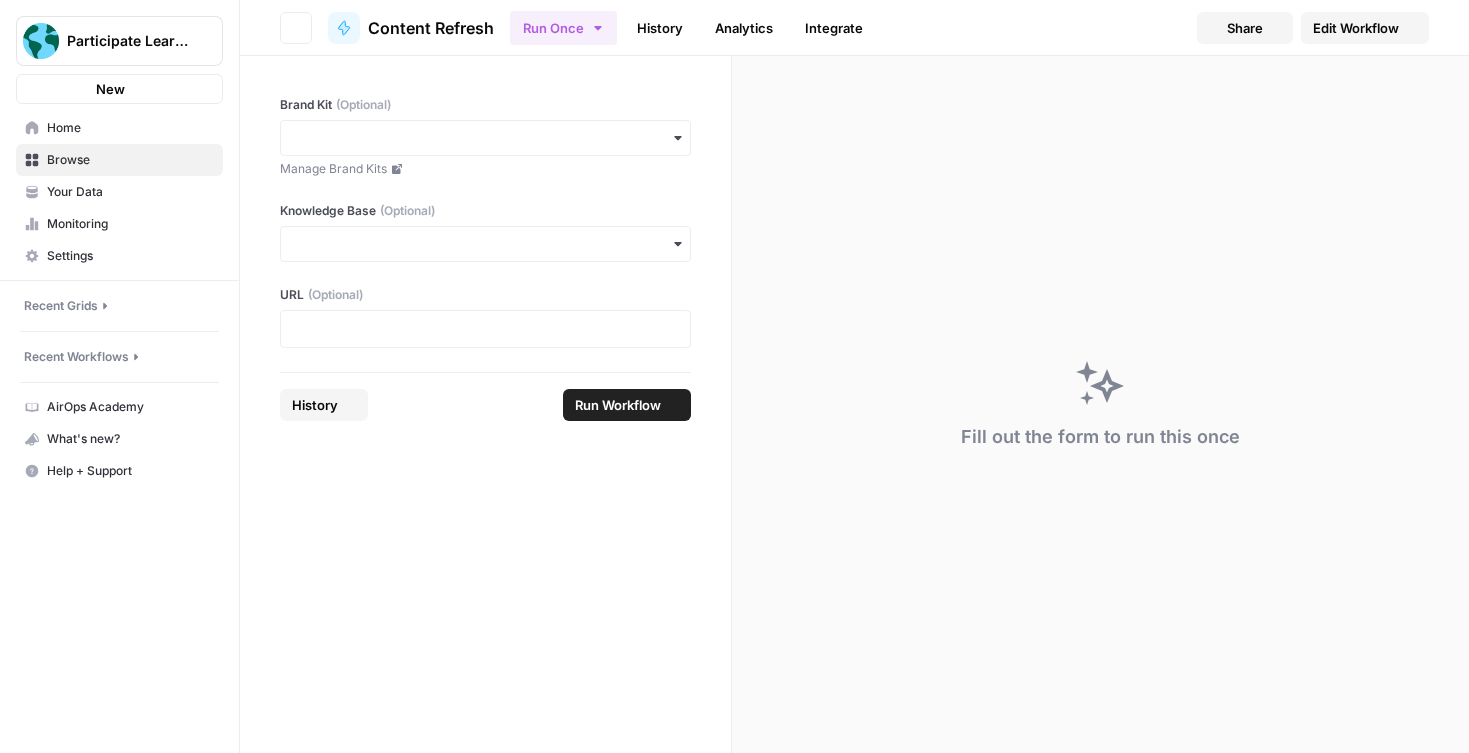 scroll, scrollTop: 0, scrollLeft: 0, axis: both 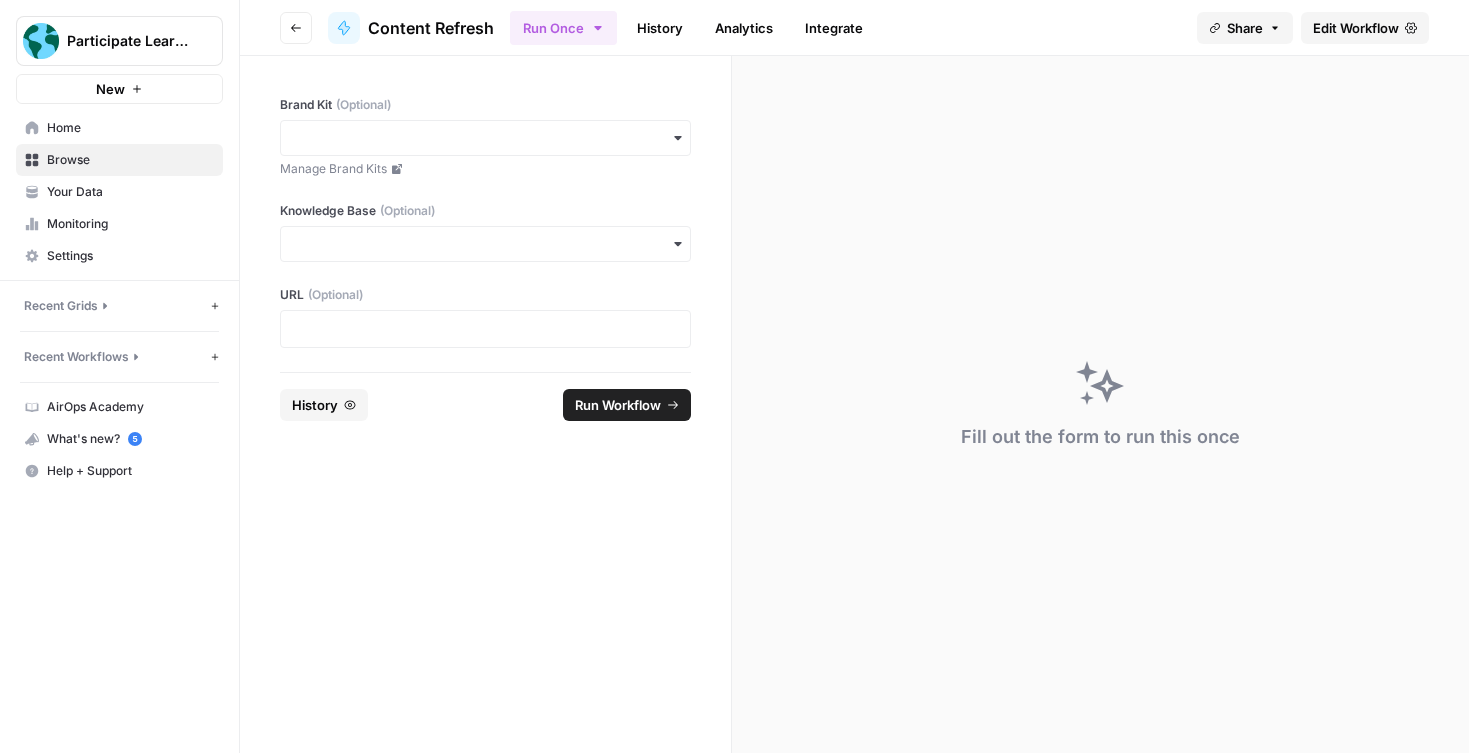 click on "Edit Workflow" at bounding box center [1356, 28] 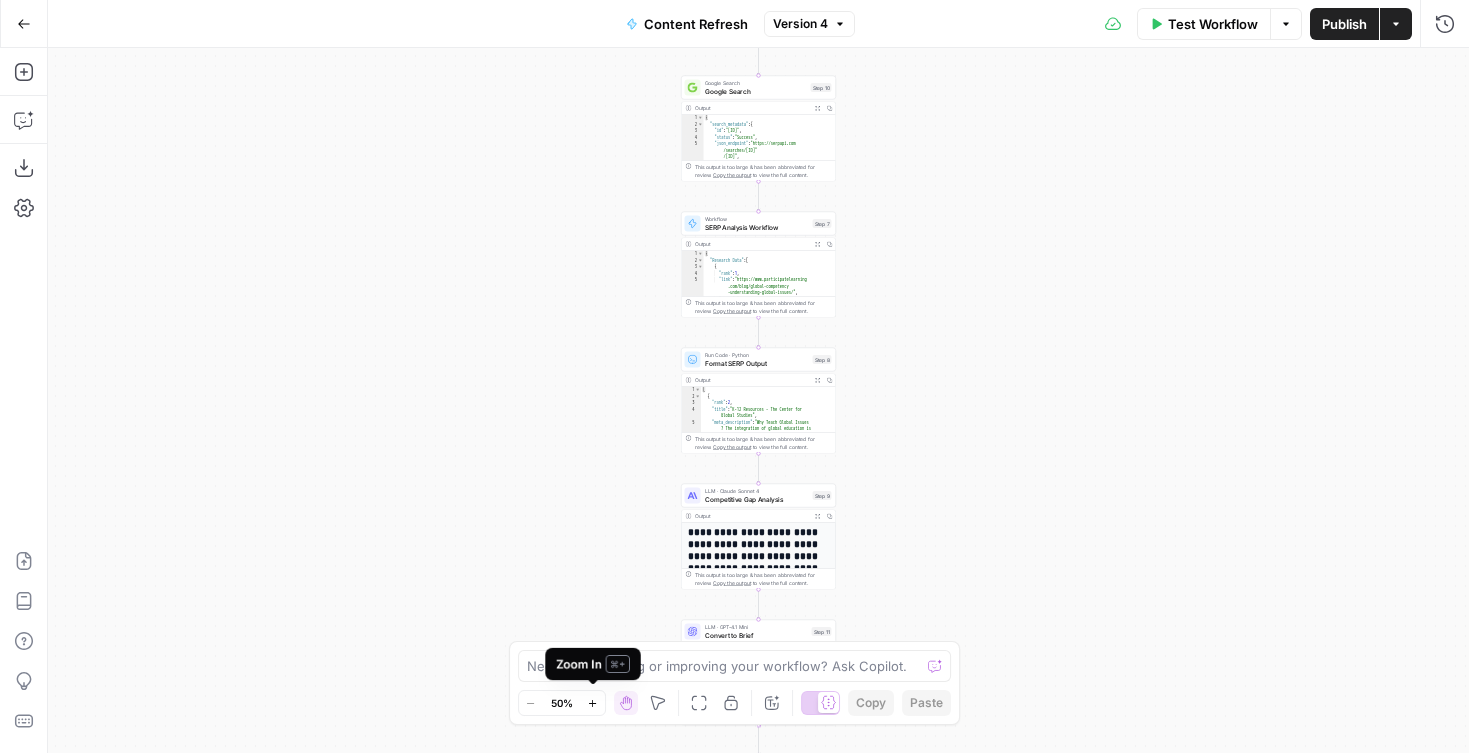 click 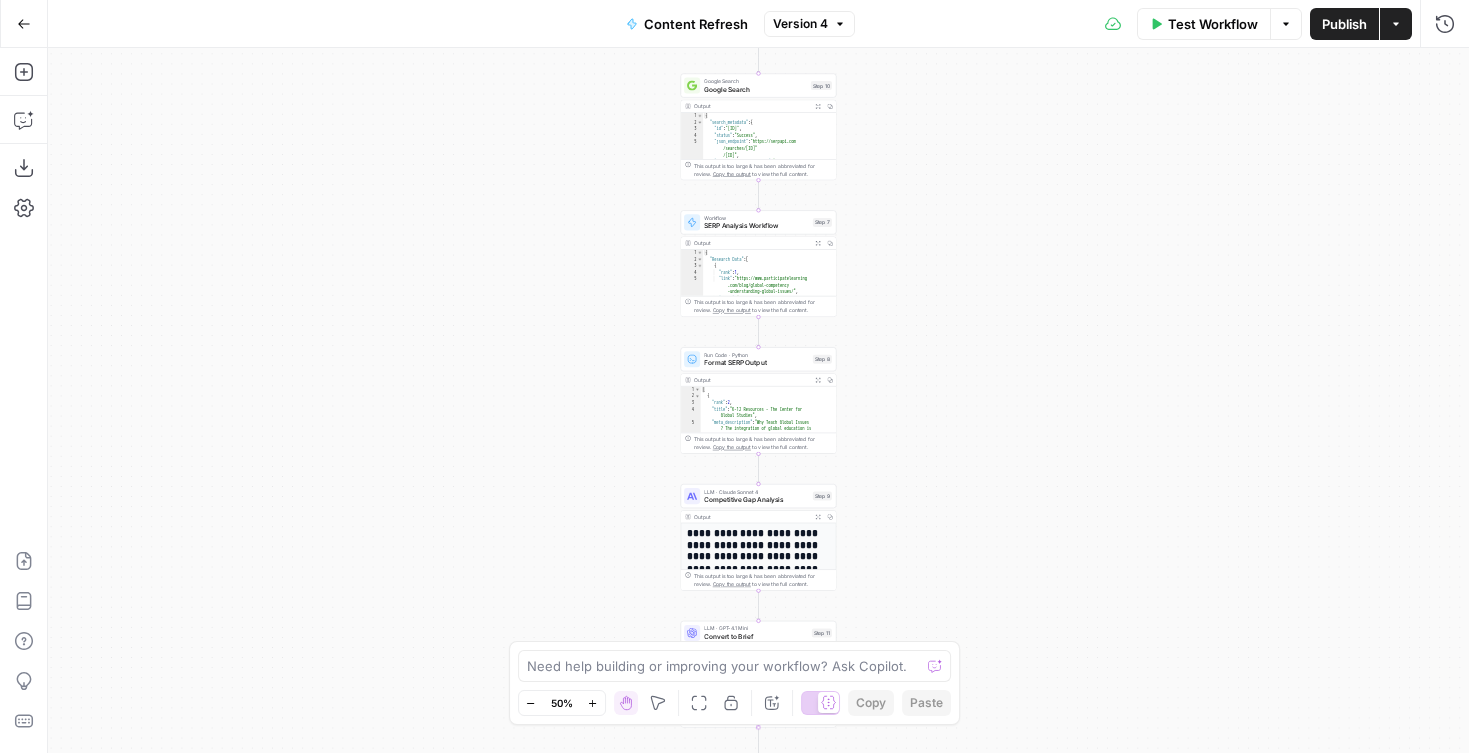 click 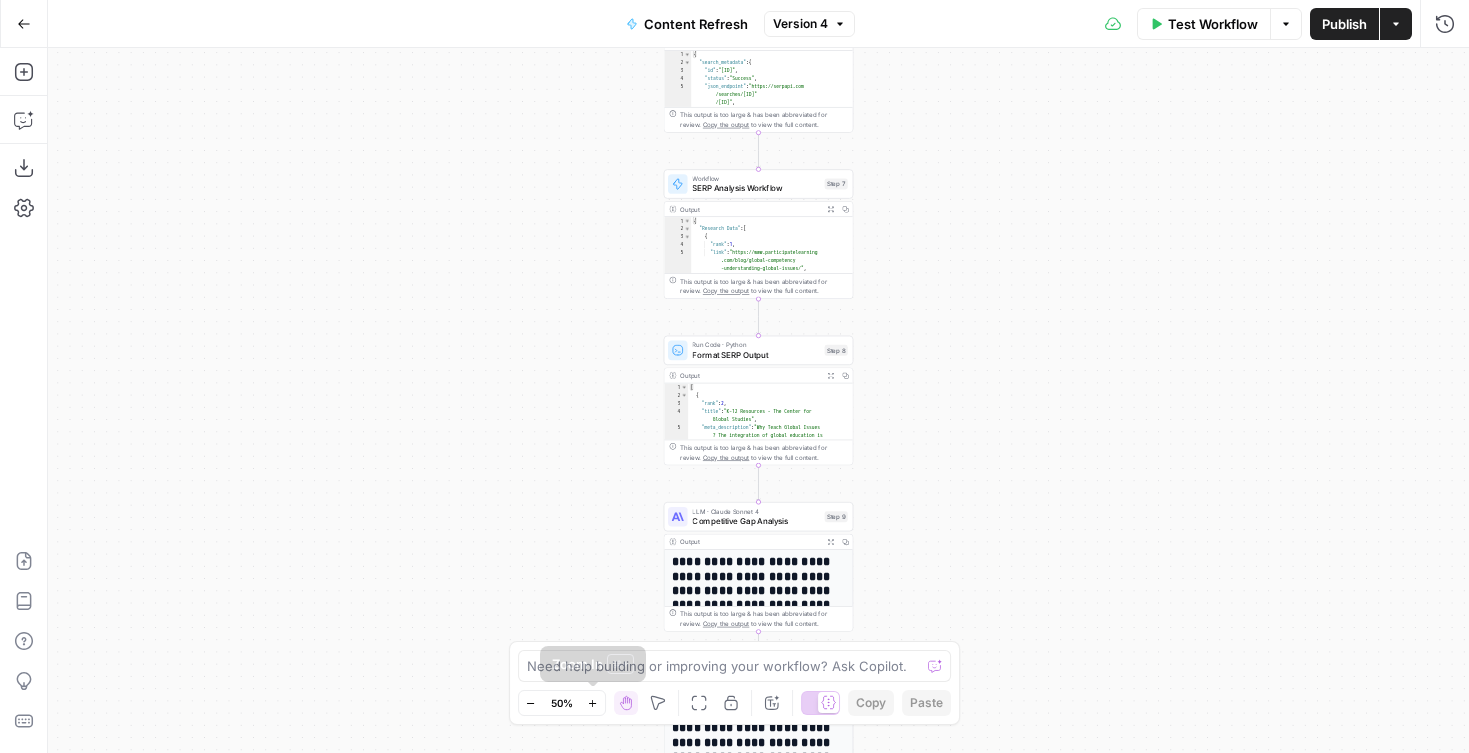 click 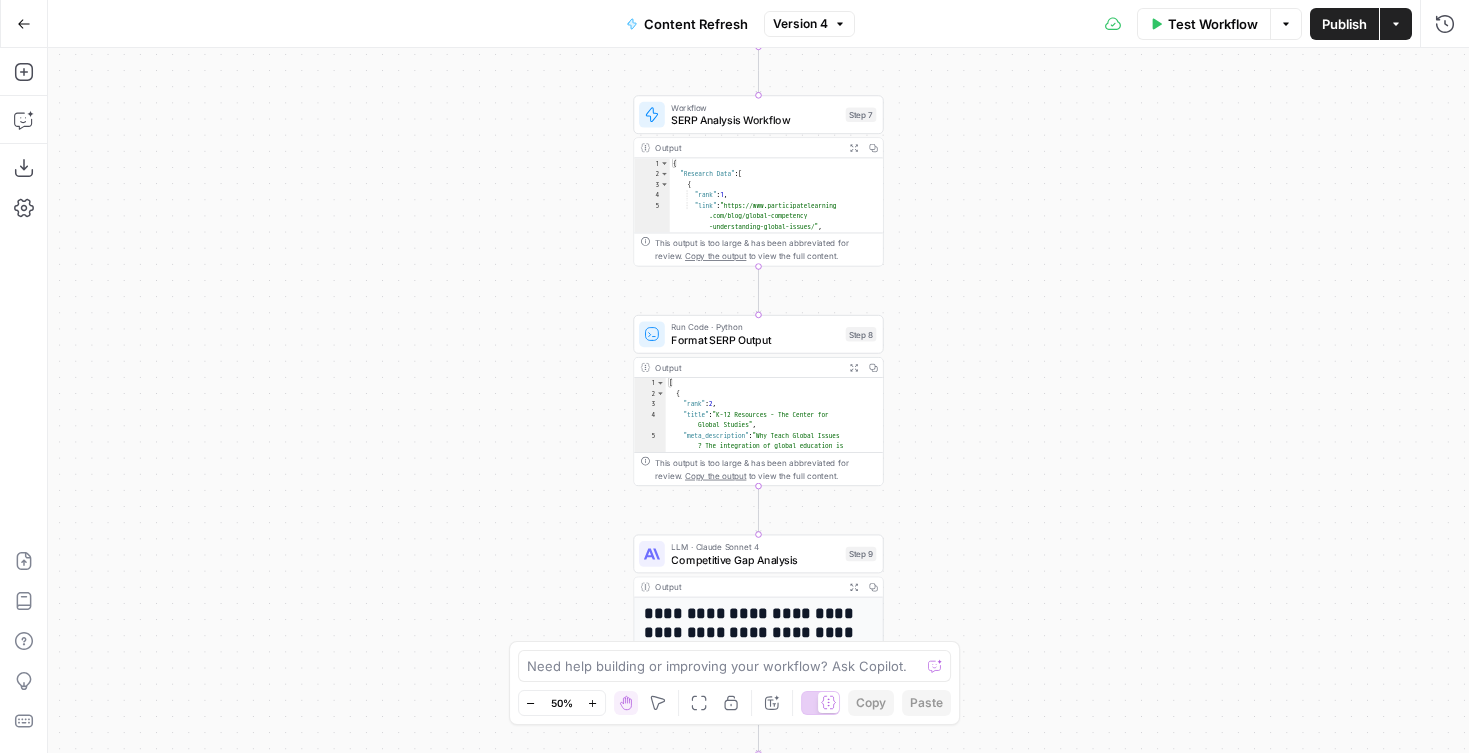 click 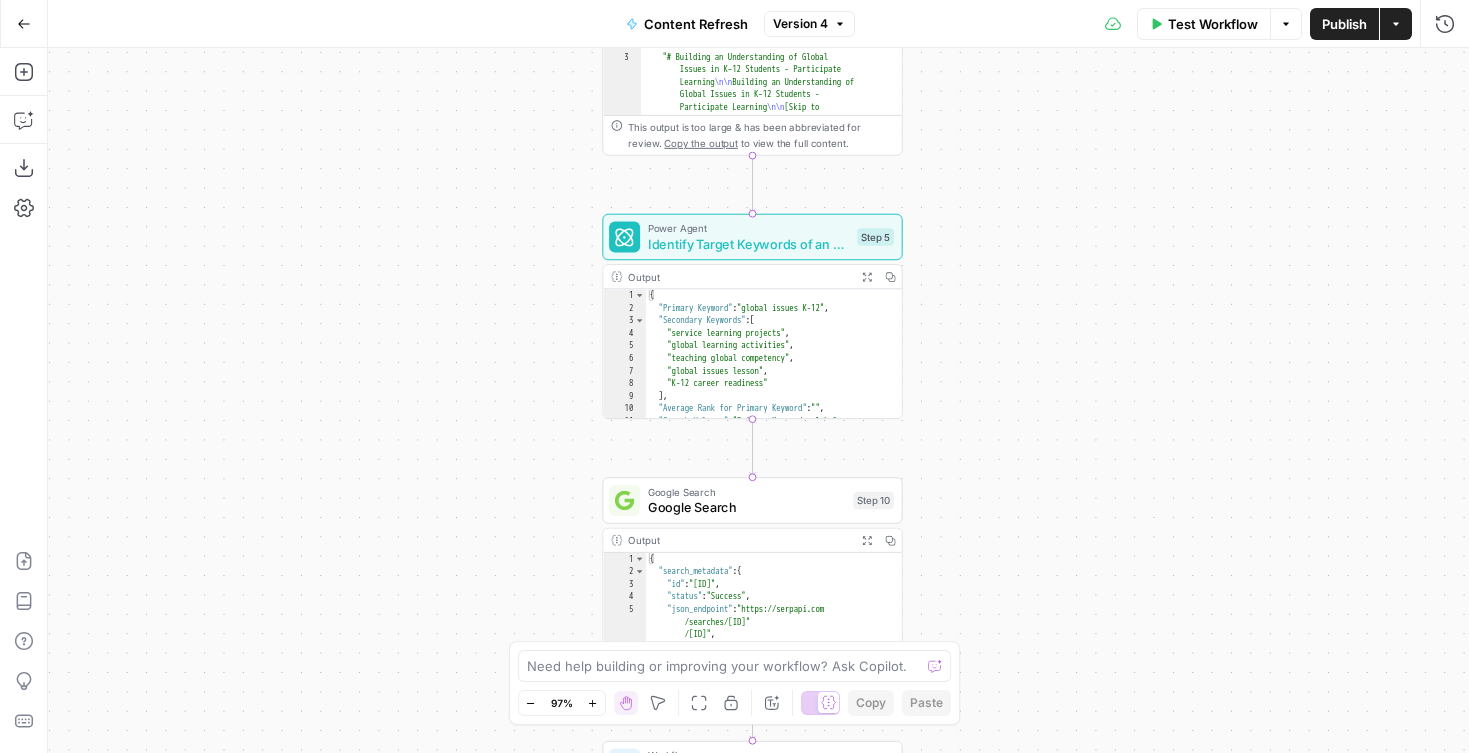click 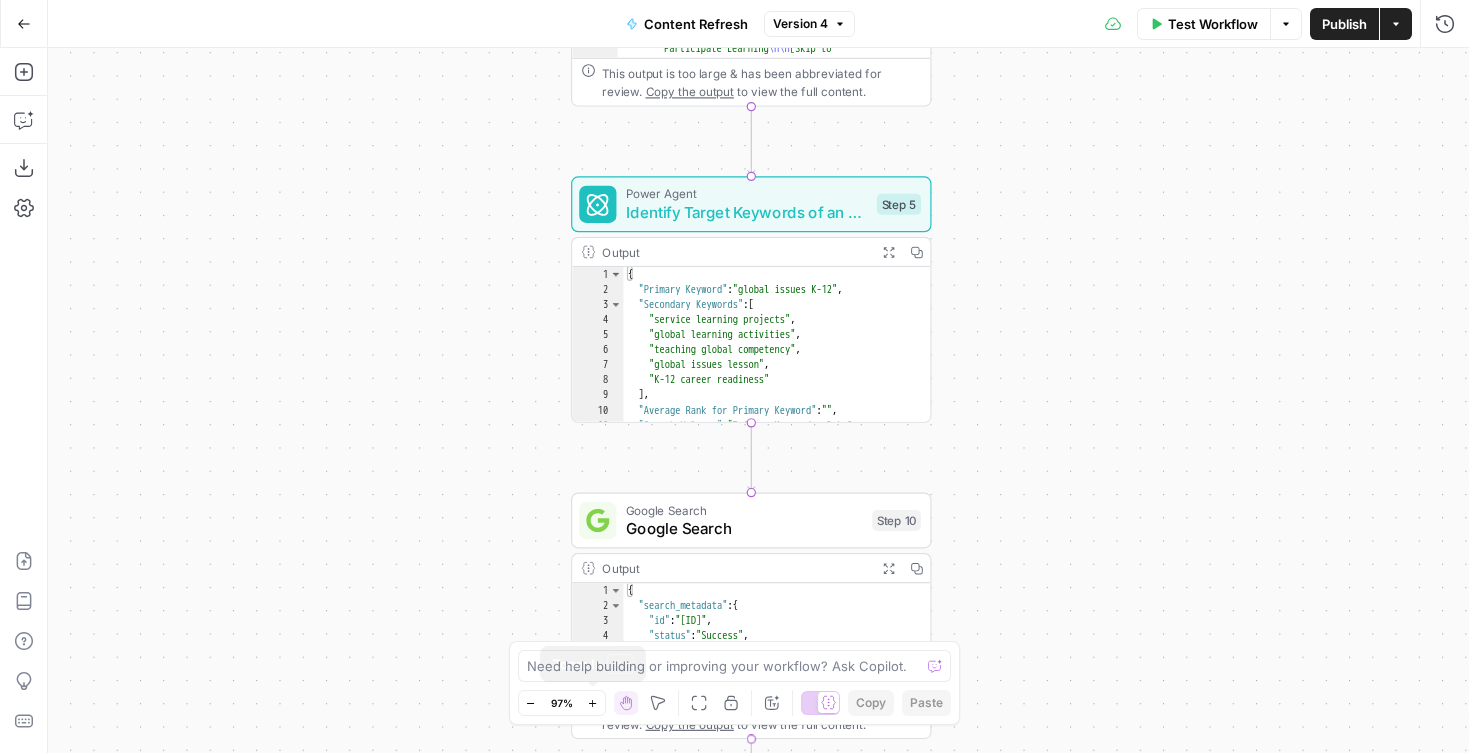 click 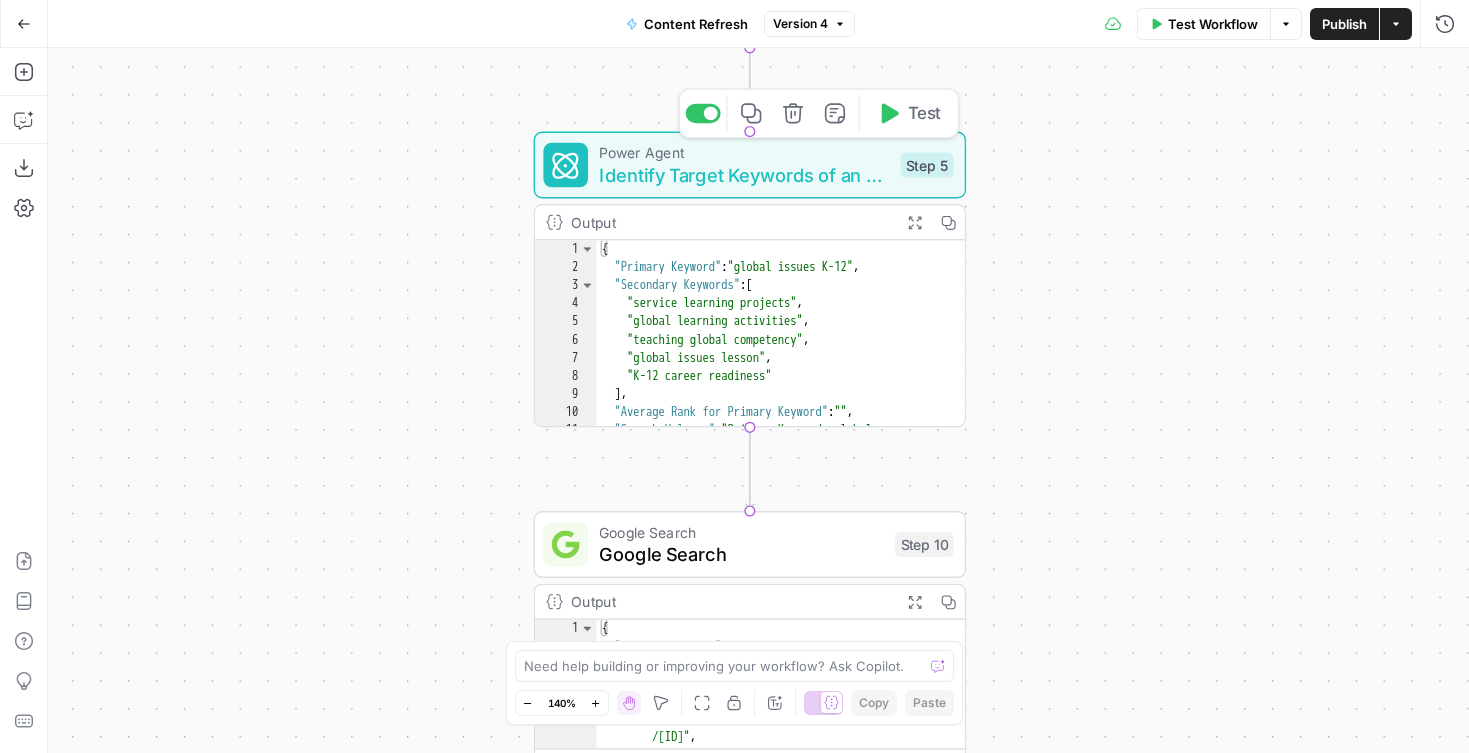 click on "Identify Target Keywords of an Article" at bounding box center [744, 175] 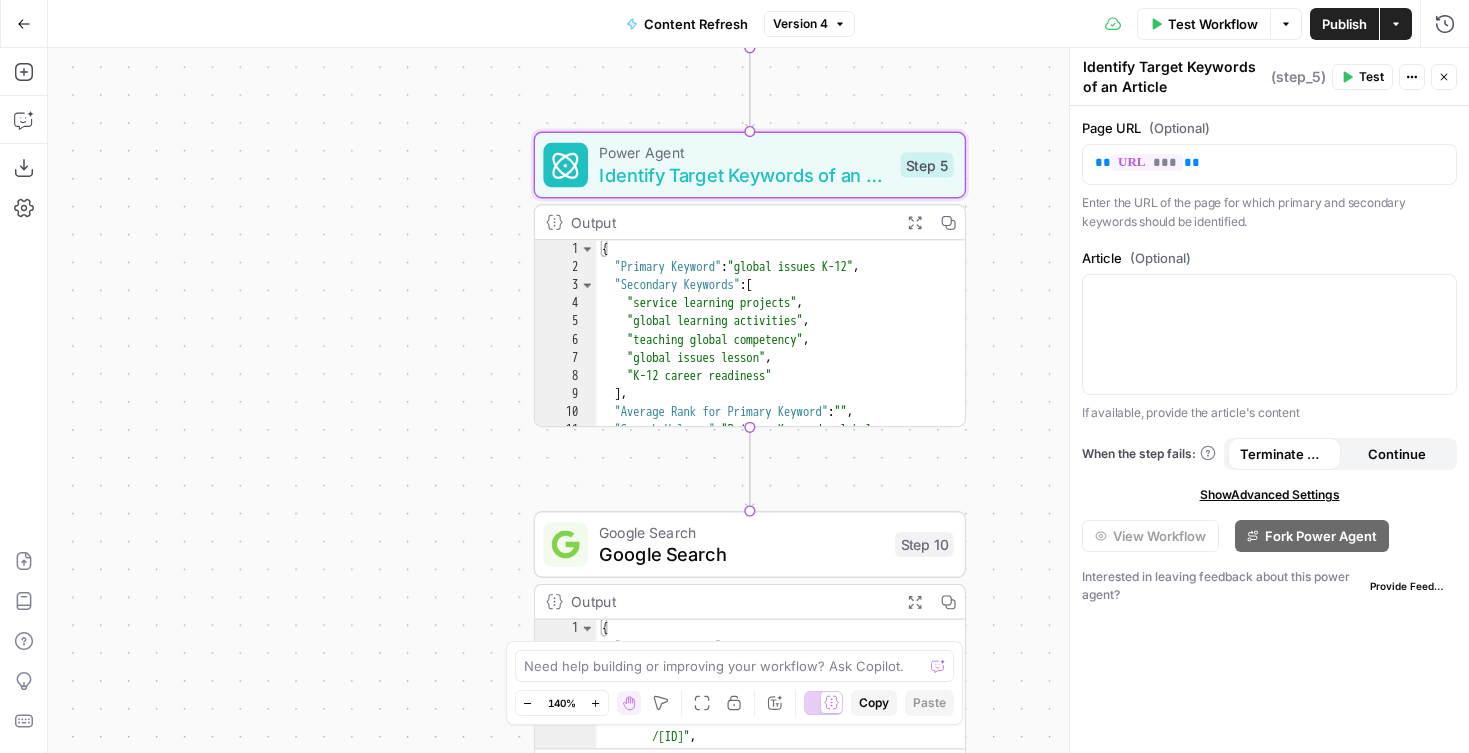 click on "Output" at bounding box center (730, 222) 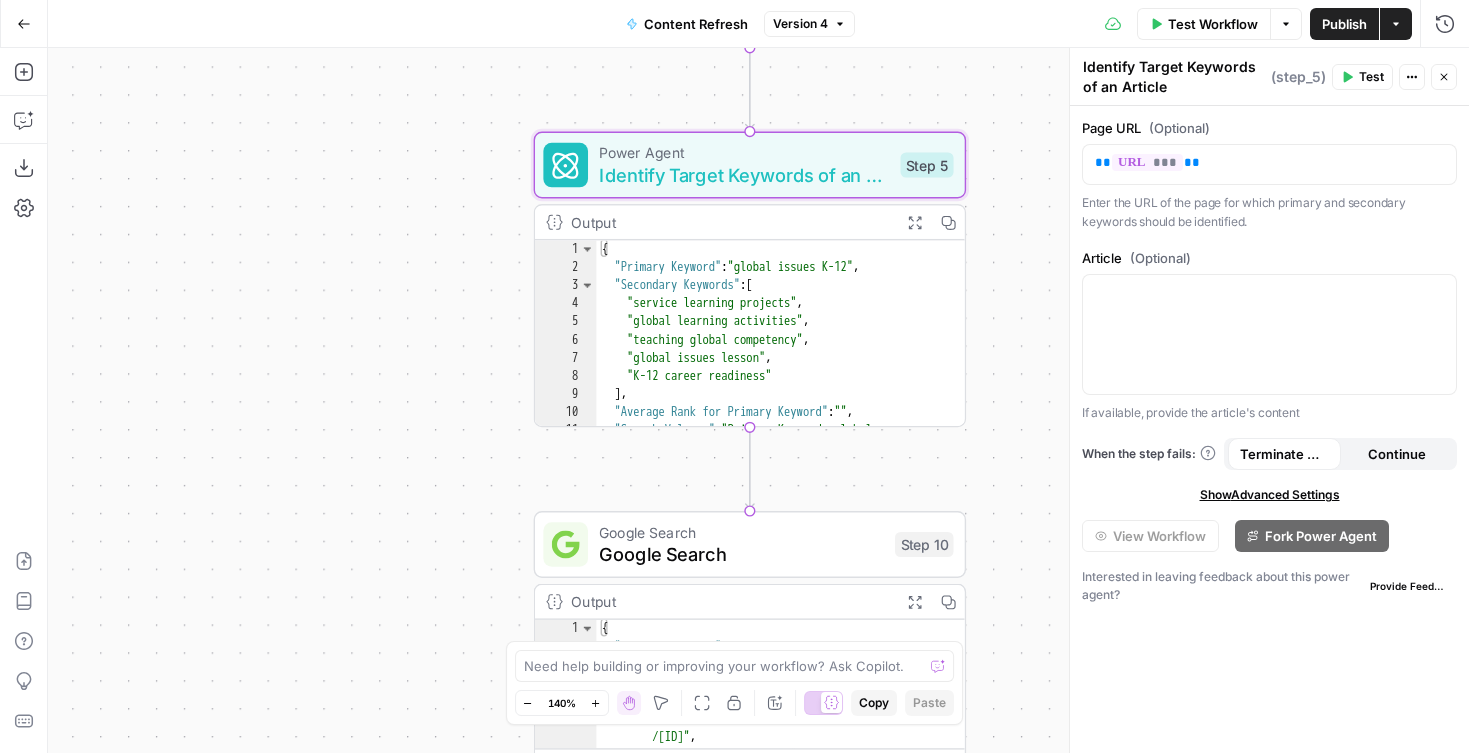 click 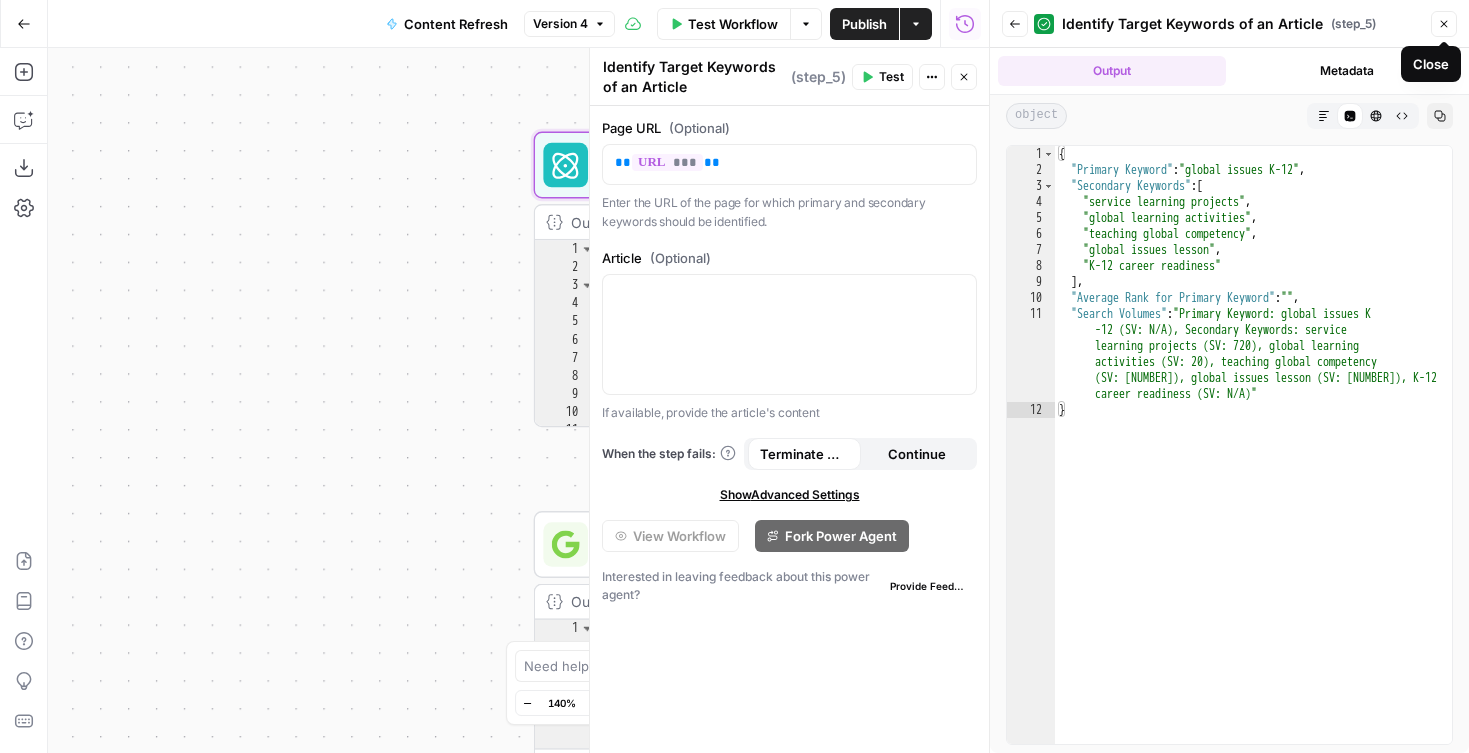click 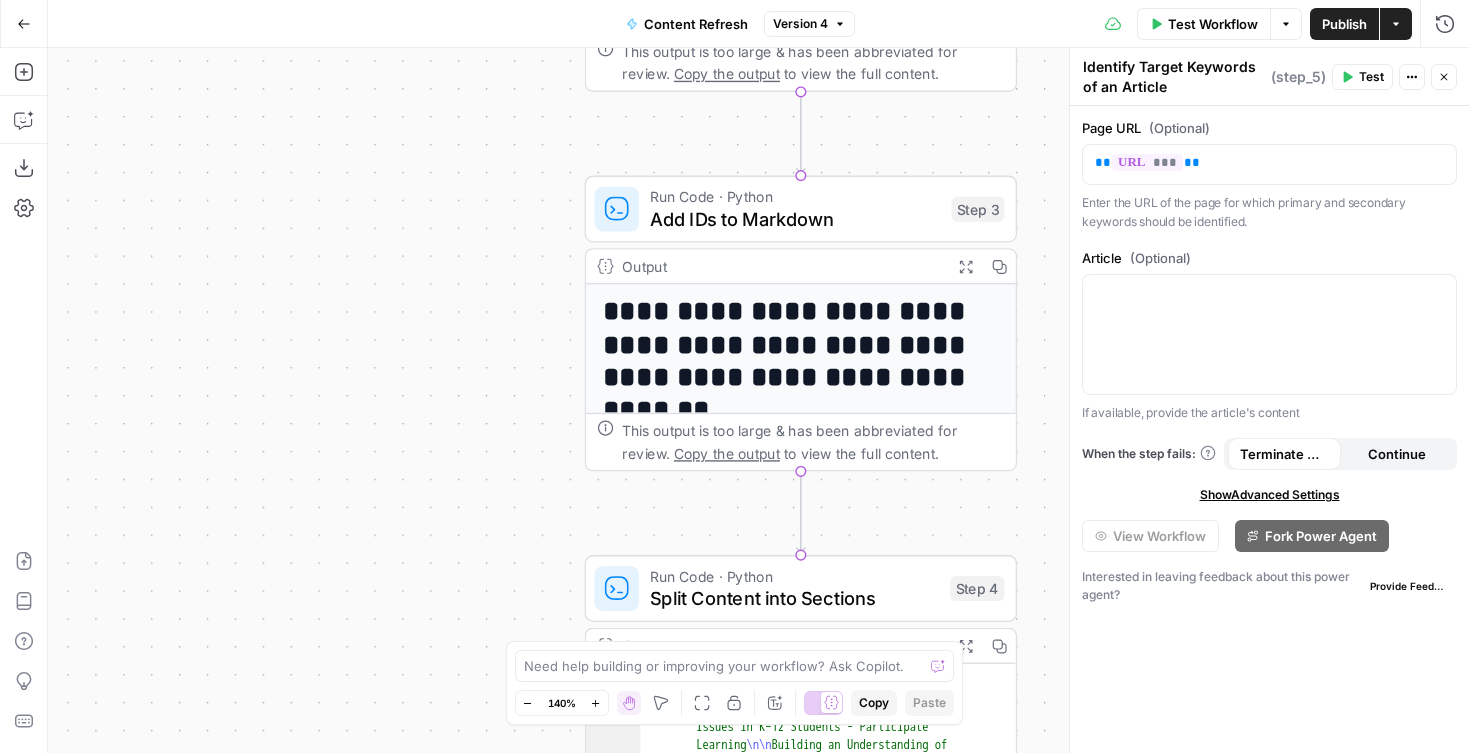 drag, startPoint x: 1011, startPoint y: 348, endPoint x: 970, endPoint y: 45, distance: 305.76135 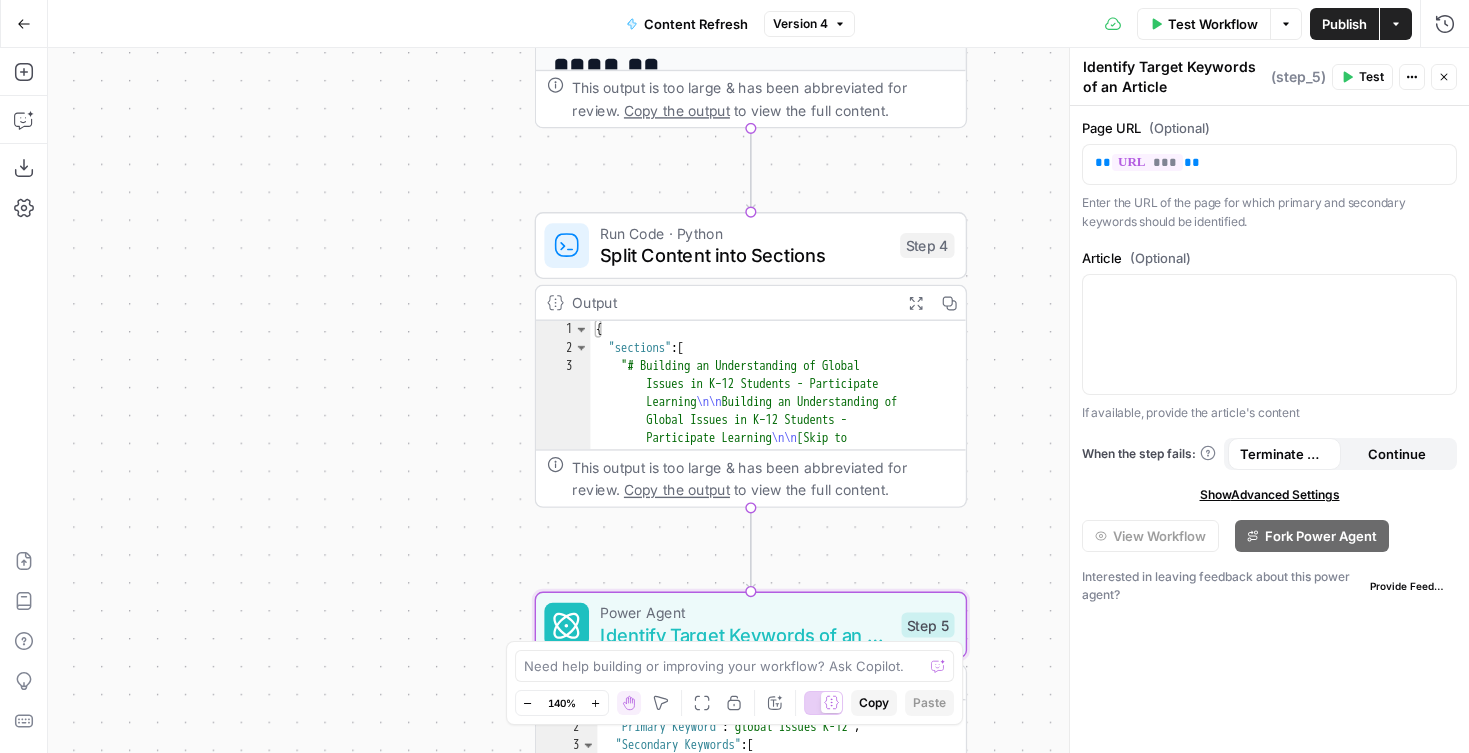 drag, startPoint x: 1022, startPoint y: 306, endPoint x: 999, endPoint y: 184, distance: 124.1491 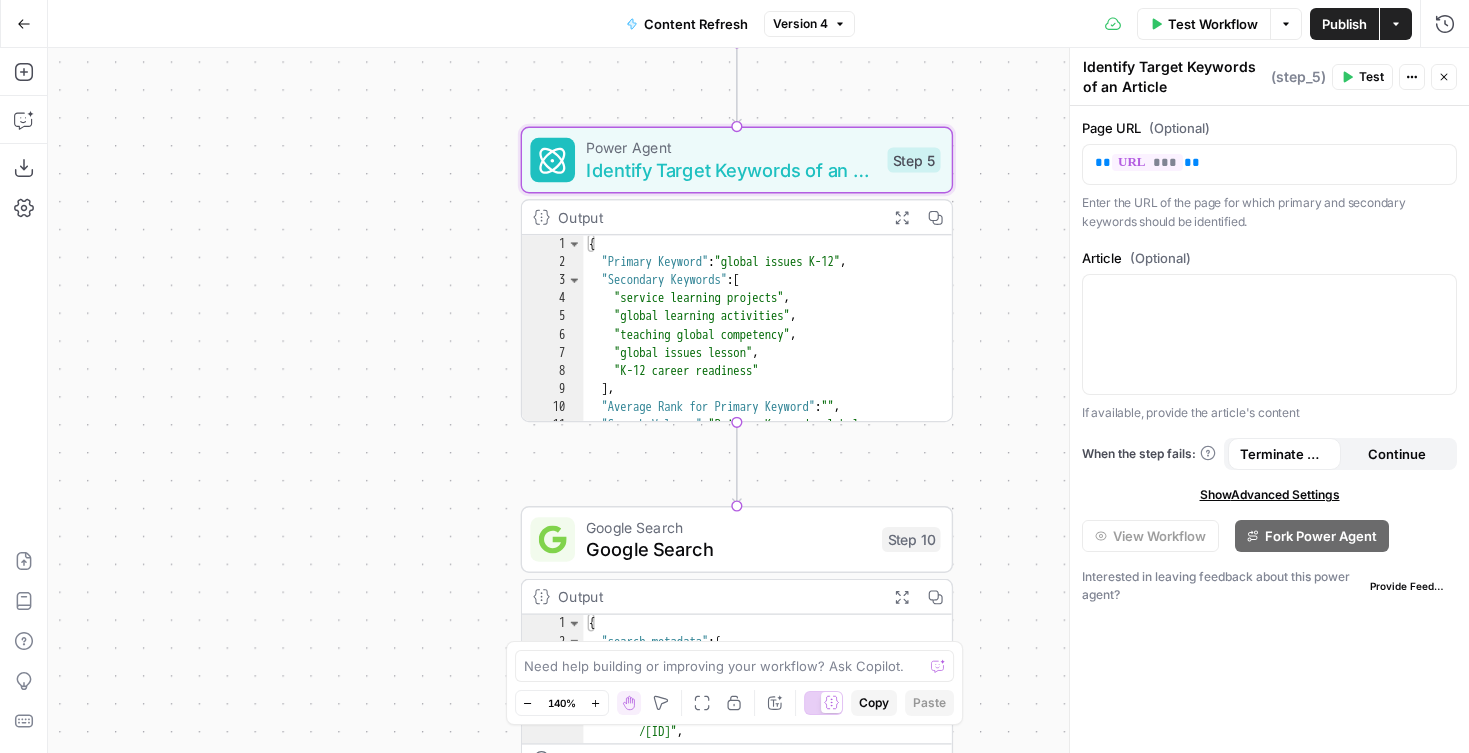 drag, startPoint x: 999, startPoint y: 396, endPoint x: 996, endPoint y: 123, distance: 273.01648 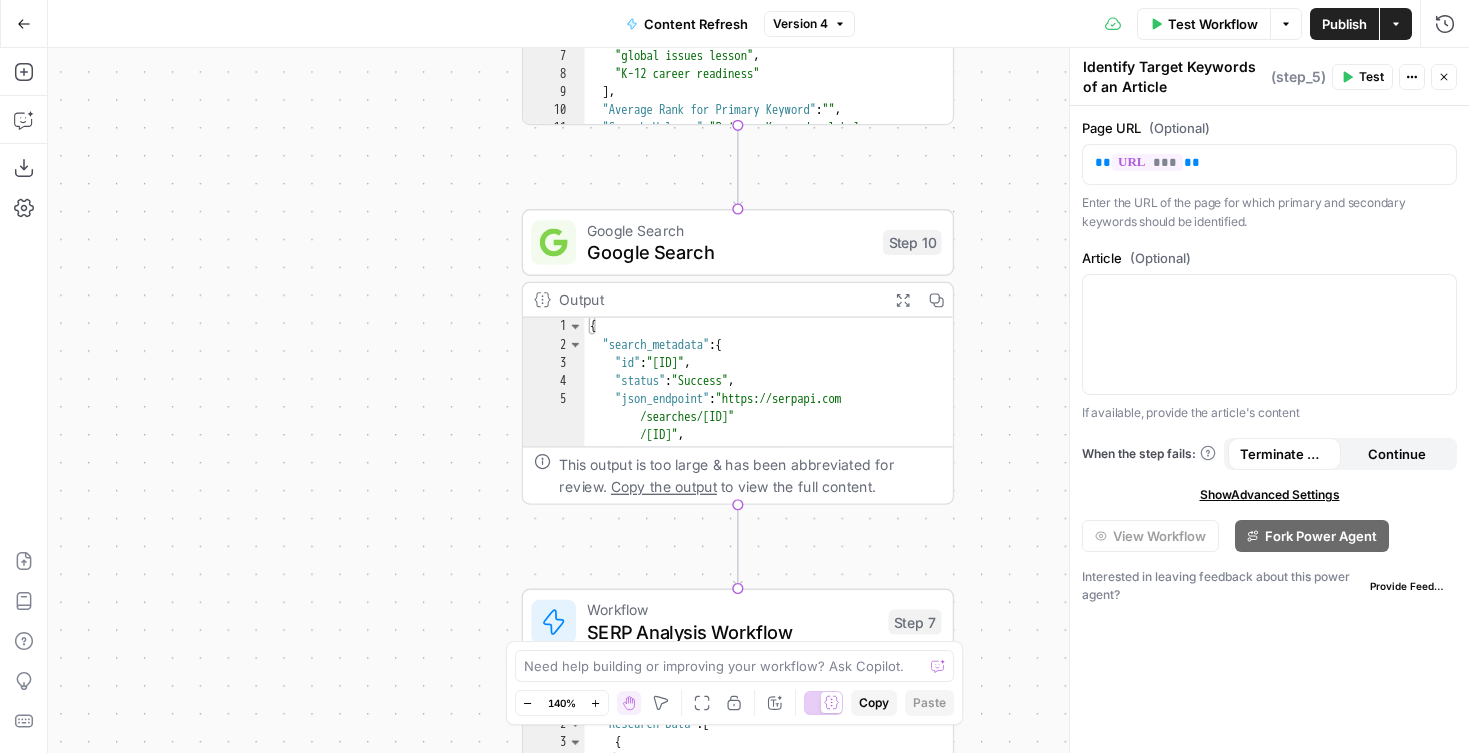 drag, startPoint x: 990, startPoint y: 404, endPoint x: 987, endPoint y: 98, distance: 306.0147 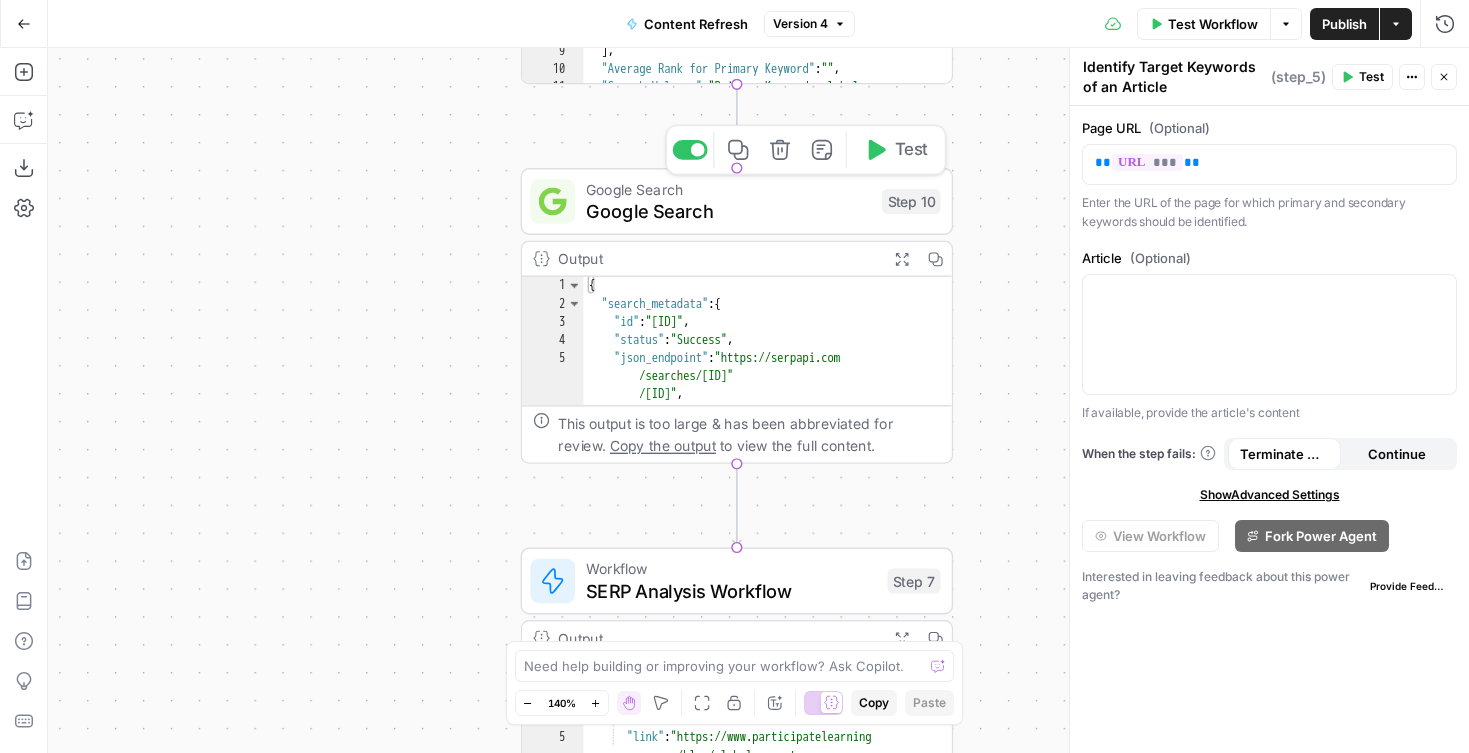 click on "Google Search" at bounding box center [728, 211] 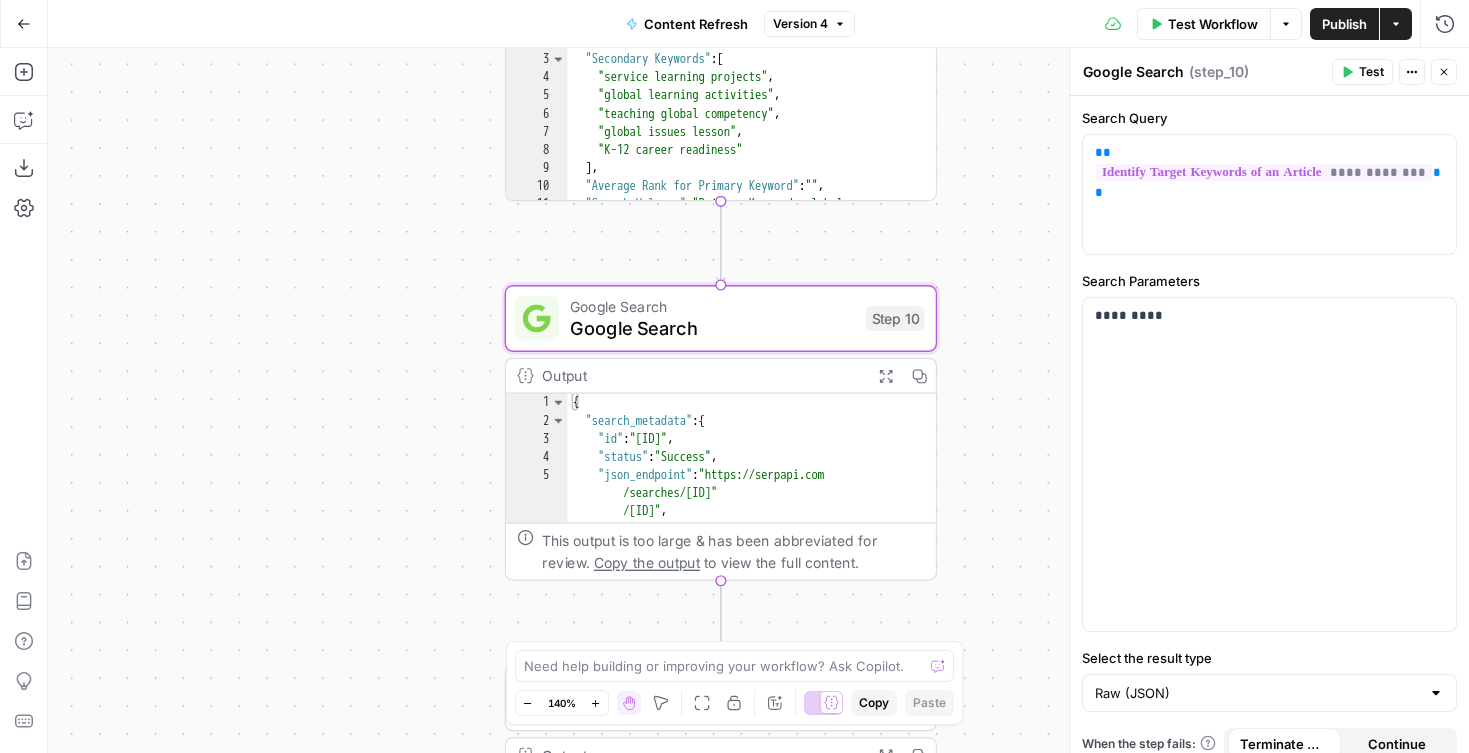 drag, startPoint x: 996, startPoint y: 140, endPoint x: 980, endPoint y: 257, distance: 118.08895 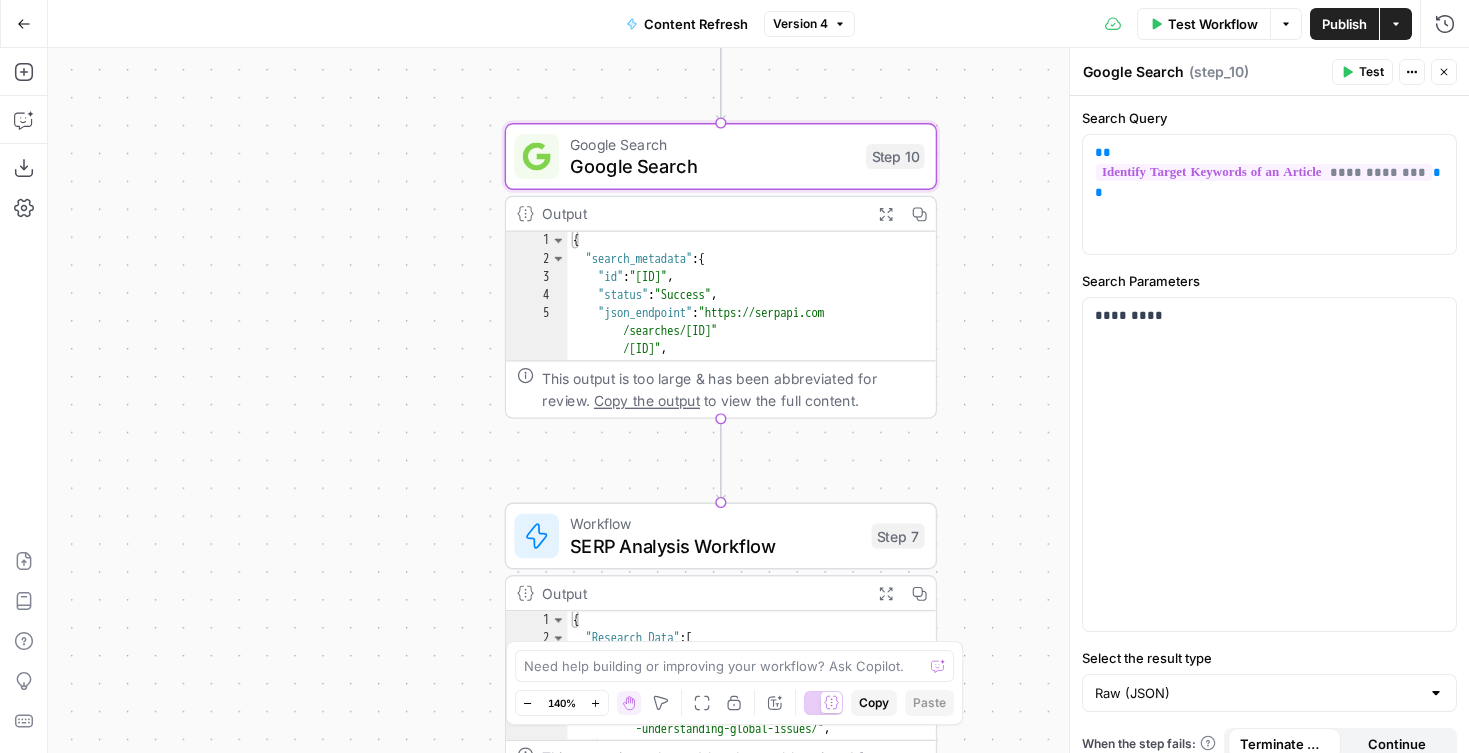 drag, startPoint x: 997, startPoint y: 465, endPoint x: 994, endPoint y: 305, distance: 160.02812 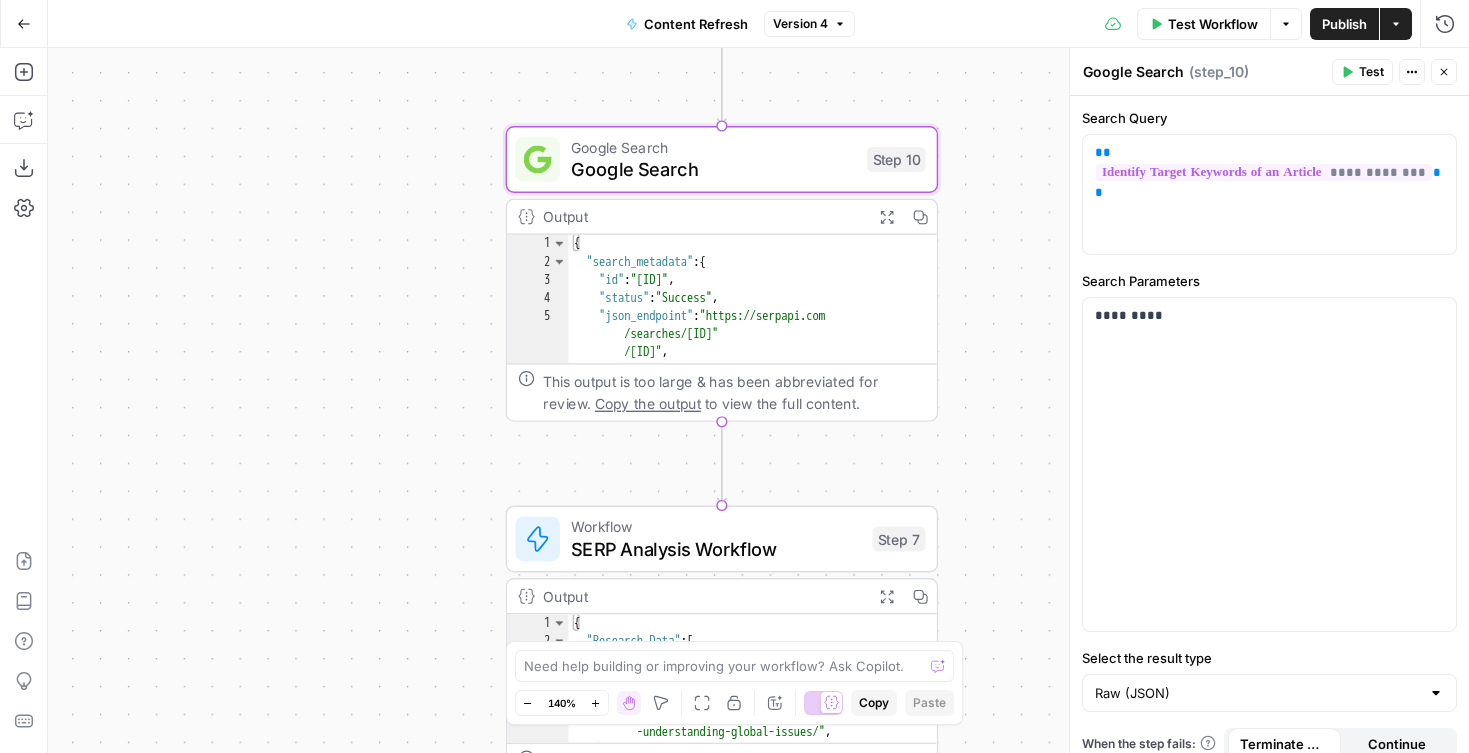 click on "Search Parameters" at bounding box center (1269, 281) 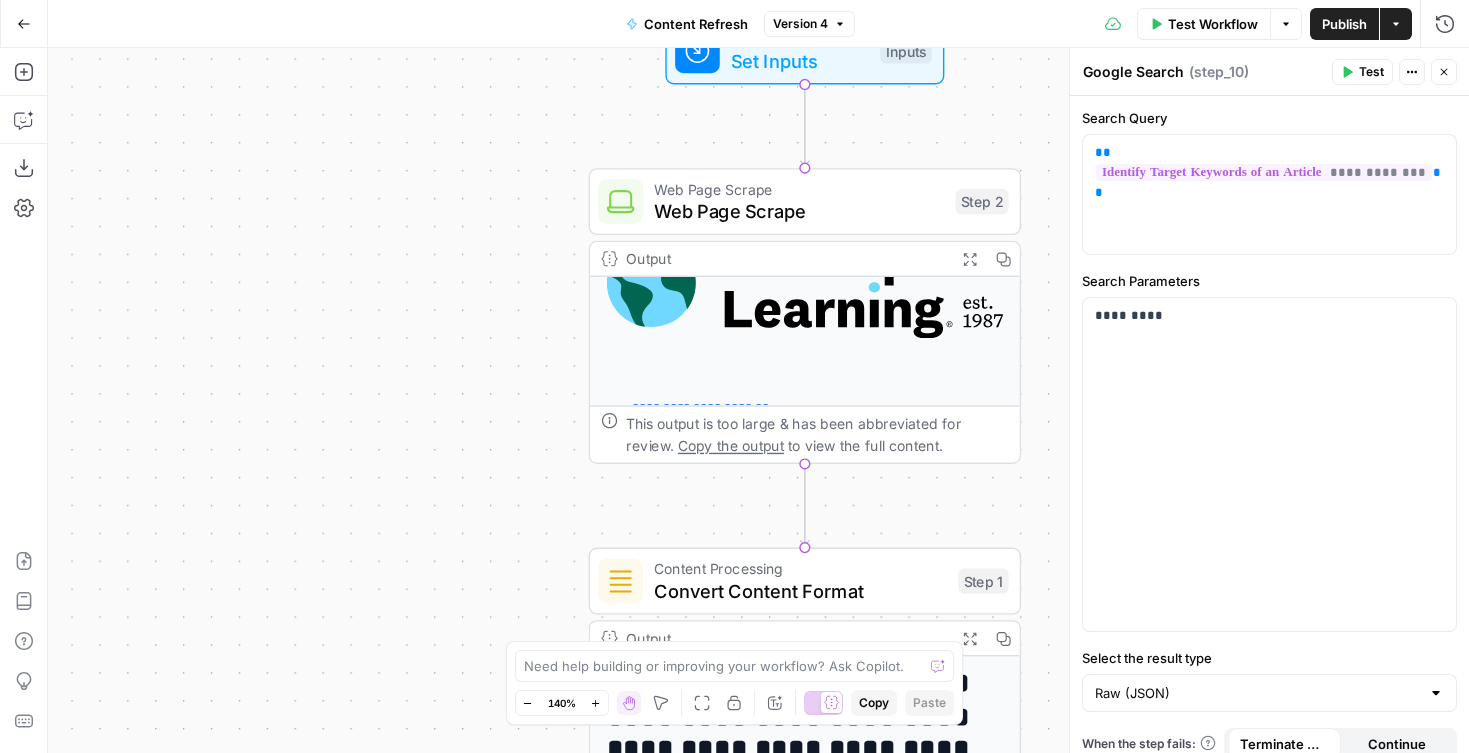 scroll, scrollTop: 411, scrollLeft: 0, axis: vertical 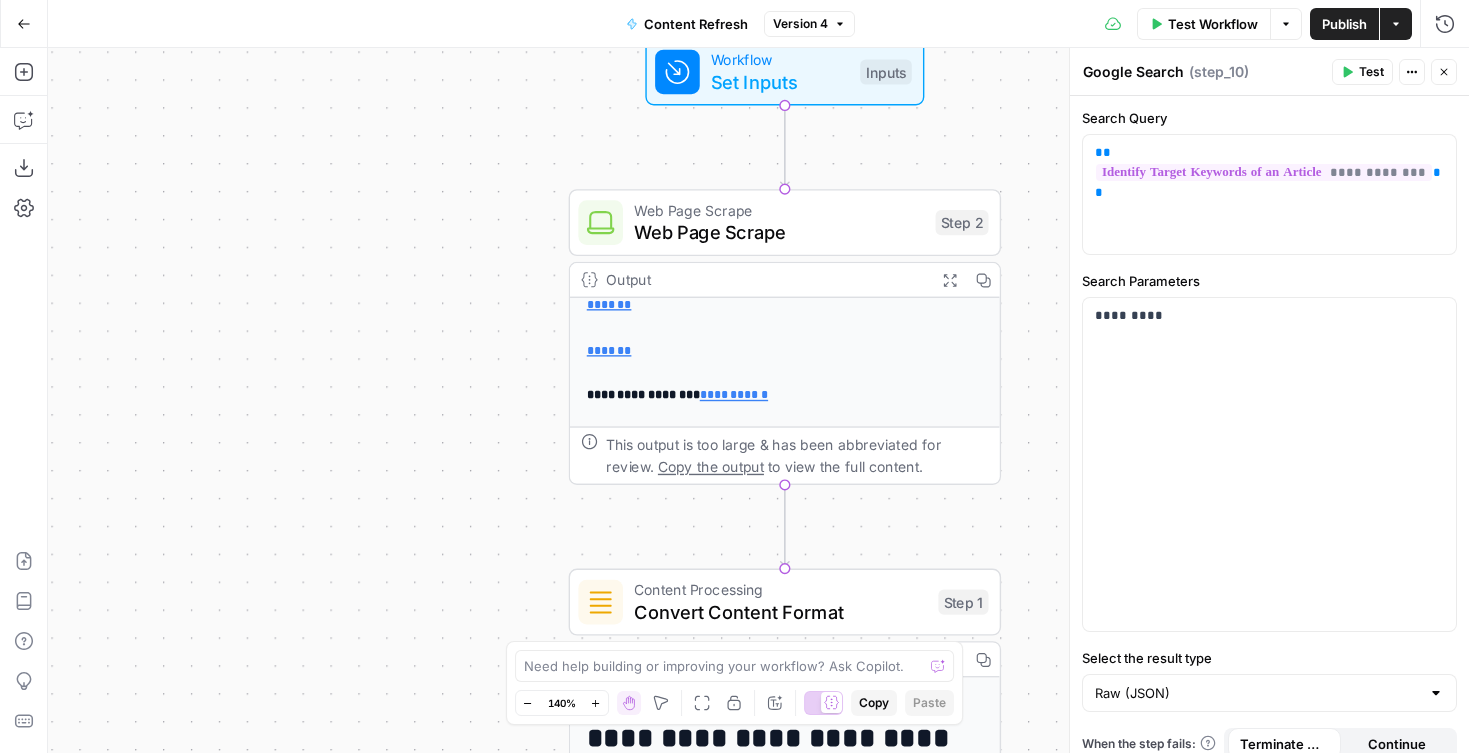 drag, startPoint x: 1047, startPoint y: 333, endPoint x: 1029, endPoint y: 155, distance: 178.90779 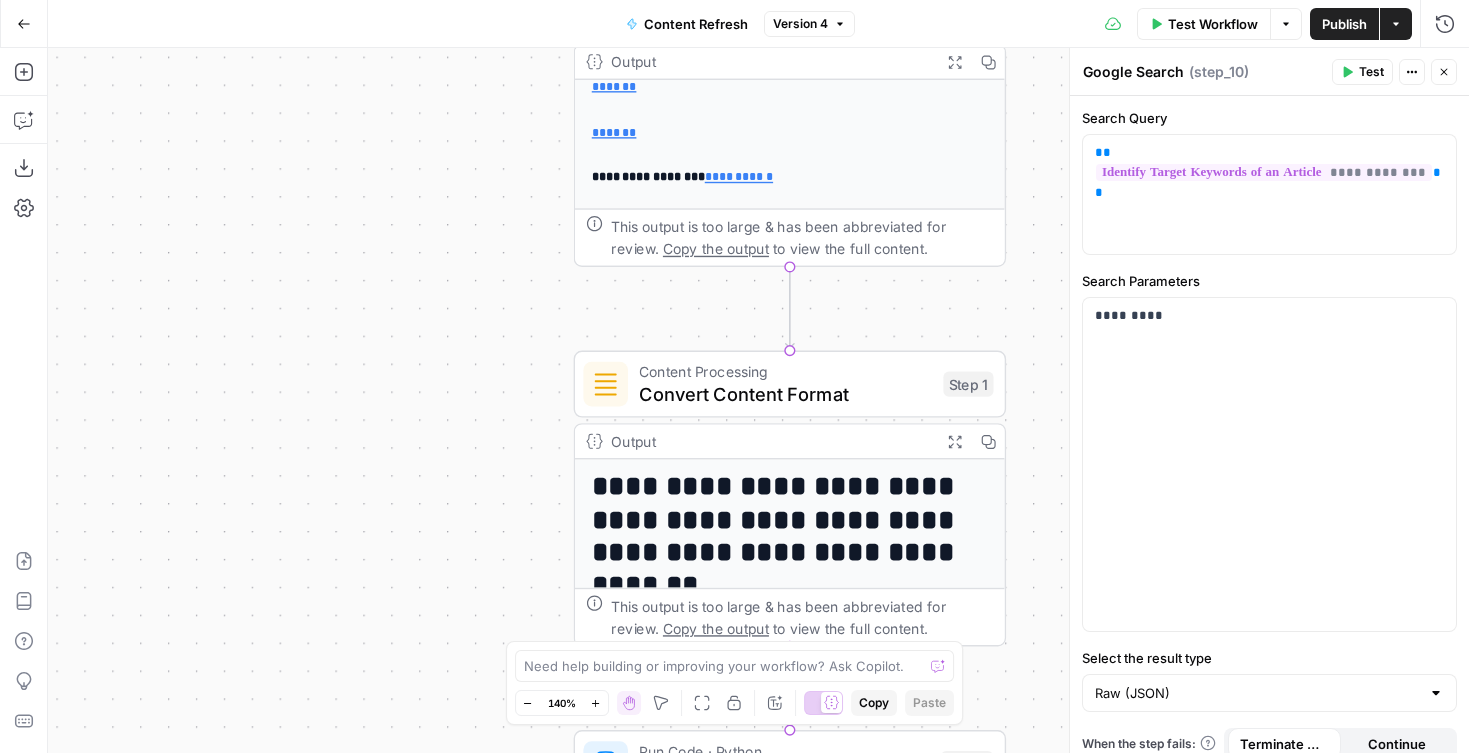 drag, startPoint x: 1041, startPoint y: 414, endPoint x: 1036, endPoint y: 202, distance: 212.05896 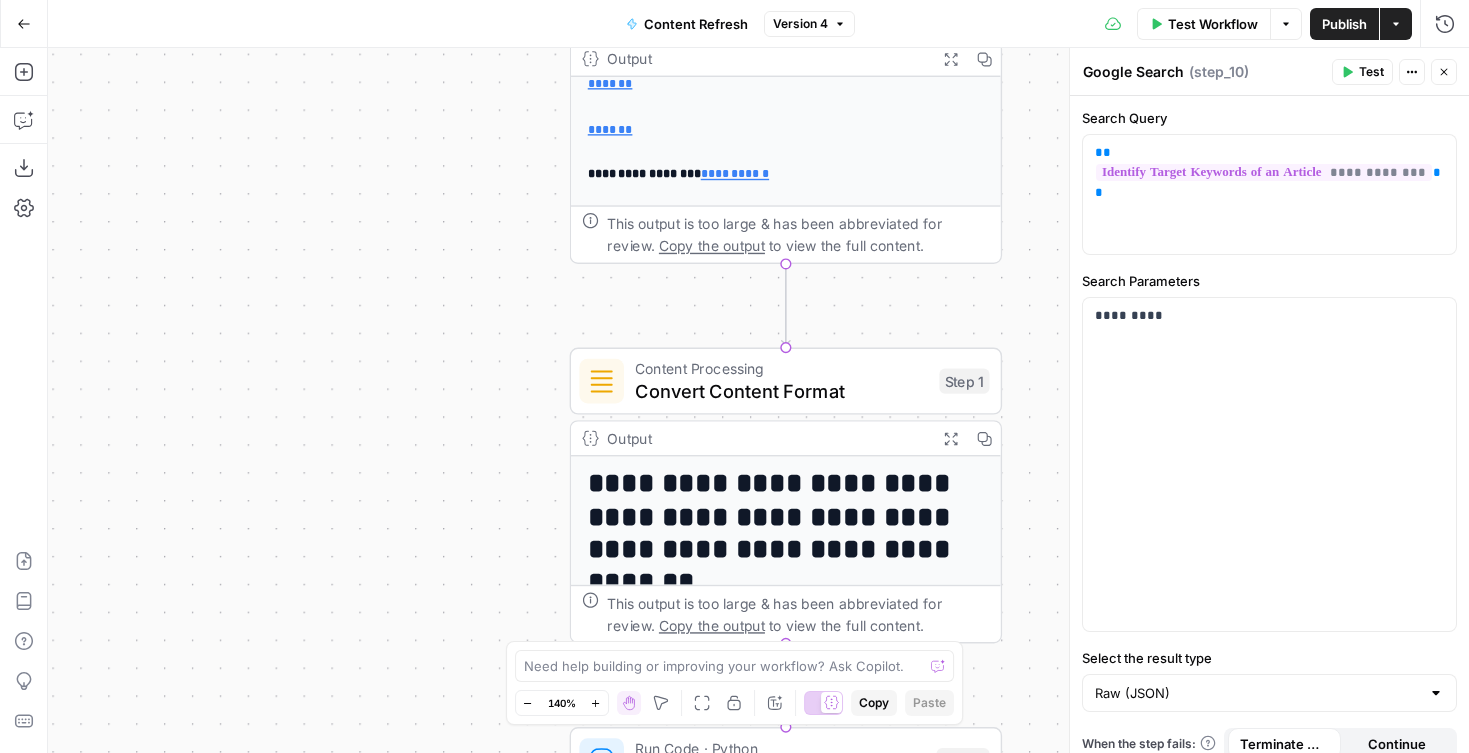 click 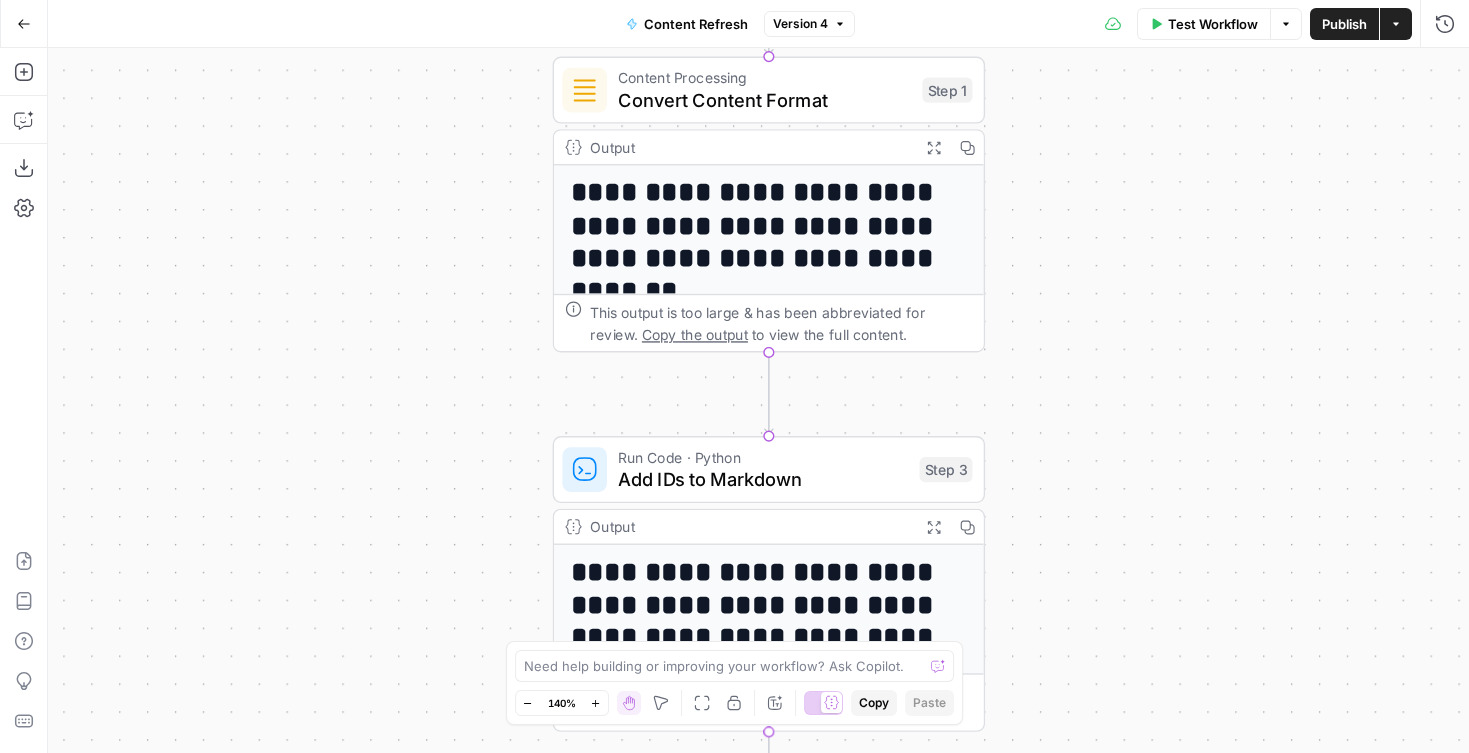 drag, startPoint x: 1194, startPoint y: 325, endPoint x: 1166, endPoint y: 51, distance: 275.42694 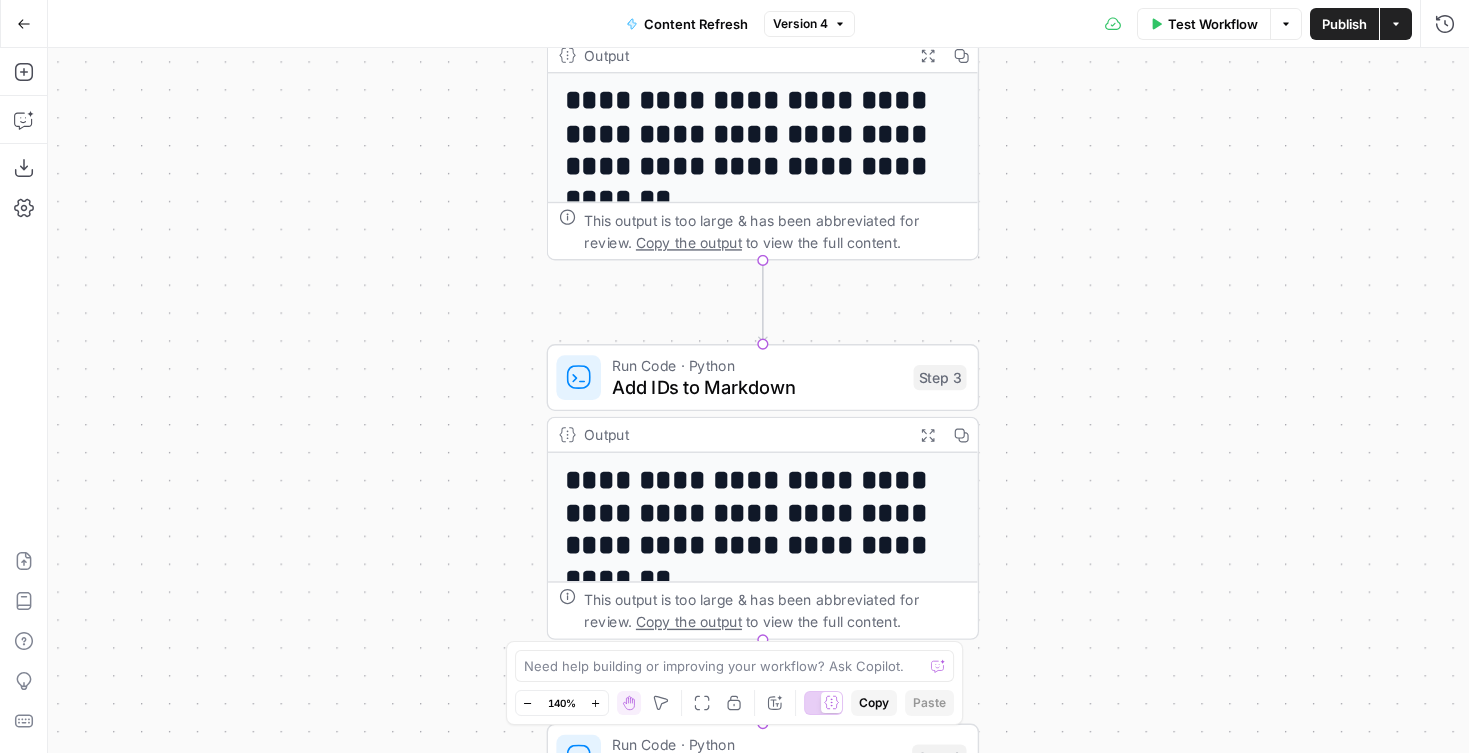 drag, startPoint x: 1127, startPoint y: 348, endPoint x: 1141, endPoint y: 135, distance: 213.4596 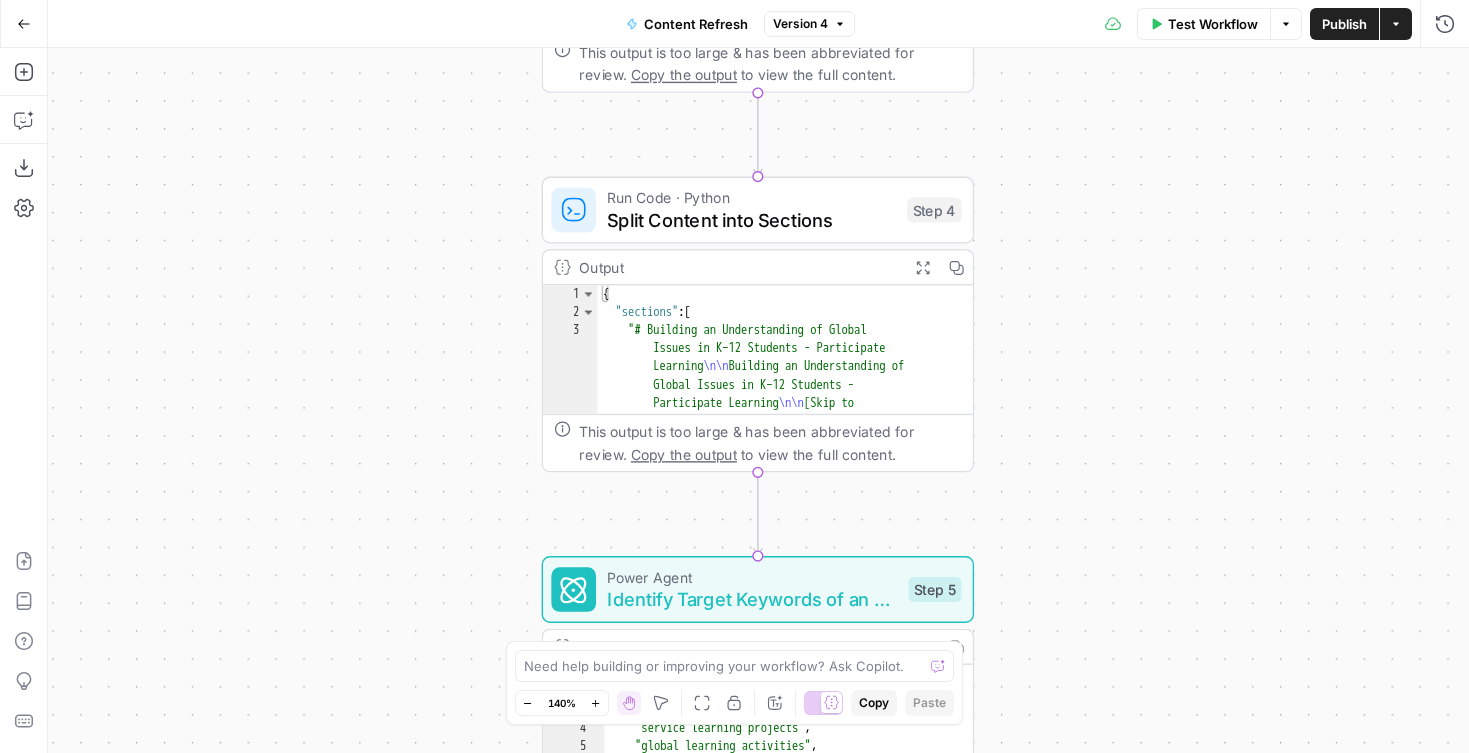 drag, startPoint x: 1150, startPoint y: 431, endPoint x: 1132, endPoint y: 127, distance: 304.53244 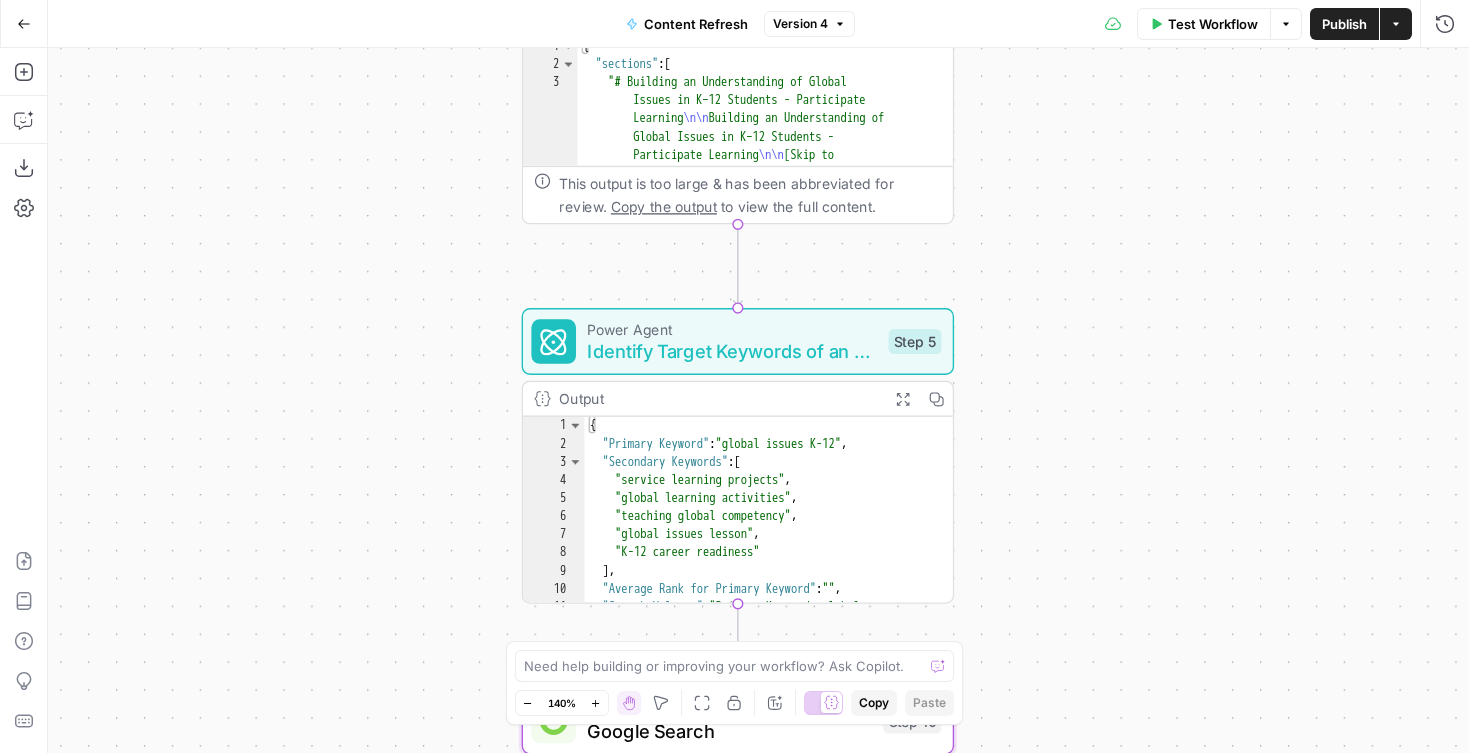 drag, startPoint x: 1119, startPoint y: 189, endPoint x: 1121, endPoint y: 178, distance: 11.18034 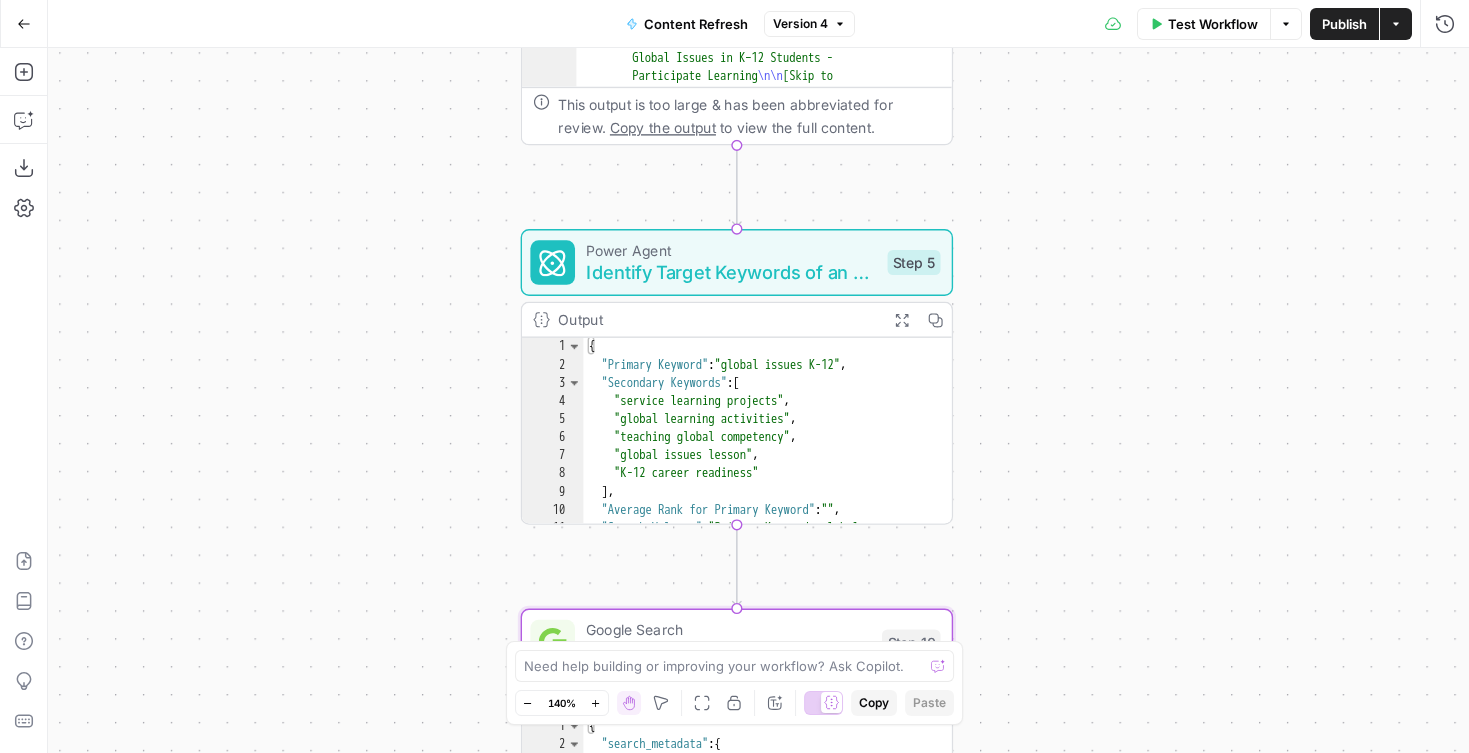 drag, startPoint x: 1137, startPoint y: 352, endPoint x: 1144, endPoint y: 262, distance: 90.27181 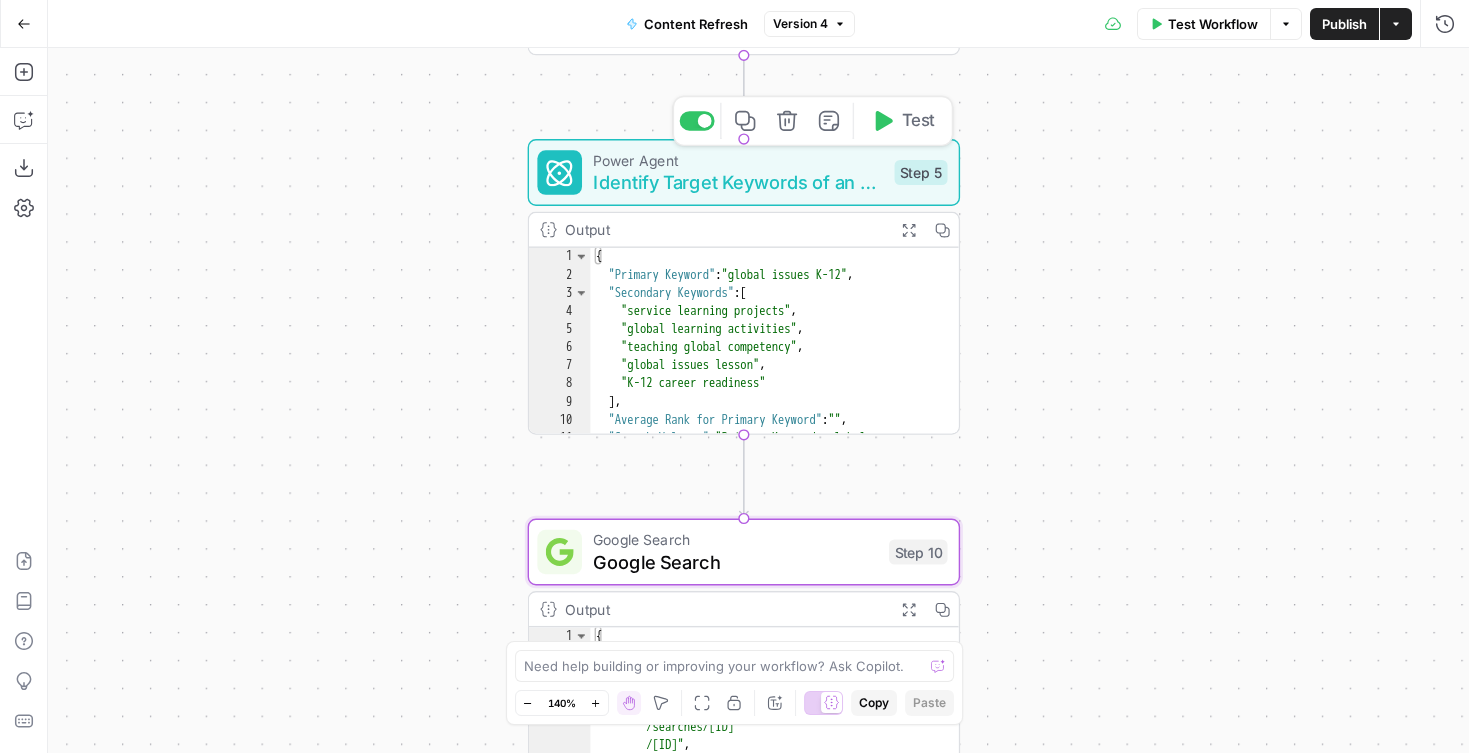 click on "Power Agent" at bounding box center (738, 160) 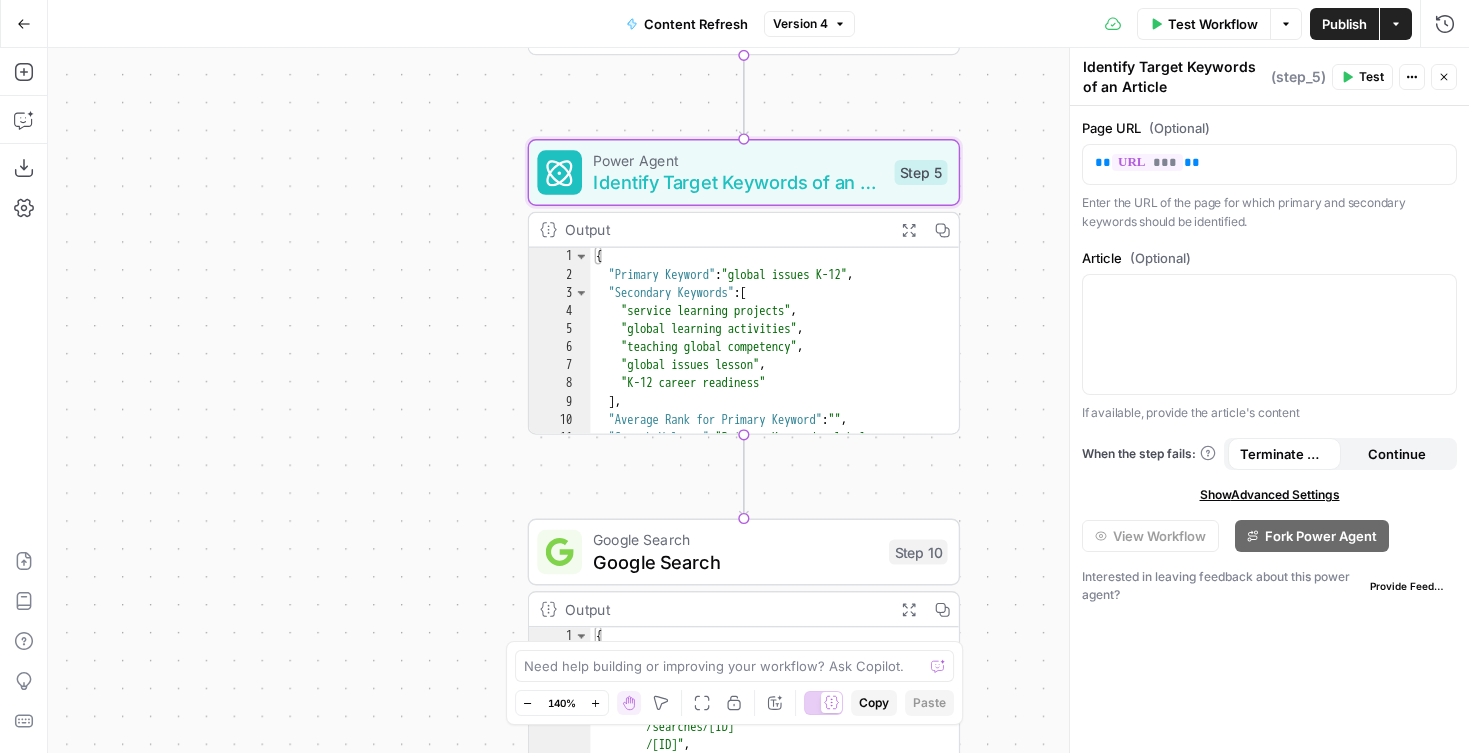 click 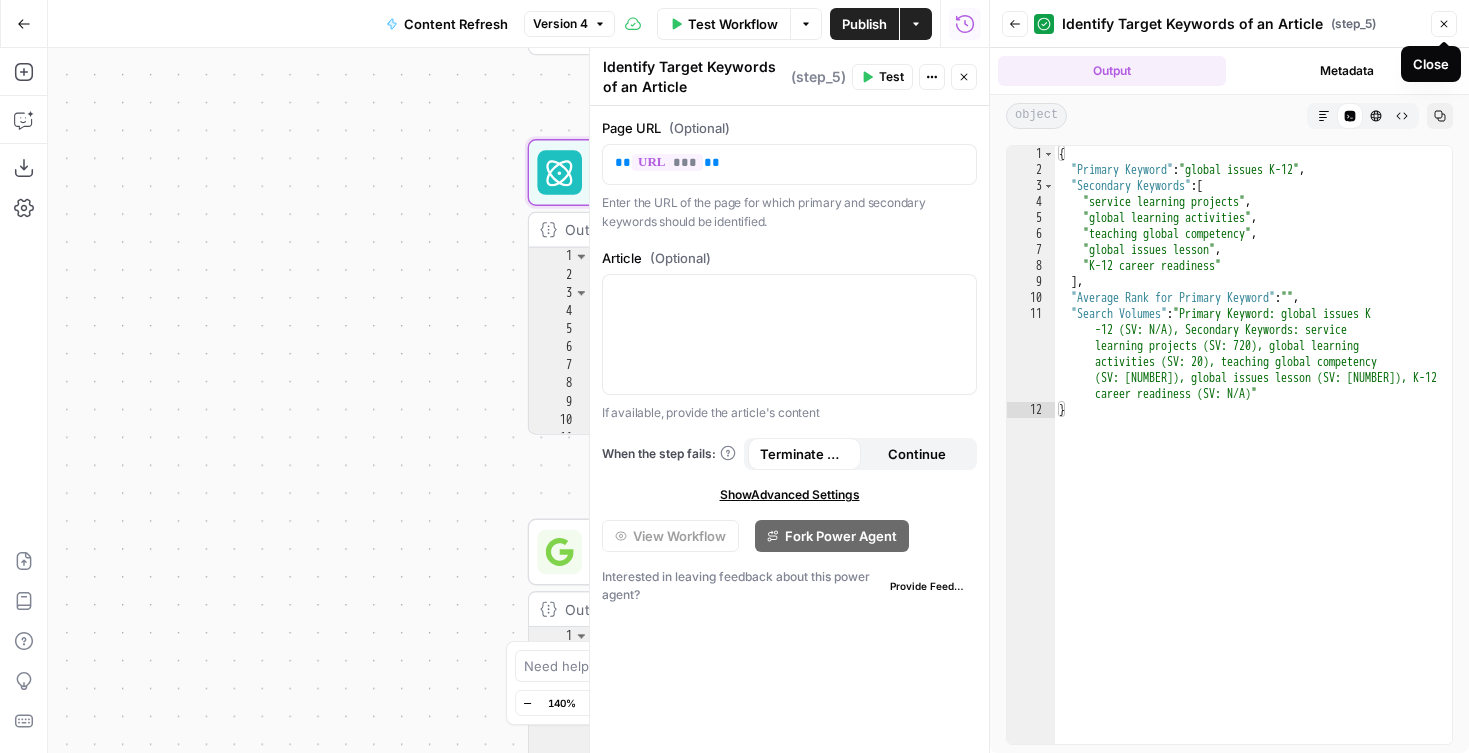 click on "Close" at bounding box center [1449, 24] 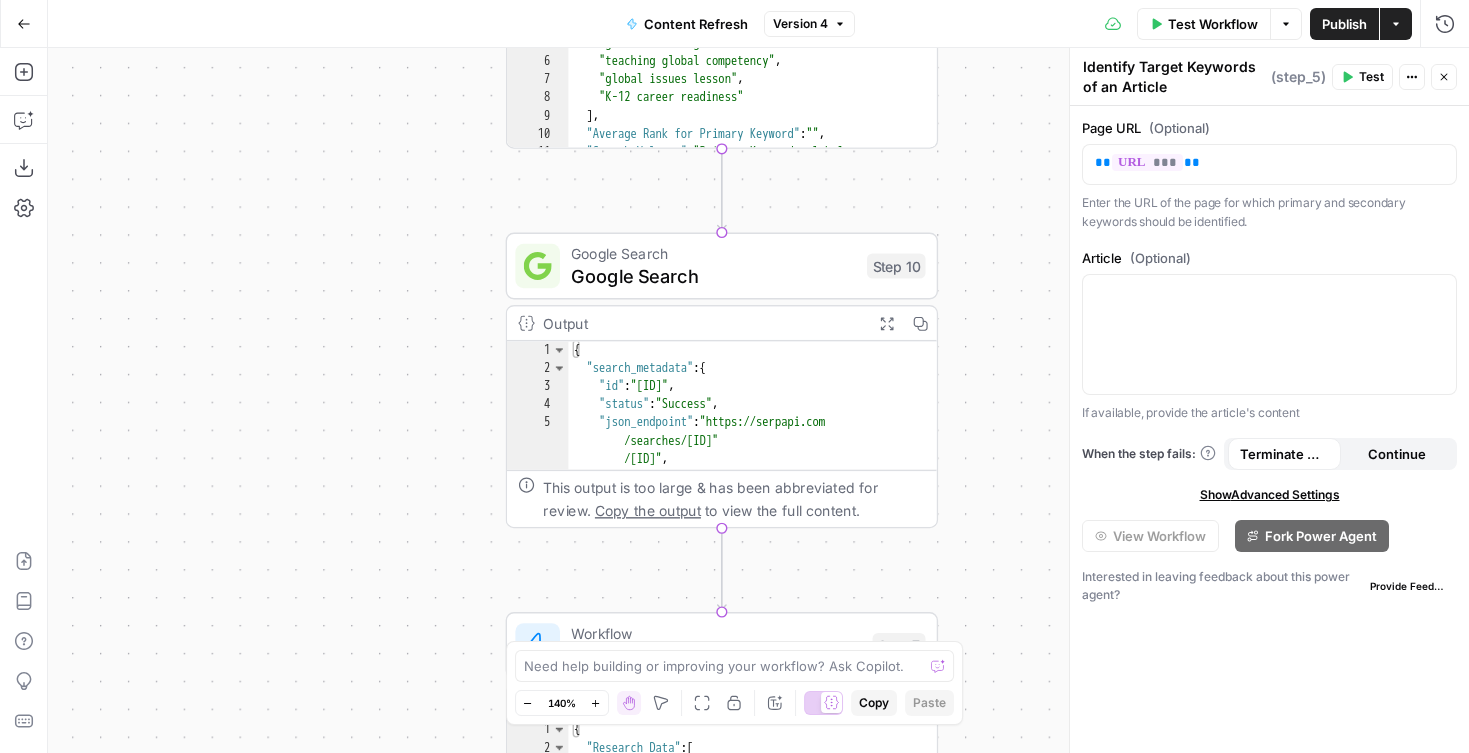 drag, startPoint x: 968, startPoint y: 289, endPoint x: 924, endPoint y: 226, distance: 76.843994 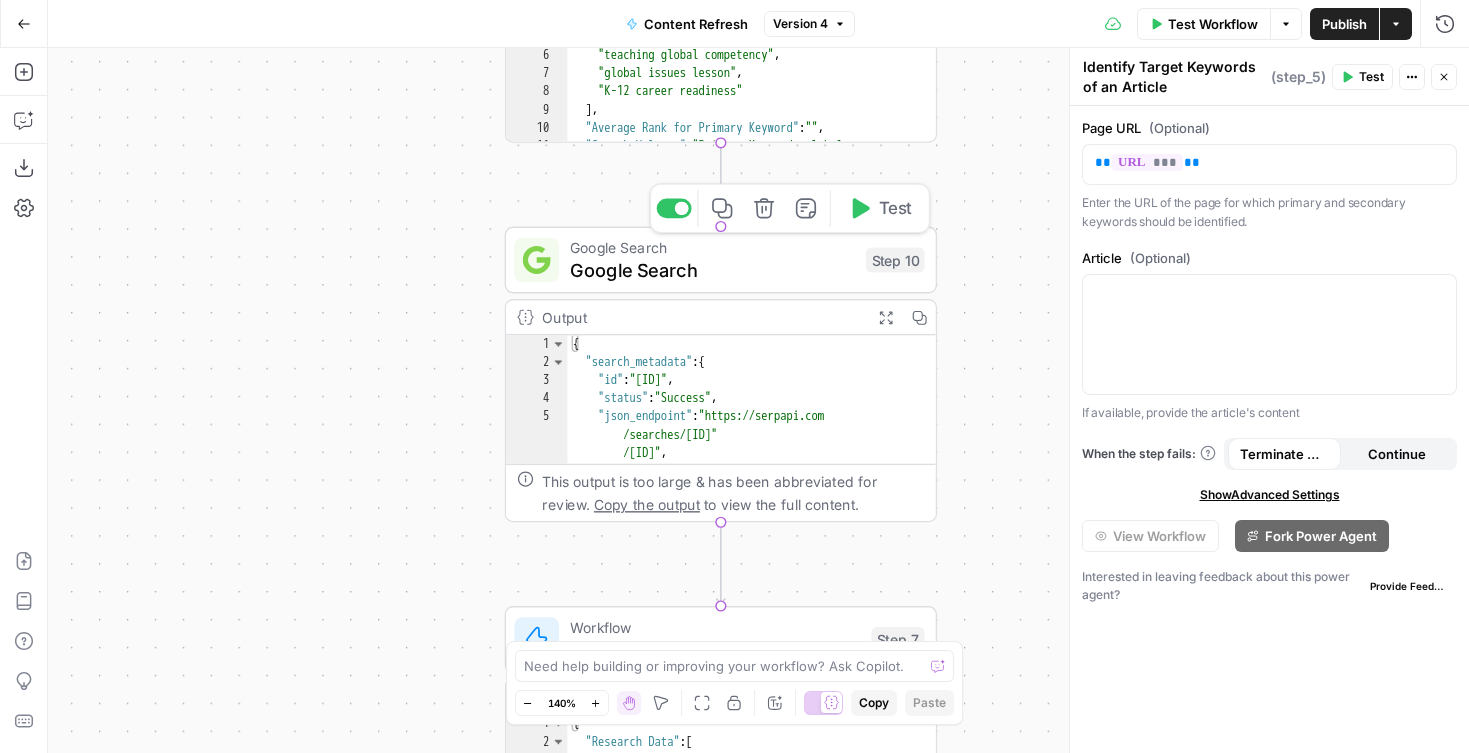 click on "Google Search" at bounding box center [712, 270] 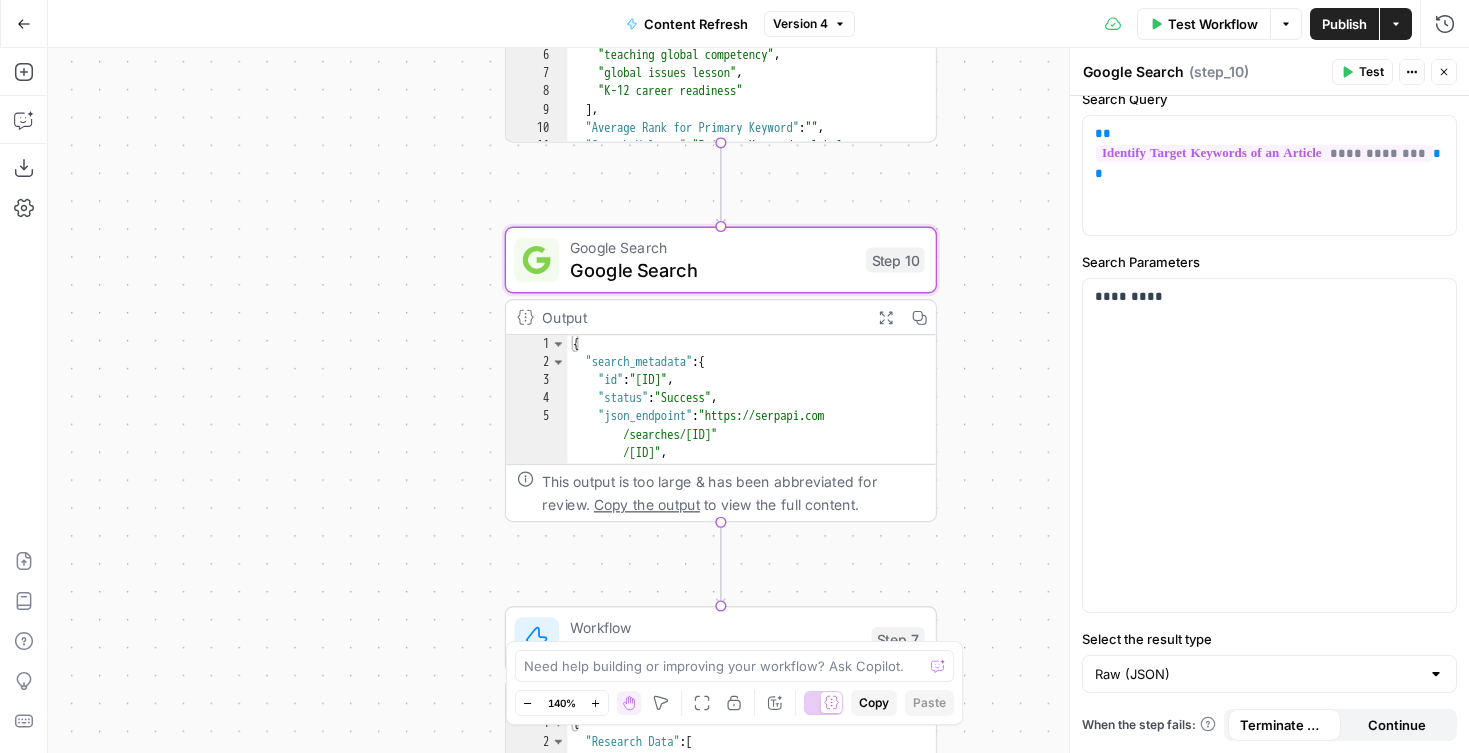 scroll, scrollTop: 0, scrollLeft: 0, axis: both 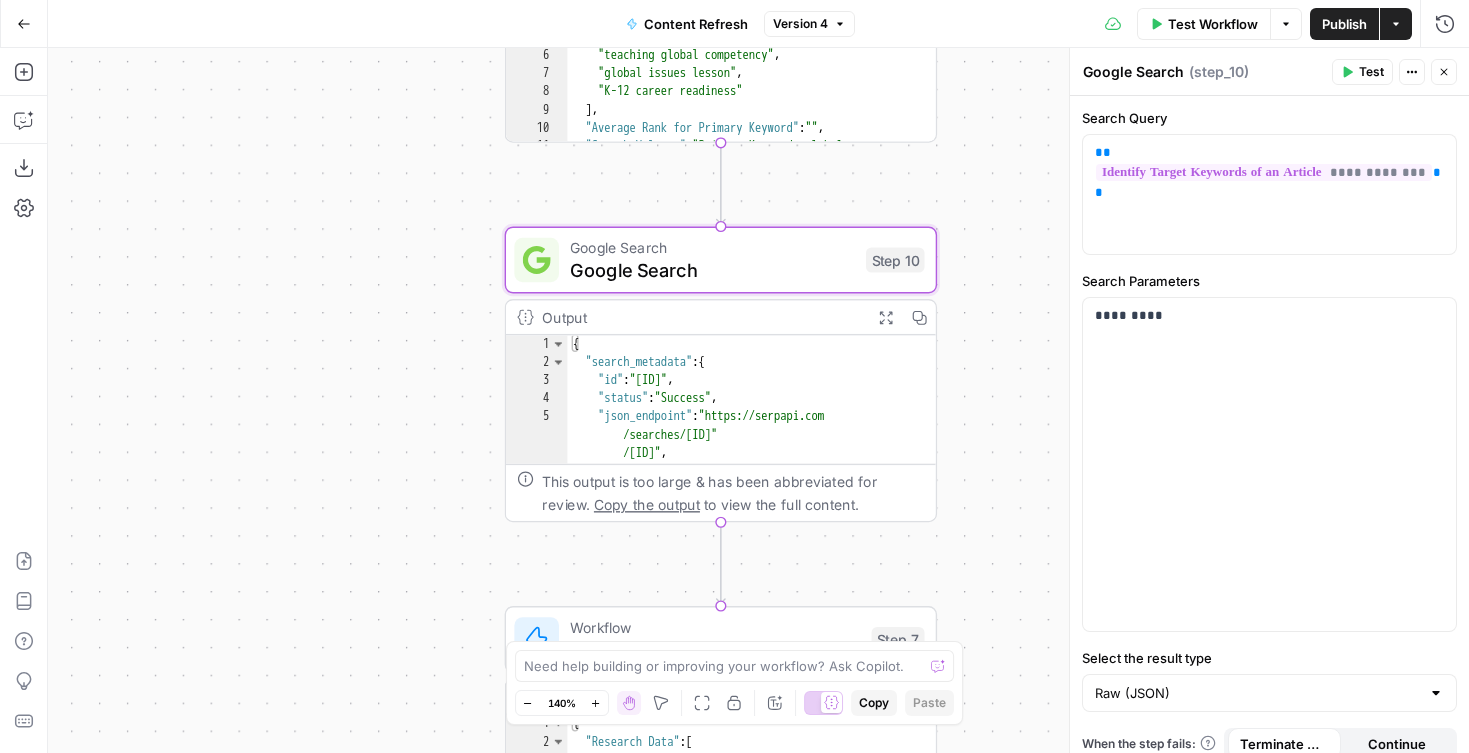 click on "**********" at bounding box center [758, 400] 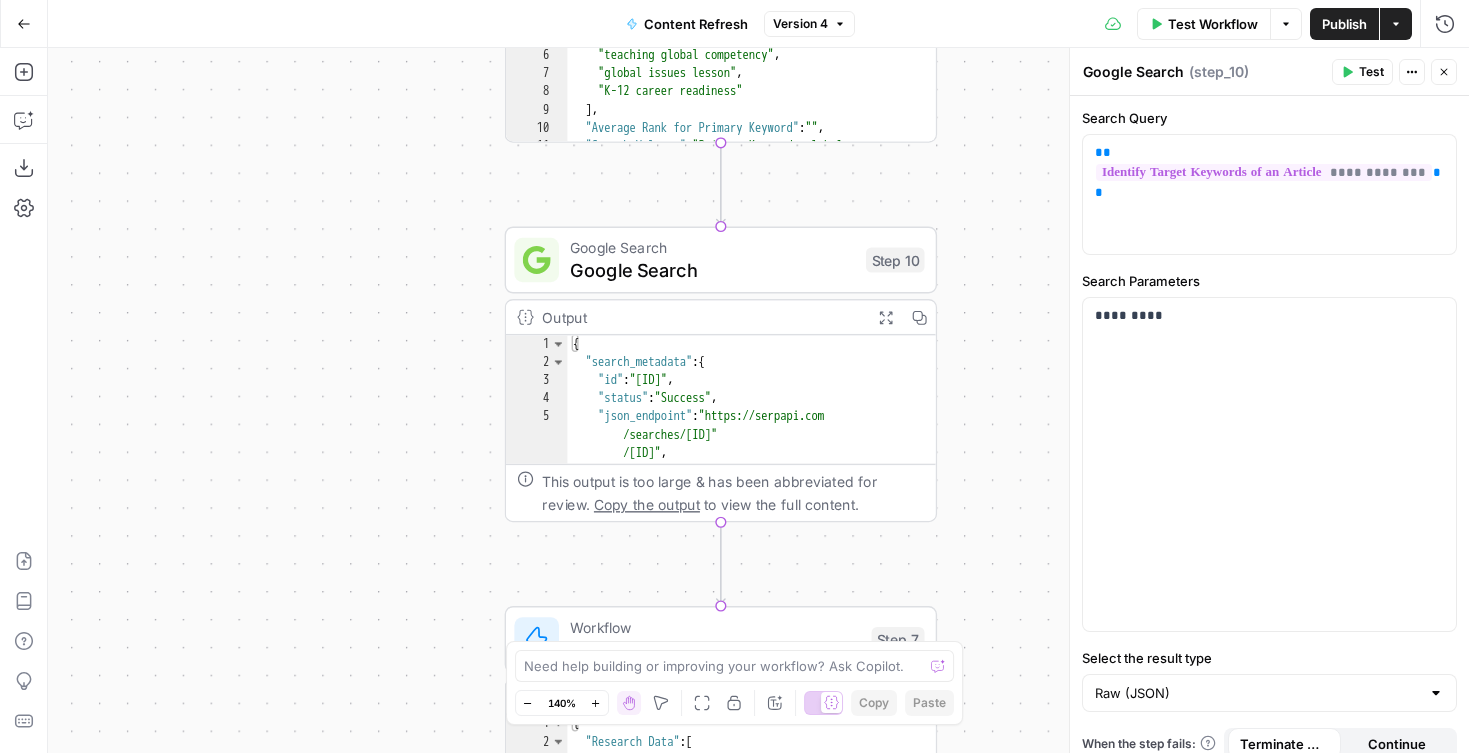 click on "Close" at bounding box center [1444, 72] 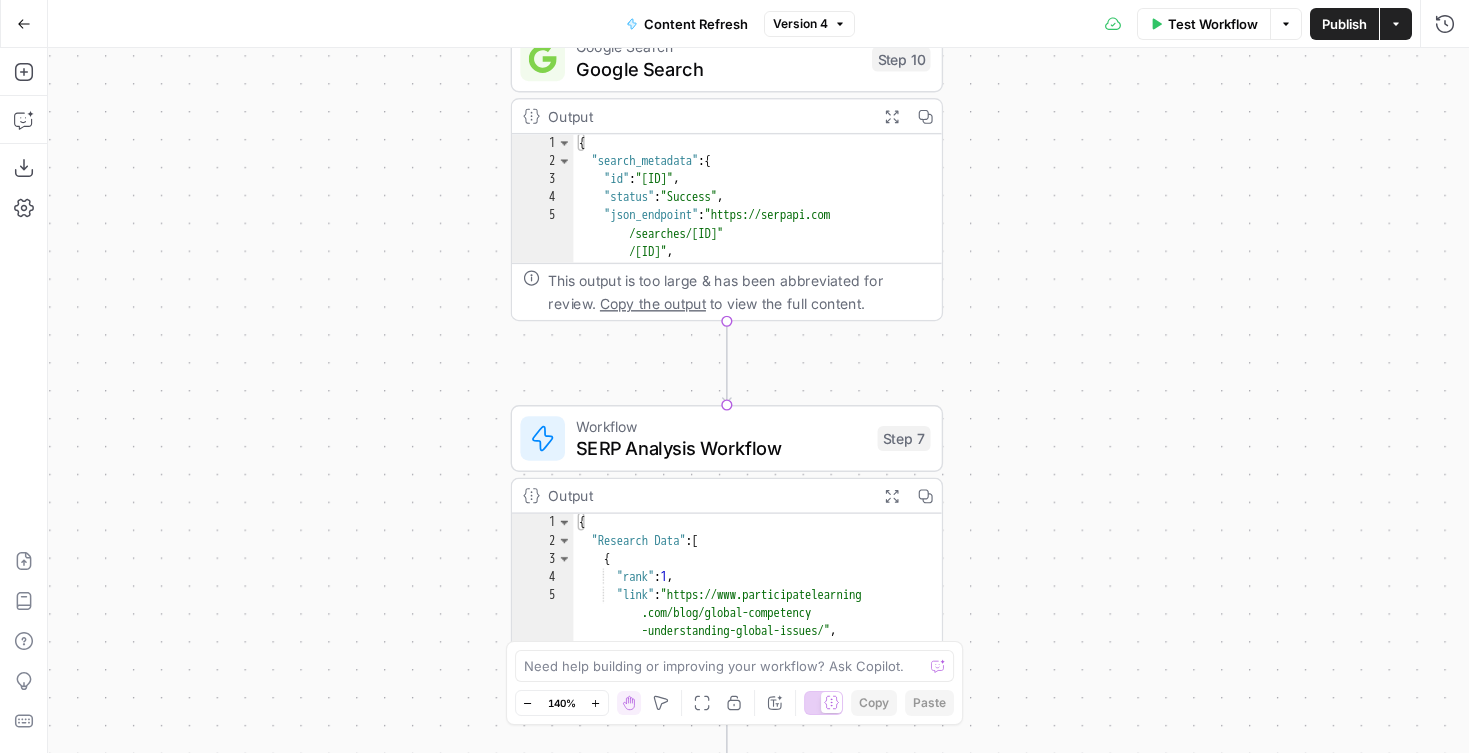 drag, startPoint x: 1027, startPoint y: 186, endPoint x: 1026, endPoint y: 169, distance: 17.029387 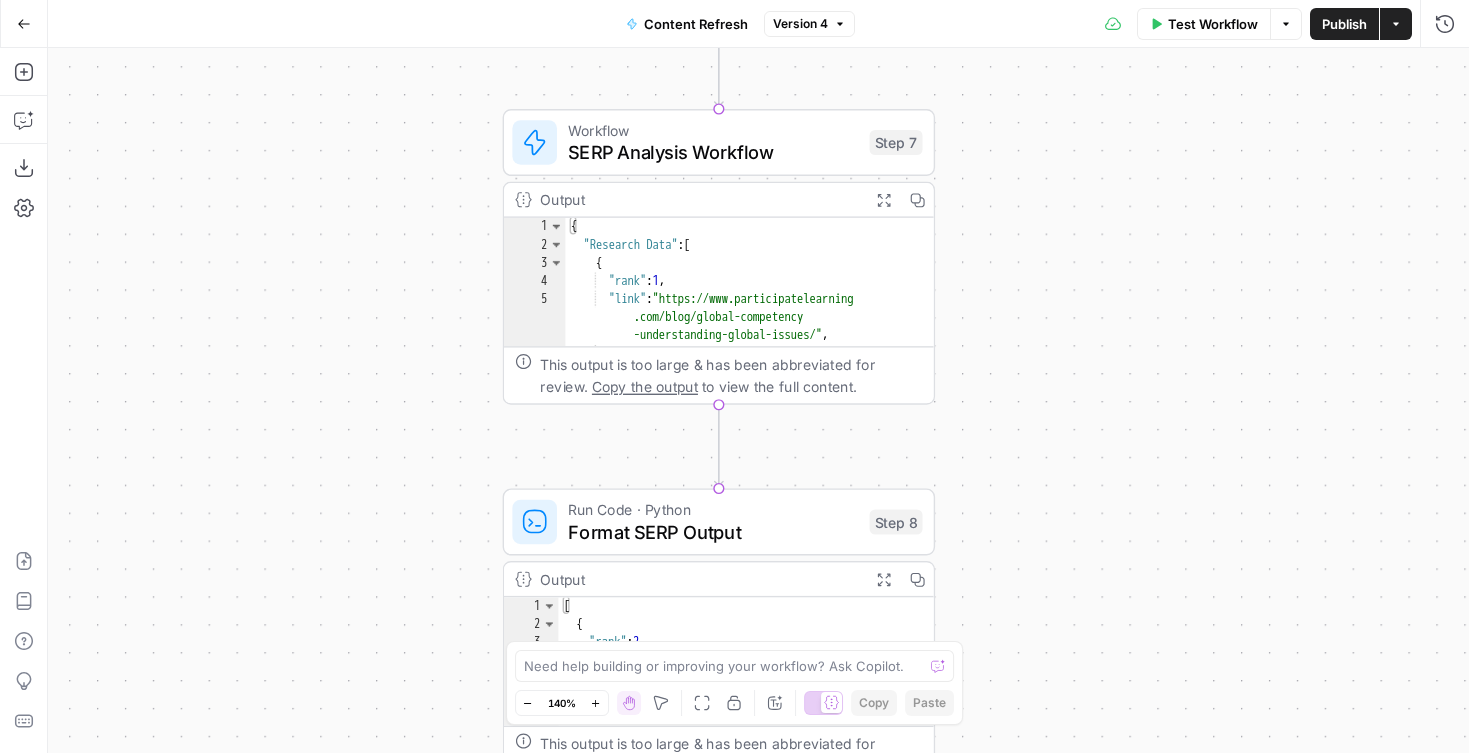 drag, startPoint x: 1054, startPoint y: 357, endPoint x: 1044, endPoint y: 173, distance: 184.27155 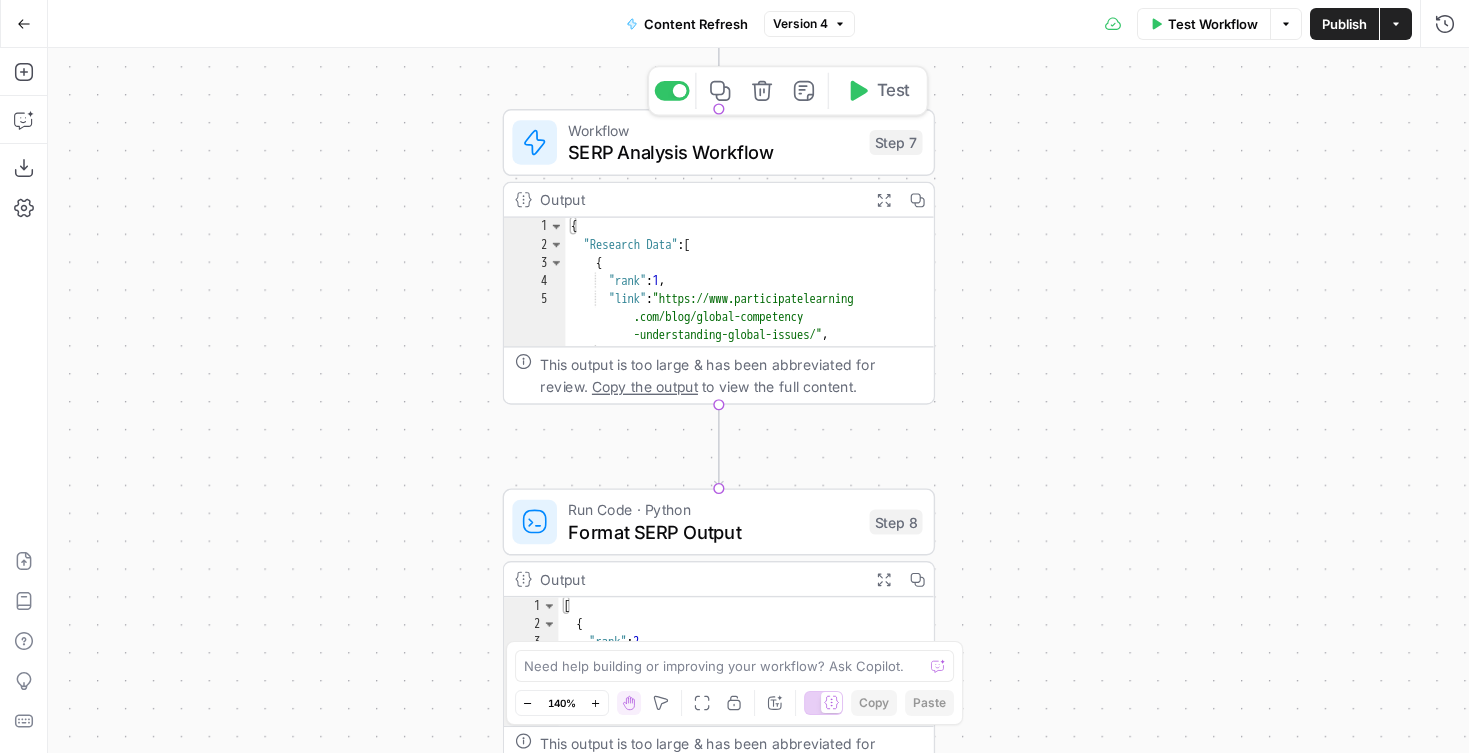 click on "SERP Analysis Workflow" at bounding box center [713, 152] 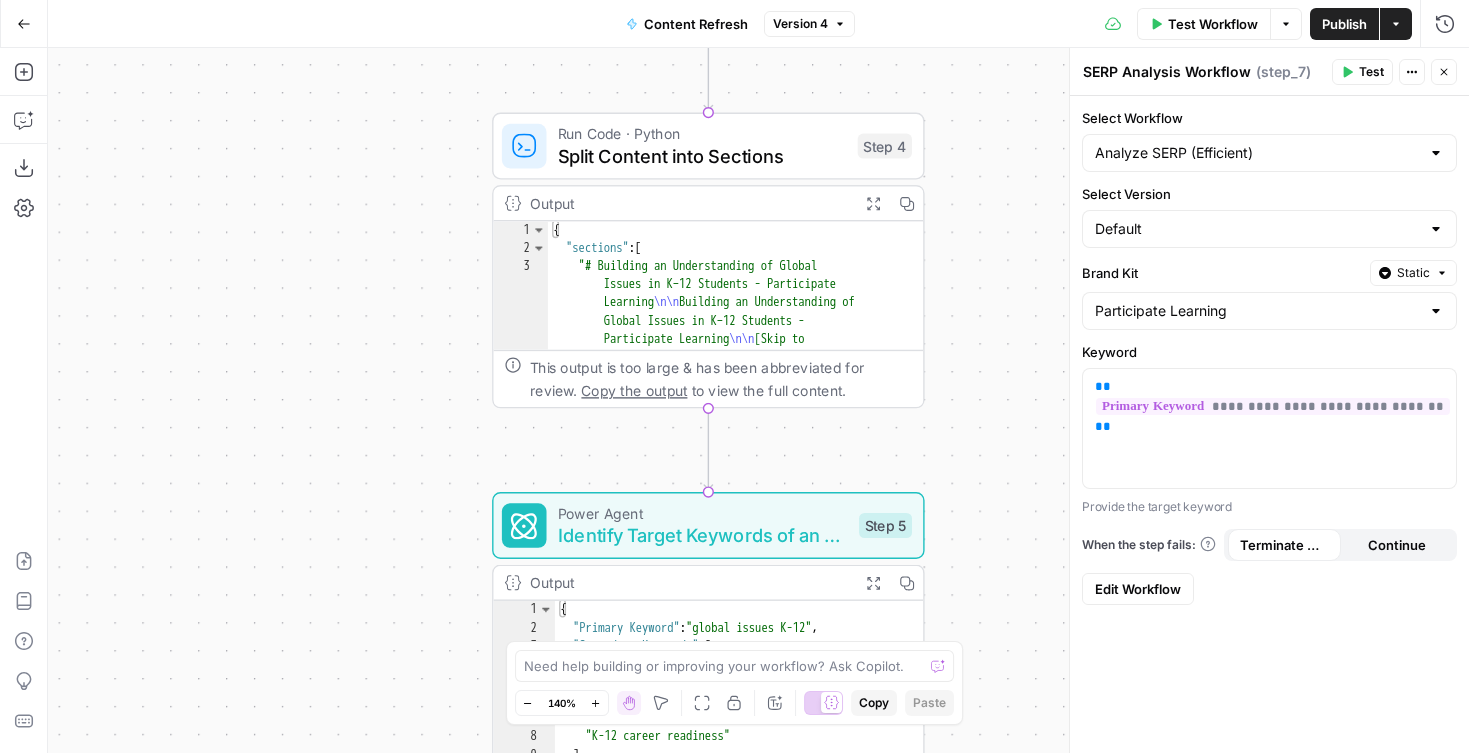drag, startPoint x: 994, startPoint y: 145, endPoint x: 987, endPoint y: 504, distance: 359.06824 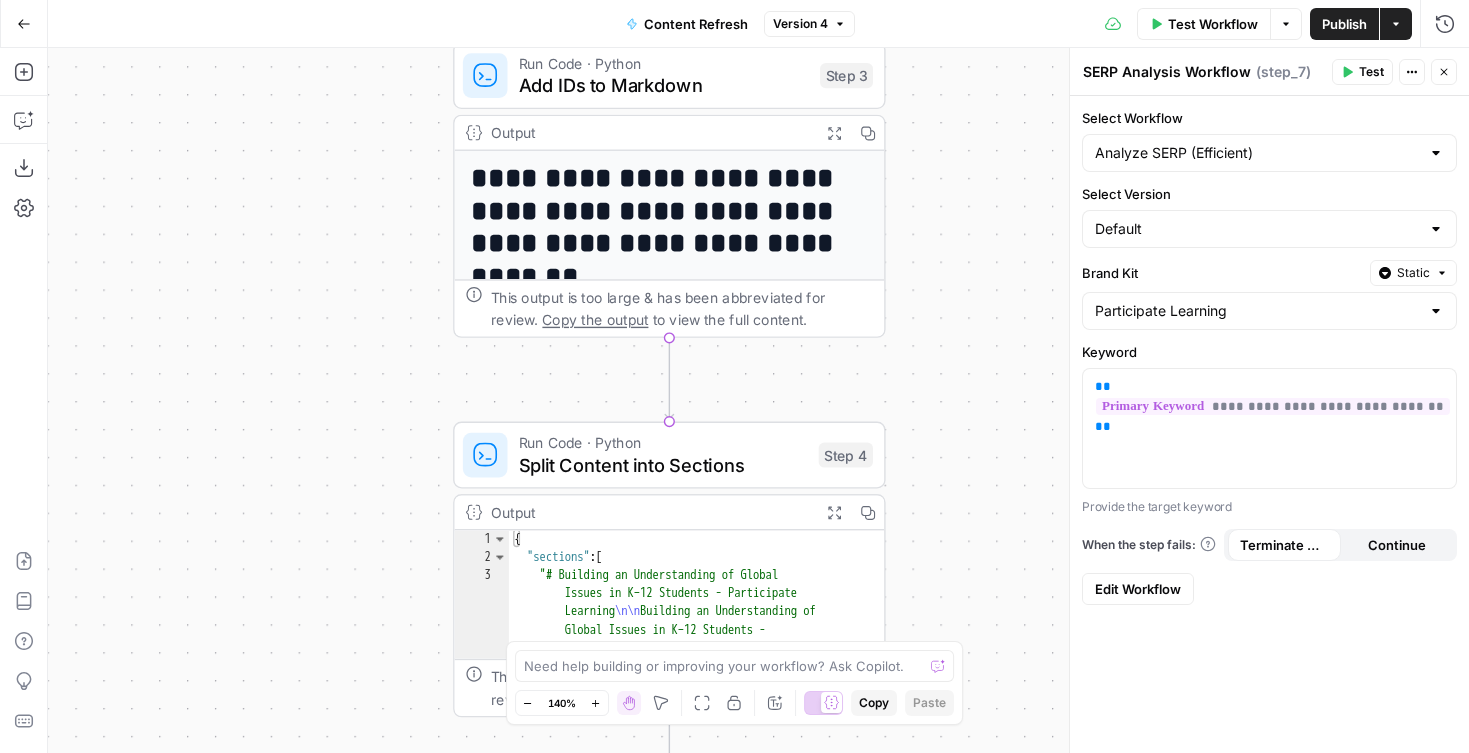 drag, startPoint x: 1018, startPoint y: 268, endPoint x: 983, endPoint y: 558, distance: 292.10443 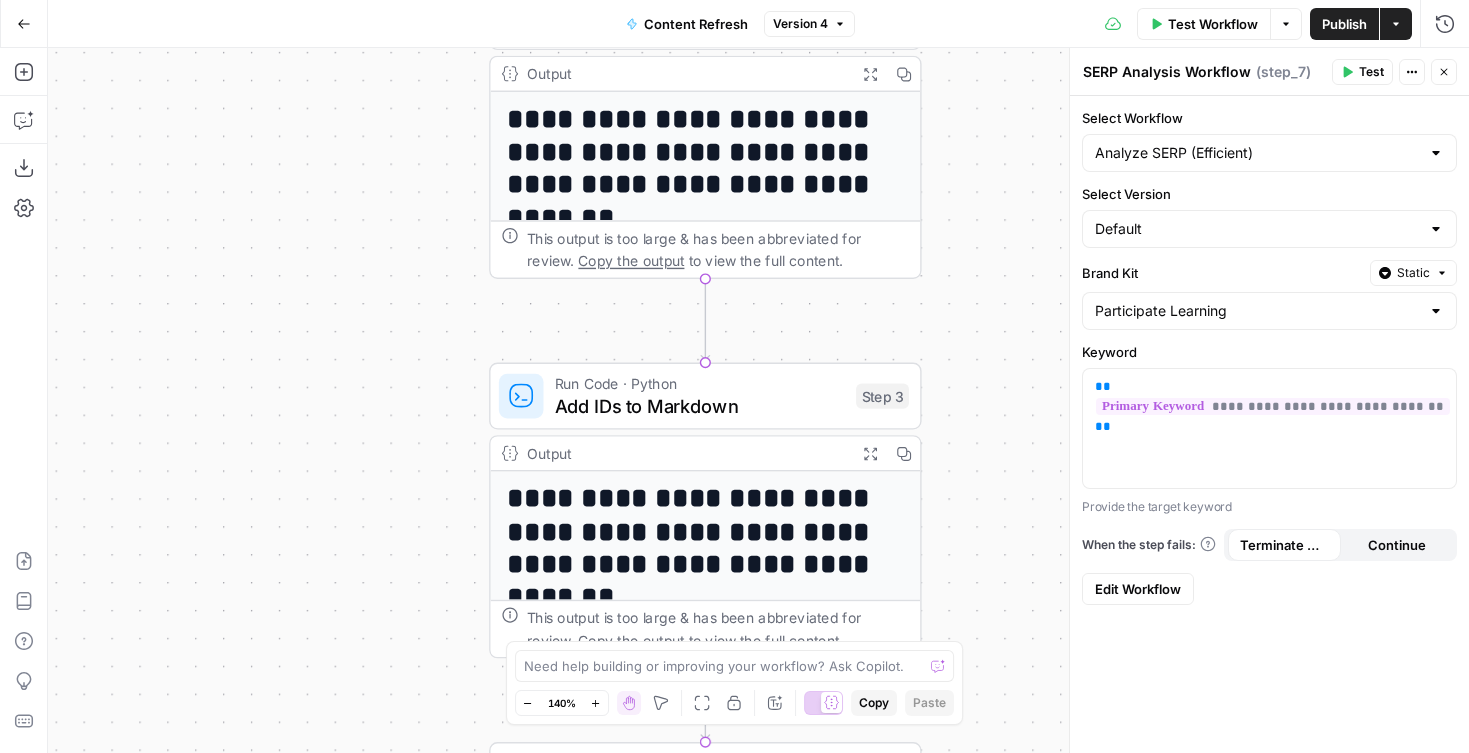 drag, startPoint x: 1015, startPoint y: 453, endPoint x: 1013, endPoint y: 505, distance: 52.03845 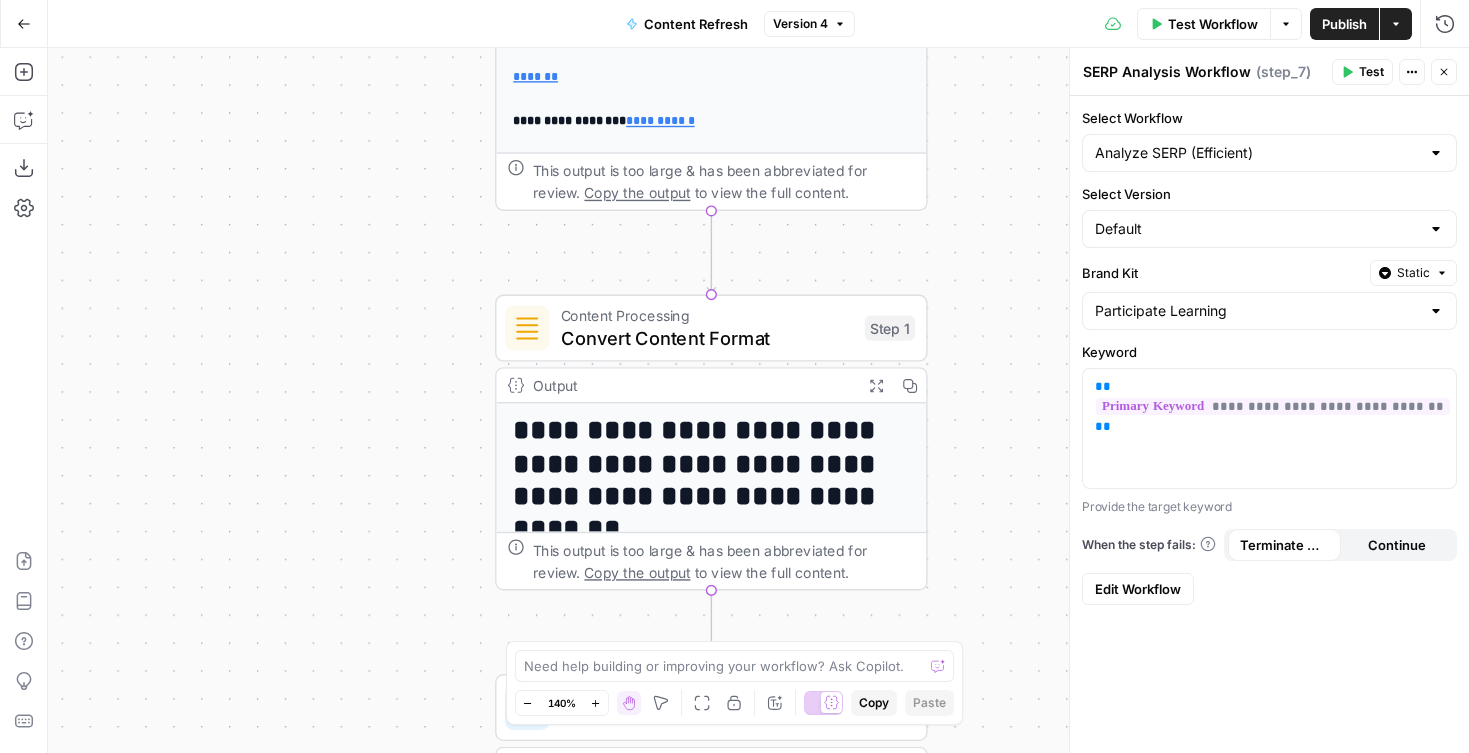 drag, startPoint x: 1010, startPoint y: 180, endPoint x: 1017, endPoint y: 465, distance: 285.08594 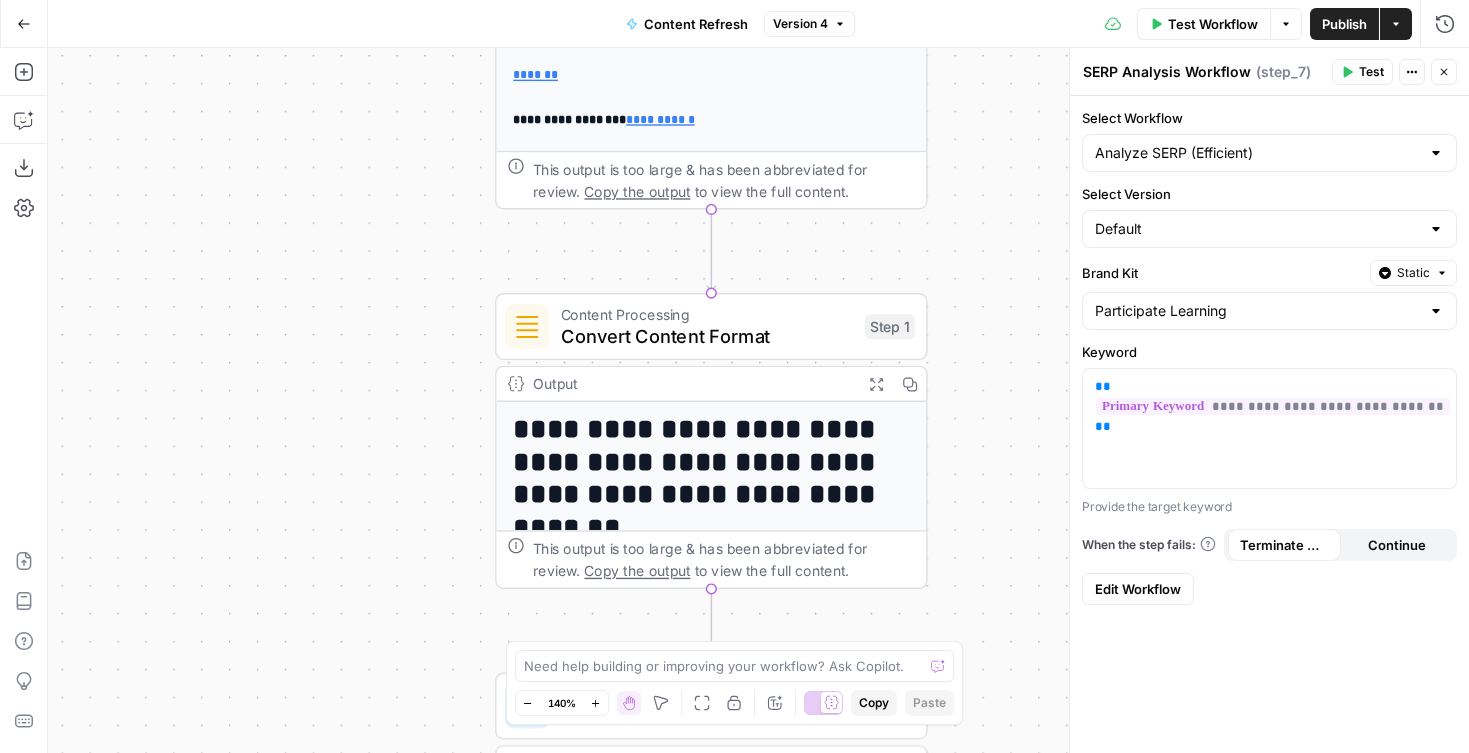 click on "Output" at bounding box center (692, 384) 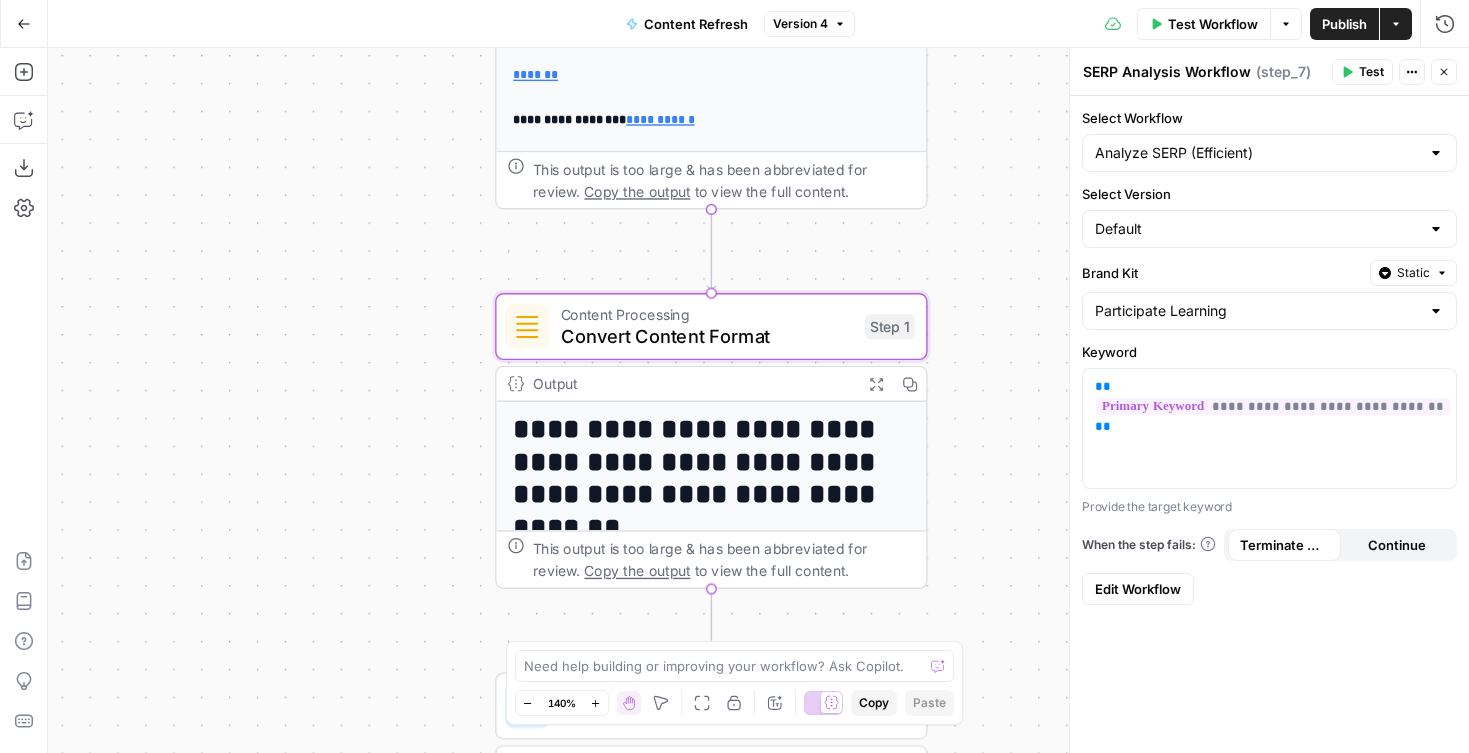 click on "Convert Content Format" at bounding box center [707, 336] 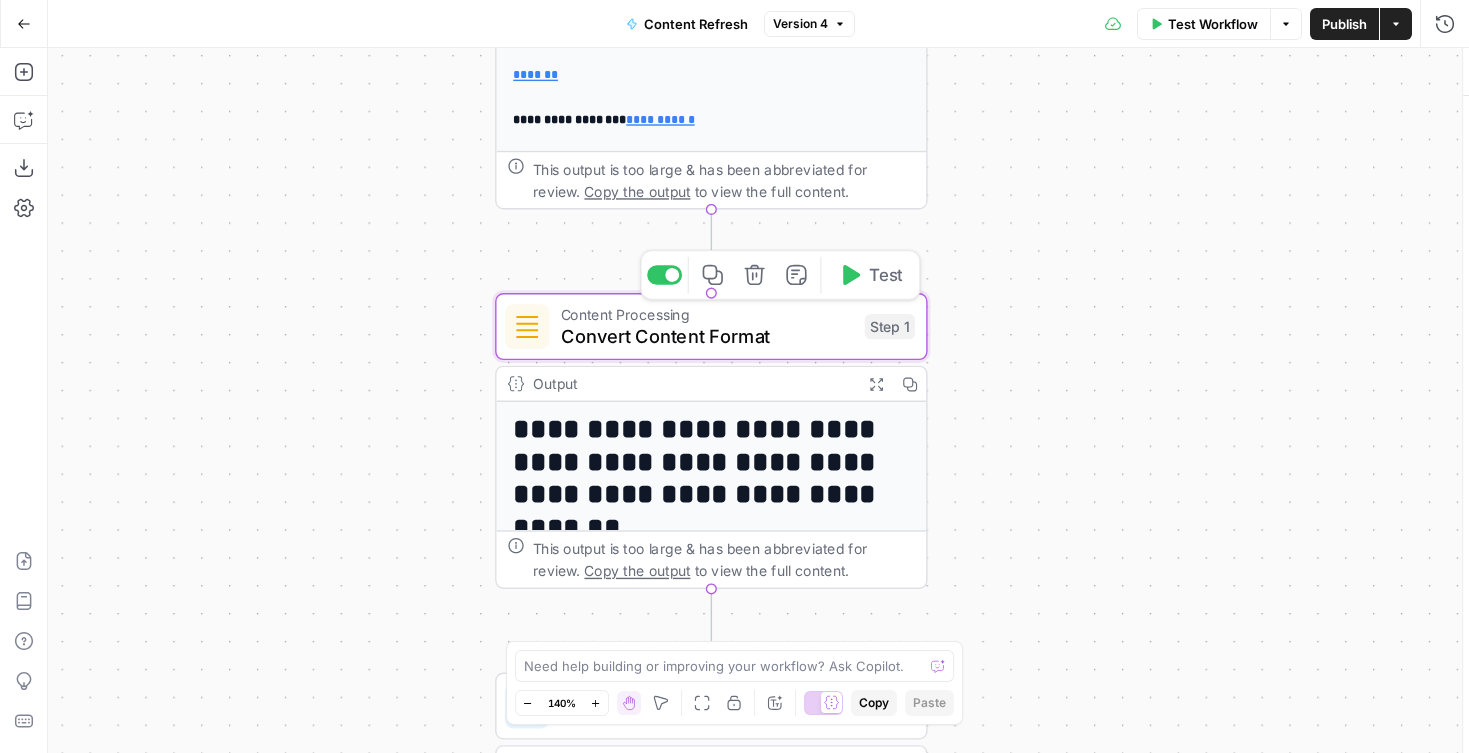 type on "Convert Content Format" 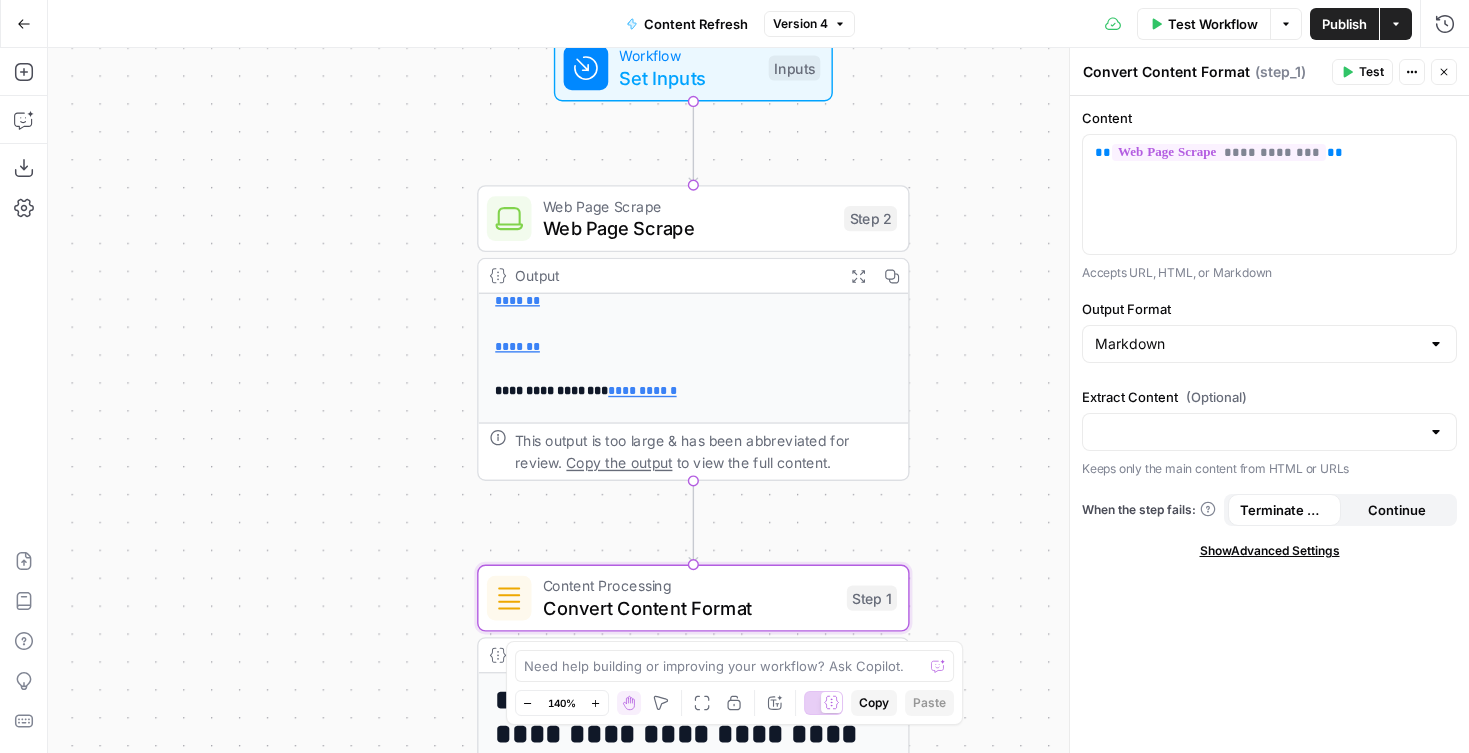 drag, startPoint x: 995, startPoint y: 219, endPoint x: 983, endPoint y: 419, distance: 200.35968 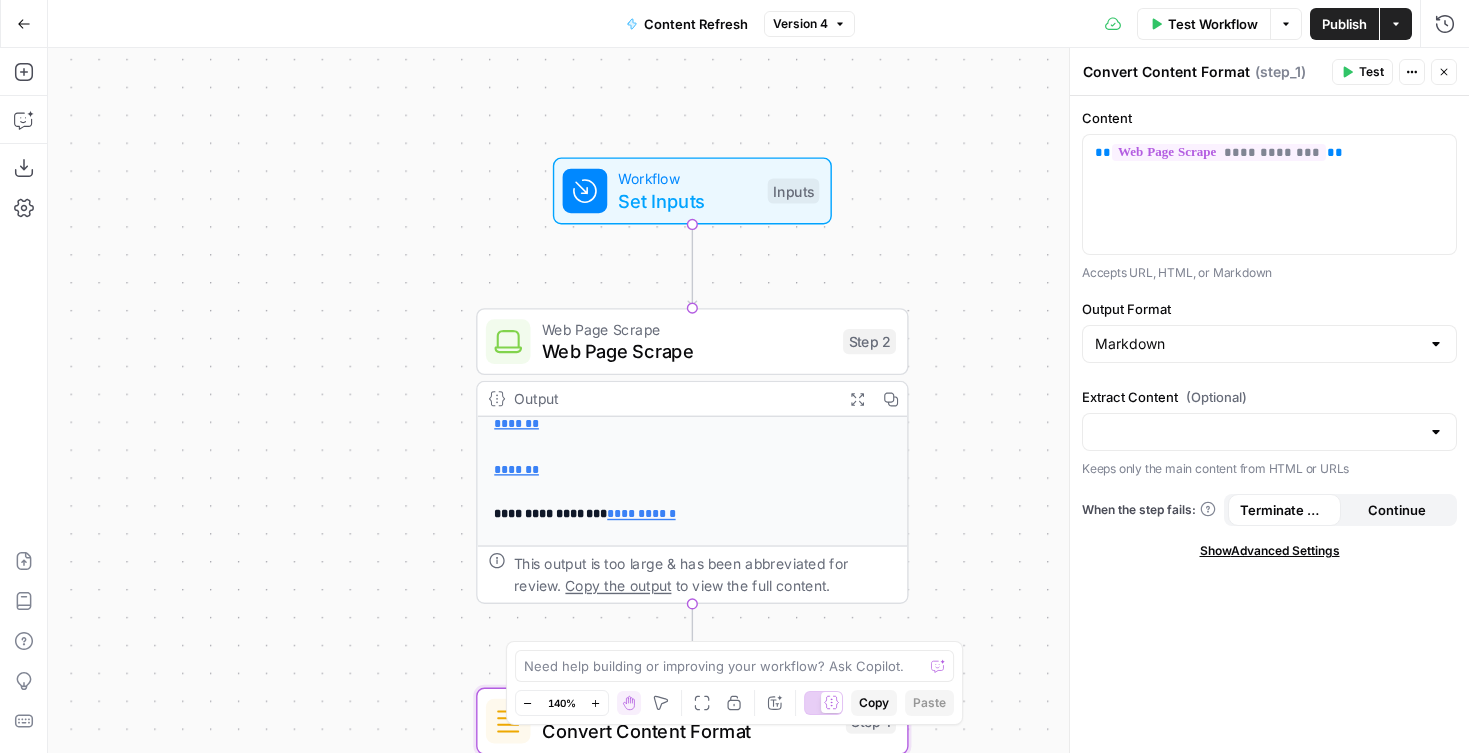 drag, startPoint x: 985, startPoint y: 274, endPoint x: 984, endPoint y: 440, distance: 166.003 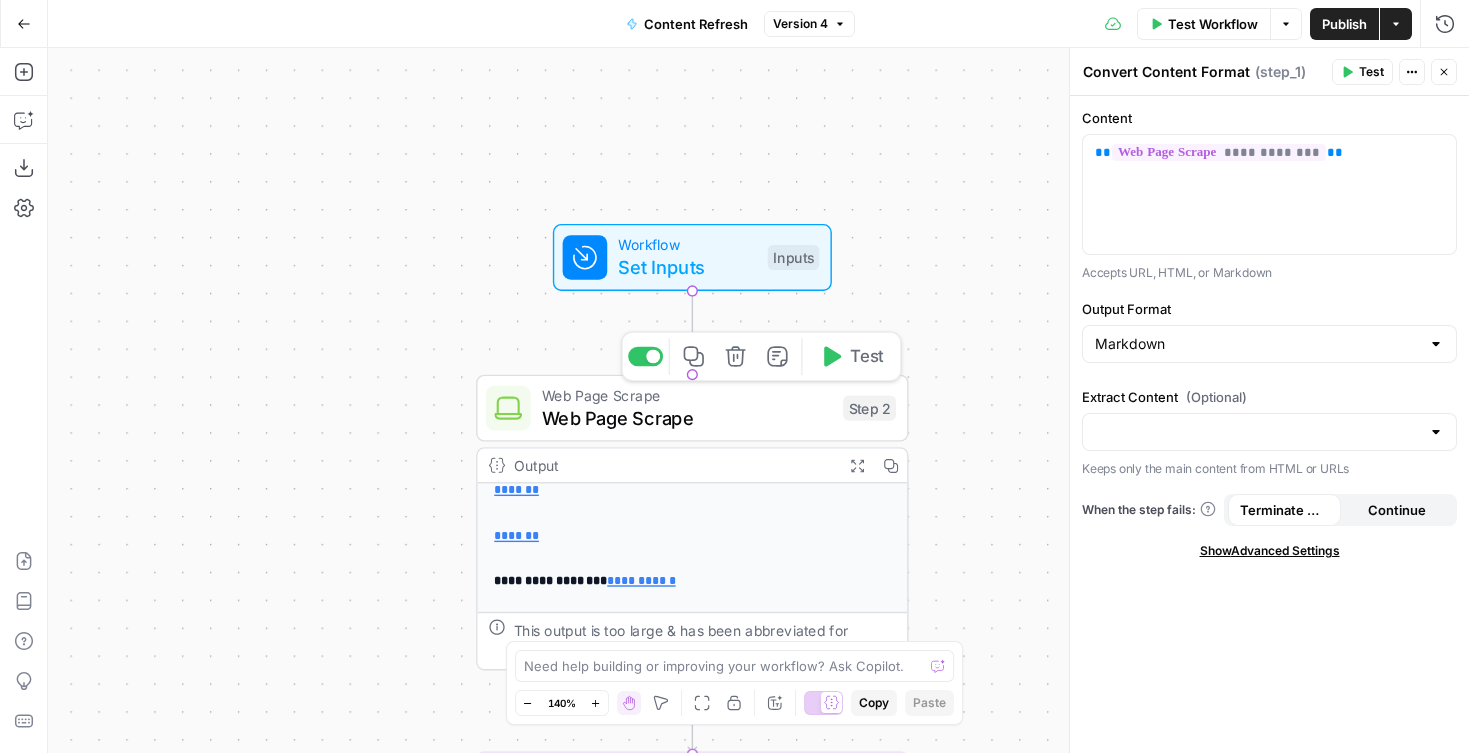 click on "Web Page Scrape" at bounding box center [687, 418] 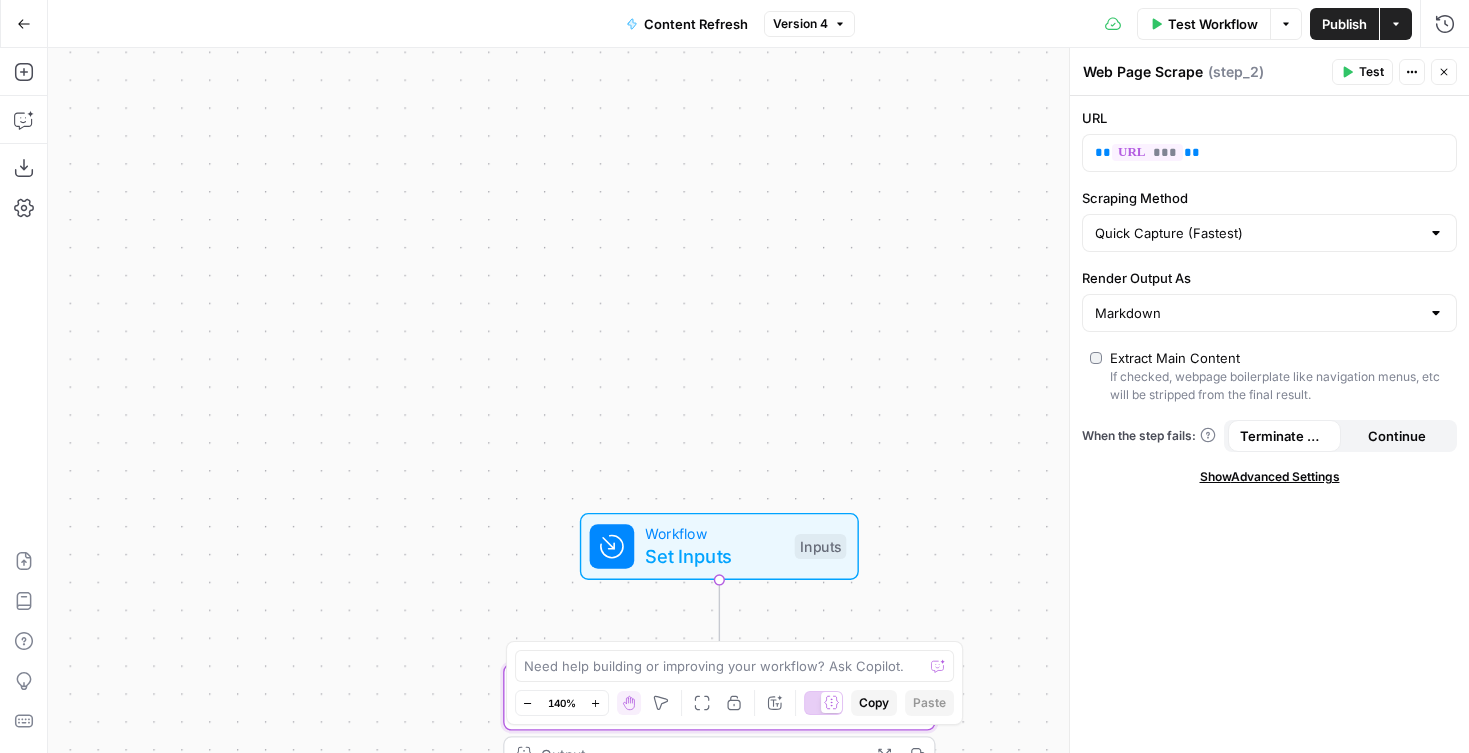 drag, startPoint x: 1000, startPoint y: 315, endPoint x: 990, endPoint y: 604, distance: 289.17297 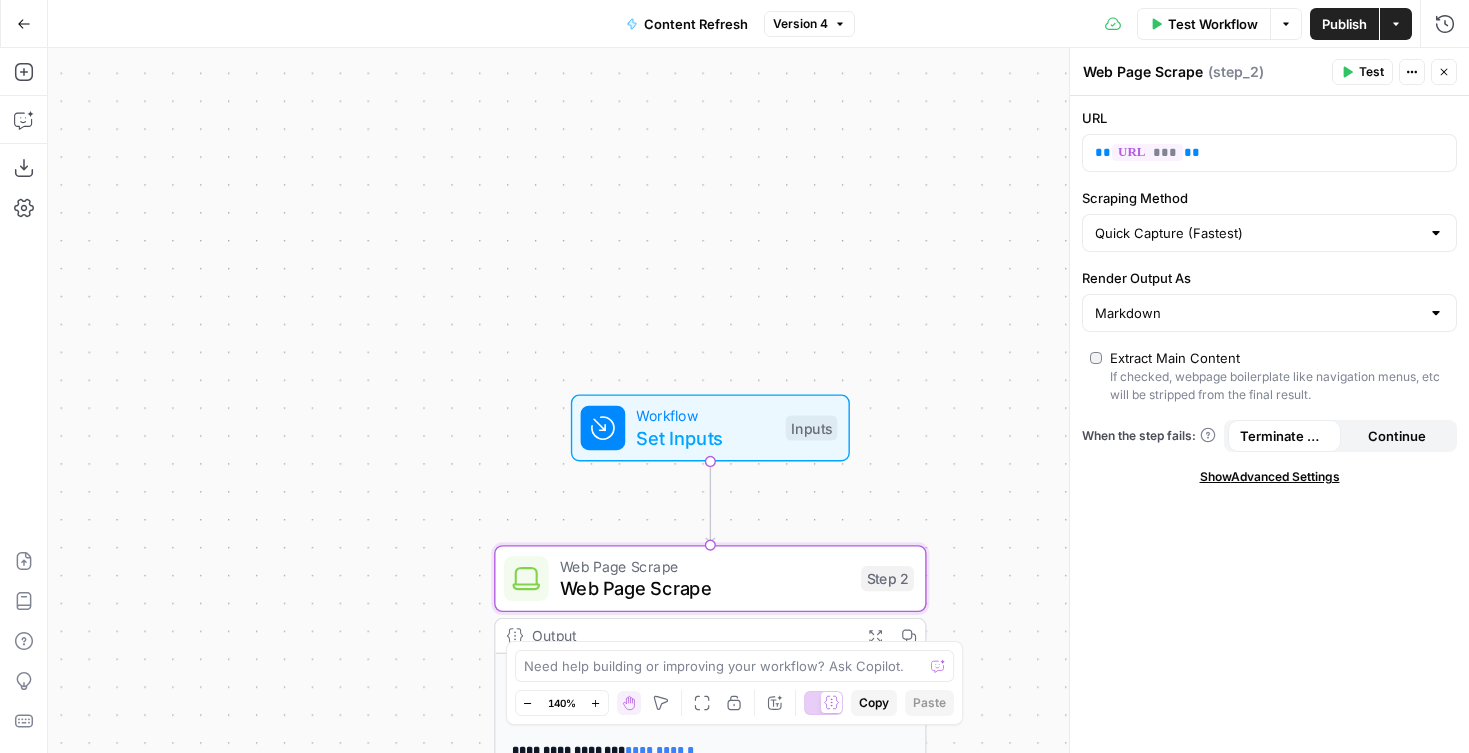 drag, startPoint x: 996, startPoint y: 425, endPoint x: 981, endPoint y: 187, distance: 238.47221 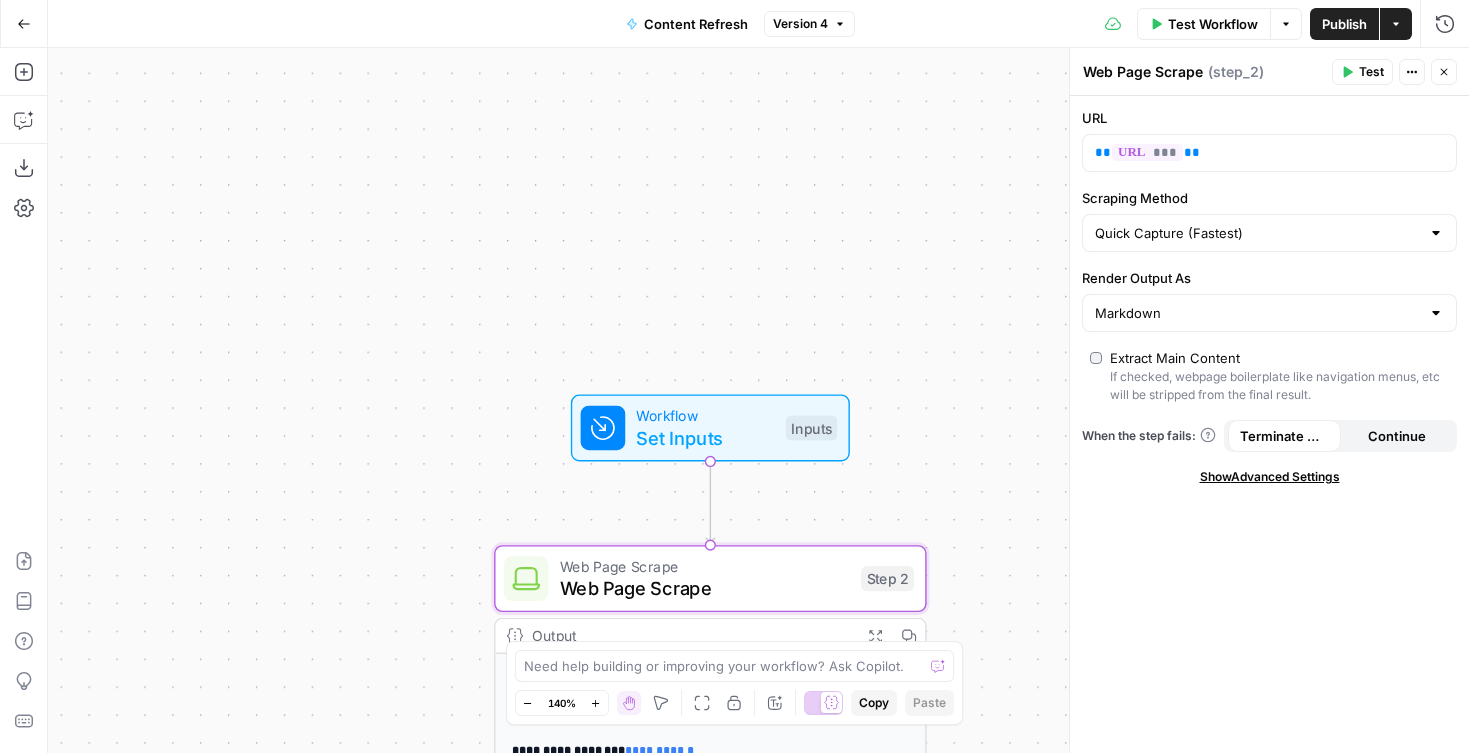 click on "**********" at bounding box center [758, 400] 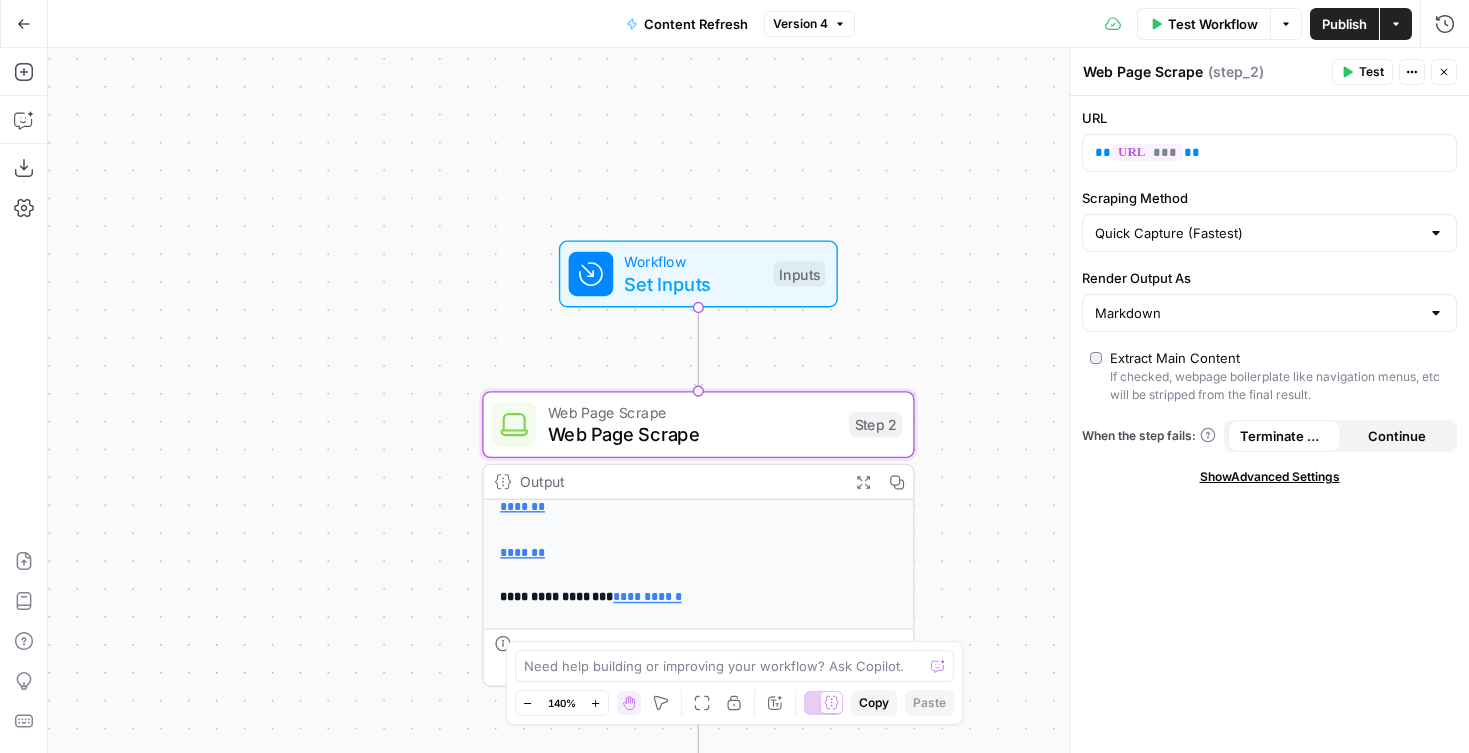drag, startPoint x: 965, startPoint y: 460, endPoint x: 945, endPoint y: 349, distance: 112.78741 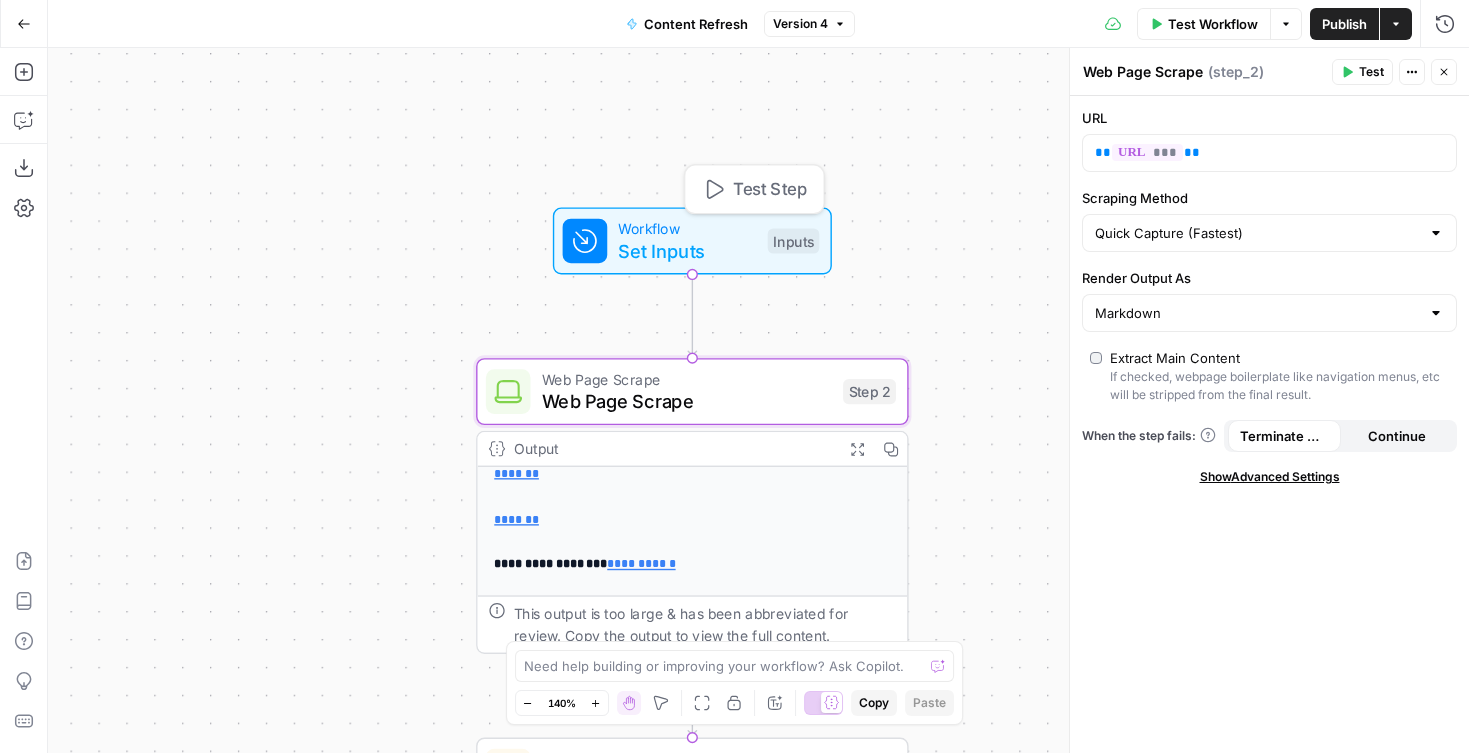 click on "Set Inputs" at bounding box center (687, 251) 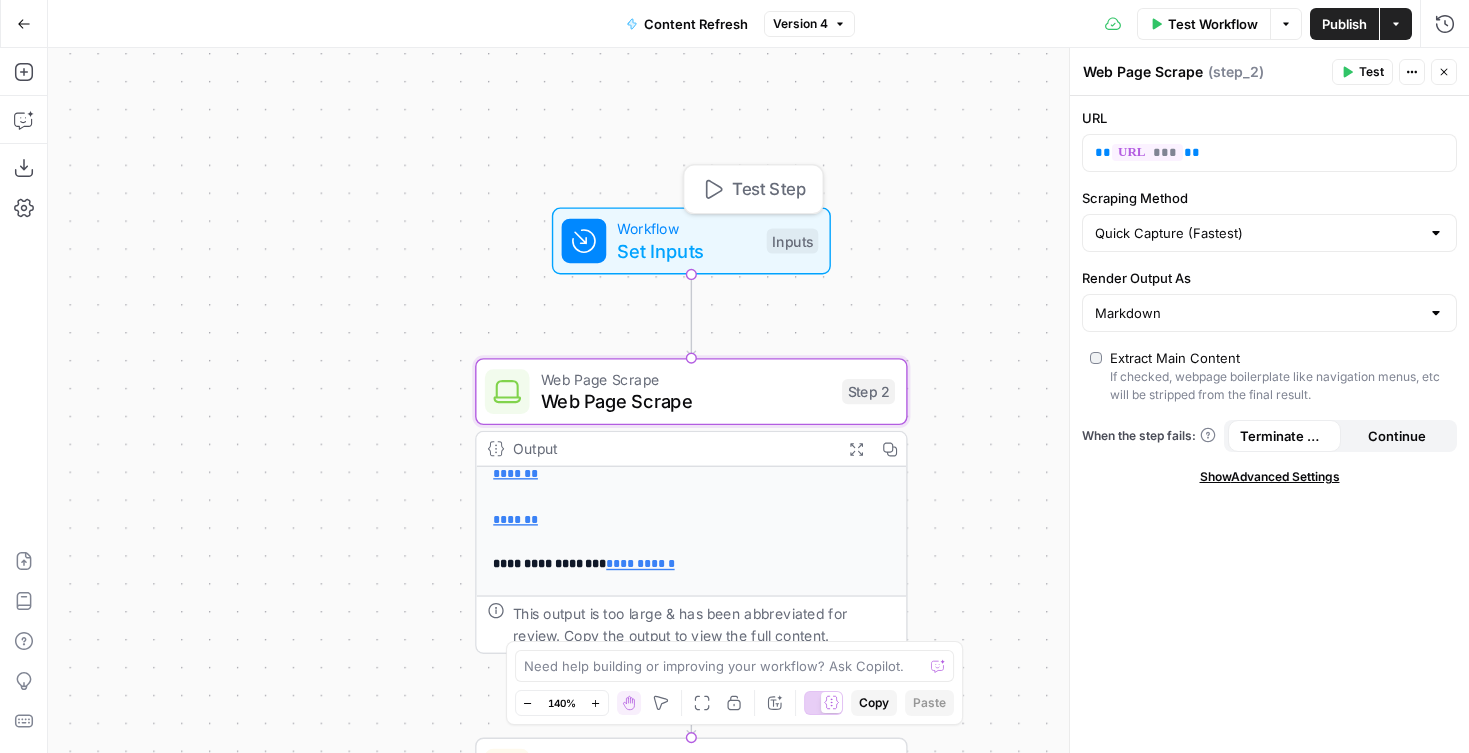 click on "Set Inputs" at bounding box center [686, 251] 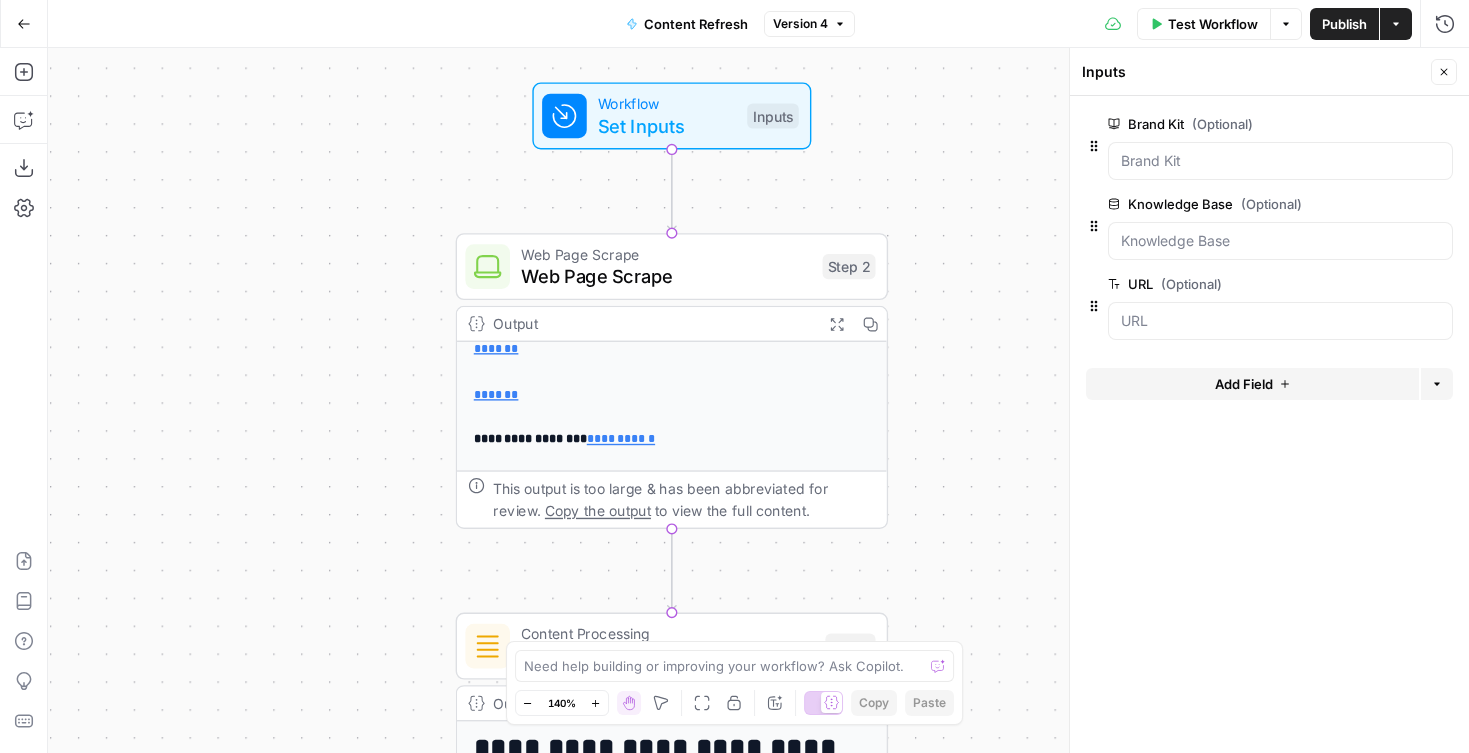 drag, startPoint x: 962, startPoint y: 403, endPoint x: 799, endPoint y: 293, distance: 196.64435 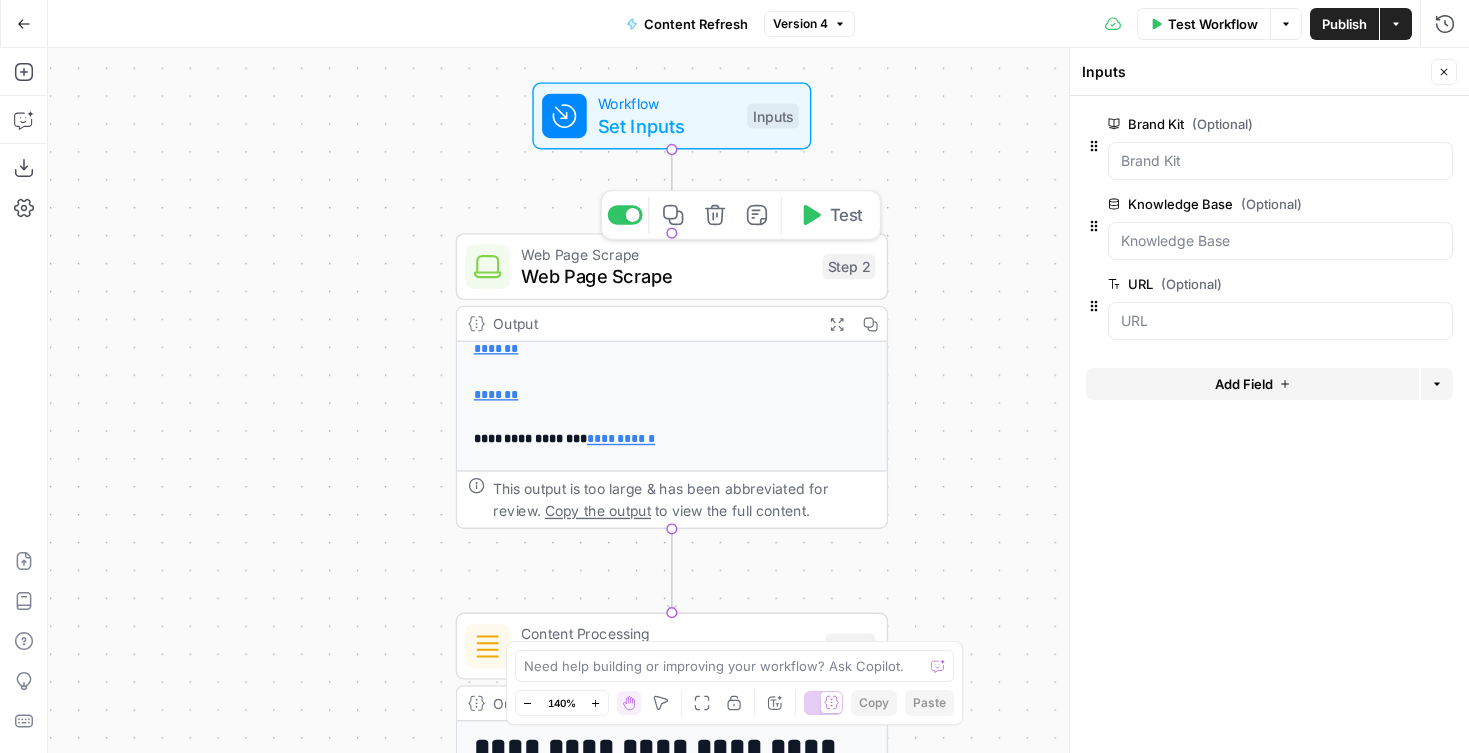 click on "Web Page Scrape" at bounding box center [666, 276] 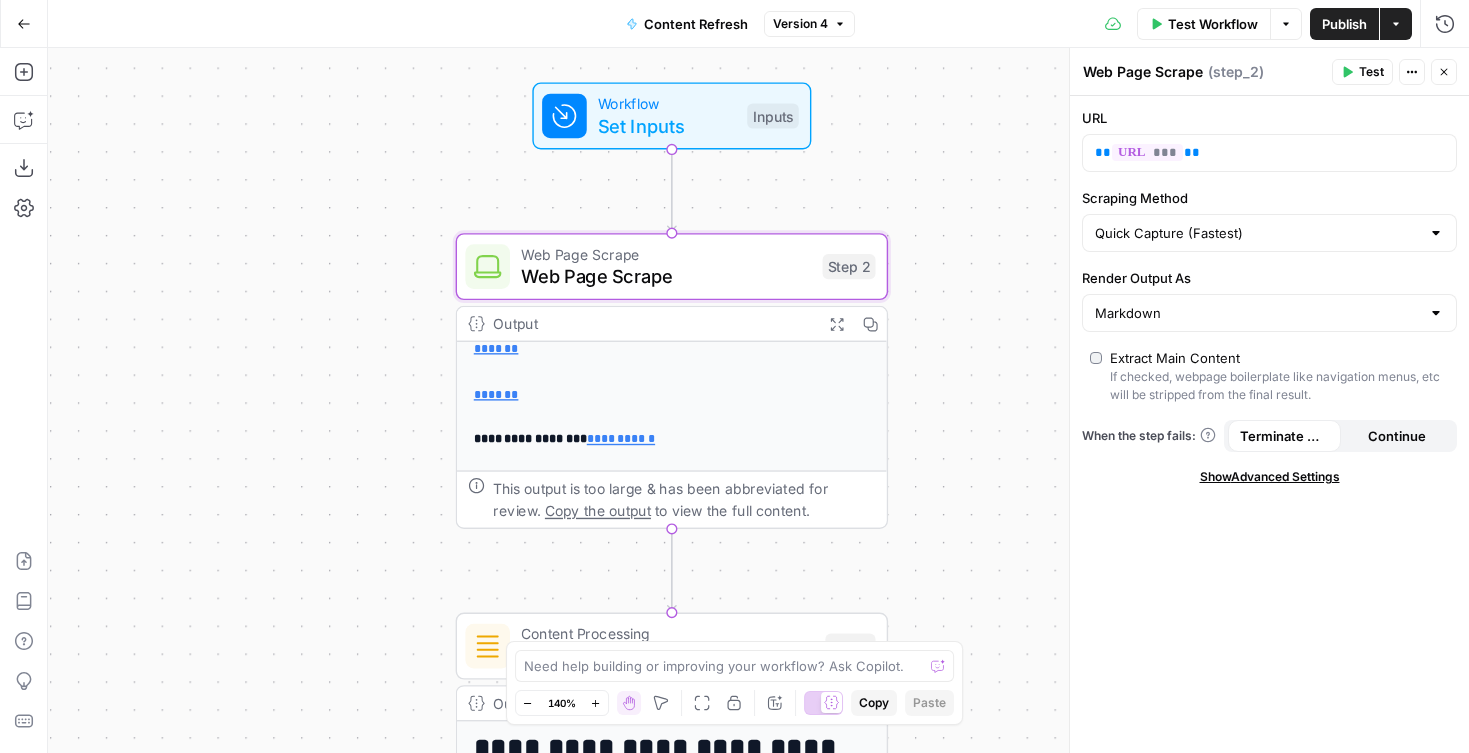 click on "Set Inputs" at bounding box center [667, 126] 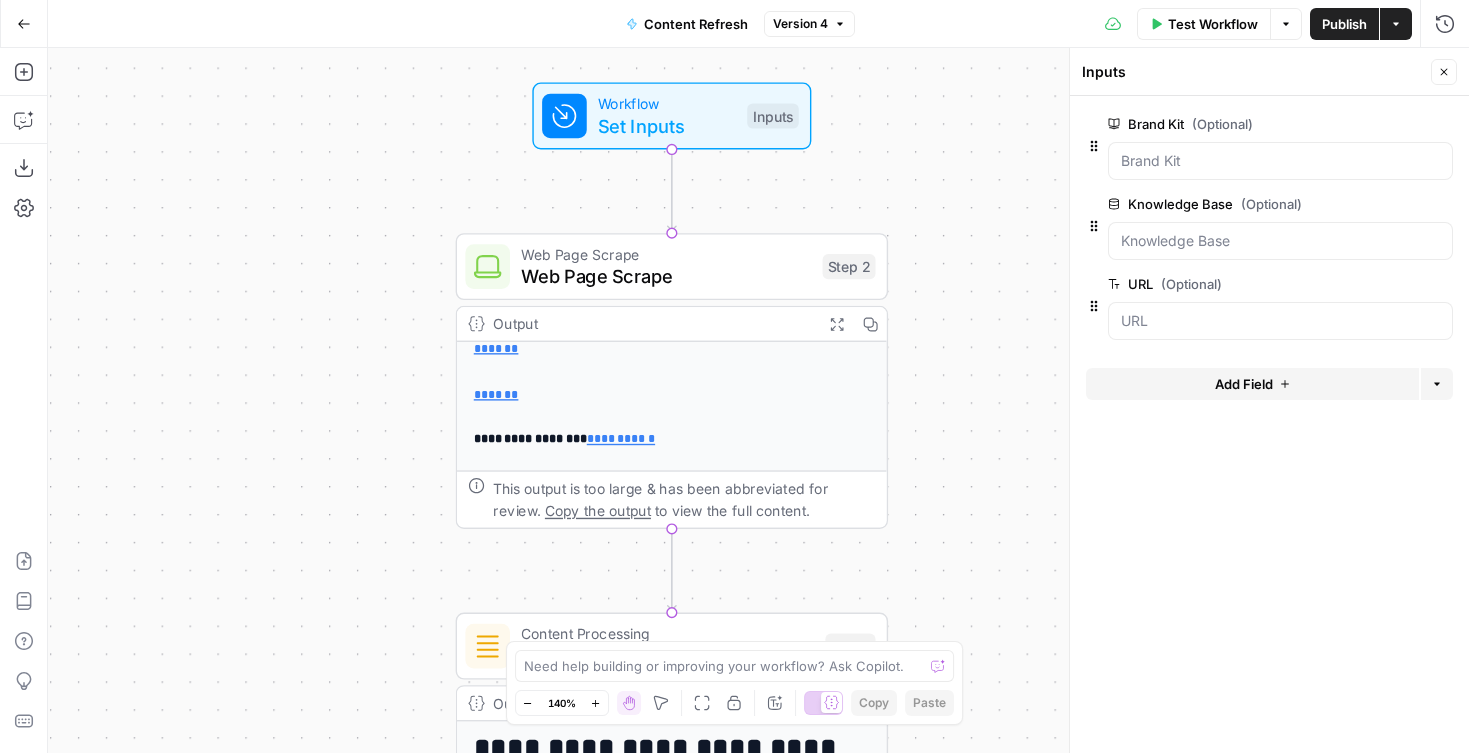 click on "edit field" at bounding box center (1378, 284) 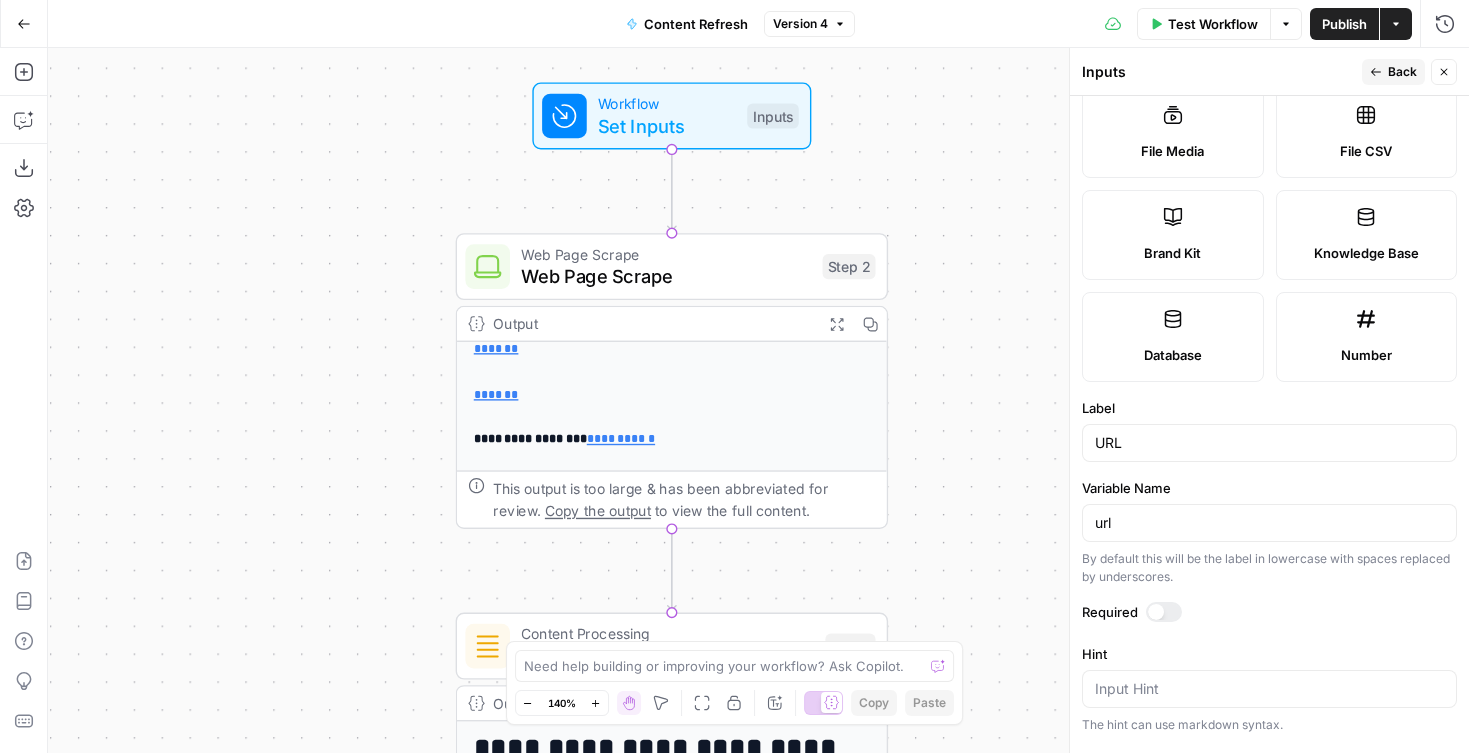 scroll, scrollTop: 0, scrollLeft: 0, axis: both 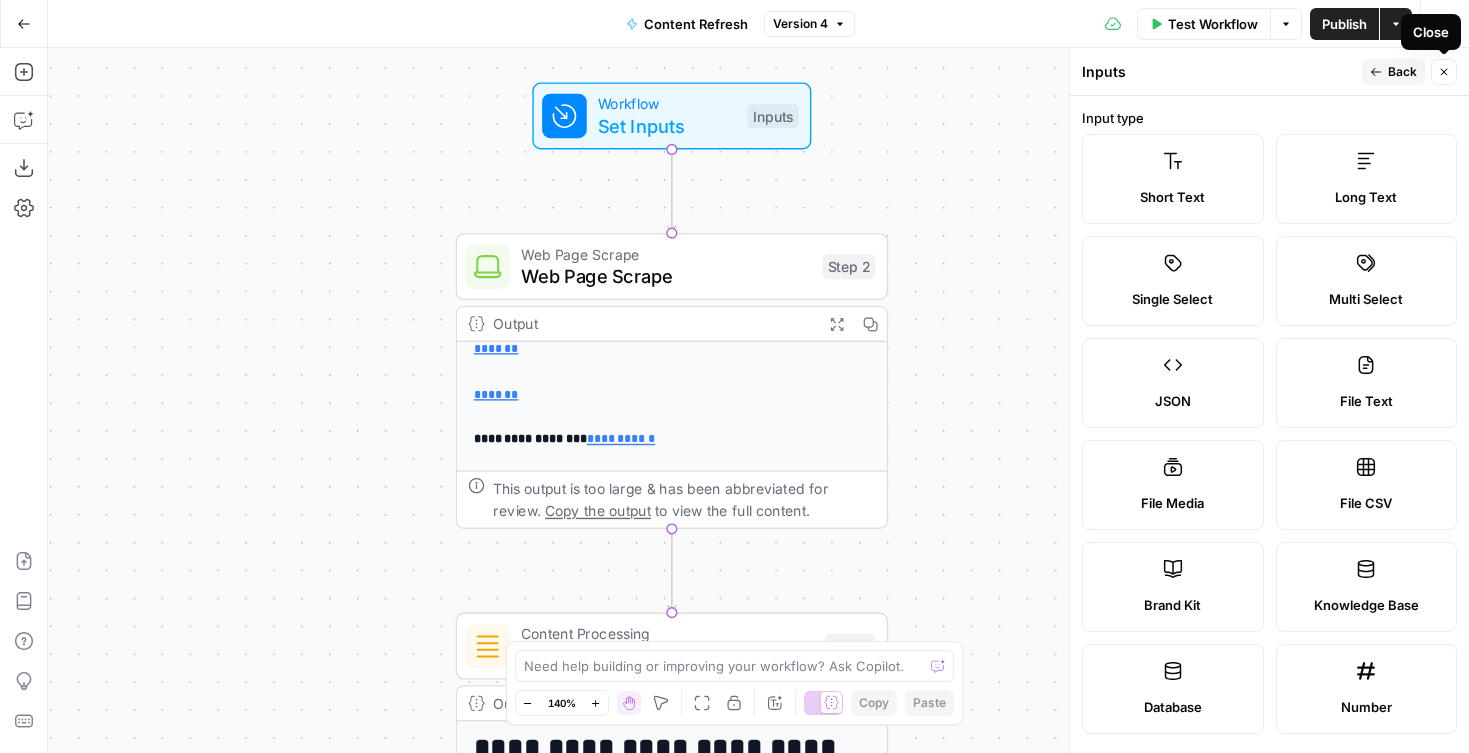 click on "Back" at bounding box center (1402, 72) 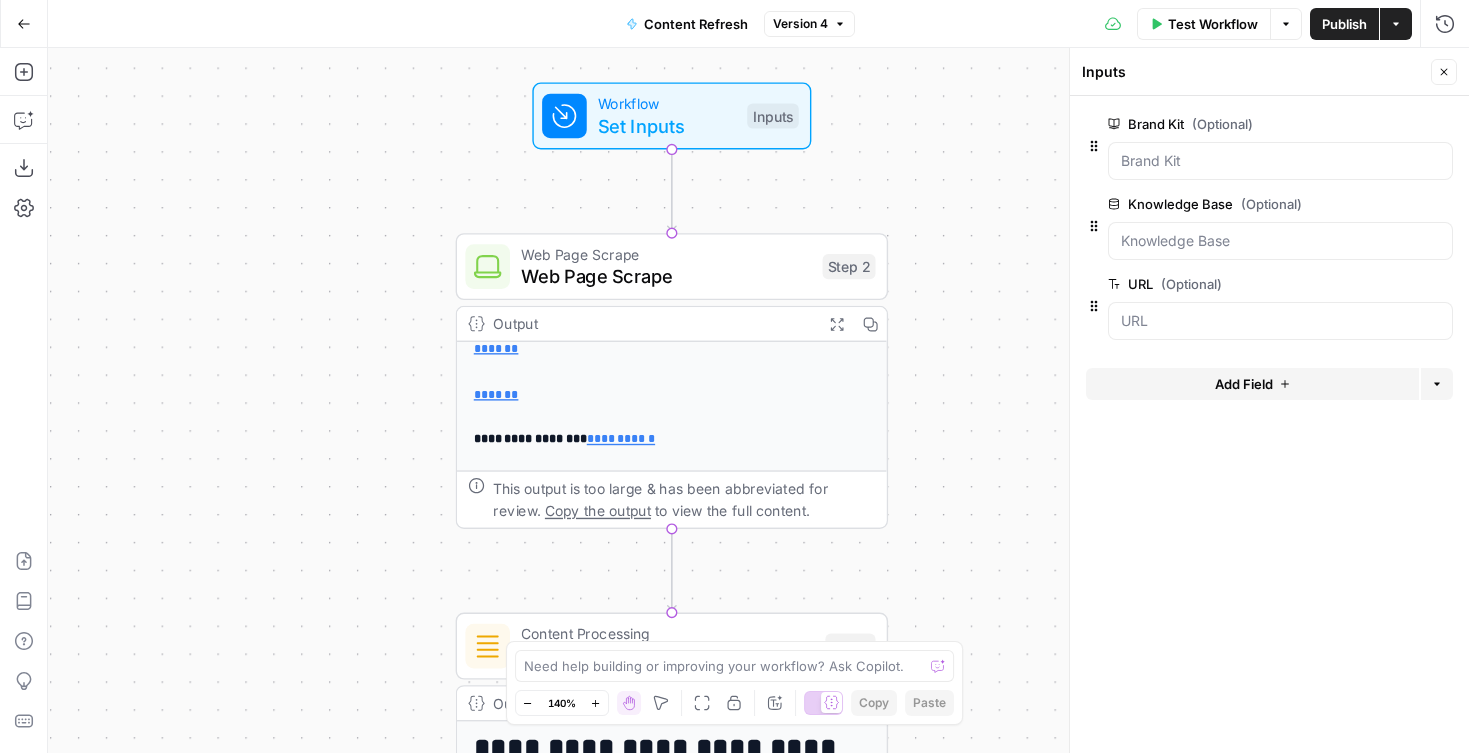 click 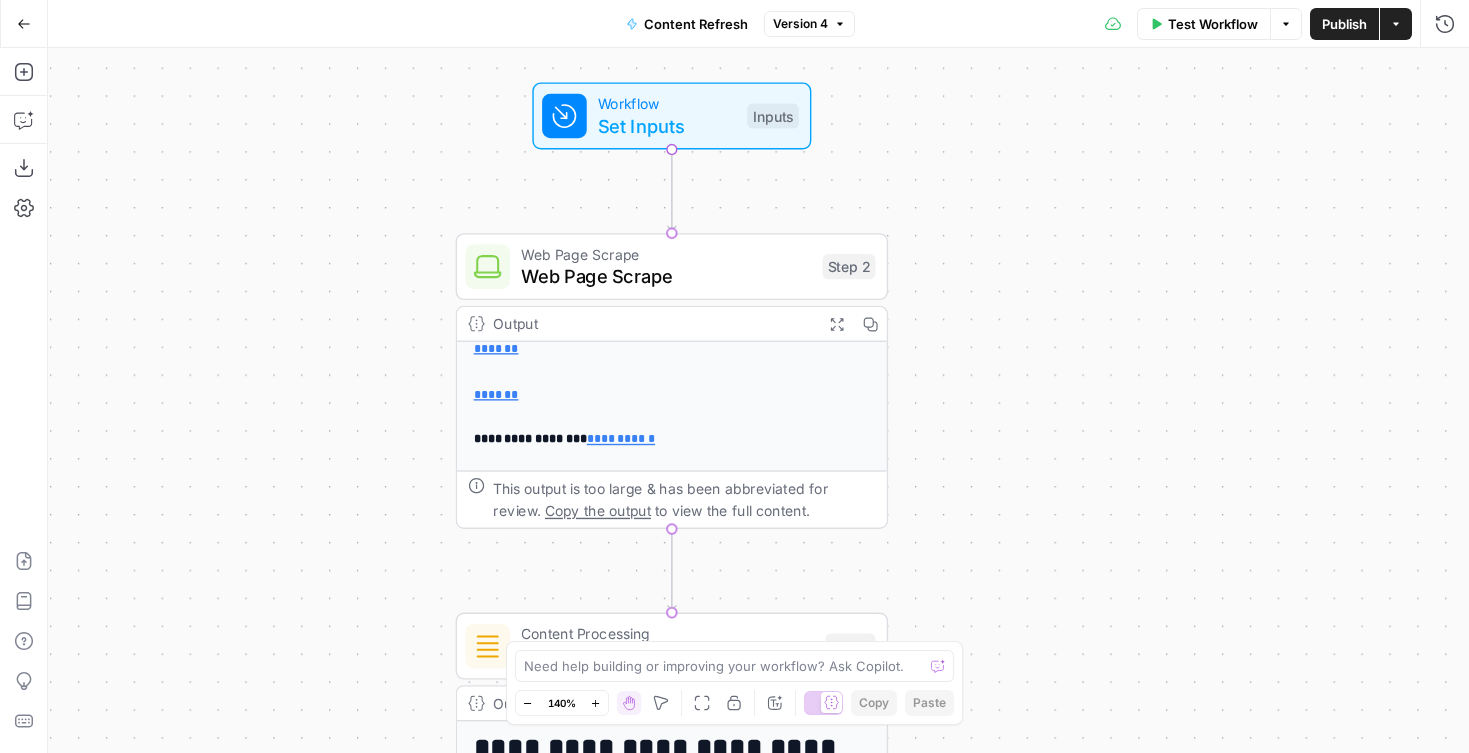 click on "Web Page Scrape" at bounding box center (666, 276) 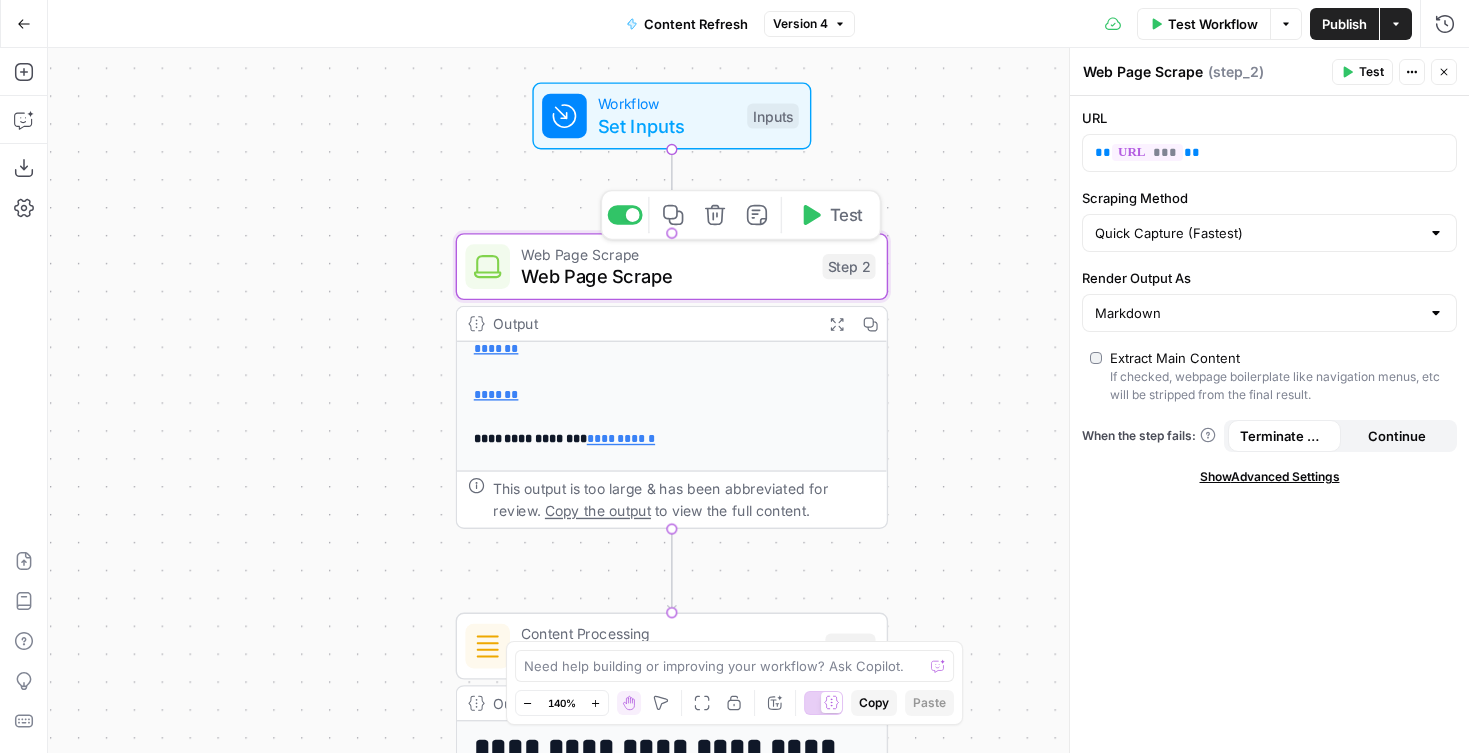 click on "**********" at bounding box center (758, 400) 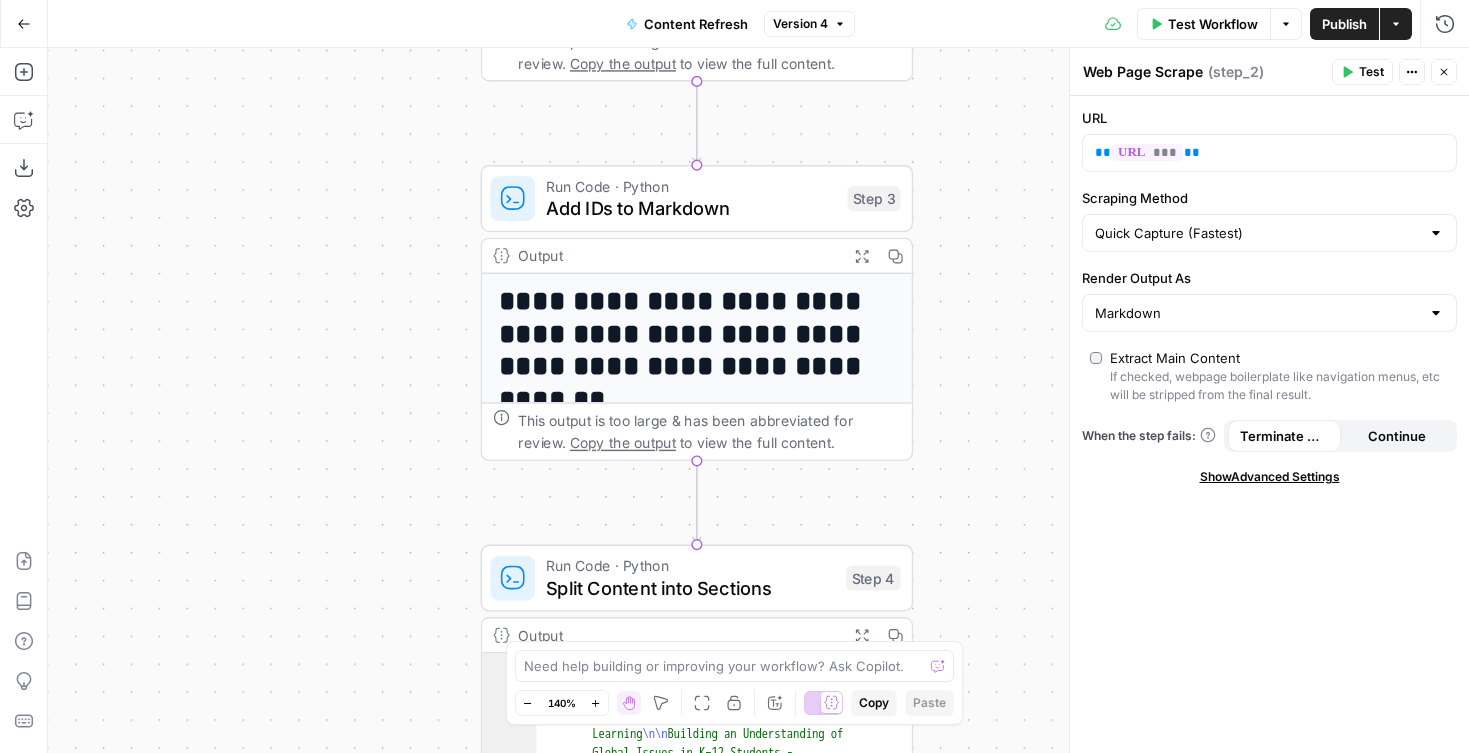 drag, startPoint x: 998, startPoint y: 292, endPoint x: 997, endPoint y: 43, distance: 249.00201 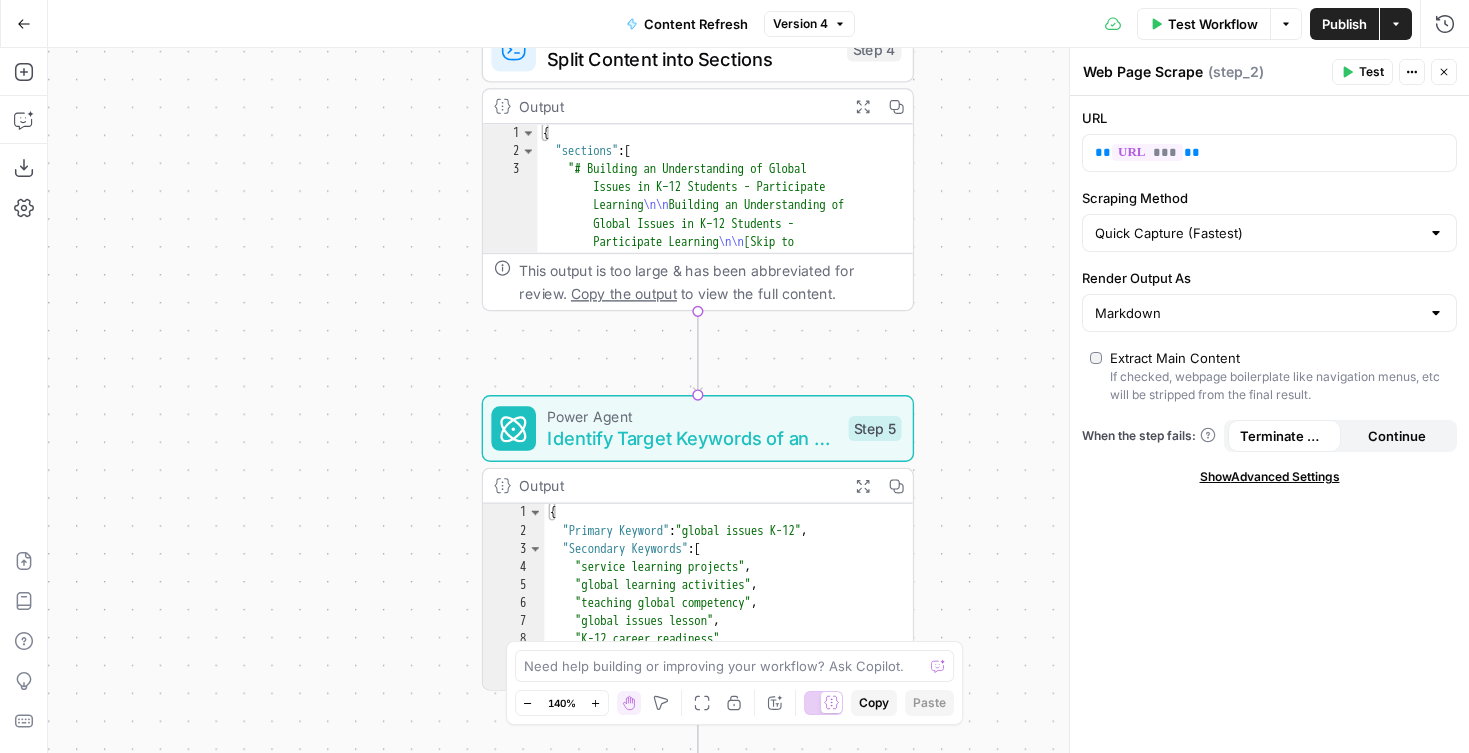 drag, startPoint x: 1002, startPoint y: 153, endPoint x: 1001, endPoint y: 113, distance: 40.012497 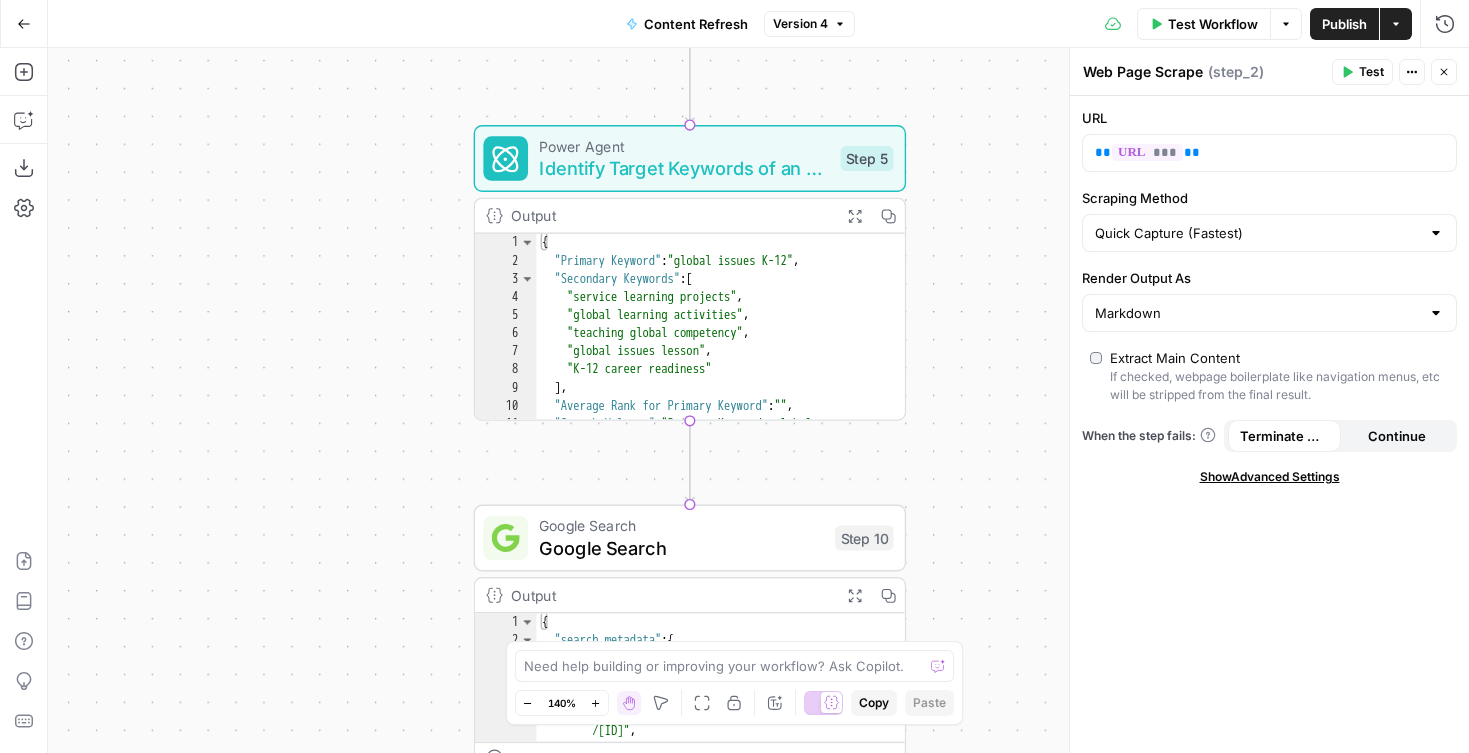 drag, startPoint x: 985, startPoint y: 365, endPoint x: 1011, endPoint y: 417, distance: 58.137768 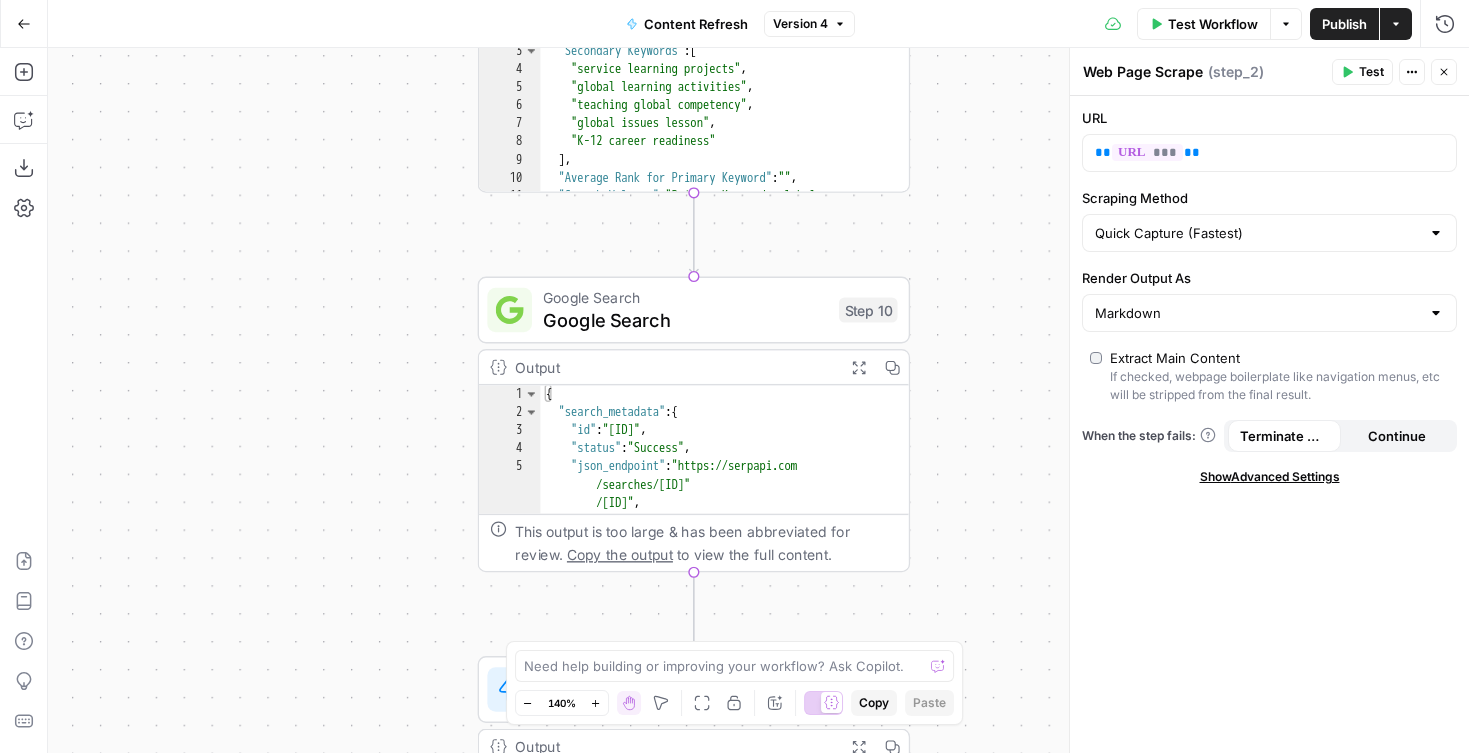 drag, startPoint x: 1008, startPoint y: 406, endPoint x: 1012, endPoint y: 213, distance: 193.04144 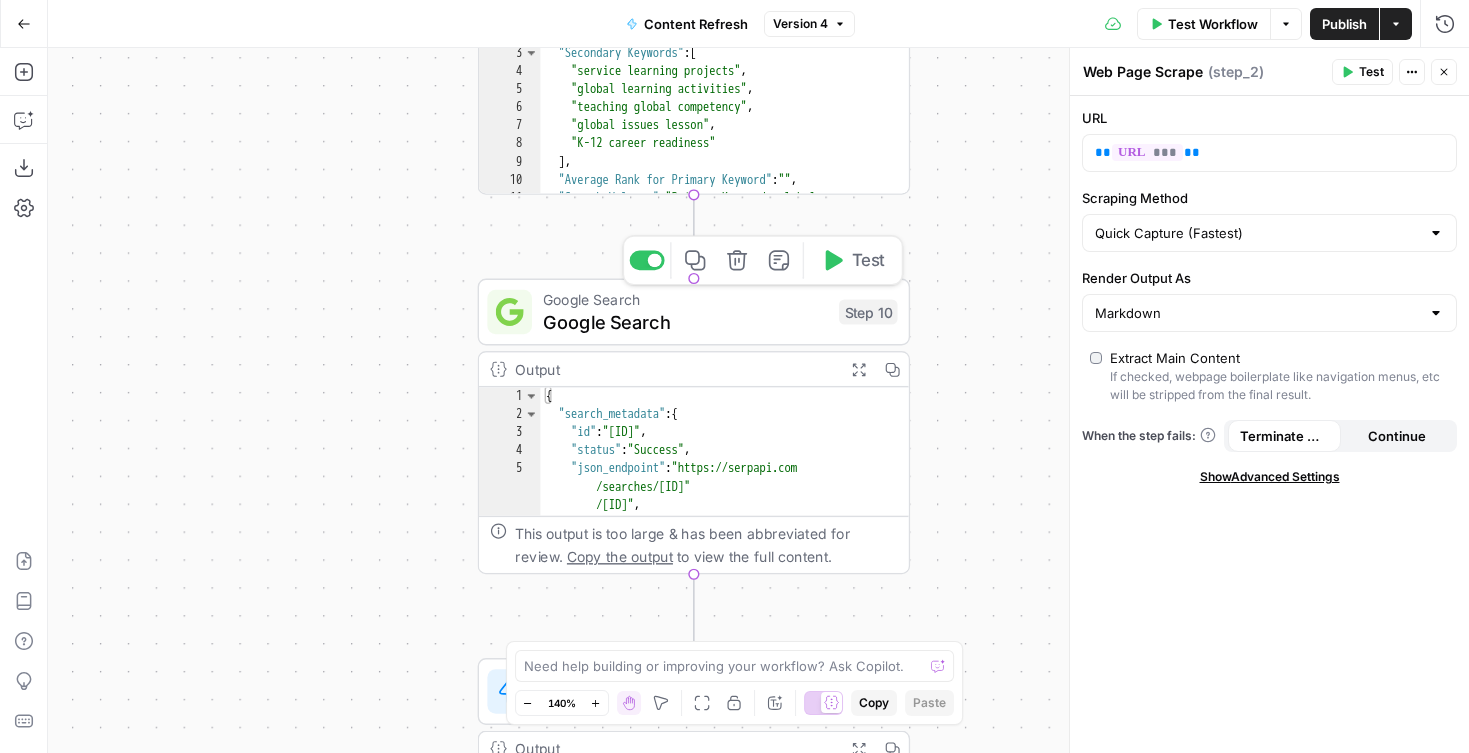 click on "Google Search" at bounding box center [685, 322] 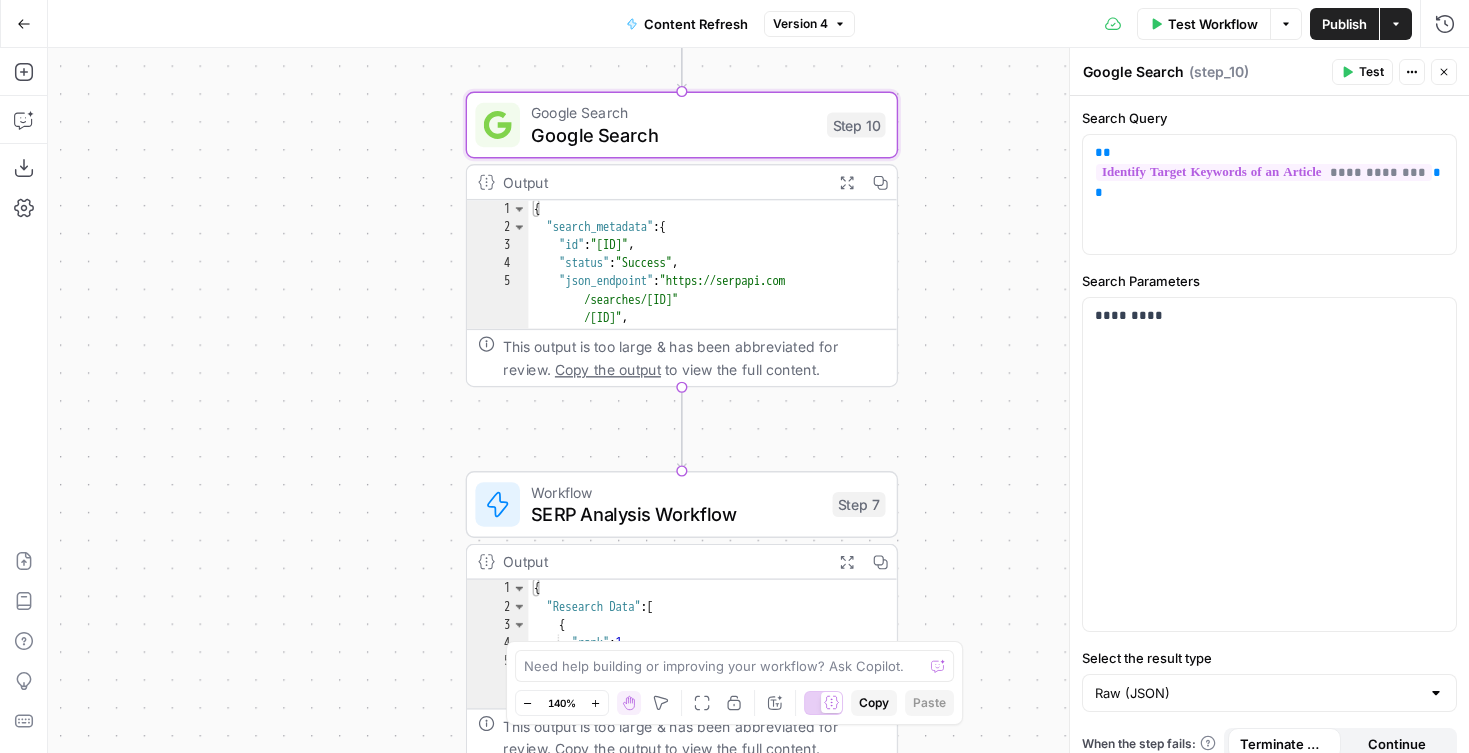 drag, startPoint x: 997, startPoint y: 235, endPoint x: 983, endPoint y: 92, distance: 143.68369 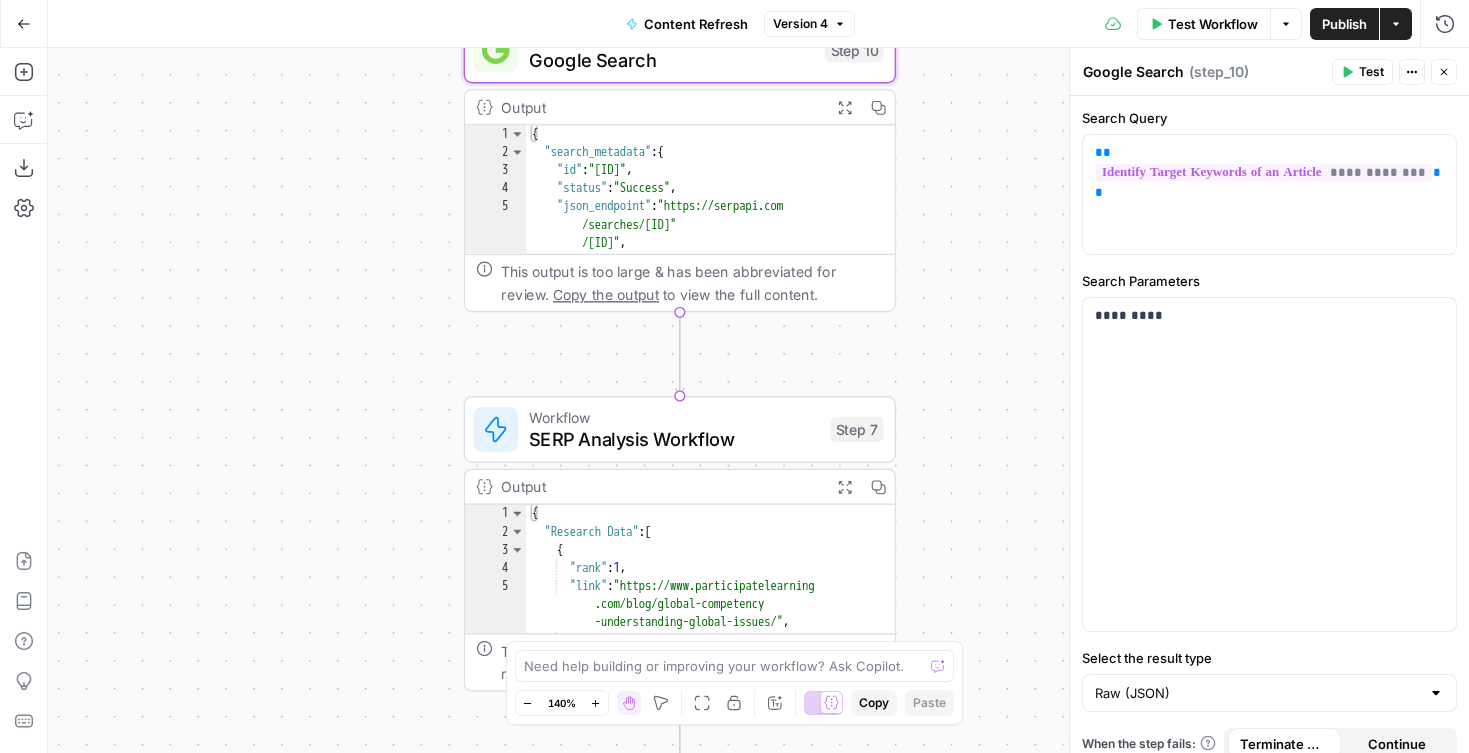 drag, startPoint x: 965, startPoint y: 353, endPoint x: 976, endPoint y: 164, distance: 189.31984 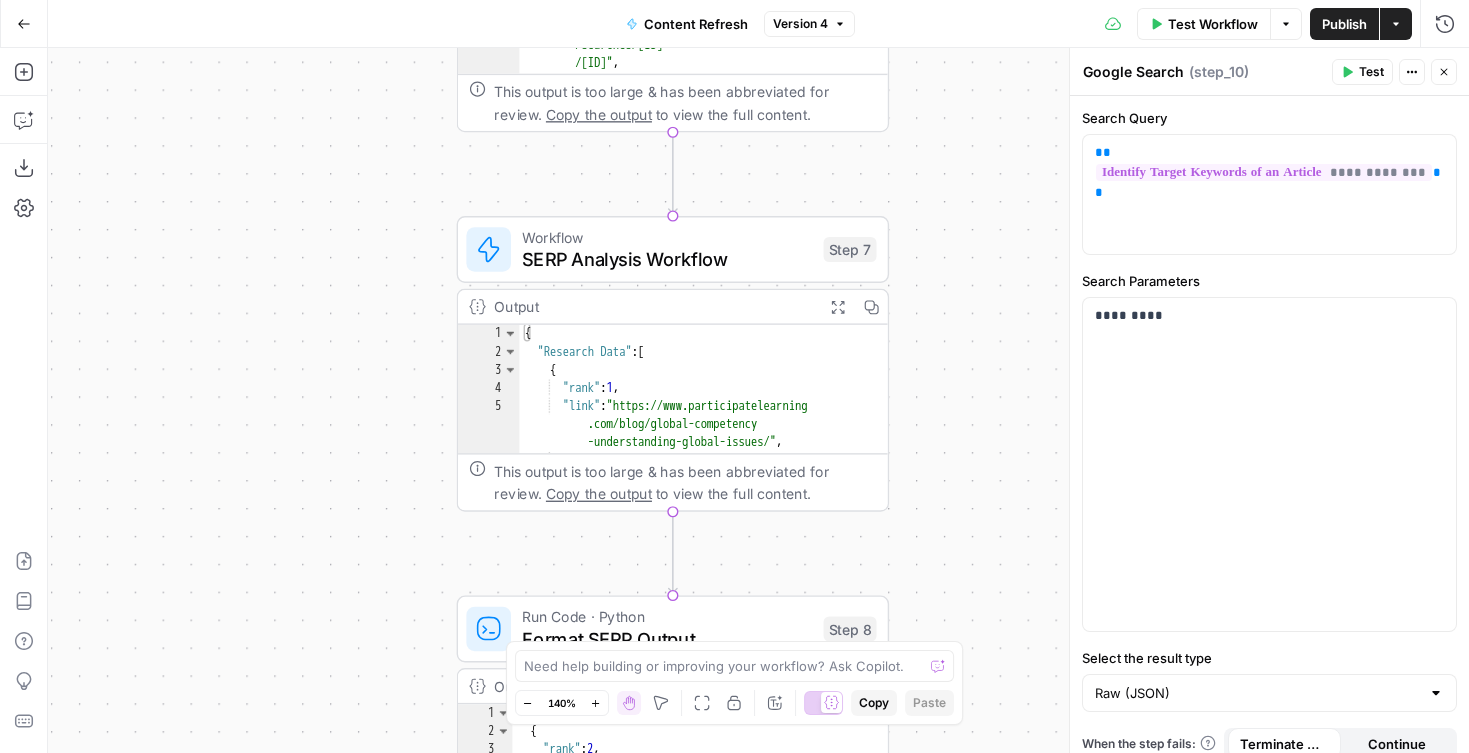drag, startPoint x: 976, startPoint y: 244, endPoint x: 963, endPoint y: 244, distance: 13 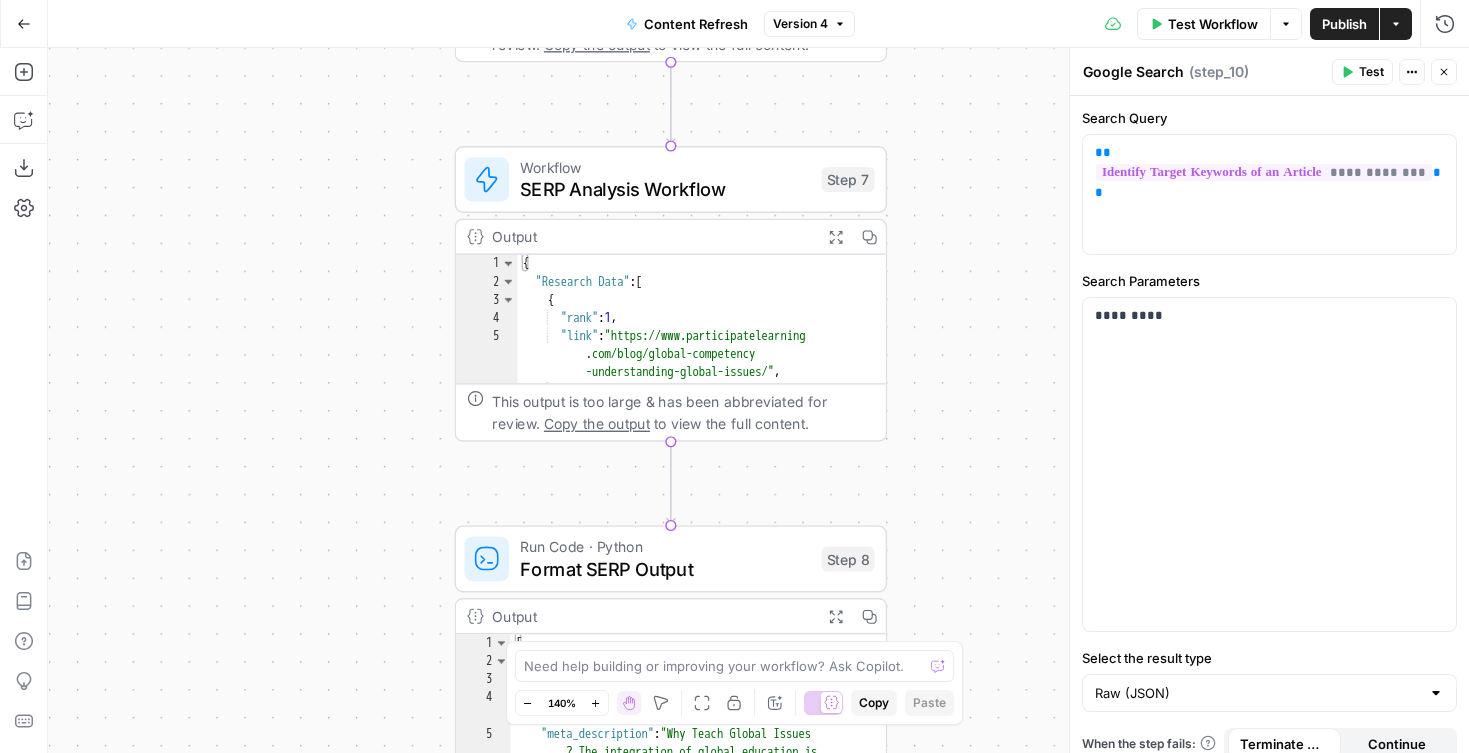 drag, startPoint x: 941, startPoint y: 403, endPoint x: 932, endPoint y: 330, distance: 73.552704 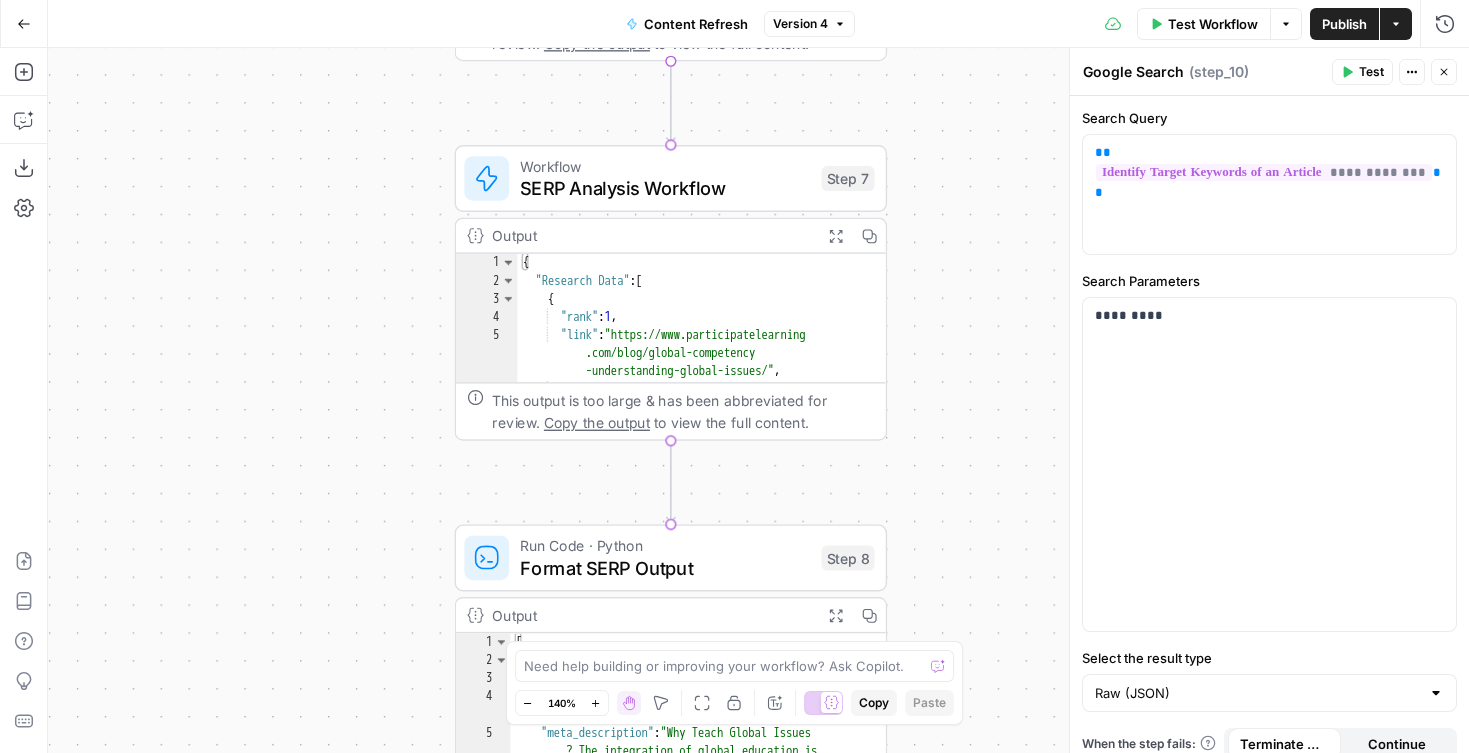 click on "SERP Analysis Workflow" at bounding box center [665, 188] 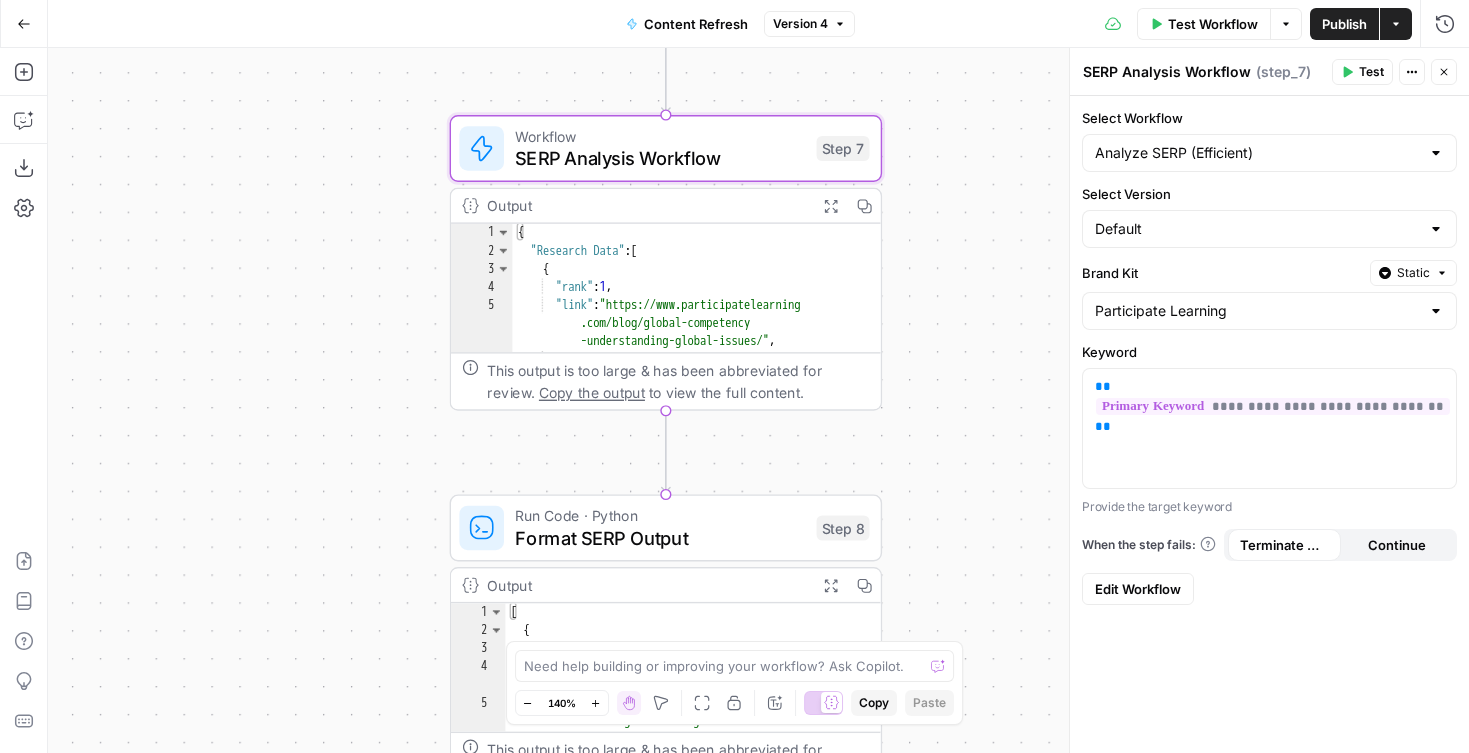 drag, startPoint x: 975, startPoint y: 360, endPoint x: 963, endPoint y: 321, distance: 40.804413 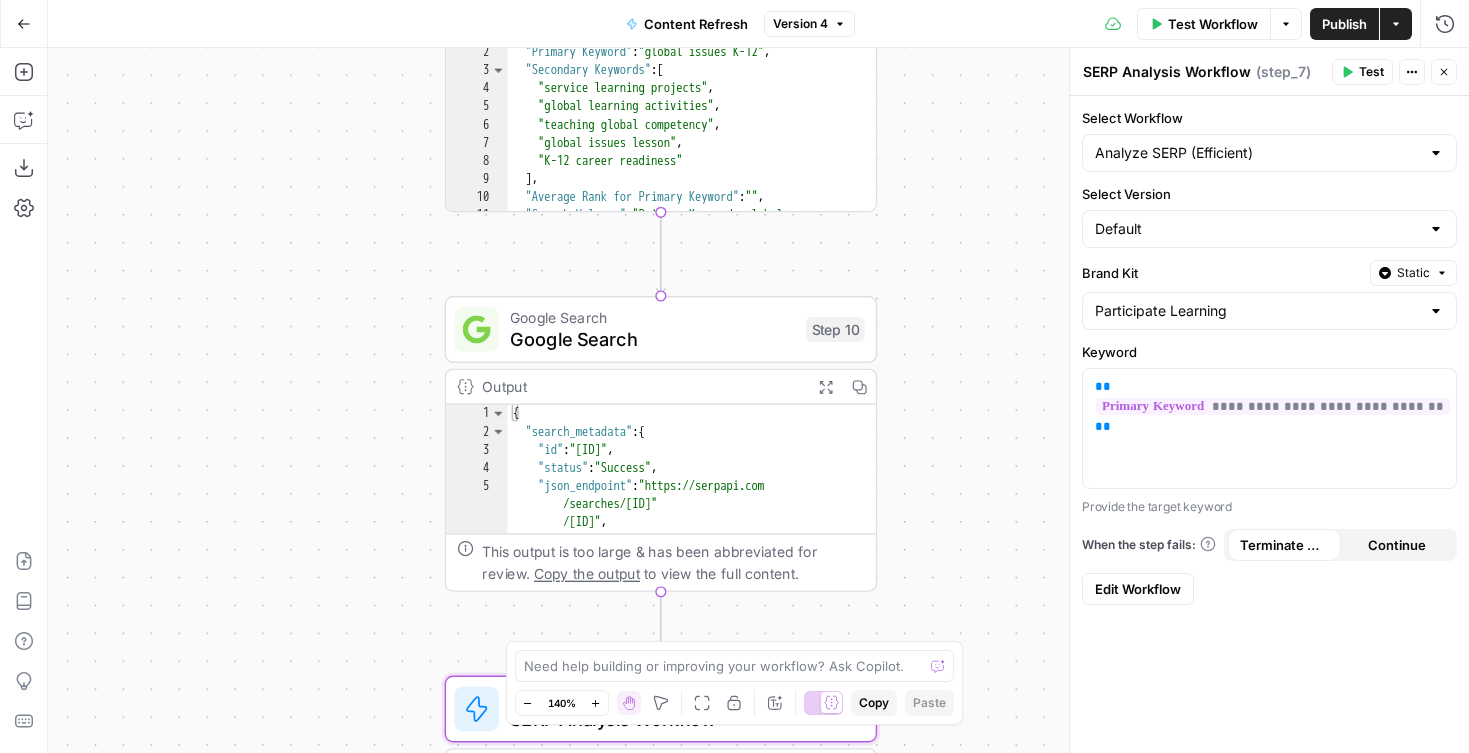 click 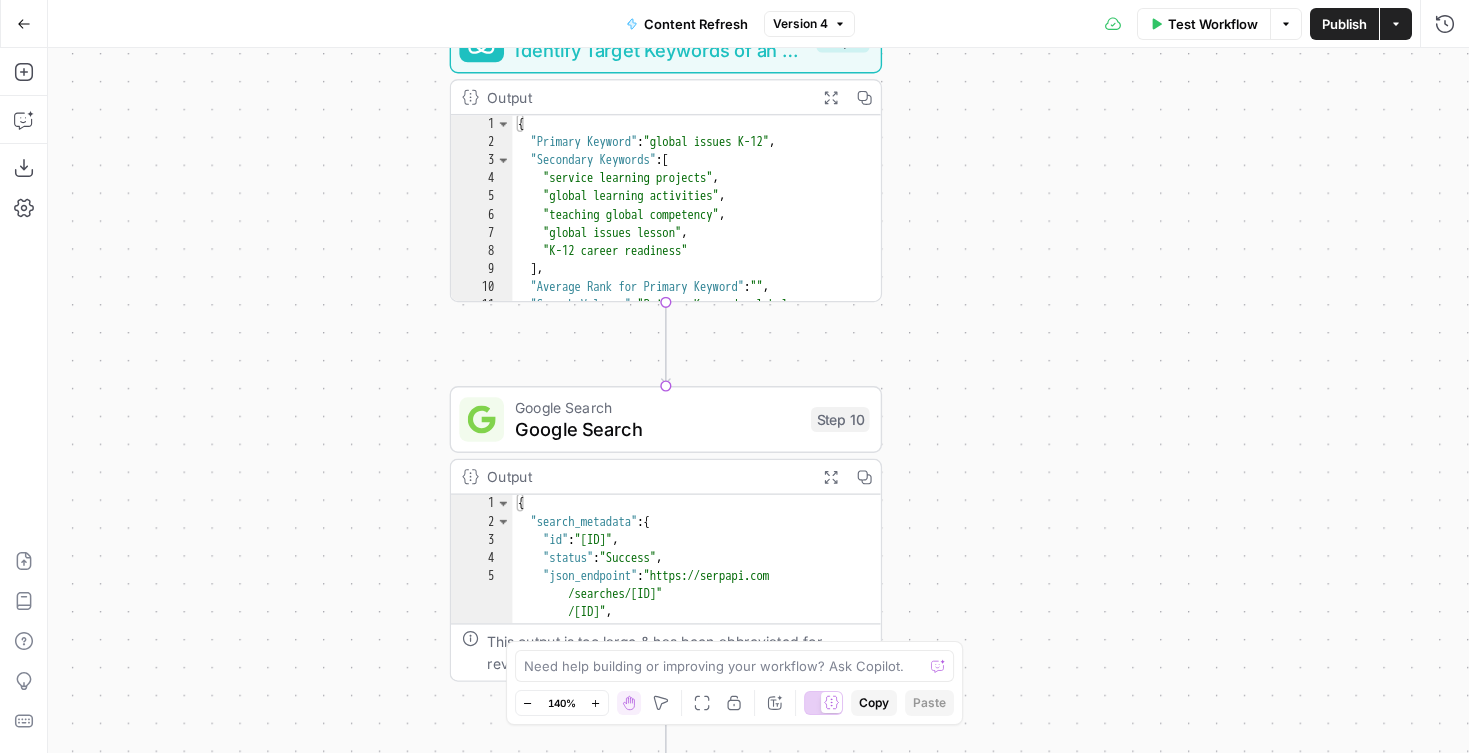 drag, startPoint x: 974, startPoint y: 224, endPoint x: 1046, endPoint y: 814, distance: 594.377 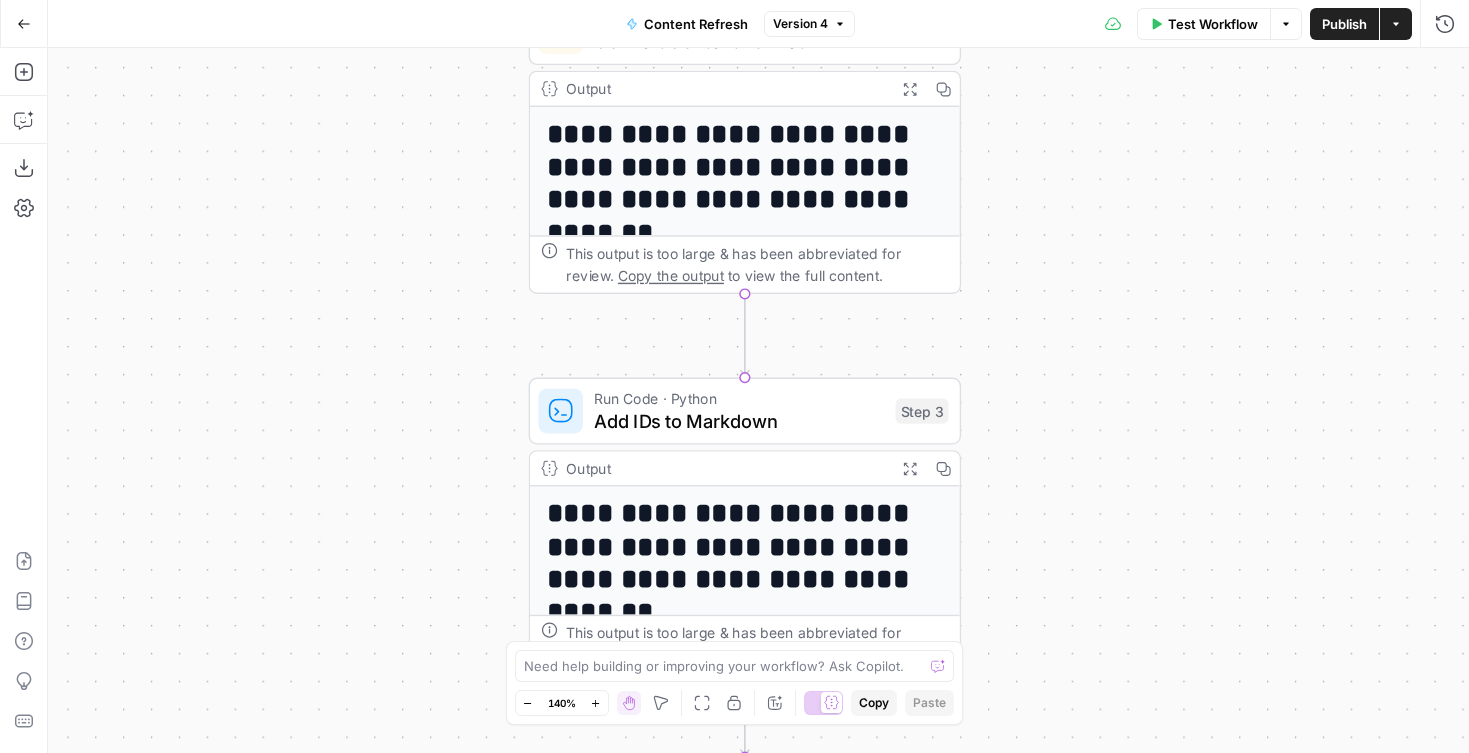 drag, startPoint x: 1013, startPoint y: 282, endPoint x: 1018, endPoint y: 818, distance: 536.0233 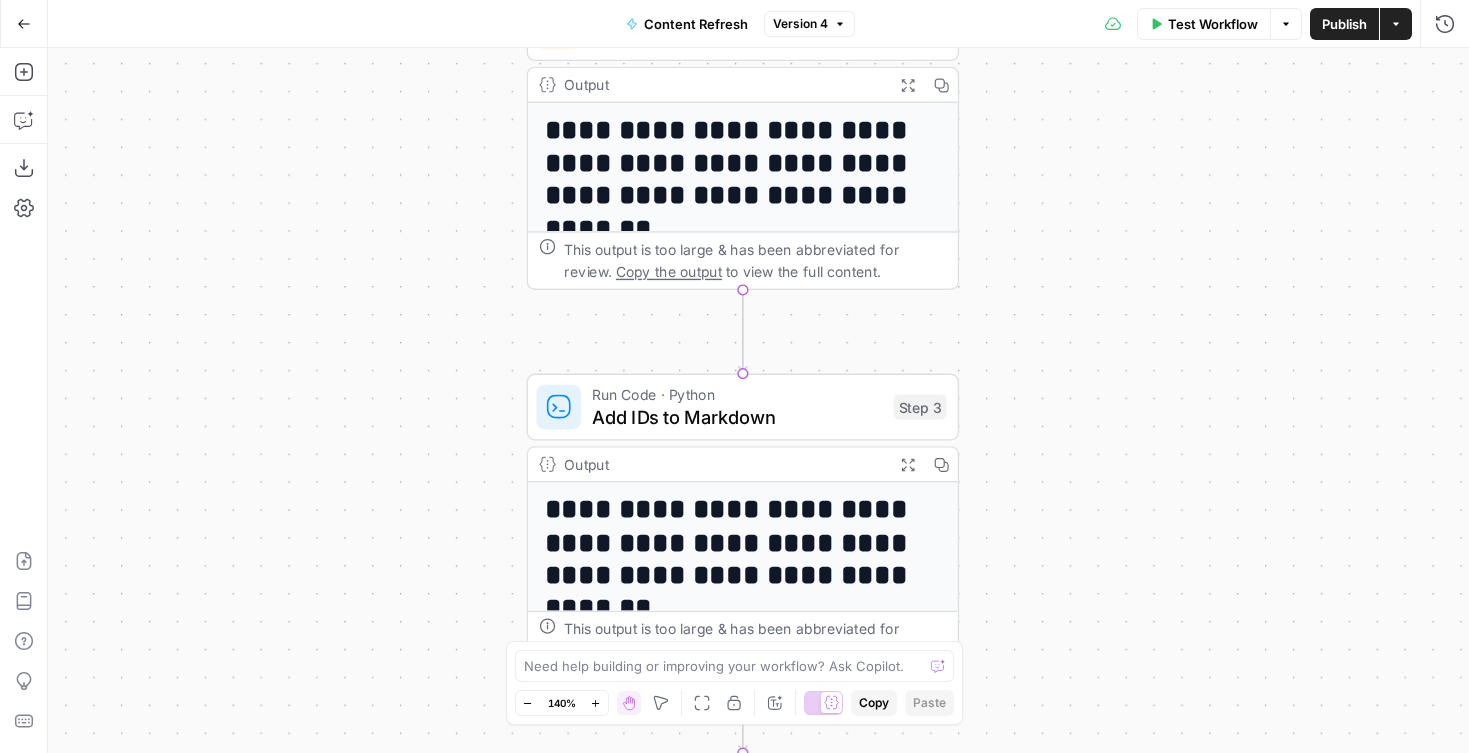 drag, startPoint x: 998, startPoint y: 255, endPoint x: 994, endPoint y: 821, distance: 566.01416 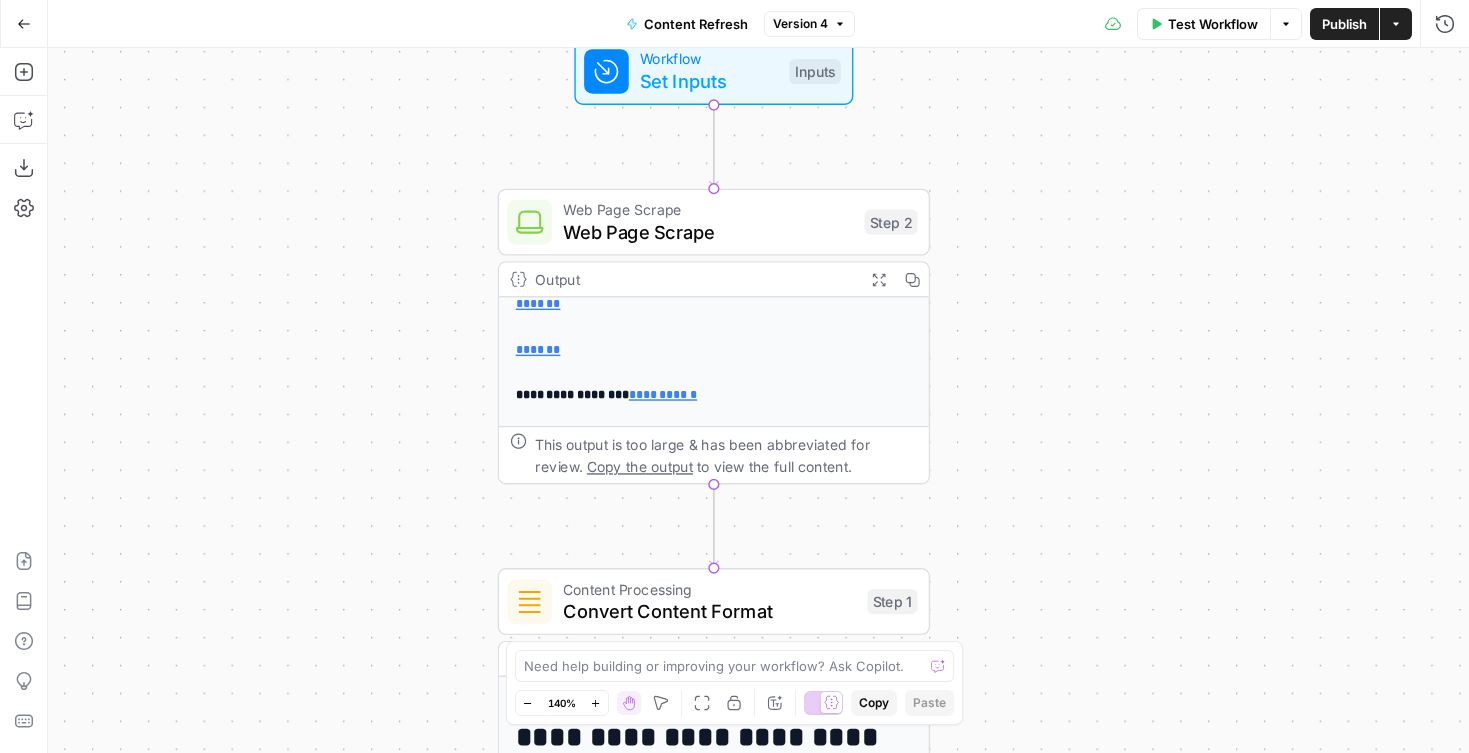 drag, startPoint x: 1017, startPoint y: 295, endPoint x: 989, endPoint y: 266, distance: 40.311287 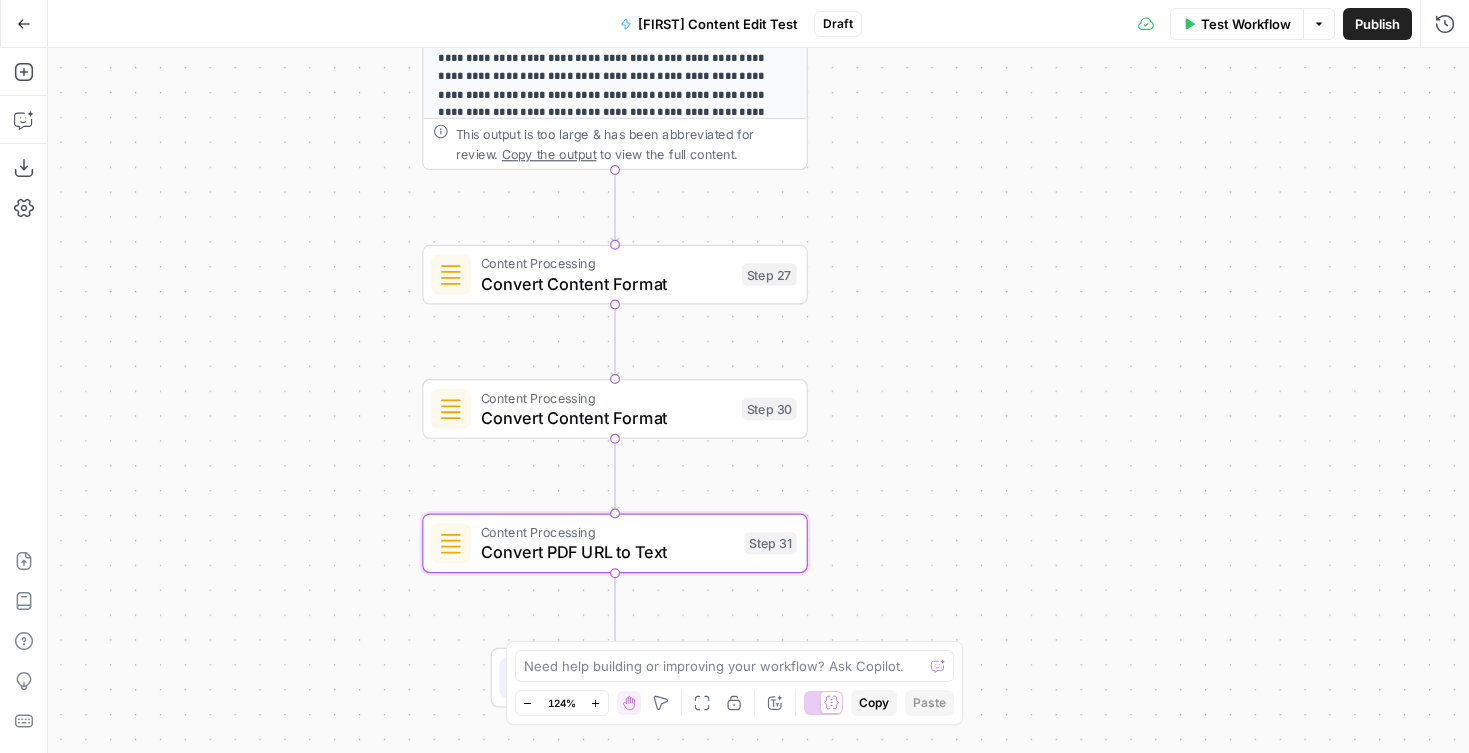 scroll, scrollTop: 0, scrollLeft: 0, axis: both 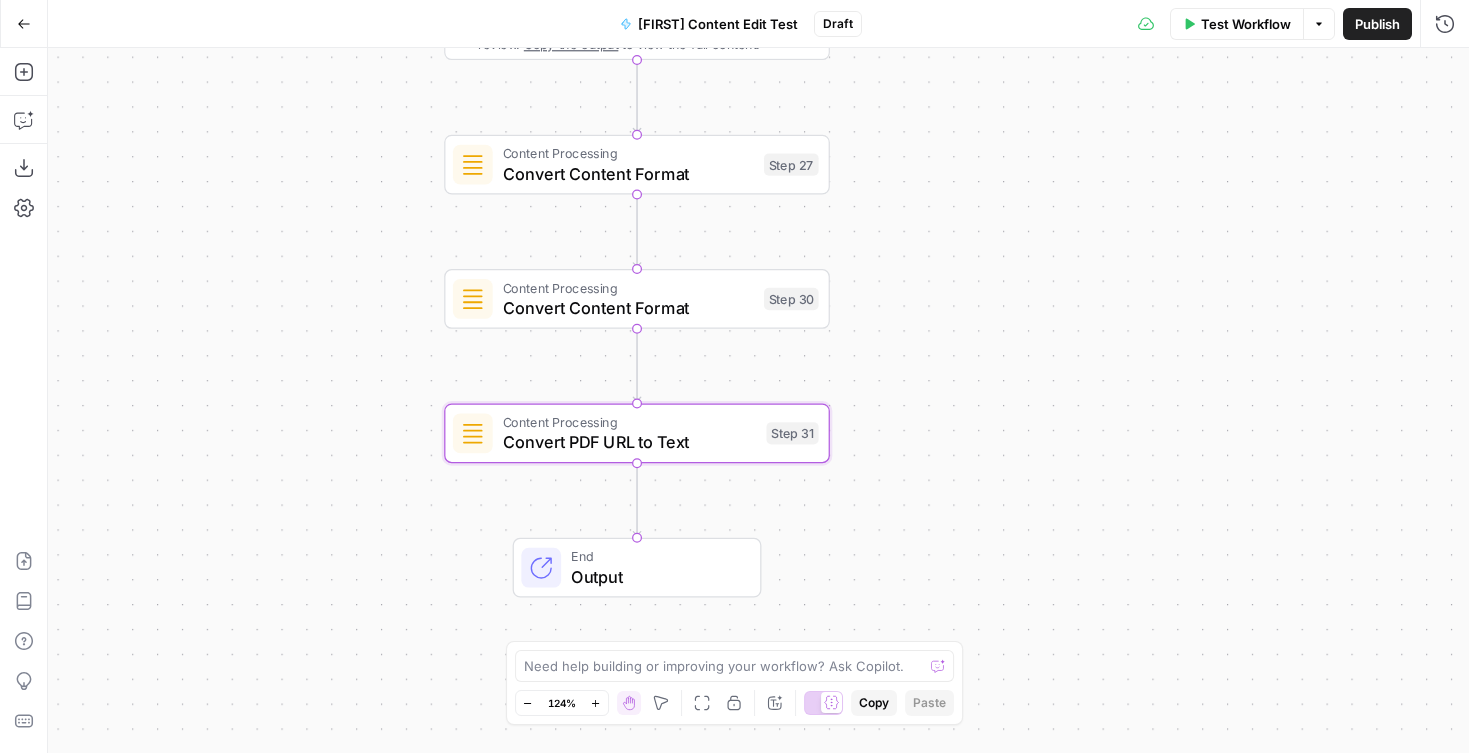 drag, startPoint x: 977, startPoint y: 355, endPoint x: 975, endPoint y: 407, distance: 52.03845 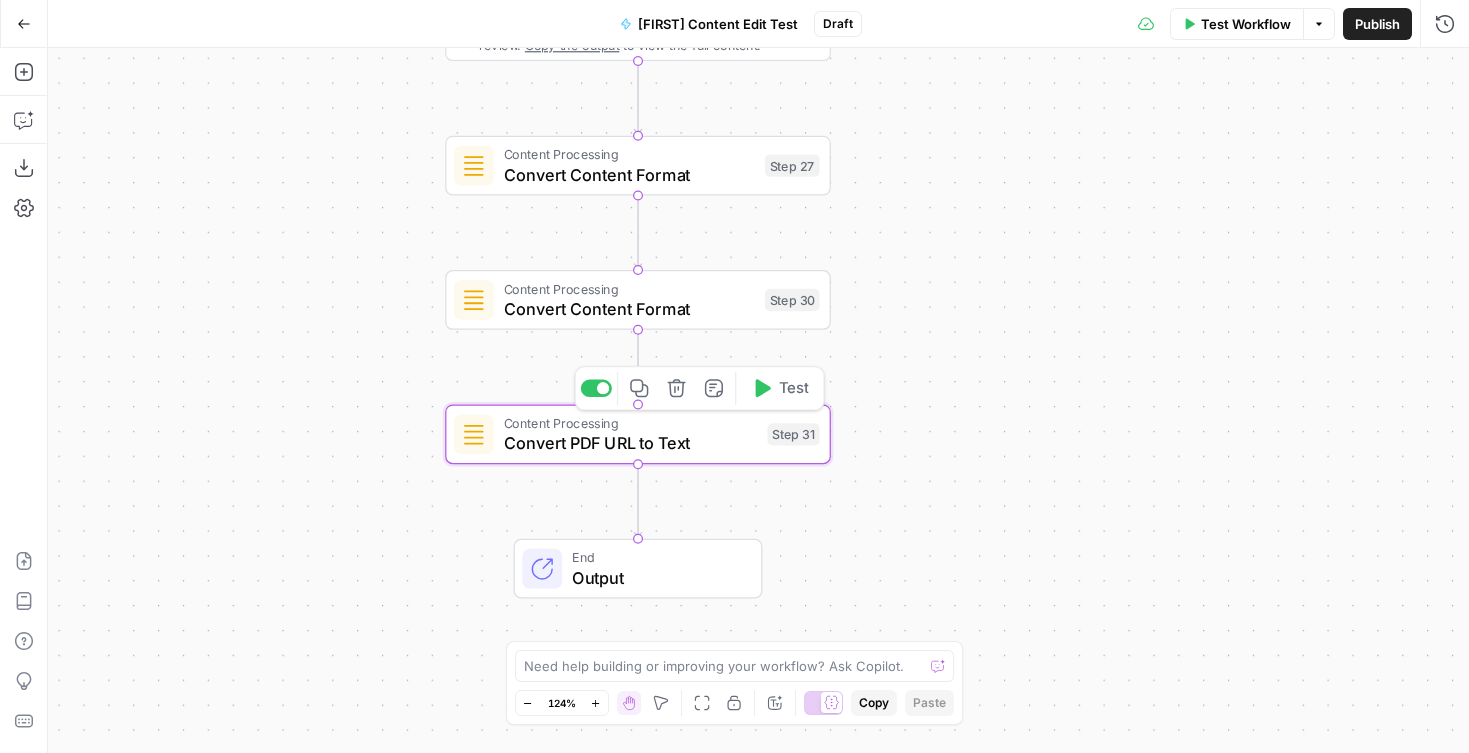 click 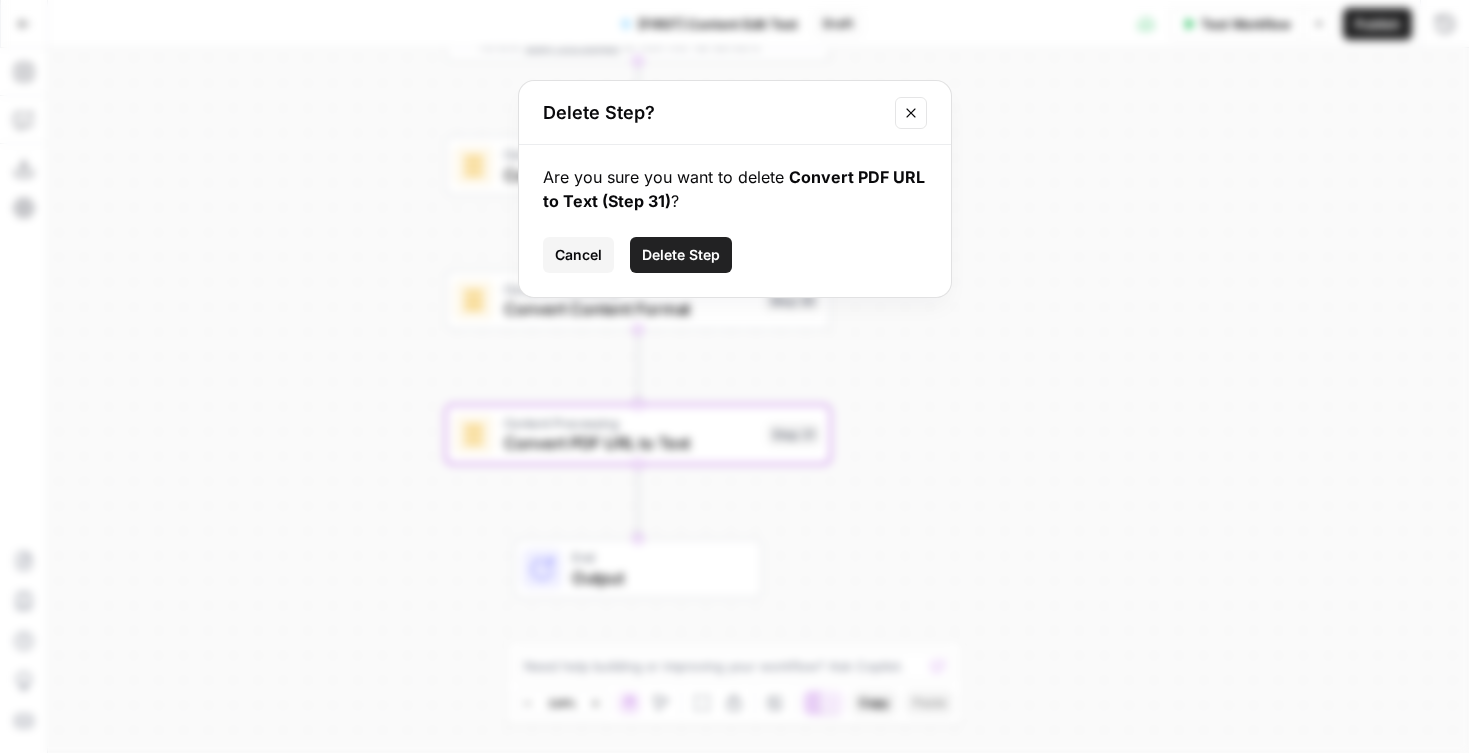drag, startPoint x: 682, startPoint y: 247, endPoint x: 693, endPoint y: 255, distance: 13.601471 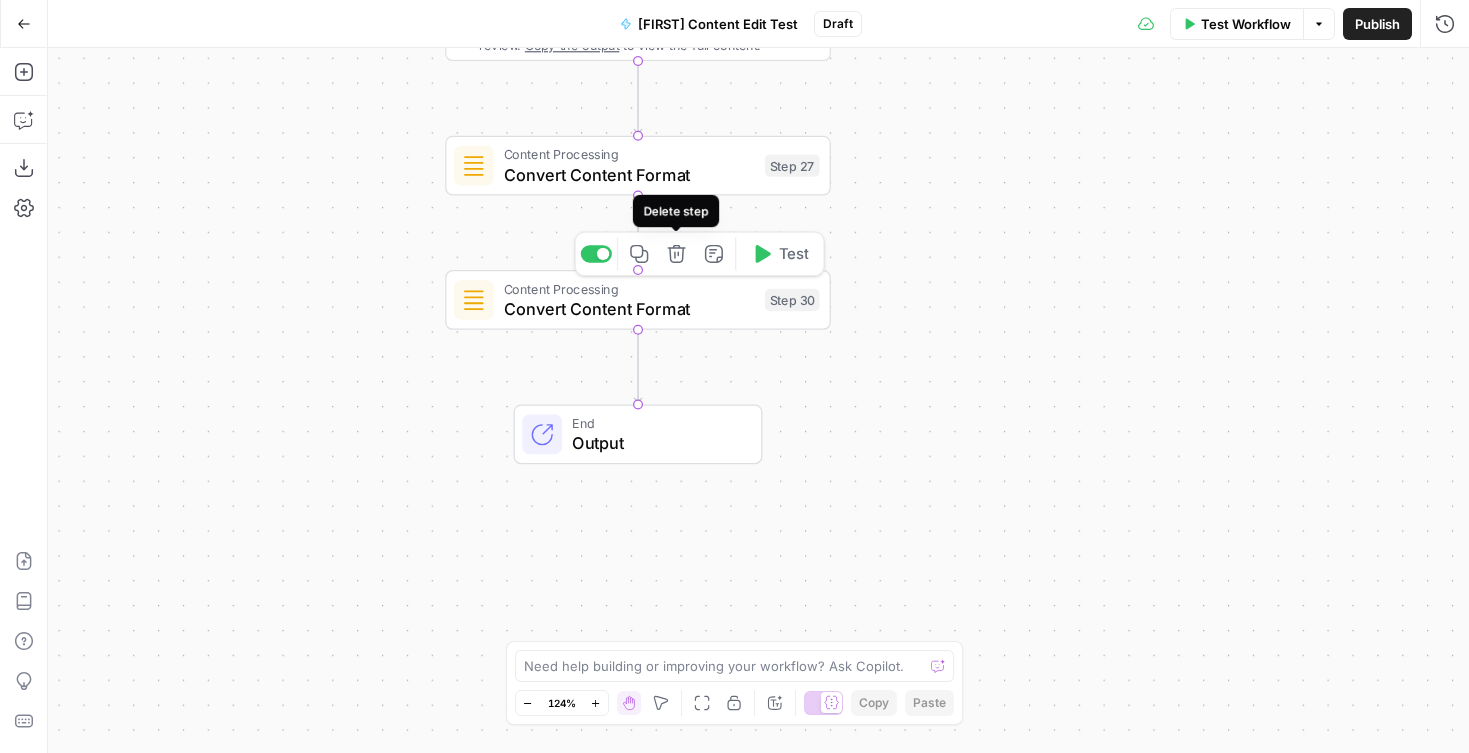 click 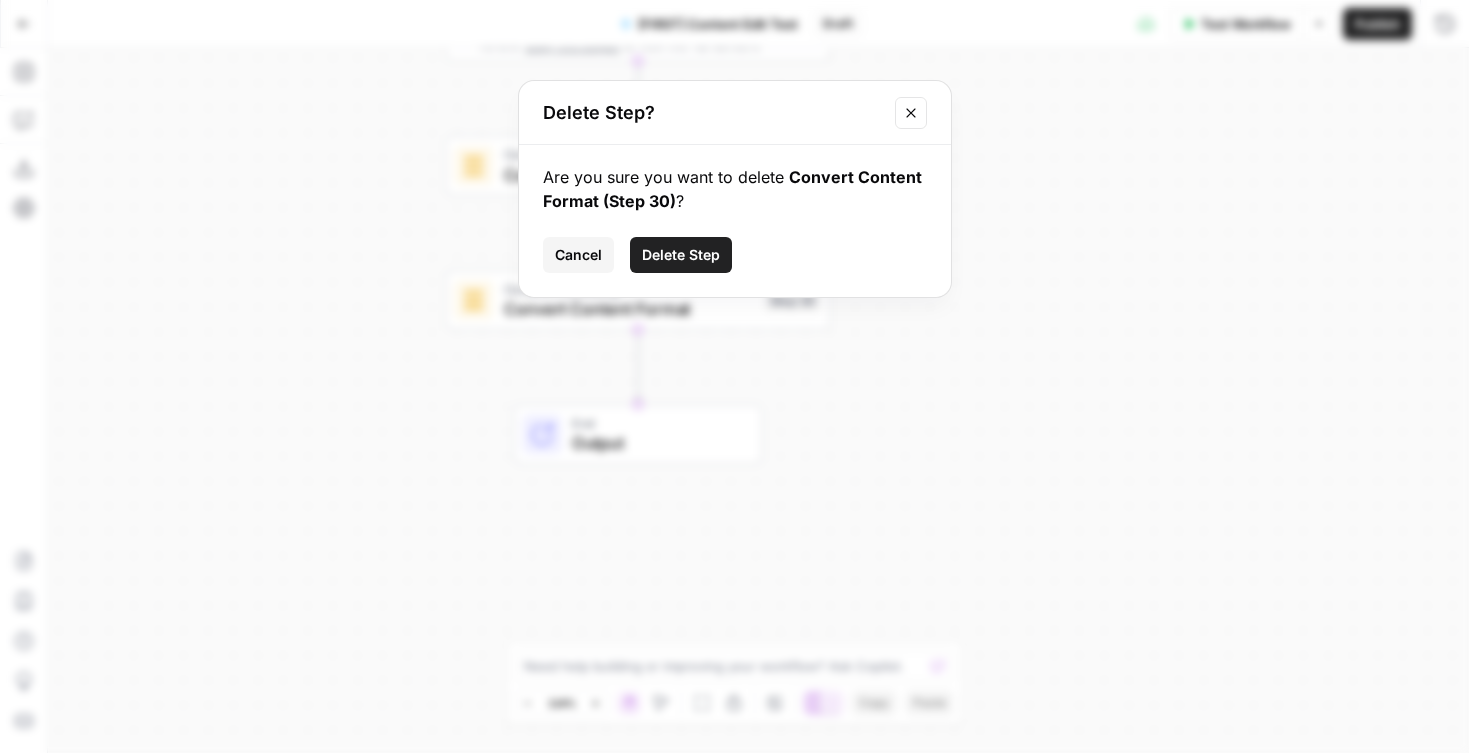 click on "Delete Step" at bounding box center (681, 255) 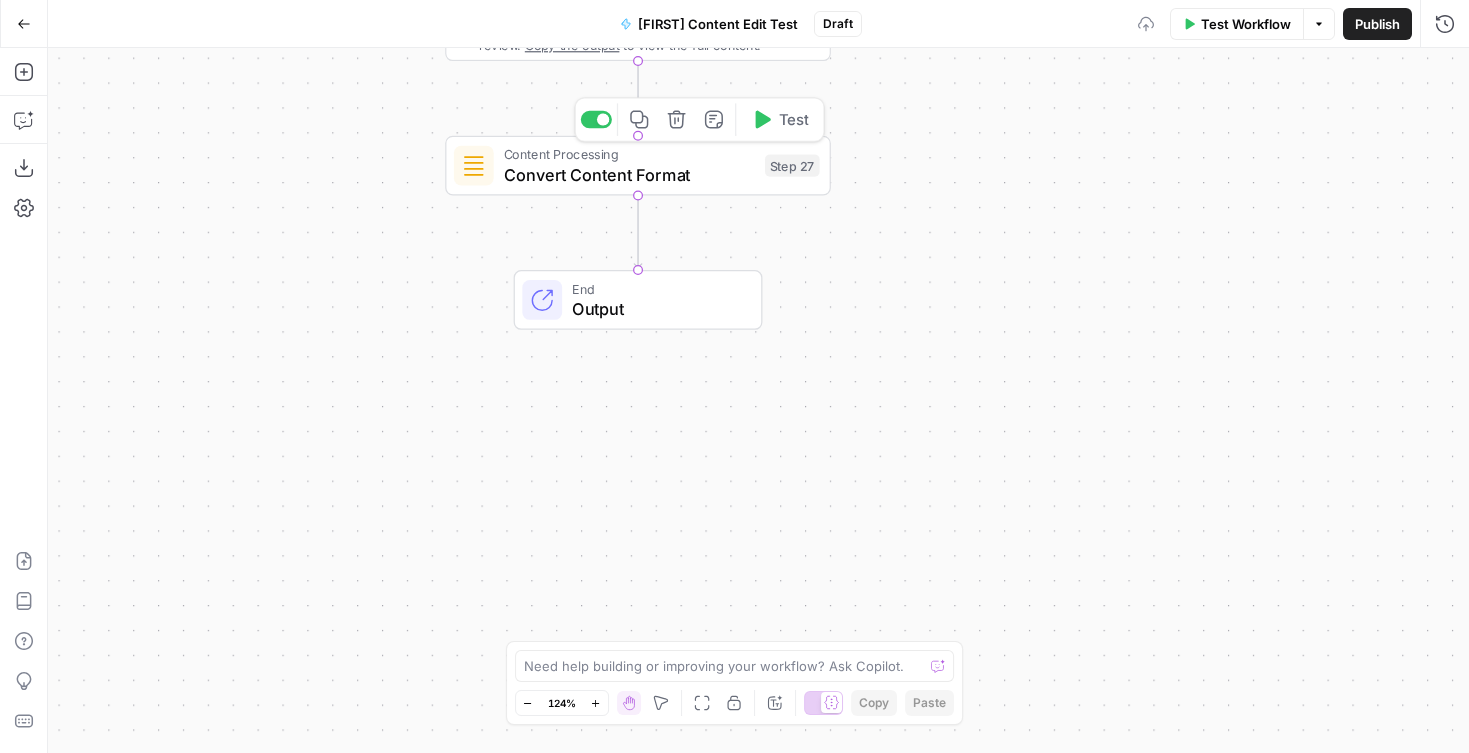 click on "Content Processing Convert Content Format Step 27 Copy step Delete step Add Note Test" at bounding box center [638, 166] 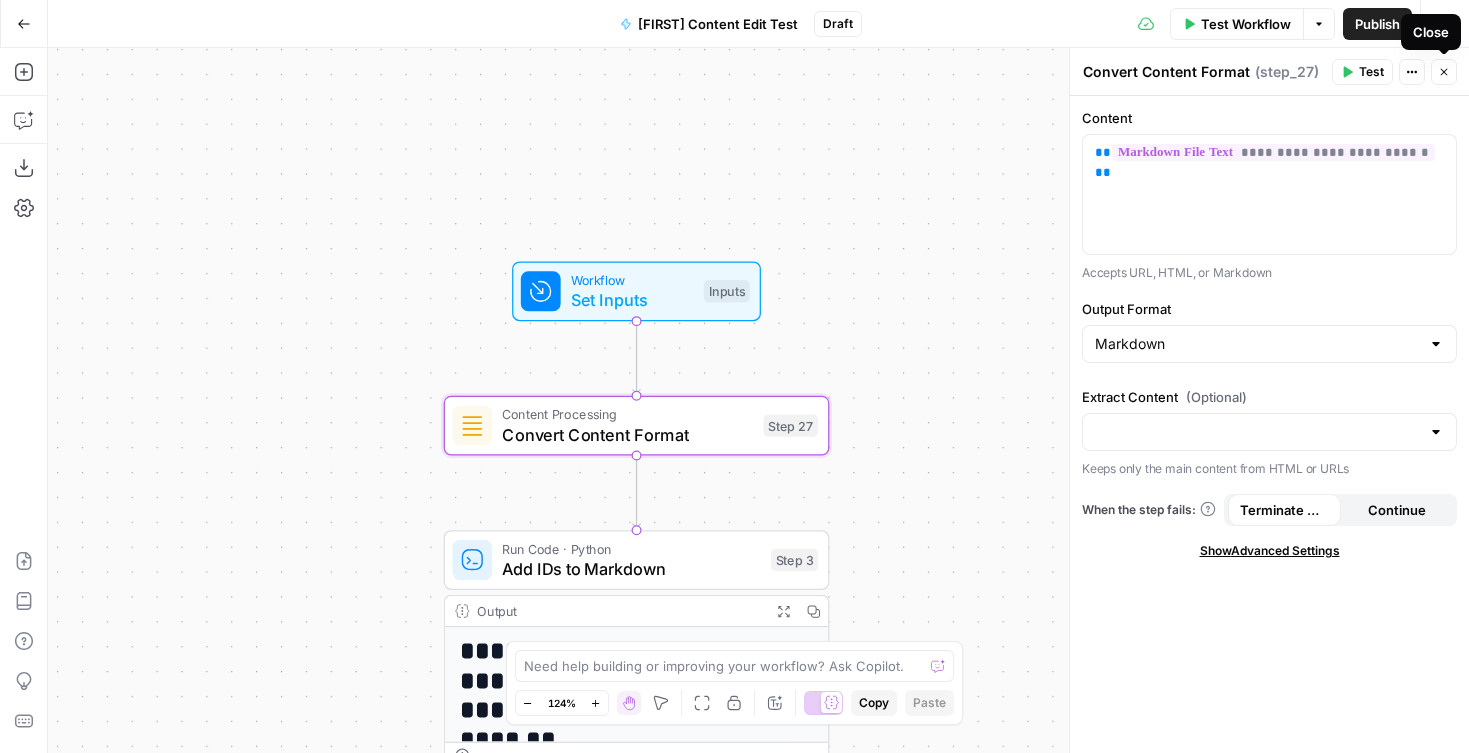 click on "Close" at bounding box center [1444, 72] 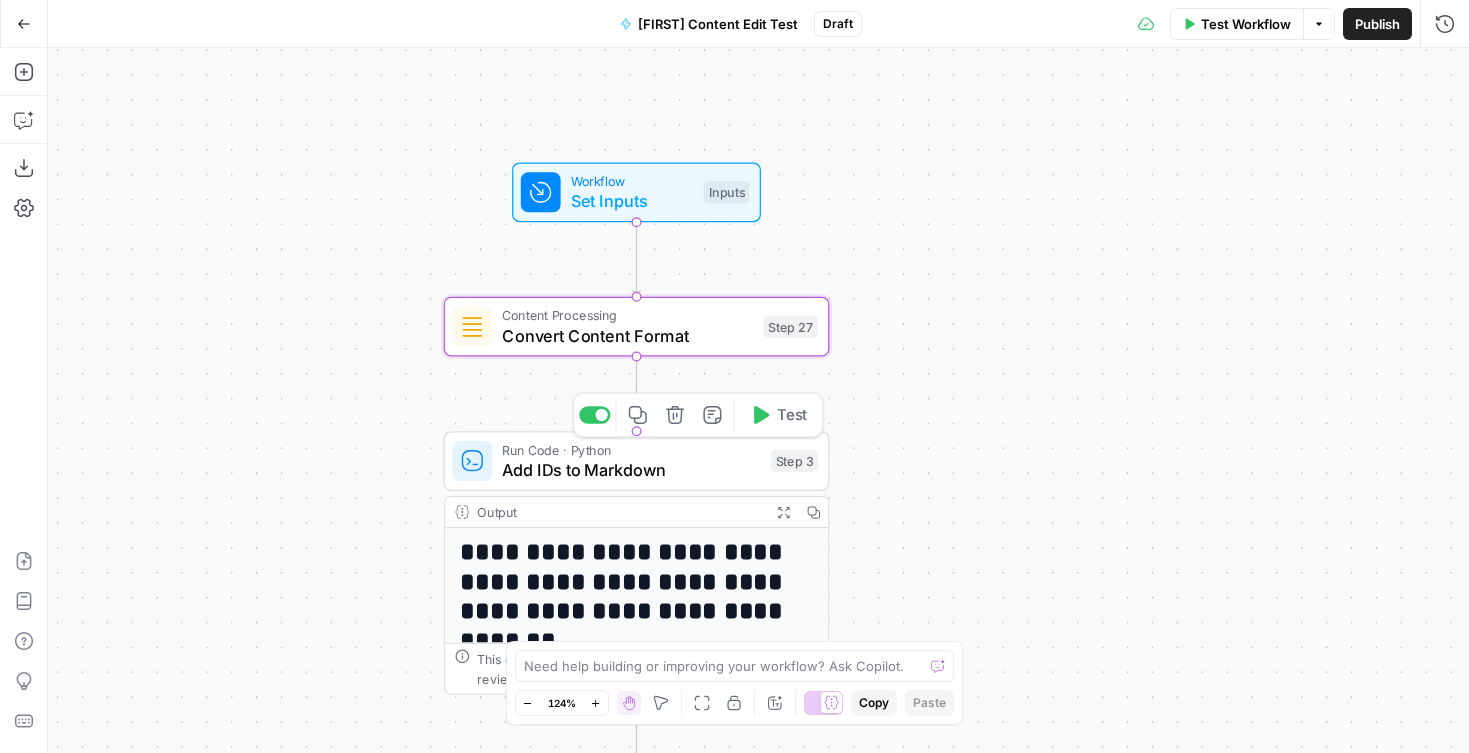 click on "Add IDs to Markdown" at bounding box center (631, 469) 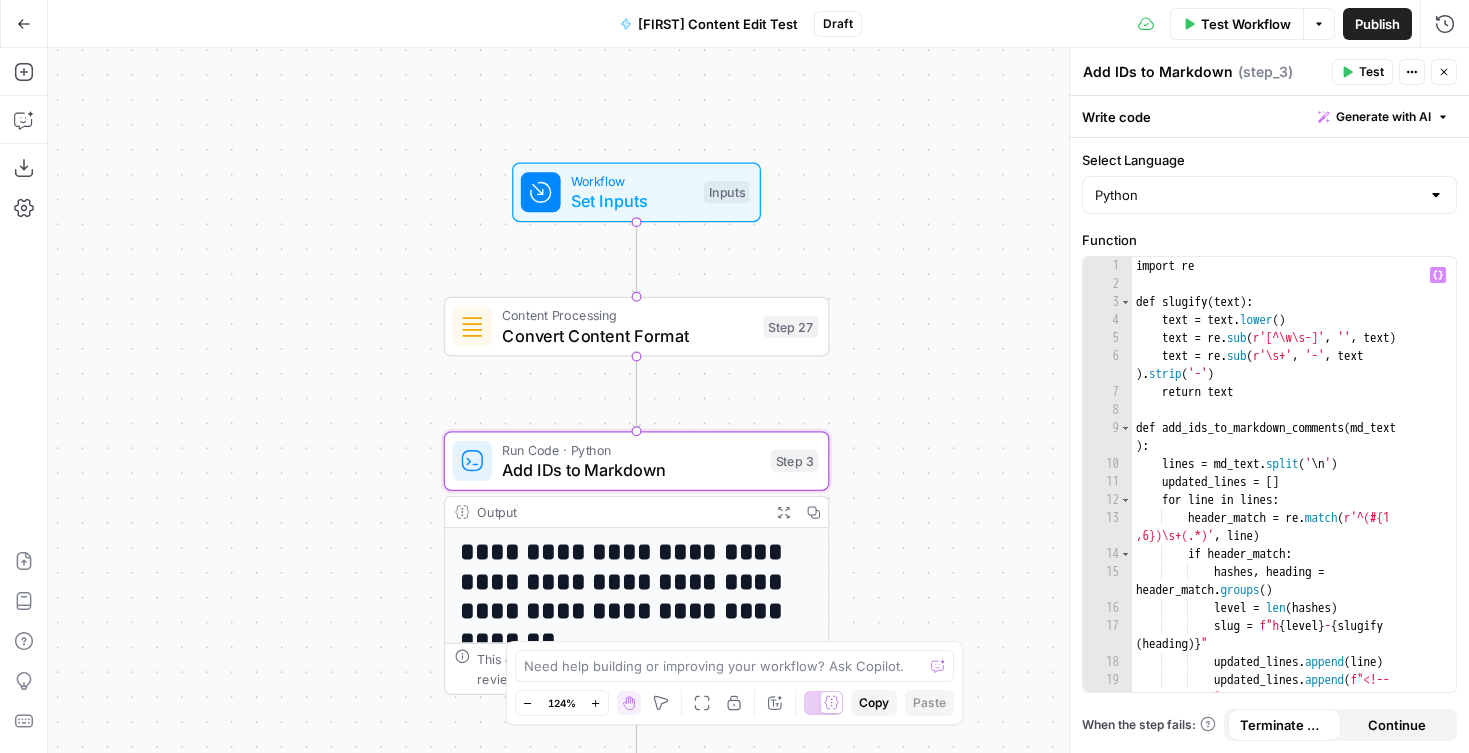 scroll, scrollTop: 0, scrollLeft: 0, axis: both 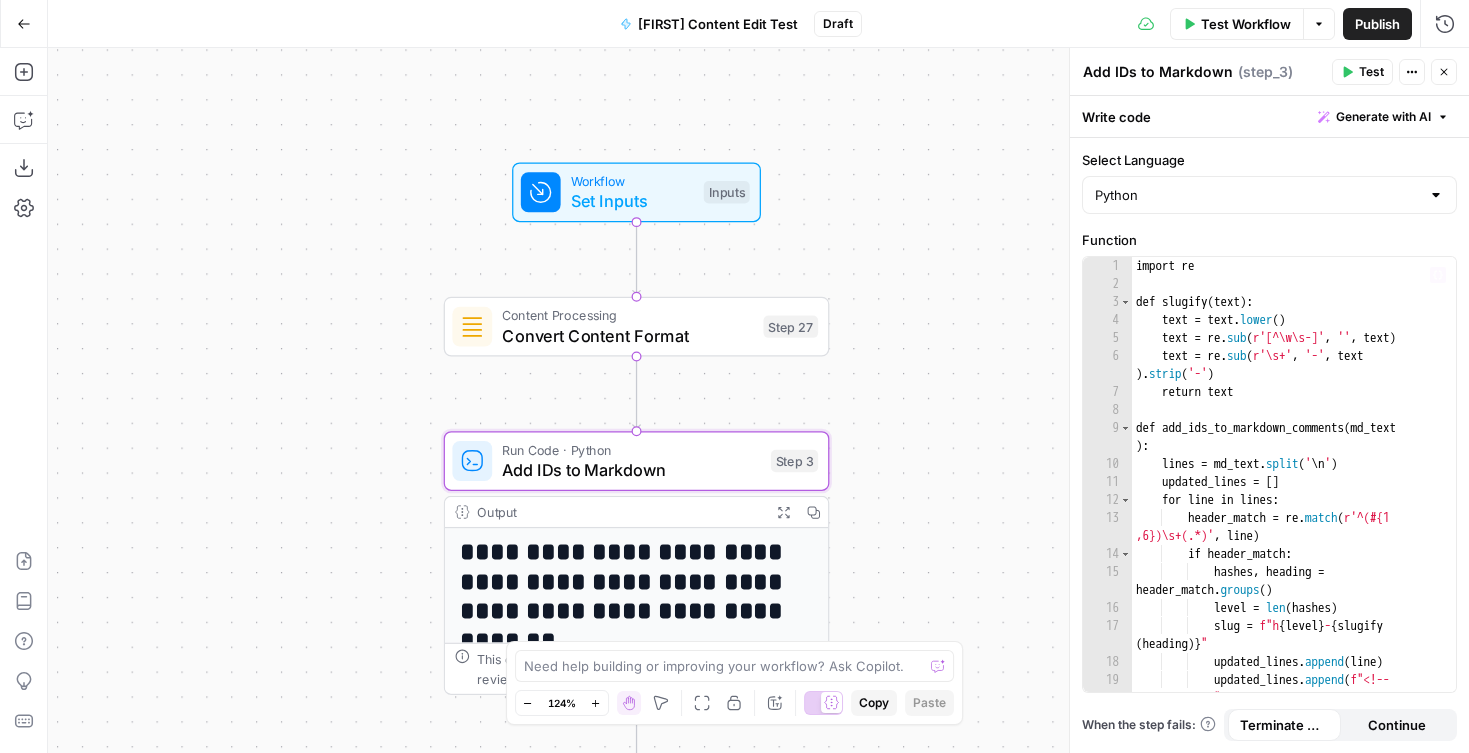 click on "import   re def   slugify ( text ) :      text   =   text . lower ( )      text   =   re . sub ( r'[^\w\s-]' ,   '' ,   text )      text   =   re . sub ( r'\s+' ,   '-' ,   text ) . strip ( '-' )      return   text def   add_ids_to_markdown_comments ( md_text ) :      lines   =   md_text . split ( ' \n ' )      updated_lines   =   [ ]      for   line   in   lines :           header_match   =   re . match ( r'^(#{1 ,6})\s+(.*)' ,   line )           if   header_match :                hashes ,   heading   =   header_match . groups ( )                level   =   len ( hashes )                slug   =   f"h { level } - { slugify ( heading )} "                updated_lines . append ( line )                updated_lines . append ( f"<!--  id:  { slug }  -->" )           else :" at bounding box center (1294, 492) 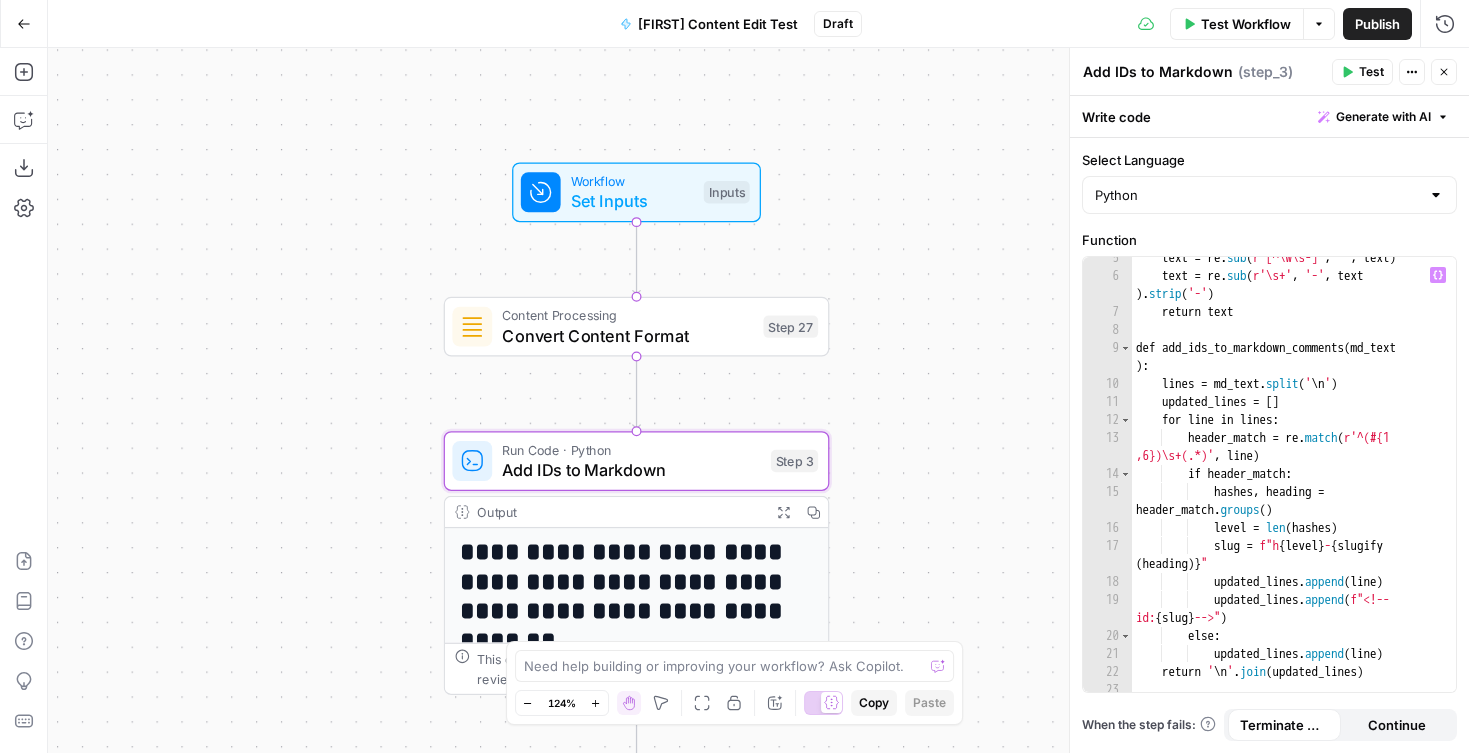 scroll, scrollTop: 123, scrollLeft: 0, axis: vertical 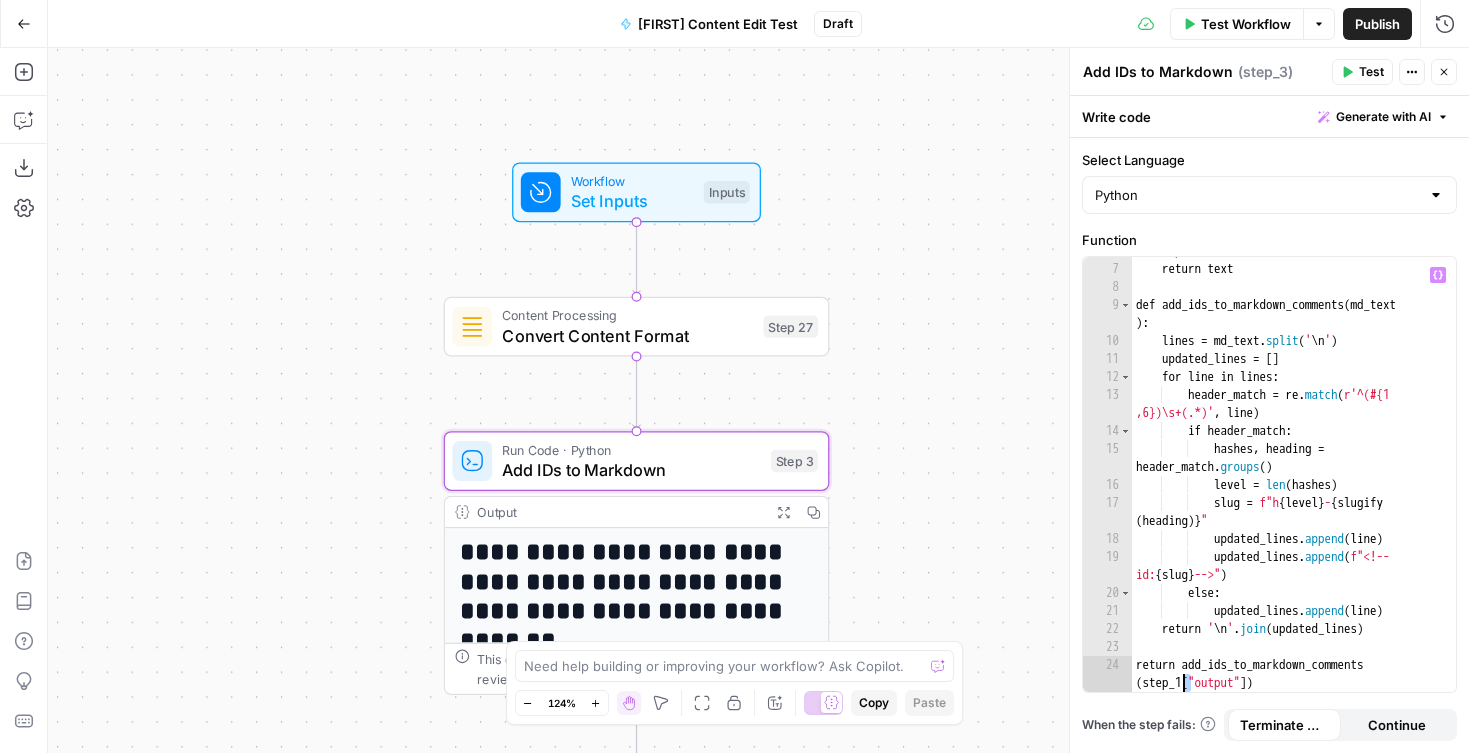 click on "text   =   re . sub ( r'\s+' ,   '-' ,   text ) . strip ( '-' )      return   text def   add_ids_to_markdown_comments ( md_text ) :      lines   =   md_text . split ( ' \n ' )      updated_lines   =   [ ]      for   line   in   lines :           header_match   =   re . match ( r'^(#{1 ,6})\s+(.*)' ,   line )           if   header_match :                hashes ,   heading   =   header_match . groups ( )                level   =   len ( hashes )                slug   =   f"h { level } - { slugify ( heading )} "                updated_lines . append ( line )                updated_lines . append ( f"<!--  id:  { slug }  -->" )           else :                updated_lines . append ( line )      return   ' \n ' . join ( updated_lines ) return   add_ids_to_markdown_comments ( step_1 [ "output" ])" at bounding box center (1294, 477) 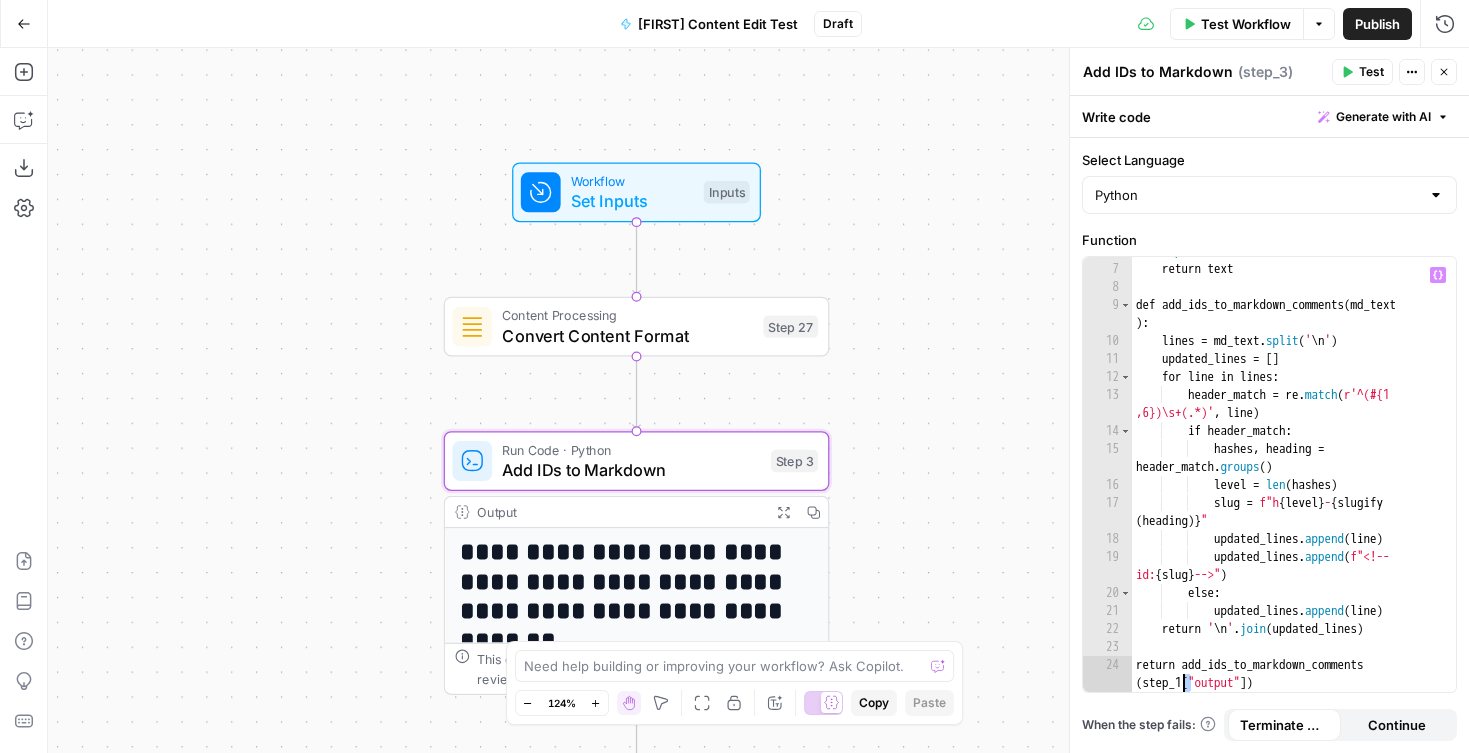 scroll, scrollTop: 0, scrollLeft: 25, axis: horizontal 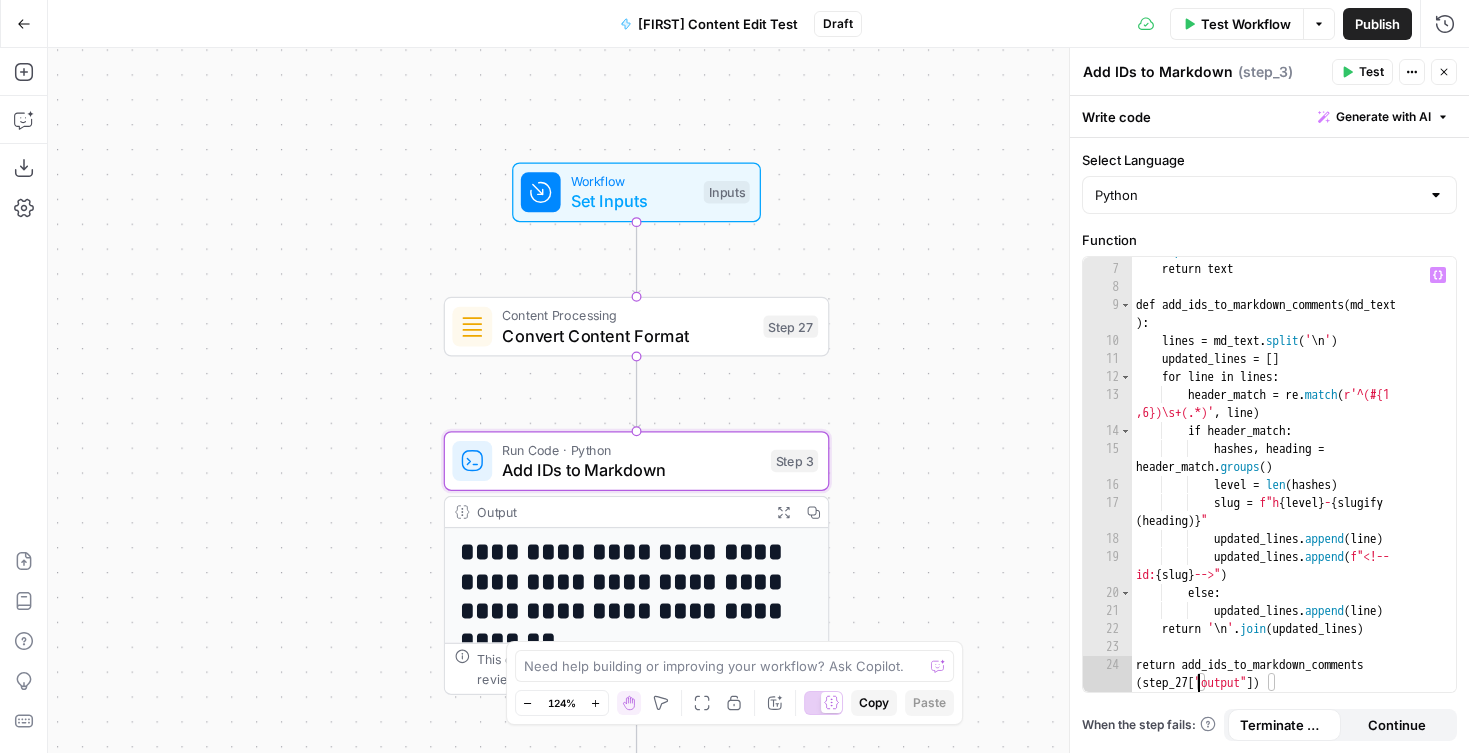 click on "text   =   re . sub ( r'\s+' ,   '-' ,   text ) . strip ( '-' )      return   text def   add_ids_to_markdown_comments ( md_text ) :      lines   =   md_text . split ( ' \n ' )      updated_lines   =   [ ]      for   line   in   lines :           header_match   =   re . match ( r'^(#{1 ,6})\s+(.*)' ,   line )           if   header_match :                hashes ,   heading   =   header_match . groups ( )                level   =   len ( hashes )                slug   =   f"h { level } - { slugify ( heading )} "                updated_lines . append ( line )                updated_lines . append ( f"<!--  id:  { slug }  -->" )           else :                updated_lines . append ( line )      return   ' \n ' . join ( updated_lines ) return   add_ids_to_markdown_comments ( step_27 [ "output" ])" at bounding box center [1294, 477] 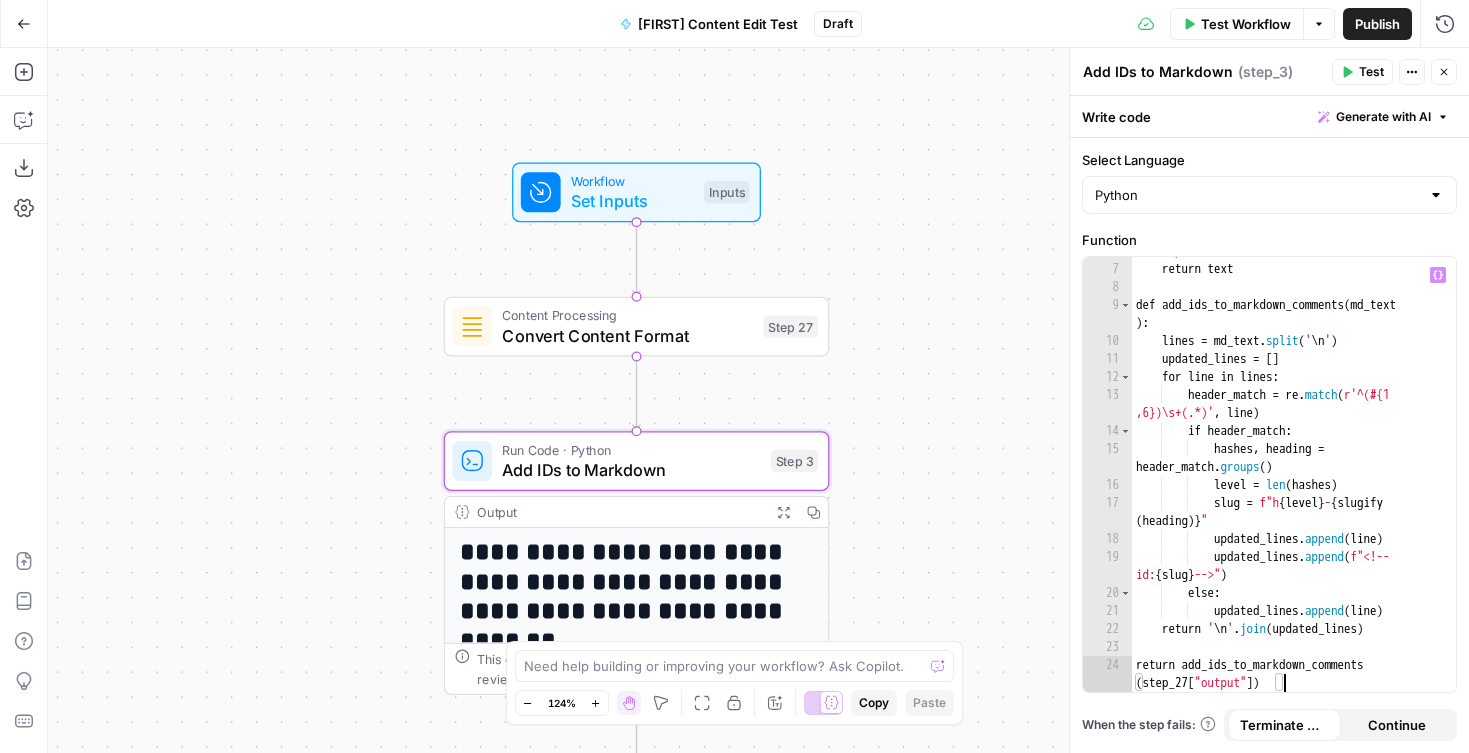 click on "text   =   re . sub ( r'\s+' ,   '-' ,   text ) . strip ( '-' )      return   text def   add_ids_to_markdown_comments ( md_text ) :      lines   =   md_text . split ( ' \n ' )      updated_lines   =   [ ]      for   line   in   lines :           header_match   =   re . match ( r'^(#{1 ,6})\s+(.*)' ,   line )           if   header_match :                hashes ,   heading   =   header_match . groups ( )                level   =   len ( hashes )                slug   =   f"h { level } - { slugify ( heading )} "                updated_lines . append ( line )                updated_lines . append ( f"<!--  id:  { slug }  -->" )           else :                updated_lines . append ( line )      return   ' \n ' . join ( updated_lines ) return   add_ids_to_markdown_comments ( step_27 [ "output" ])" at bounding box center (1294, 477) 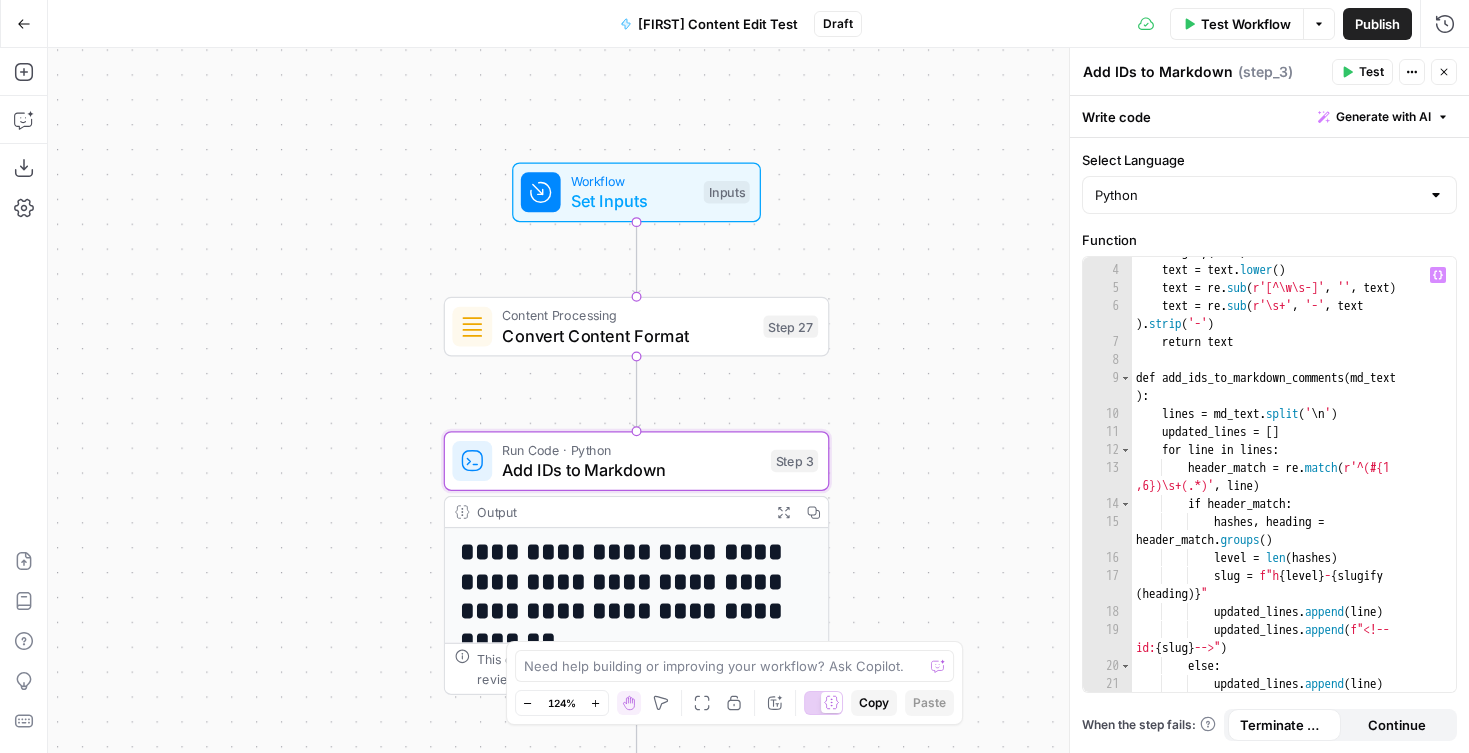 scroll, scrollTop: 0, scrollLeft: 0, axis: both 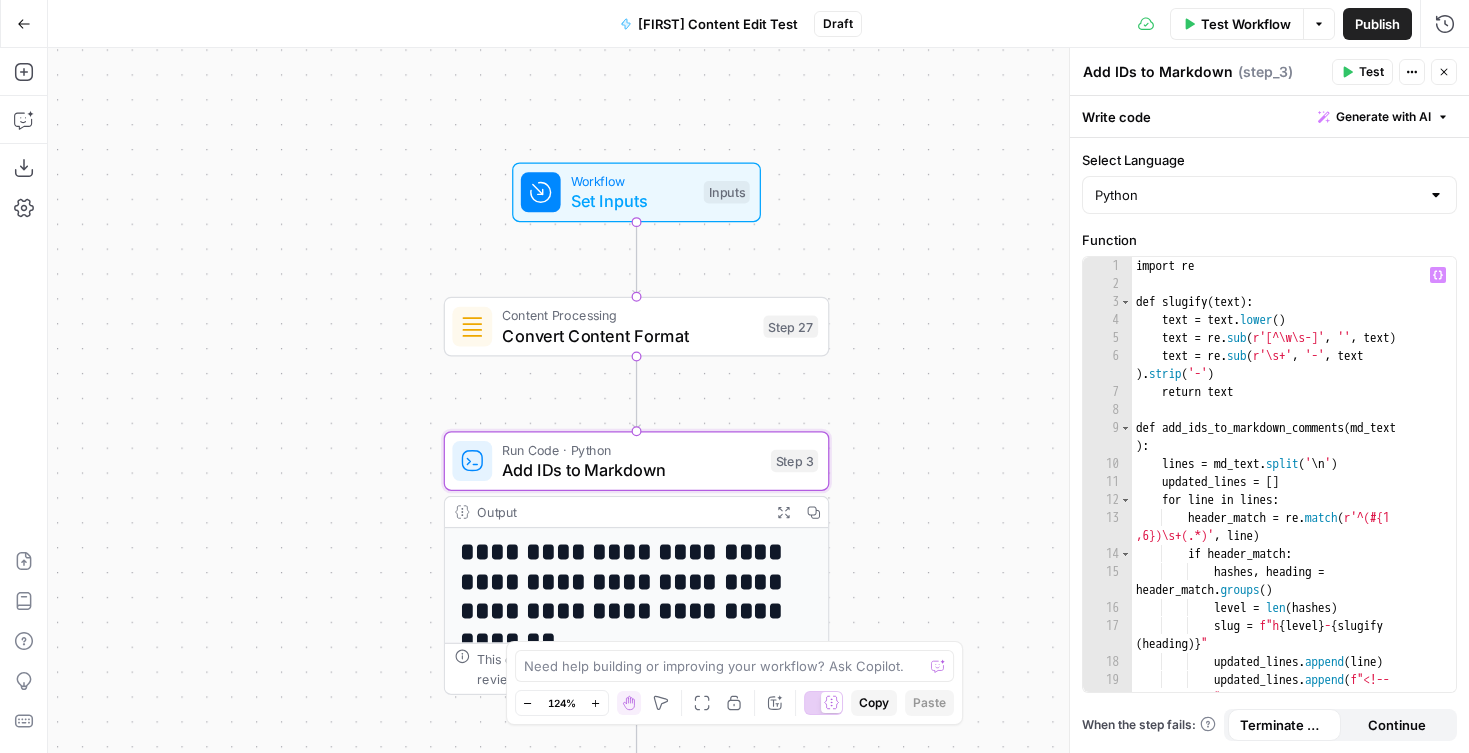 type on "**********" 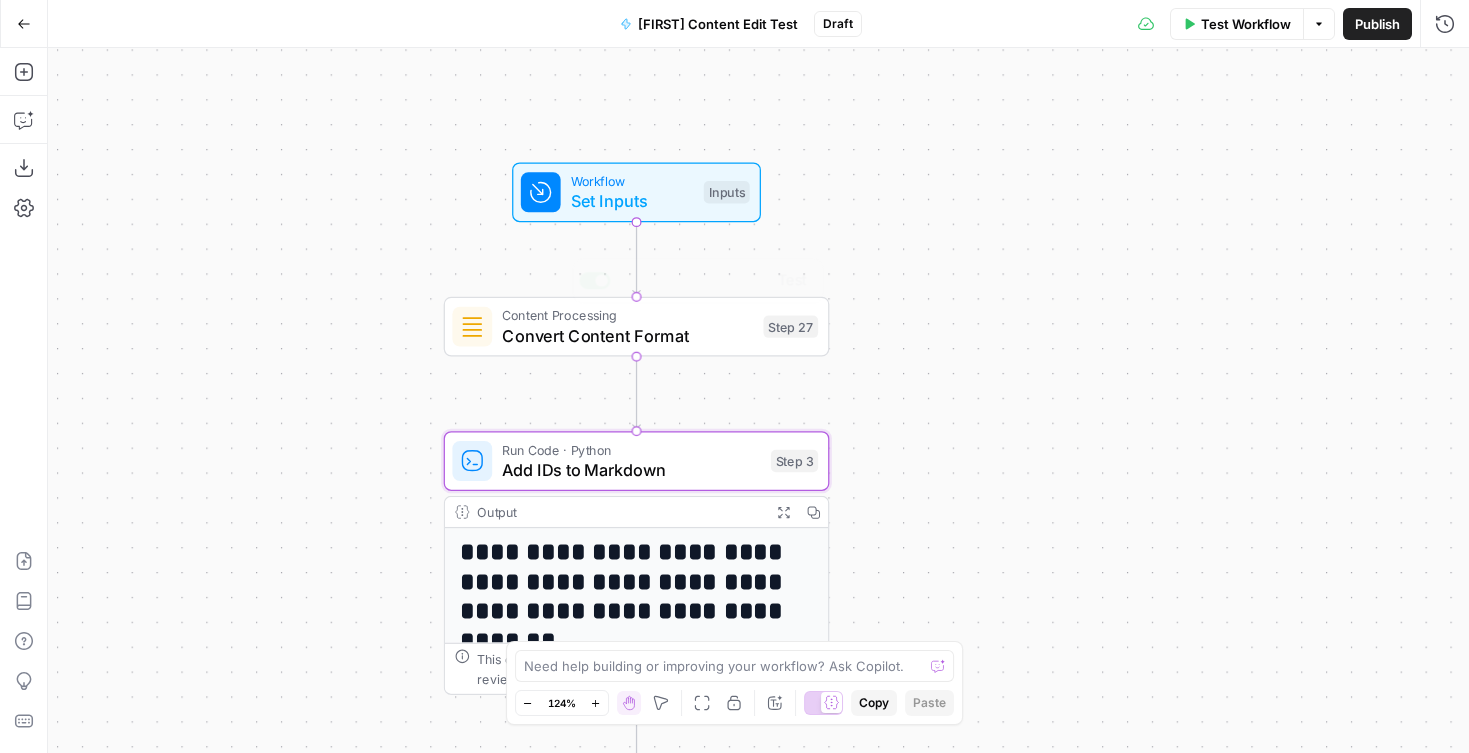 click on "Convert Content Format" at bounding box center [627, 335] 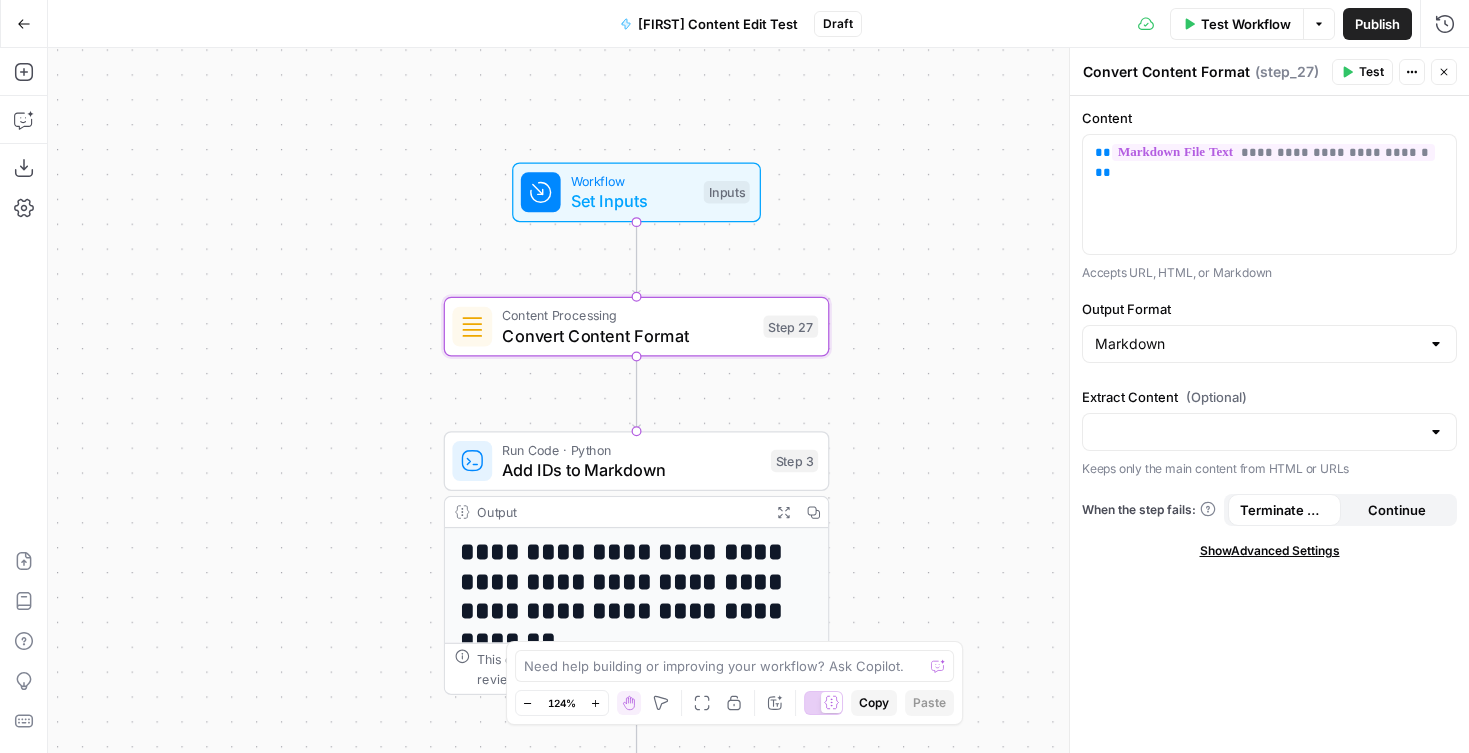 click on "Actions" at bounding box center (1412, 72) 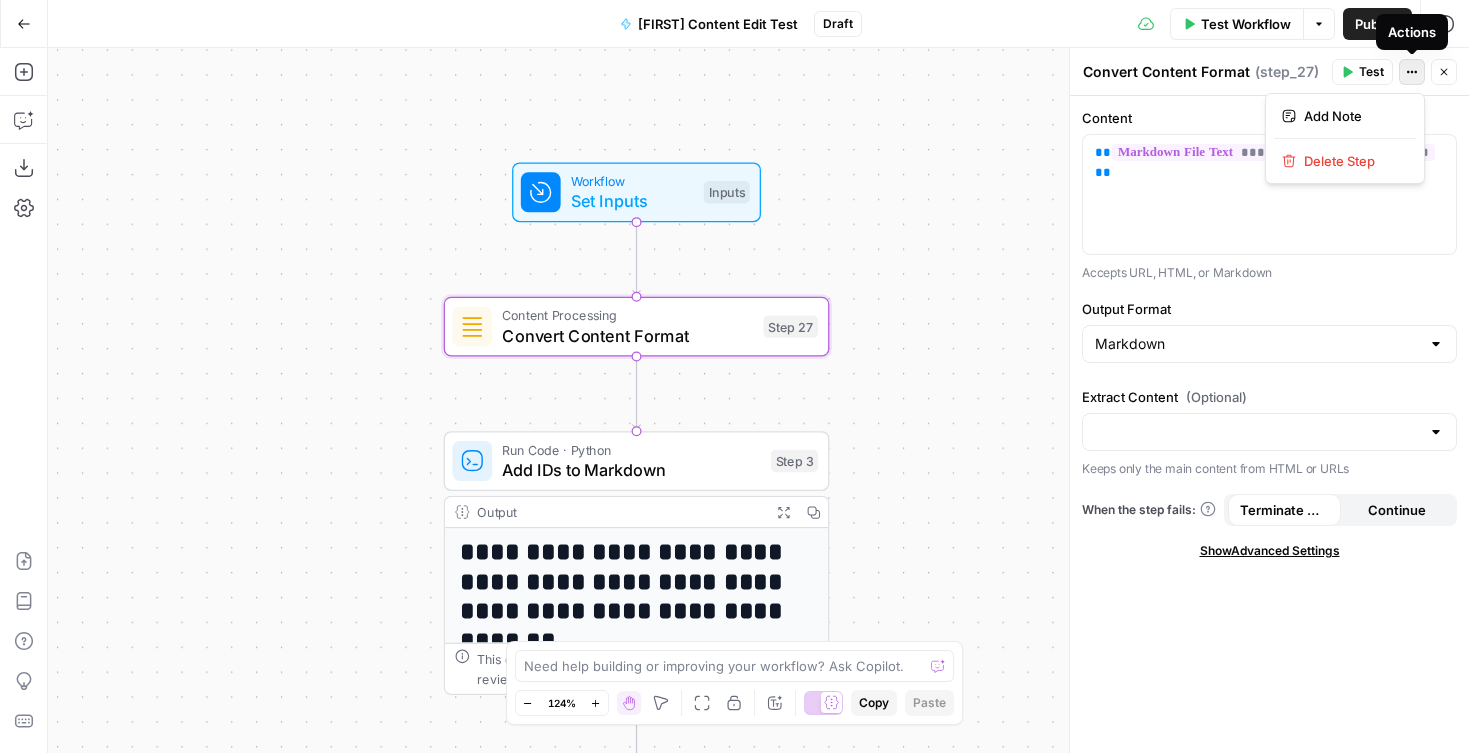 click 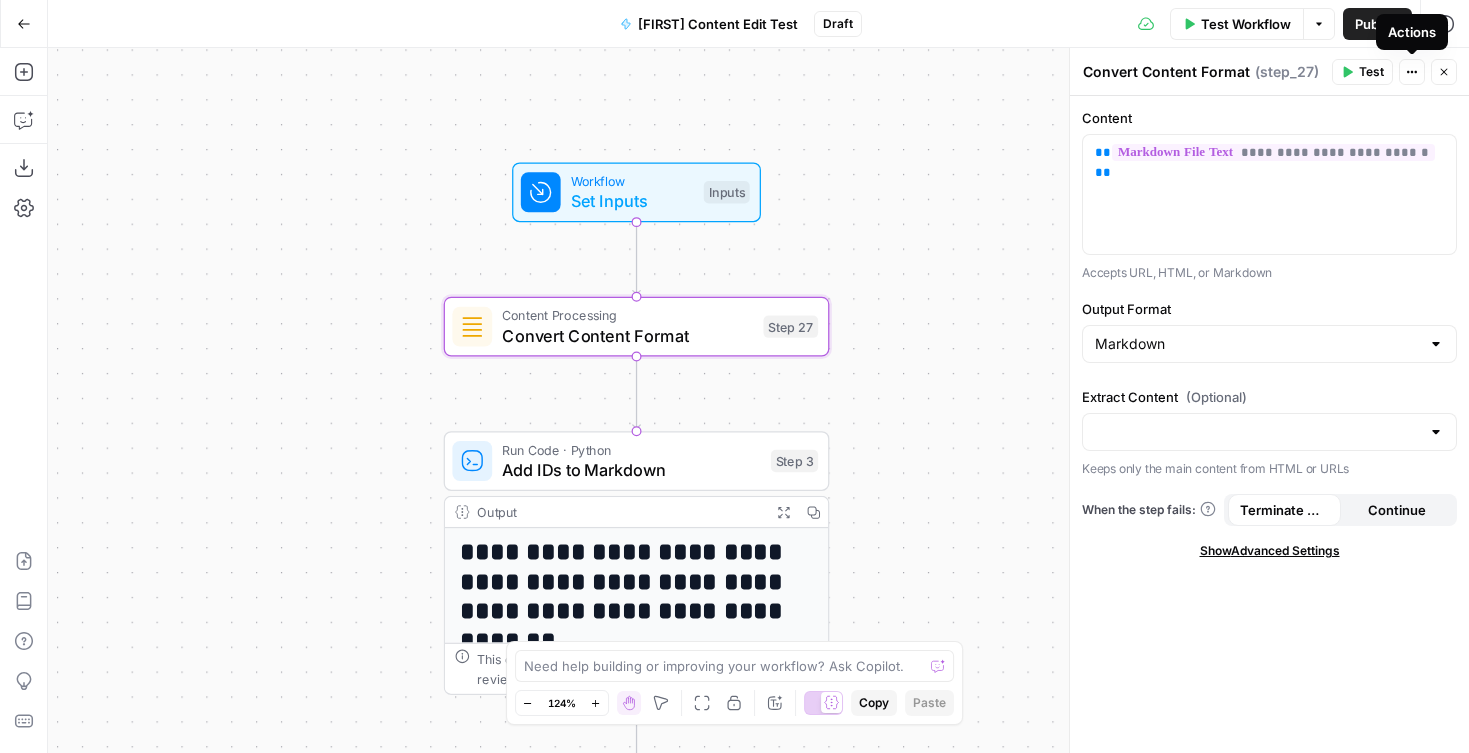 click 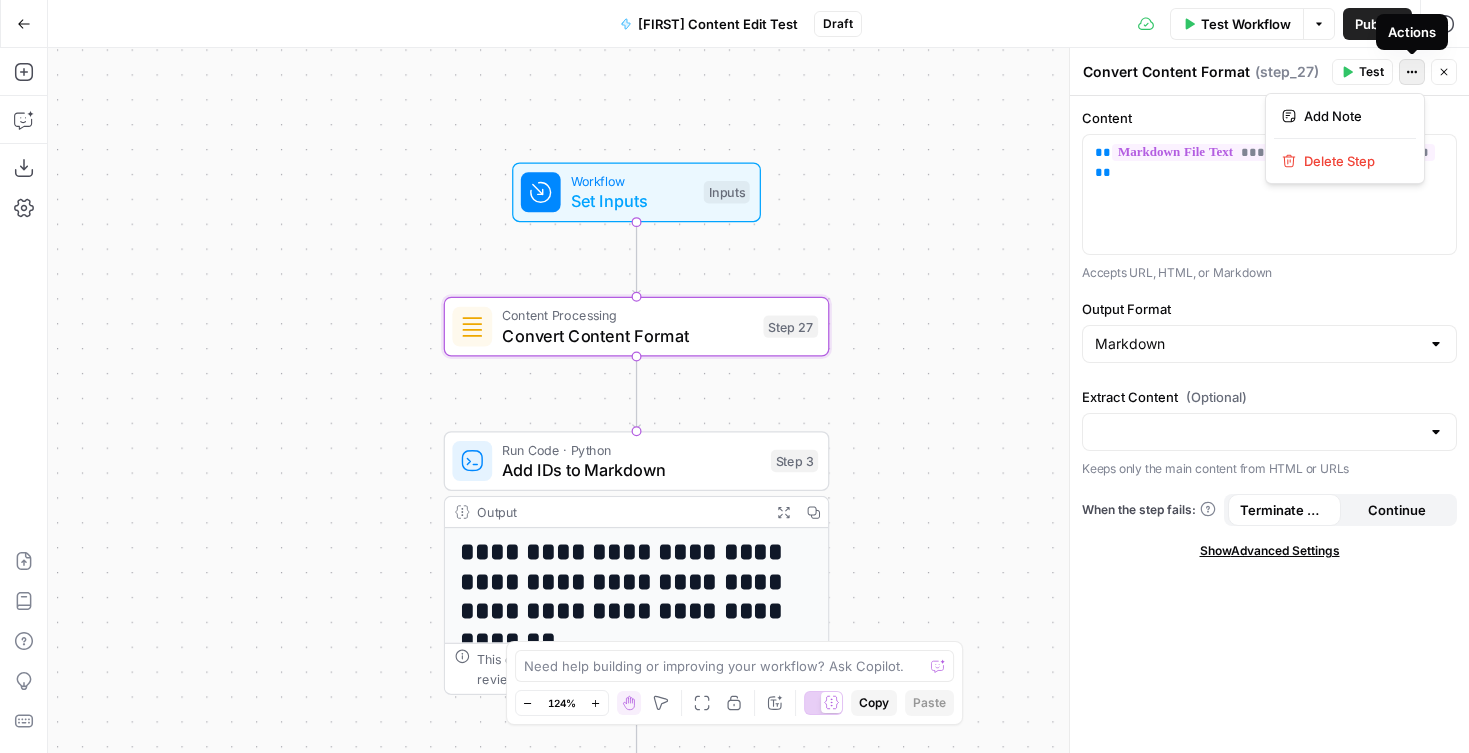 click 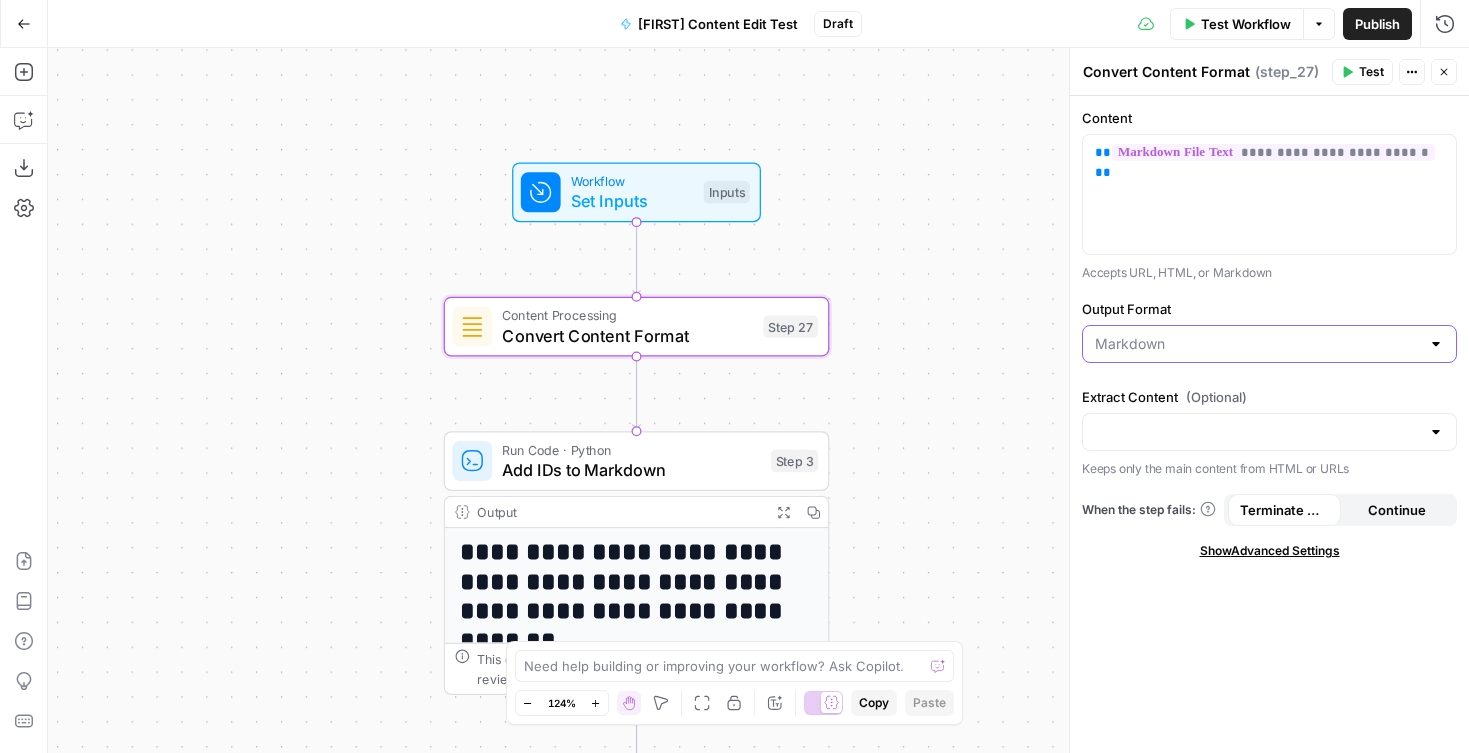 click on "Output Format" at bounding box center (1257, 344) 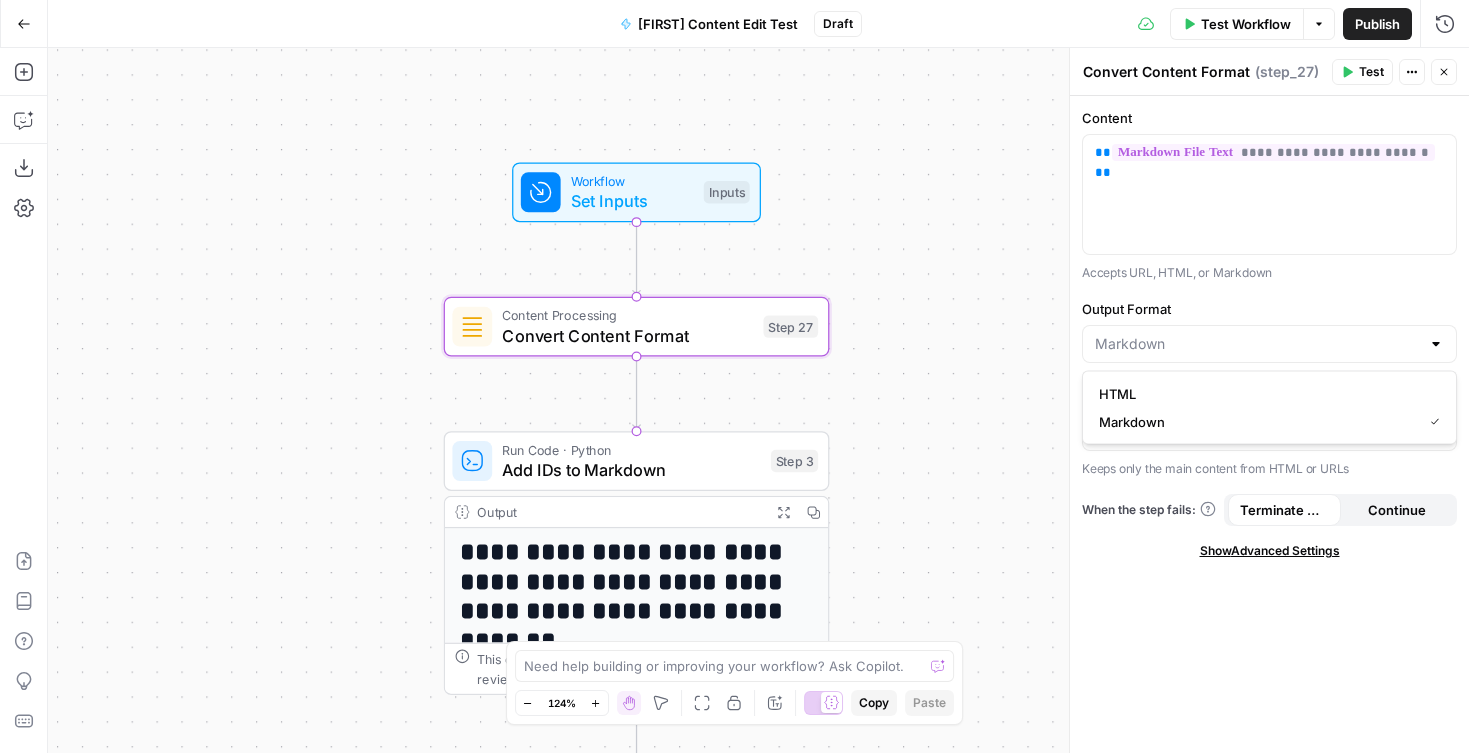 type on "Markdown" 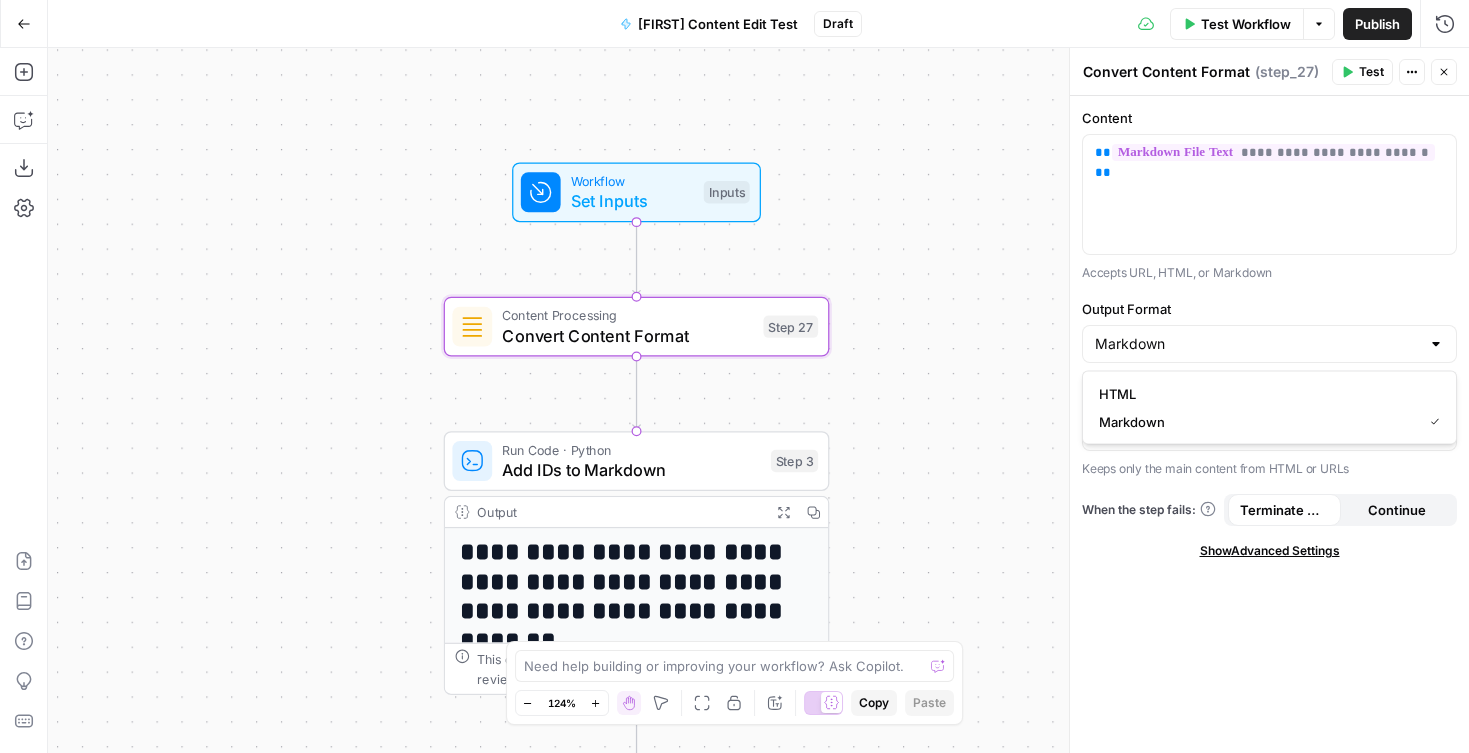 click on "Output Format" at bounding box center (1269, 309) 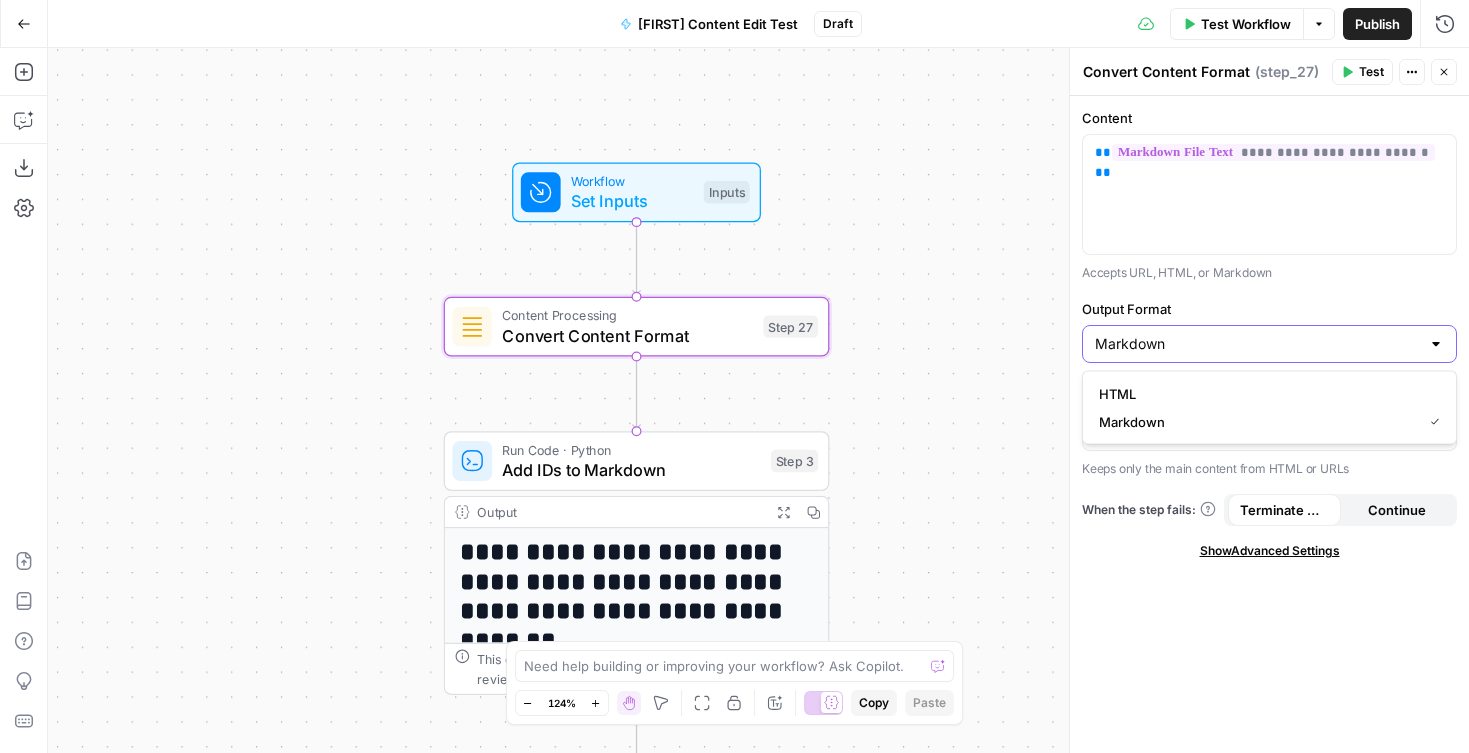 click on "Markdown" at bounding box center [1257, 344] 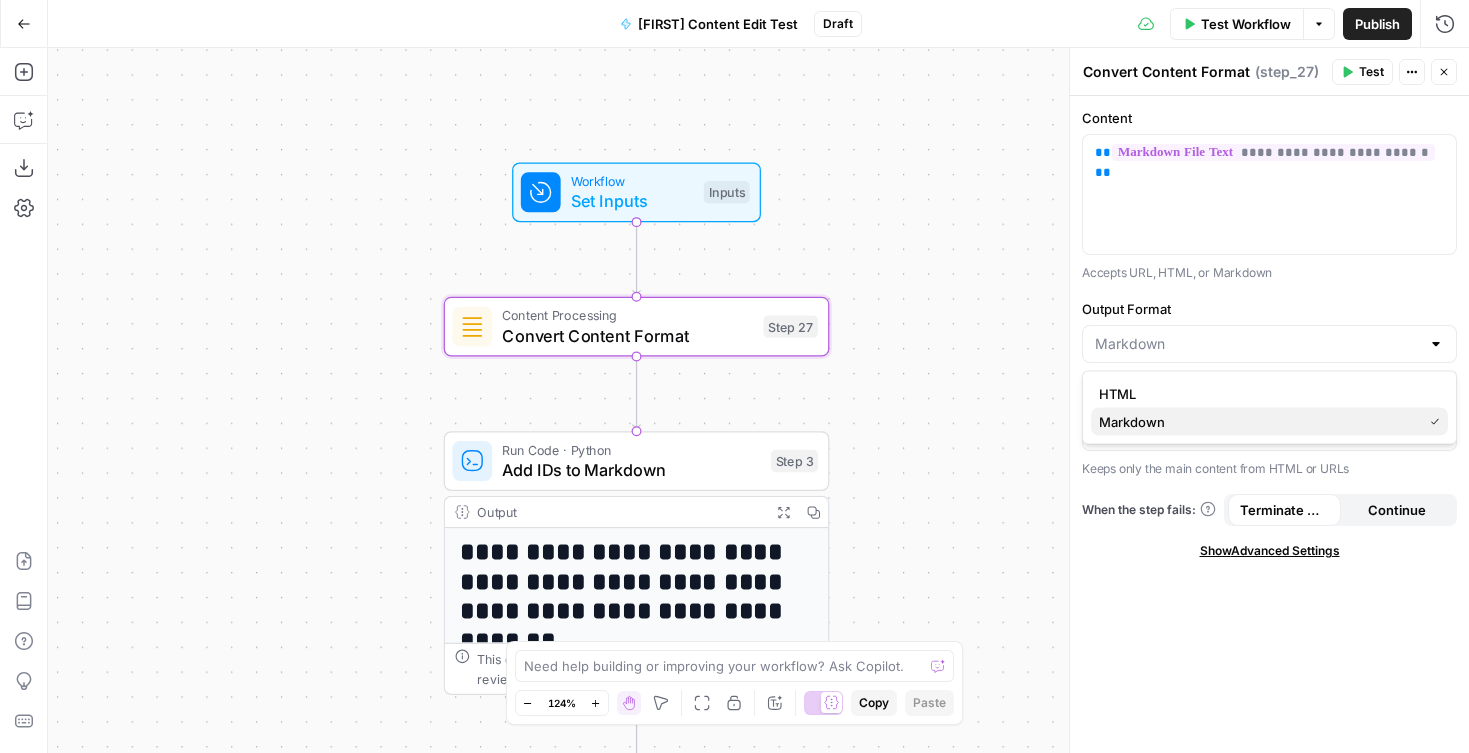 drag, startPoint x: 1355, startPoint y: 424, endPoint x: 1358, endPoint y: 371, distance: 53.08484 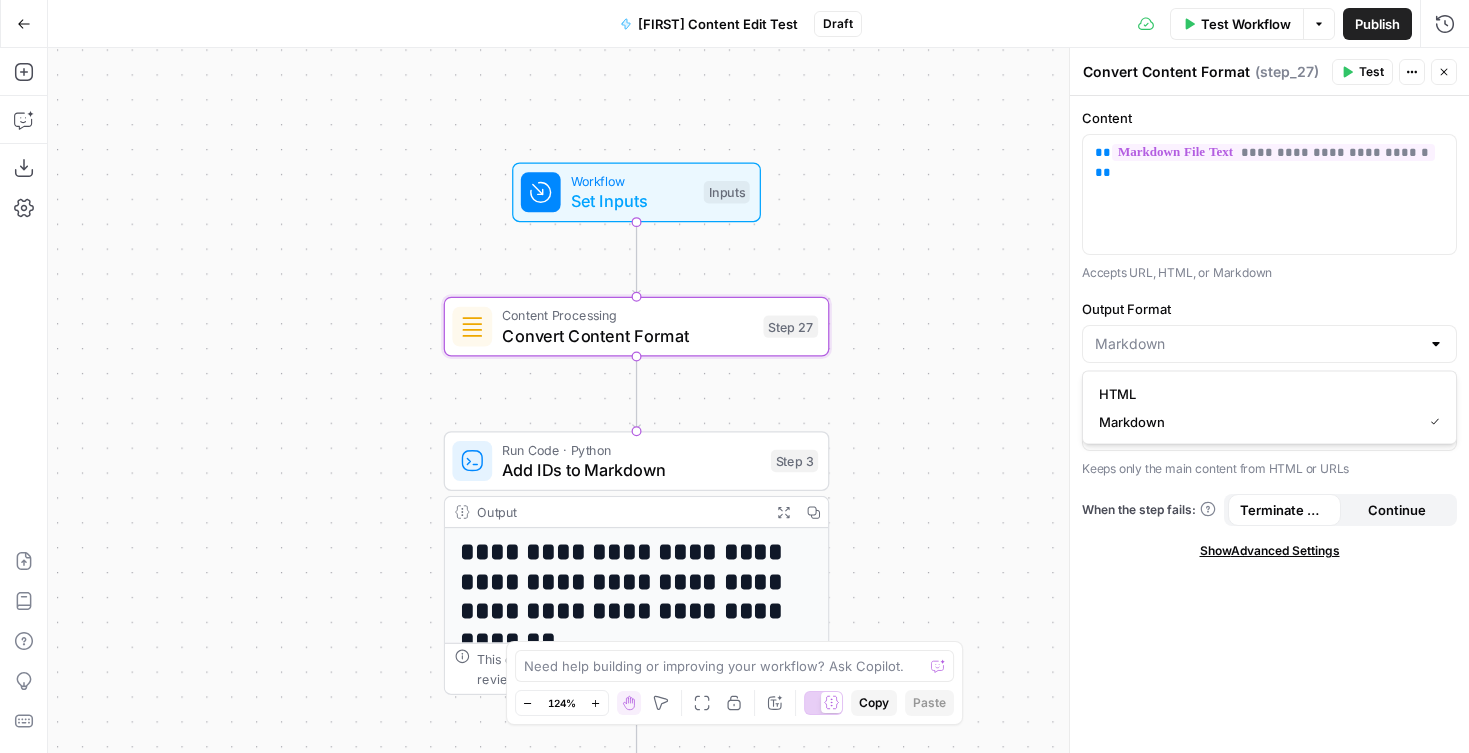 type on "Markdown" 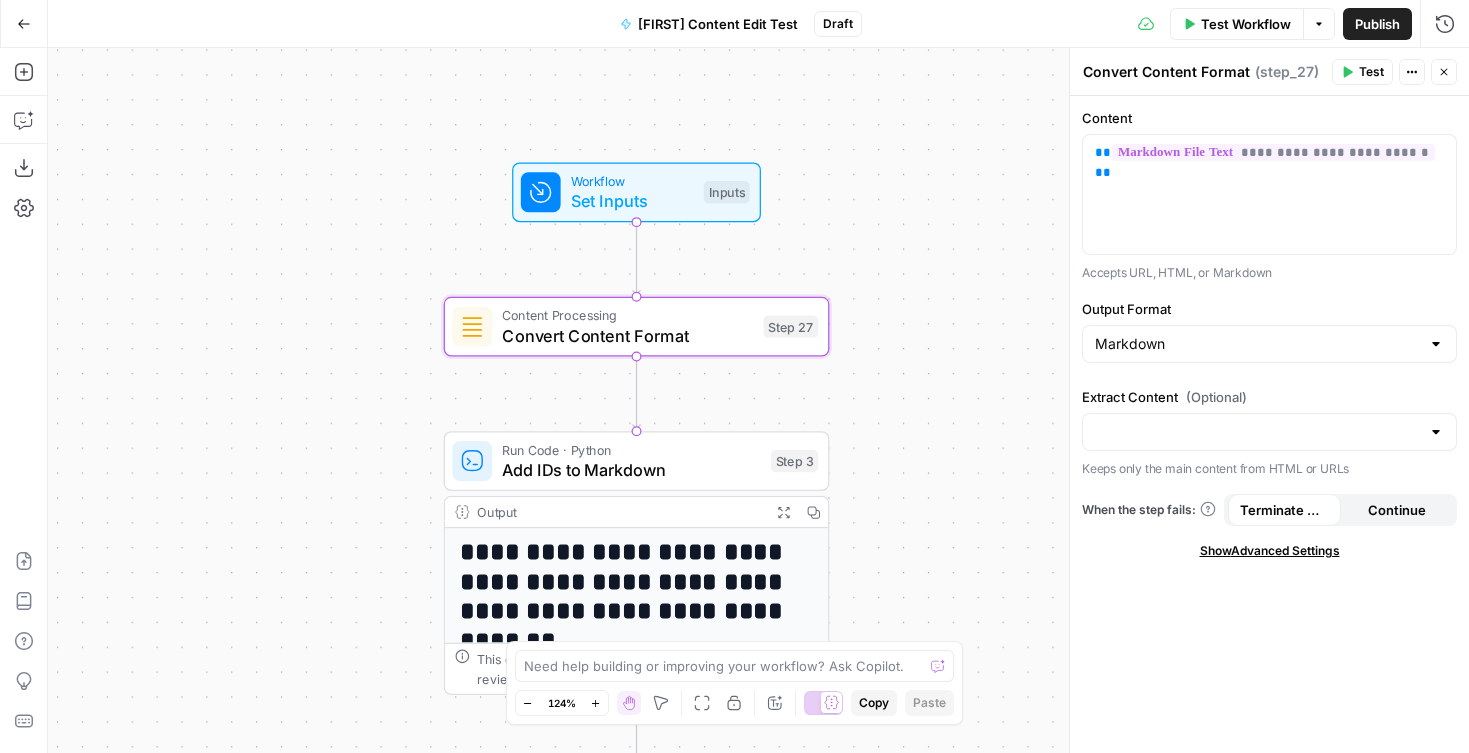 click on "Accepts URL, HTML, or Markdown" at bounding box center [1269, 273] 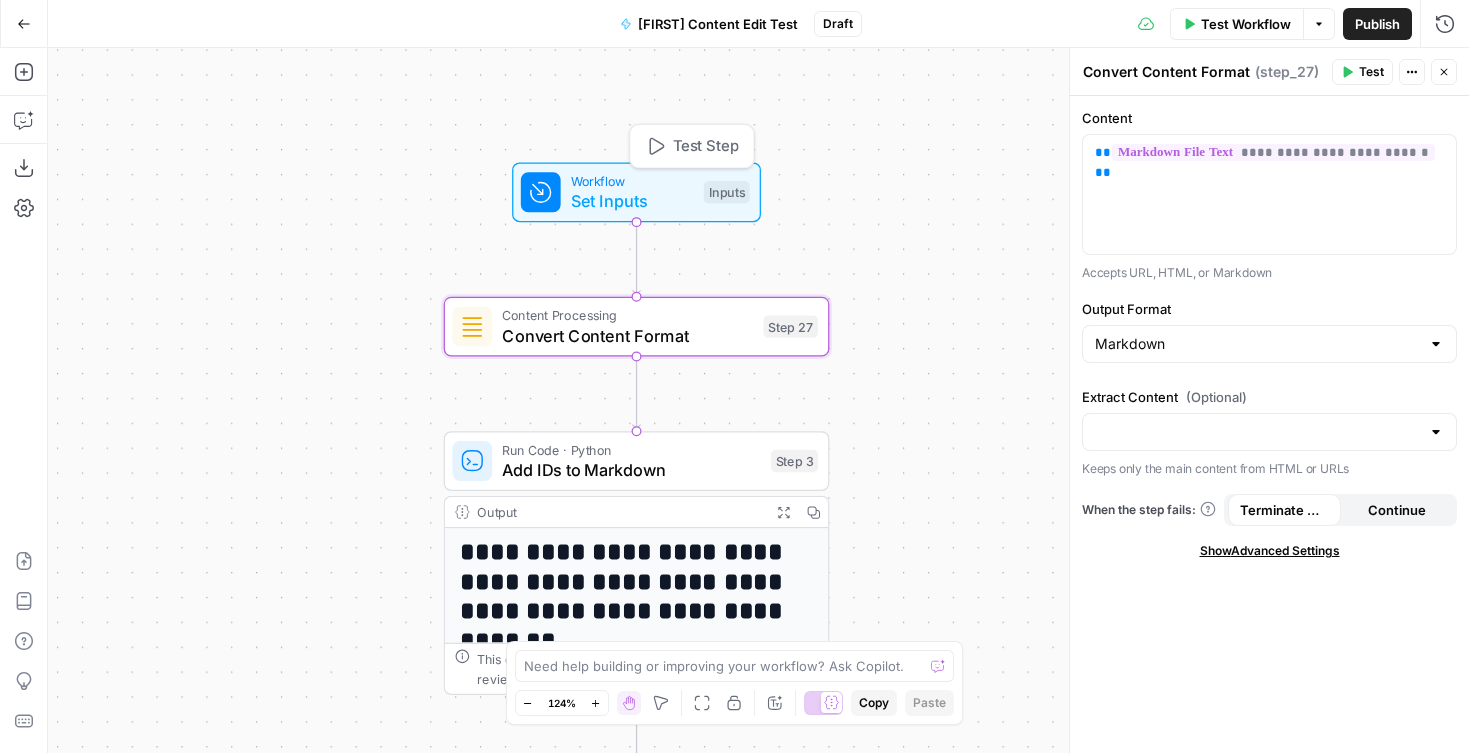 click on "Set Inputs" at bounding box center [632, 201] 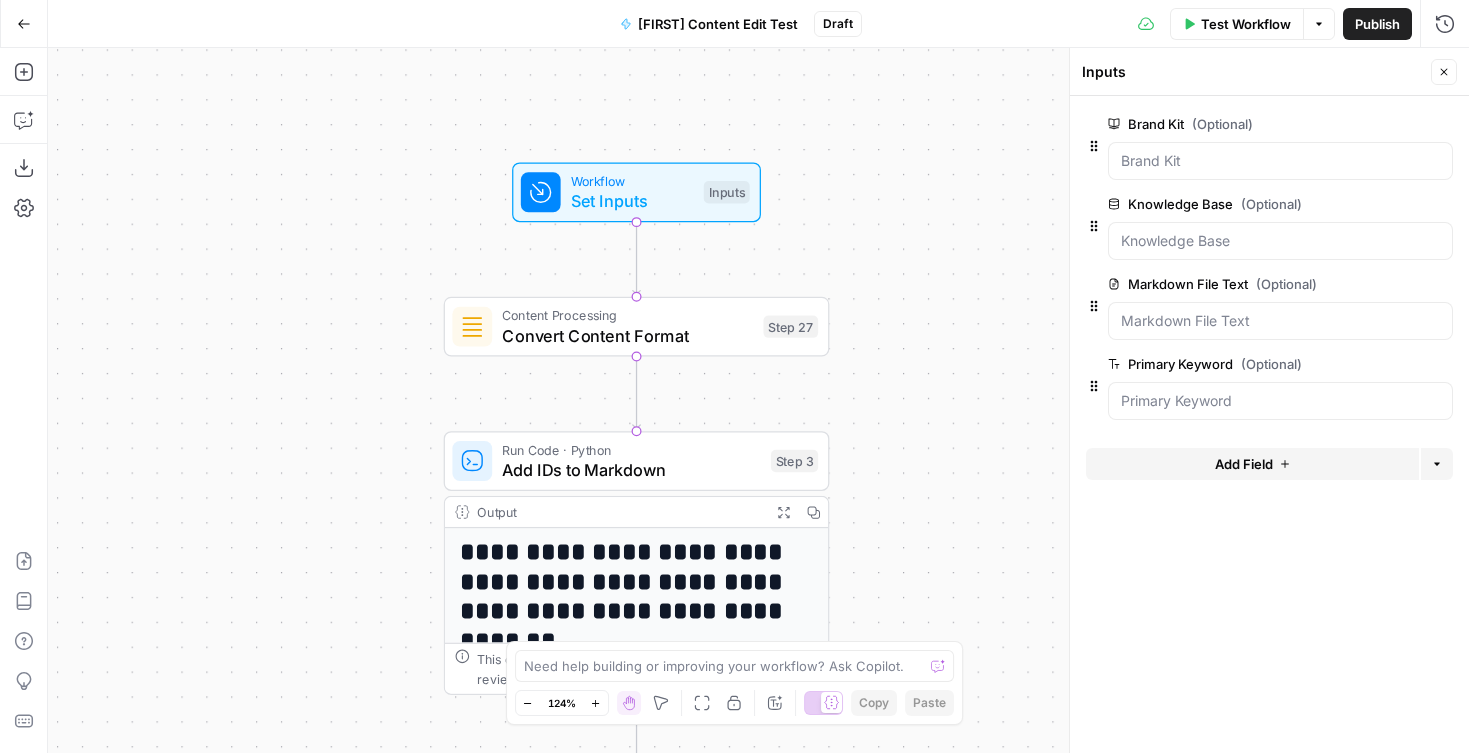 click on "edit field" at bounding box center (1378, 284) 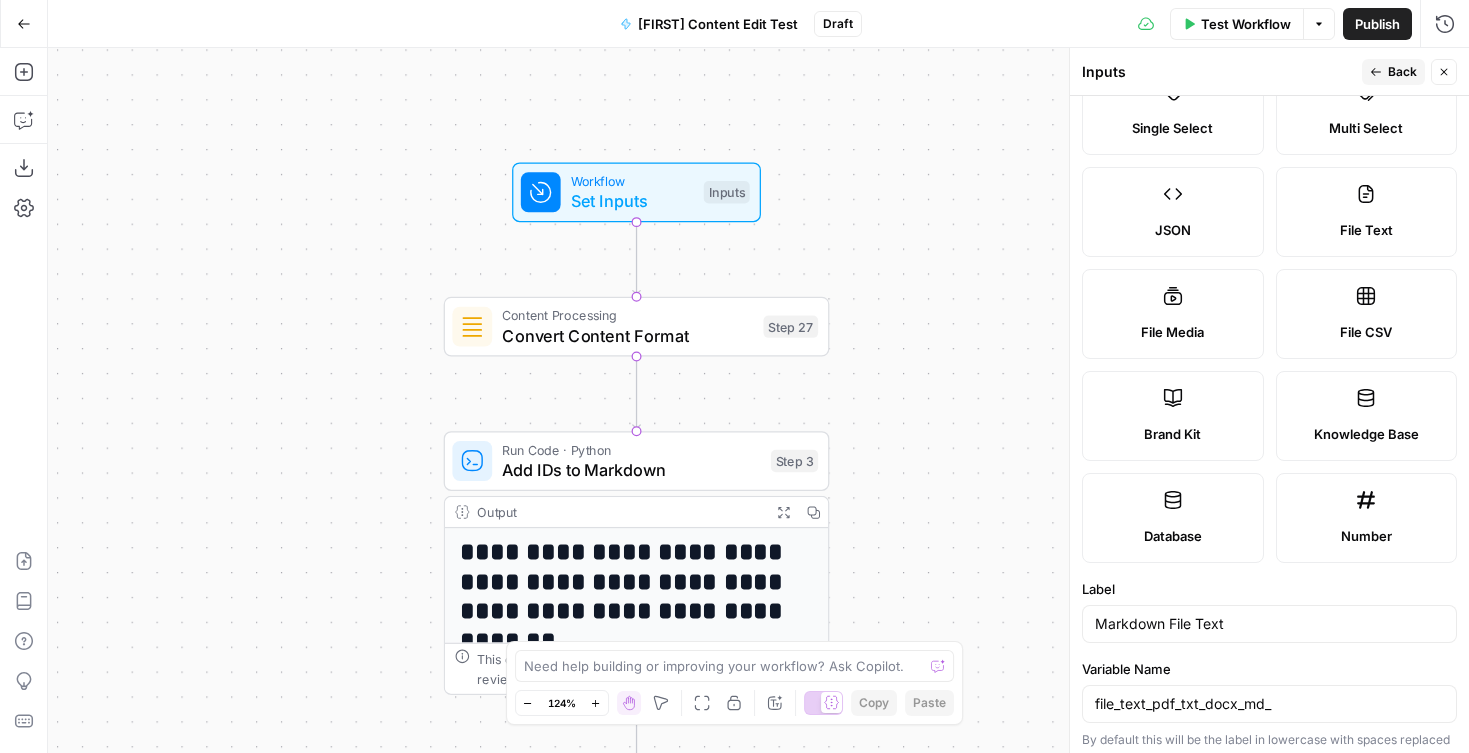 scroll, scrollTop: 451, scrollLeft: 0, axis: vertical 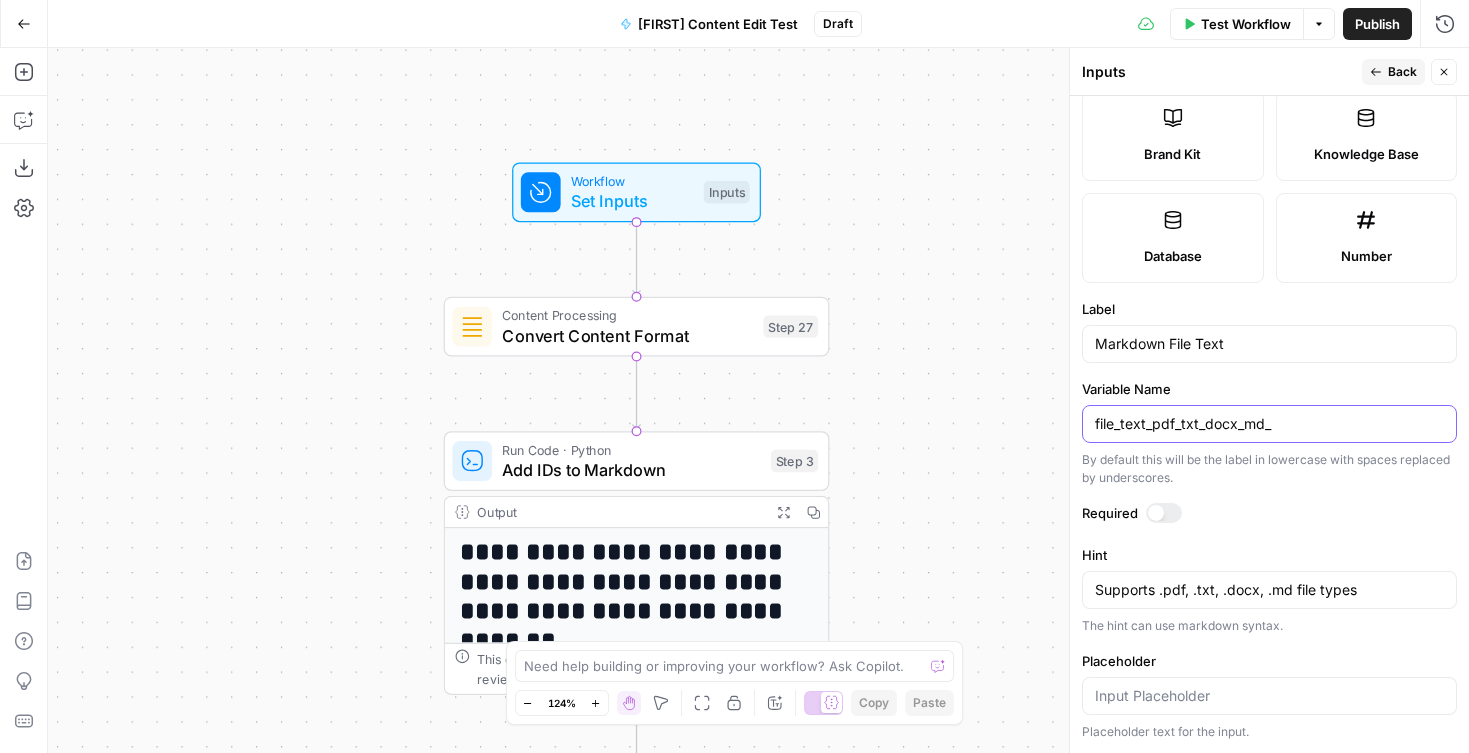 click on "file_text_pdf_txt_docx_md_" at bounding box center [1269, 424] 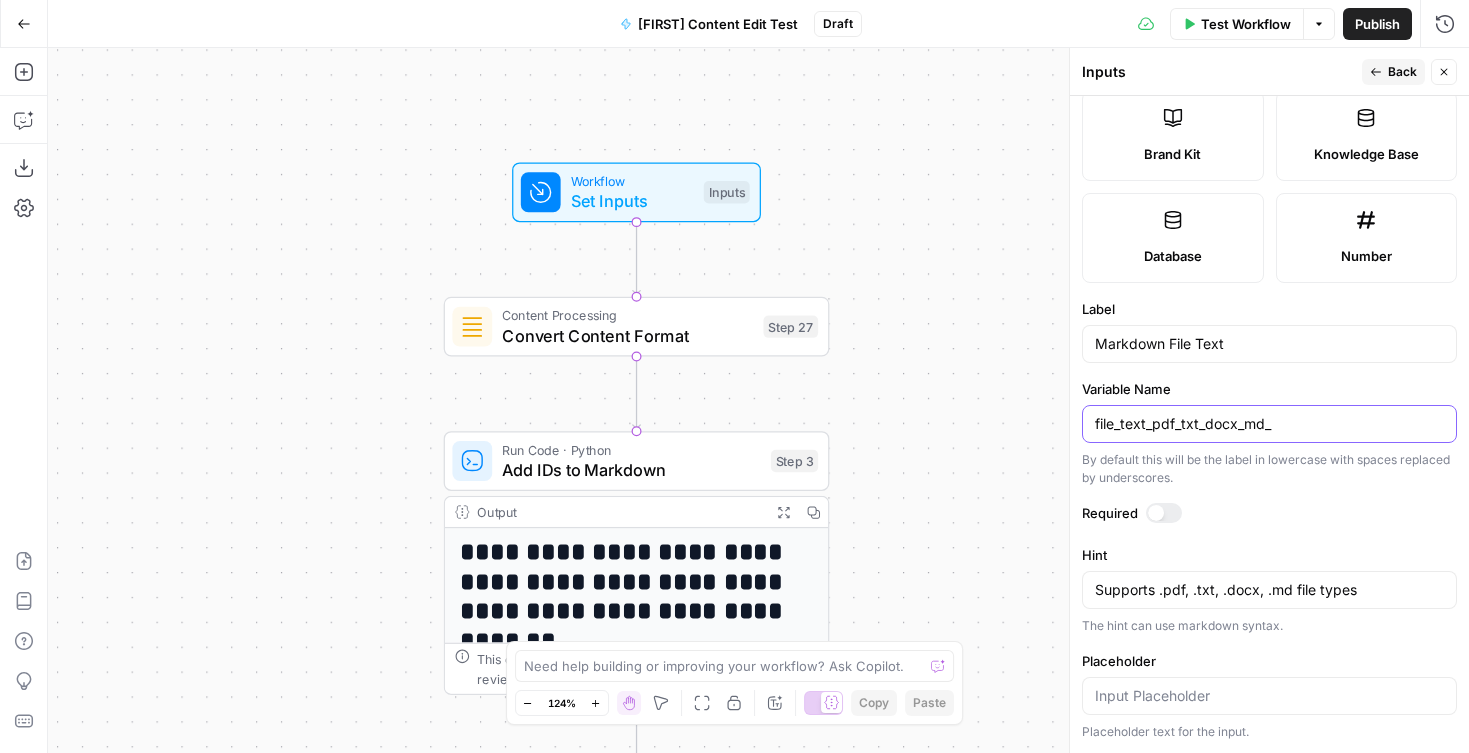 drag, startPoint x: 1289, startPoint y: 425, endPoint x: 1084, endPoint y: 426, distance: 205.00244 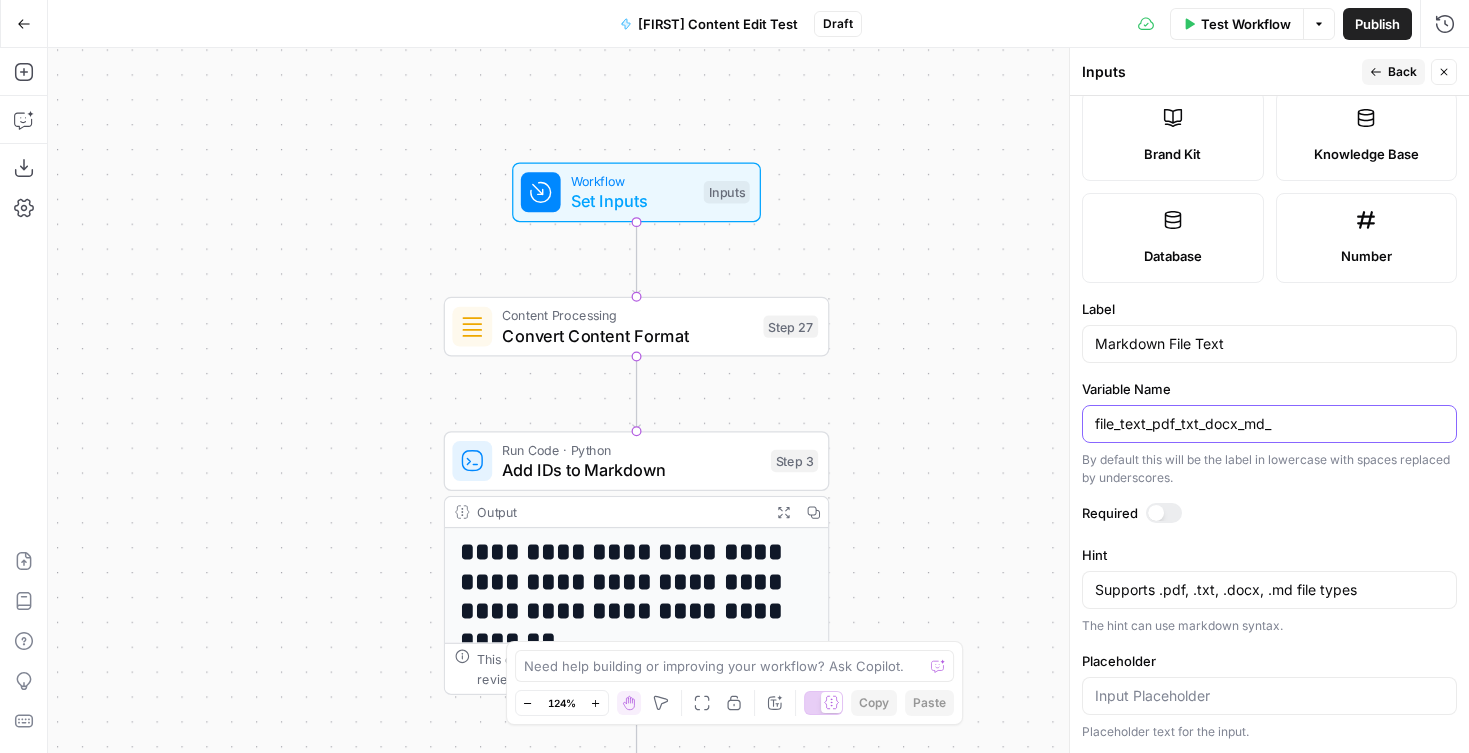 click on "file_text_pdf_txt_docx_md_" at bounding box center [1269, 424] 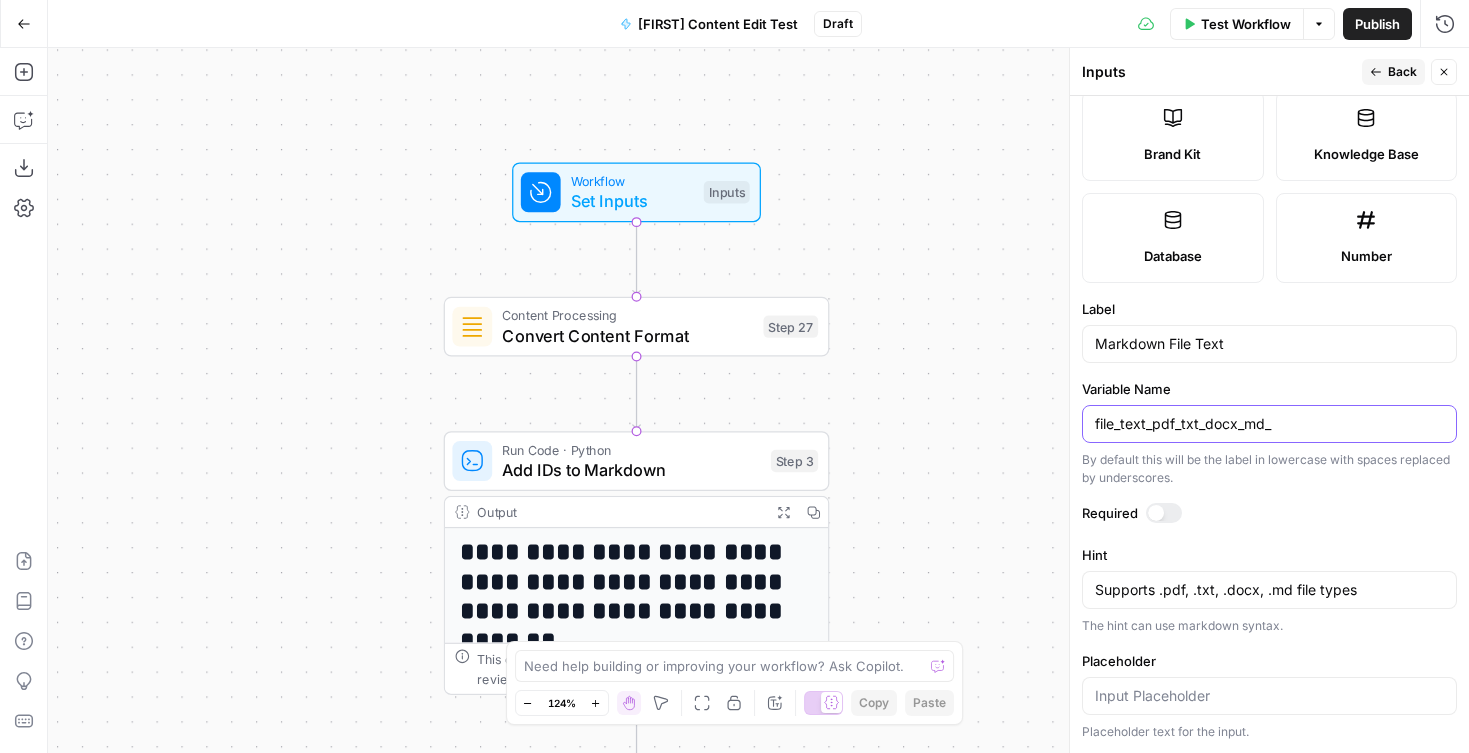 click on "file_text_pdf_txt_docx_md_" at bounding box center (1269, 424) 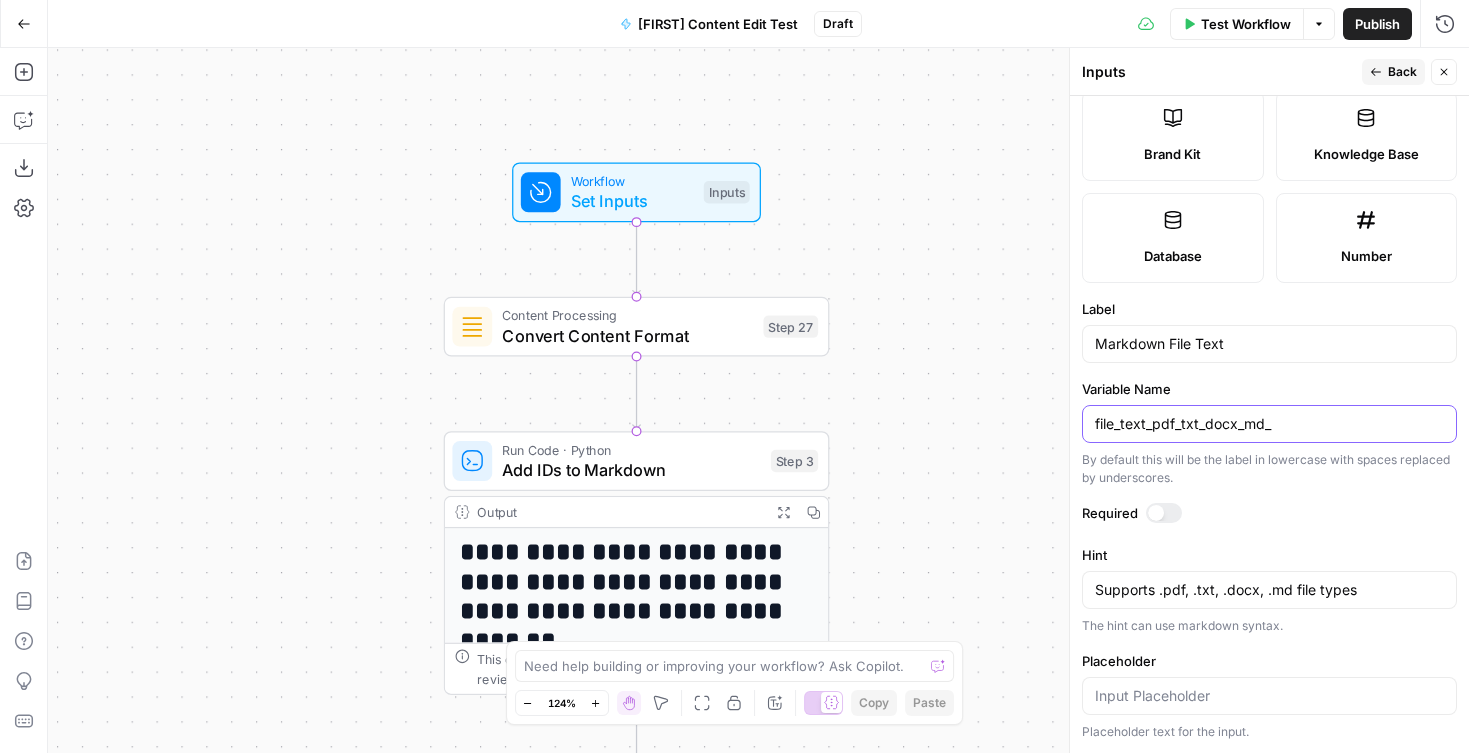 click on "file_text_pdf_txt_docx_md_" at bounding box center (1269, 424) 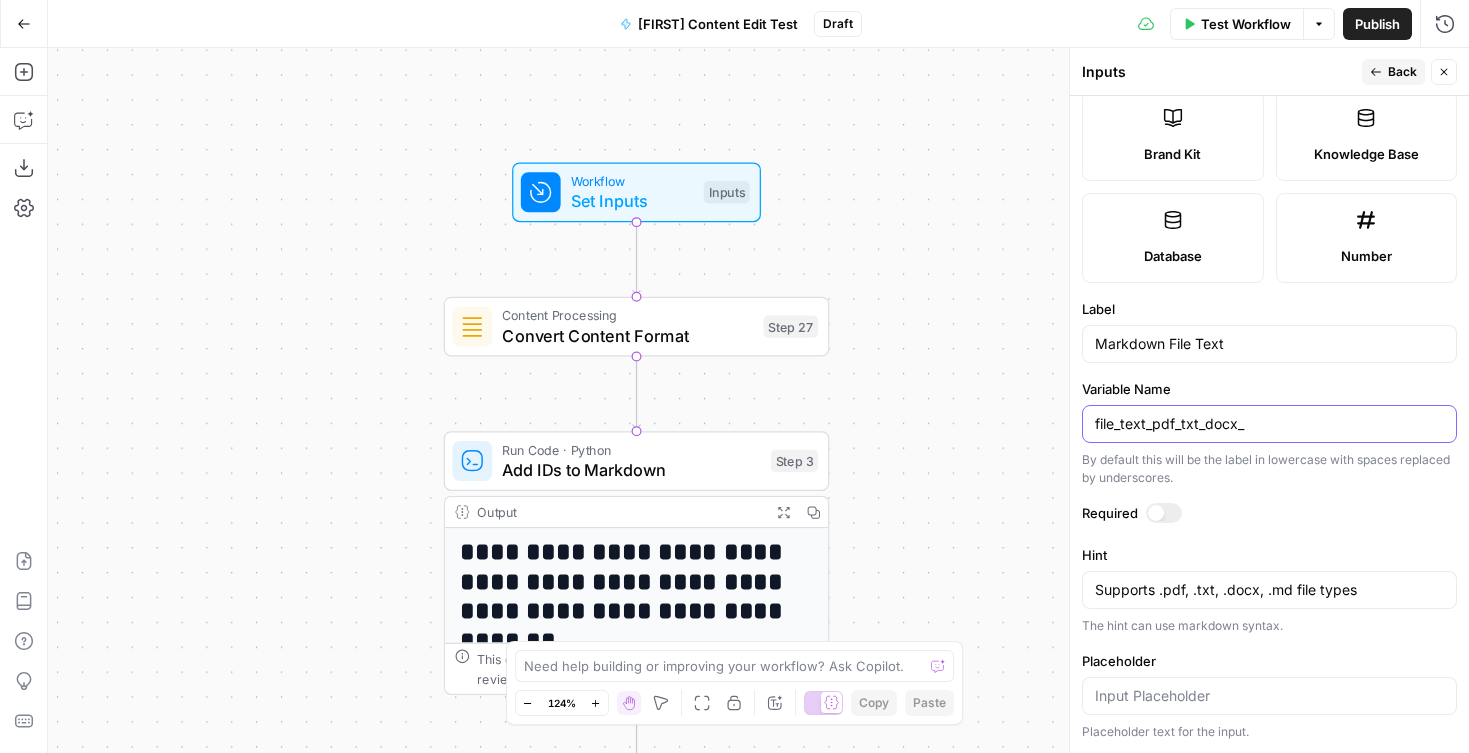 click on "file_text_pdf_txt_docx_" at bounding box center (1269, 424) 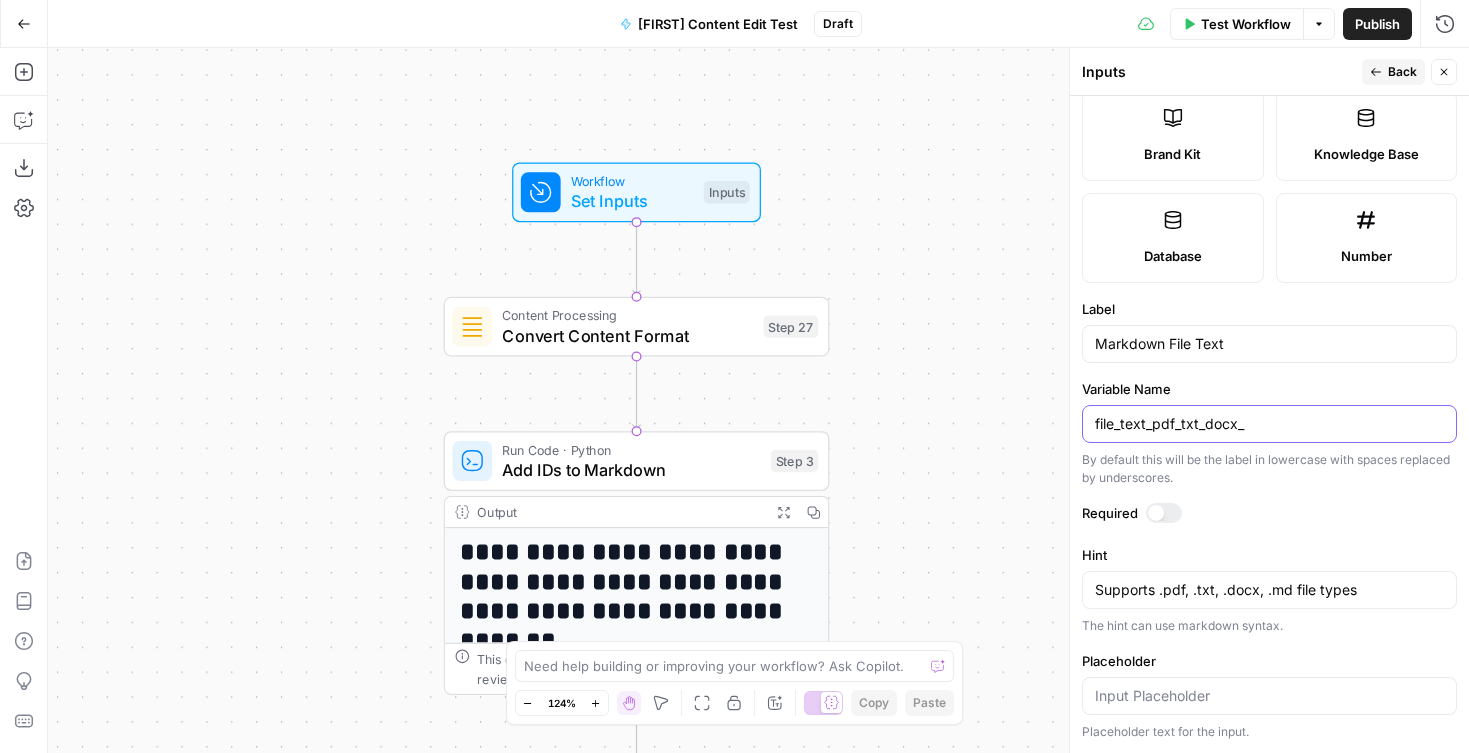 paste on "md_" 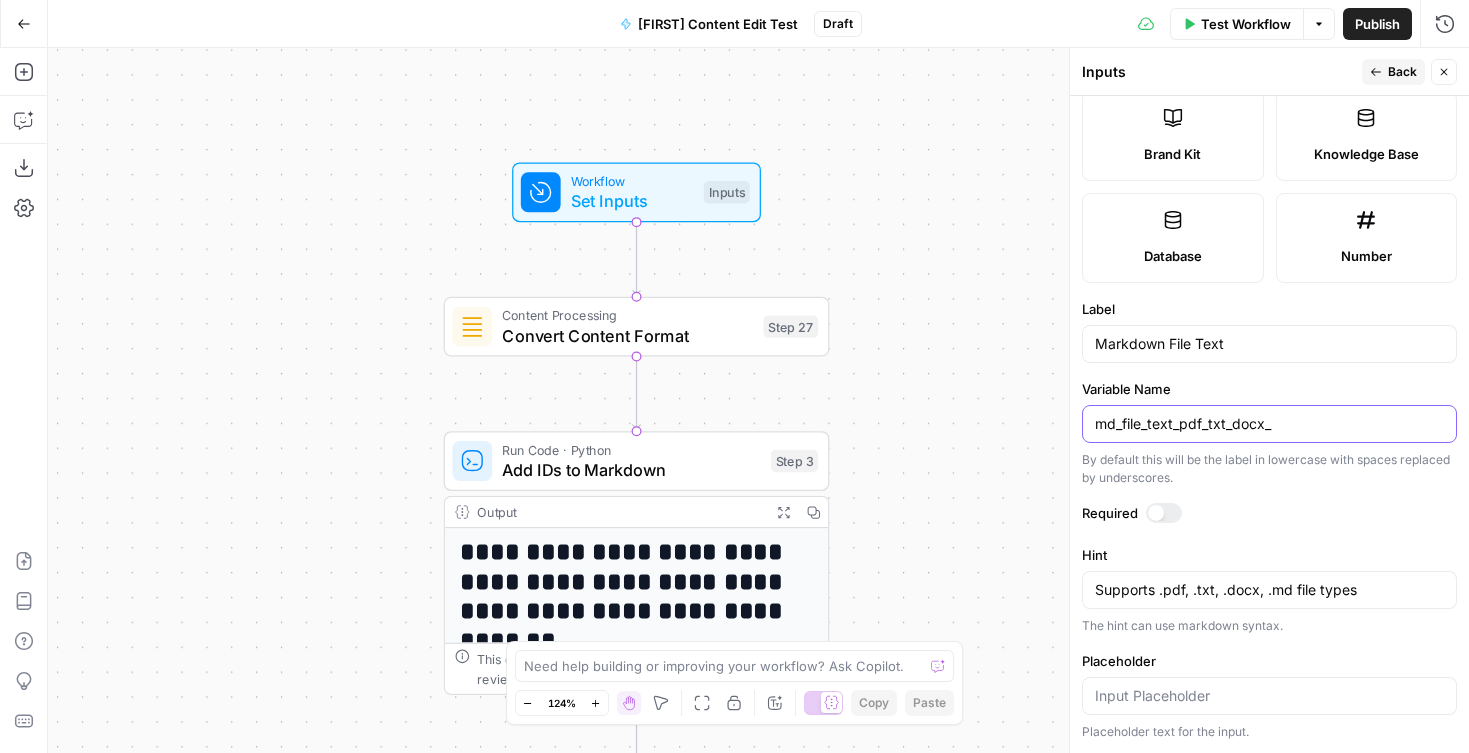drag, startPoint x: 1287, startPoint y: 426, endPoint x: 1176, endPoint y: 427, distance: 111.0045 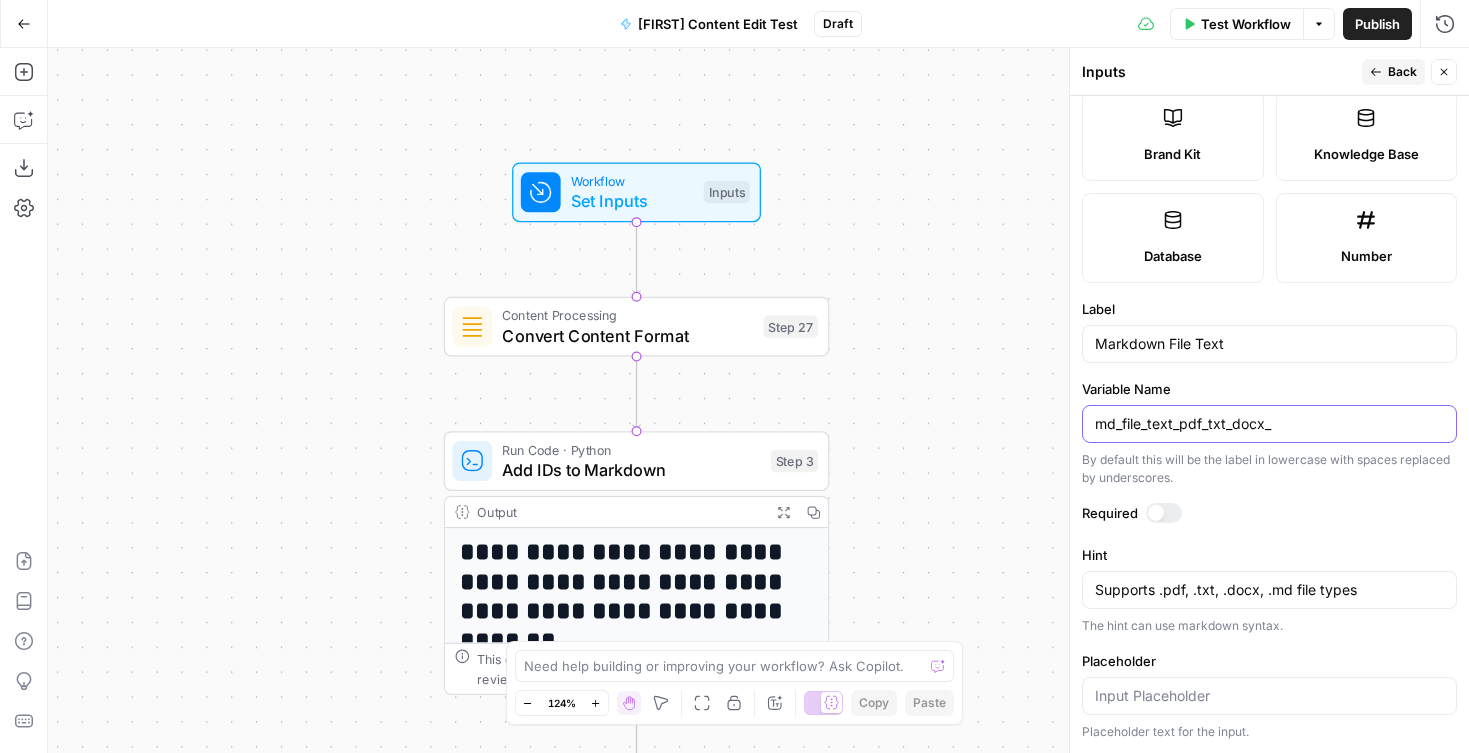 click on "md_file_text_pdf_txt_docx_" at bounding box center (1269, 424) 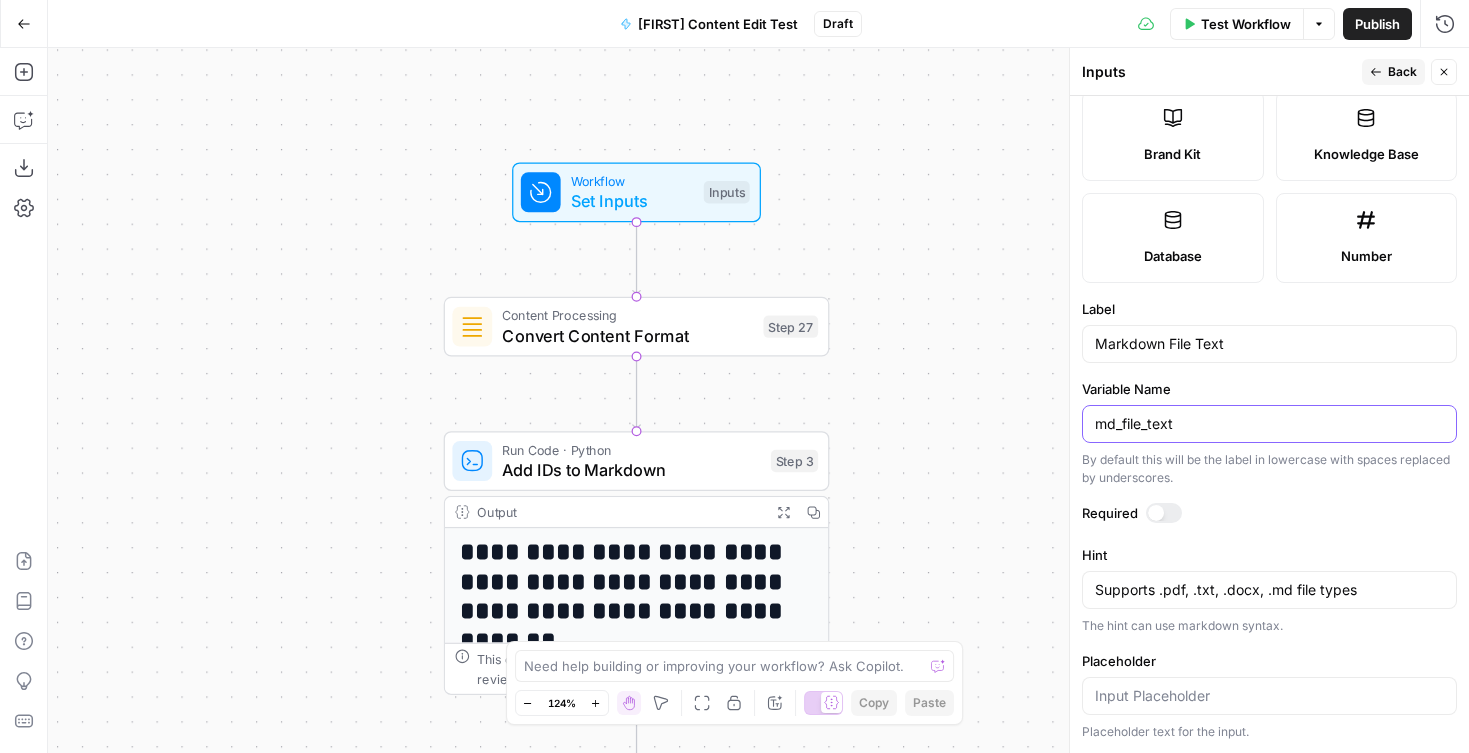 type on "md_file_text" 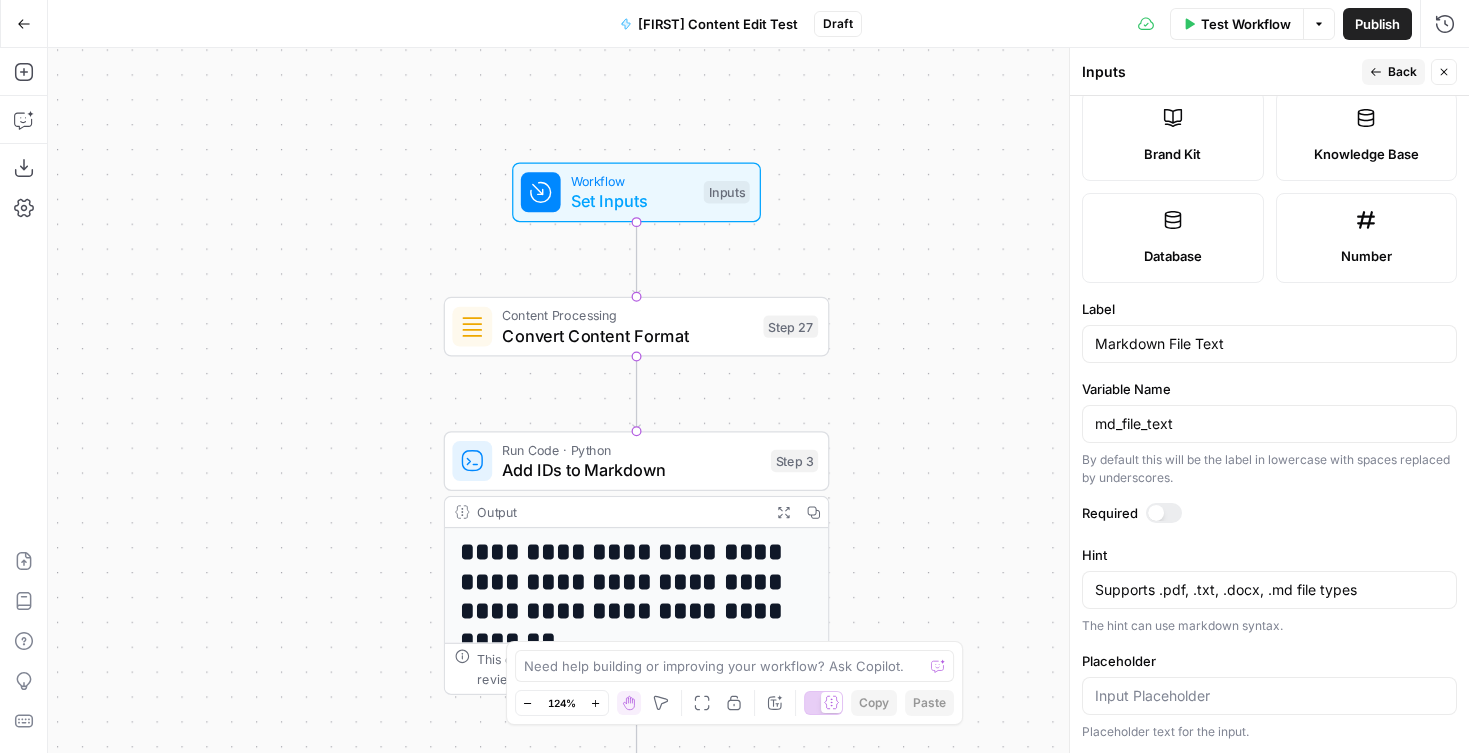click on "Variable Name" at bounding box center [1269, 389] 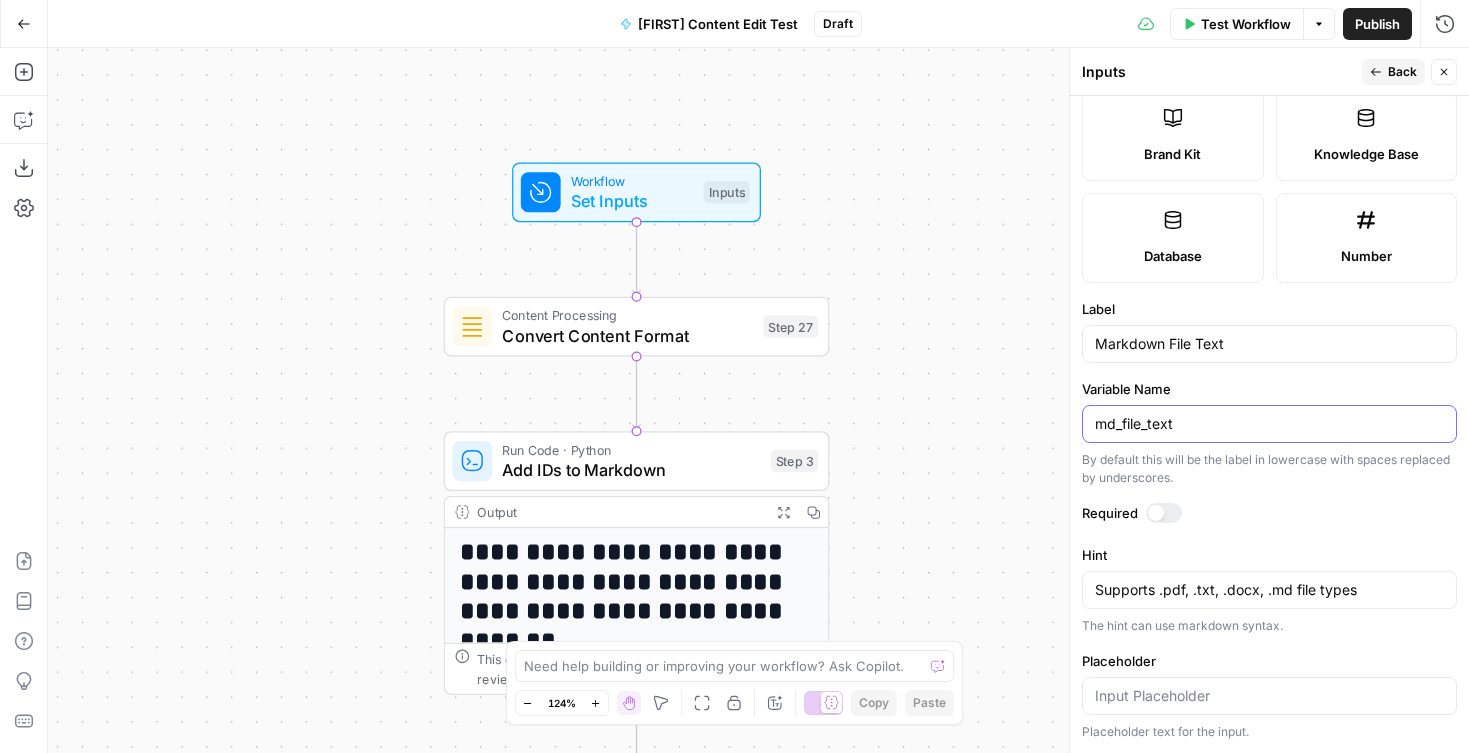 click on "md_file_text" at bounding box center (1269, 424) 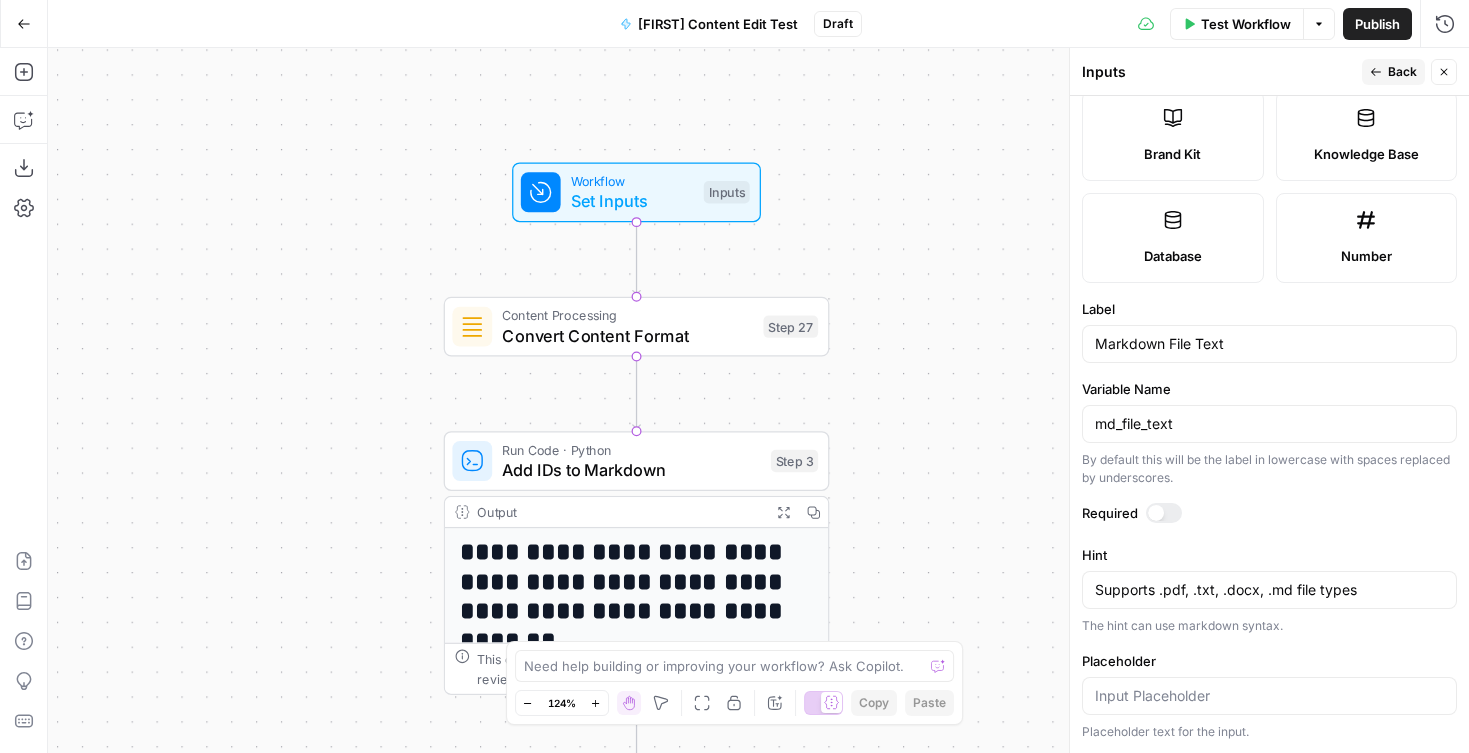 click on "Back" at bounding box center [1393, 72] 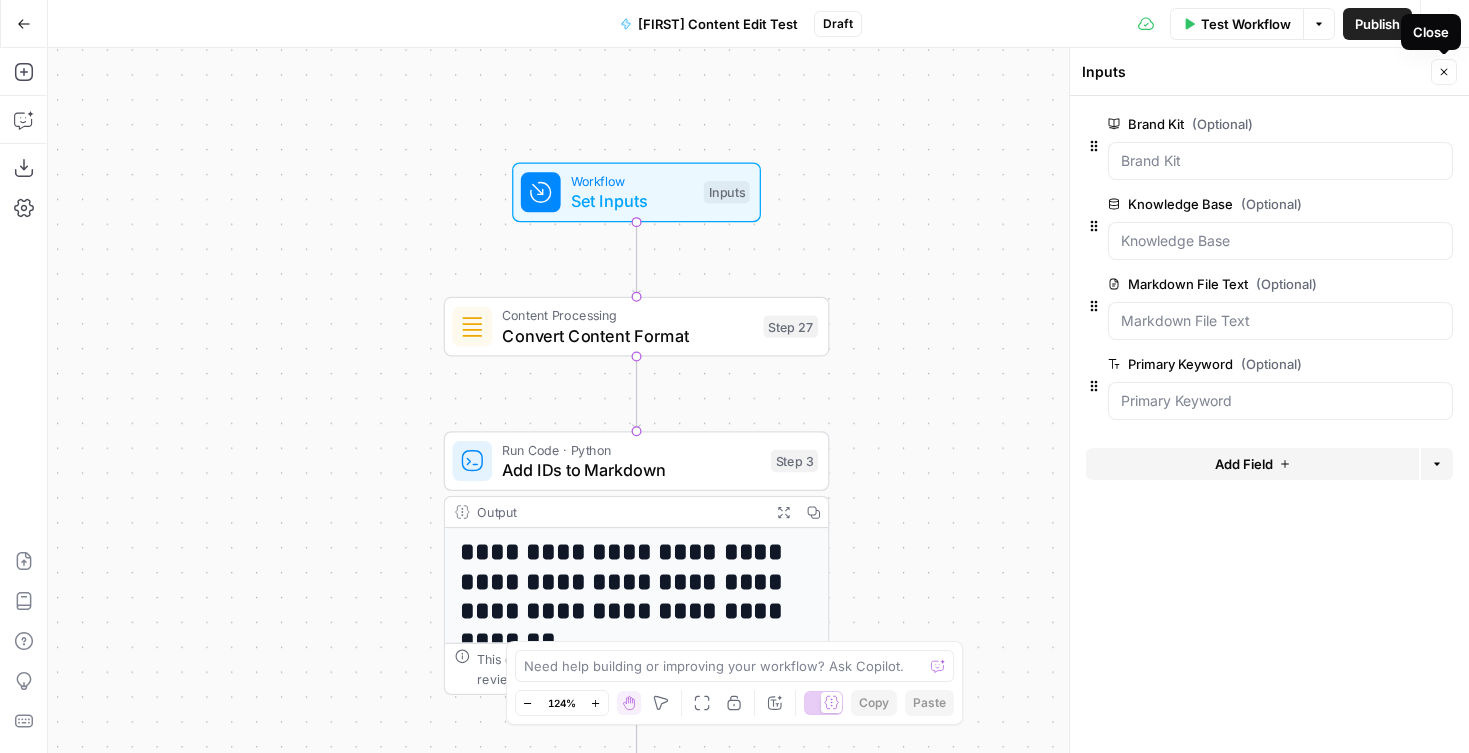 click 